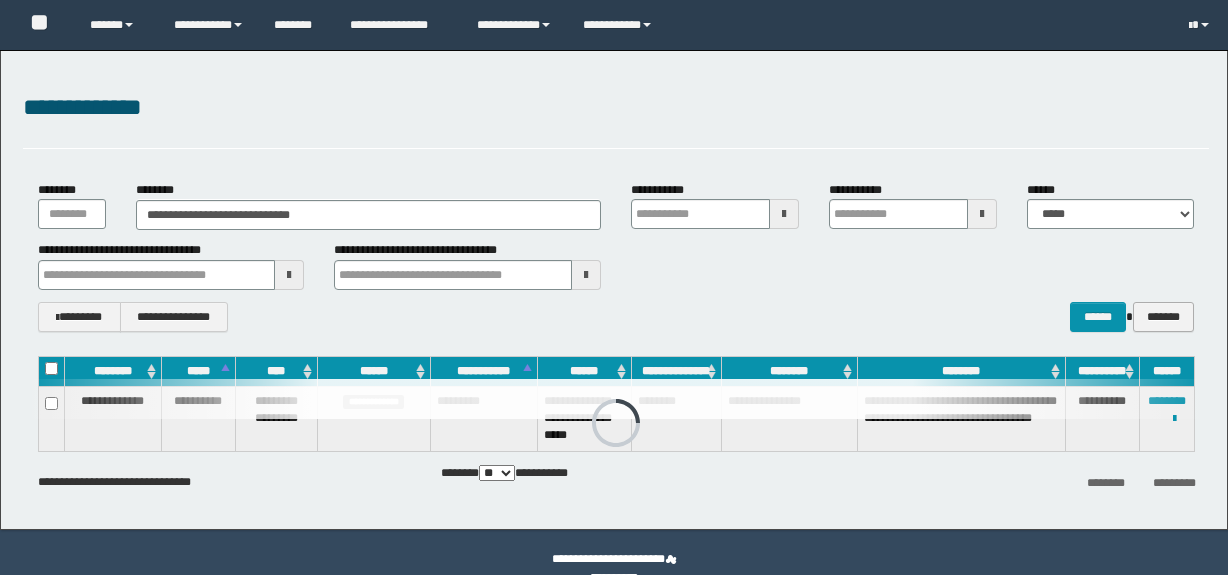 scroll, scrollTop: 0, scrollLeft: 0, axis: both 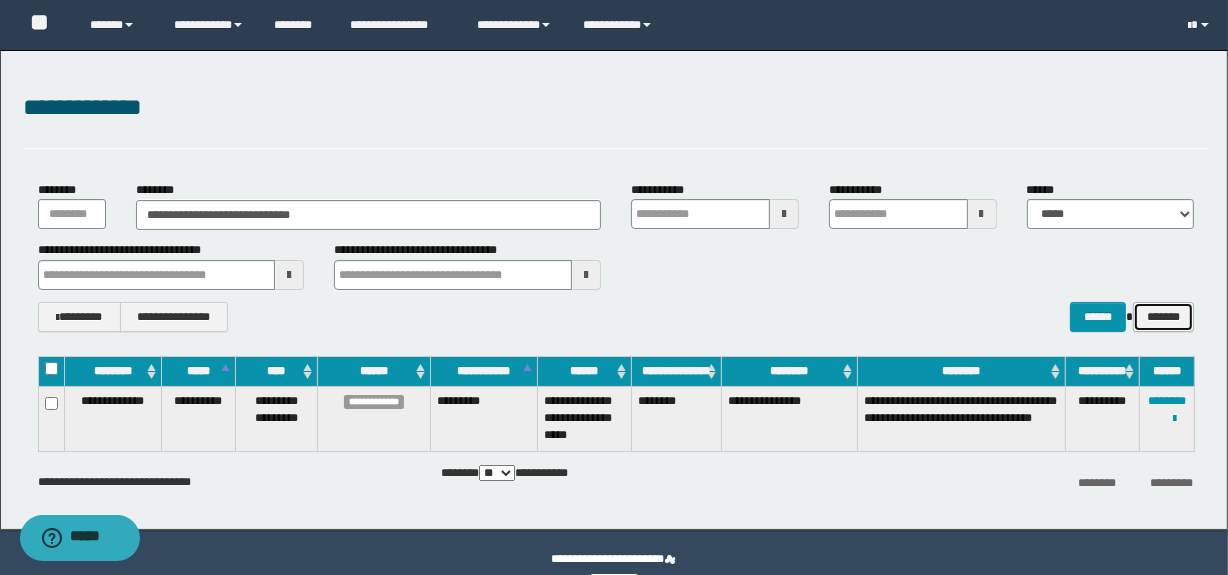 click on "*******" at bounding box center (1163, 317) 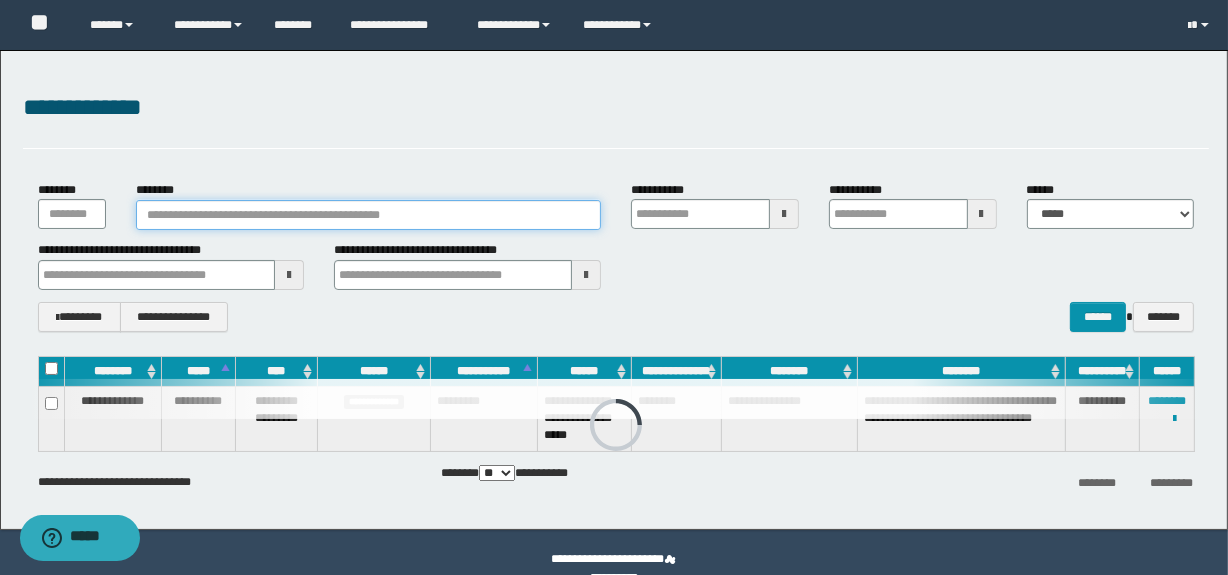 click on "********" at bounding box center [368, 215] 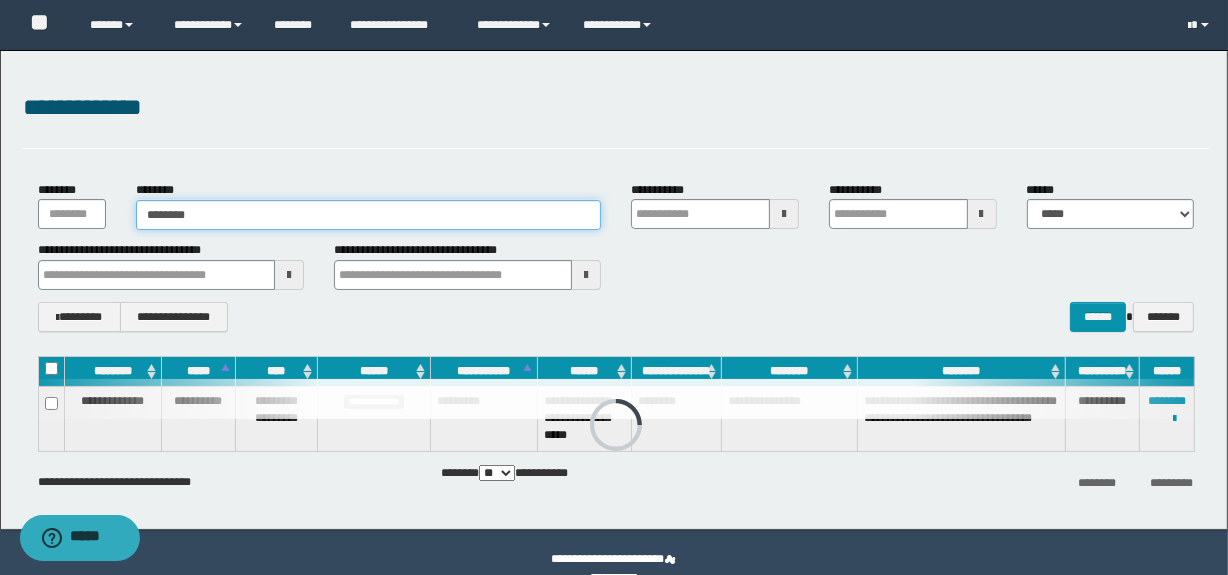 type on "********" 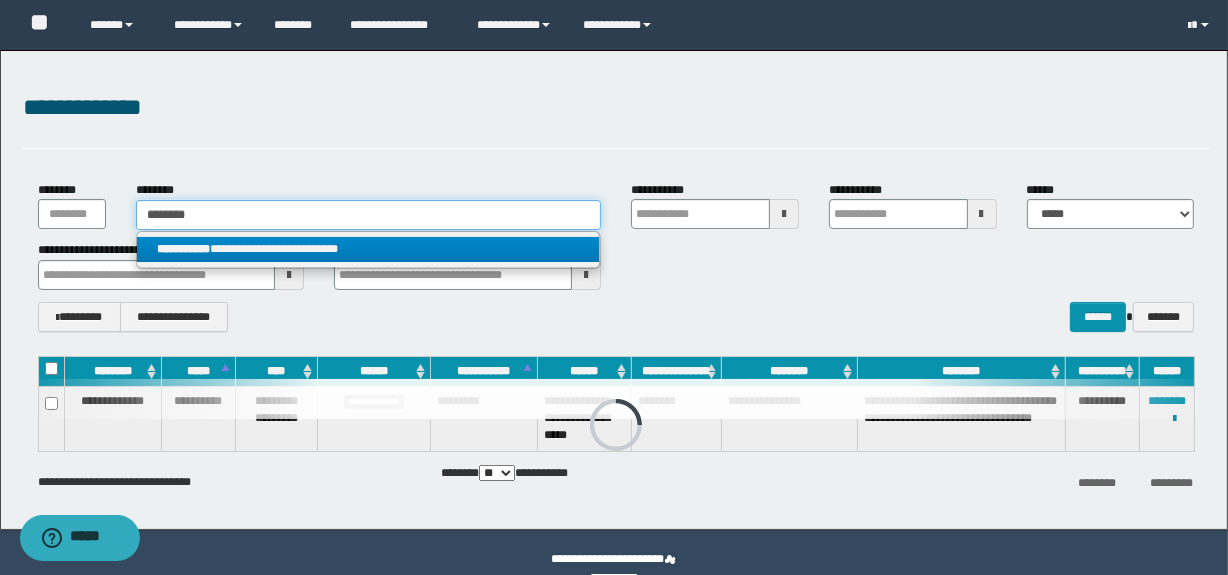 type on "********" 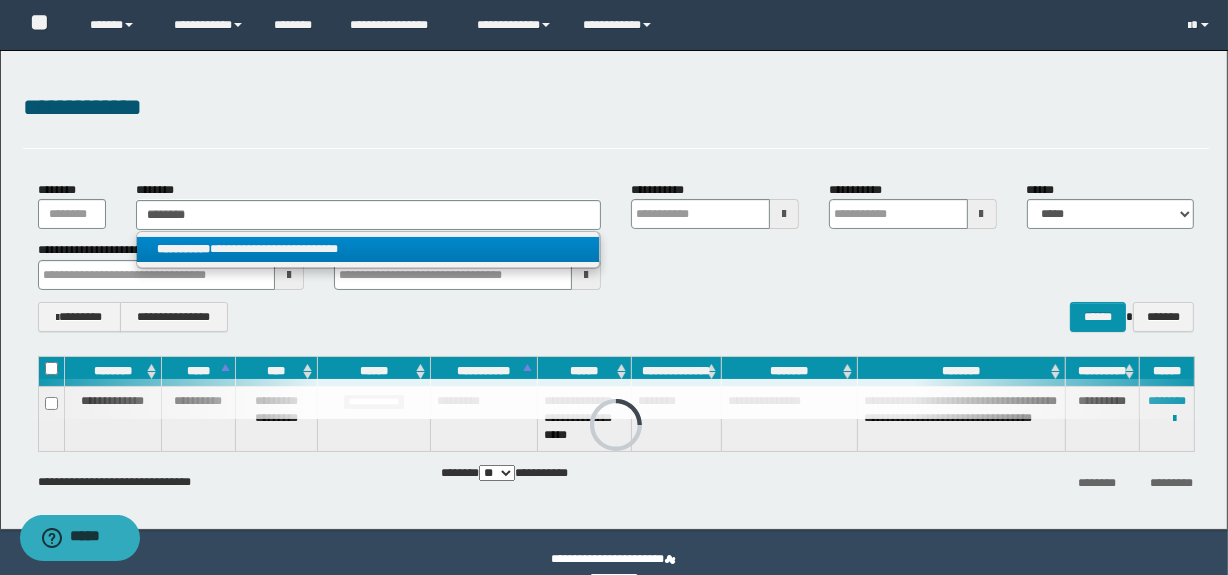 click on "**********" at bounding box center (368, 249) 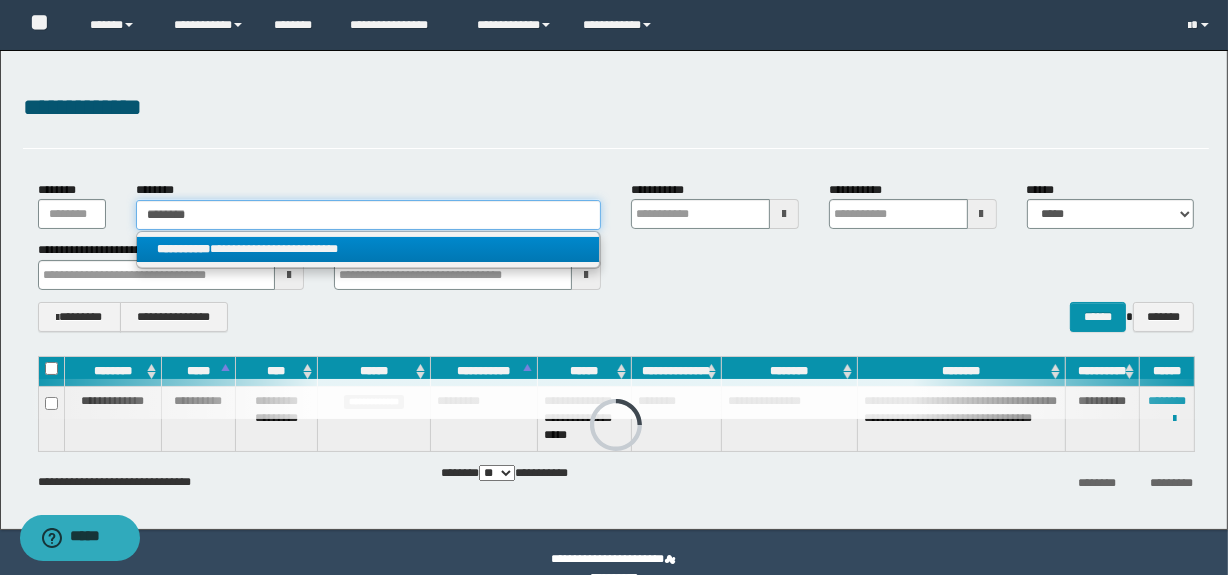 type 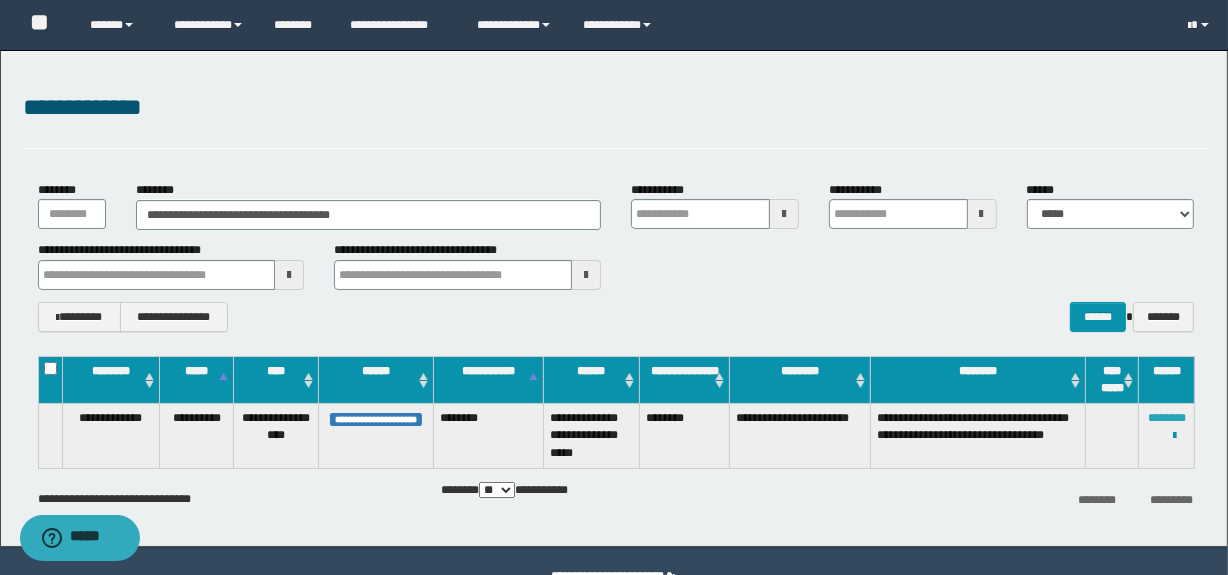 click on "********" at bounding box center (1167, 418) 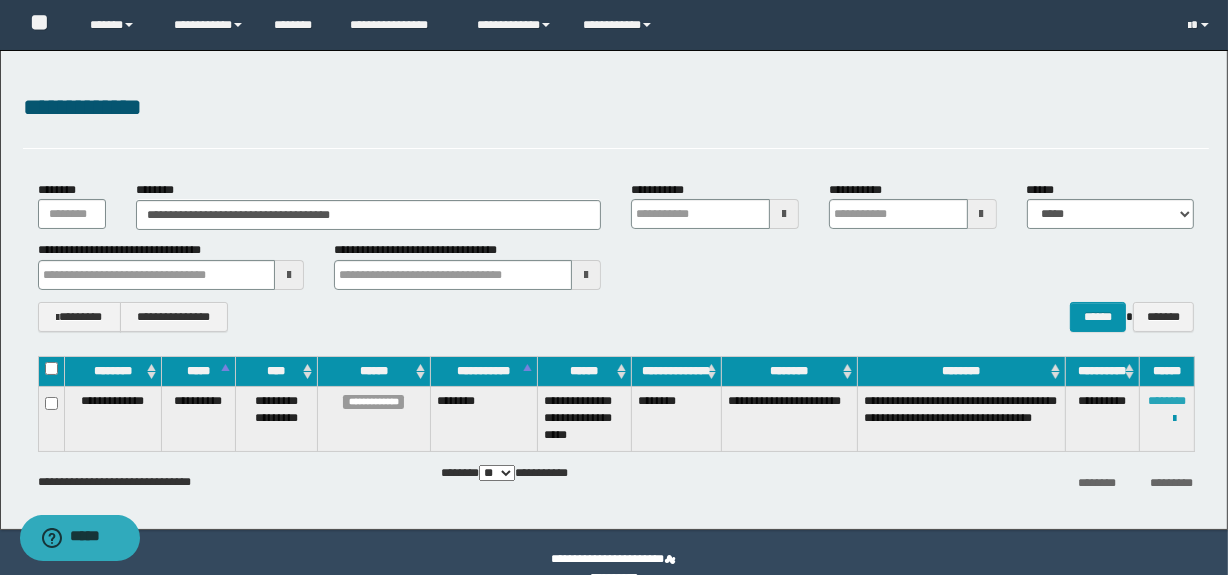 click on "********" at bounding box center (1167, 401) 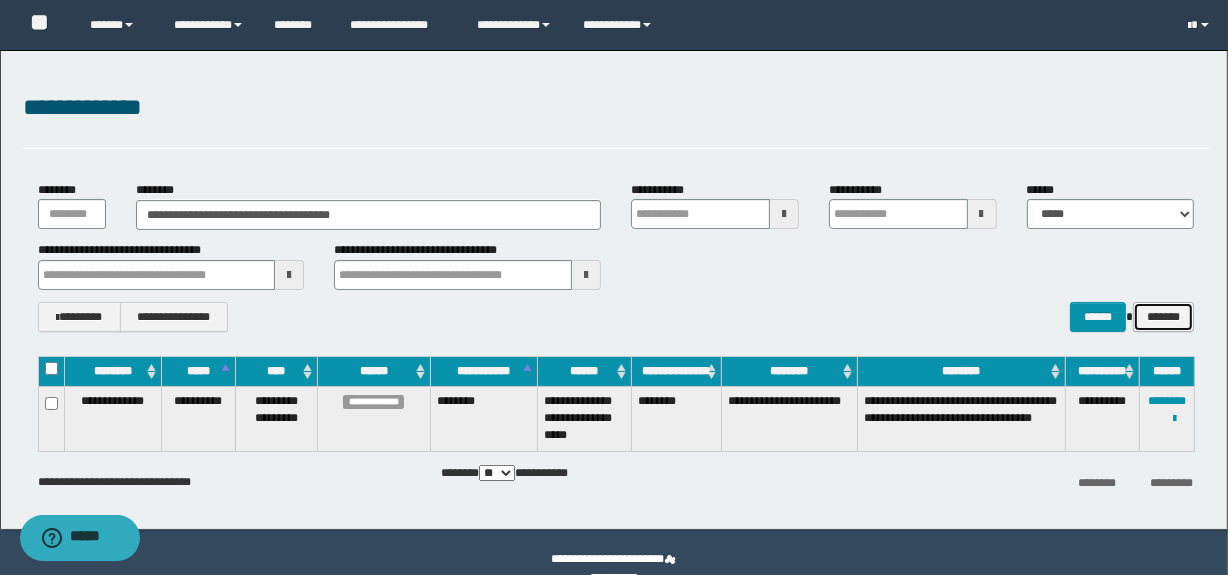 click on "*******" at bounding box center [1163, 317] 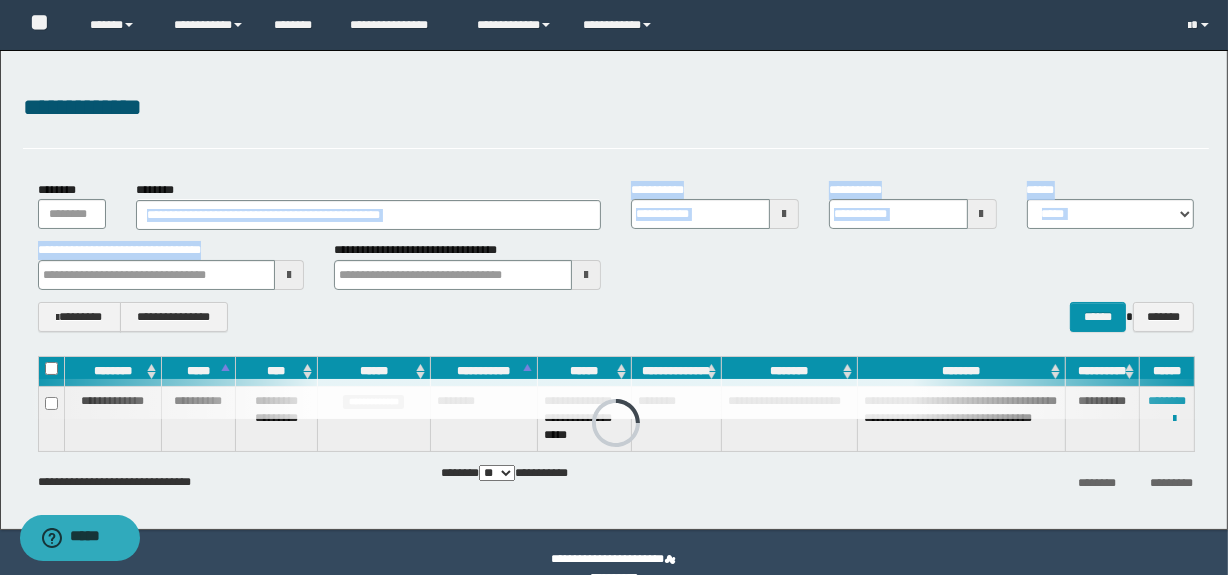 click on "**********" at bounding box center [616, 256] 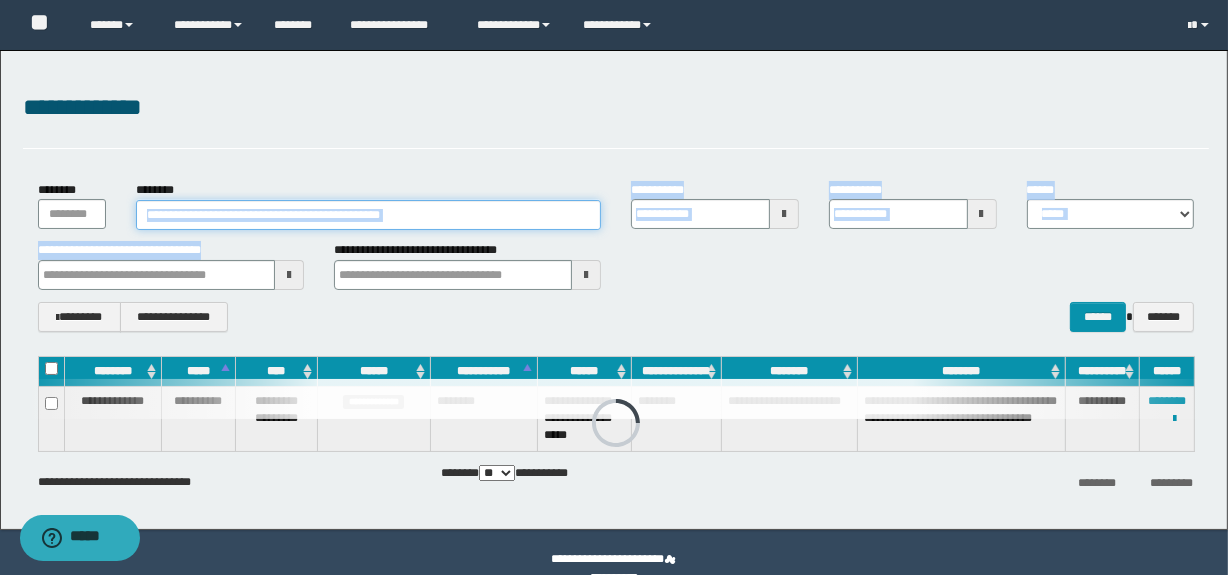 click on "********" at bounding box center (368, 215) 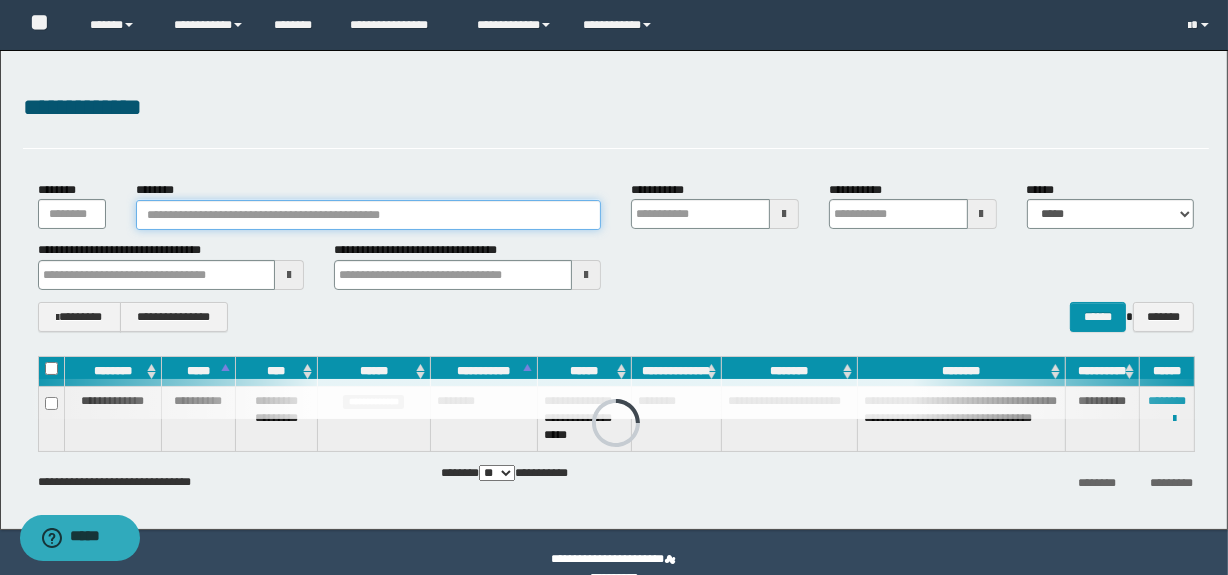 paste on "**********" 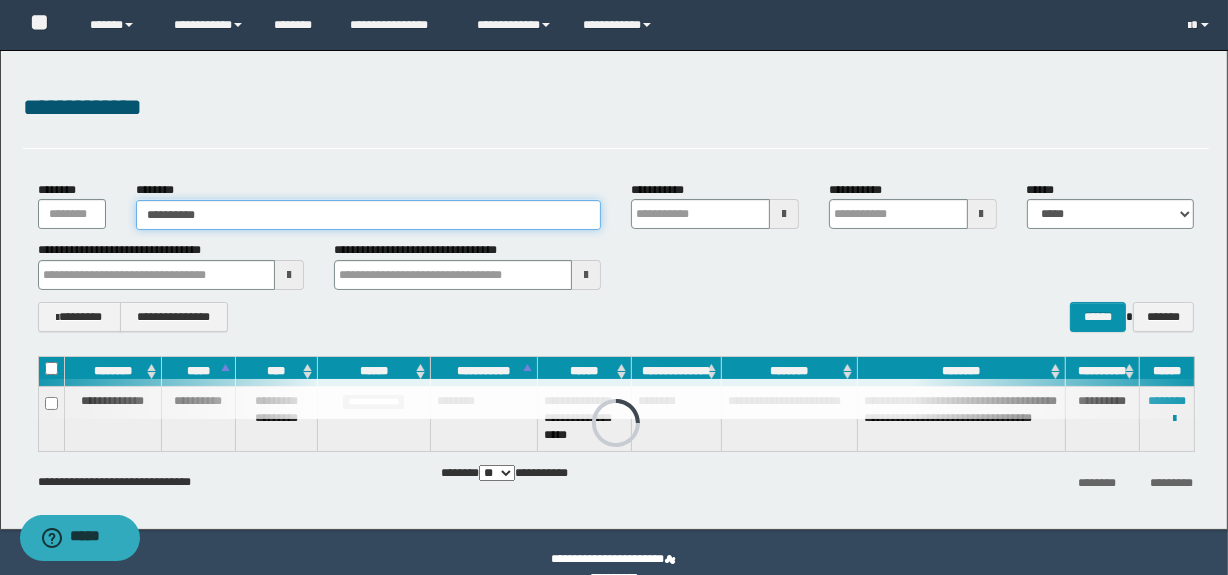 type on "**********" 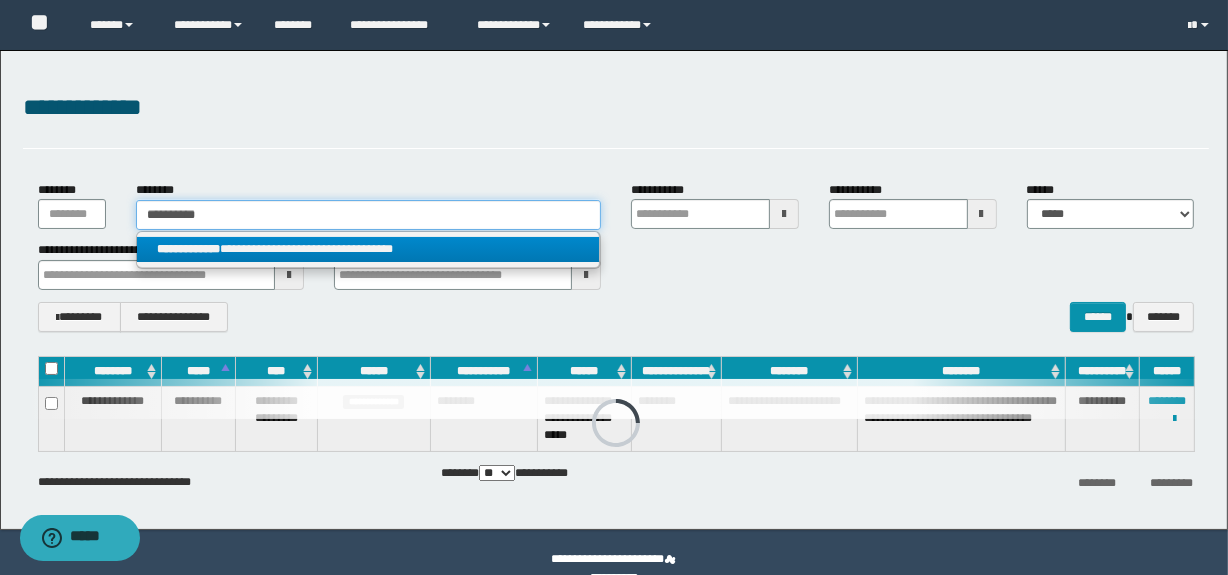 type on "**********" 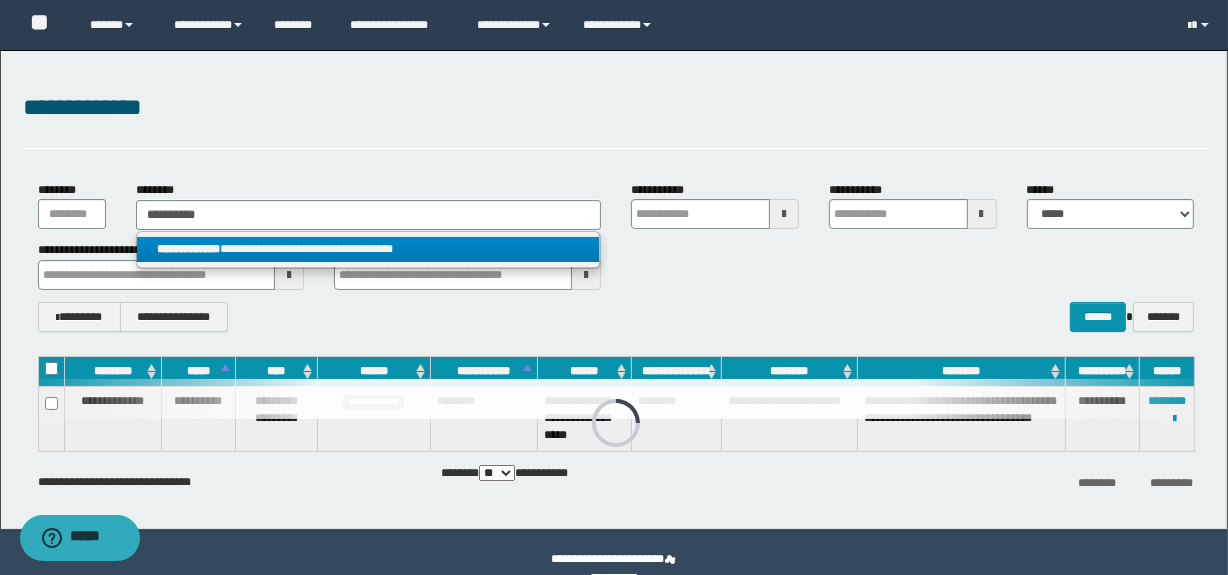 click on "**********" at bounding box center [368, 249] 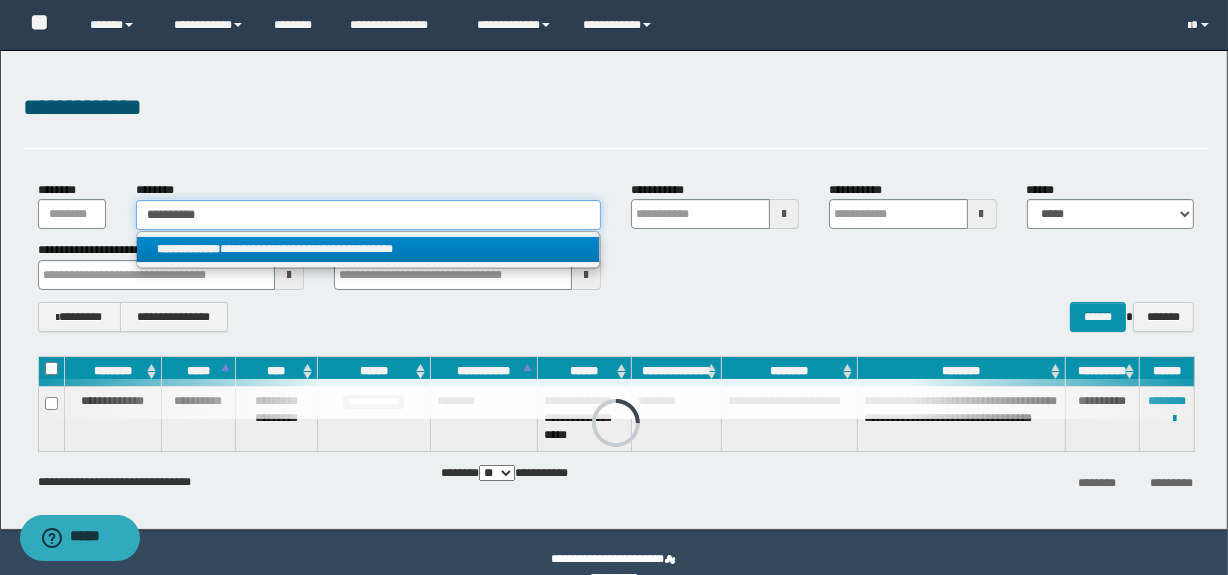 type 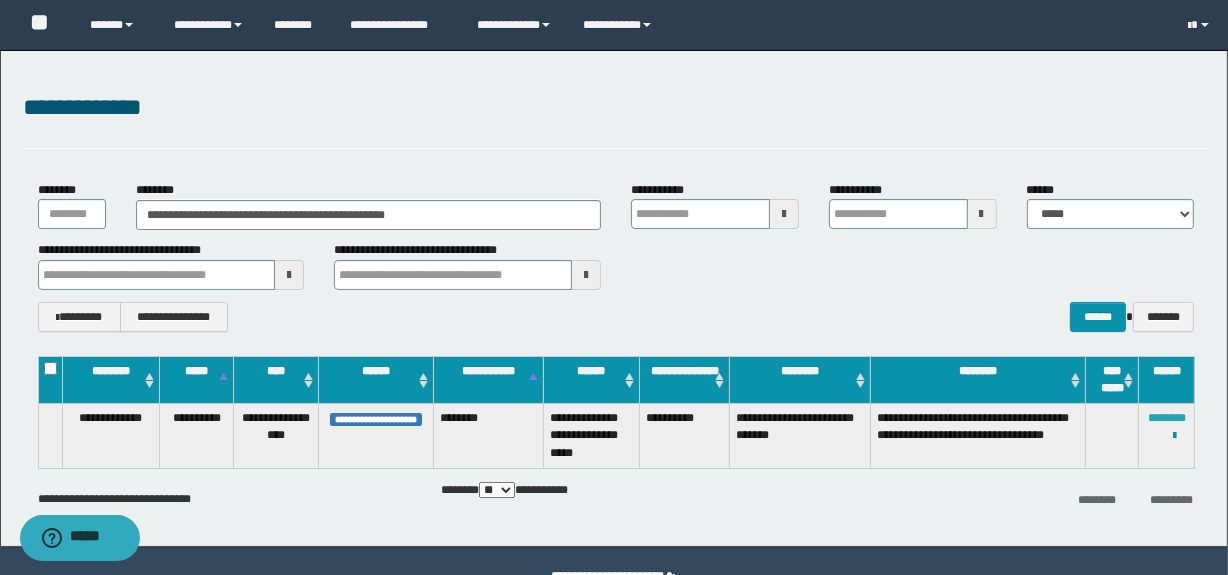 click on "********" at bounding box center (1167, 418) 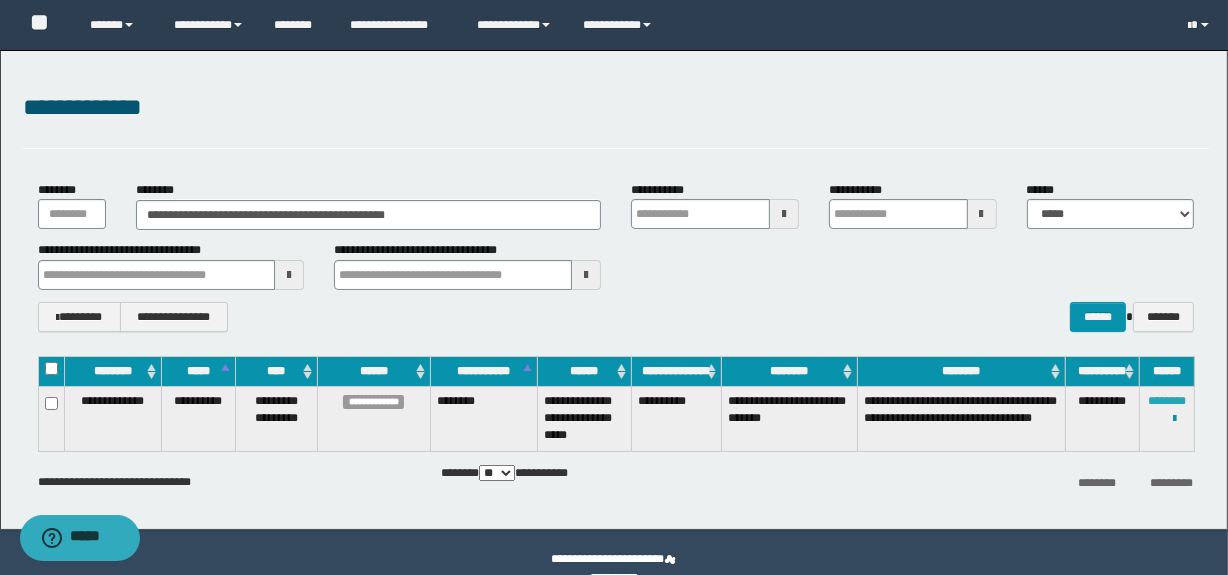click on "********" at bounding box center (1167, 401) 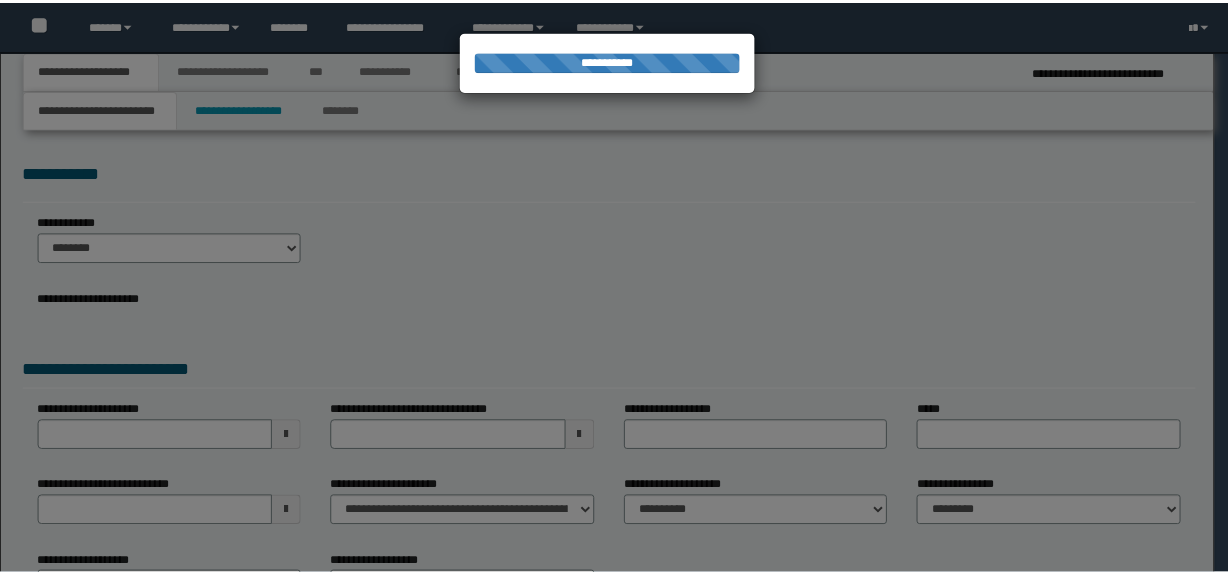 scroll, scrollTop: 0, scrollLeft: 0, axis: both 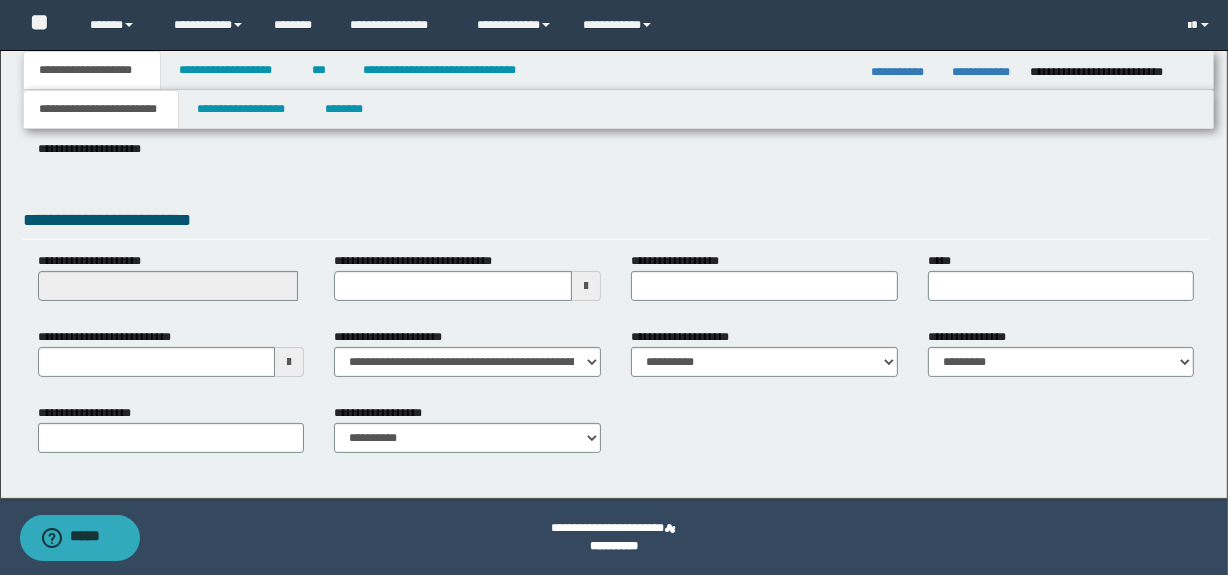 click at bounding box center (289, 362) 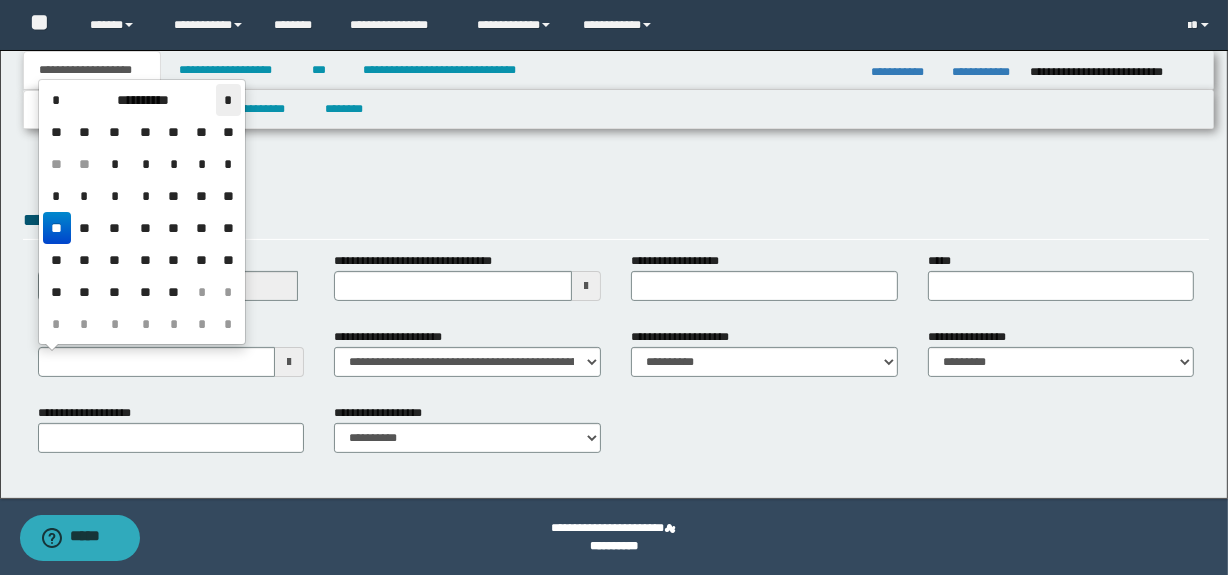 click on "*" at bounding box center (228, 100) 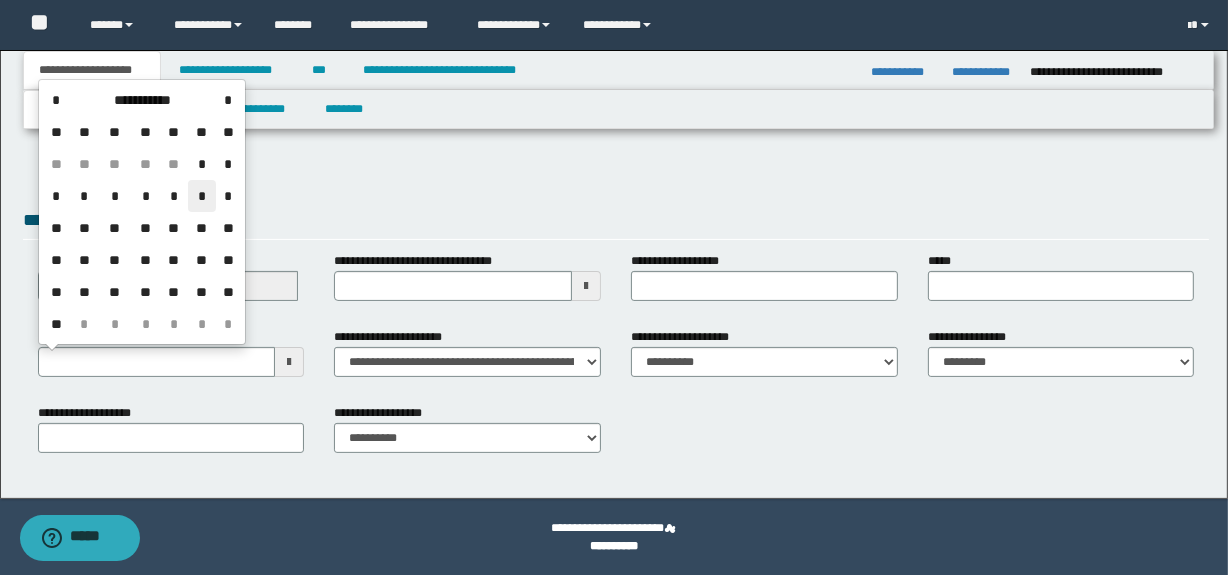click on "*" at bounding box center [202, 196] 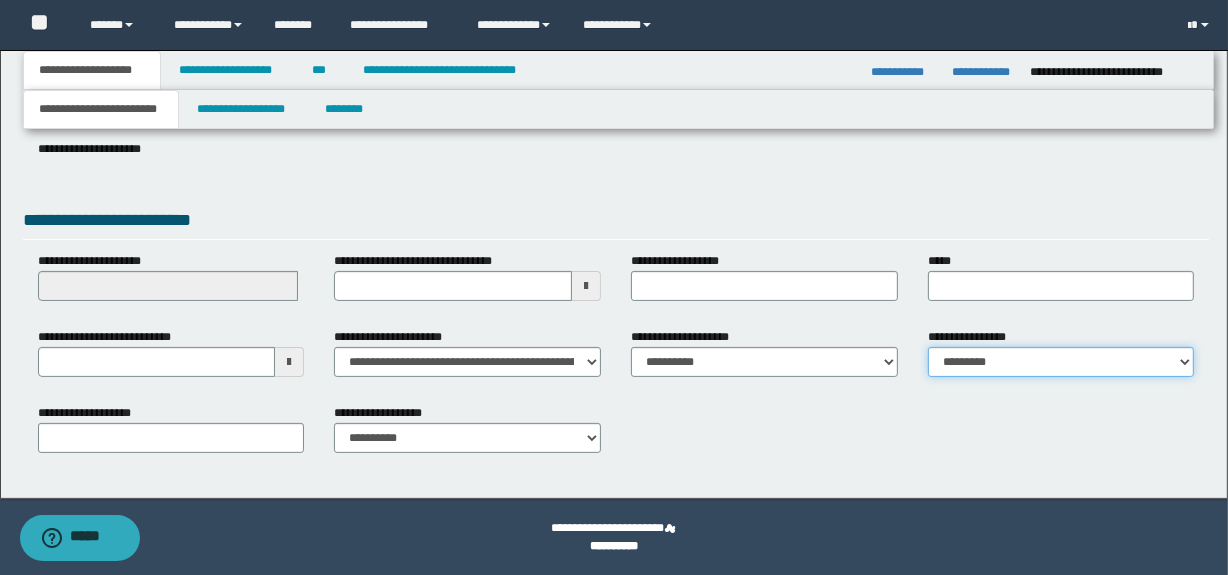 click on "**********" at bounding box center (1061, 362) 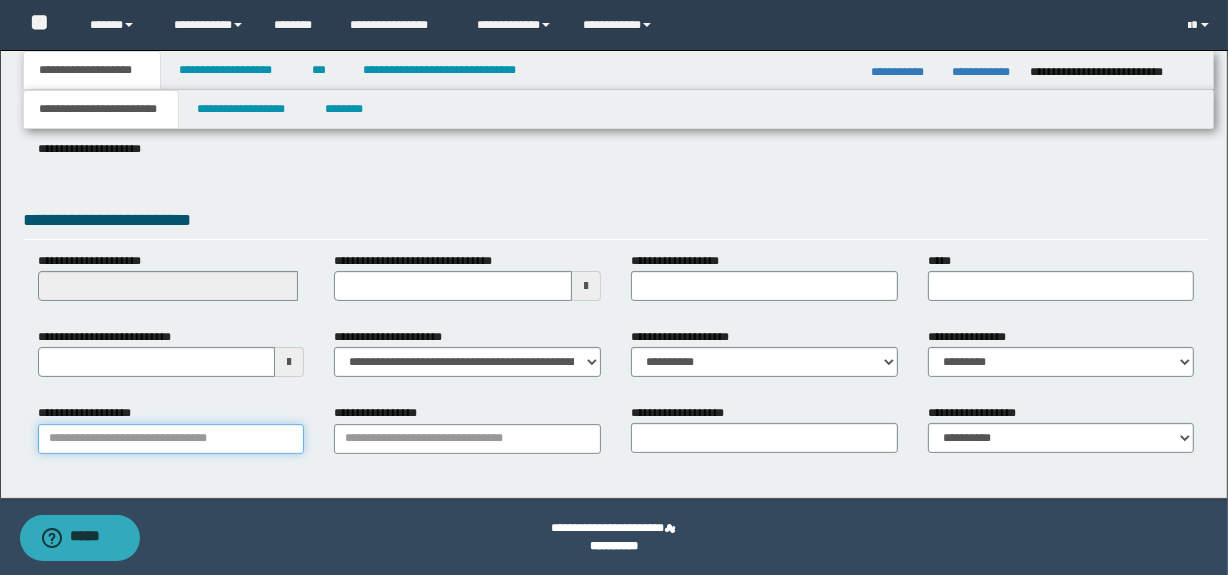 click on "**********" at bounding box center [171, 439] 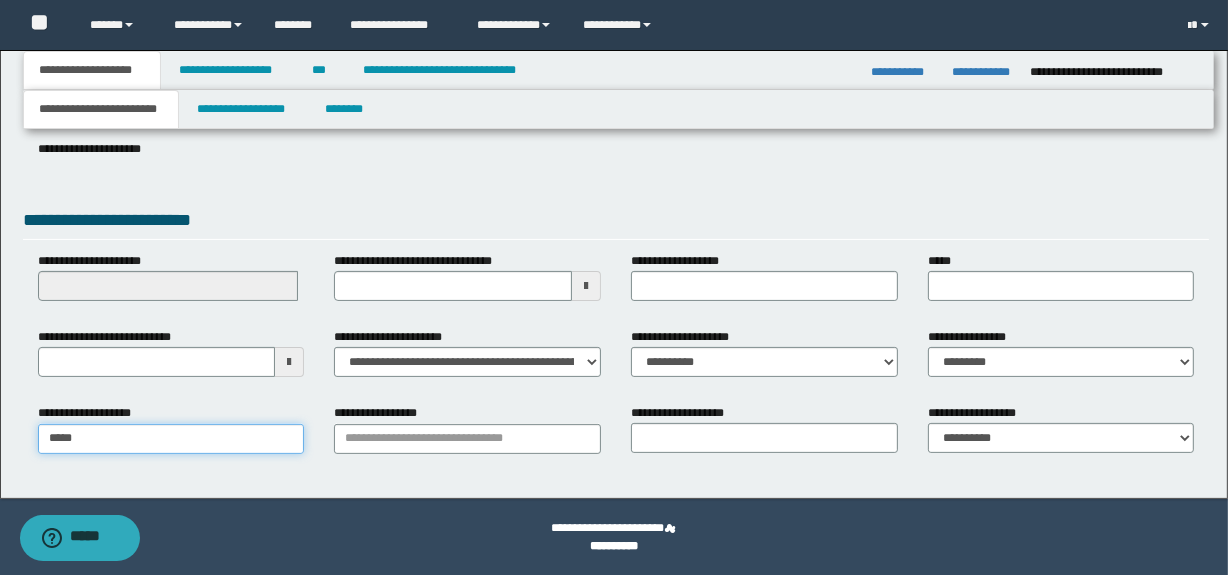 type on "******" 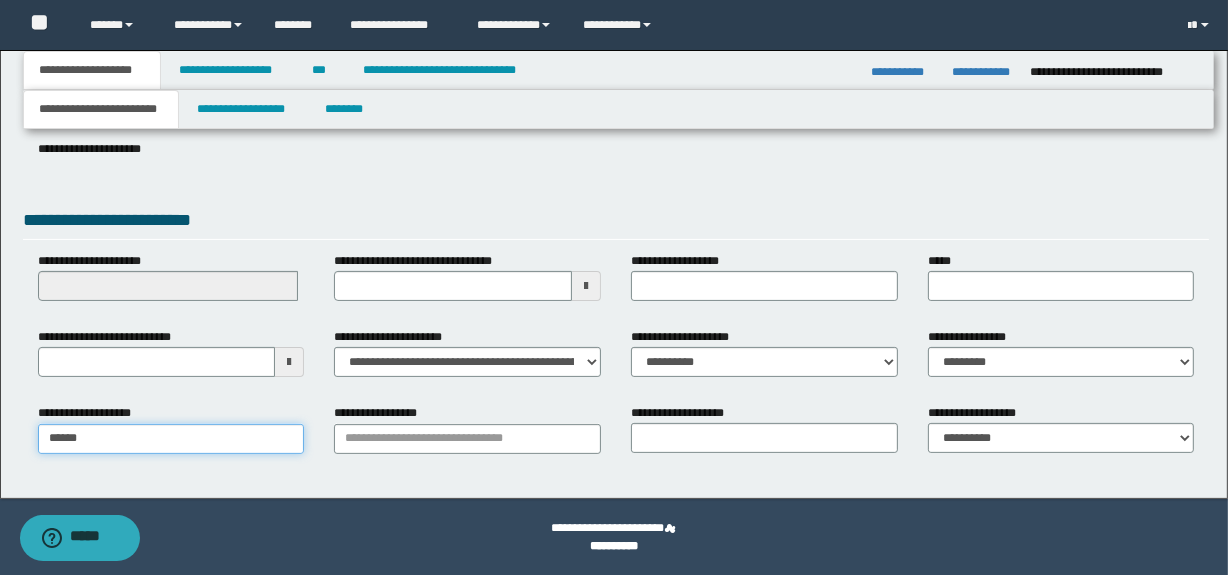 type on "**********" 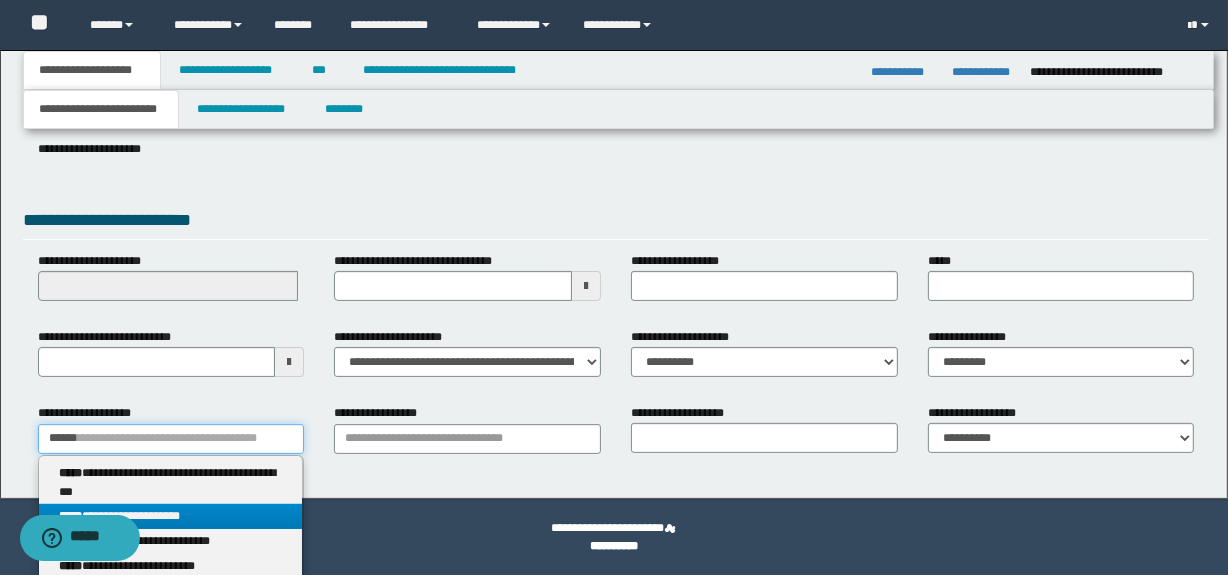 type on "******" 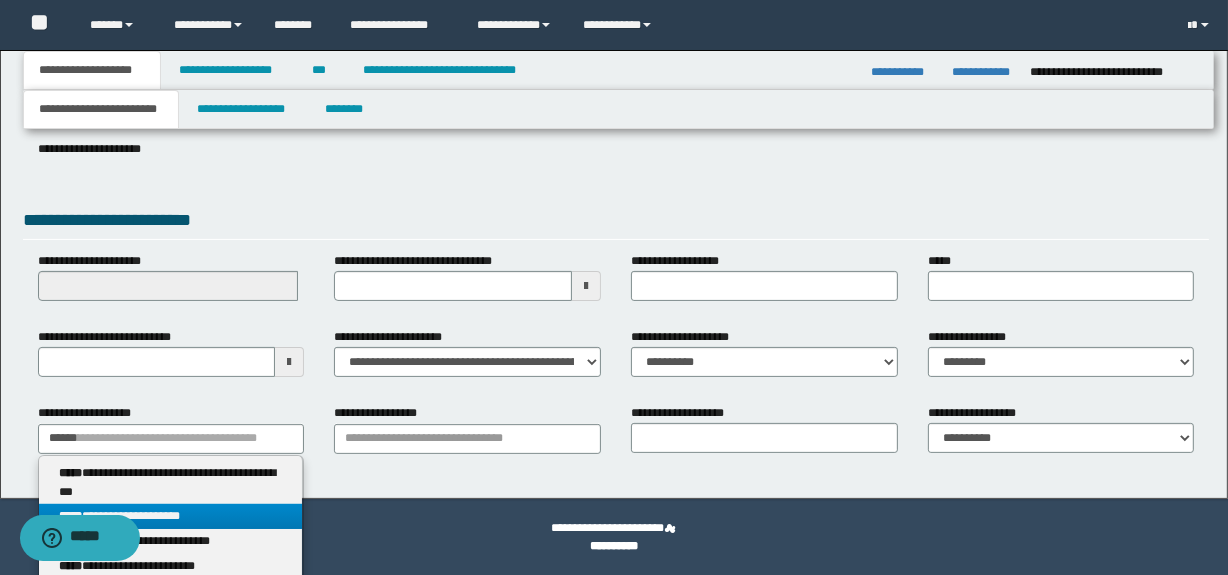 click on "**********" at bounding box center (171, 516) 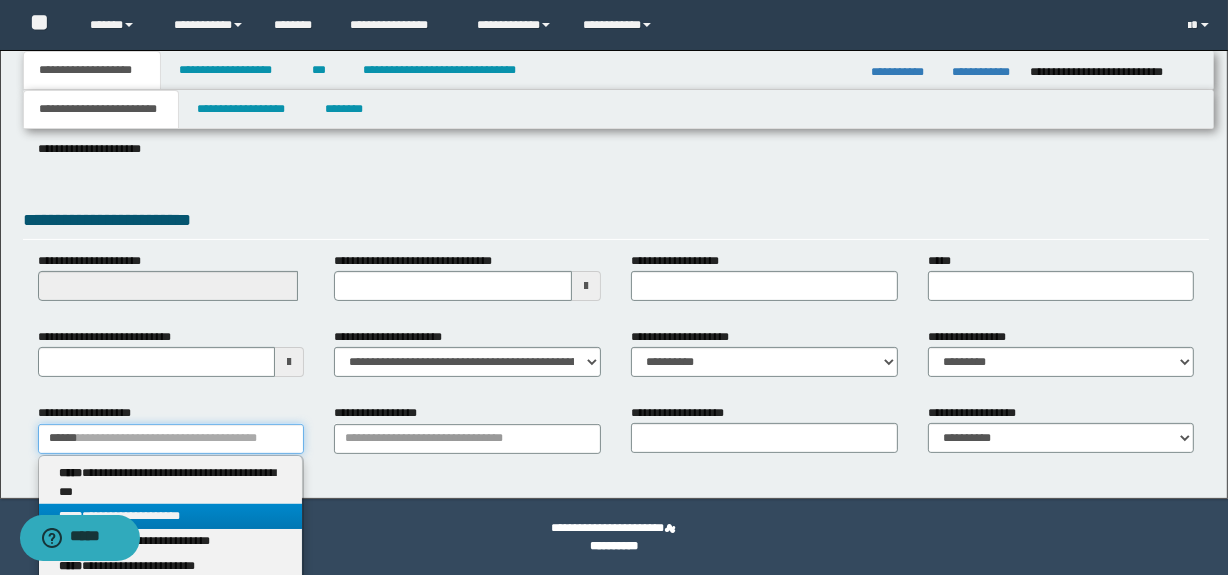type 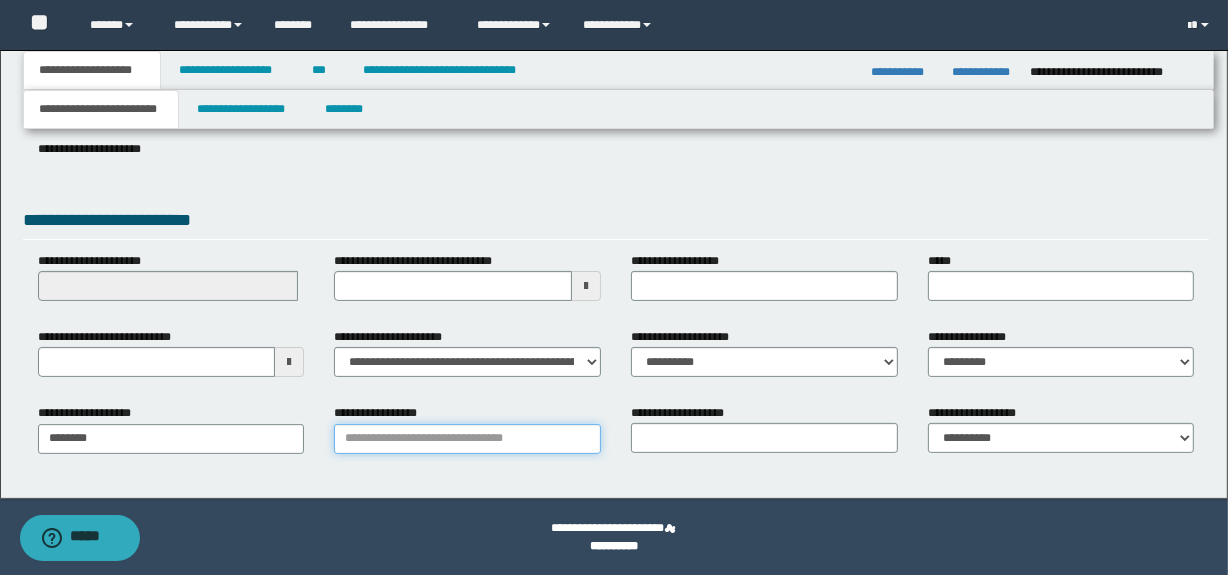 click on "**********" at bounding box center (467, 439) 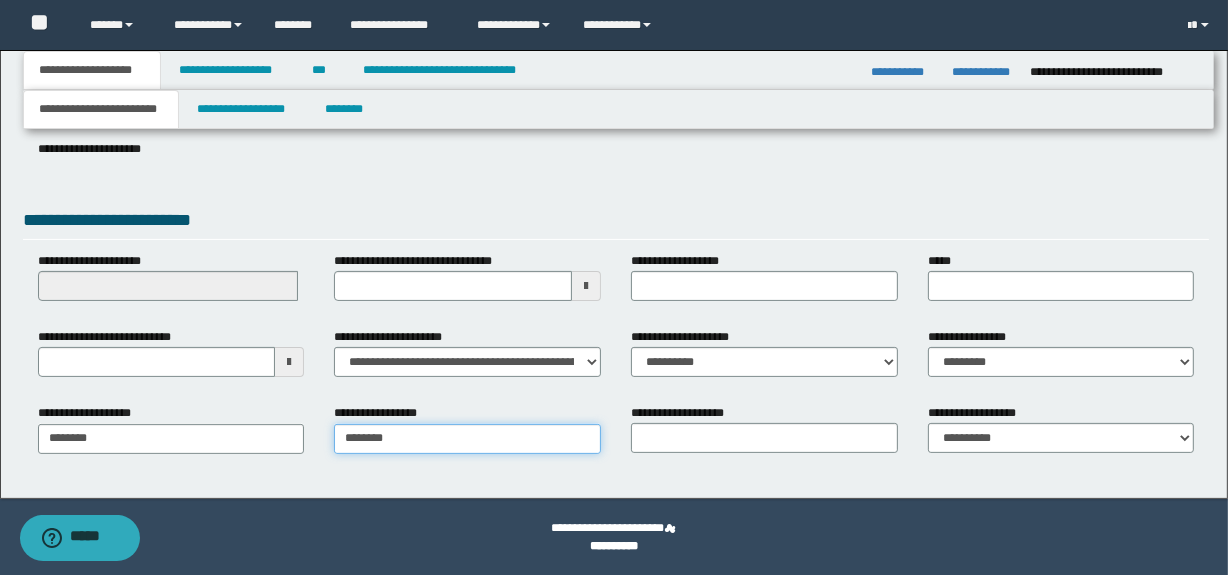 type on "*********" 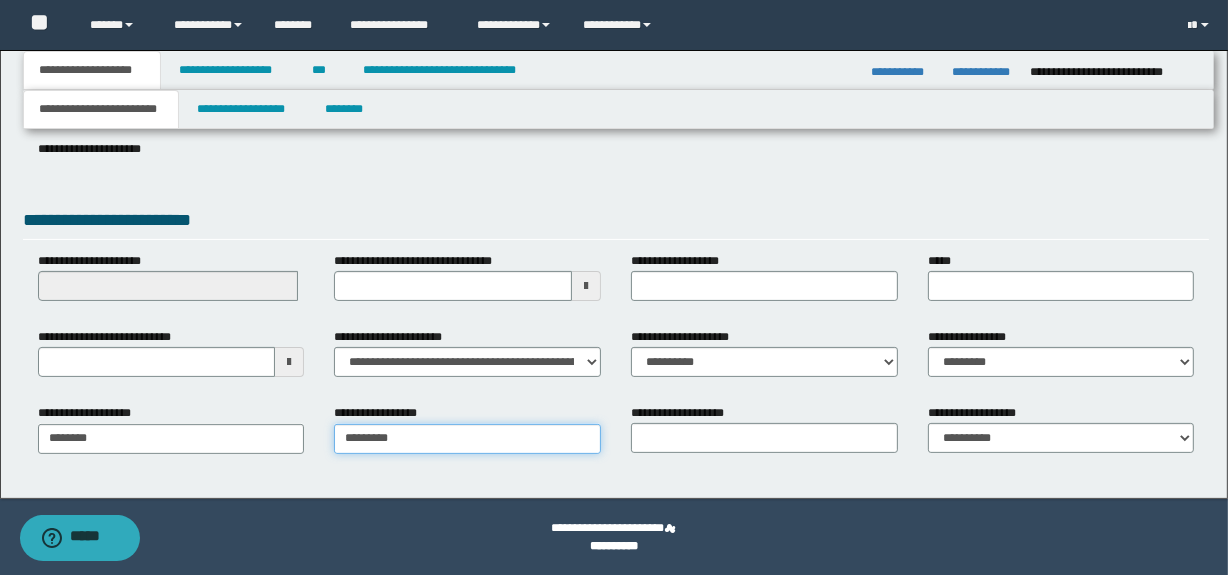 type on "*********" 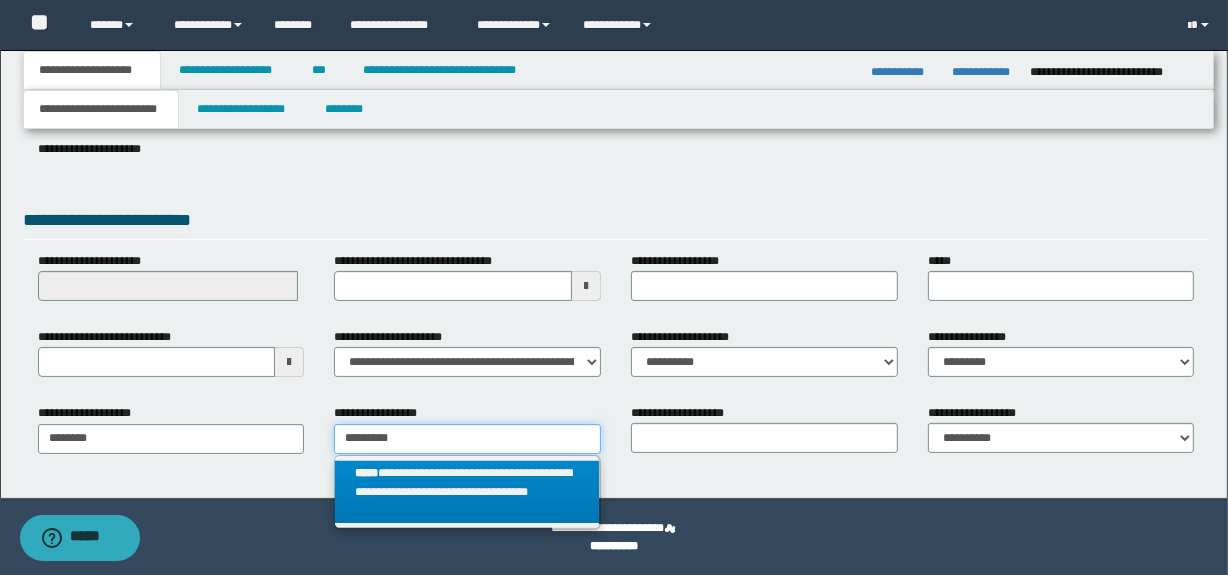 type on "*********" 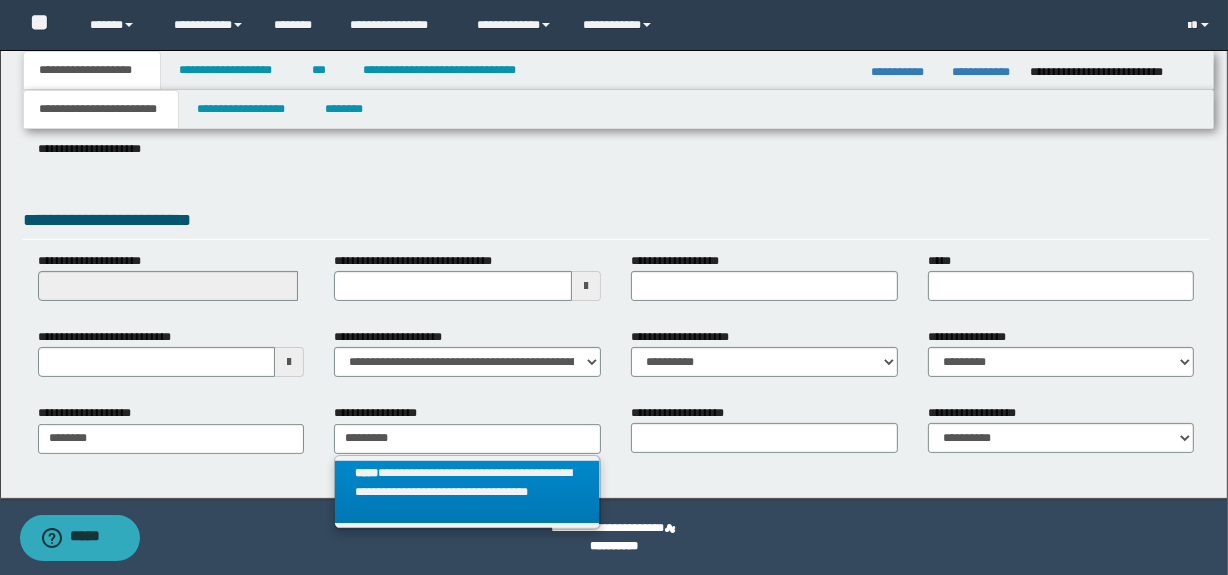 click on "**********" at bounding box center [467, 492] 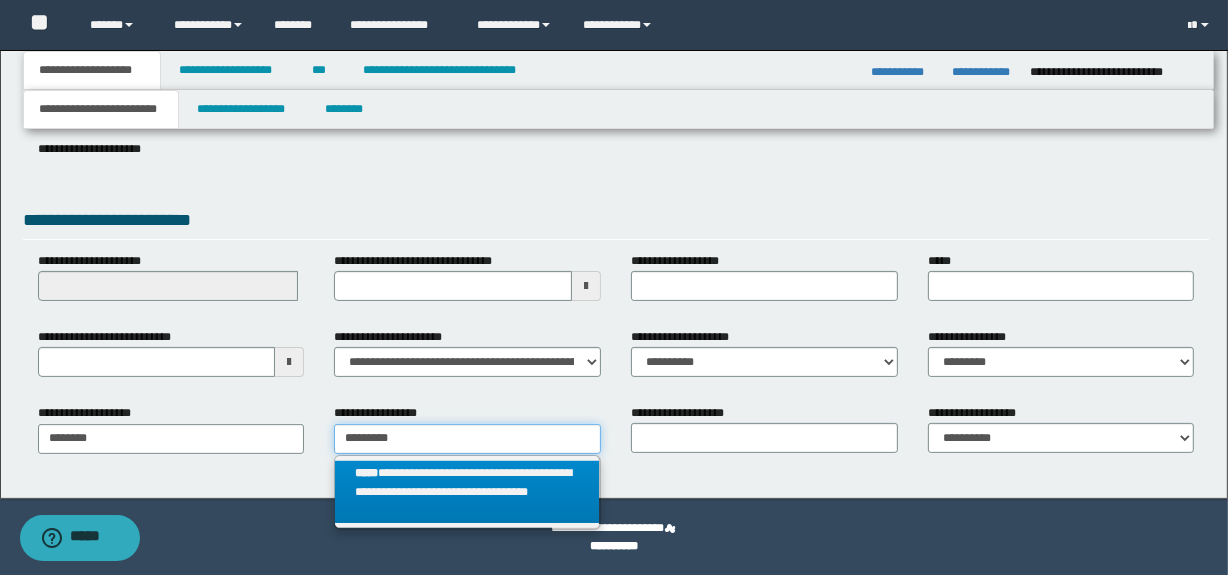 type 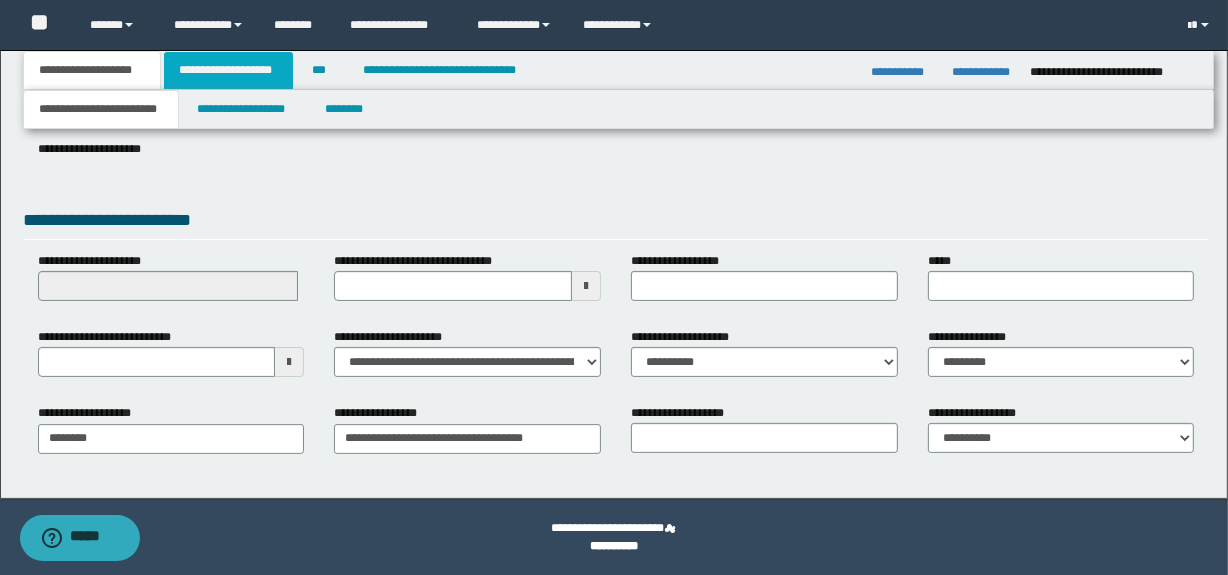 click on "**********" at bounding box center (228, 70) 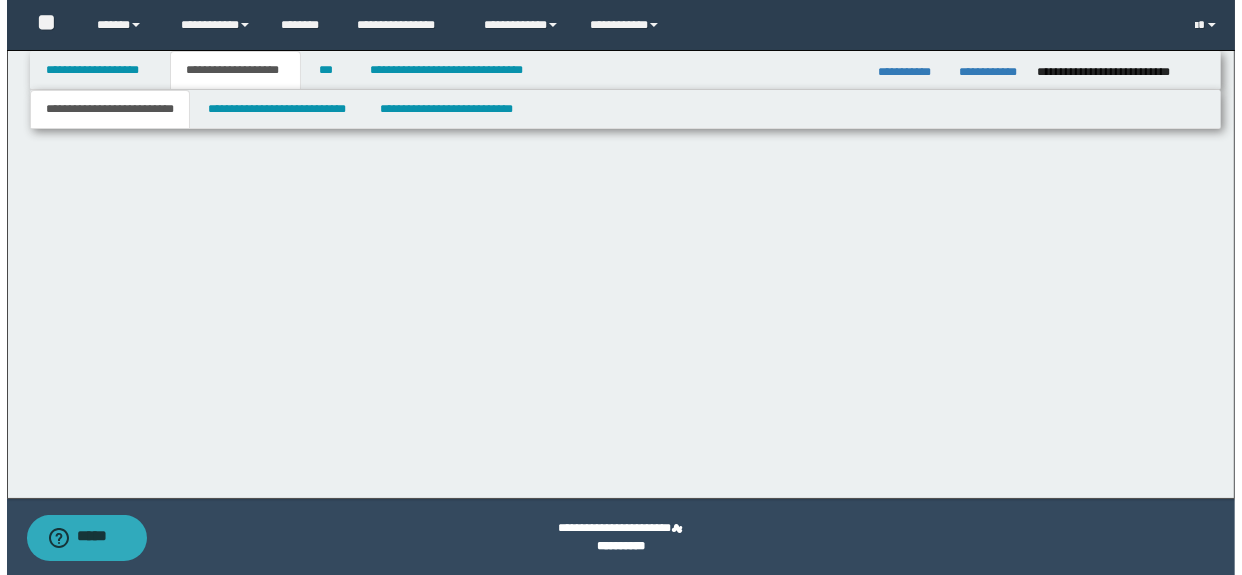 scroll, scrollTop: 0, scrollLeft: 0, axis: both 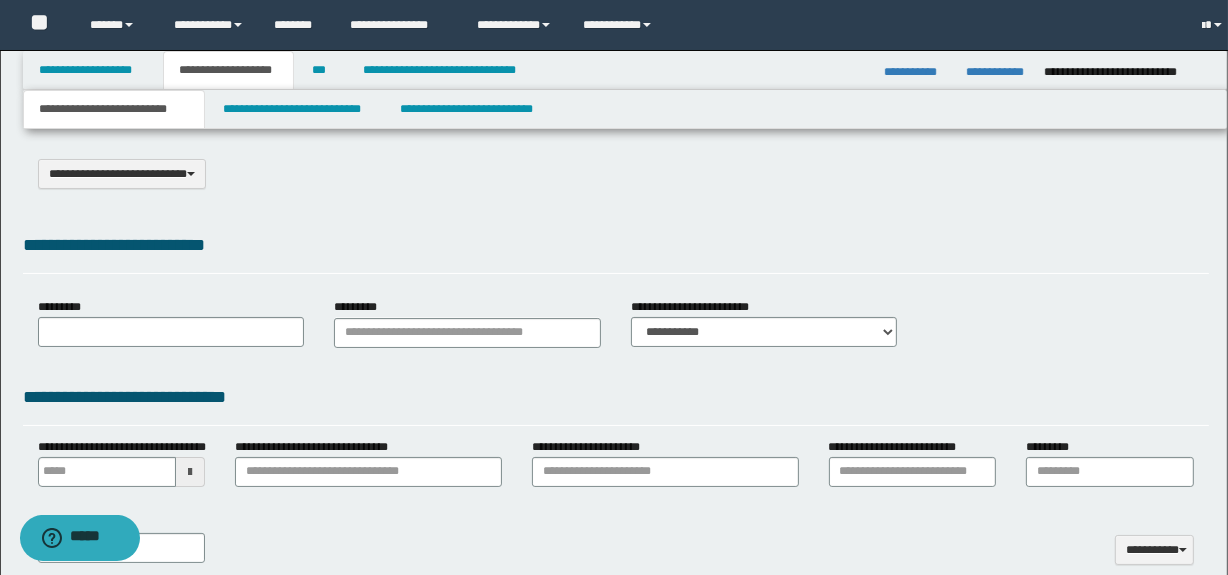 select on "*" 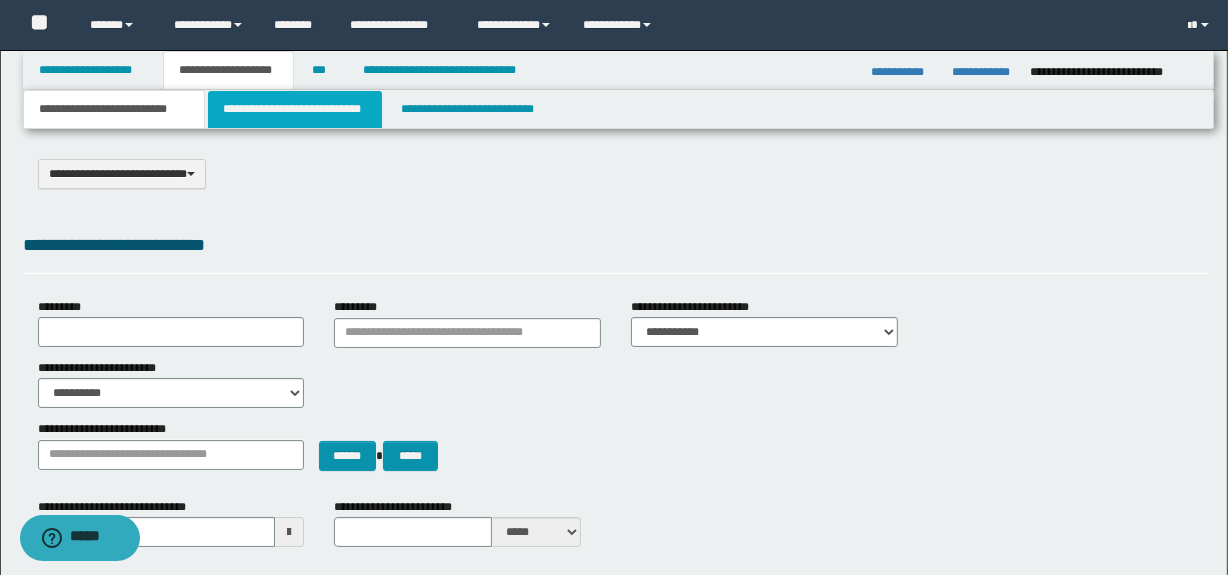 click on "**********" at bounding box center (294, 109) 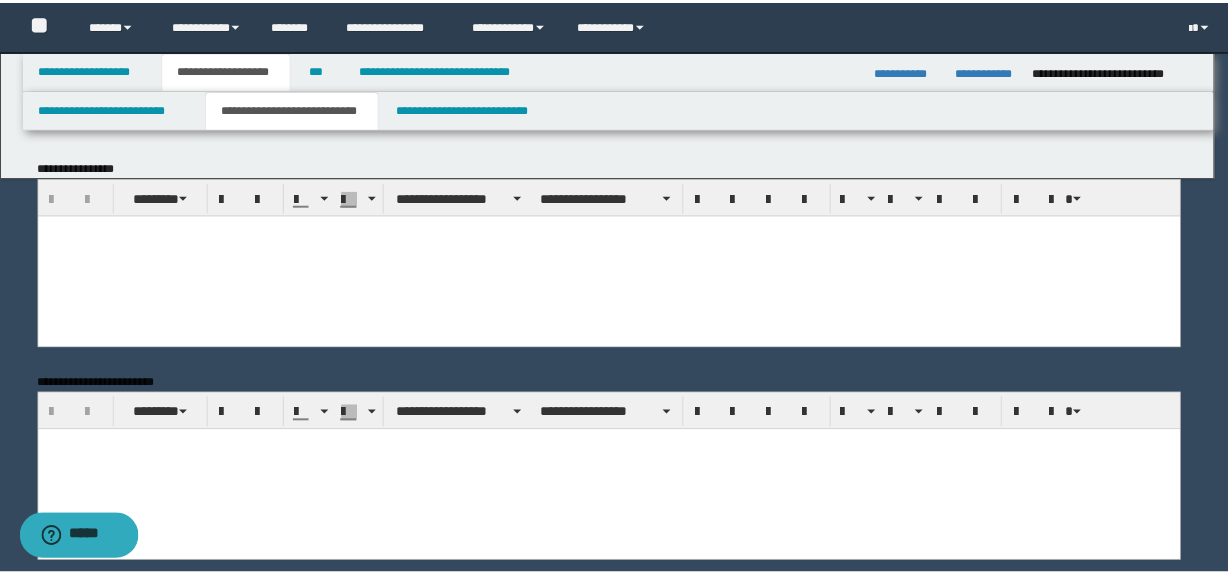 scroll, scrollTop: 0, scrollLeft: 0, axis: both 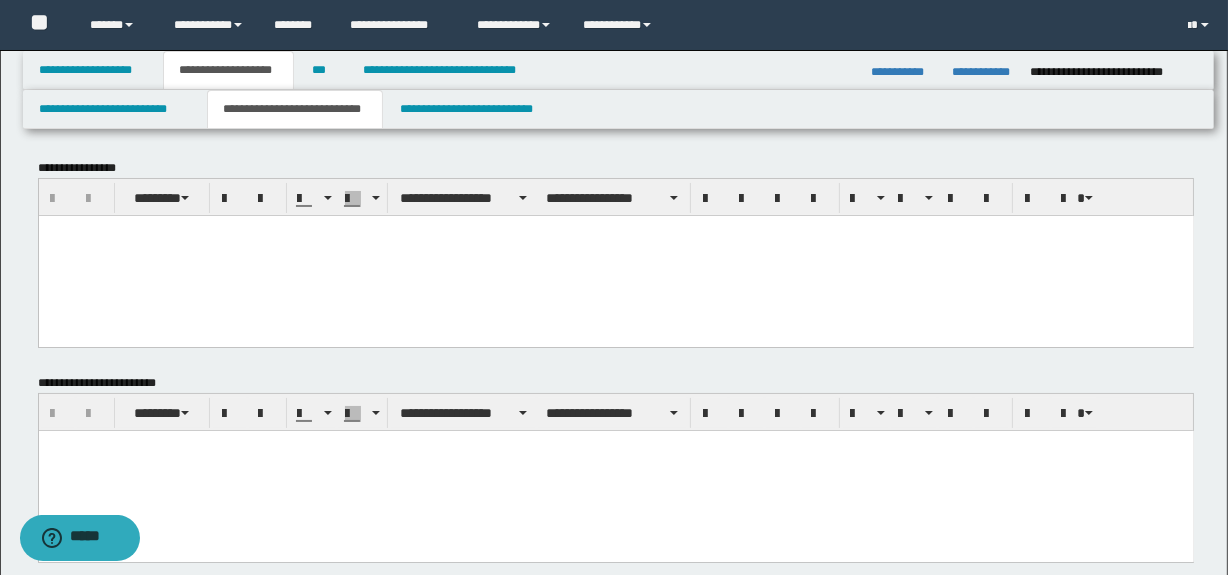 click at bounding box center [615, 255] 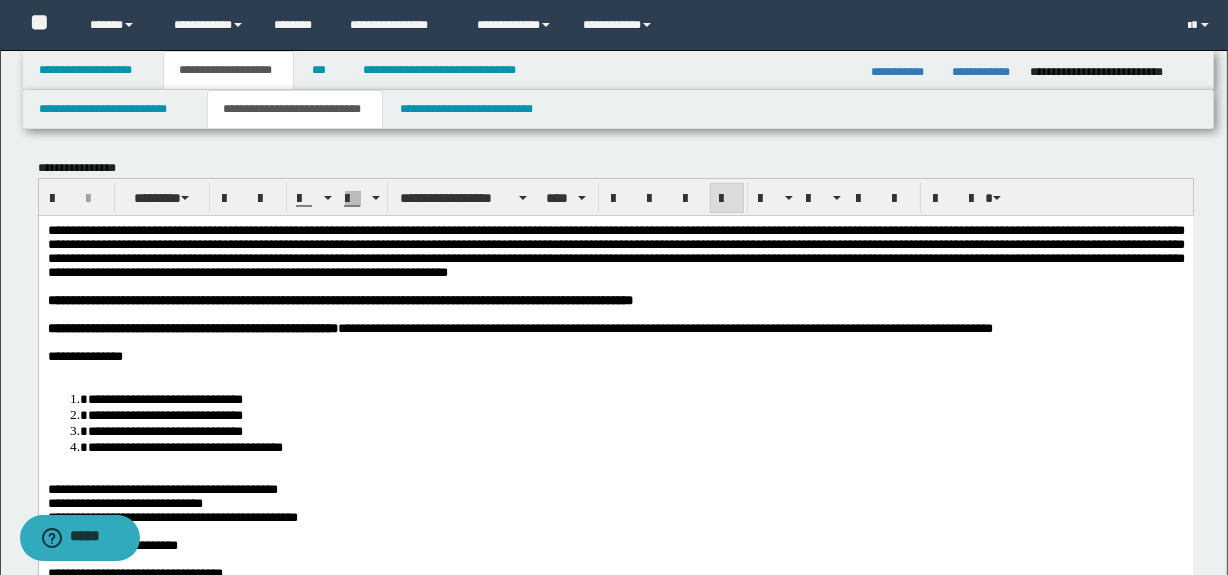 click at bounding box center (615, 370) 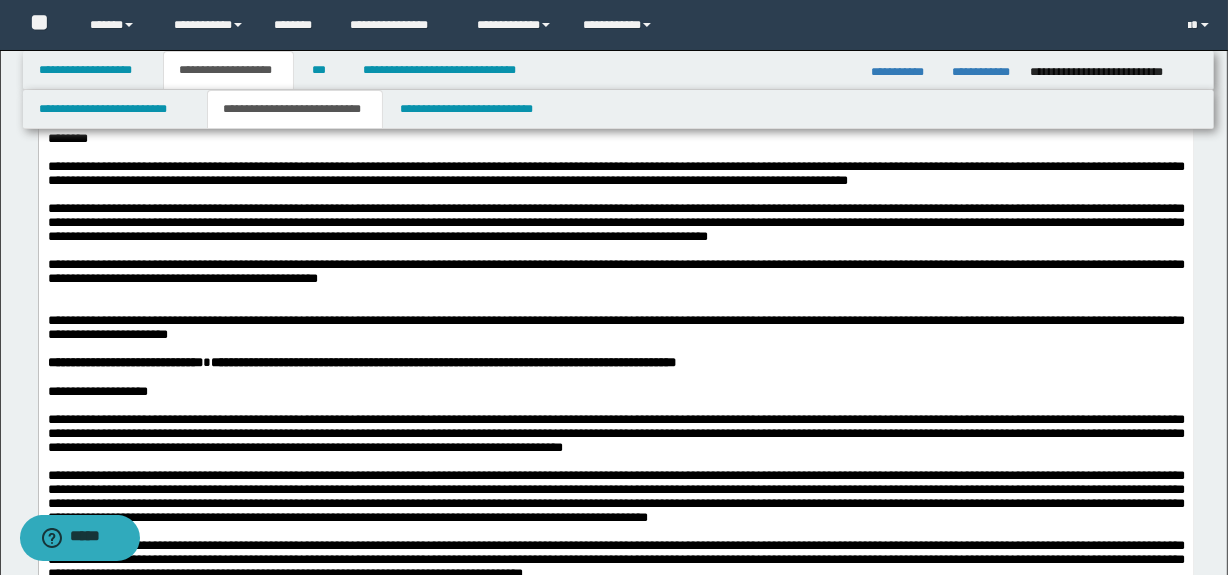 scroll, scrollTop: 912, scrollLeft: 0, axis: vertical 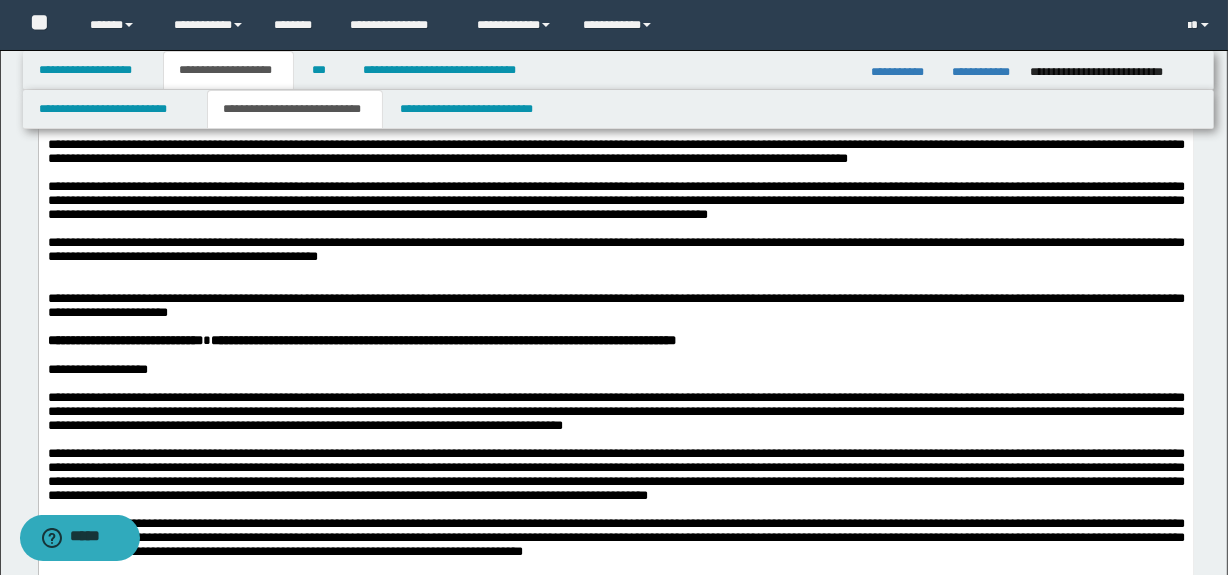 click at bounding box center [615, 285] 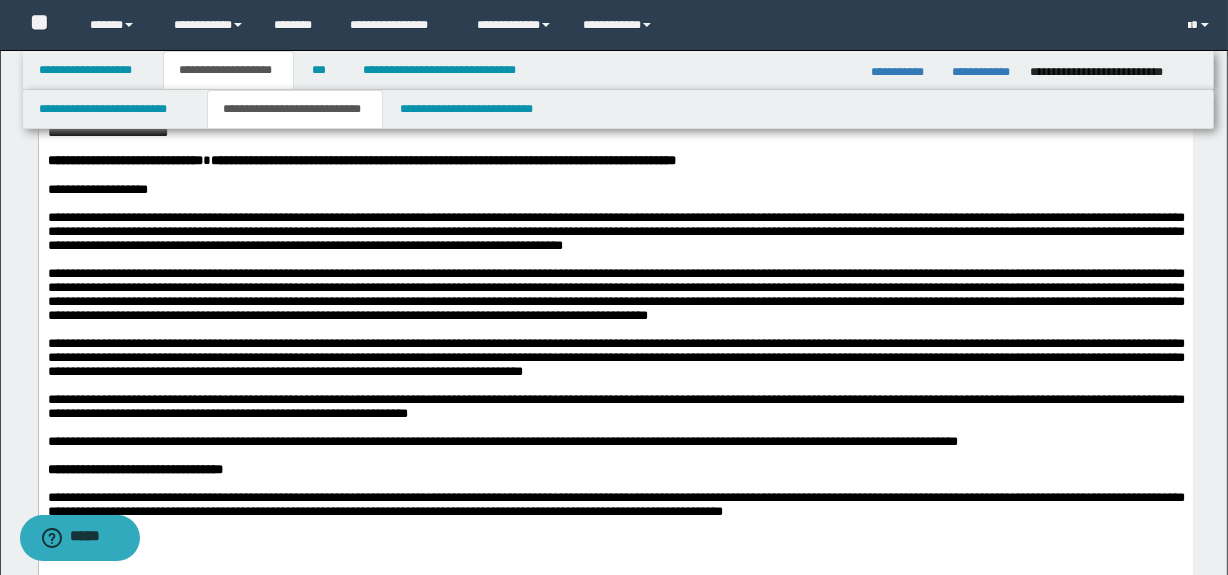 scroll, scrollTop: 1083, scrollLeft: 0, axis: vertical 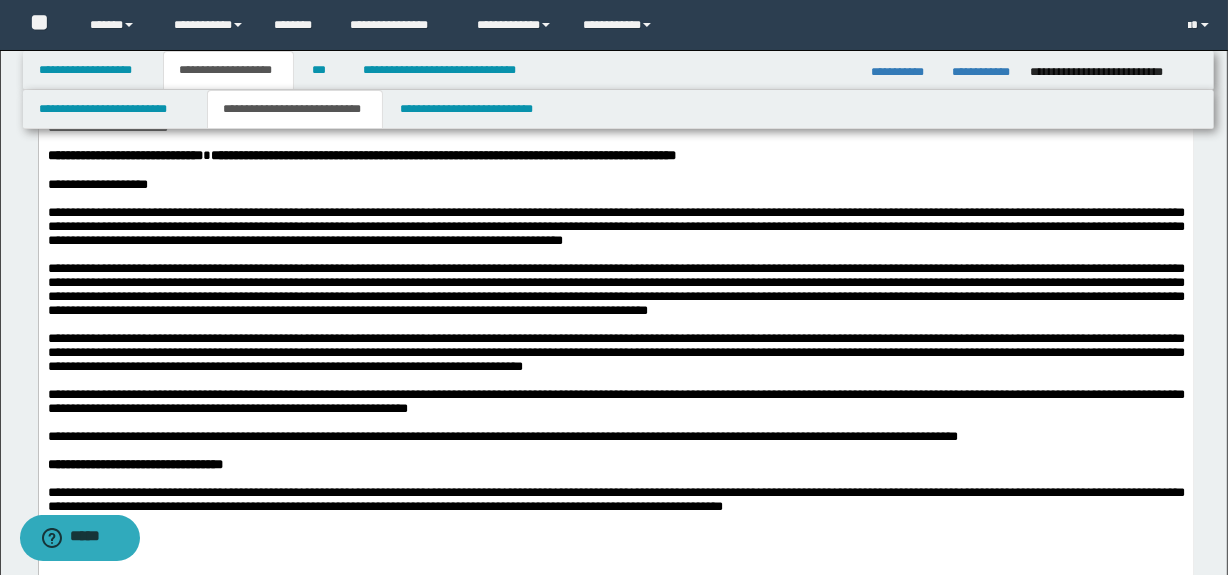 click on "**********" at bounding box center (615, 226) 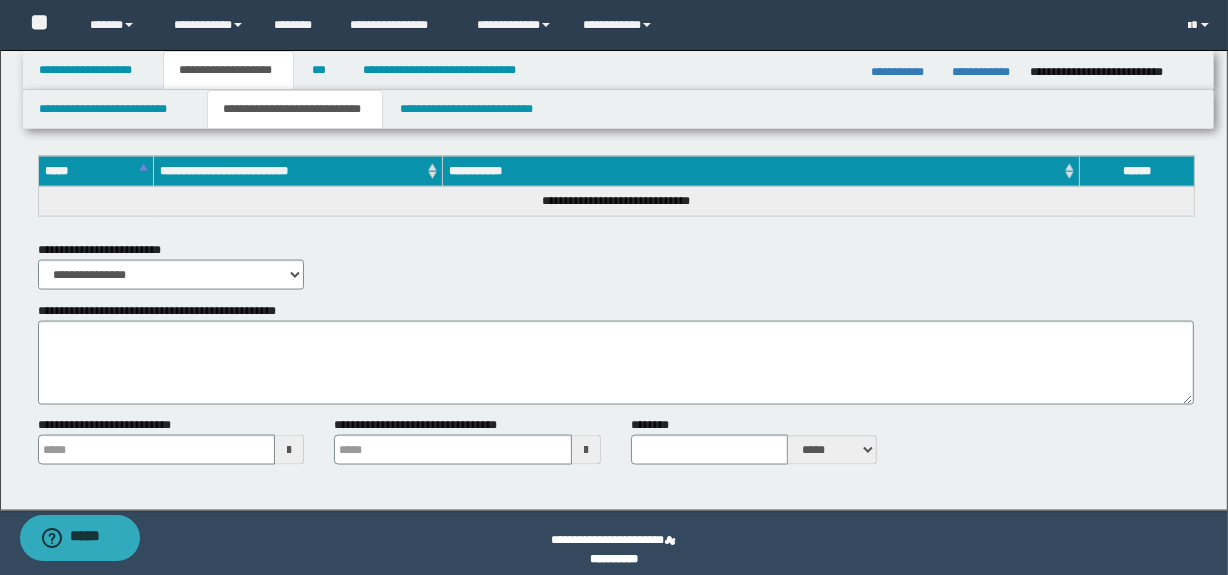 scroll, scrollTop: 2615, scrollLeft: 0, axis: vertical 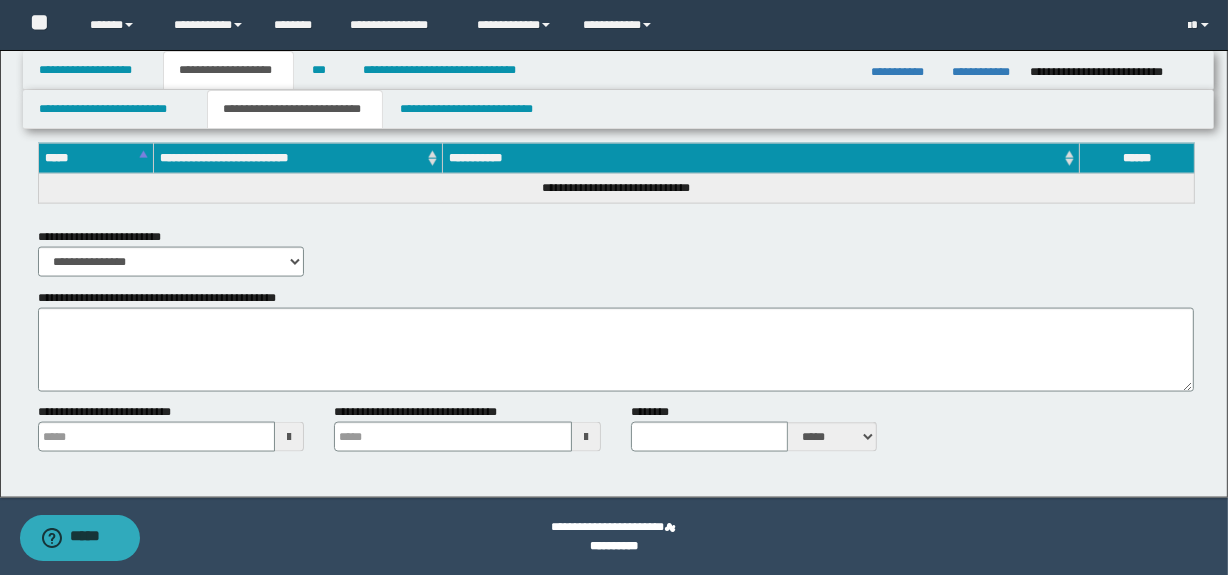 type 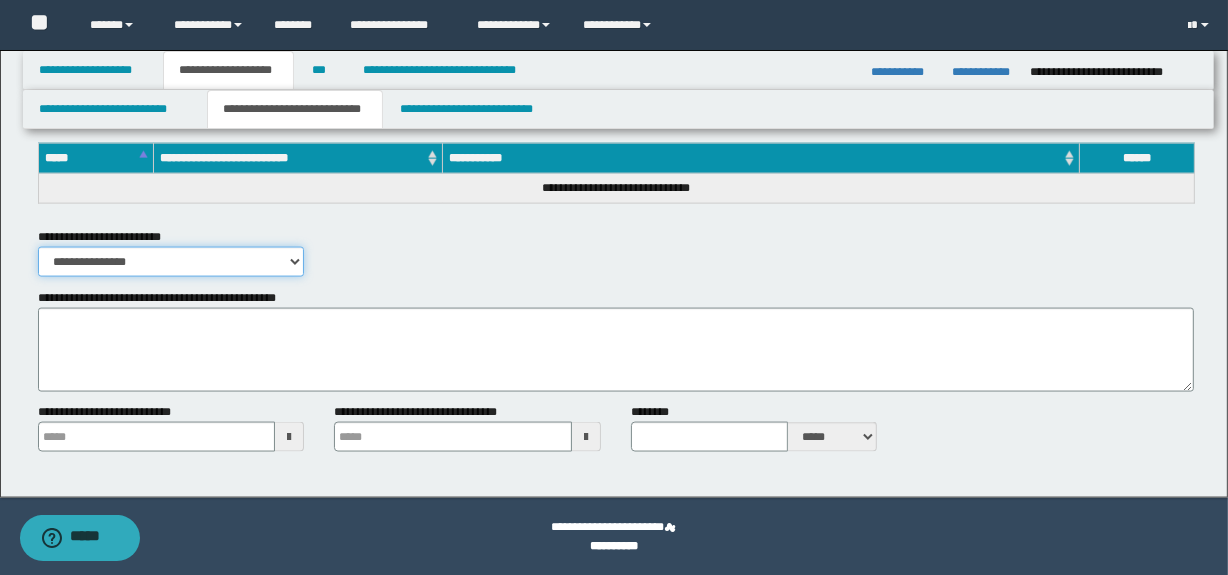 click on "**********" at bounding box center (171, 262) 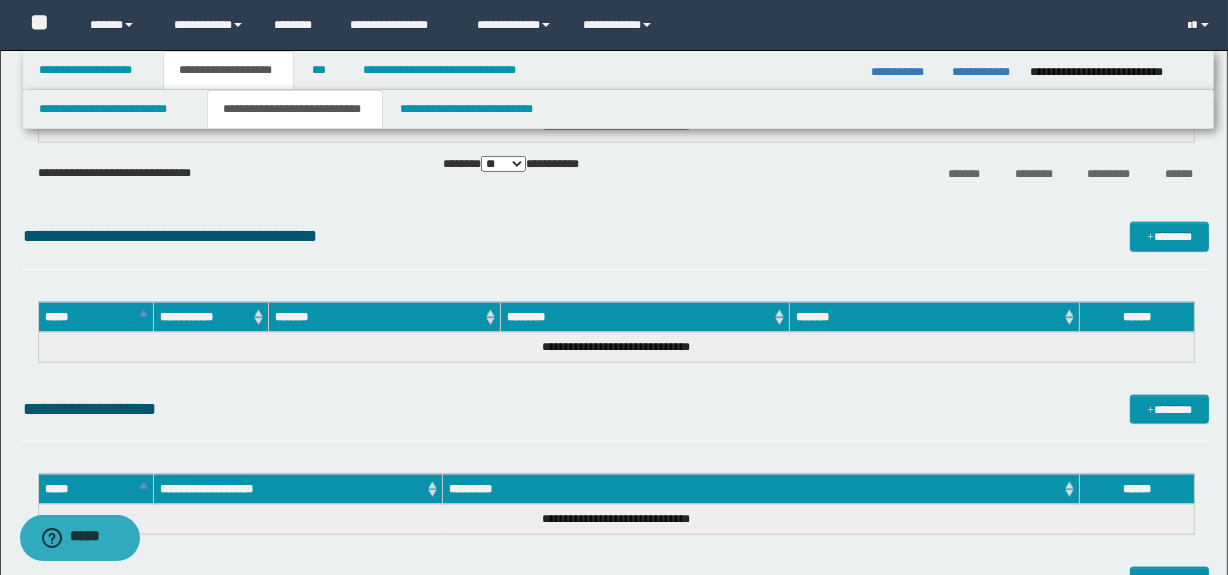 scroll, scrollTop: 1610, scrollLeft: 0, axis: vertical 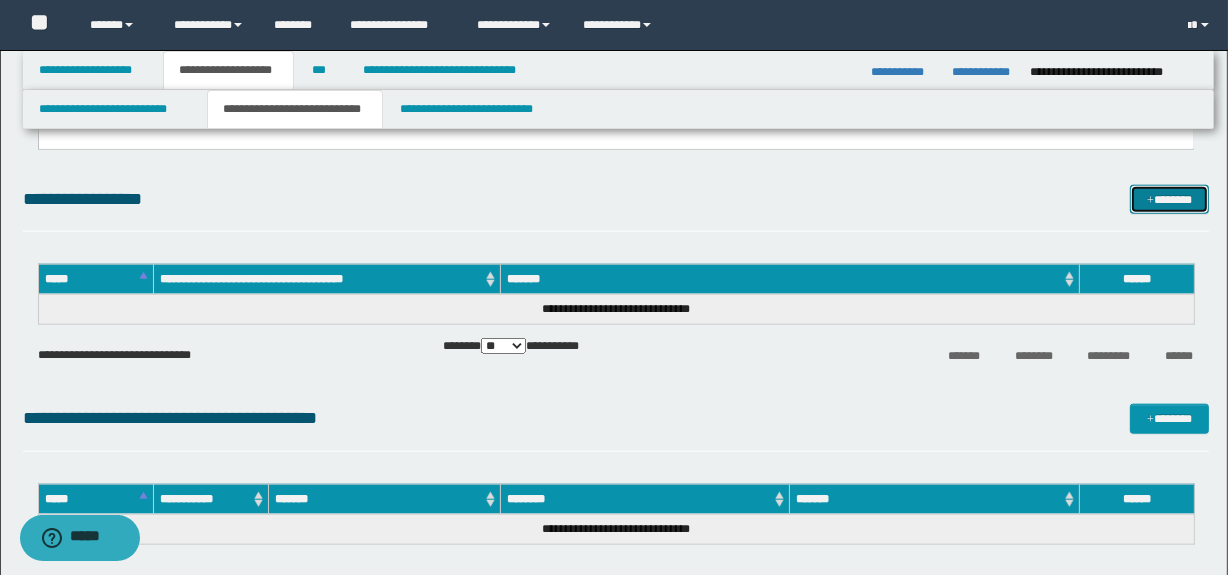 click on "*******" at bounding box center [1170, 200] 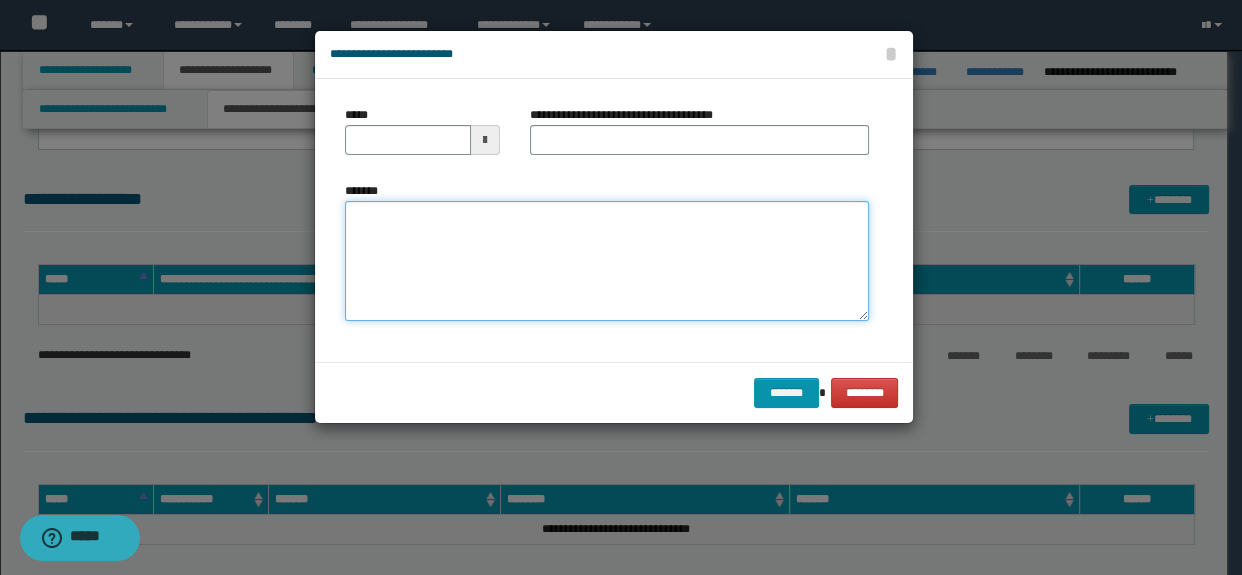 click on "*******" at bounding box center [607, 261] 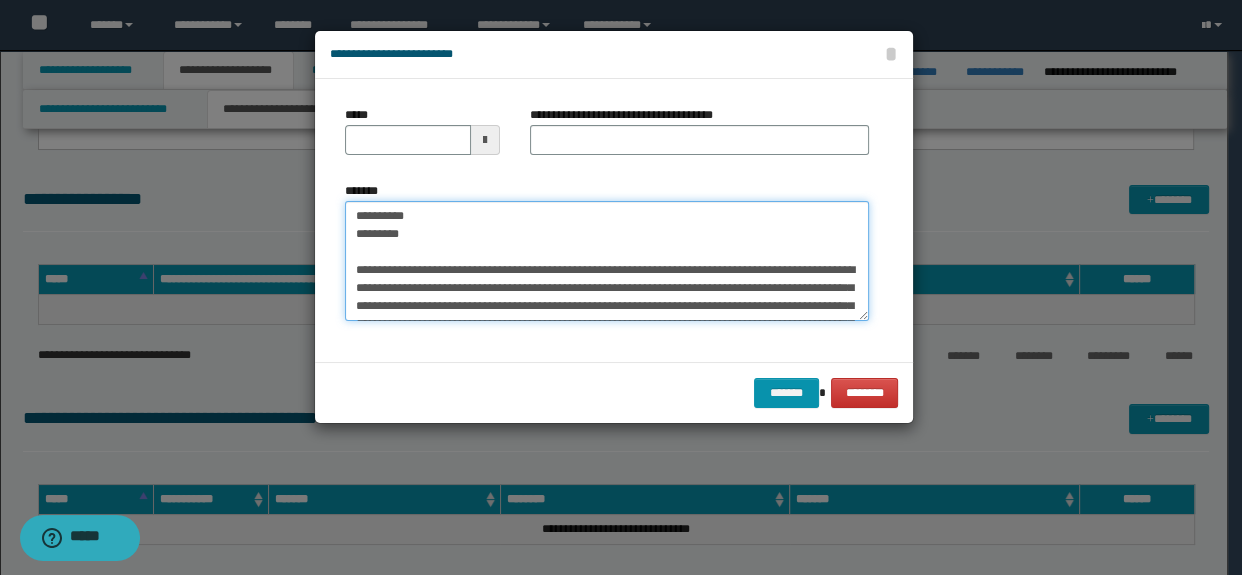 scroll, scrollTop: 246, scrollLeft: 0, axis: vertical 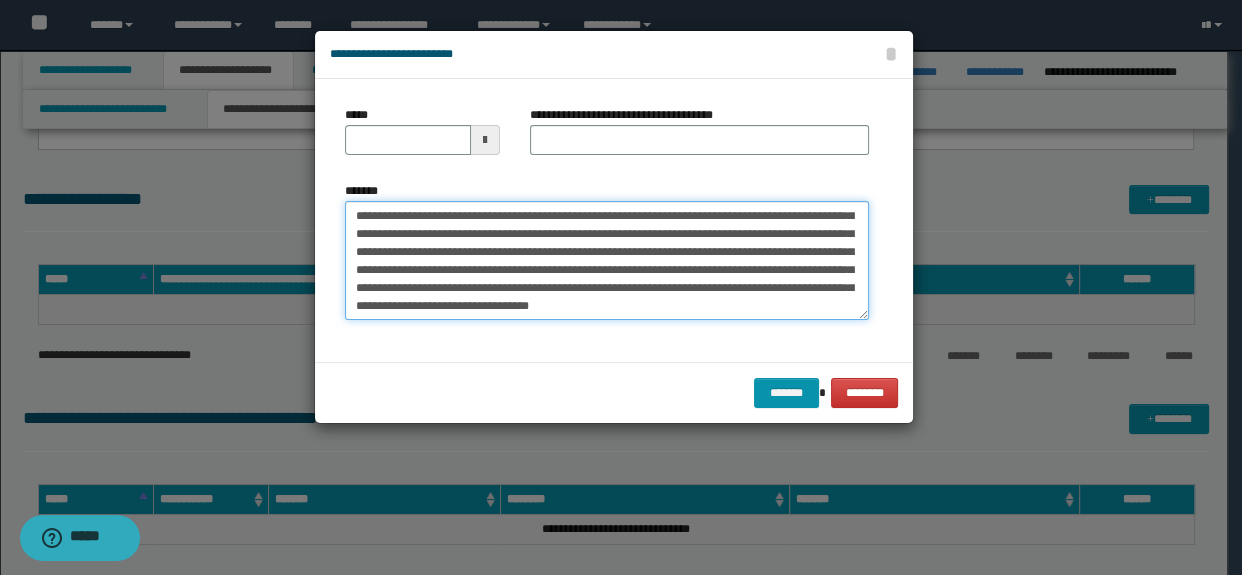 type on "**********" 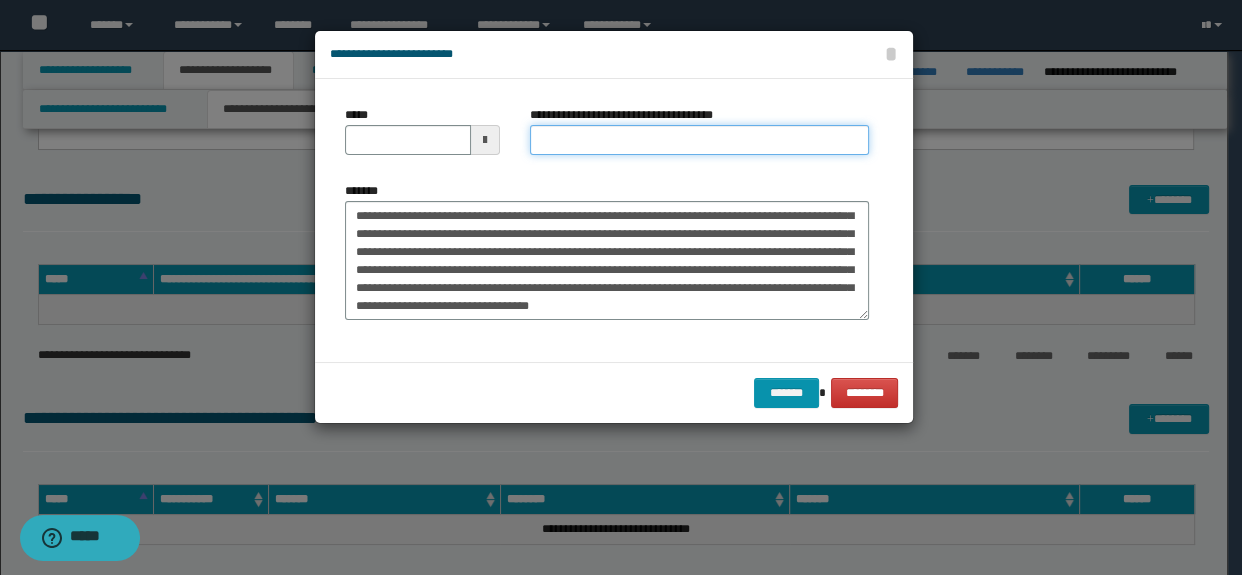 click on "**********" at bounding box center [700, 140] 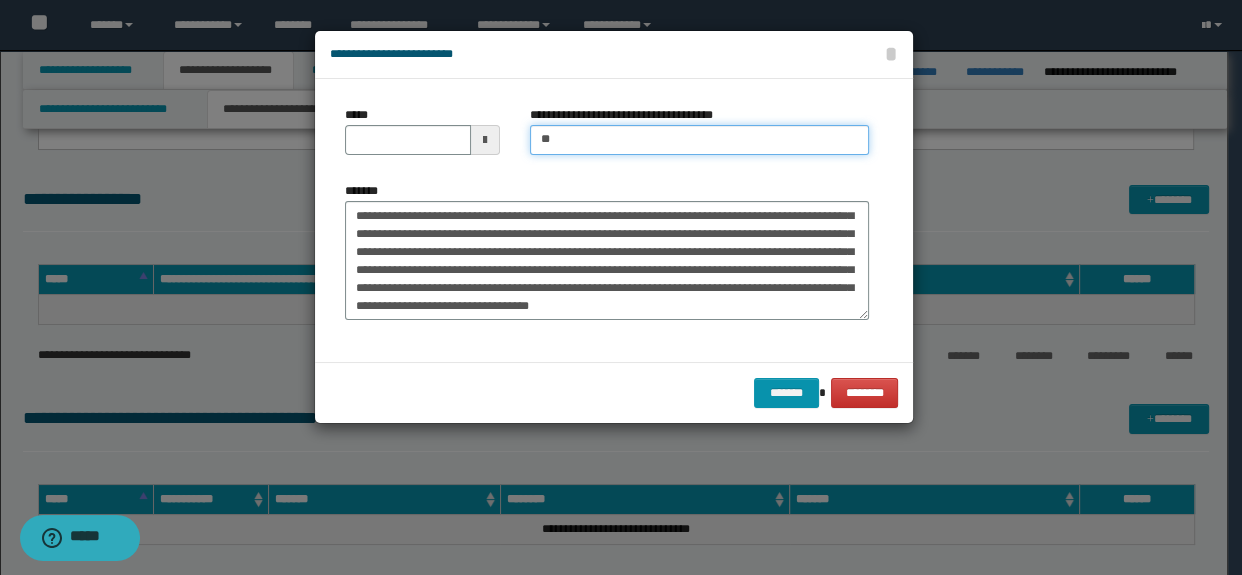 type on "**********" 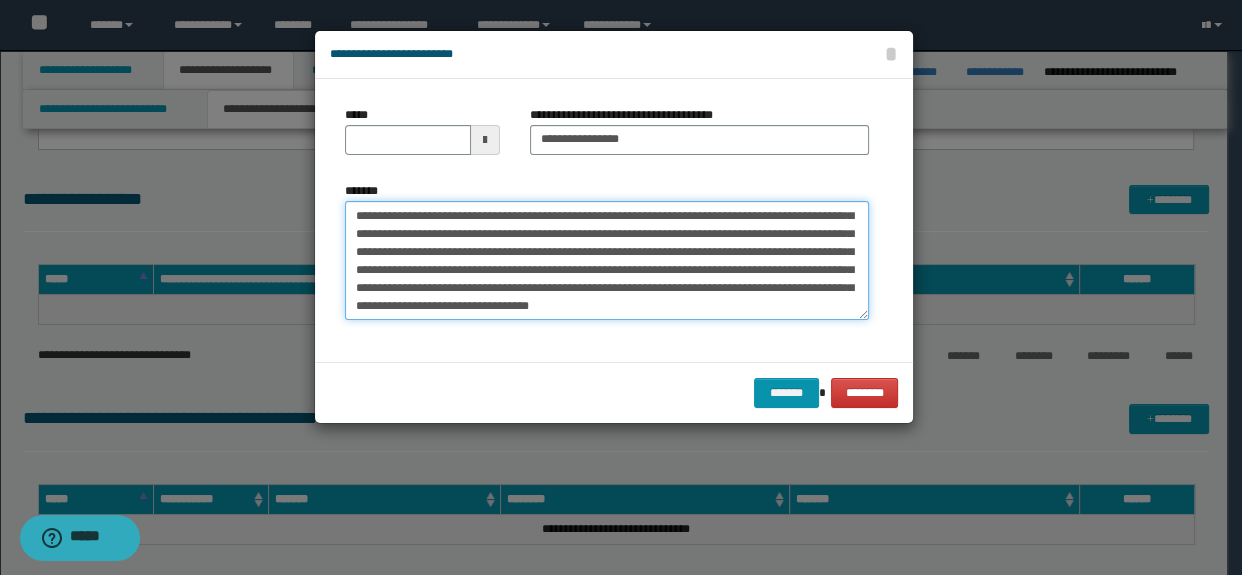 scroll, scrollTop: 0, scrollLeft: 0, axis: both 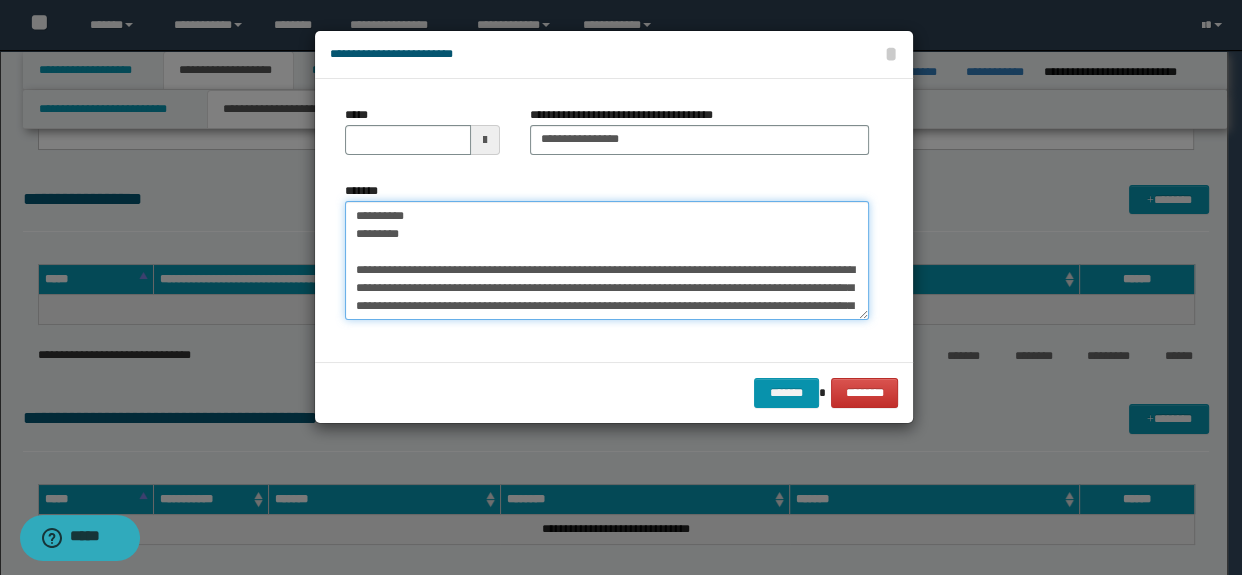 drag, startPoint x: 436, startPoint y: 236, endPoint x: 419, endPoint y: 235, distance: 17.029387 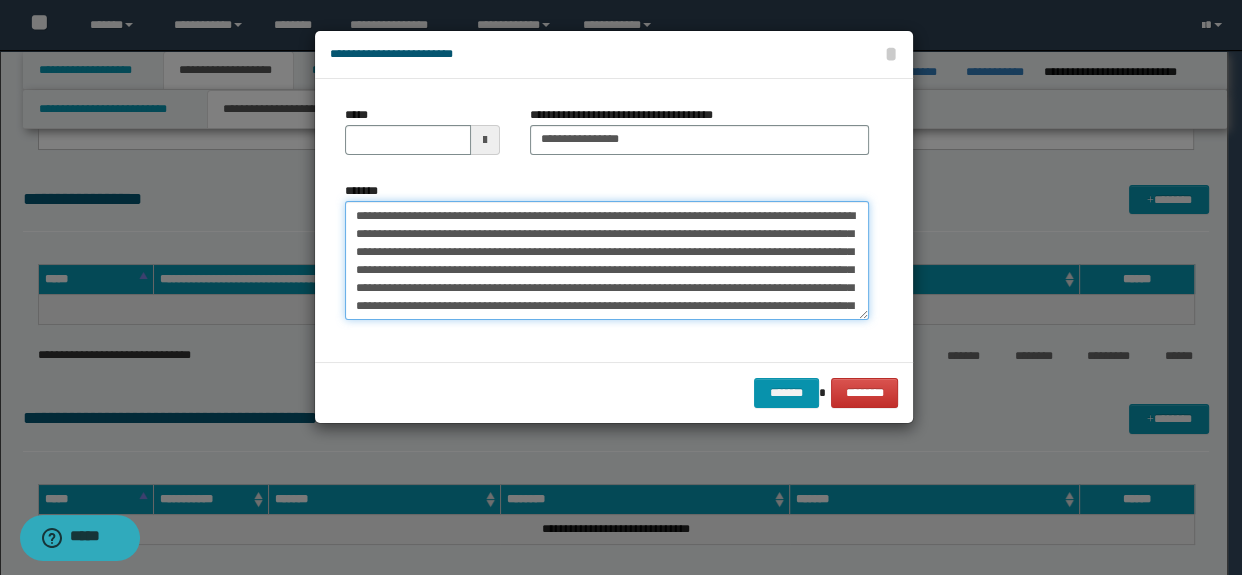 type 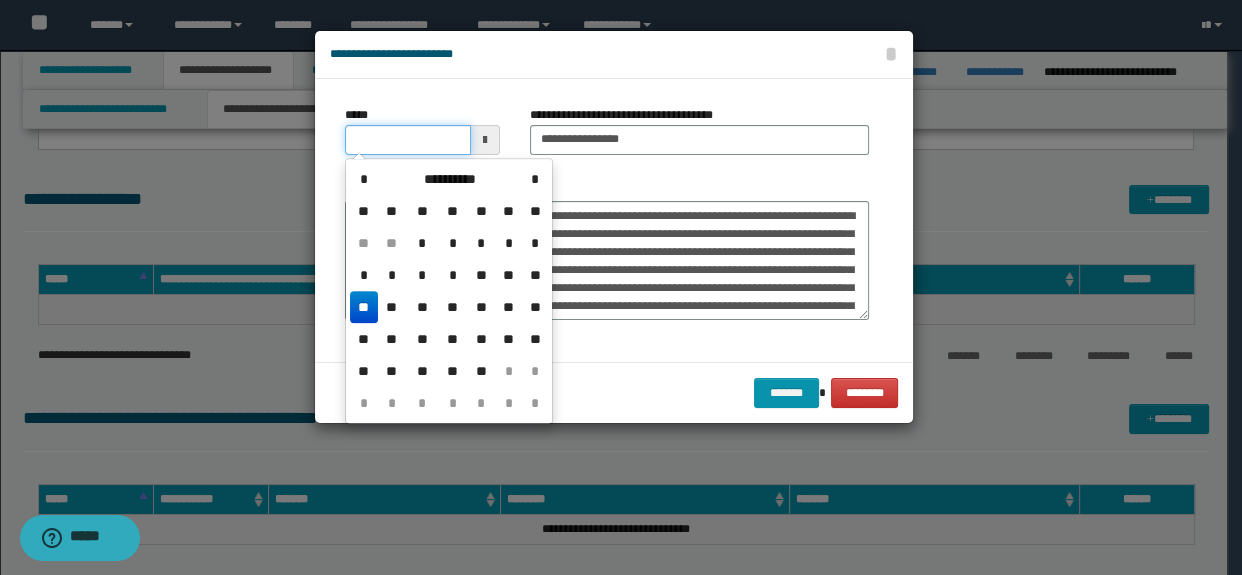 click on "*****" at bounding box center [408, 140] 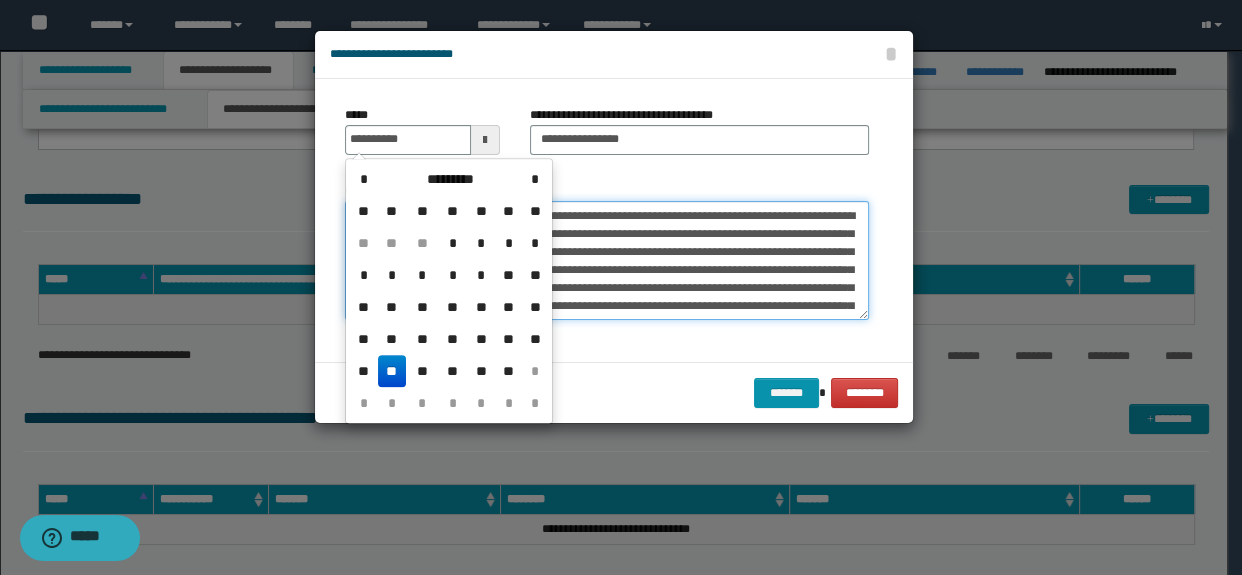 type on "**********" 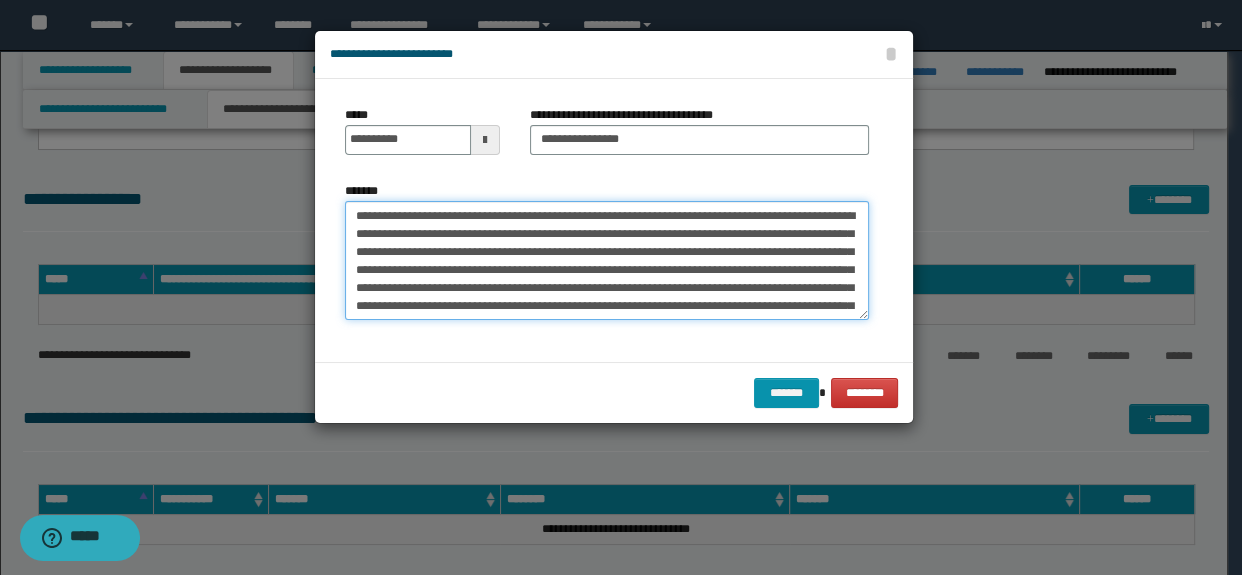 click on "*******" at bounding box center (607, 261) 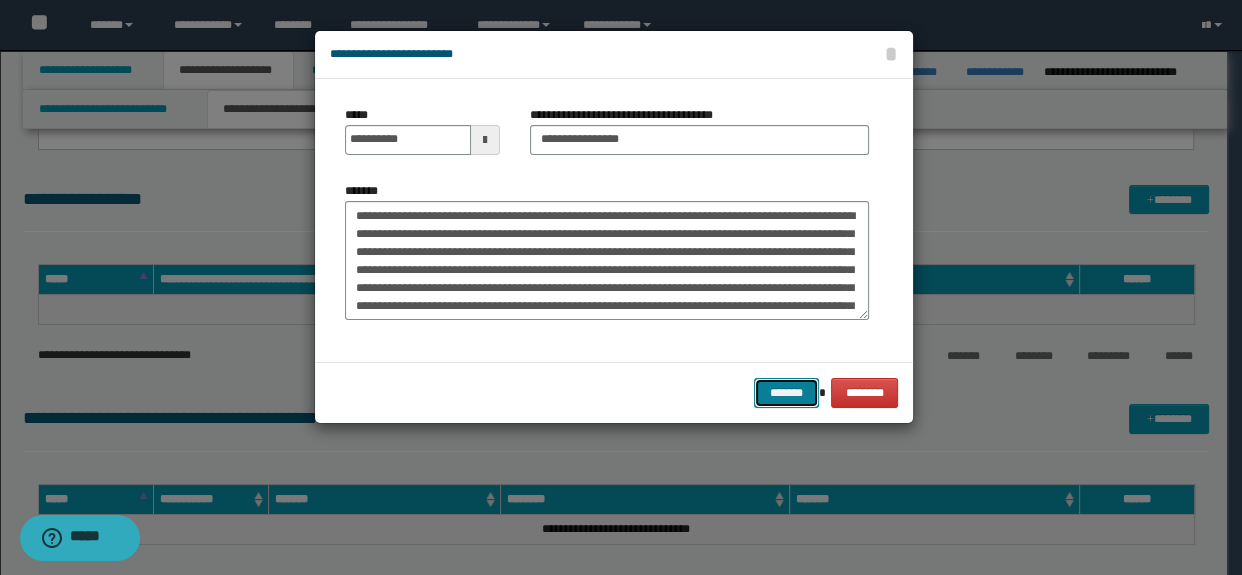 click on "*******" at bounding box center [786, 393] 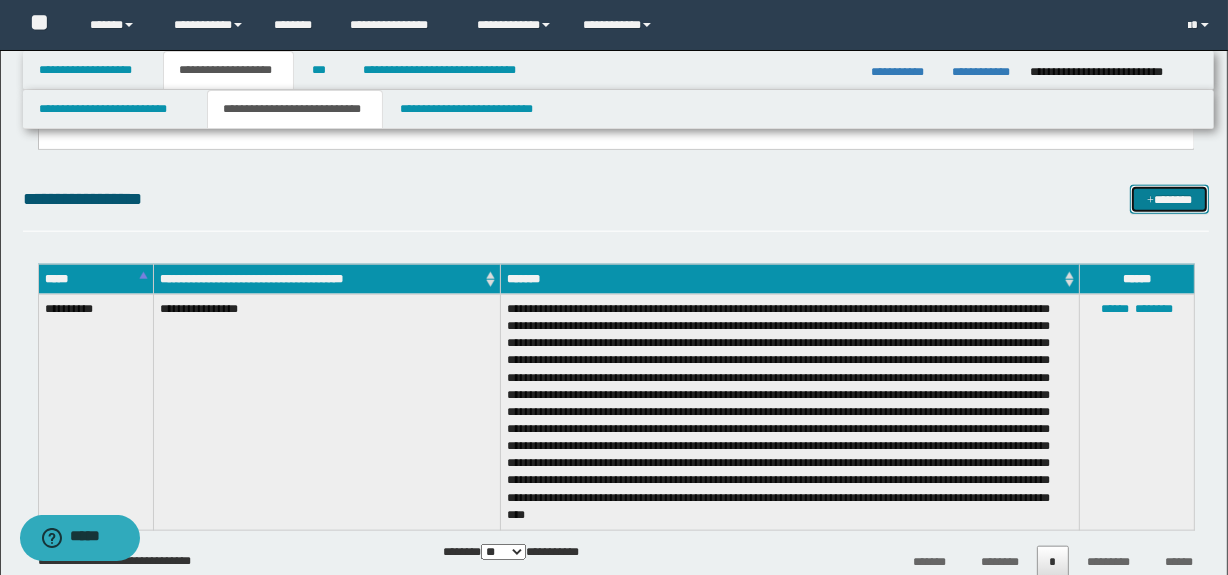 click at bounding box center [1150, 201] 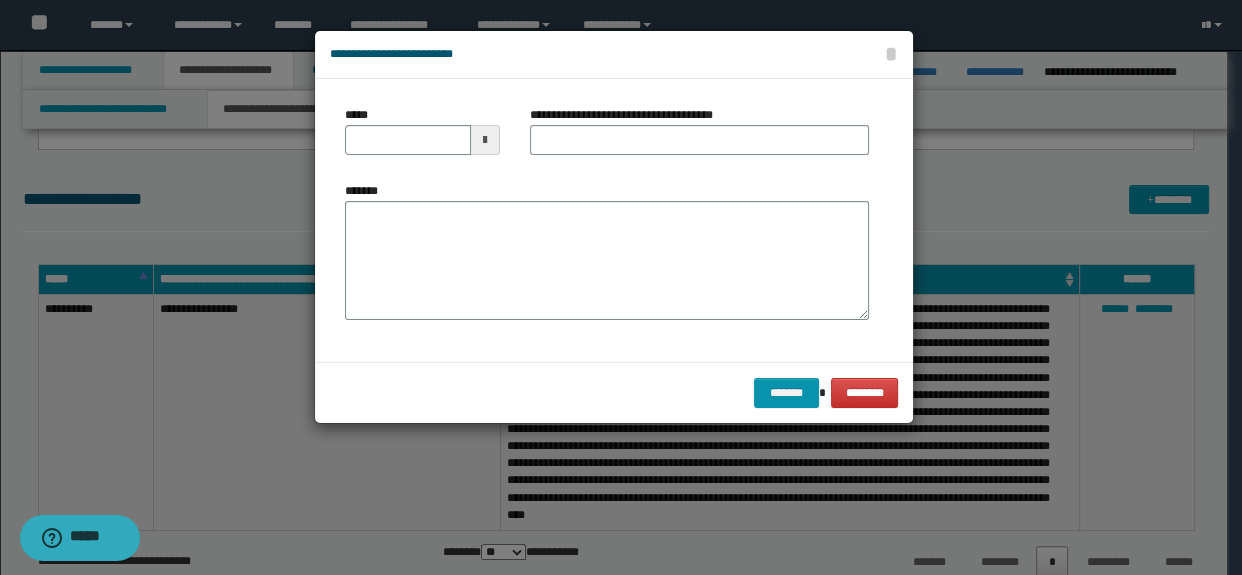 click on "*******" at bounding box center [607, 251] 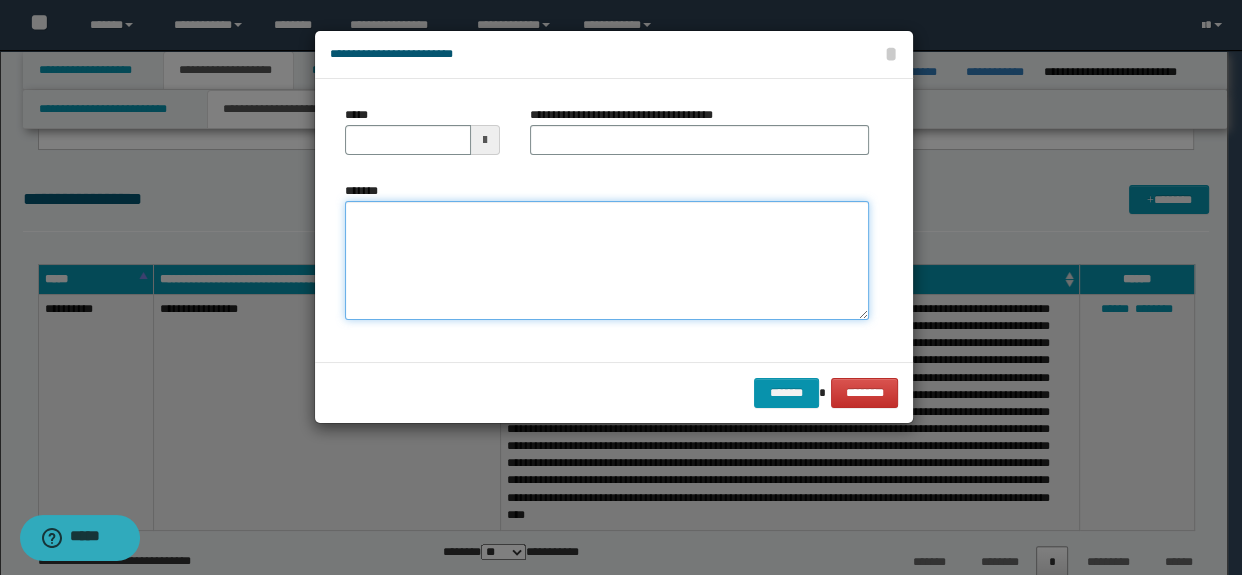 paste on "**********" 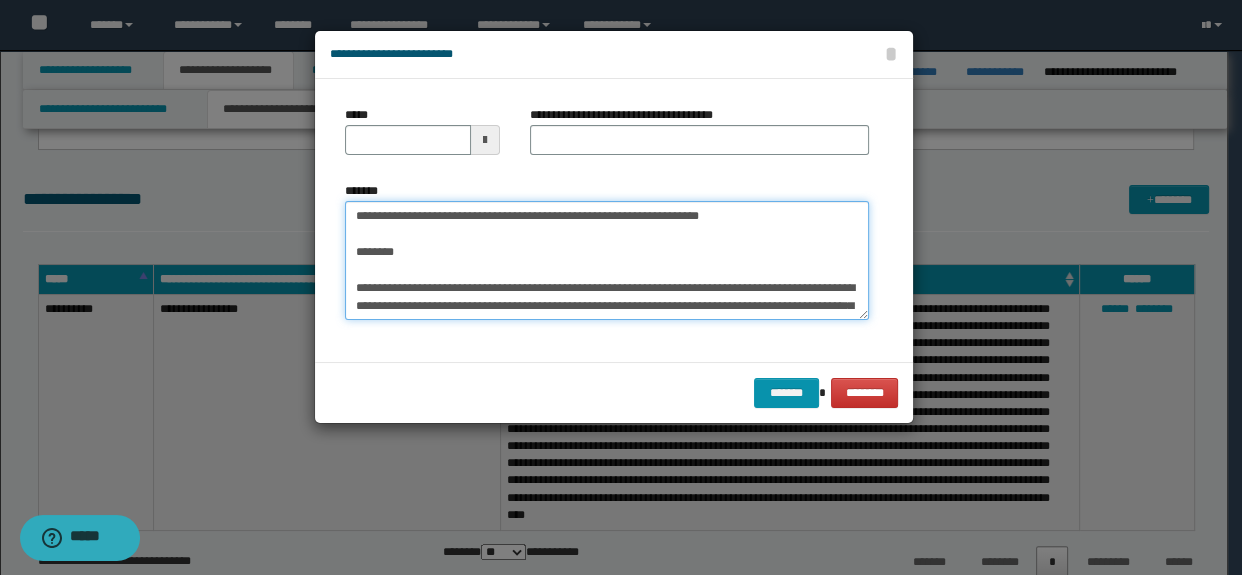 click on "*******" at bounding box center [607, 261] 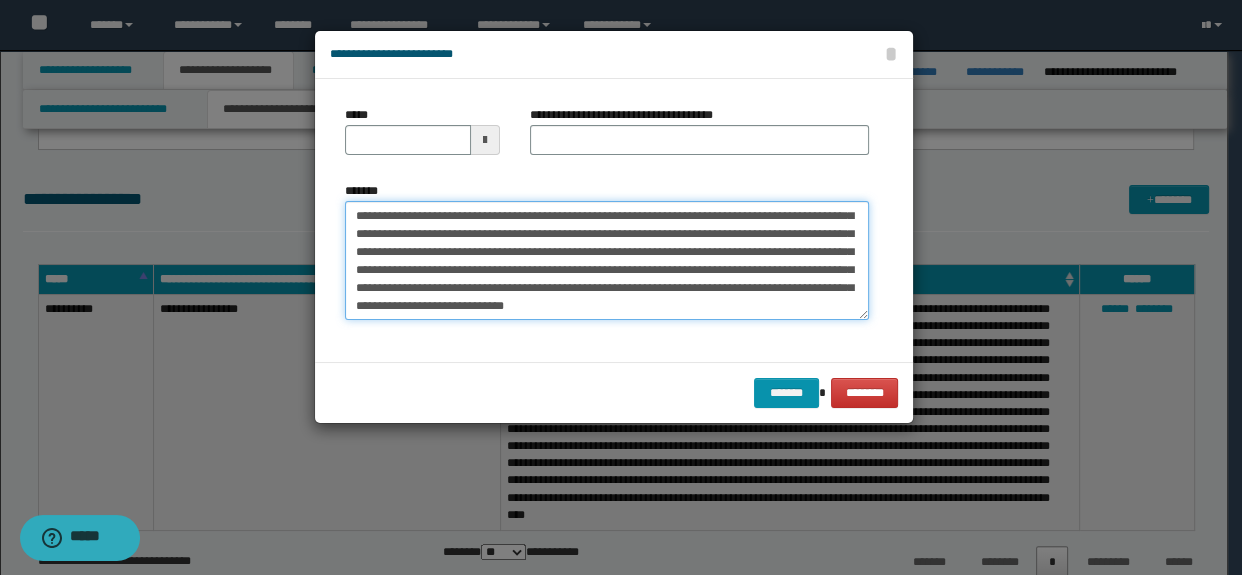scroll, scrollTop: 0, scrollLeft: 0, axis: both 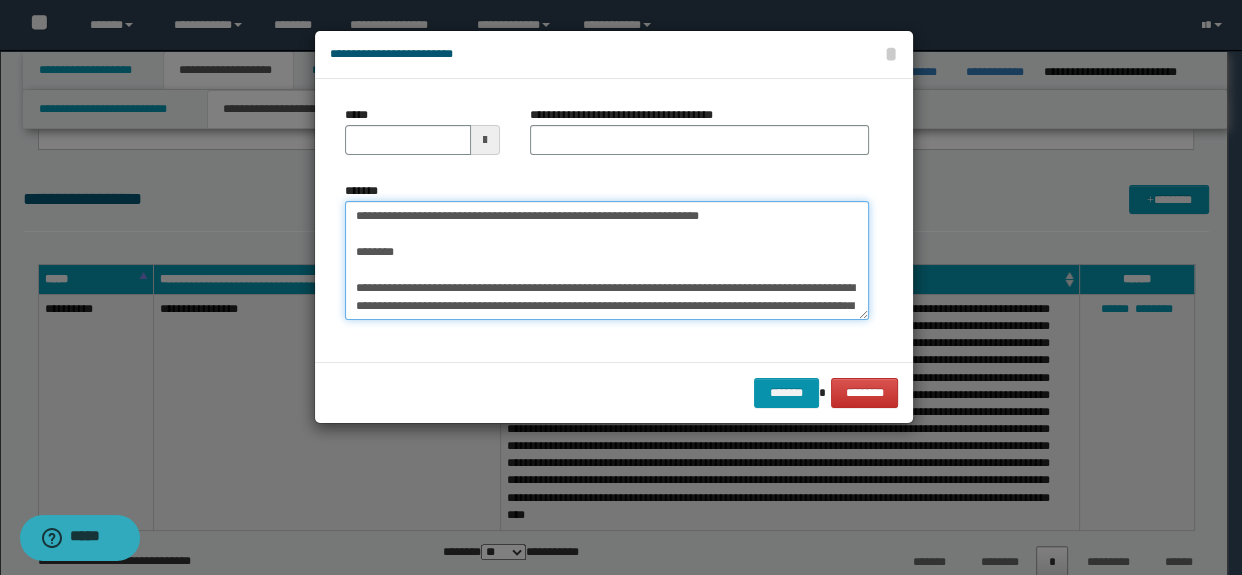 drag, startPoint x: 406, startPoint y: 284, endPoint x: 348, endPoint y: 205, distance: 98.005104 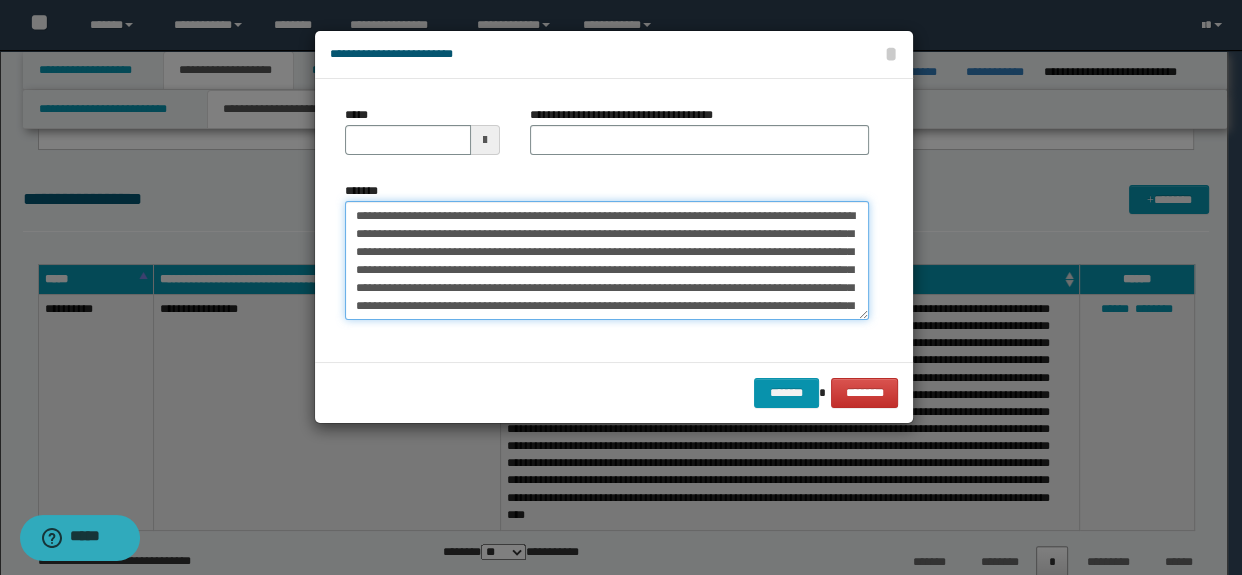 type 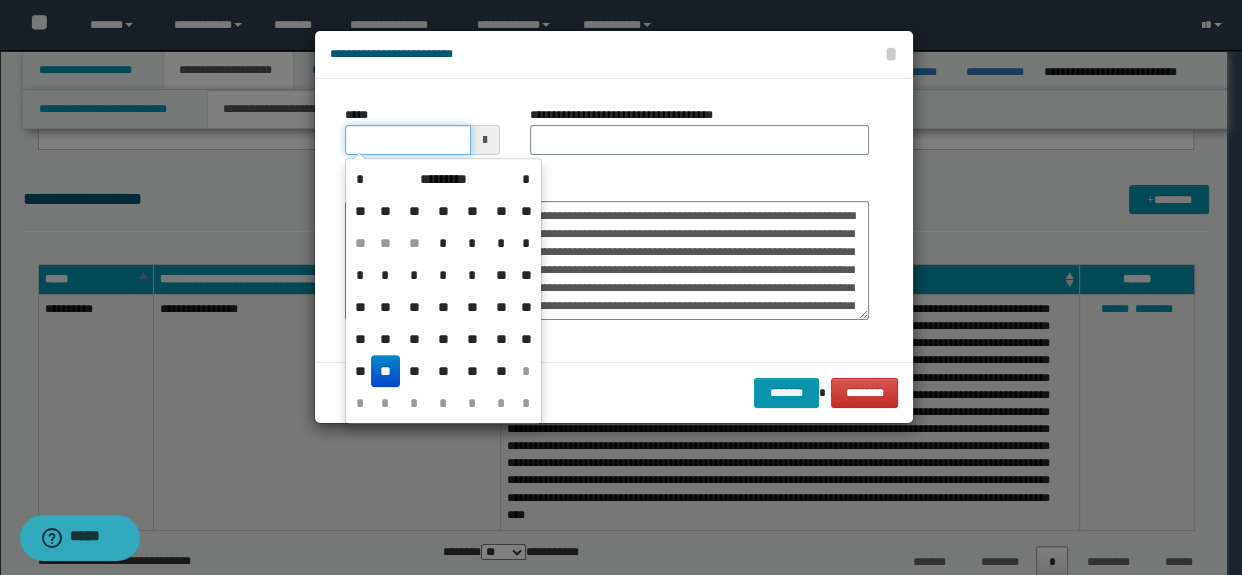 click on "*****" at bounding box center (408, 140) 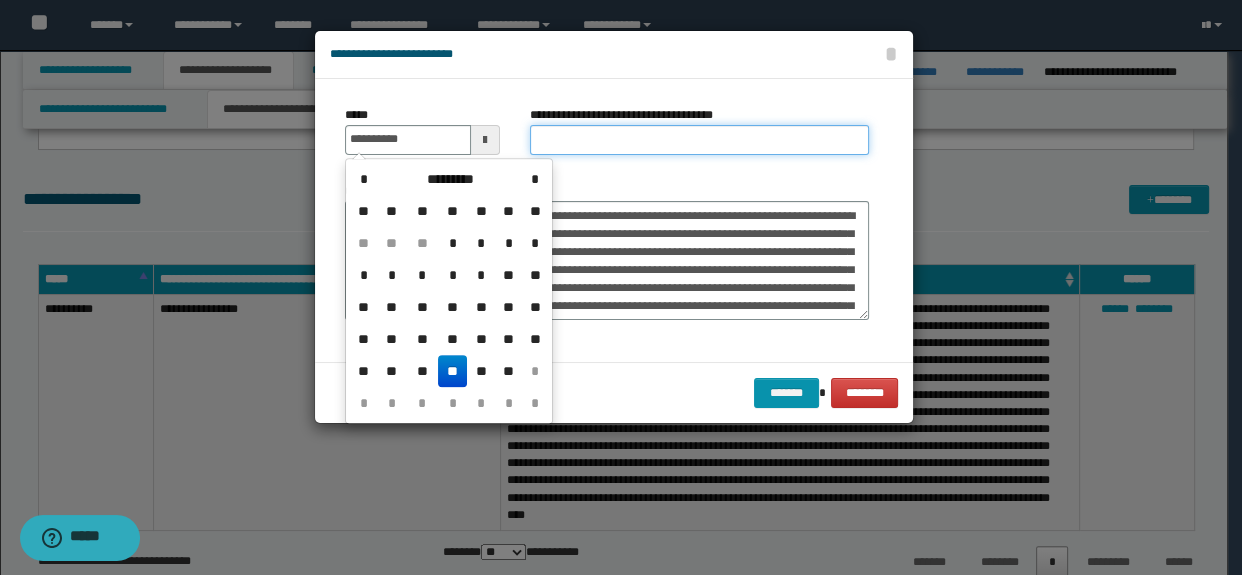 type on "**********" 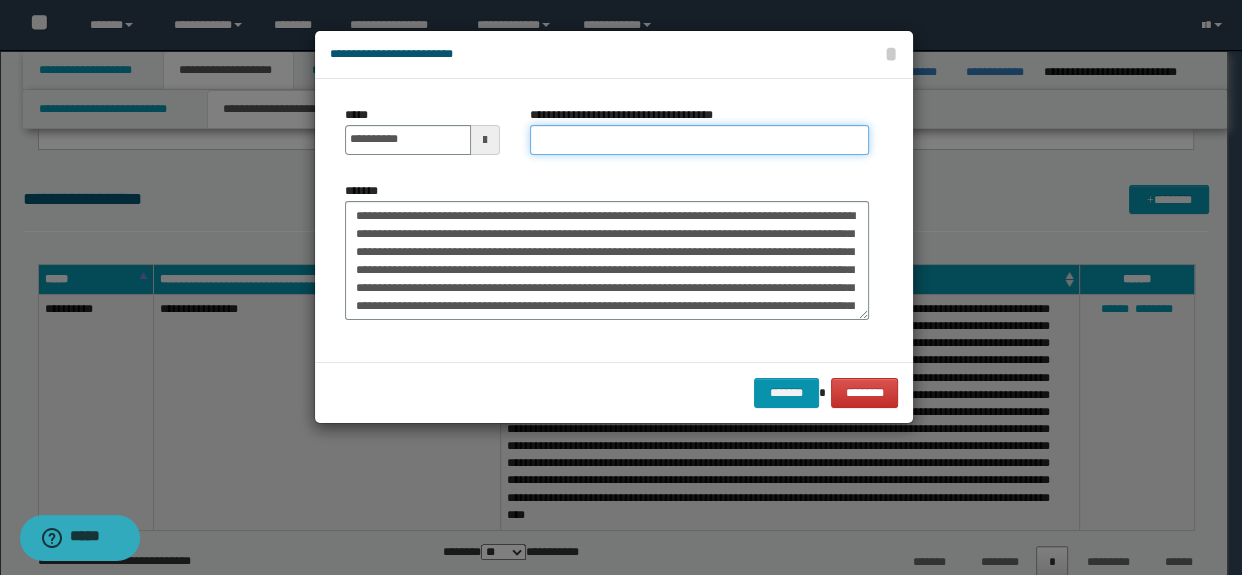 click on "**********" at bounding box center [700, 140] 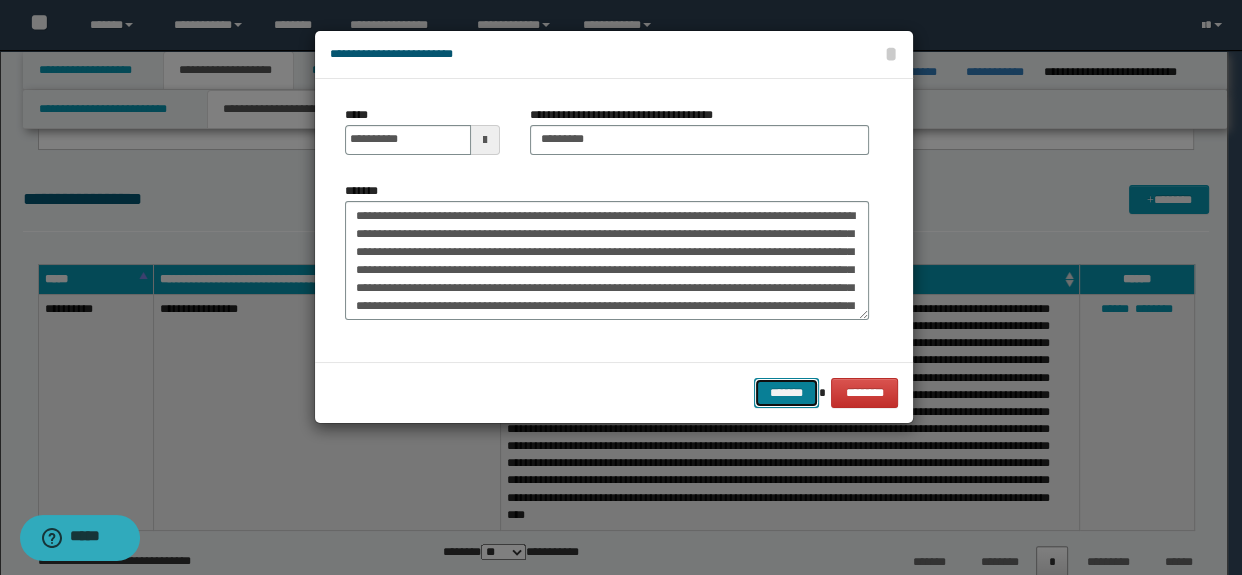 click on "*******" at bounding box center (786, 393) 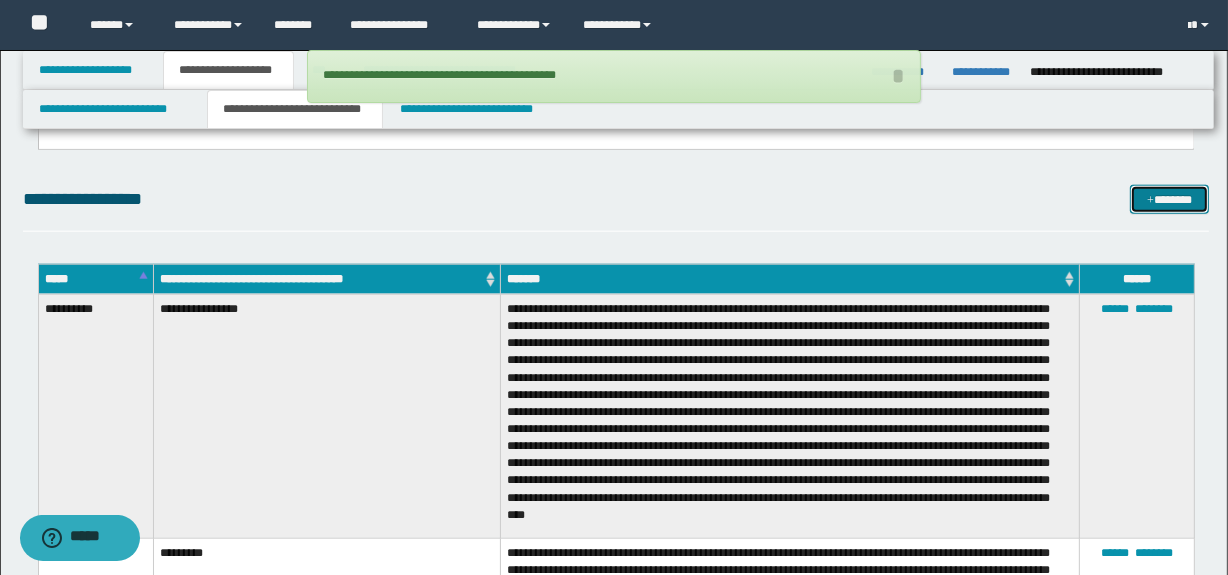 click at bounding box center (1150, 201) 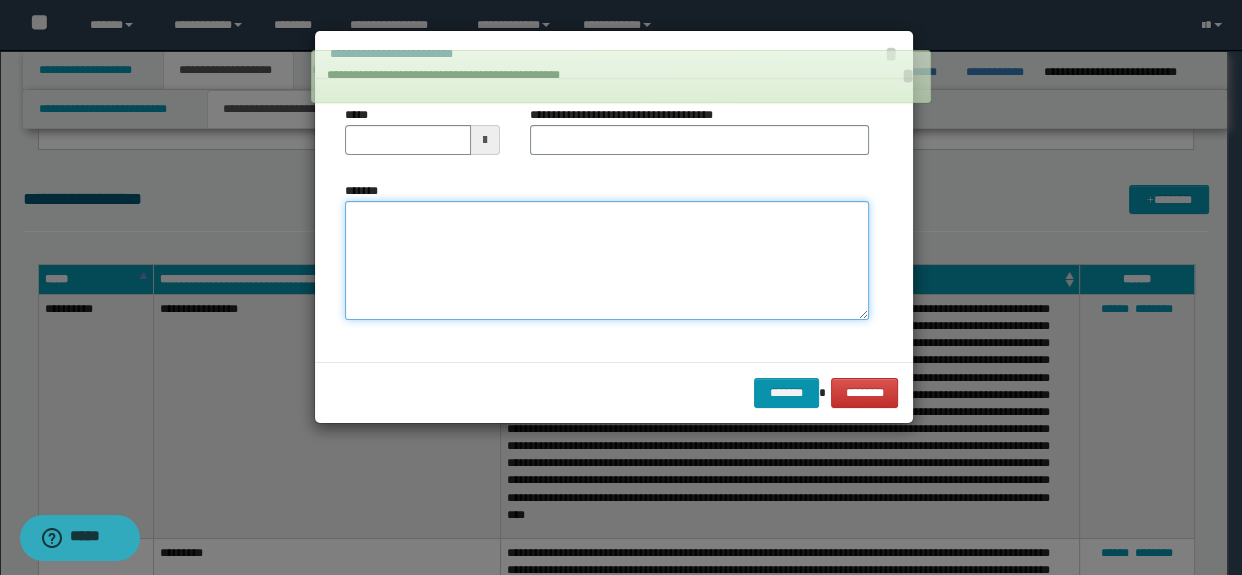 click on "*******" at bounding box center [607, 261] 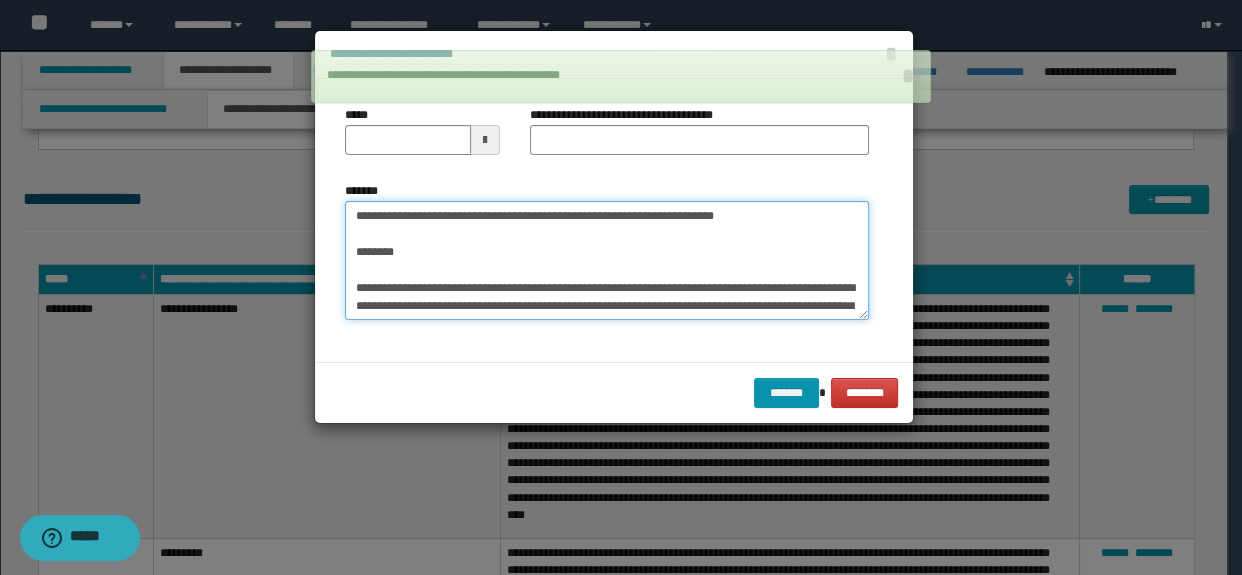 scroll, scrollTop: 101, scrollLeft: 0, axis: vertical 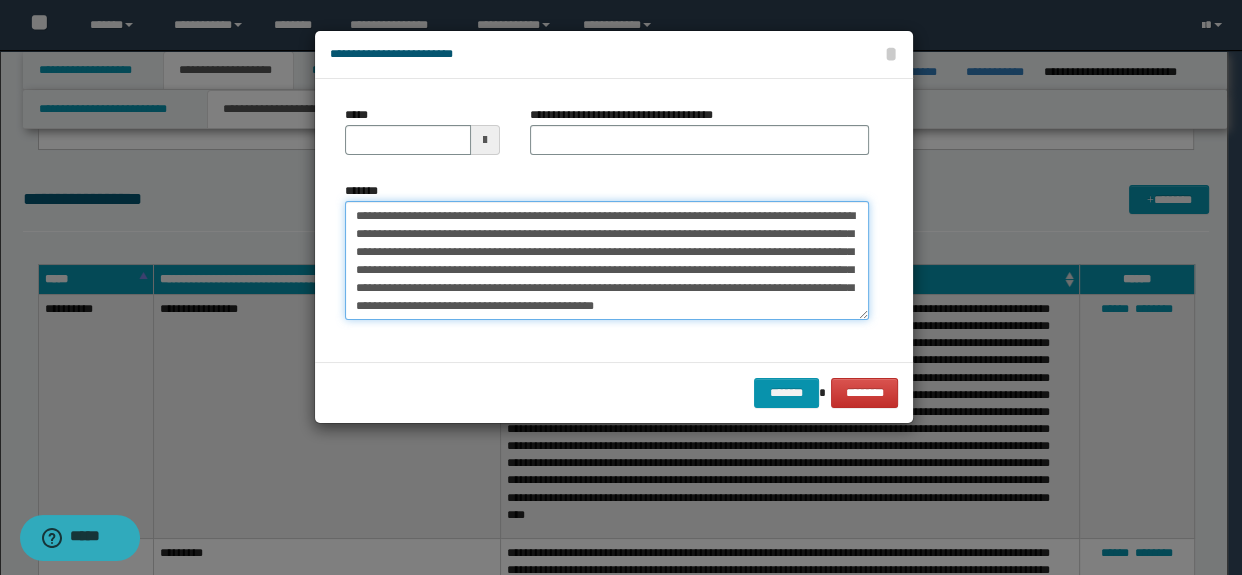 drag, startPoint x: 567, startPoint y: 296, endPoint x: 482, endPoint y: 289, distance: 85.28775 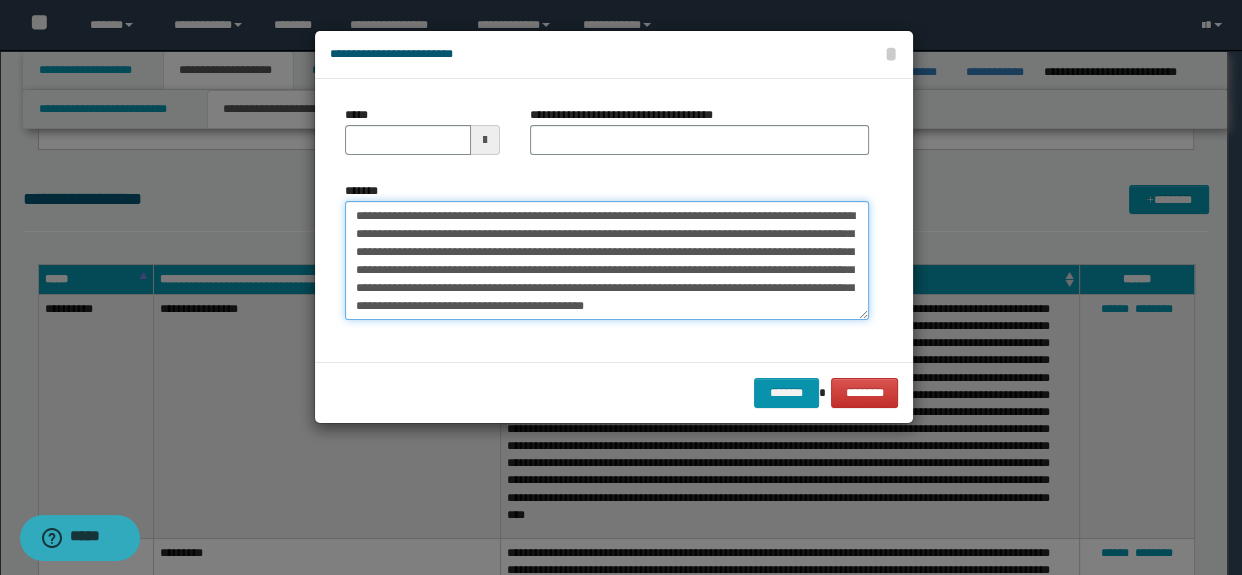 scroll, scrollTop: 0, scrollLeft: 0, axis: both 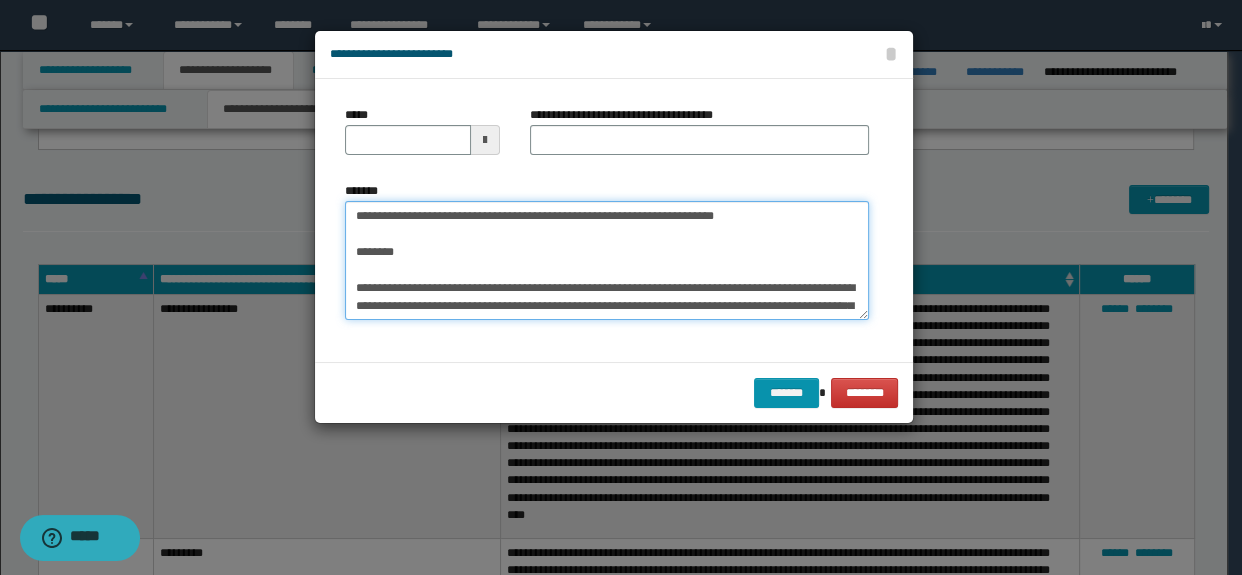 drag, startPoint x: 403, startPoint y: 288, endPoint x: 320, endPoint y: 209, distance: 114.58621 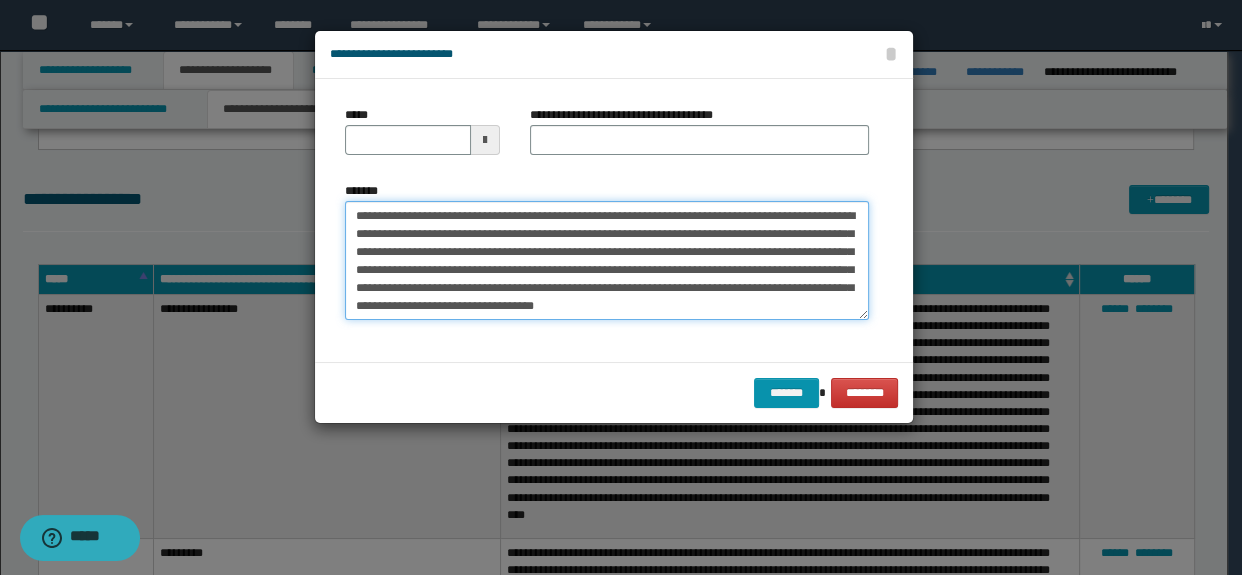 type 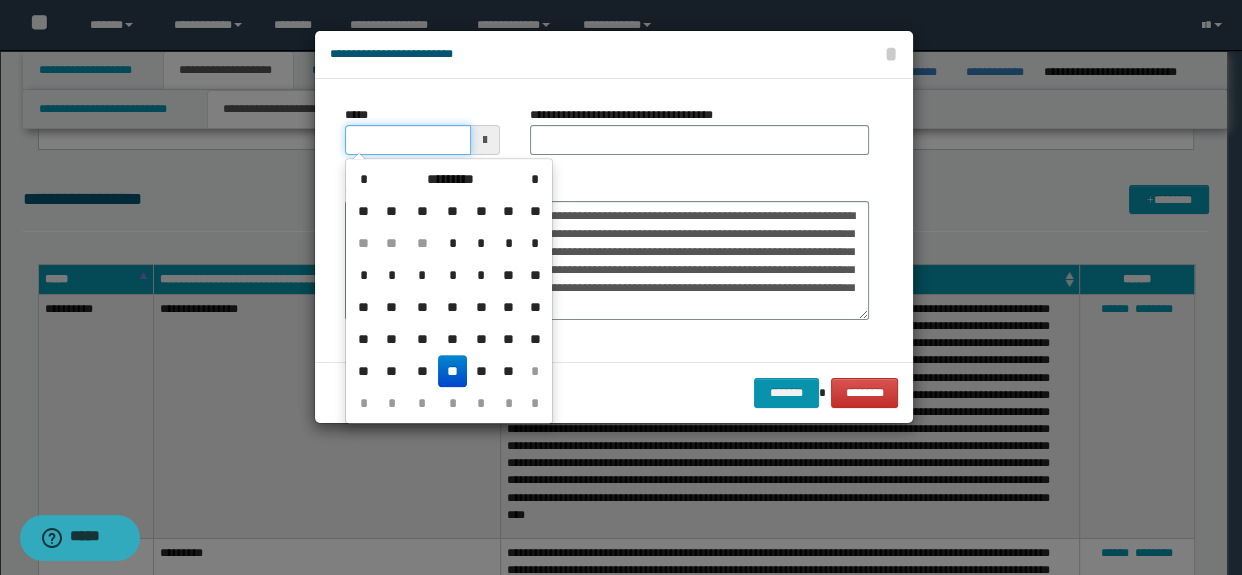 click on "*****" at bounding box center (408, 140) 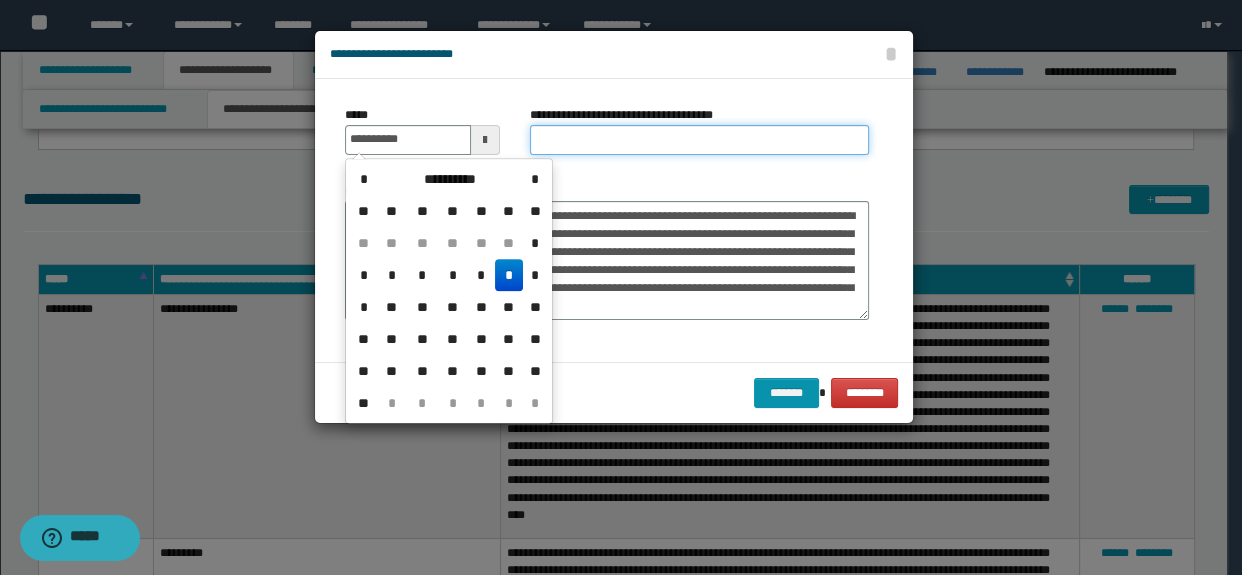 type on "**********" 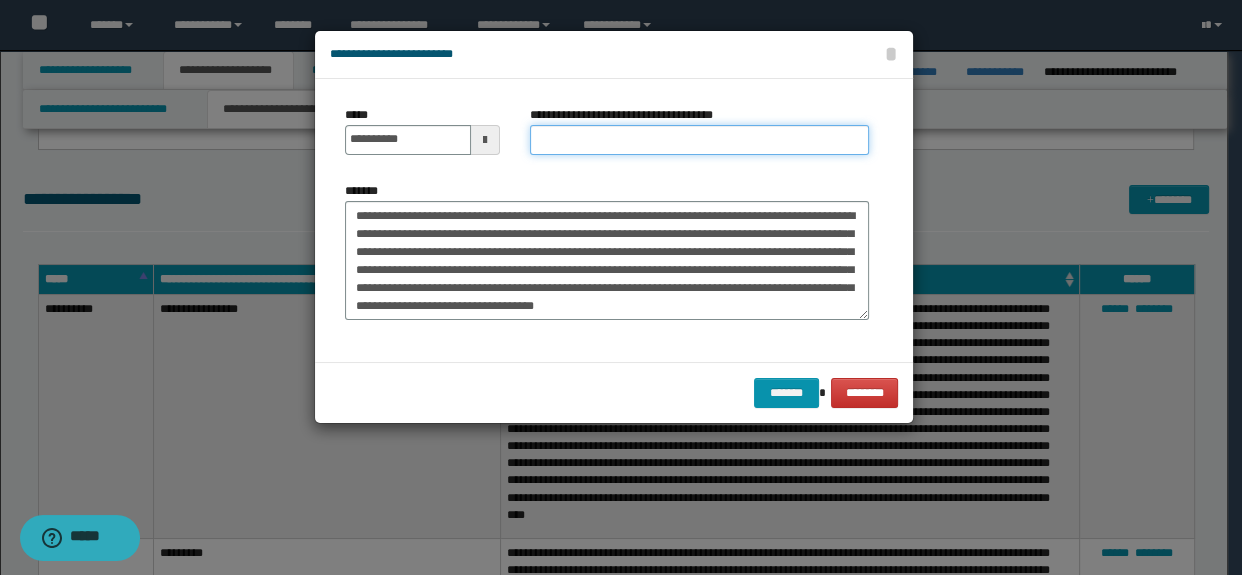 click on "**********" at bounding box center (700, 140) 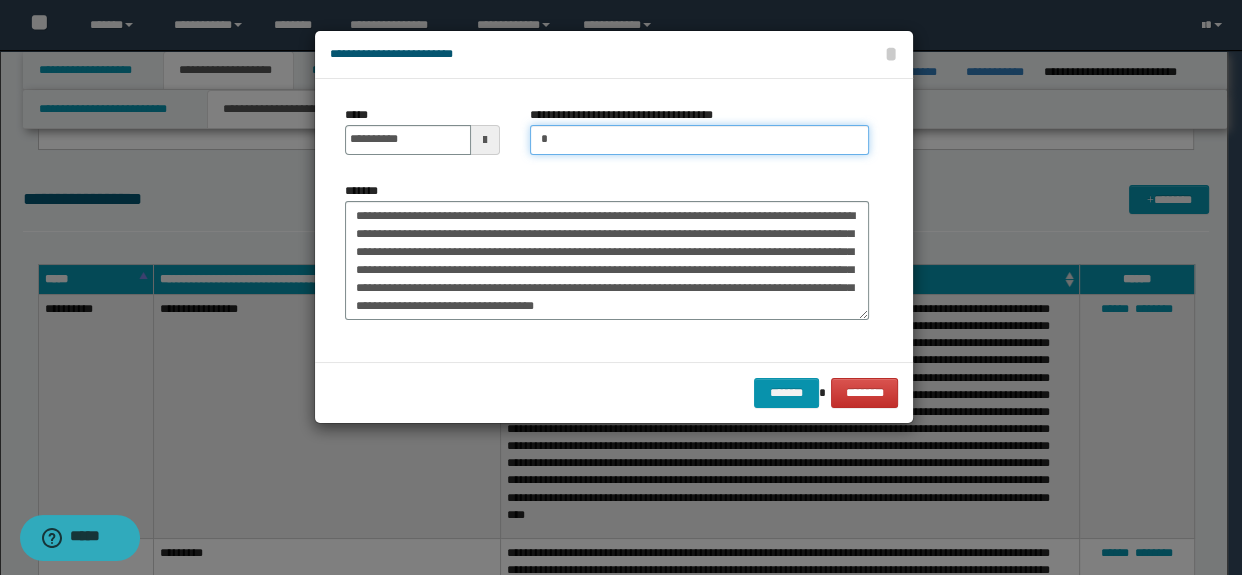 type on "**********" 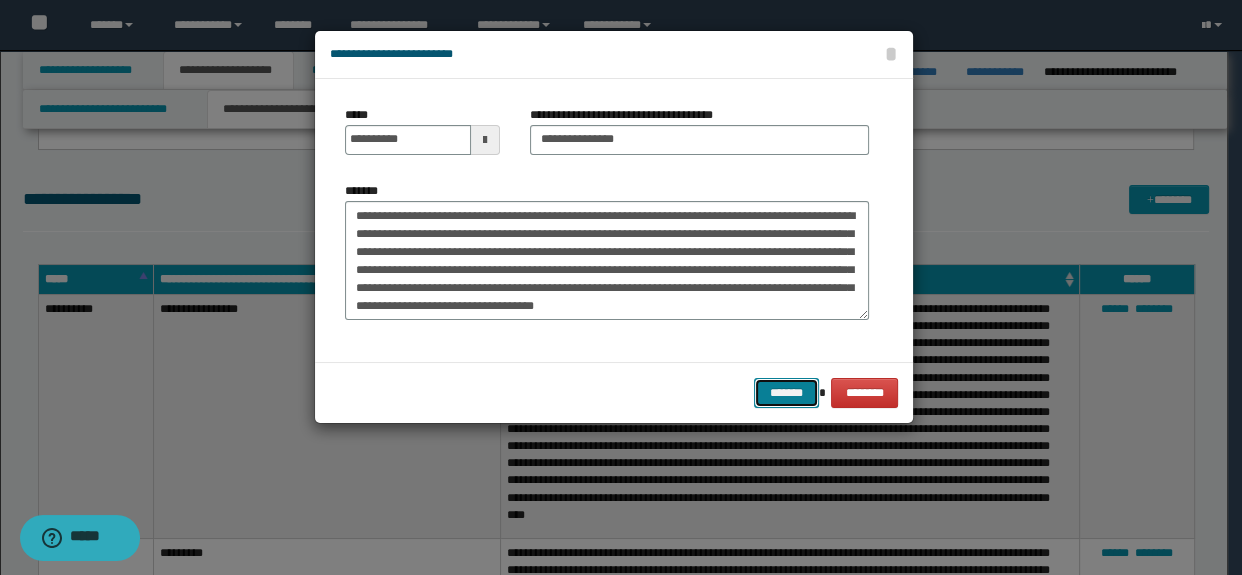 click on "*******" at bounding box center (786, 393) 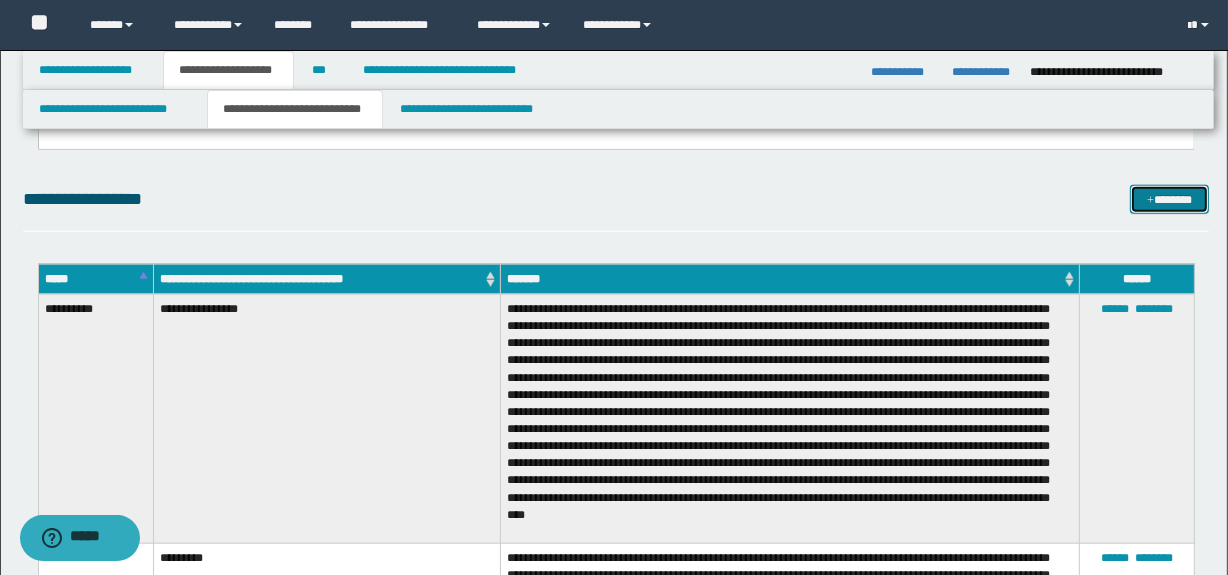 click on "*******" at bounding box center (1170, 200) 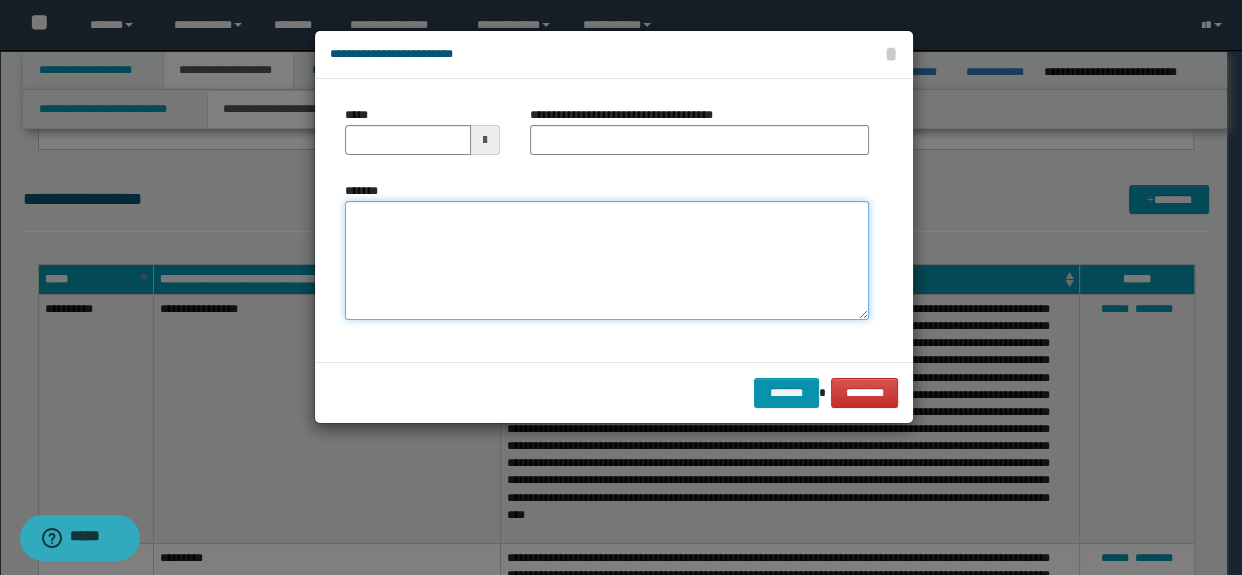 paste on "**********" 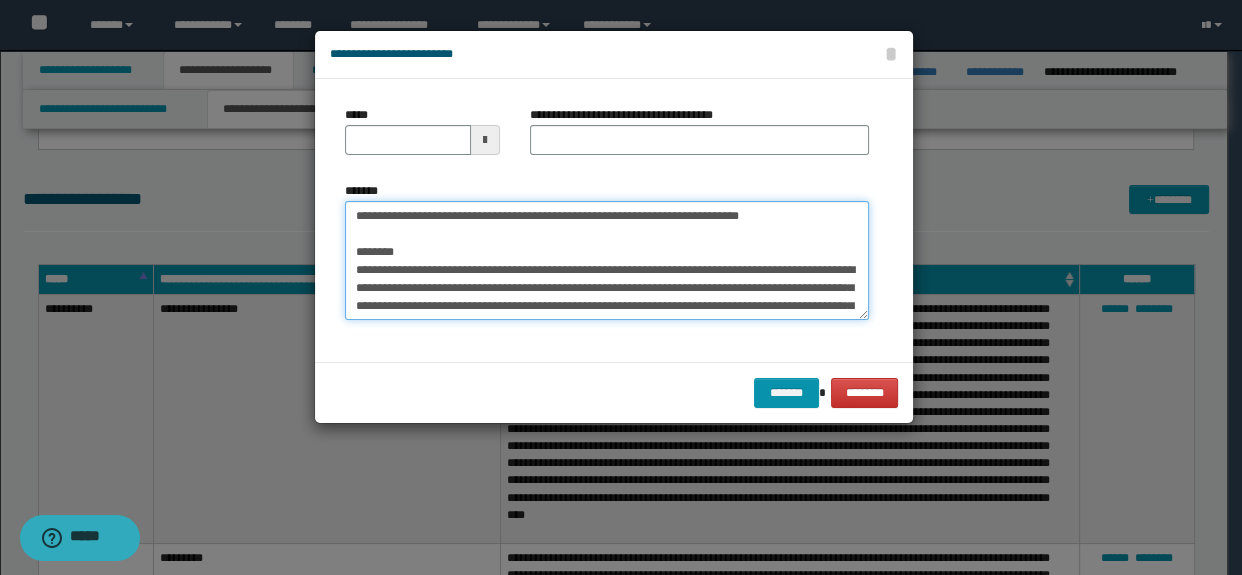 scroll, scrollTop: 246, scrollLeft: 0, axis: vertical 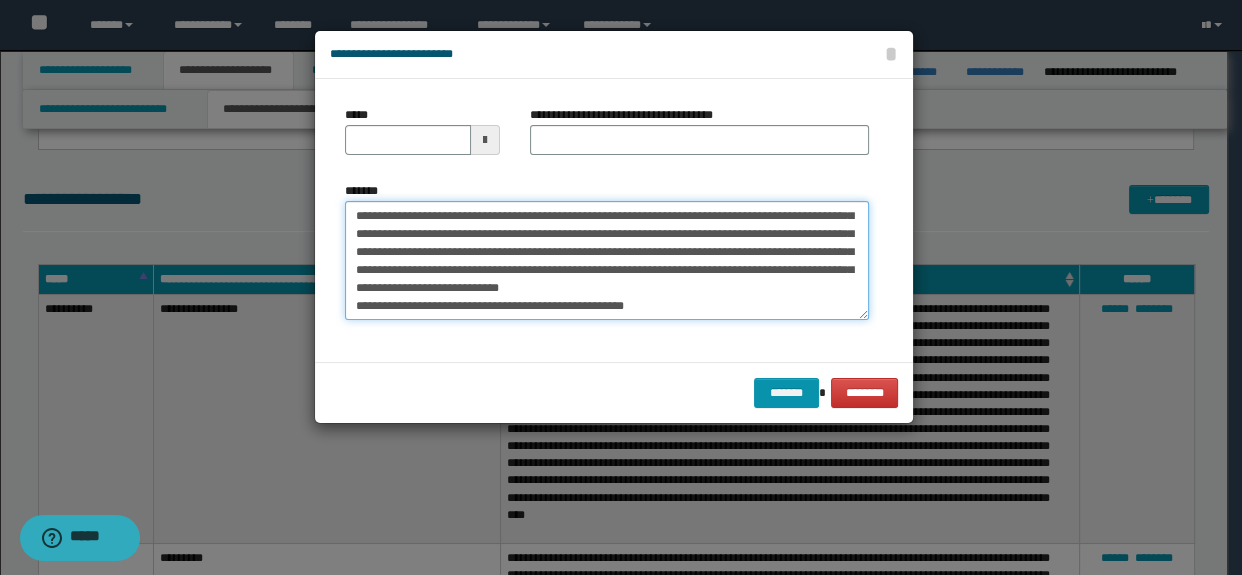 type on "**********" 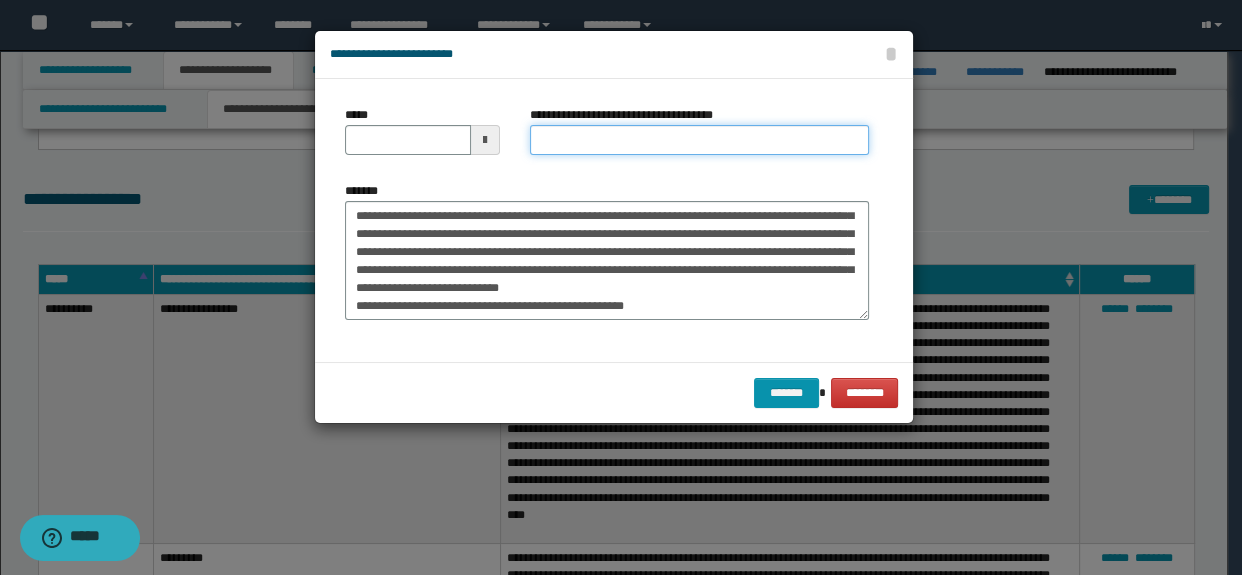 click on "**********" at bounding box center [700, 140] 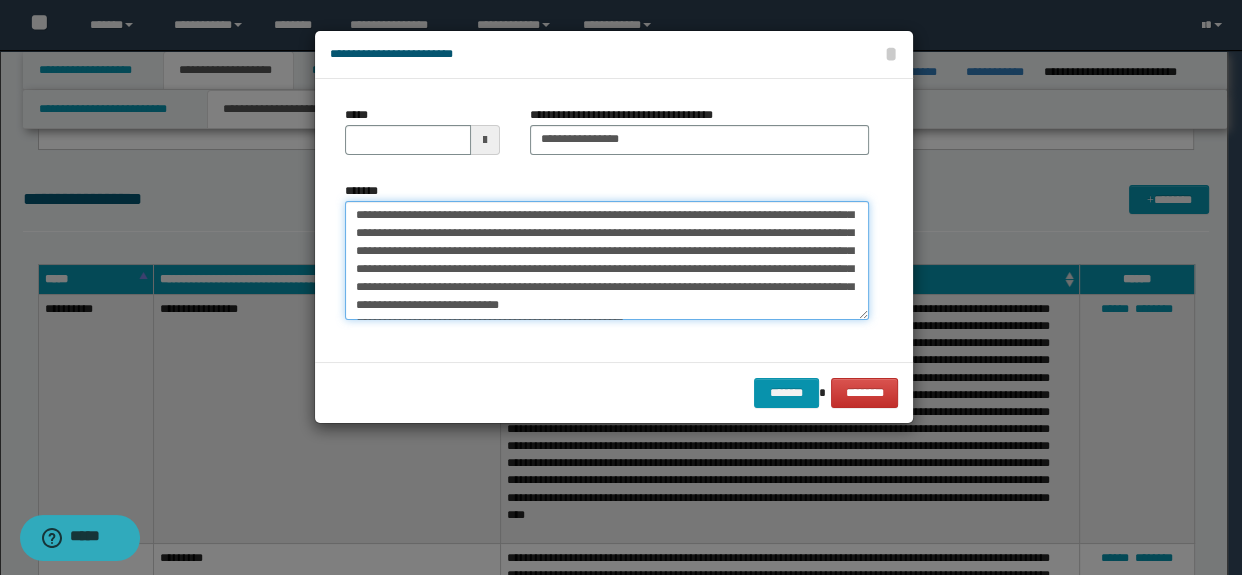 scroll, scrollTop: 0, scrollLeft: 0, axis: both 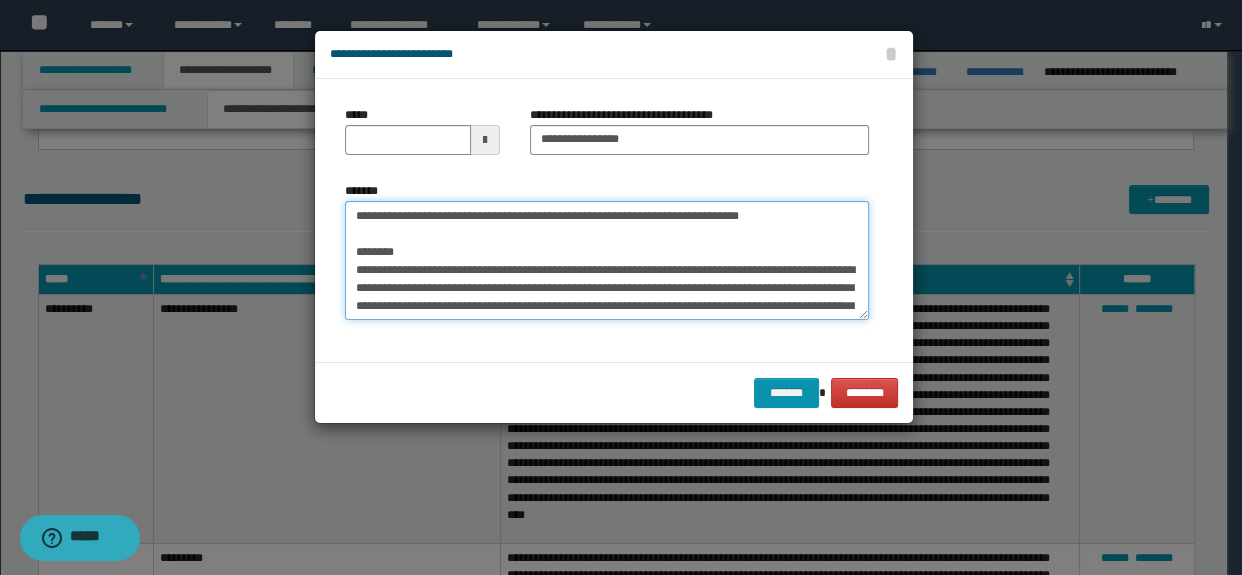 drag, startPoint x: 401, startPoint y: 270, endPoint x: 326, endPoint y: 215, distance: 93.00538 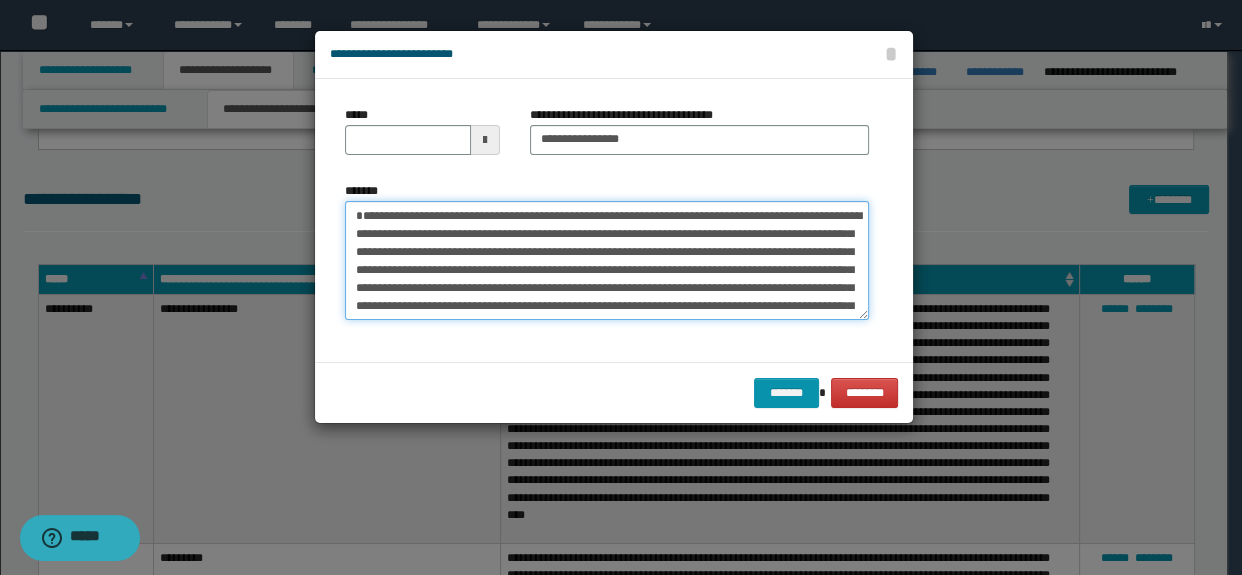 type 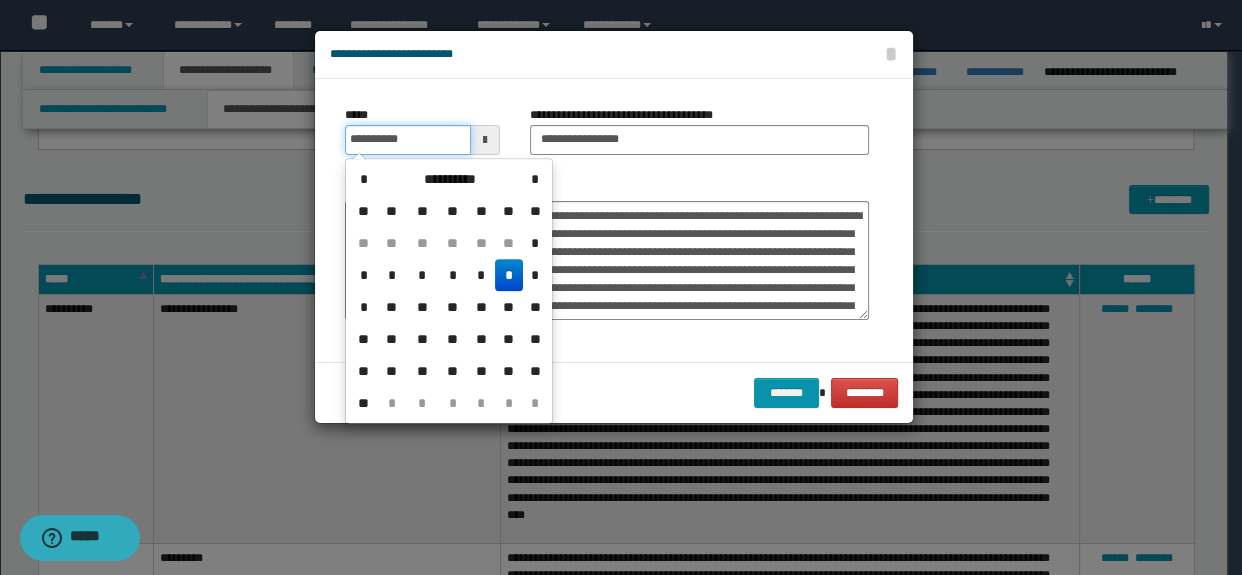 click on "**********" at bounding box center [408, 140] 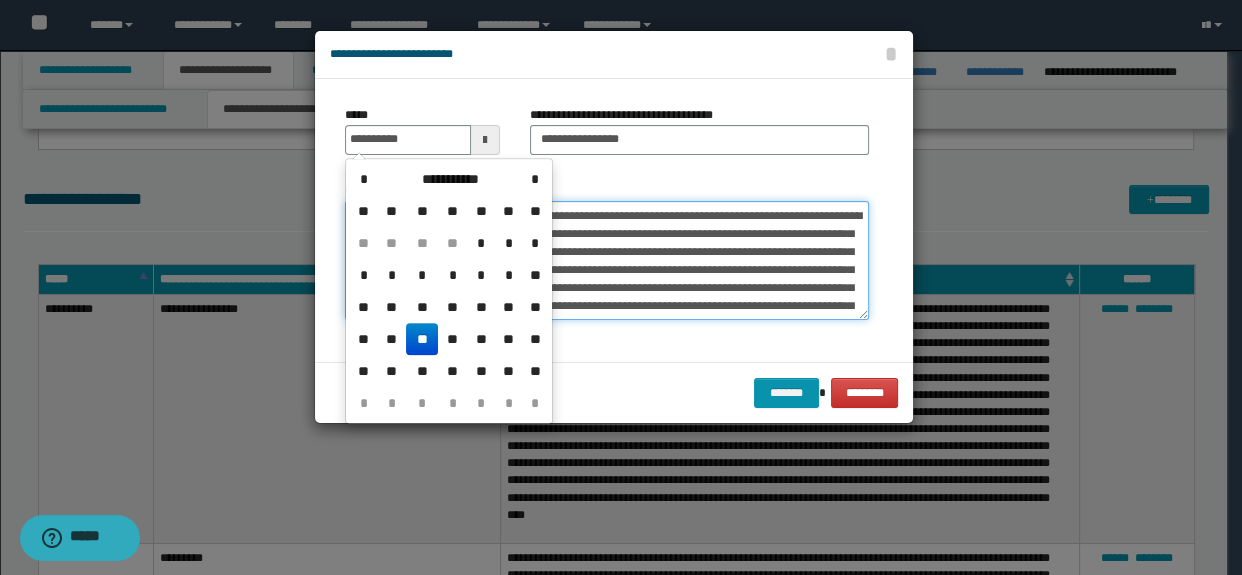 type on "**********" 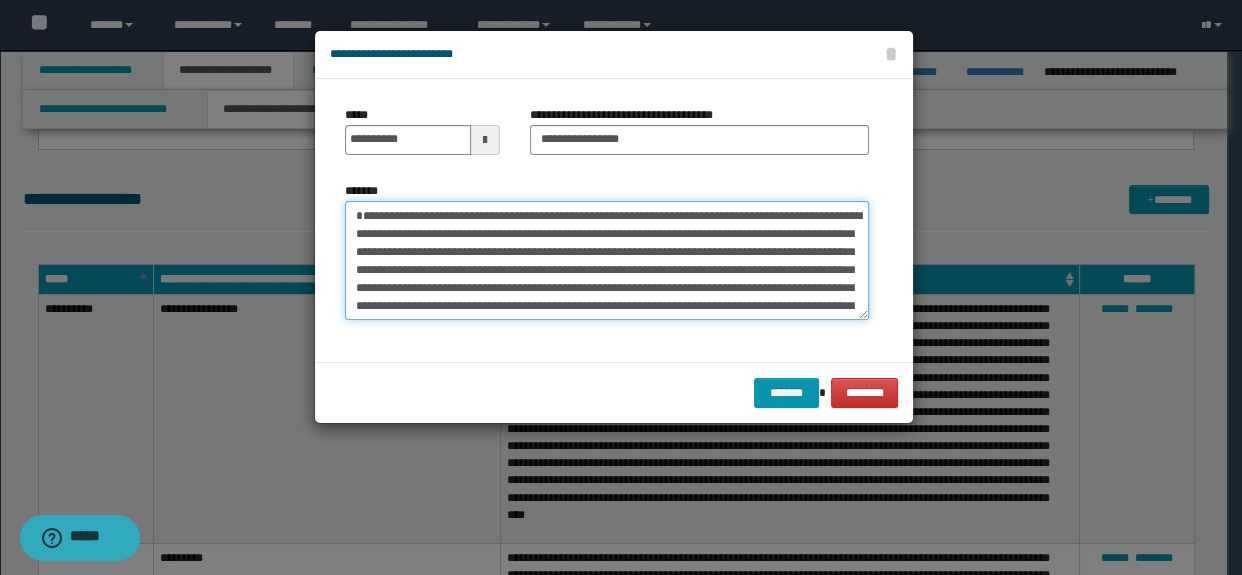 click on "*******" at bounding box center (607, 261) 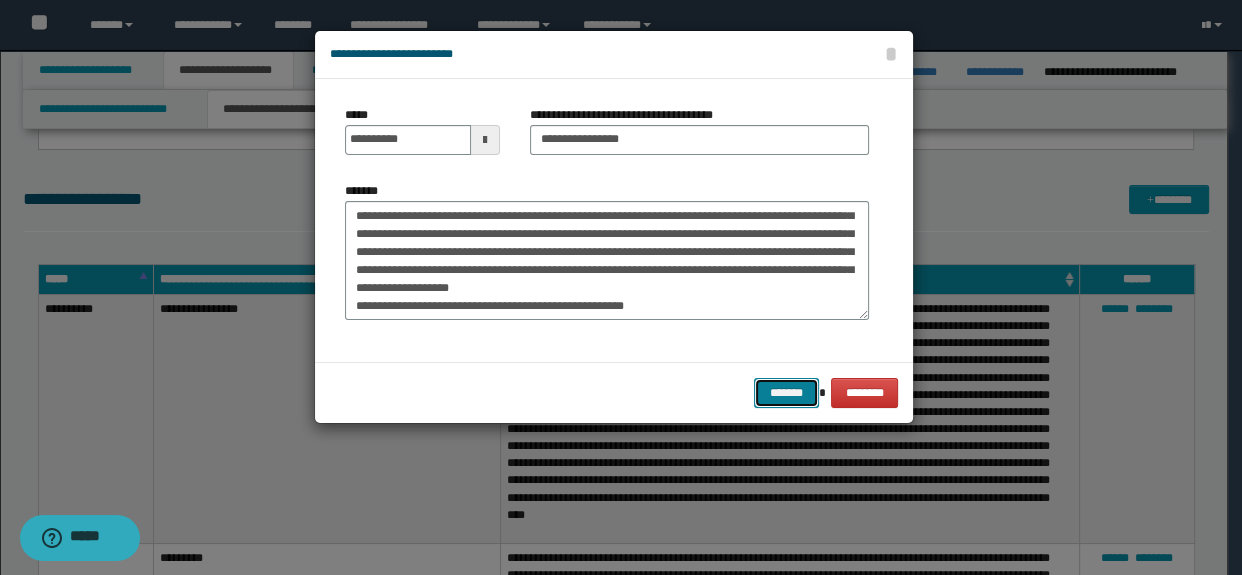 click on "*******" at bounding box center [786, 393] 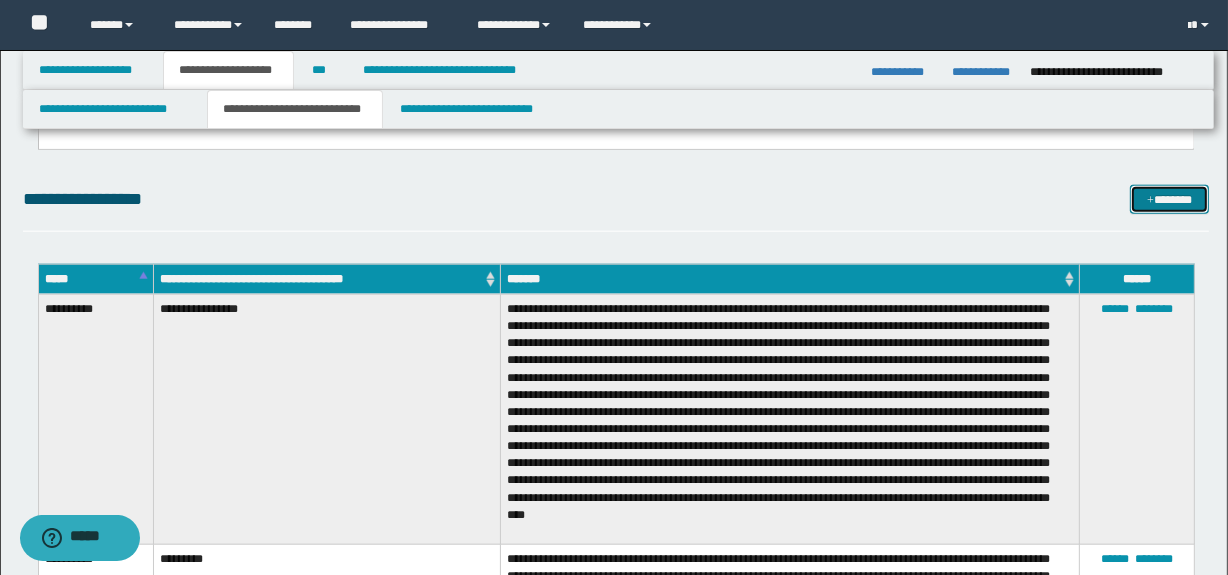 click on "*******" at bounding box center (1170, 200) 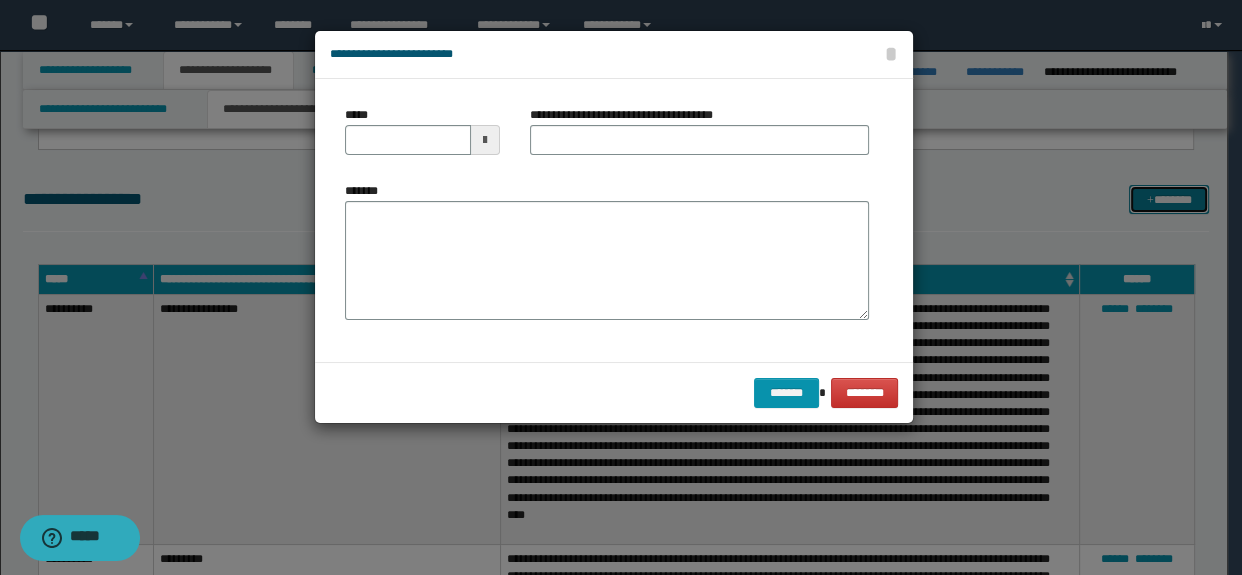 scroll, scrollTop: 0, scrollLeft: 0, axis: both 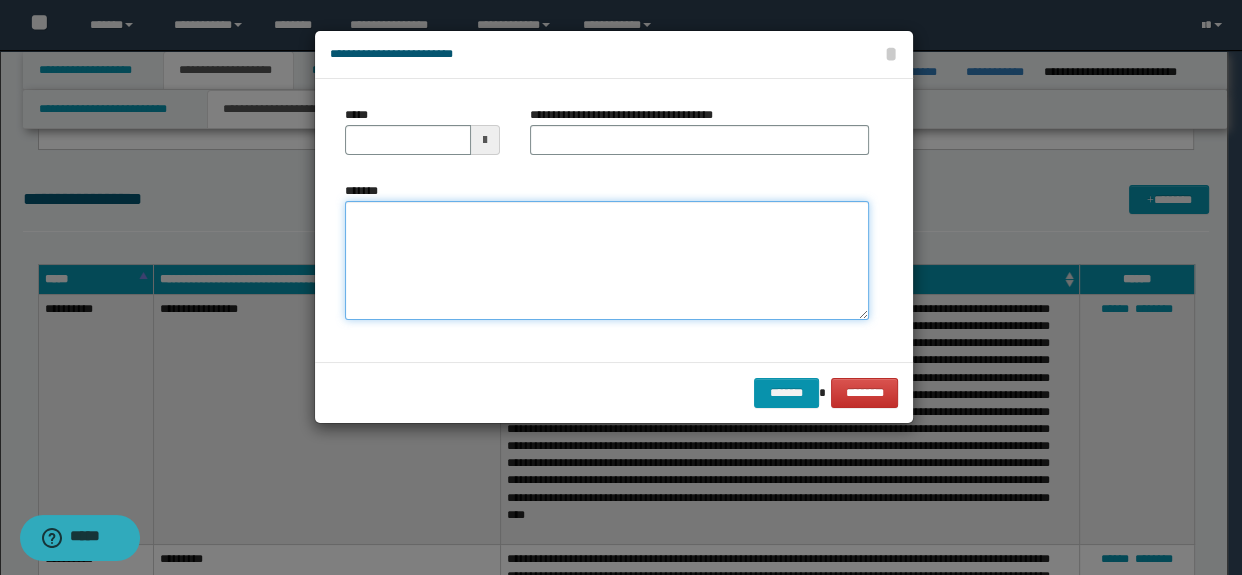 click on "*******" at bounding box center (607, 261) 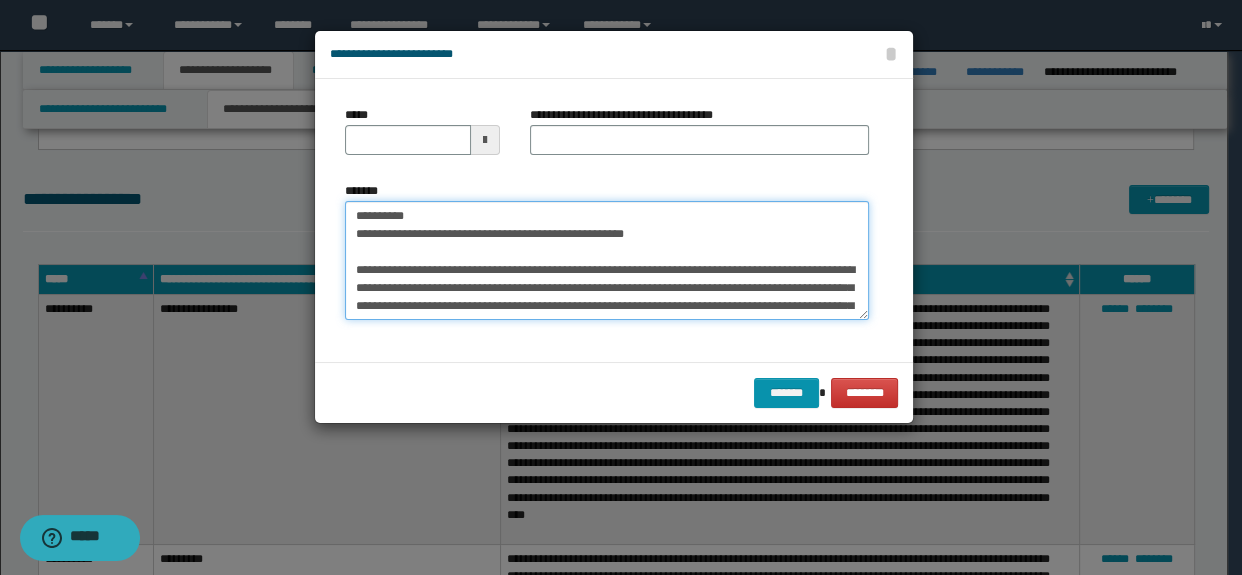 scroll, scrollTop: 48, scrollLeft: 0, axis: vertical 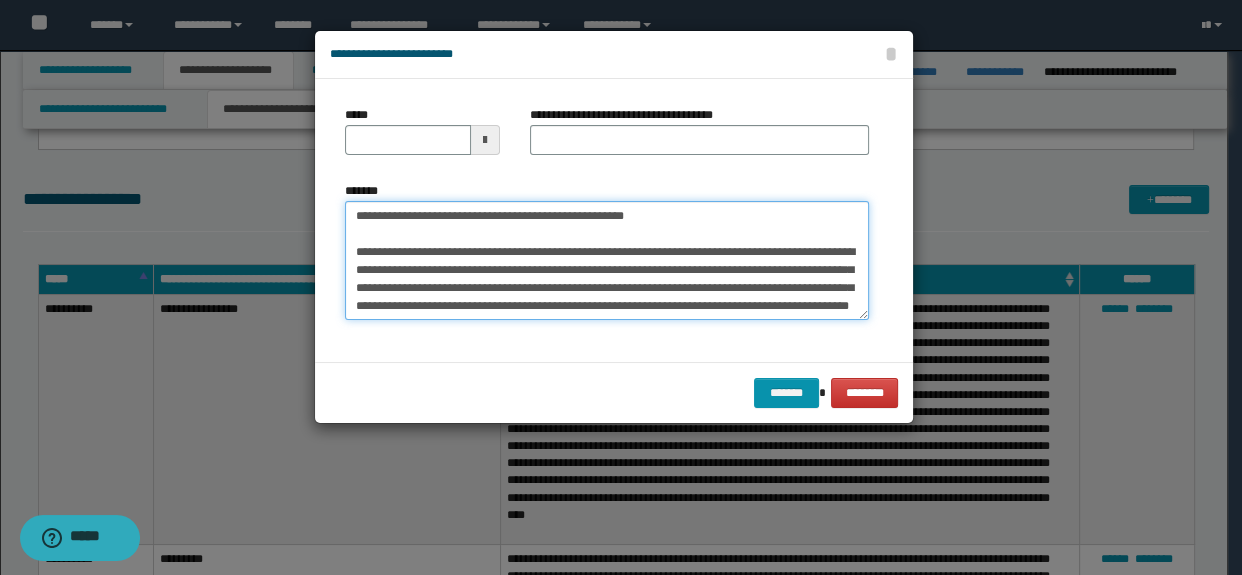 type on "**********" 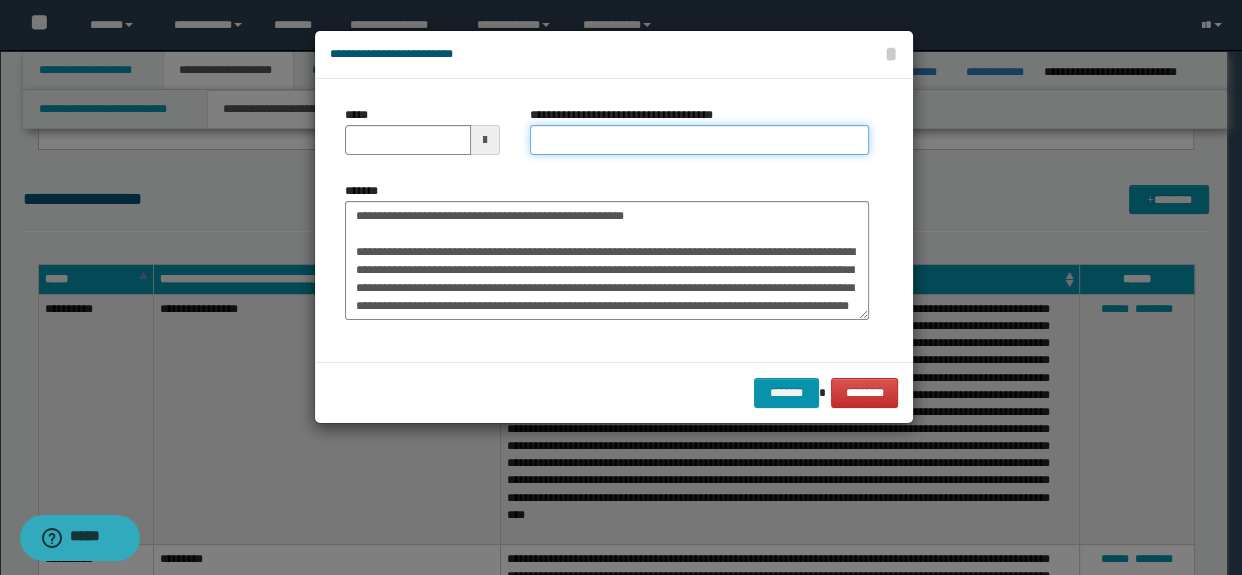 click on "**********" at bounding box center (700, 140) 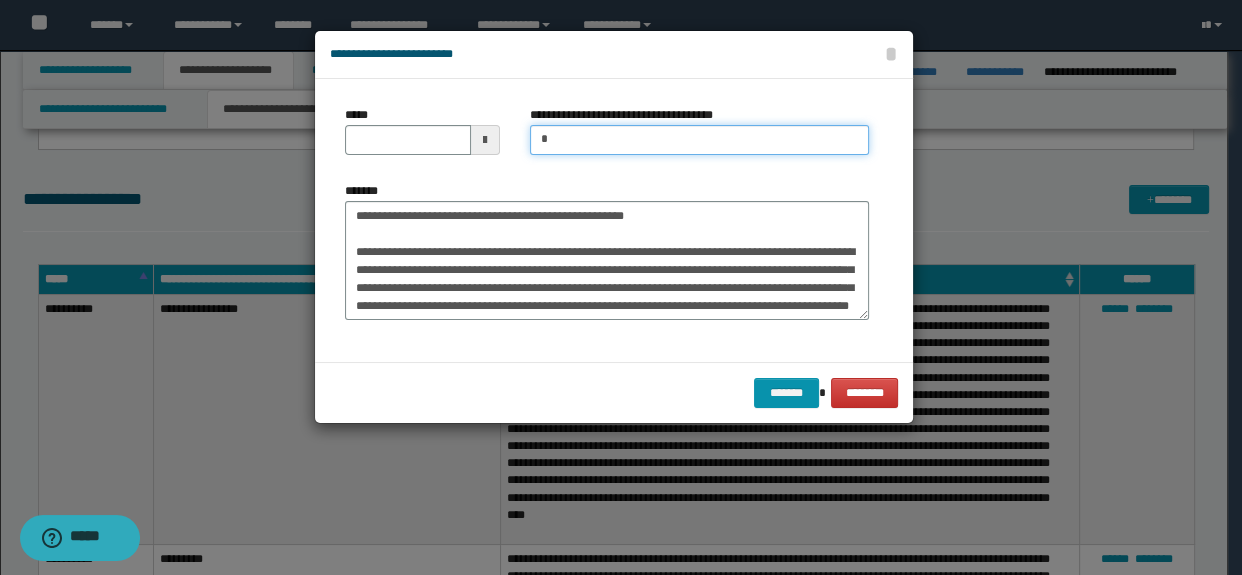 type on "**********" 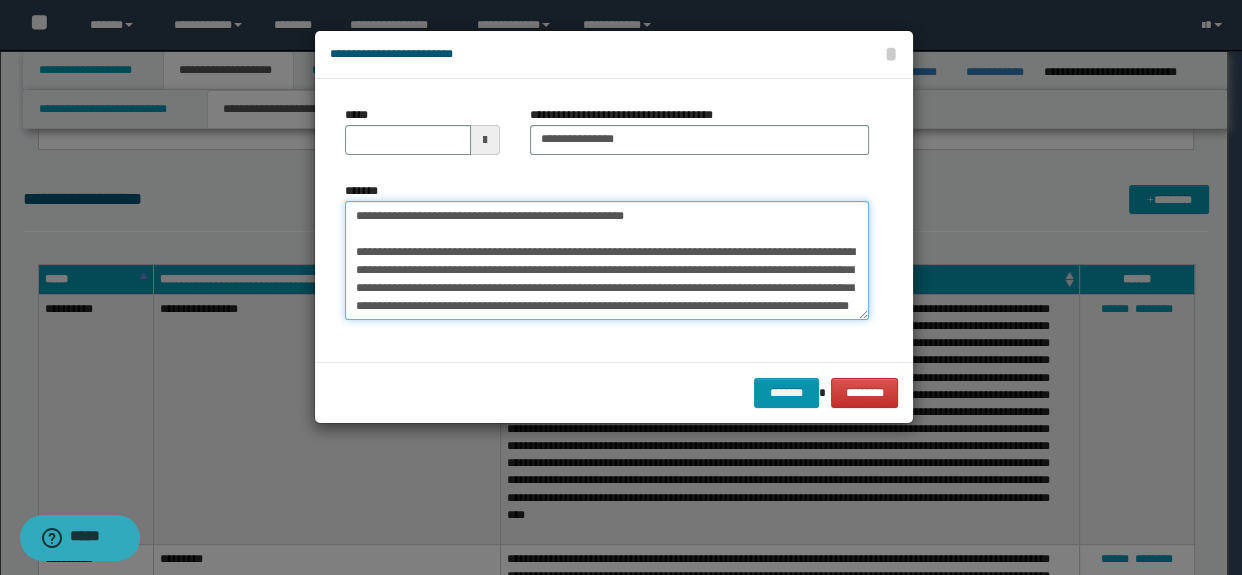 scroll, scrollTop: 0, scrollLeft: 0, axis: both 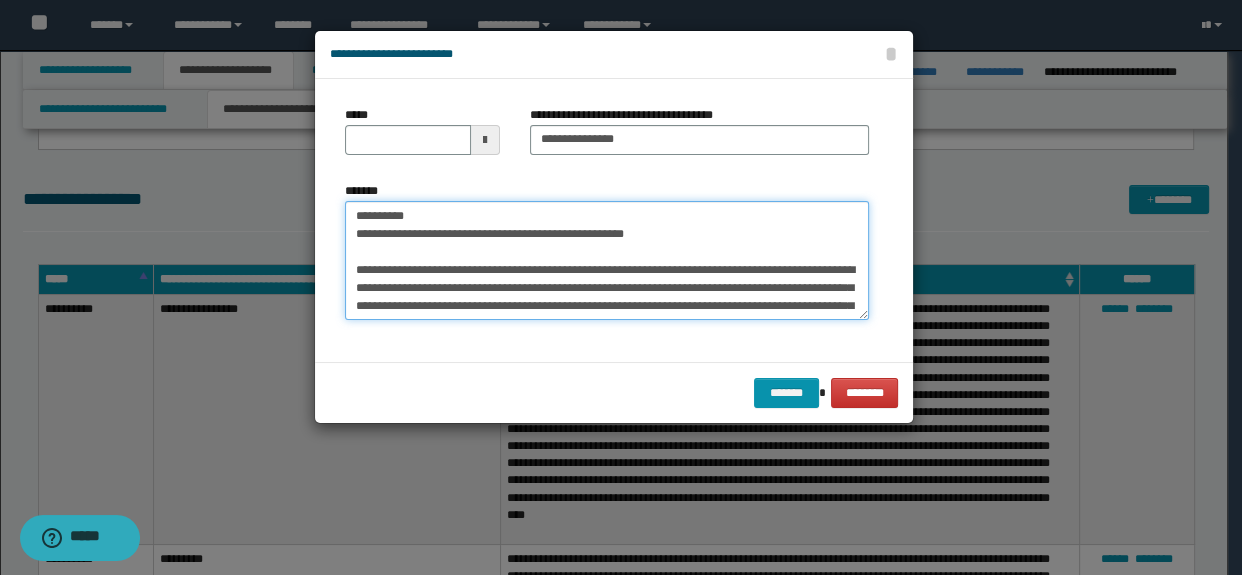drag, startPoint x: 405, startPoint y: 271, endPoint x: 317, endPoint y: 192, distance: 118.258194 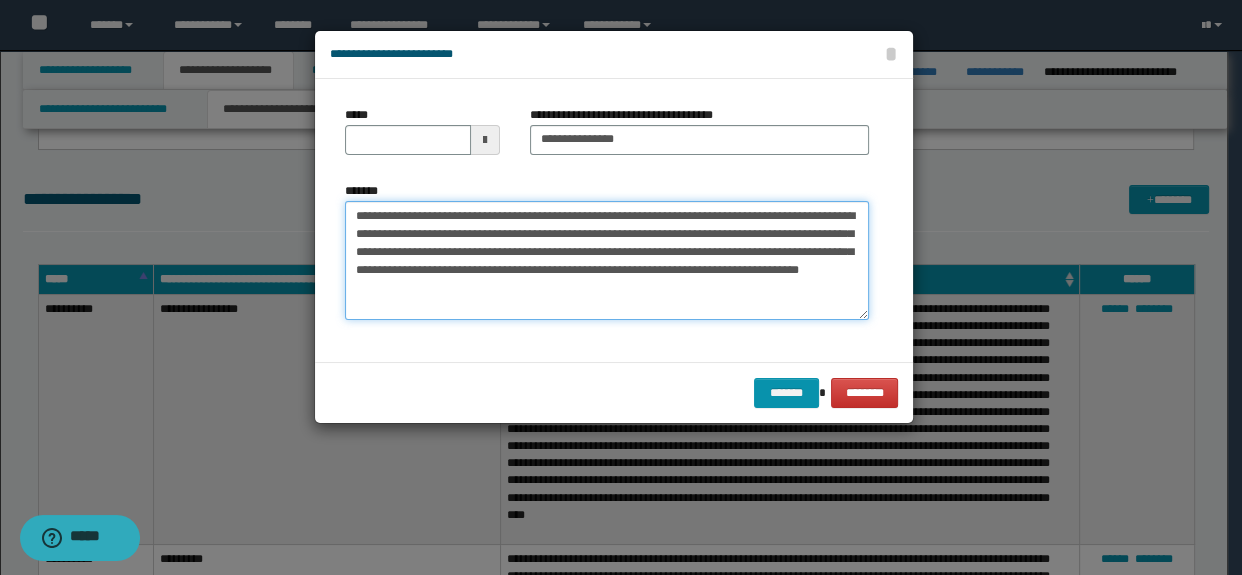 type 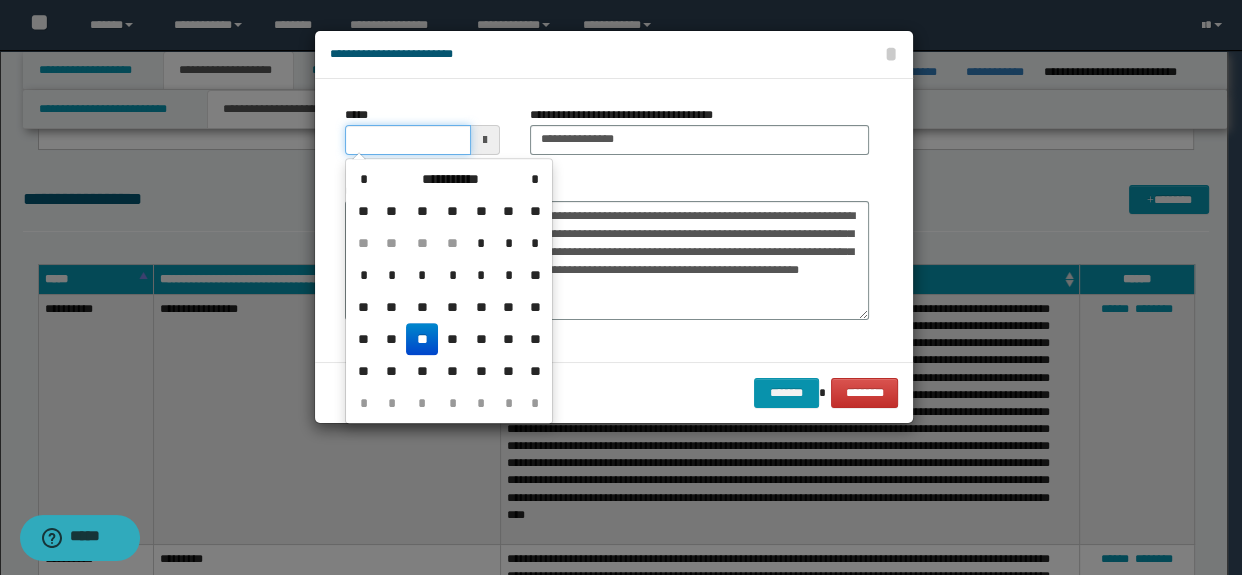 click on "*****" at bounding box center (408, 140) 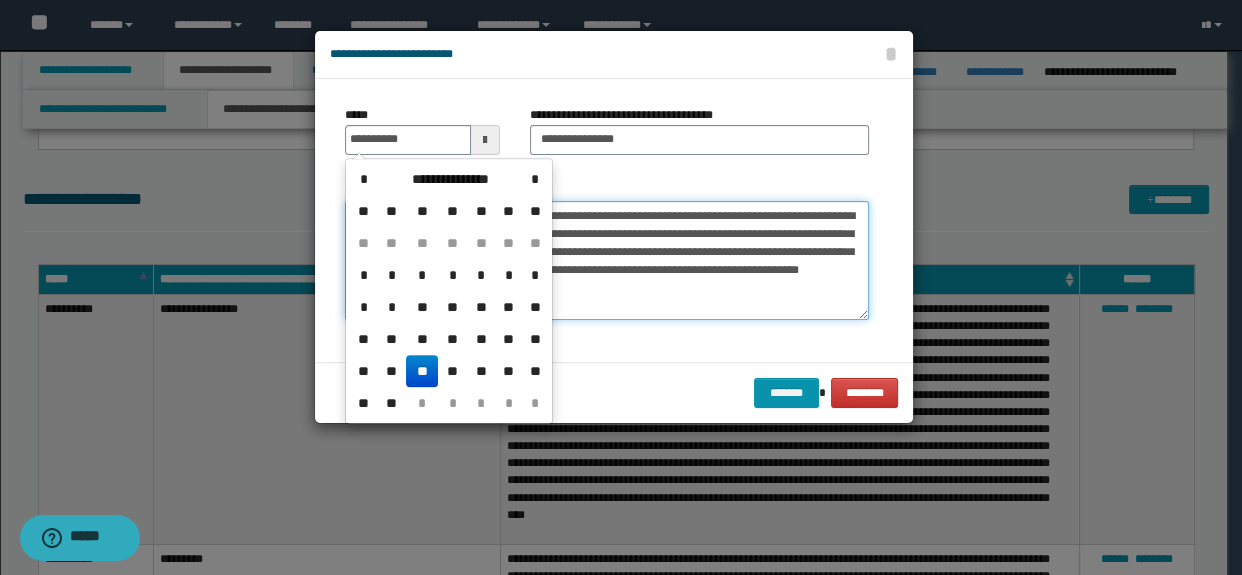 type on "**********" 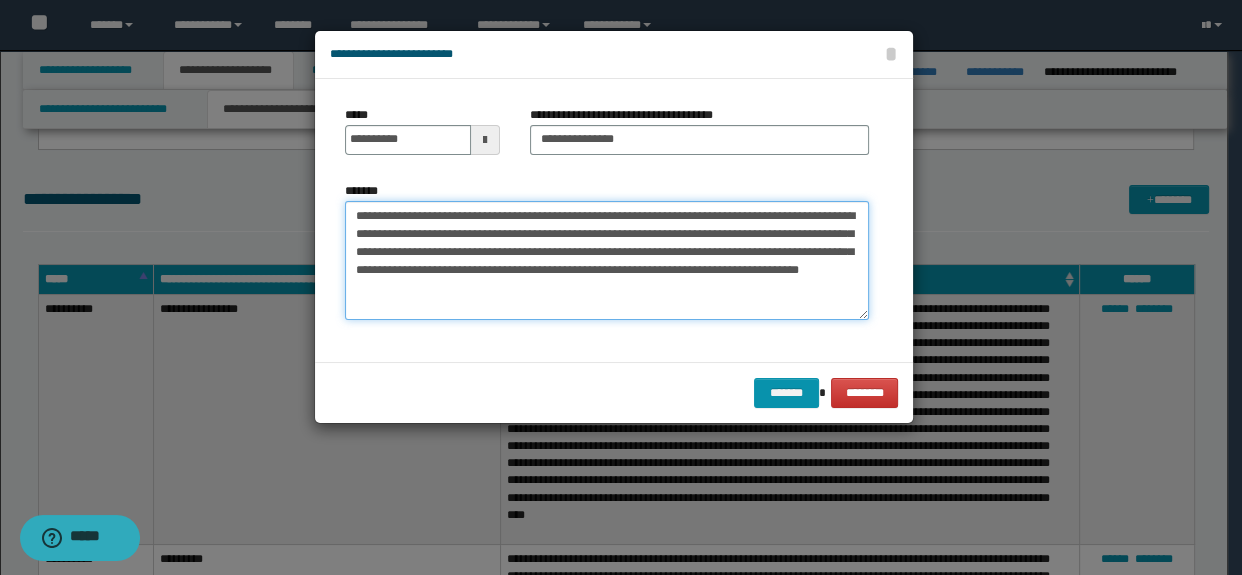 click on "**********" at bounding box center [607, 261] 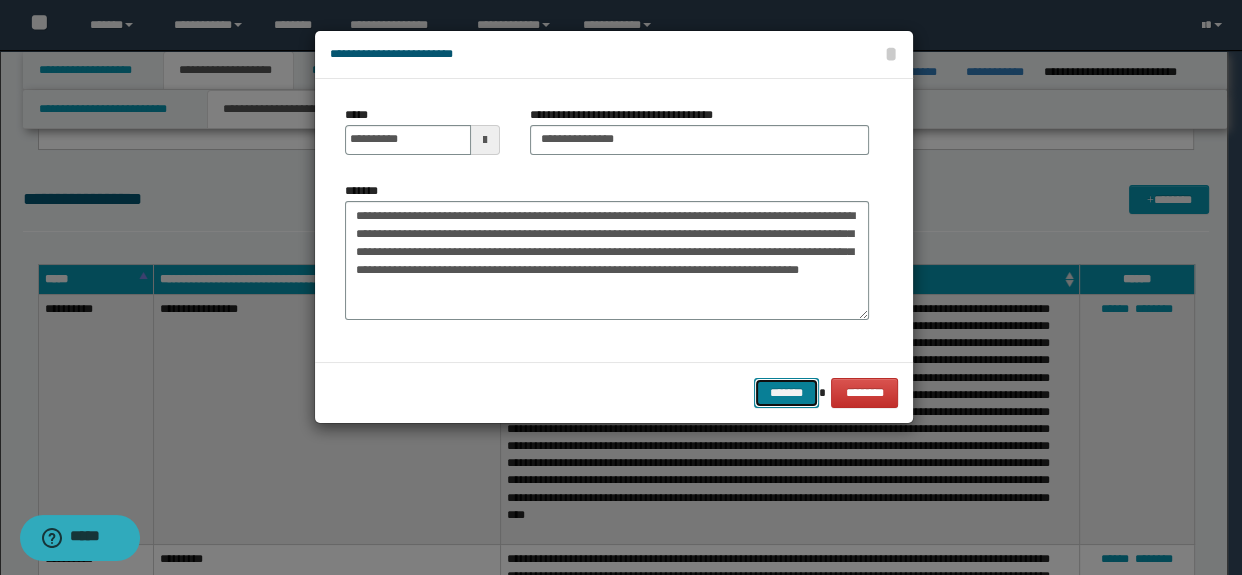 click on "*******" at bounding box center (786, 393) 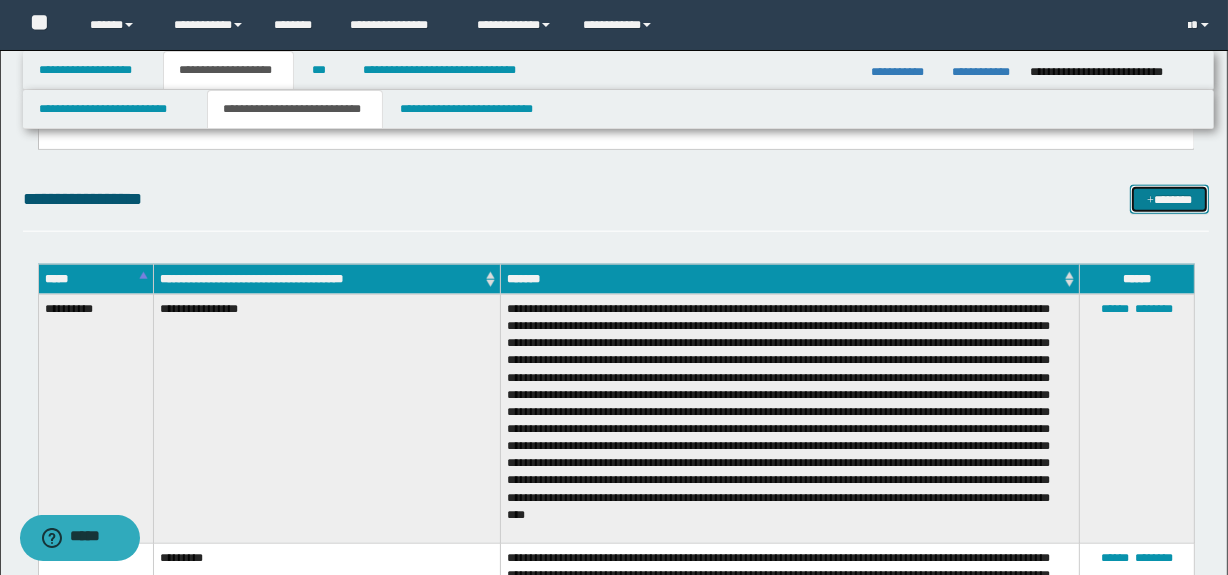 click on "*******" at bounding box center (1170, 200) 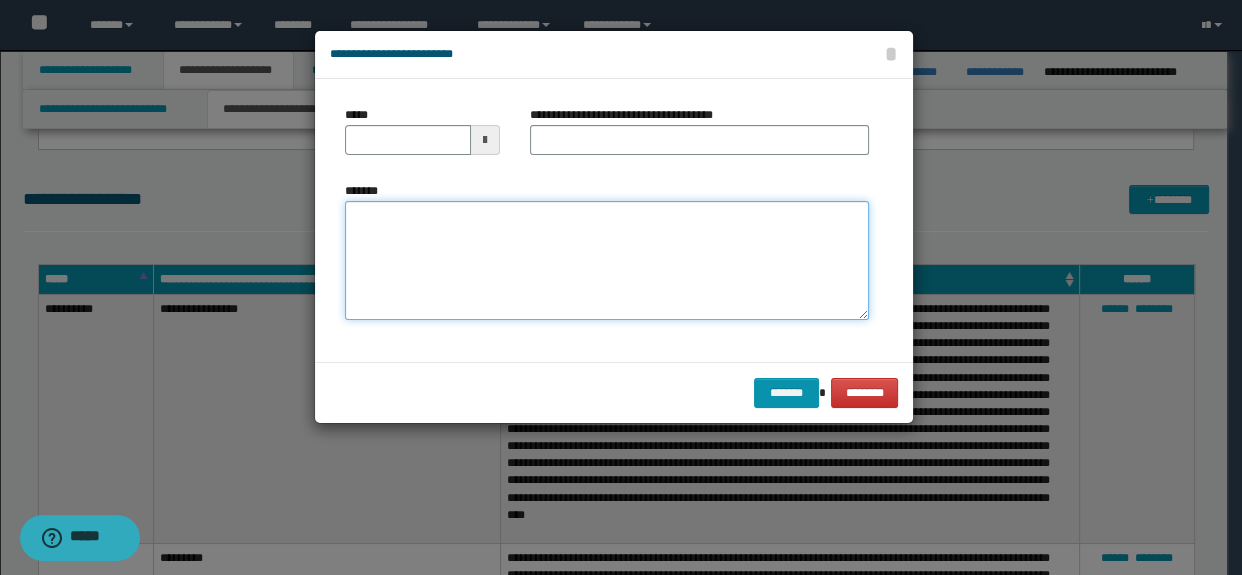 paste on "**********" 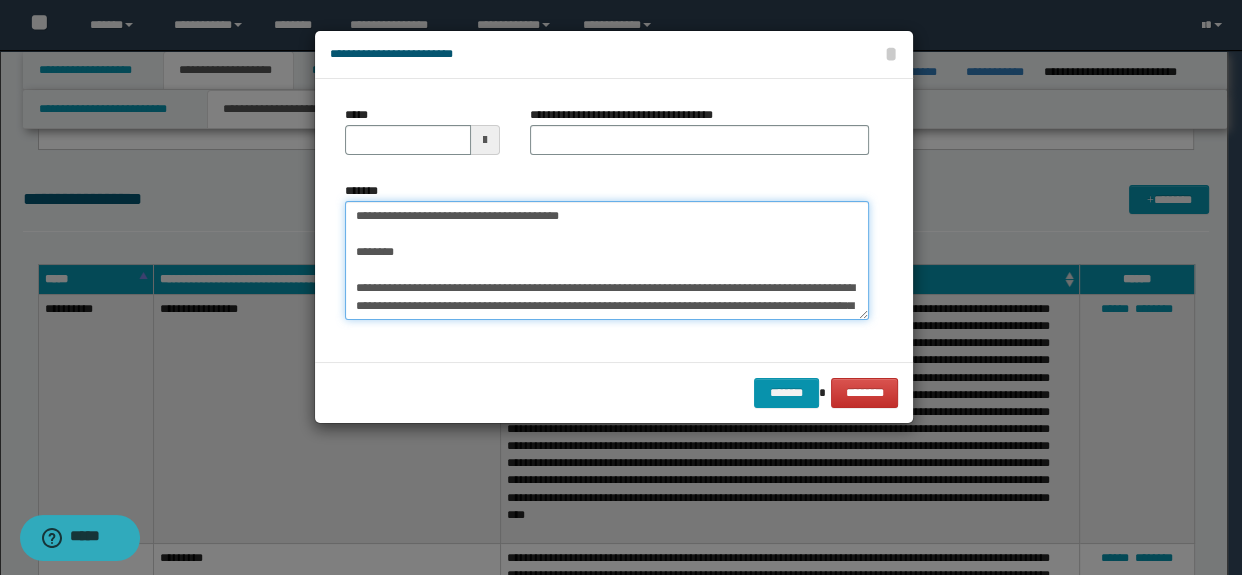 click on "*******" at bounding box center (607, 261) 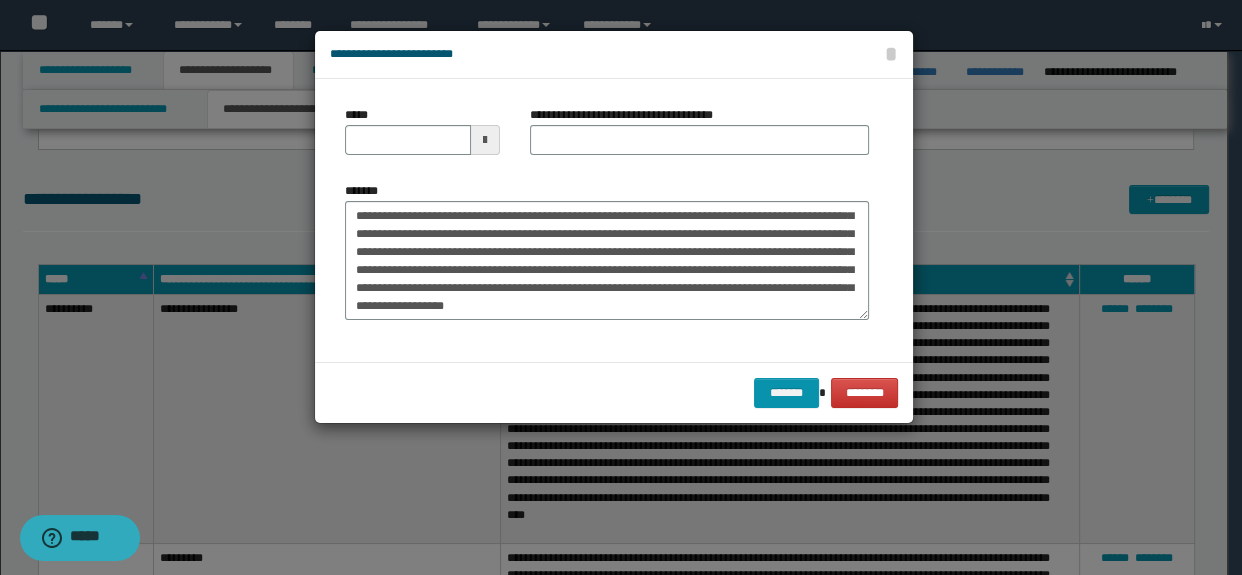 drag, startPoint x: 871, startPoint y: 281, endPoint x: 857, endPoint y: 237, distance: 46.173584 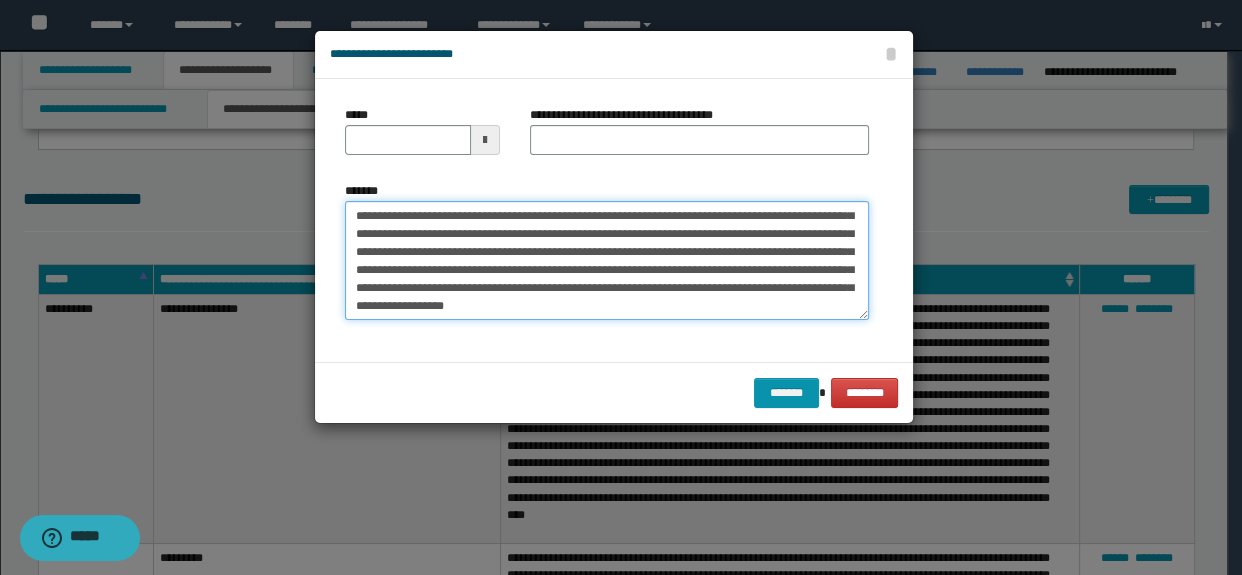 scroll, scrollTop: 0, scrollLeft: 0, axis: both 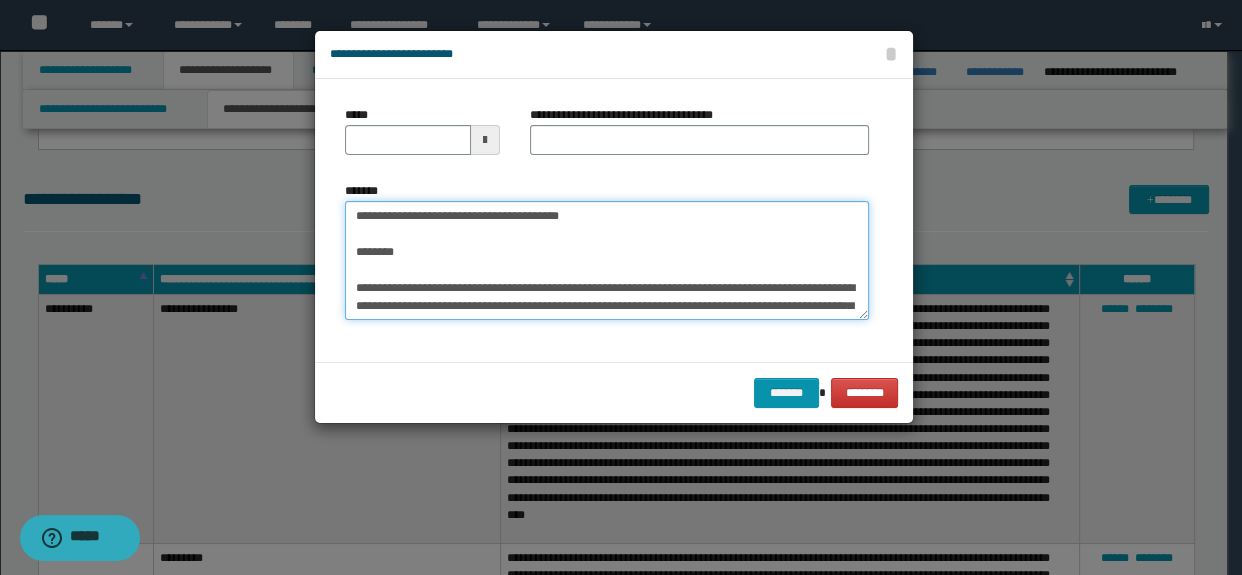 drag, startPoint x: 401, startPoint y: 284, endPoint x: 317, endPoint y: 195, distance: 122.380554 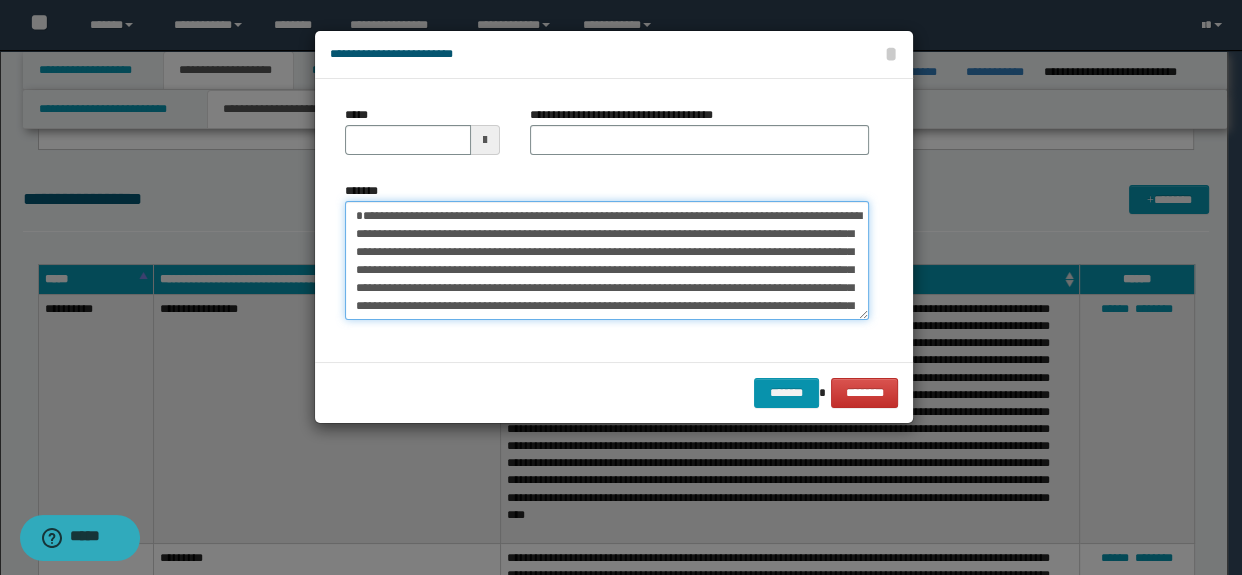 type 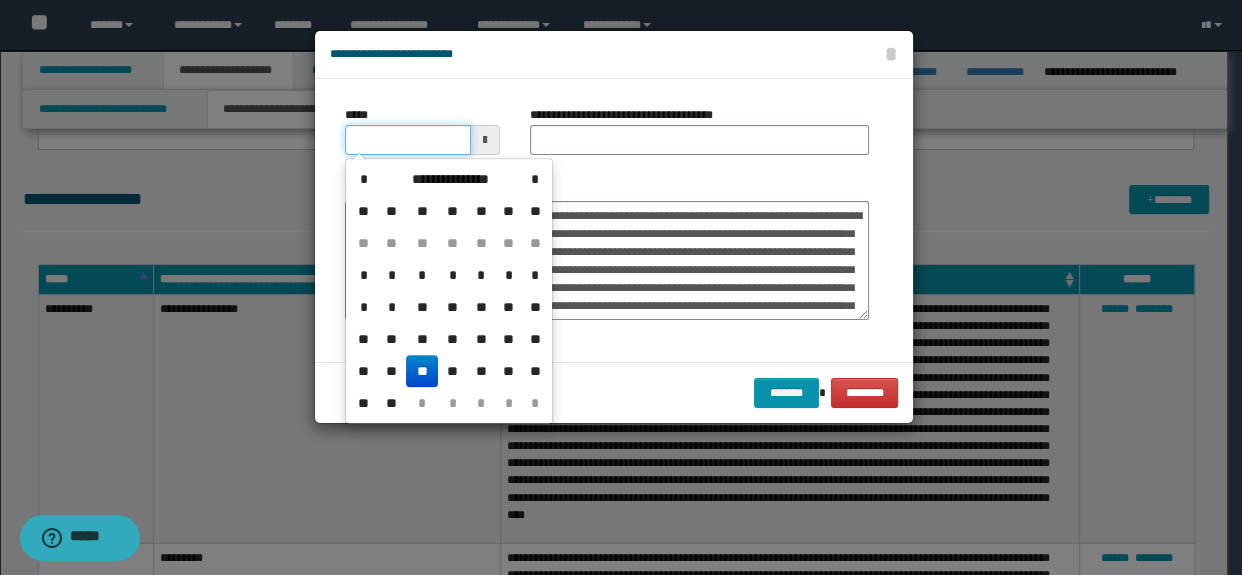 click on "*****" at bounding box center (408, 140) 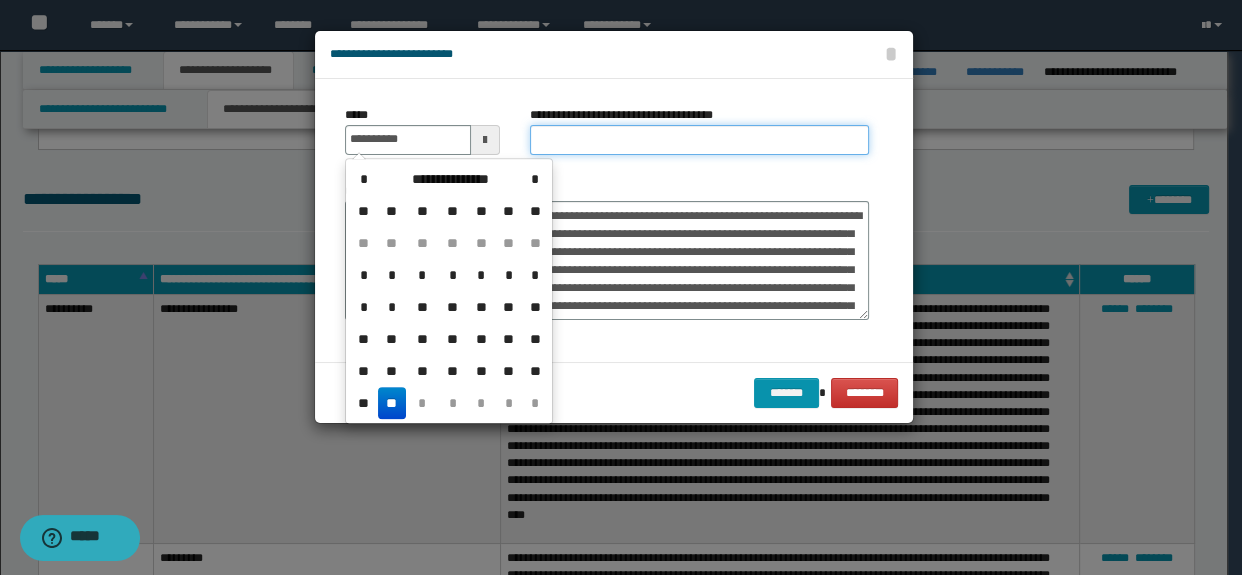 type on "**********" 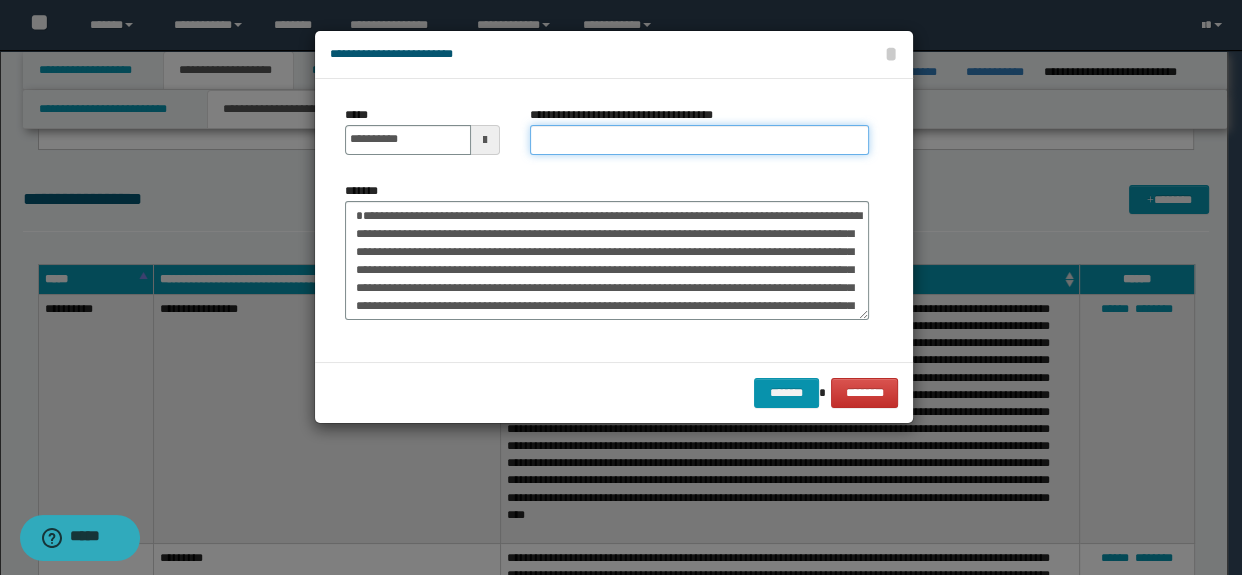 click on "**********" at bounding box center [700, 140] 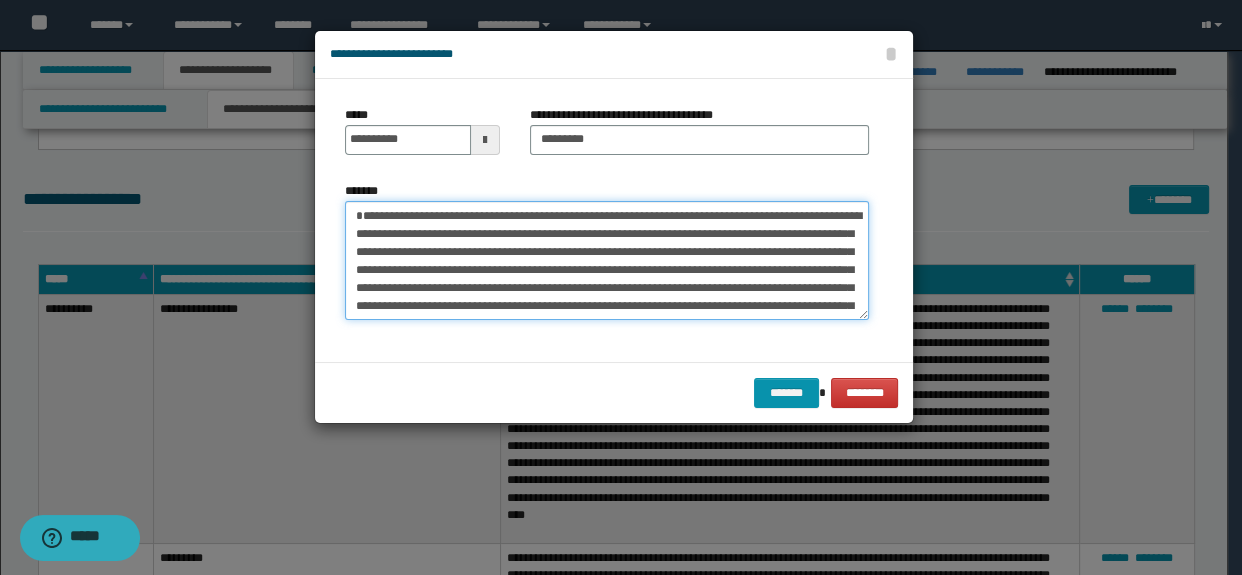 click on "*******" at bounding box center [607, 261] 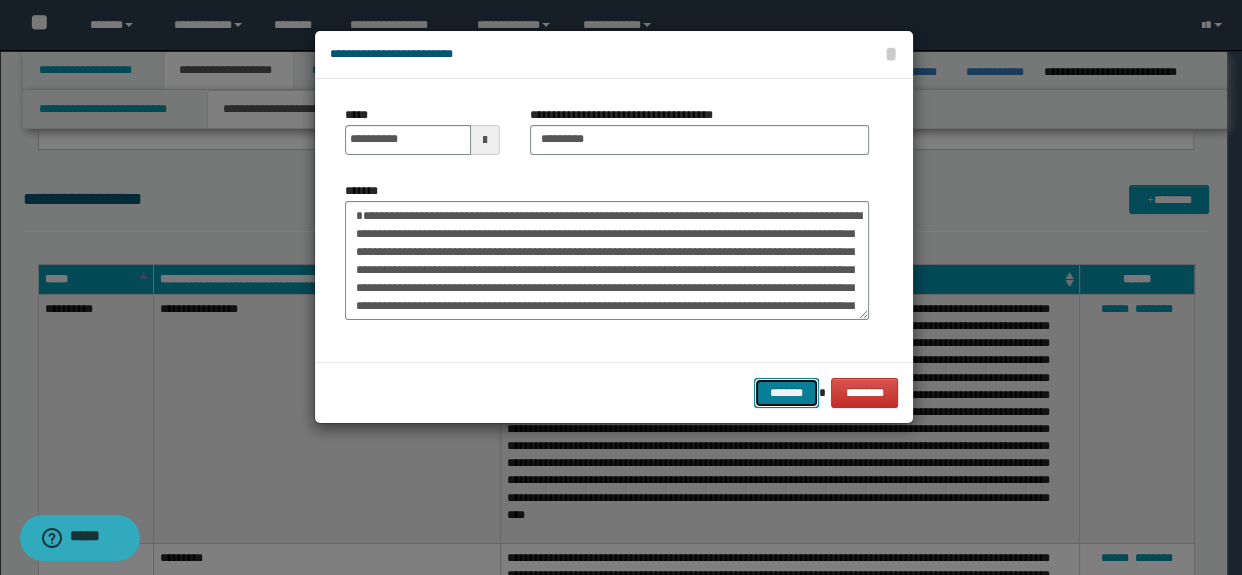 click on "*******" at bounding box center (786, 393) 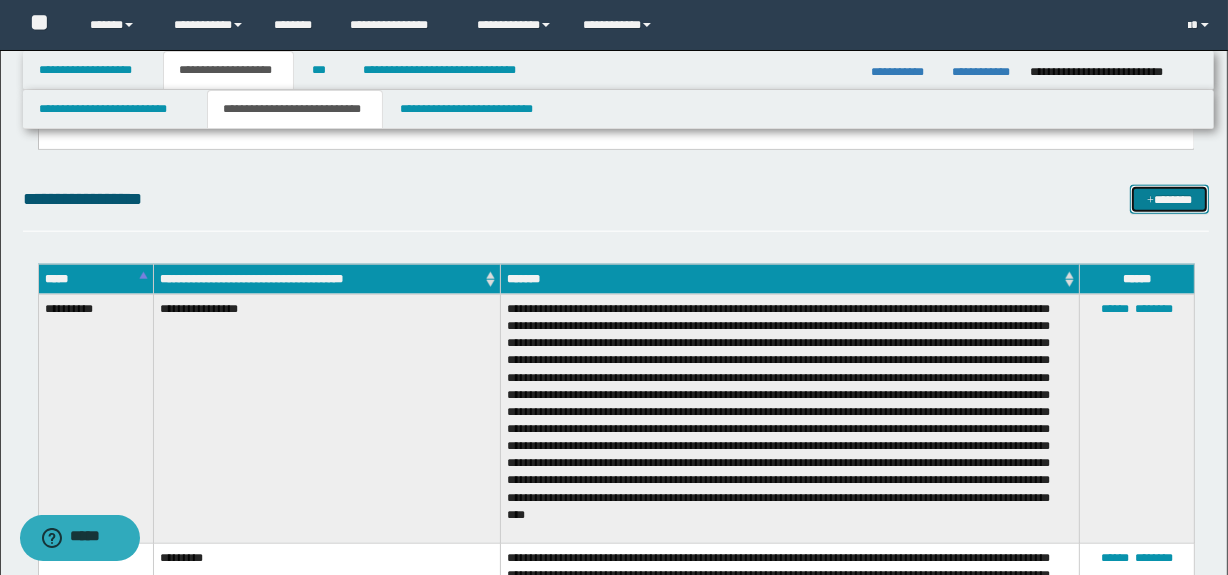 click at bounding box center [1150, 201] 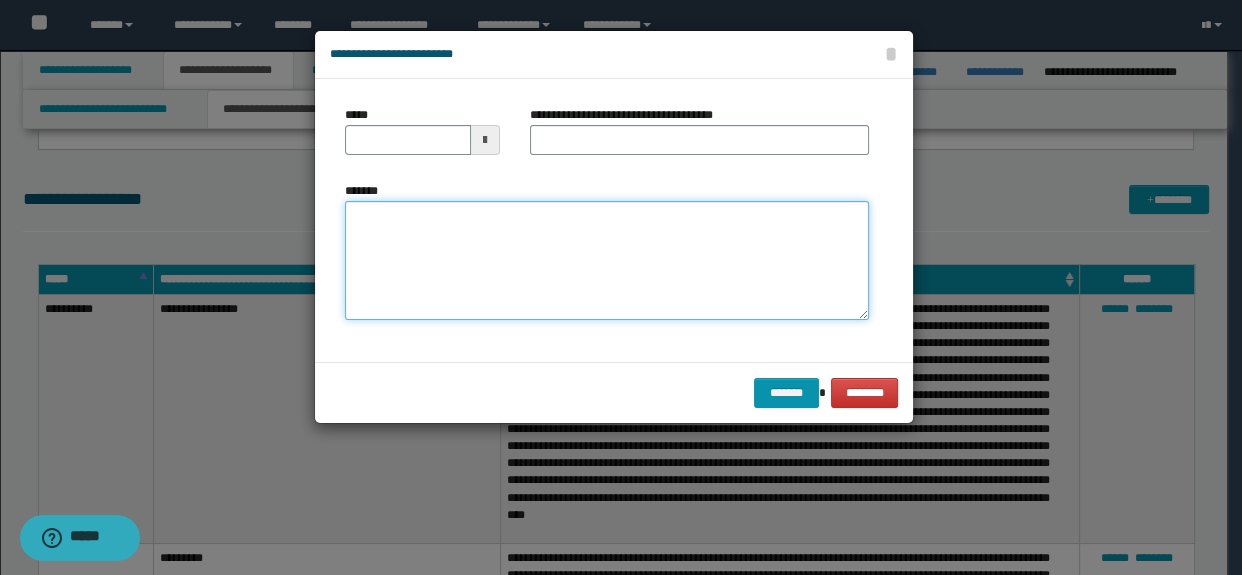 click on "*******" at bounding box center (607, 261) 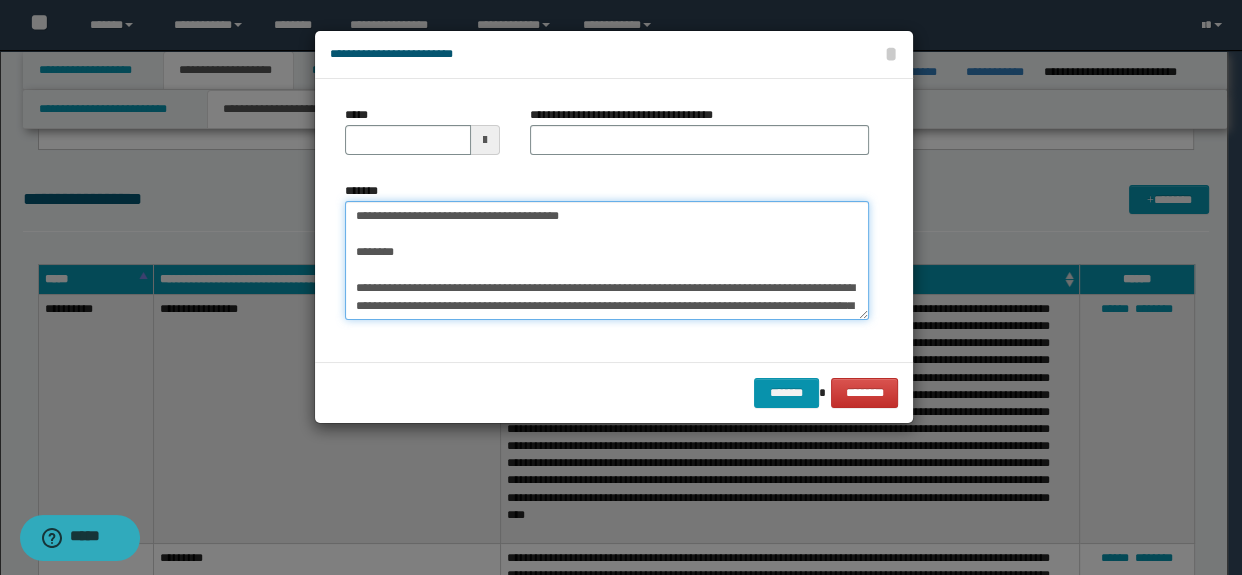 scroll, scrollTop: 354, scrollLeft: 0, axis: vertical 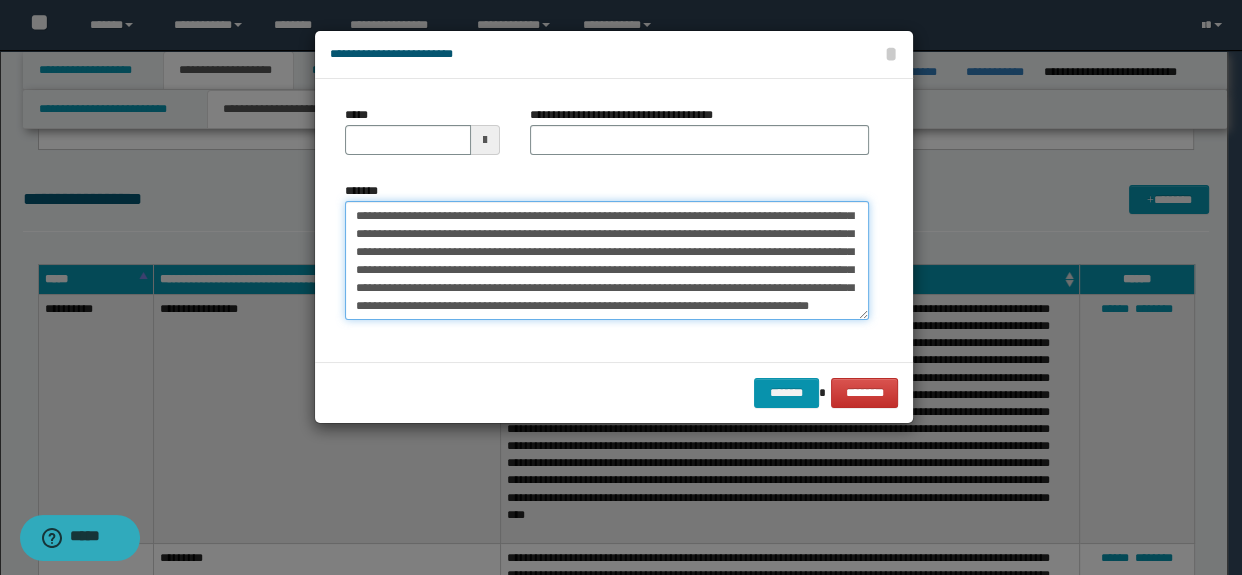 type on "**********" 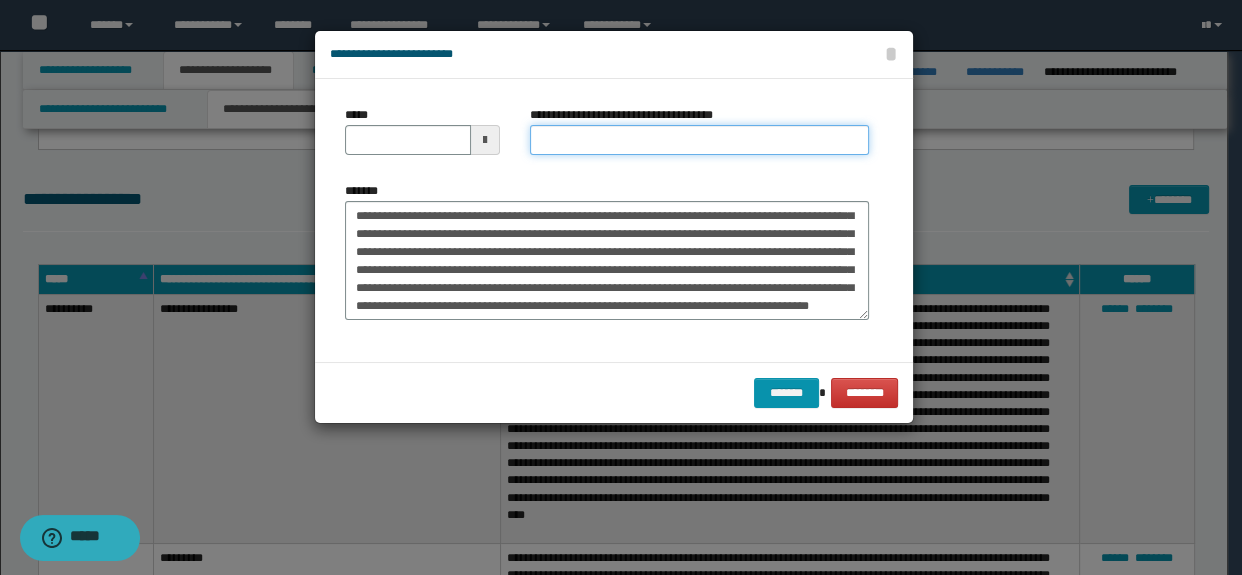 click on "**********" at bounding box center [700, 140] 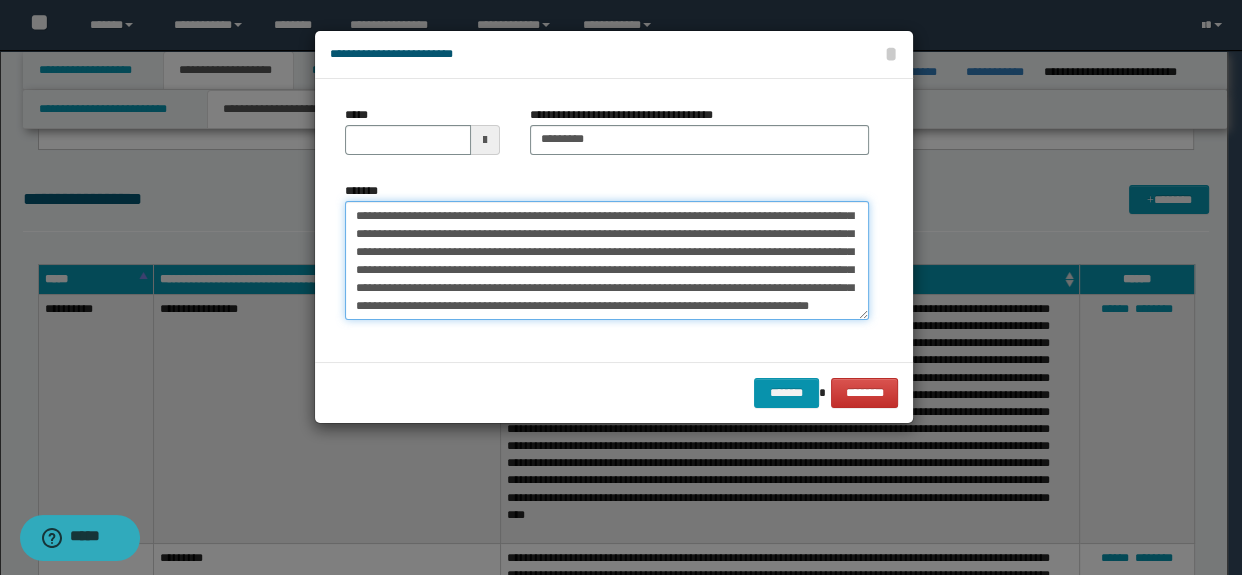 scroll, scrollTop: 0, scrollLeft: 0, axis: both 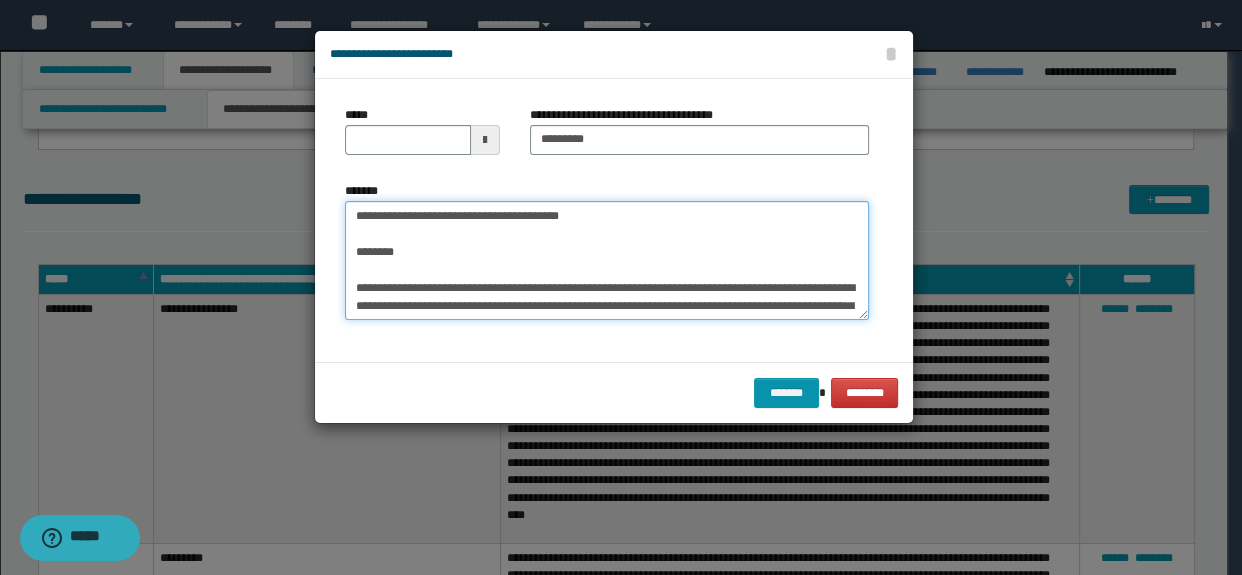 drag, startPoint x: 401, startPoint y: 288, endPoint x: 322, endPoint y: 180, distance: 133.80957 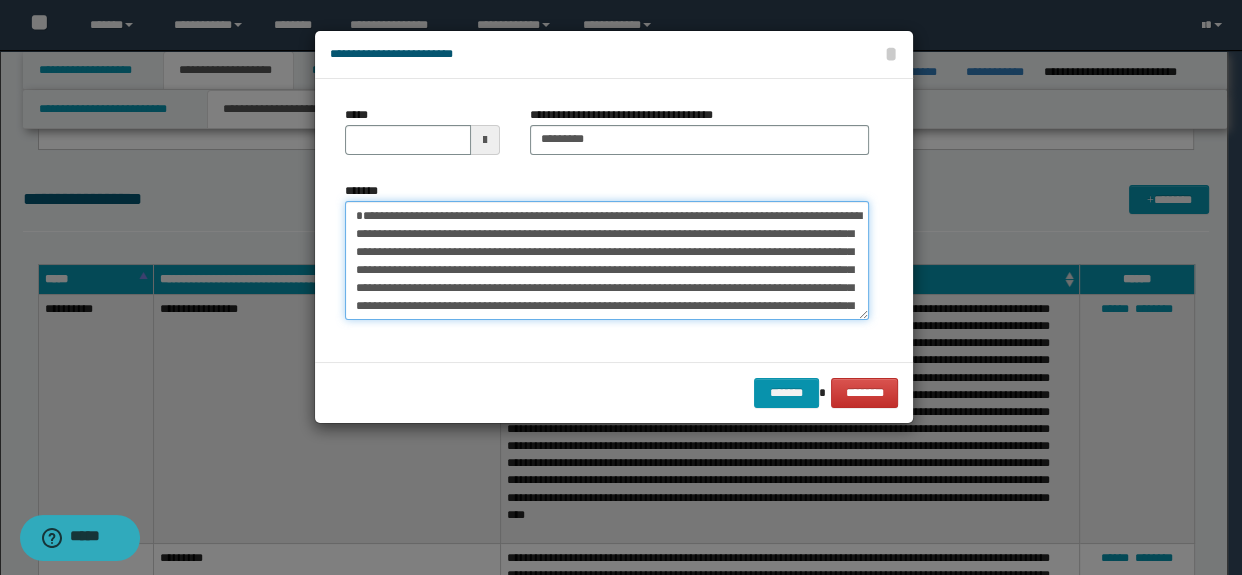 type on "**********" 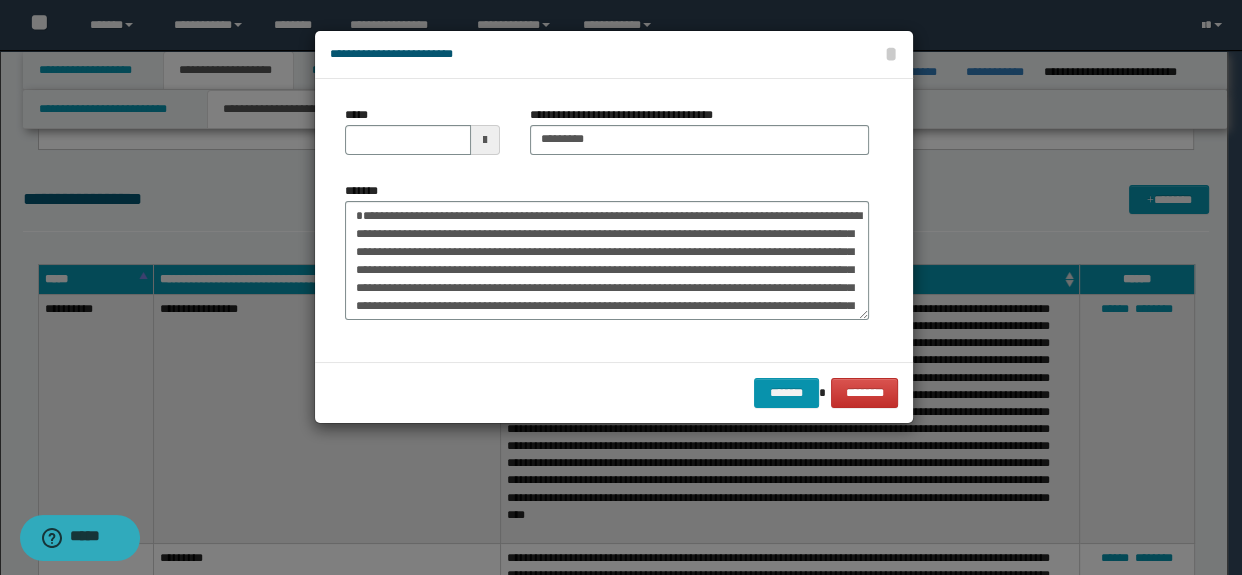 drag, startPoint x: 400, startPoint y: 160, endPoint x: 396, endPoint y: 146, distance: 14.56022 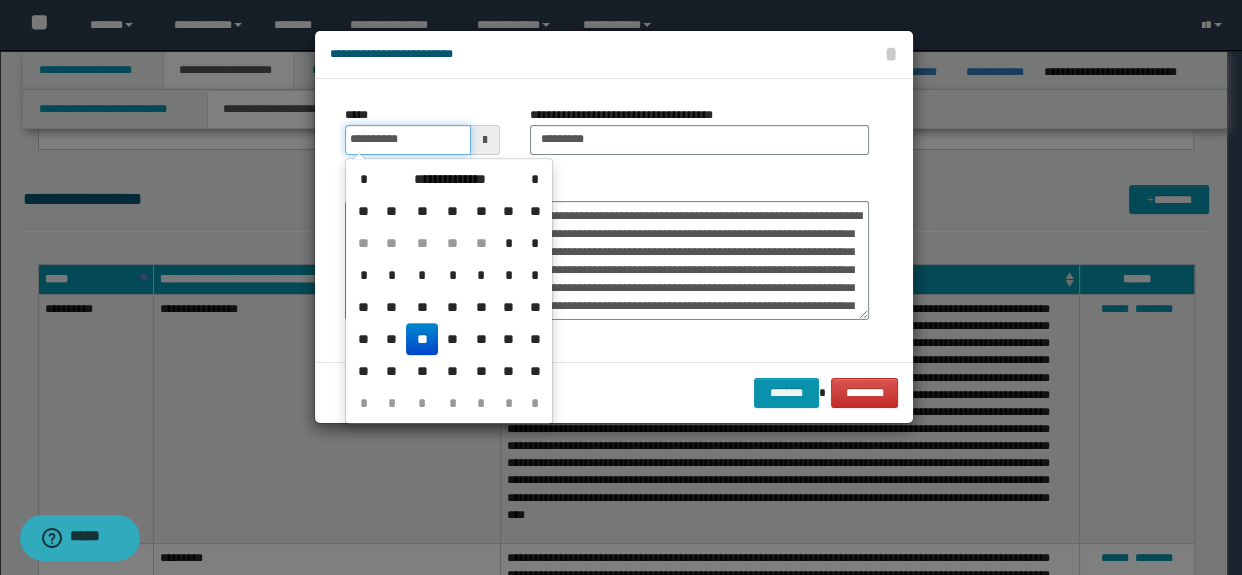 click on "**********" at bounding box center [408, 140] 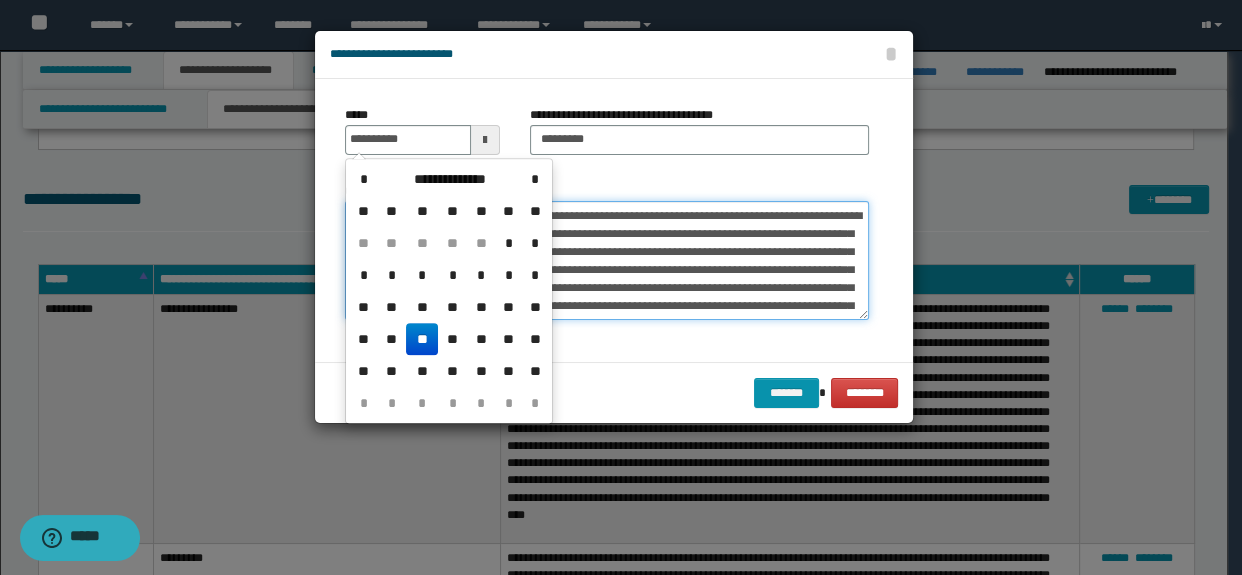 type on "**********" 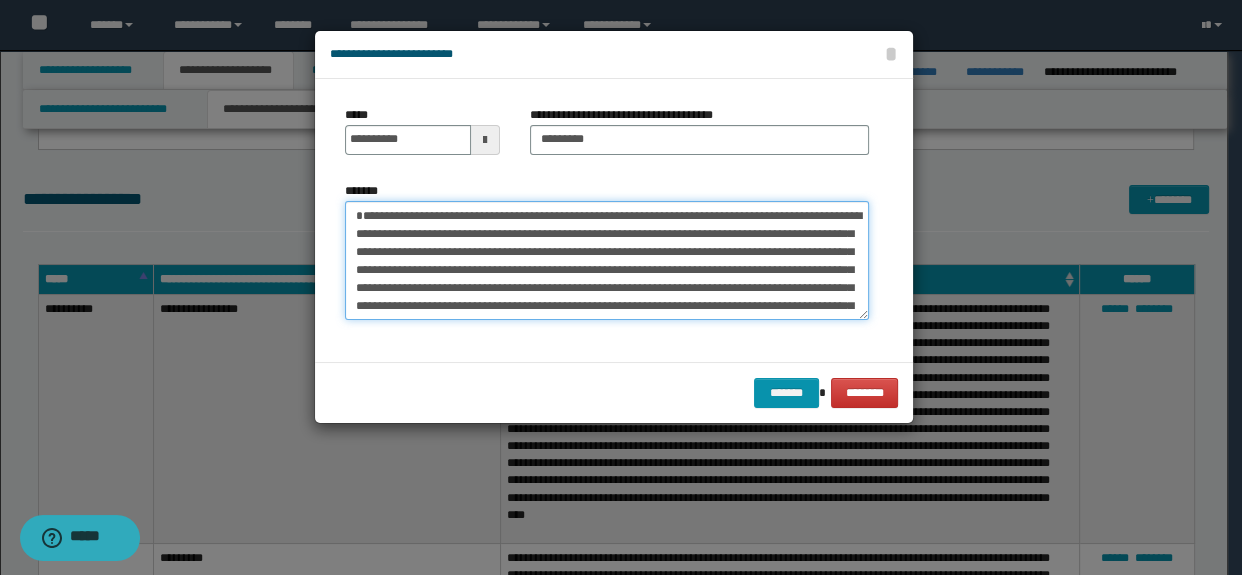 click on "*******" at bounding box center (607, 261) 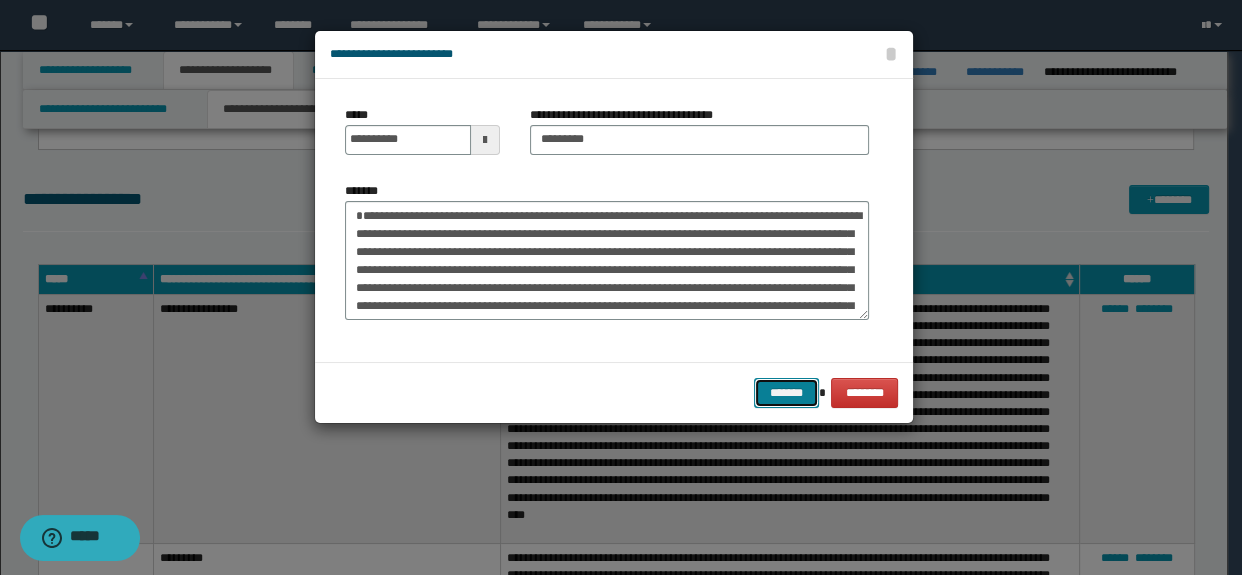 click on "*******" at bounding box center [786, 393] 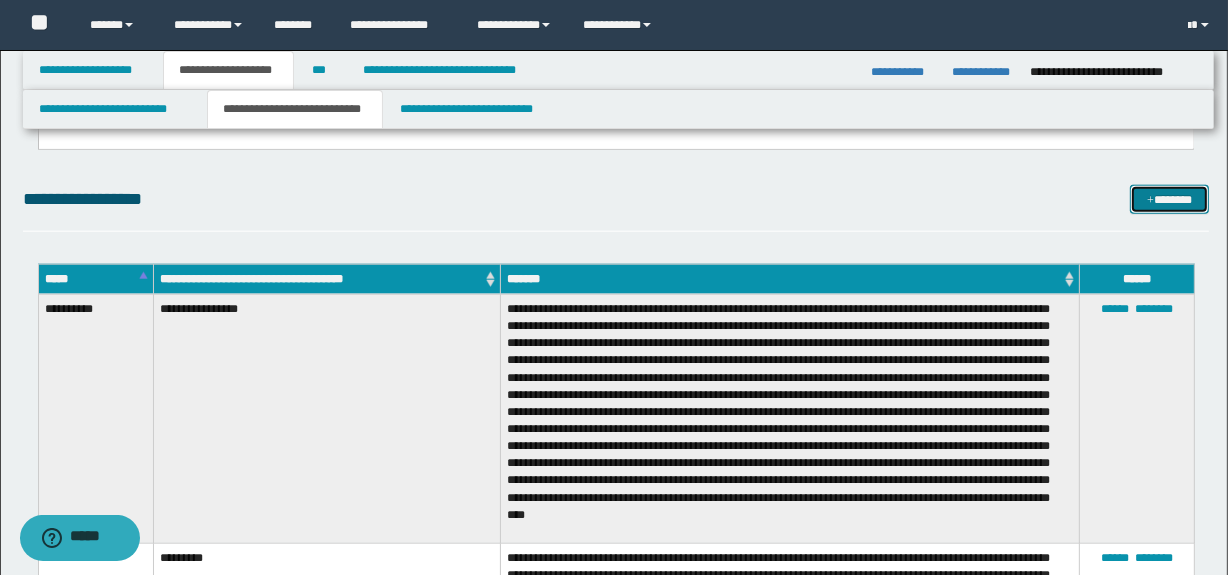 click on "*******" at bounding box center (1170, 200) 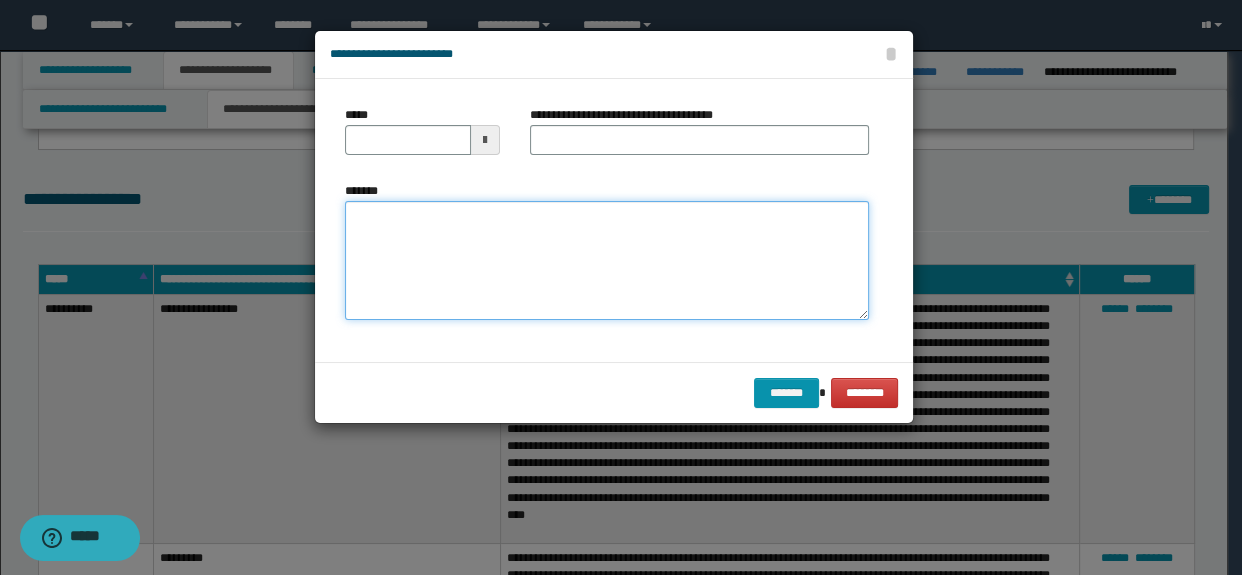 click on "*******" at bounding box center (607, 261) 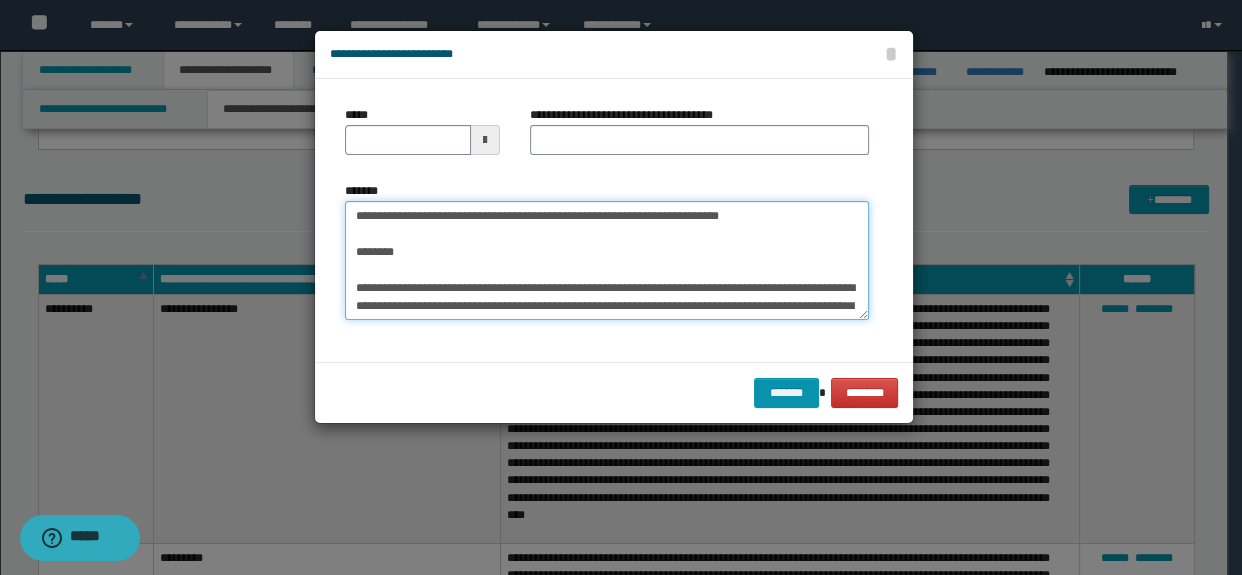 scroll, scrollTop: 191, scrollLeft: 0, axis: vertical 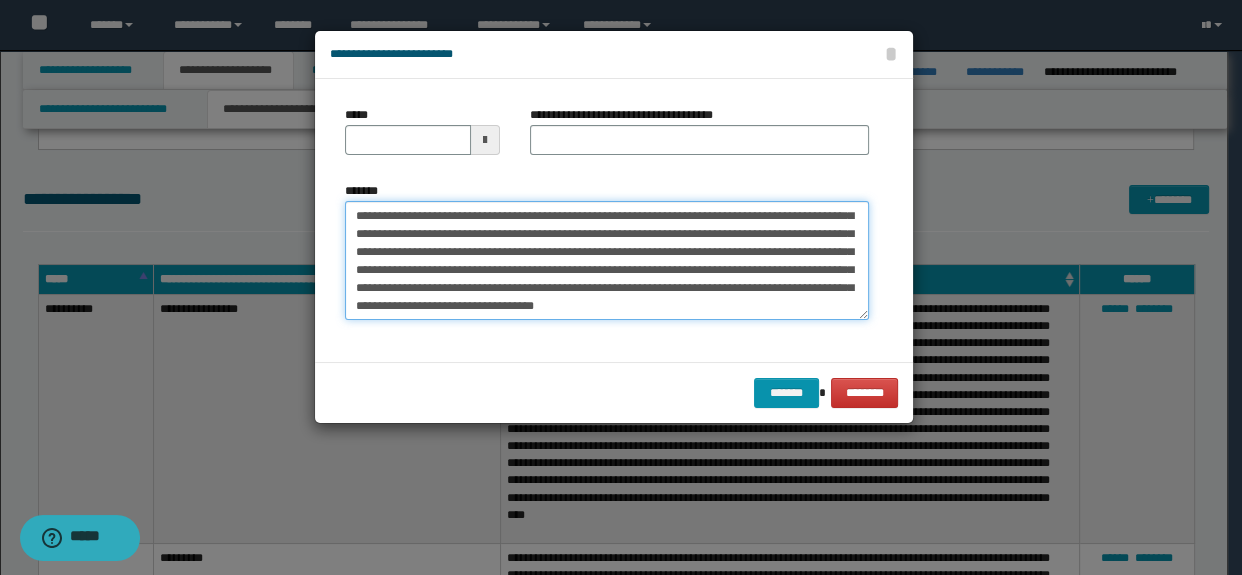 type on "**********" 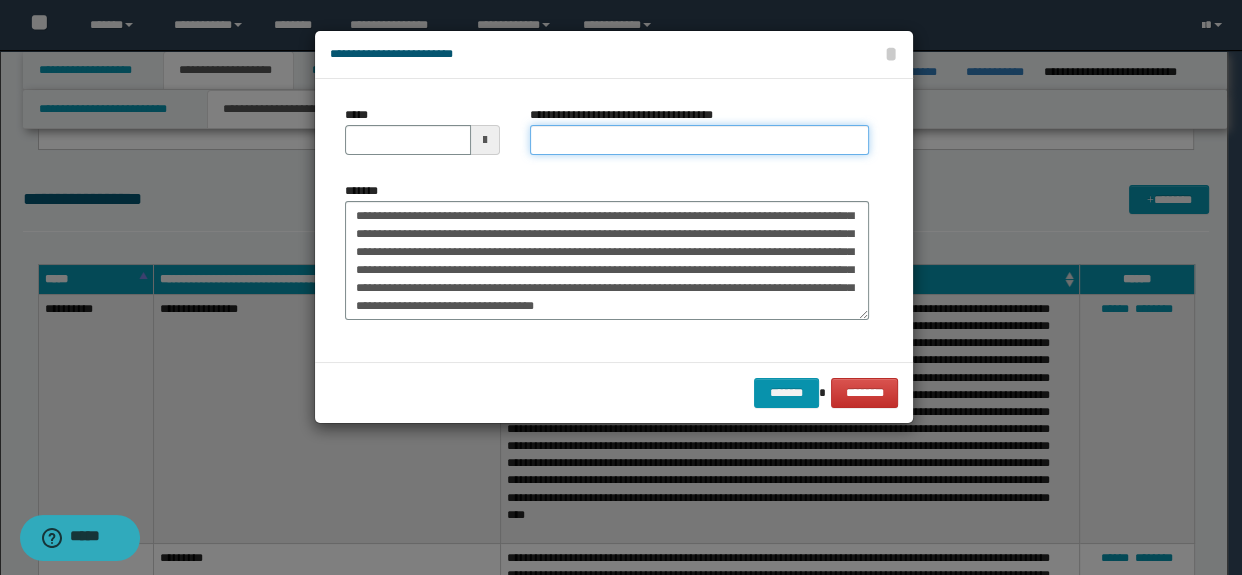 click on "**********" at bounding box center [700, 140] 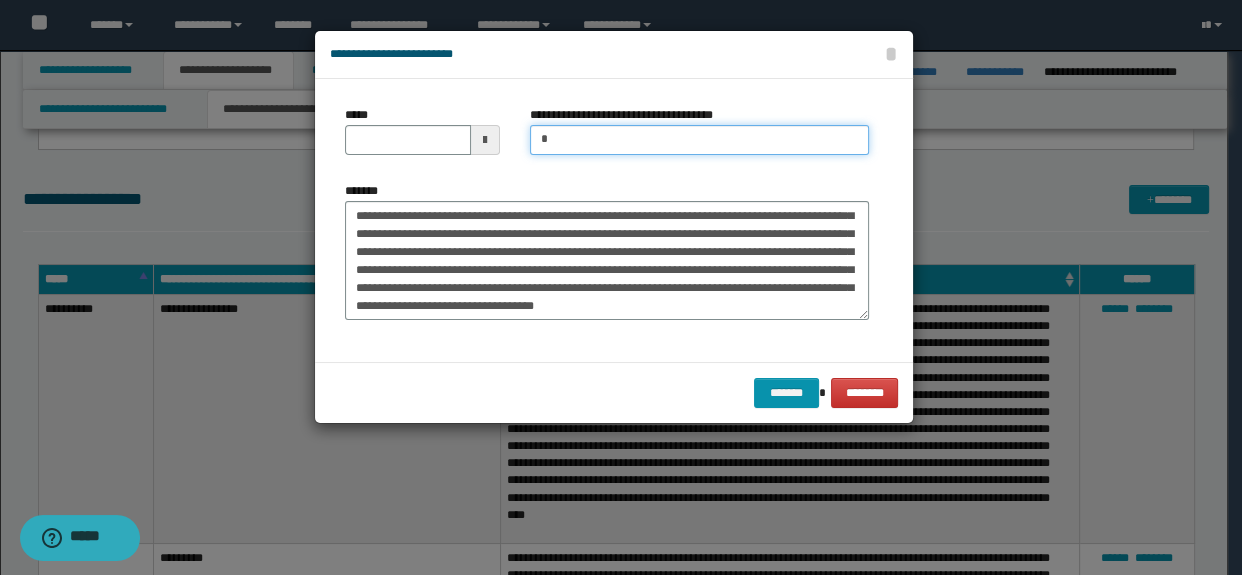 type on "**********" 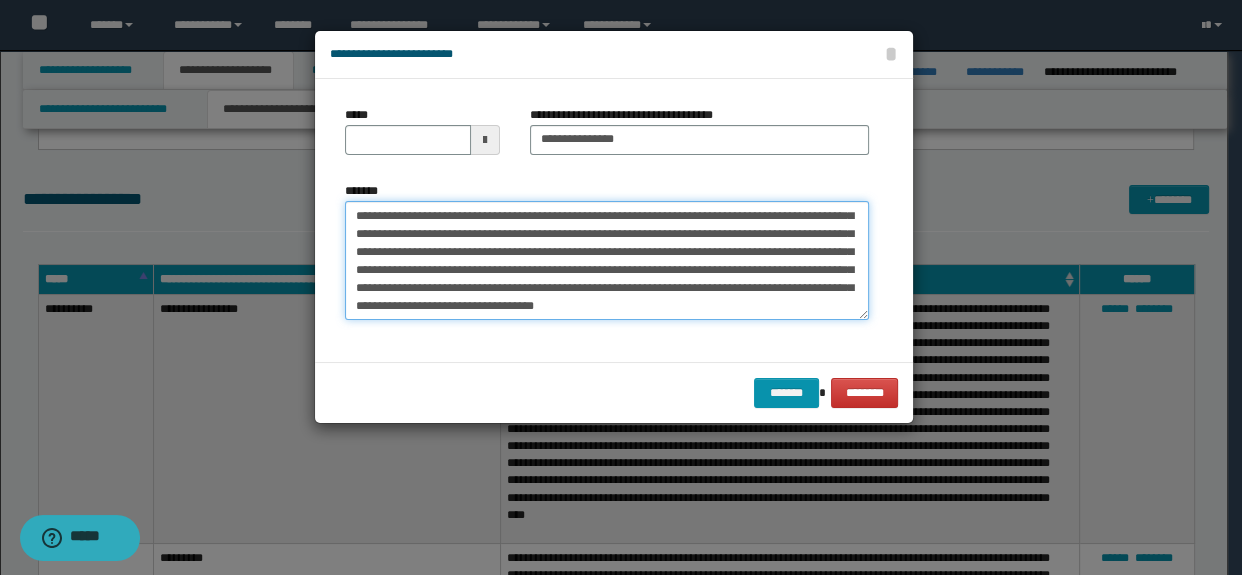 scroll, scrollTop: 0, scrollLeft: 0, axis: both 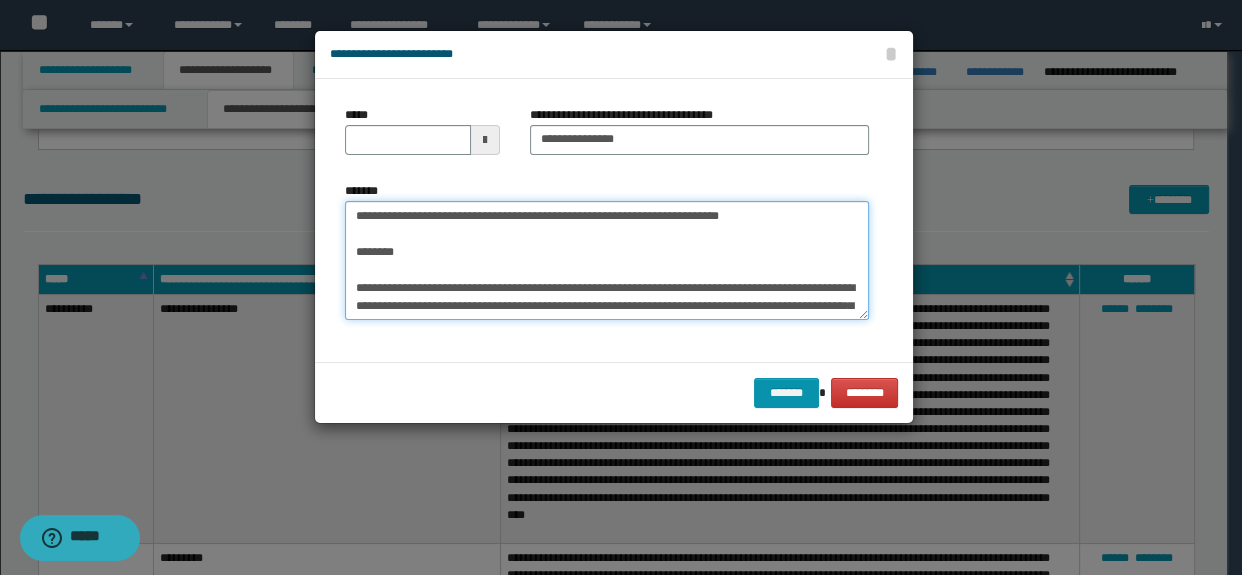drag, startPoint x: 406, startPoint y: 291, endPoint x: 308, endPoint y: 205, distance: 130.38405 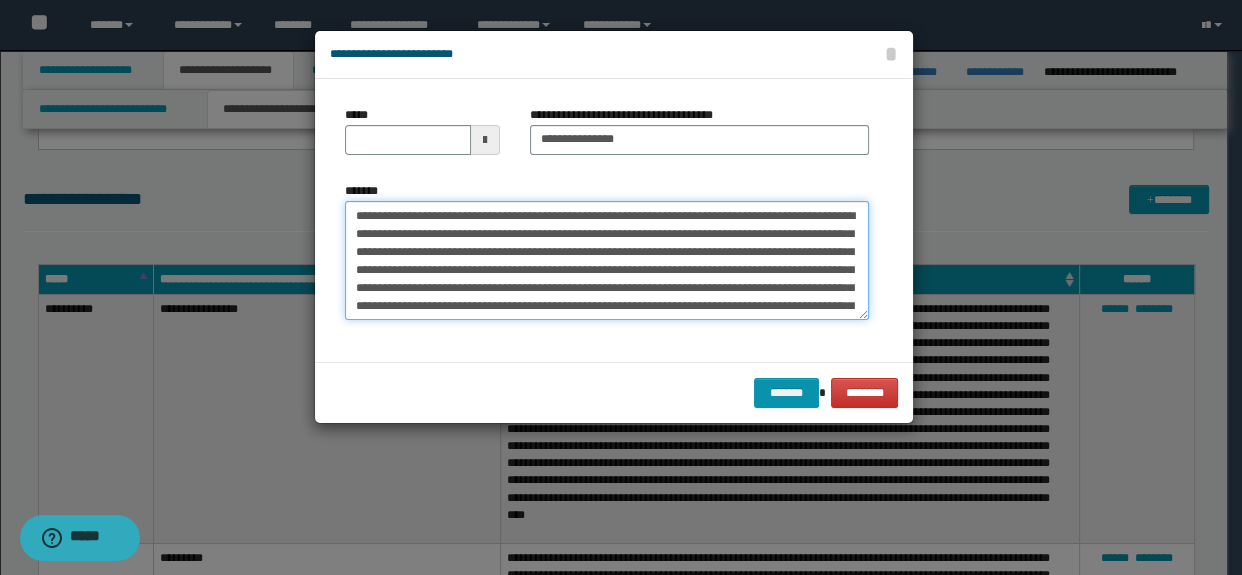 type 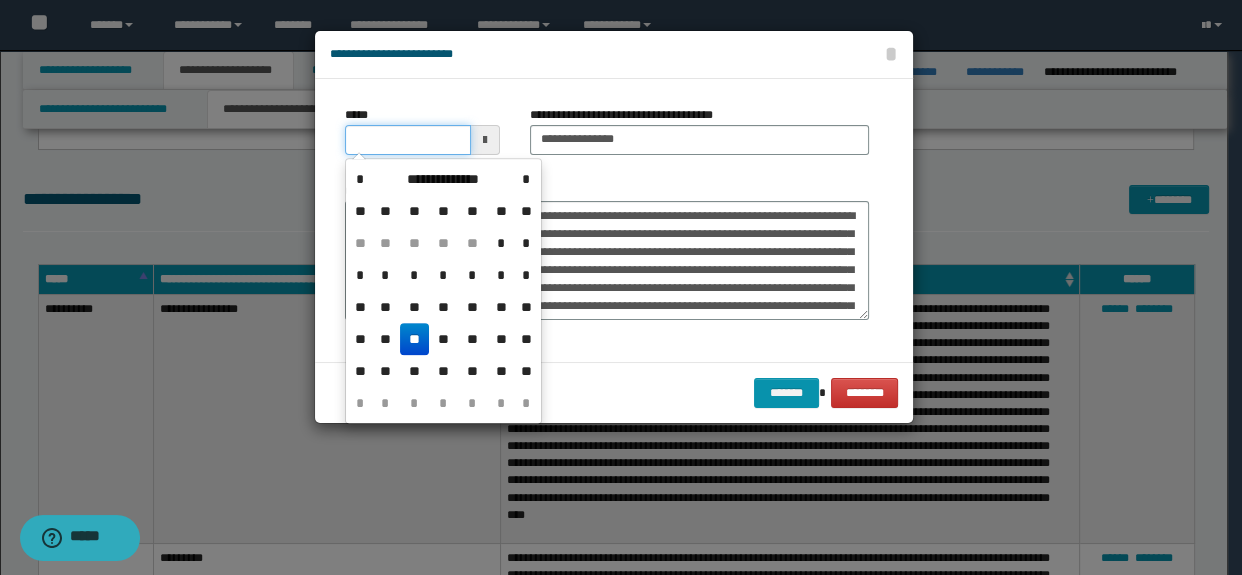 click on "*****" at bounding box center (408, 140) 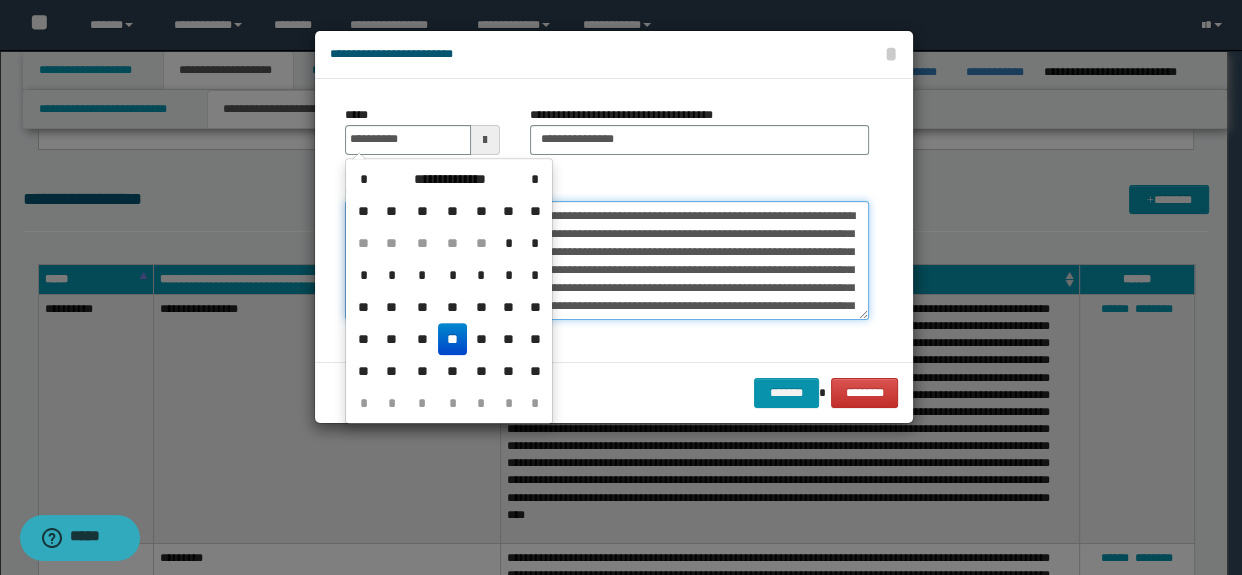 type on "**********" 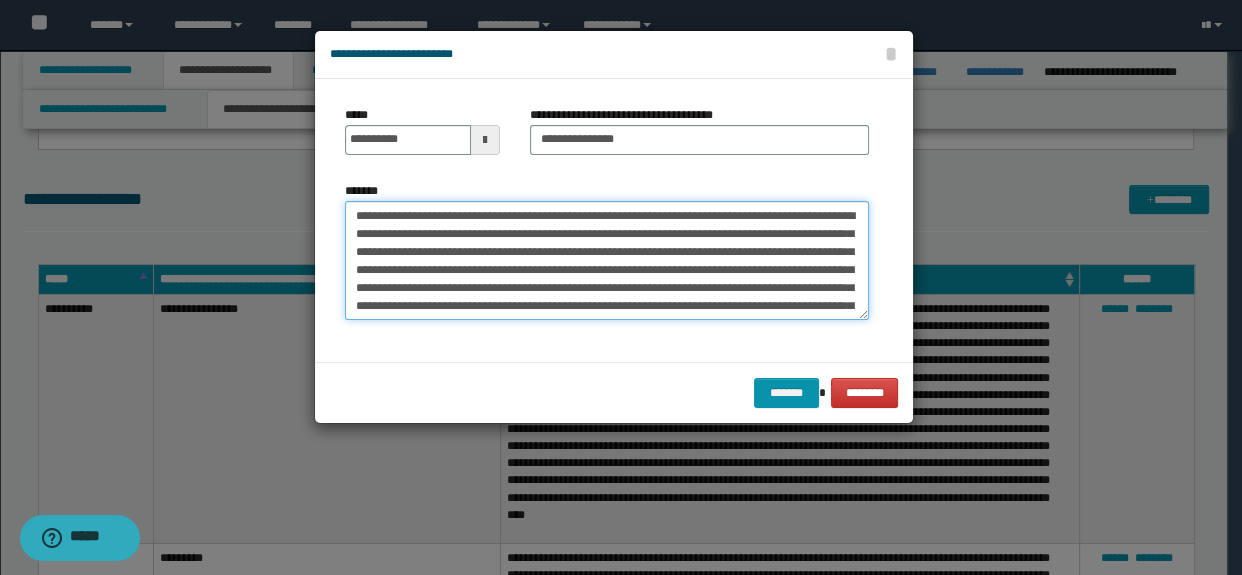 click on "*******" at bounding box center [607, 261] 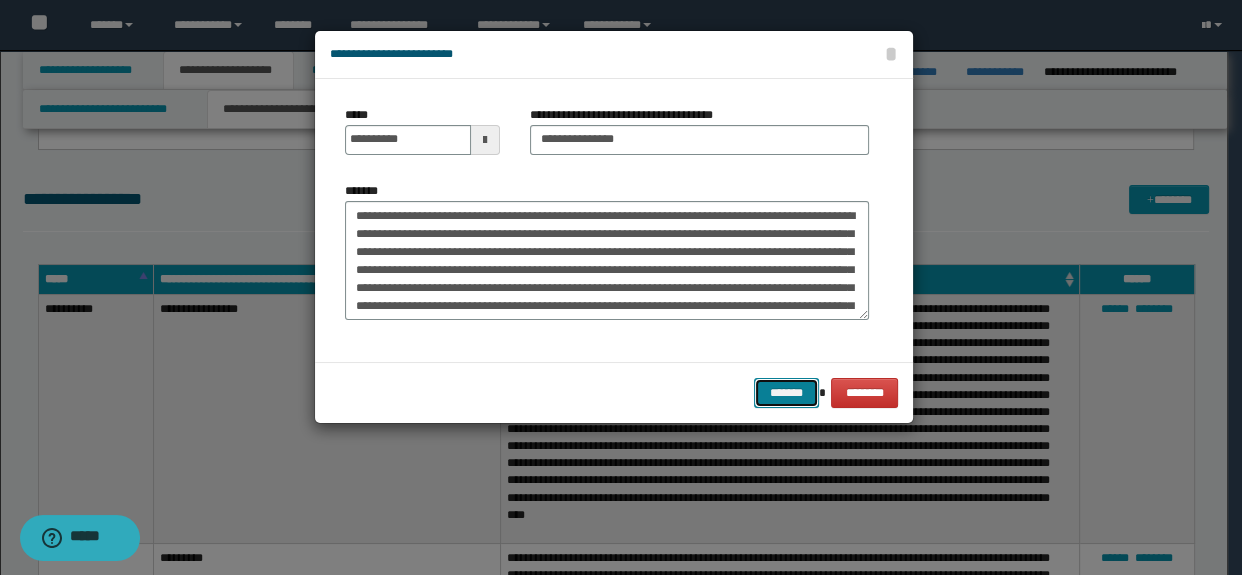 click on "*******" at bounding box center [786, 393] 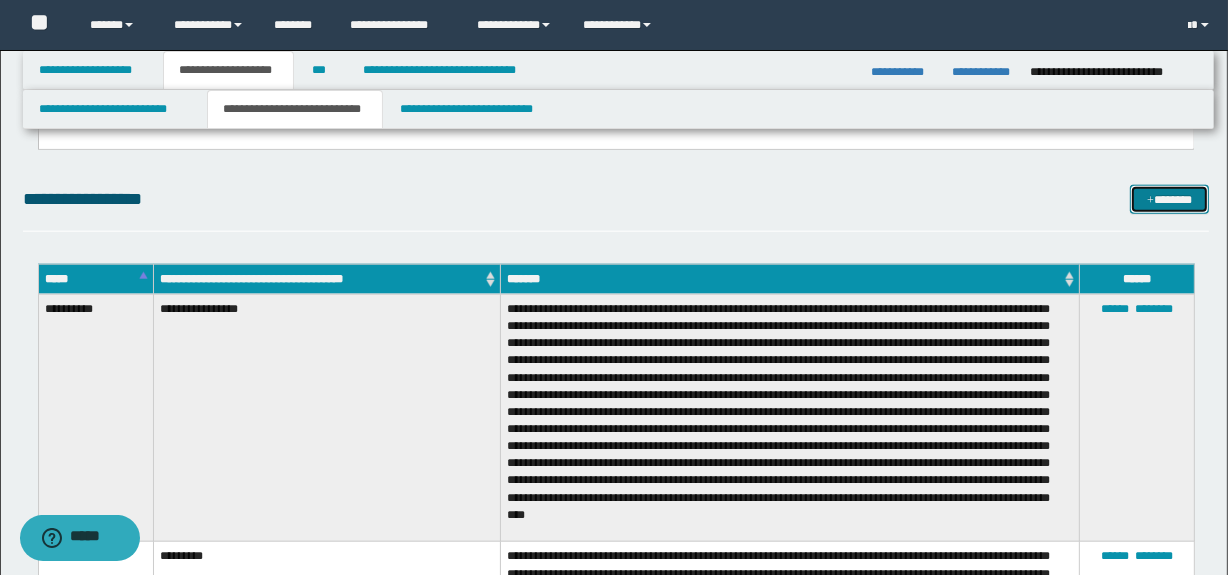 click on "*******" at bounding box center (1170, 200) 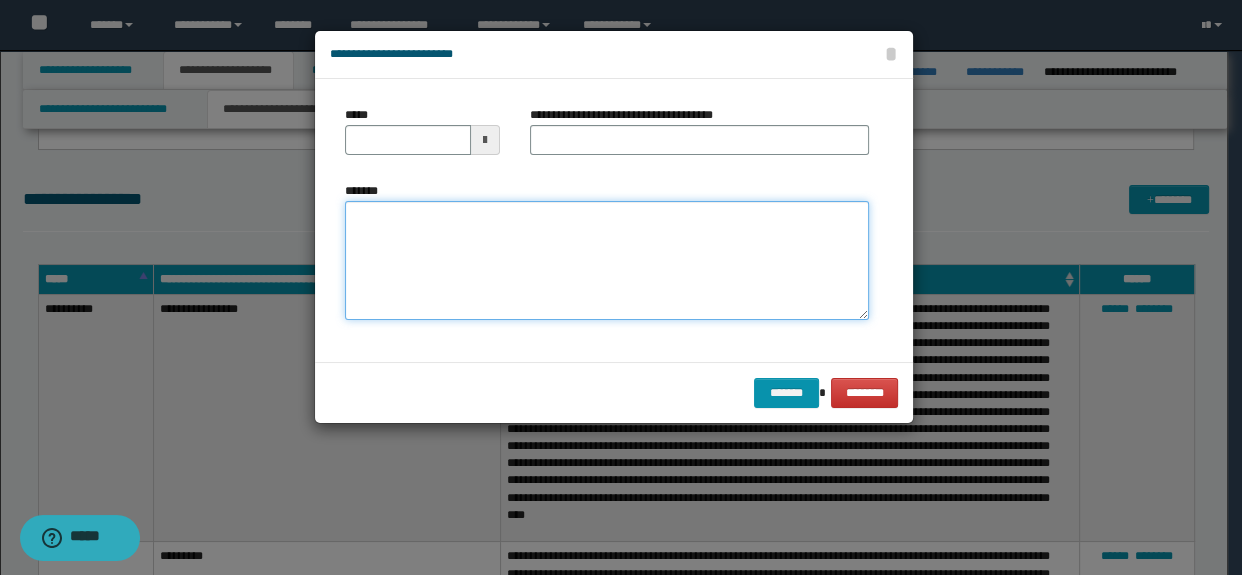 click on "*******" at bounding box center (607, 261) 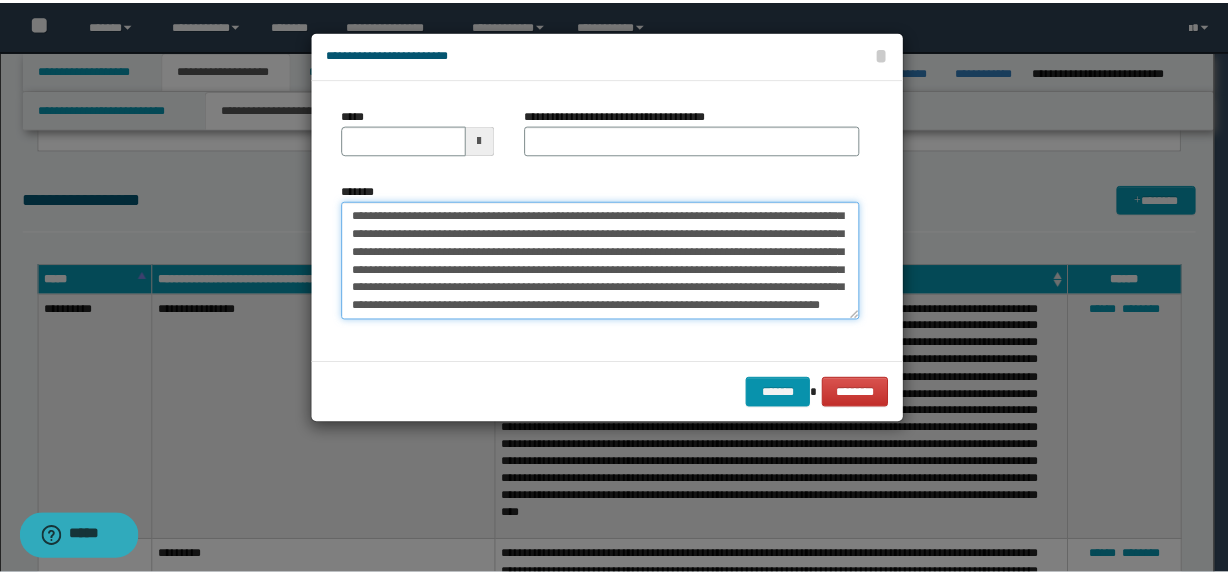 scroll, scrollTop: 0, scrollLeft: 0, axis: both 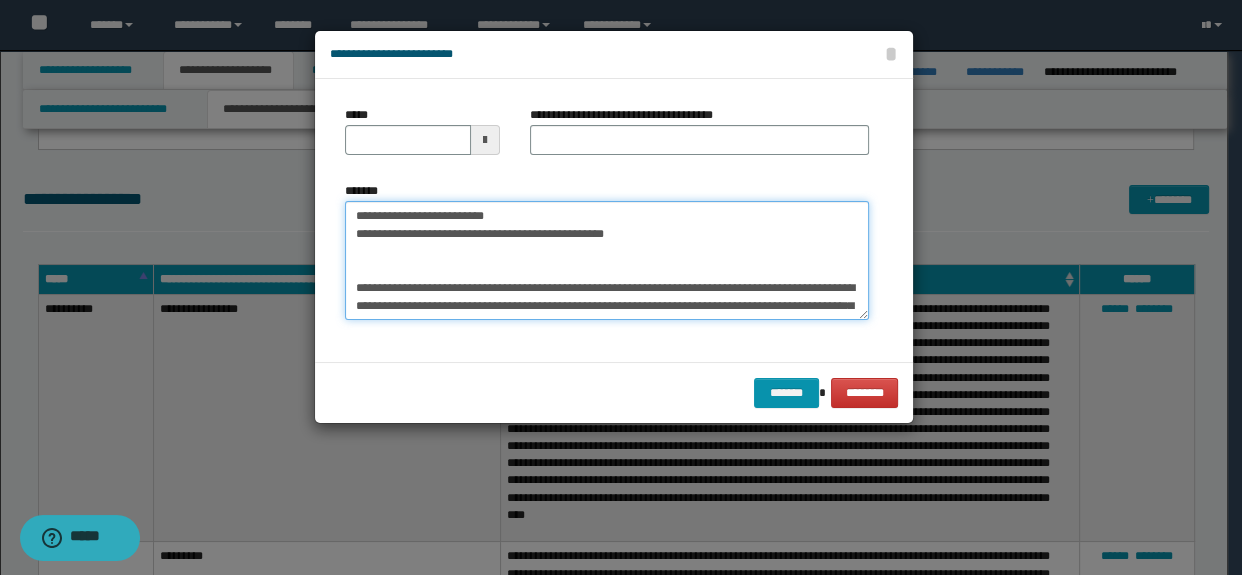 type on "**********" 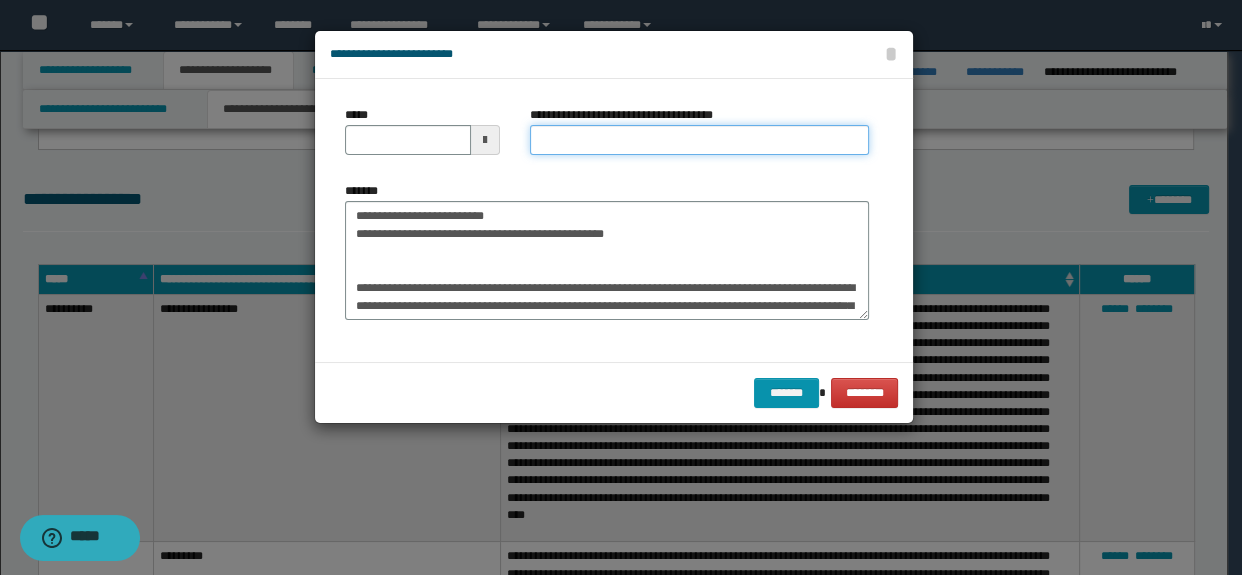 click on "**********" at bounding box center [700, 140] 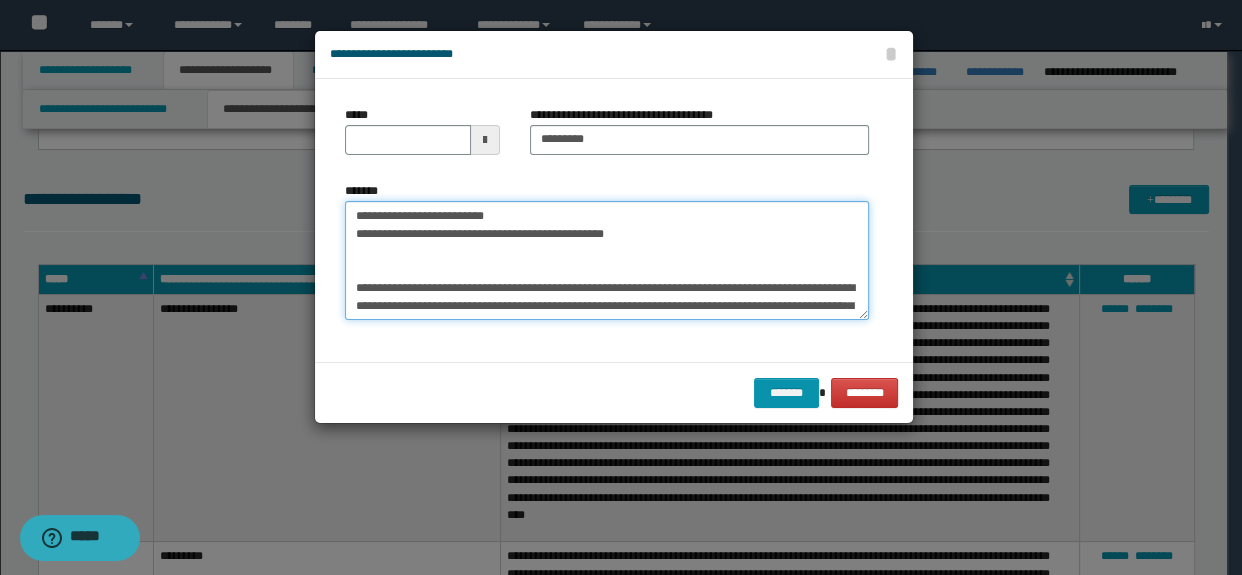 drag, startPoint x: 402, startPoint y: 280, endPoint x: 346, endPoint y: 170, distance: 123.4342 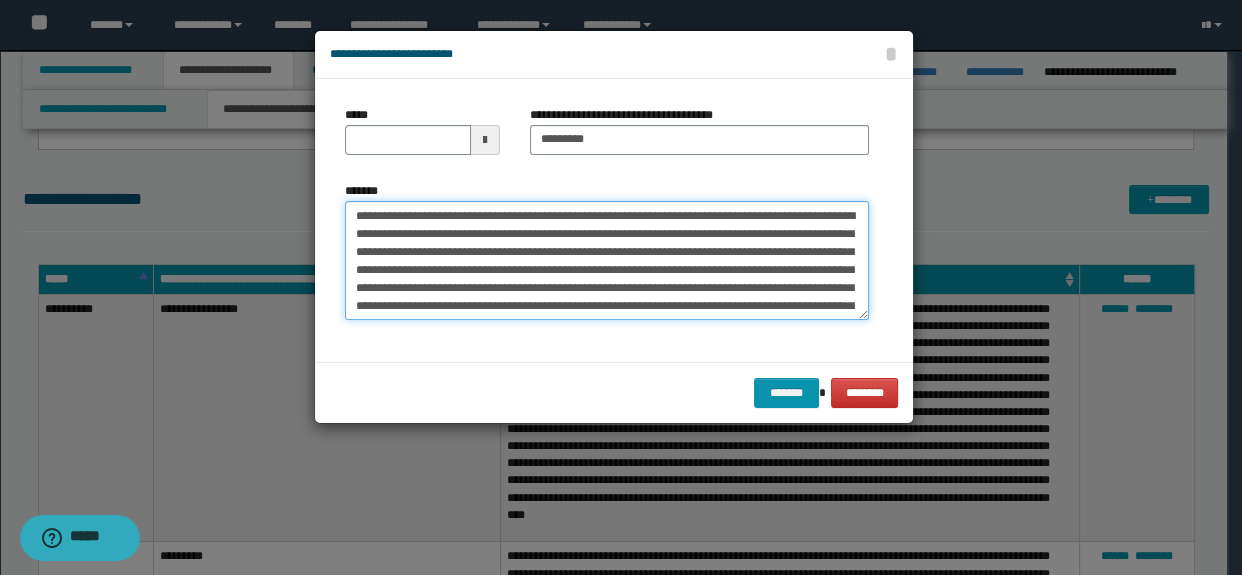 type 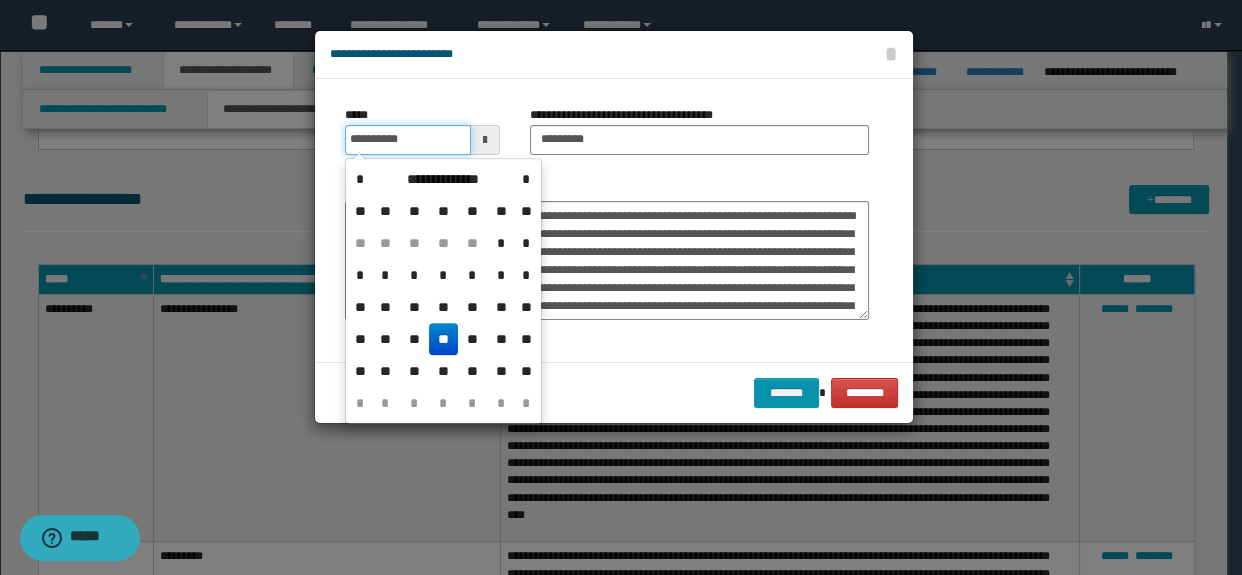 click on "**********" at bounding box center (408, 140) 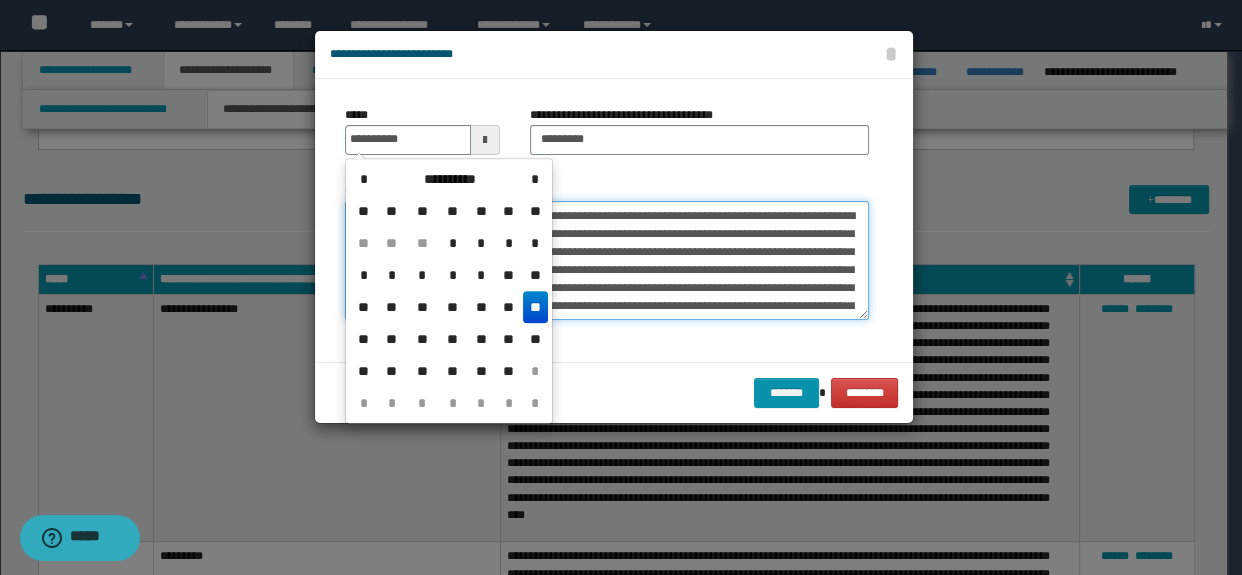 type on "**********" 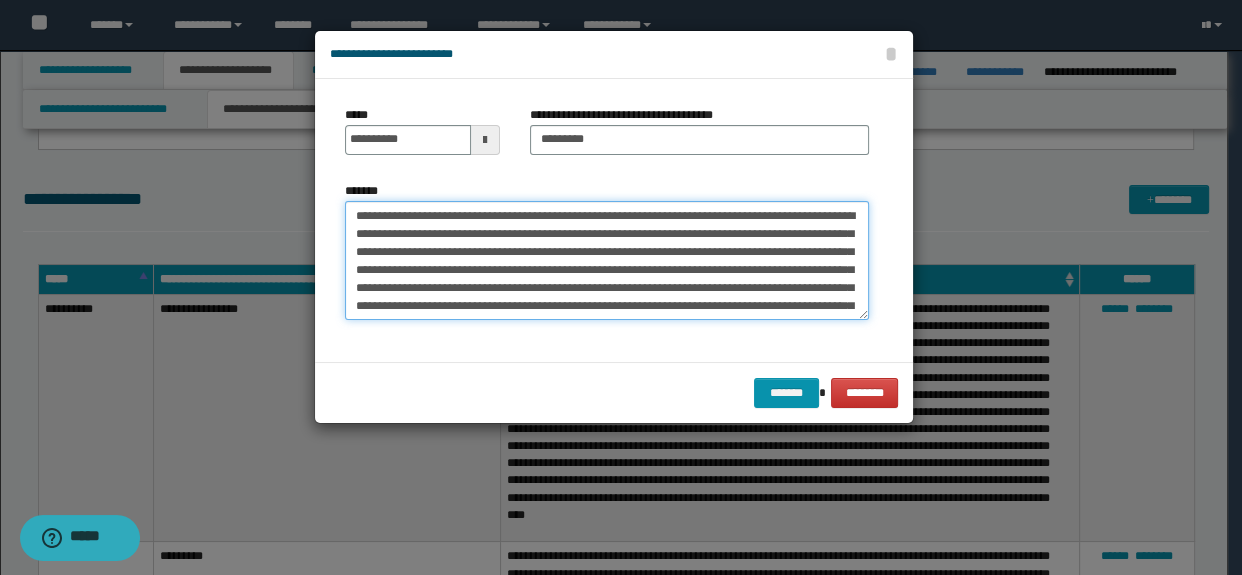 click on "*******" at bounding box center [607, 261] 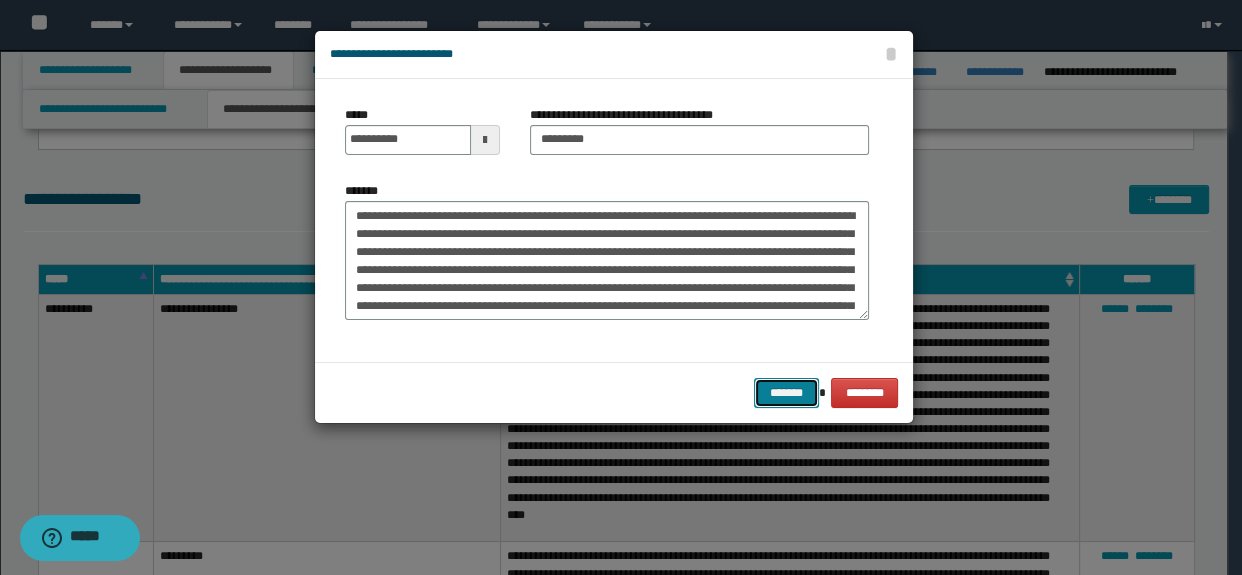 click on "*******" at bounding box center (786, 393) 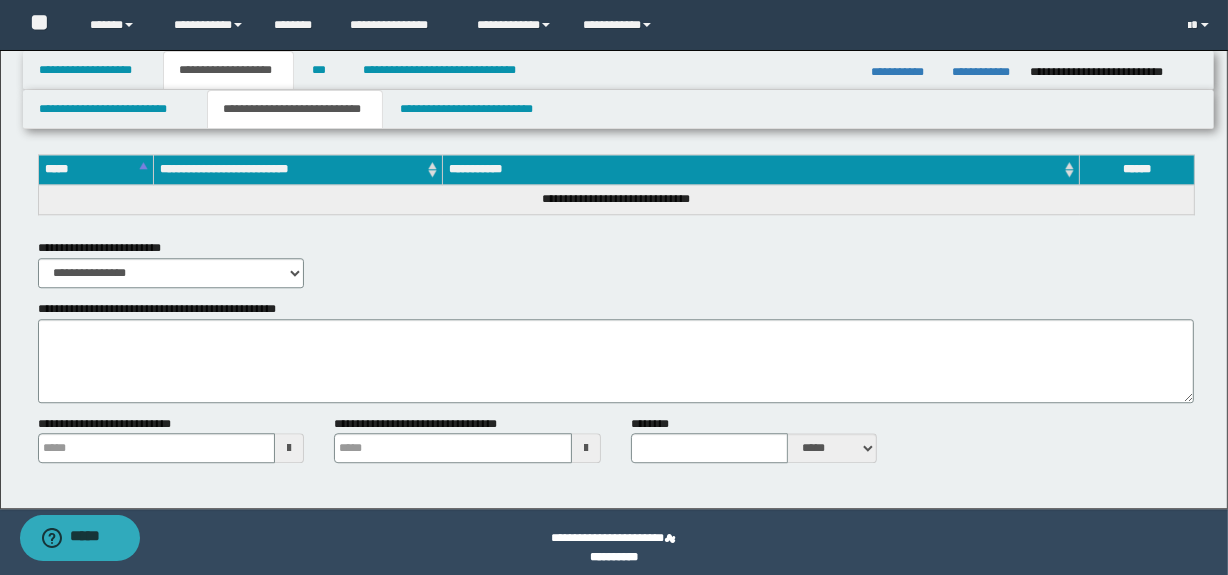 scroll, scrollTop: 4741, scrollLeft: 0, axis: vertical 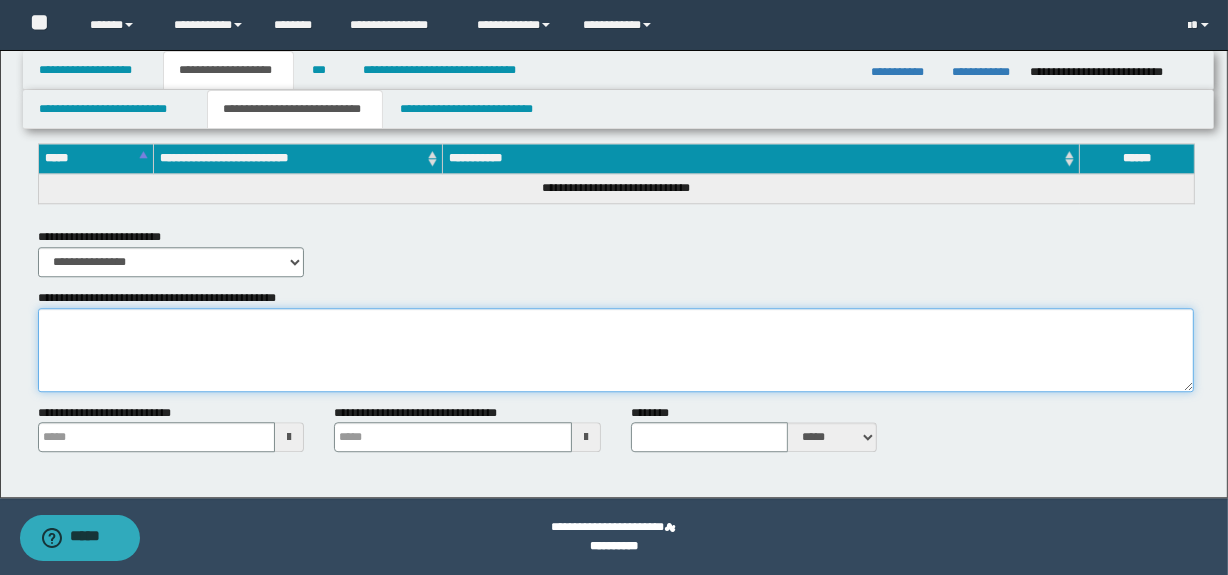 click on "**********" at bounding box center [616, 350] 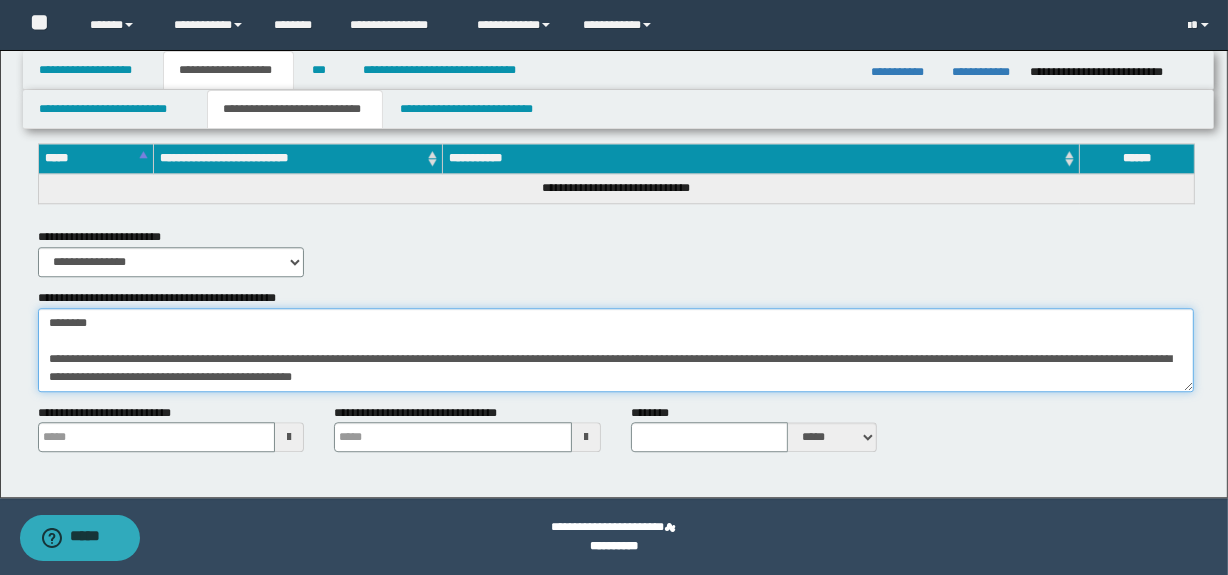 scroll, scrollTop: 0, scrollLeft: 0, axis: both 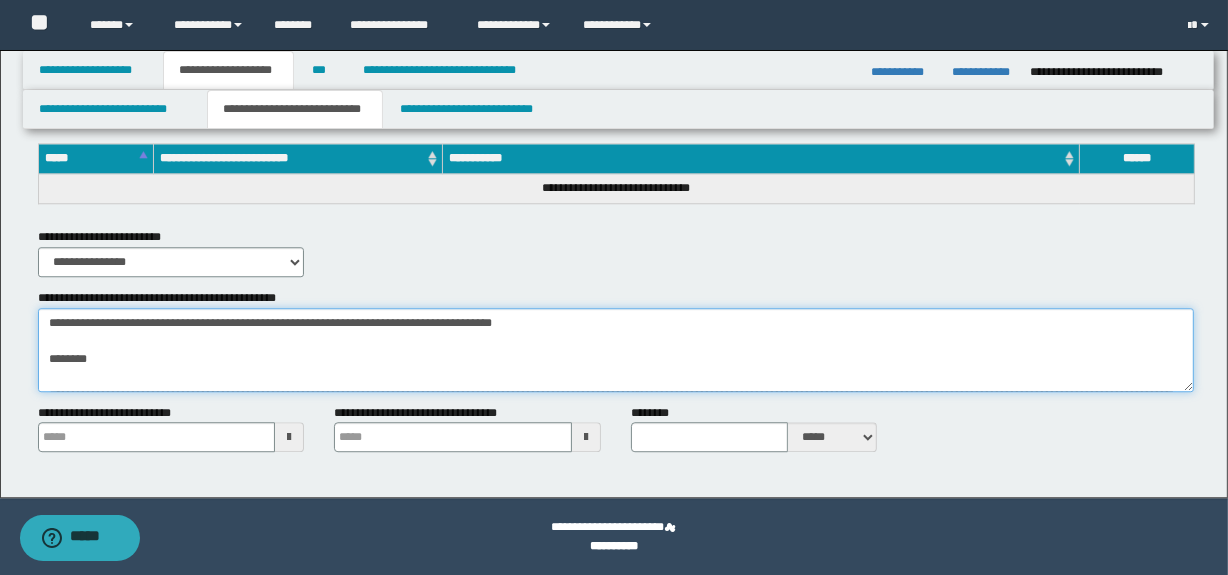 drag, startPoint x: 86, startPoint y: 321, endPoint x: 23, endPoint y: 323, distance: 63.03174 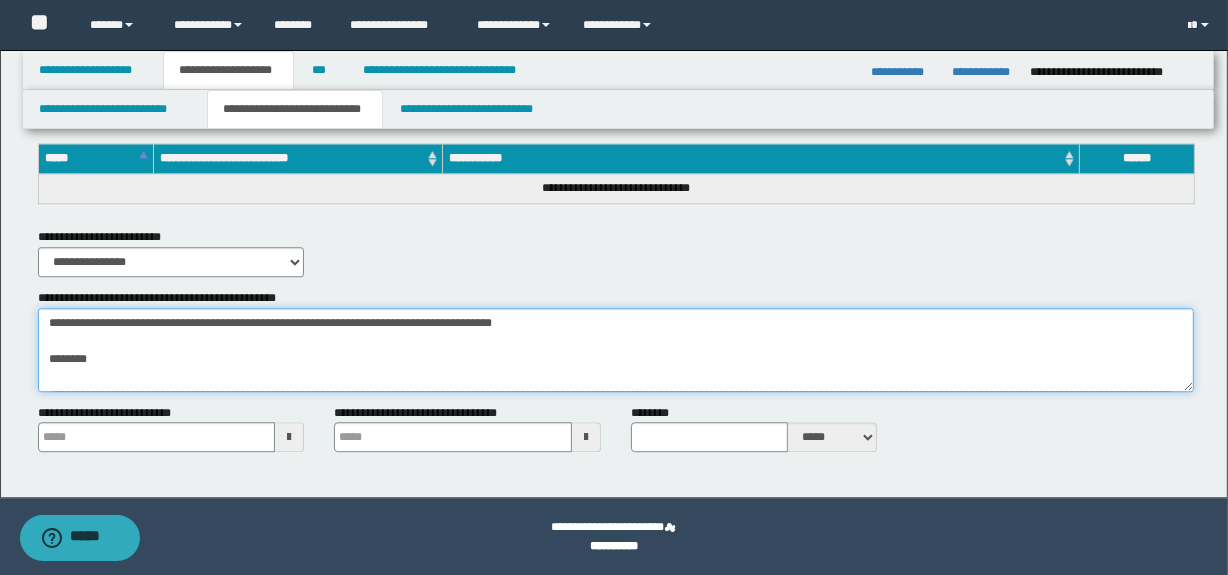 click on "**********" at bounding box center [616, 340] 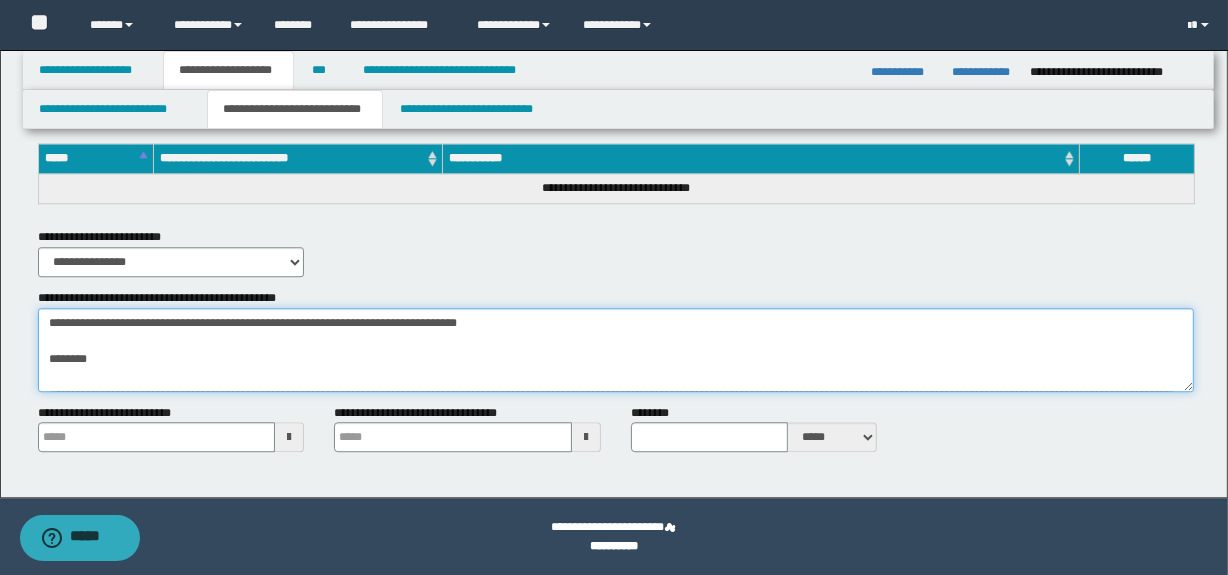 drag, startPoint x: 198, startPoint y: 321, endPoint x: 118, endPoint y: 318, distance: 80.05623 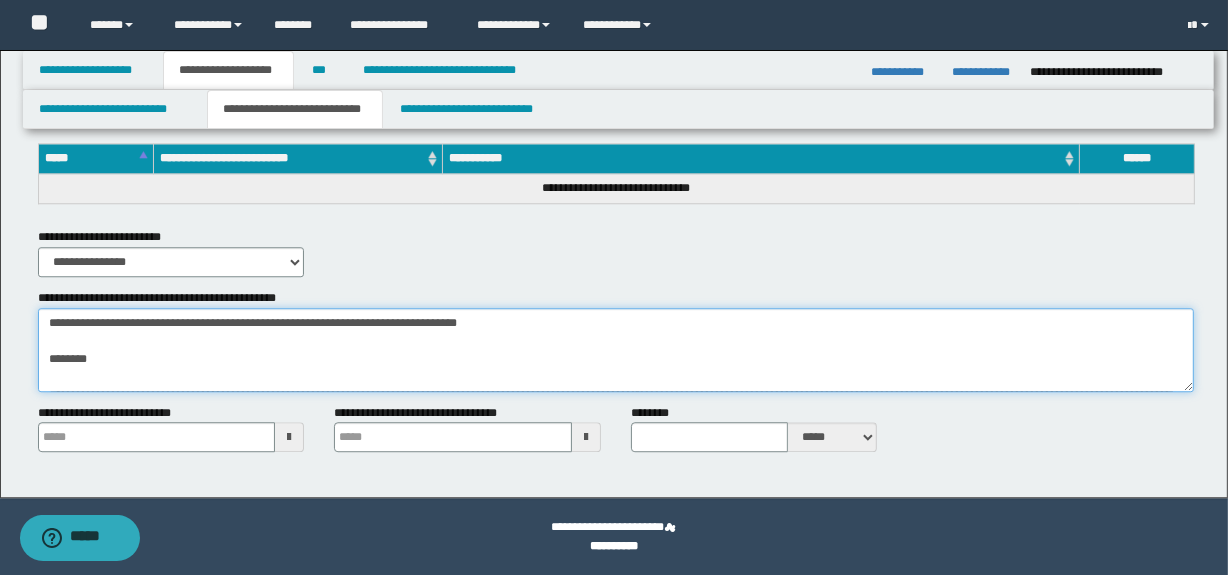 click on "**********" at bounding box center (616, 350) 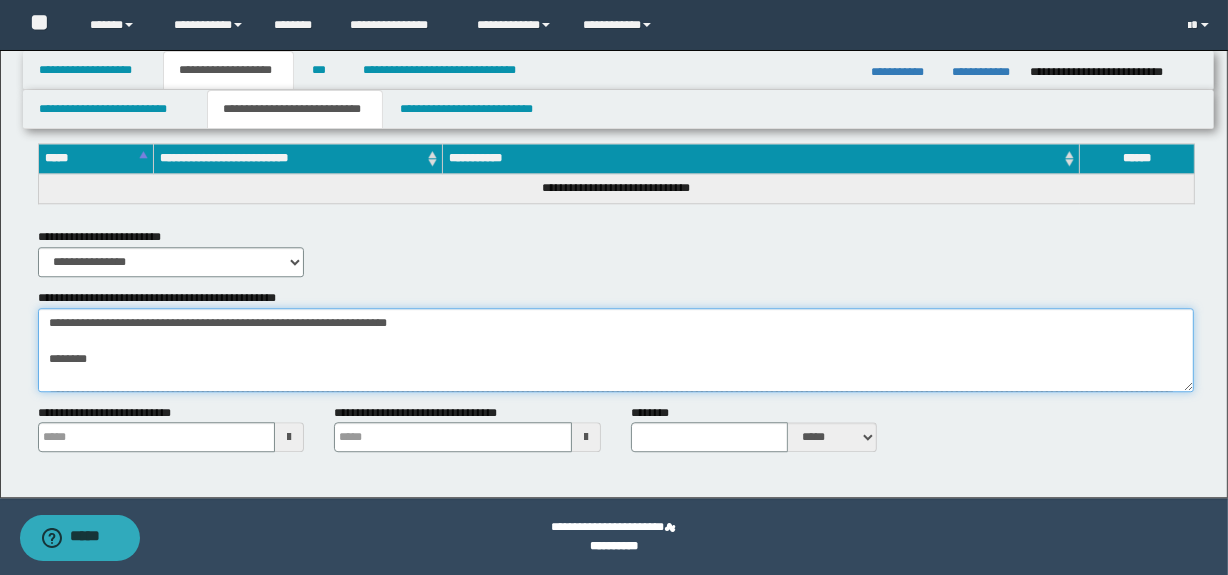 drag, startPoint x: 439, startPoint y: 322, endPoint x: 310, endPoint y: 315, distance: 129.18979 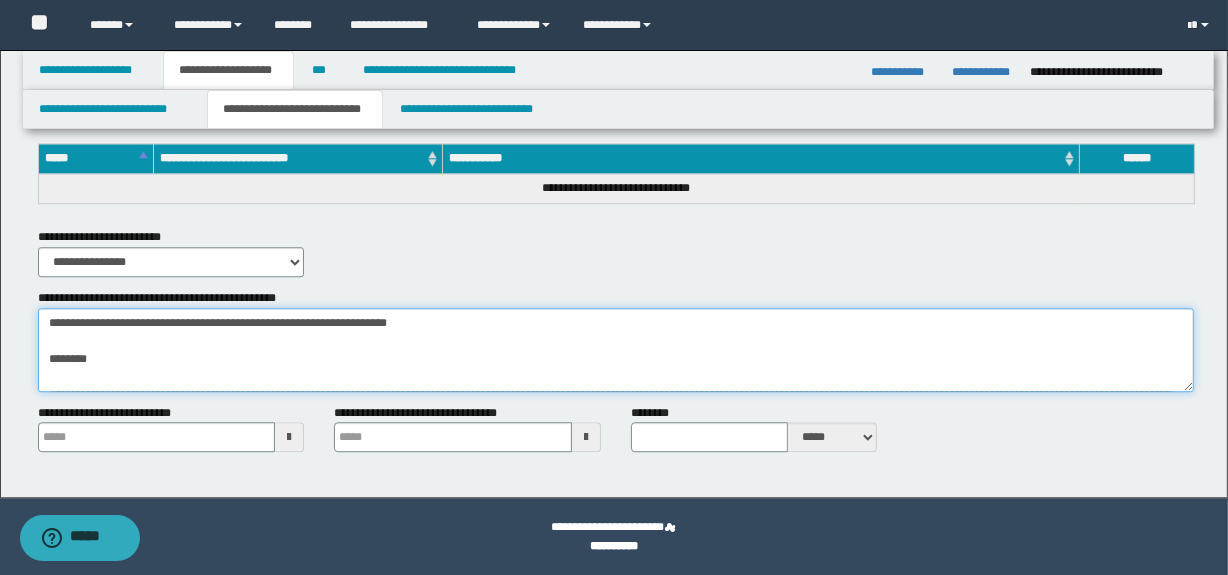 click on "**********" at bounding box center (616, 350) 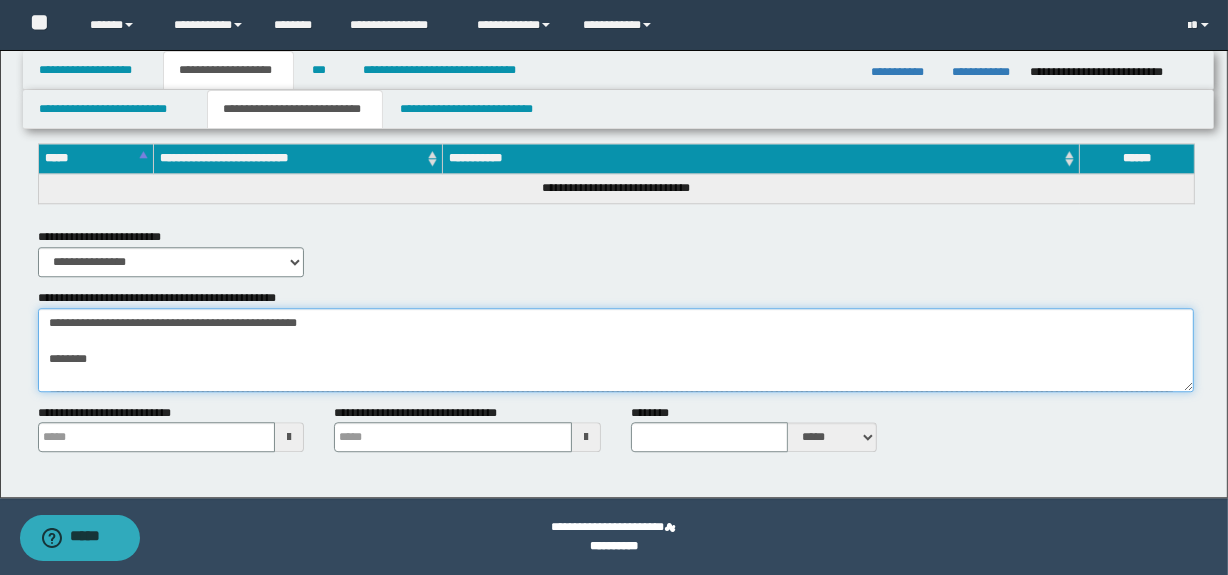 drag, startPoint x: 282, startPoint y: 352, endPoint x: 59, endPoint y: 331, distance: 223.9866 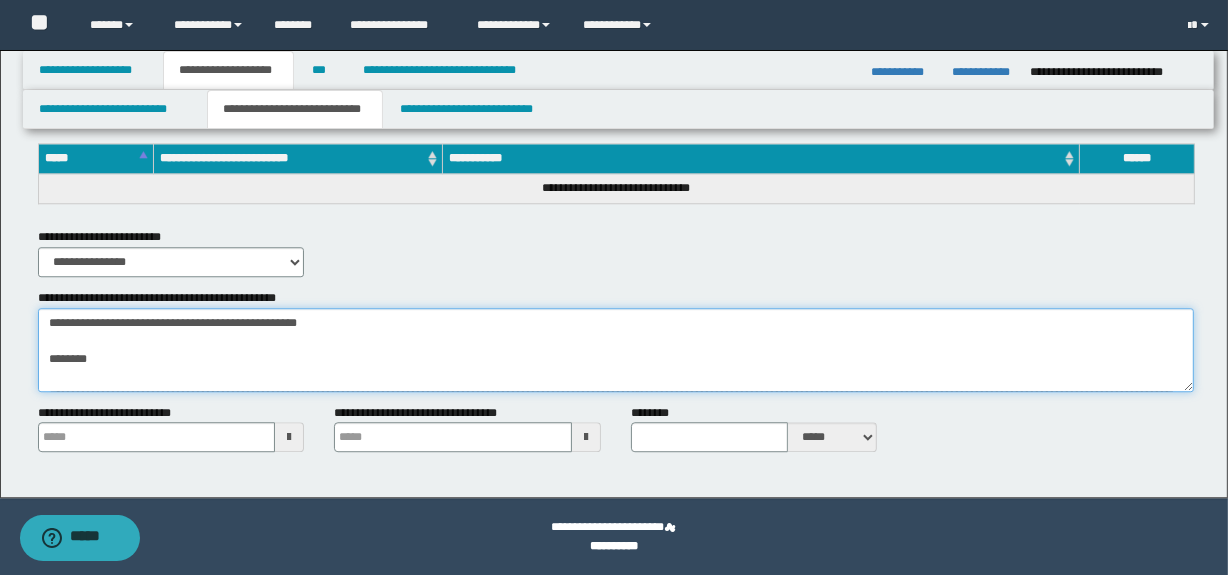 click on "**********" at bounding box center [616, 350] 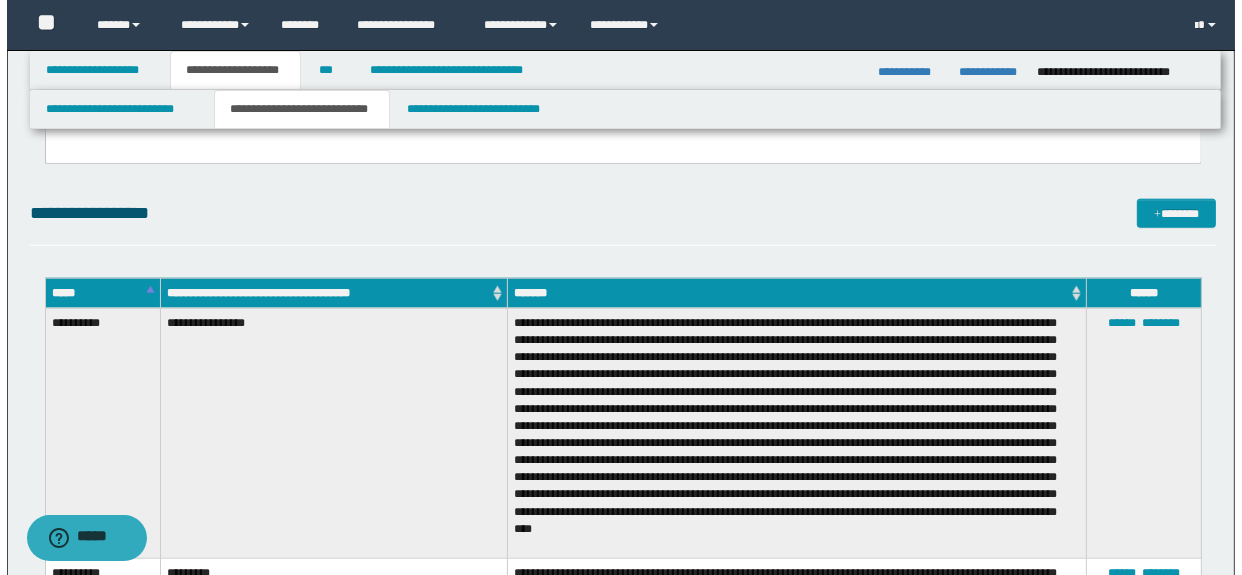 scroll, scrollTop: 1898, scrollLeft: 0, axis: vertical 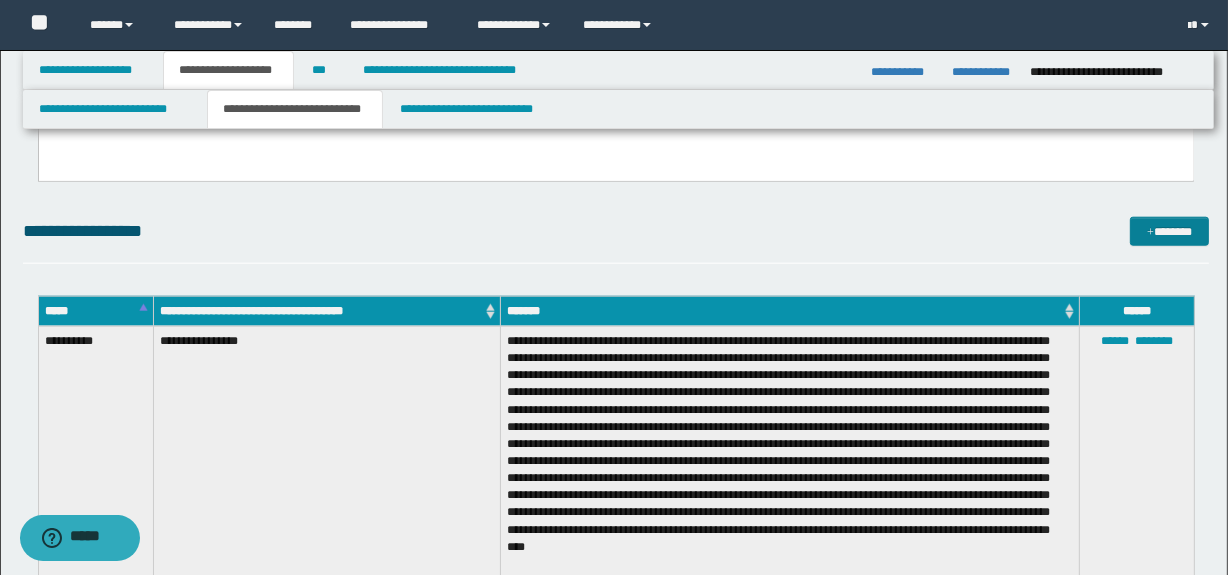 type on "**********" 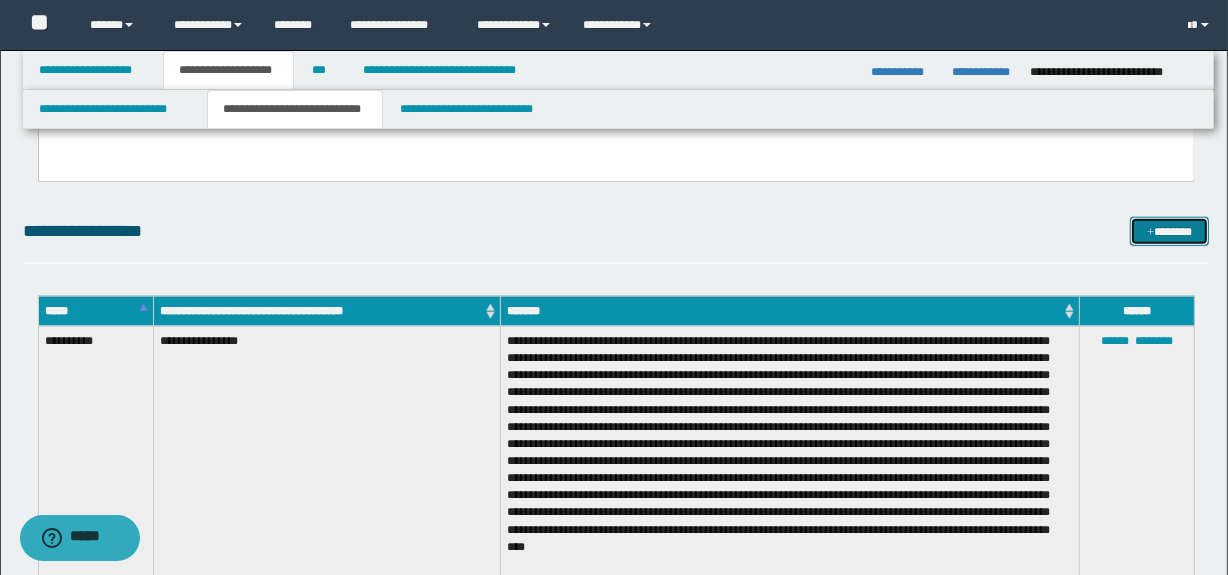 click on "*******" at bounding box center (1170, 232) 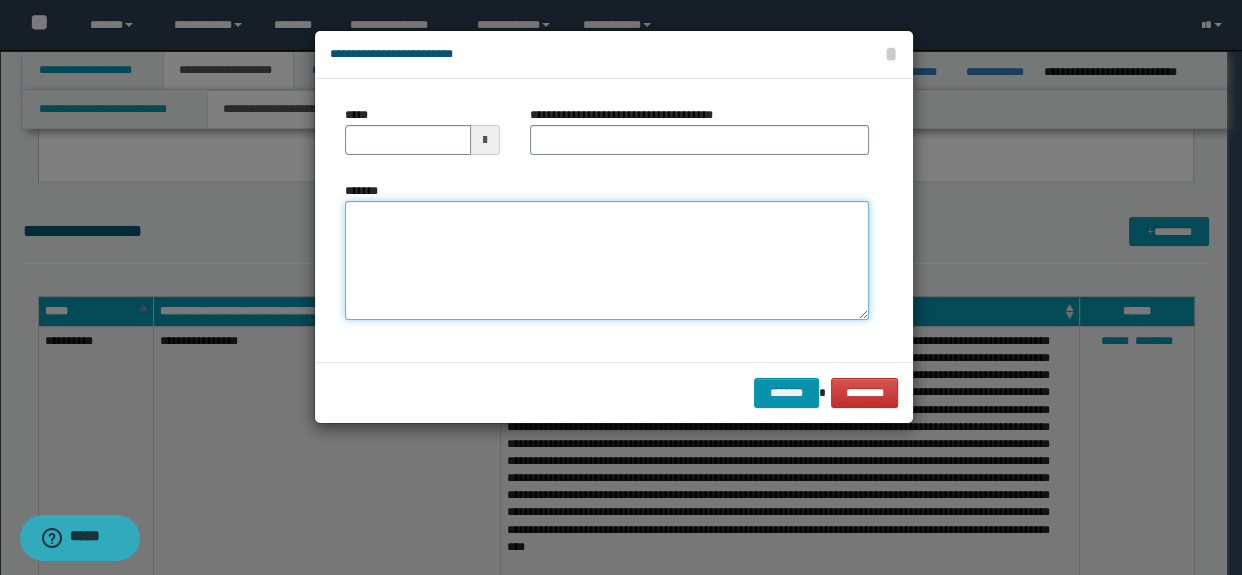 click on "*******" at bounding box center [607, 261] 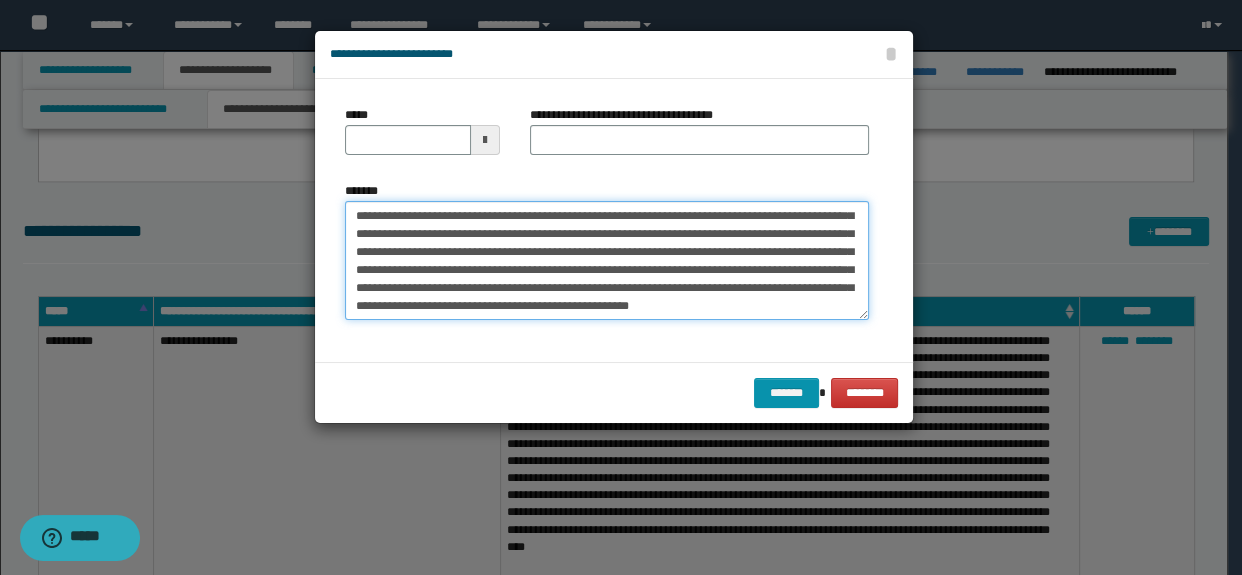 scroll, scrollTop: 0, scrollLeft: 0, axis: both 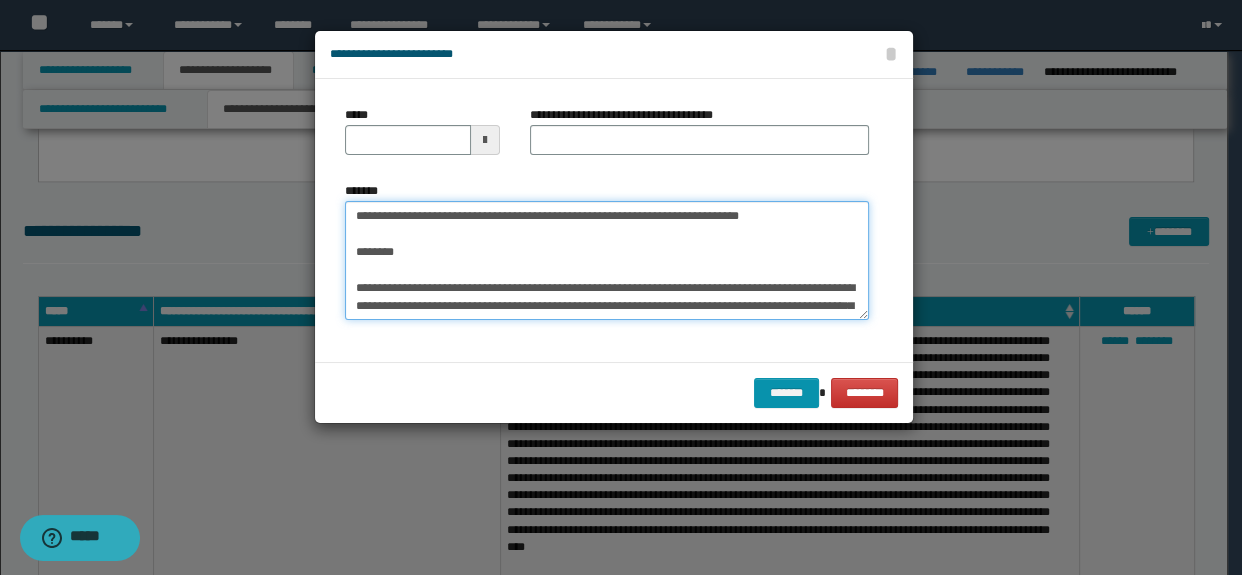type on "**********" 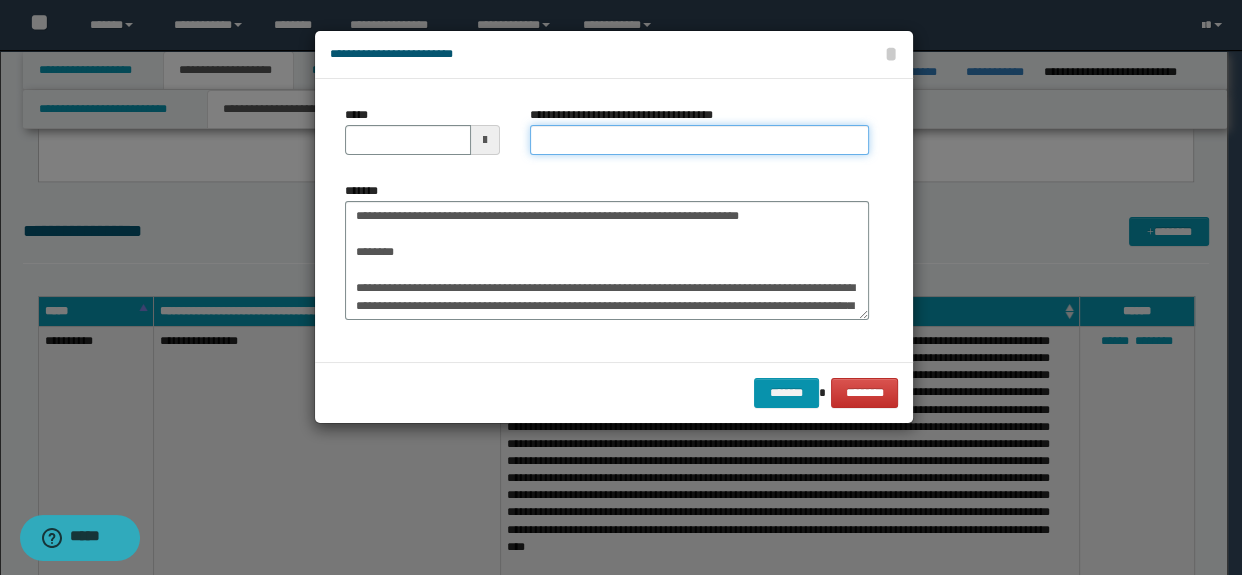click on "**********" at bounding box center (700, 140) 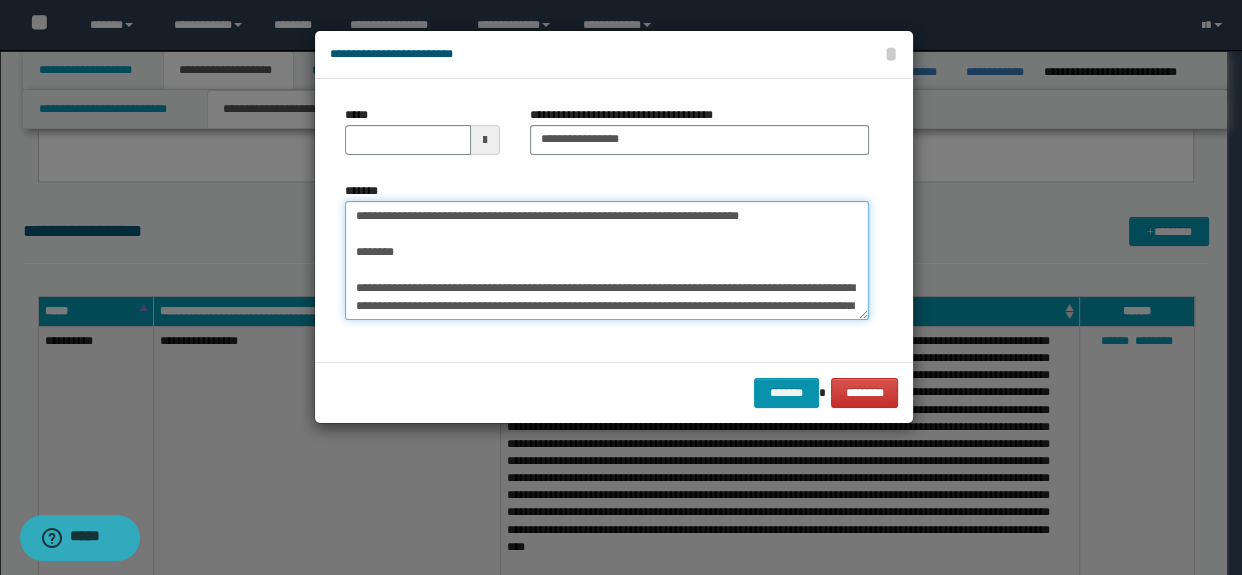 drag, startPoint x: 404, startPoint y: 290, endPoint x: 345, endPoint y: 237, distance: 79.30952 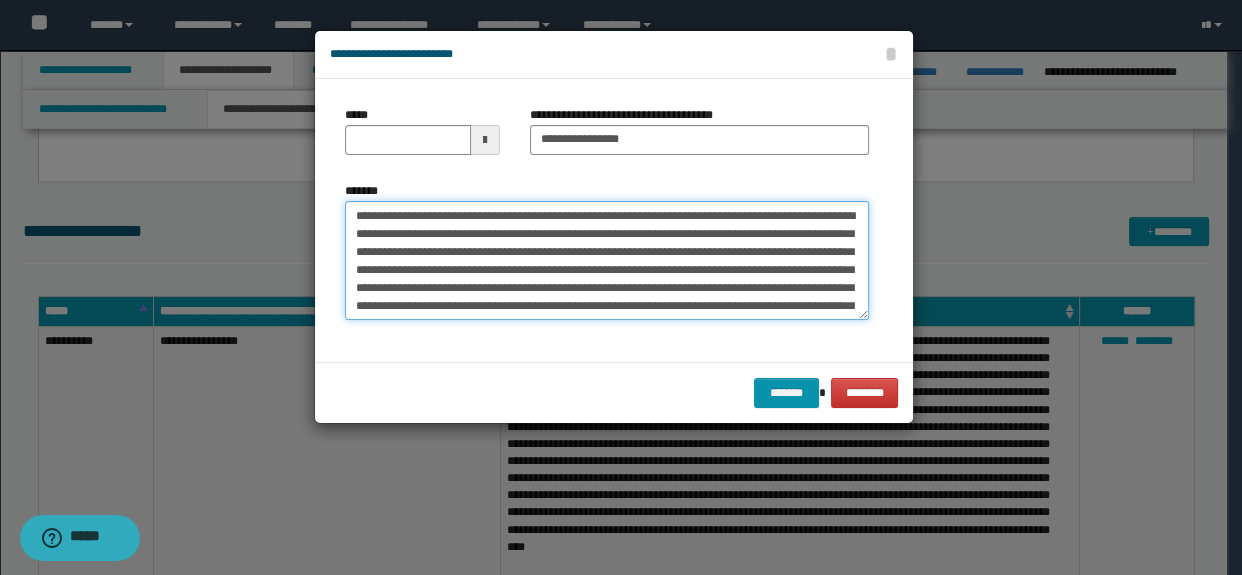 type 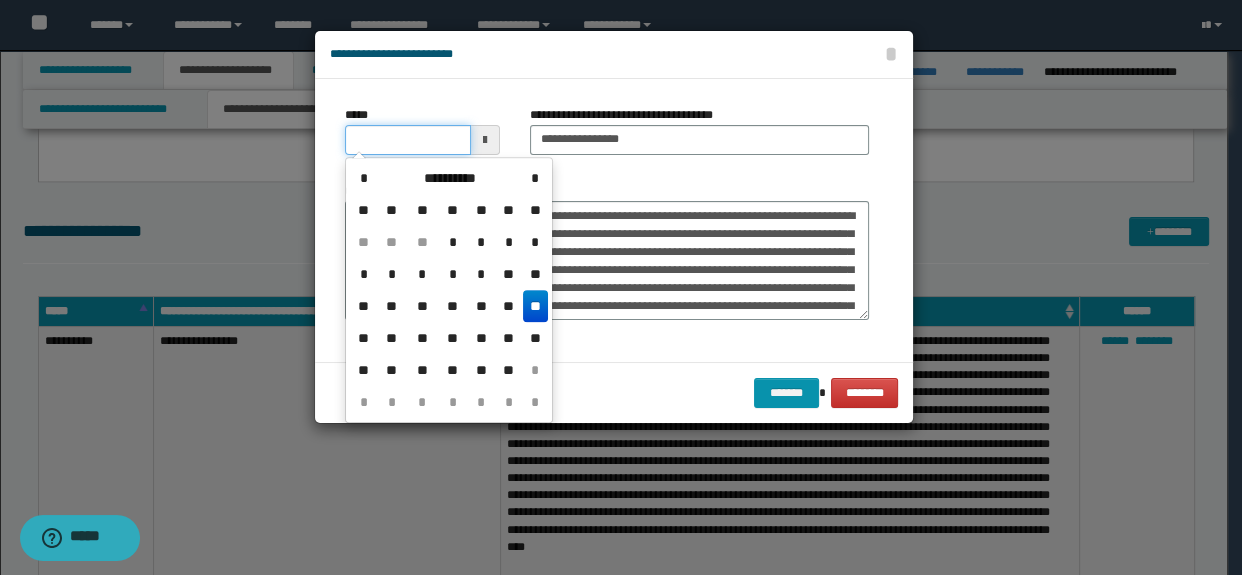 click on "*****" at bounding box center [408, 140] 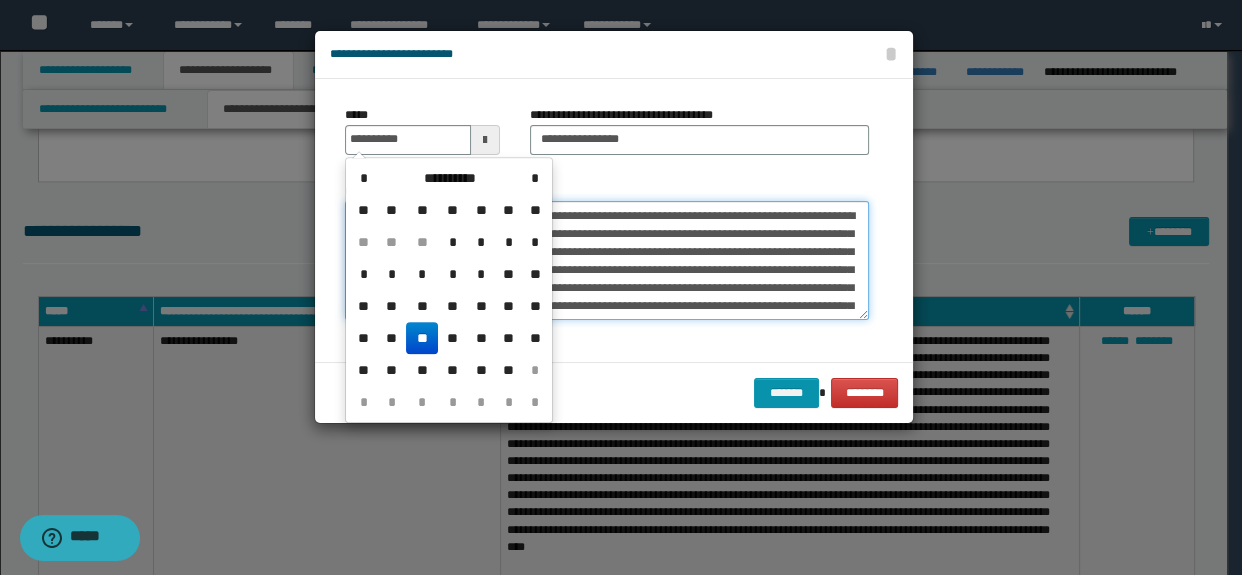 type on "**********" 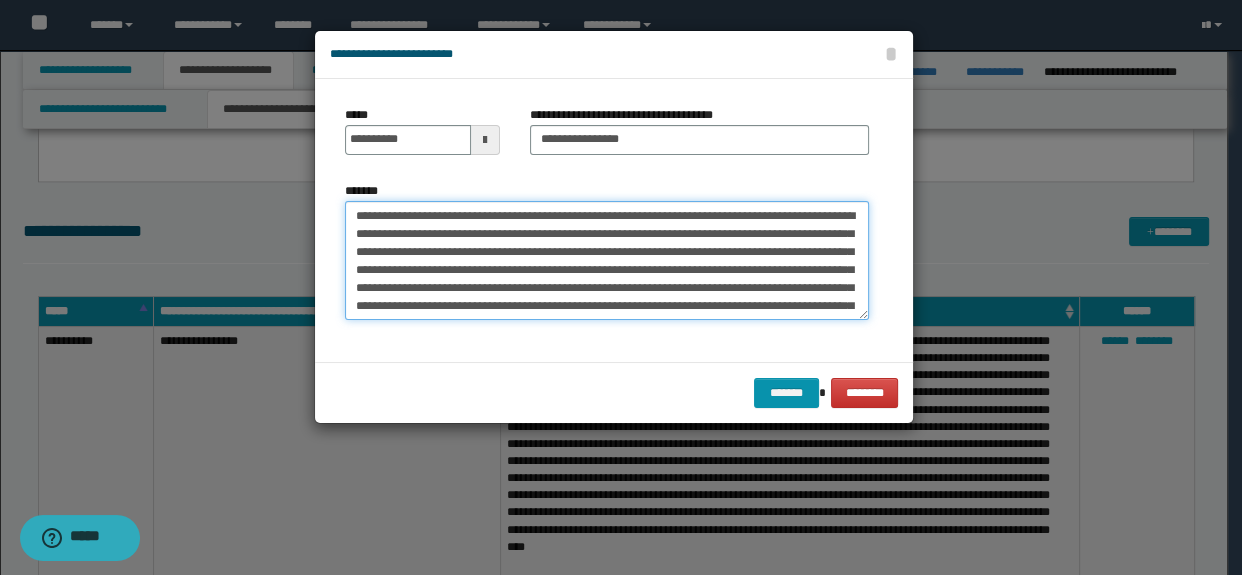 click on "*******" at bounding box center (607, 261) 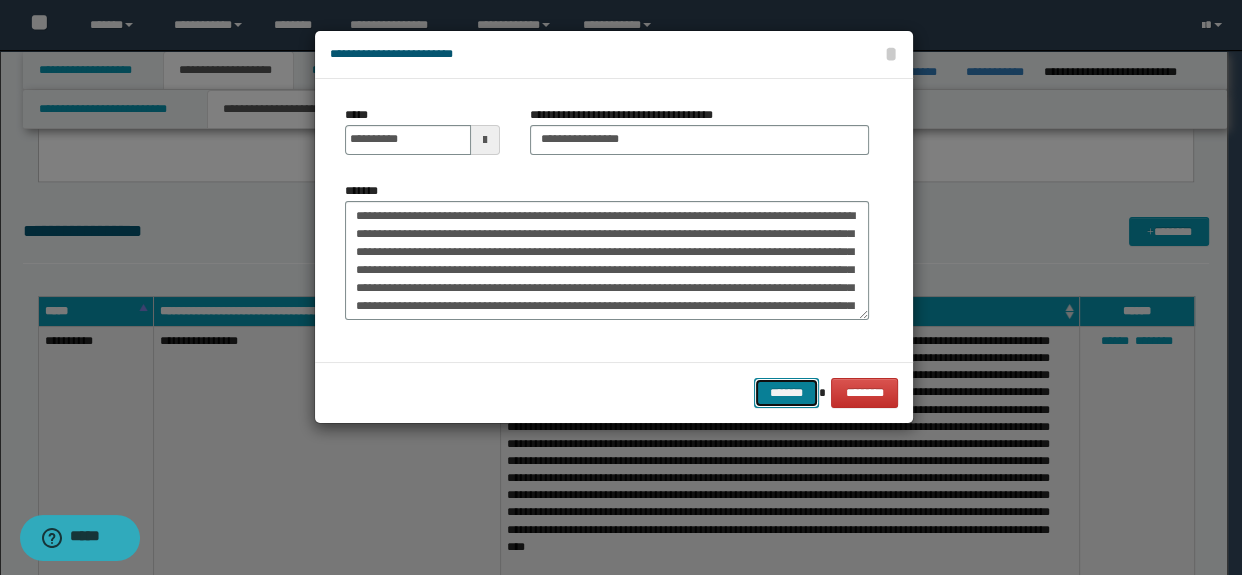click on "*******" at bounding box center [786, 393] 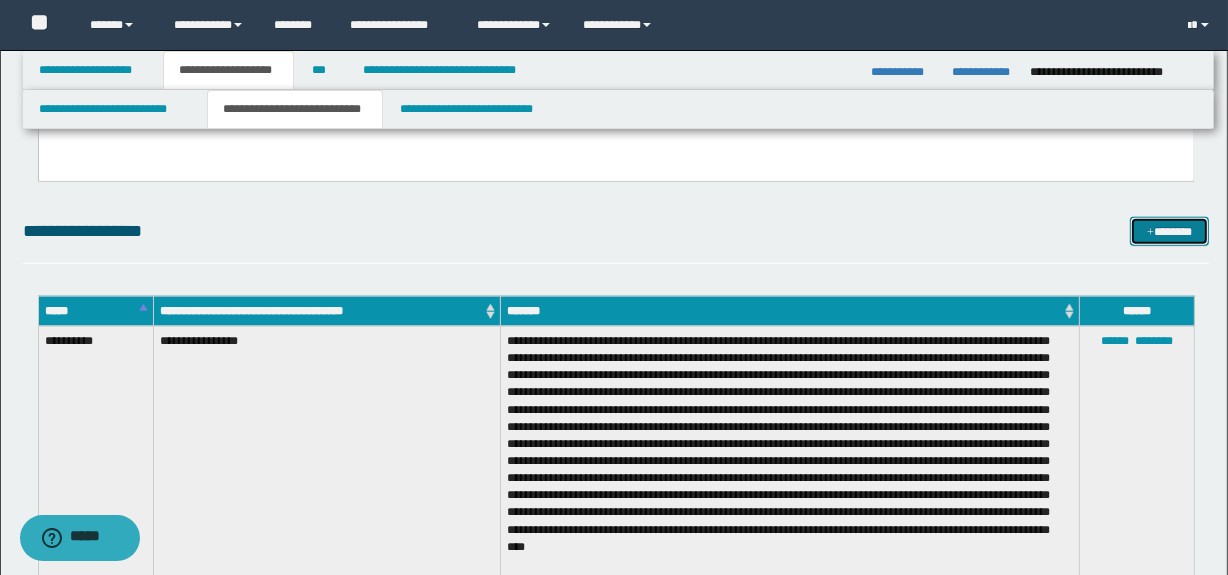 click at bounding box center (1150, 233) 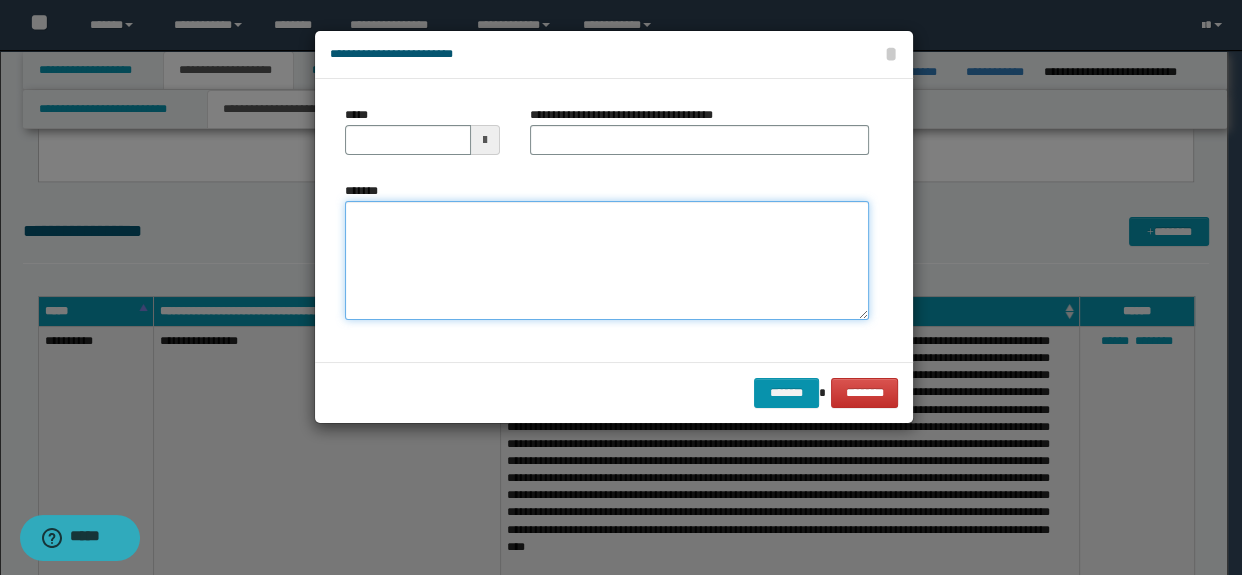 click on "*******" at bounding box center [607, 261] 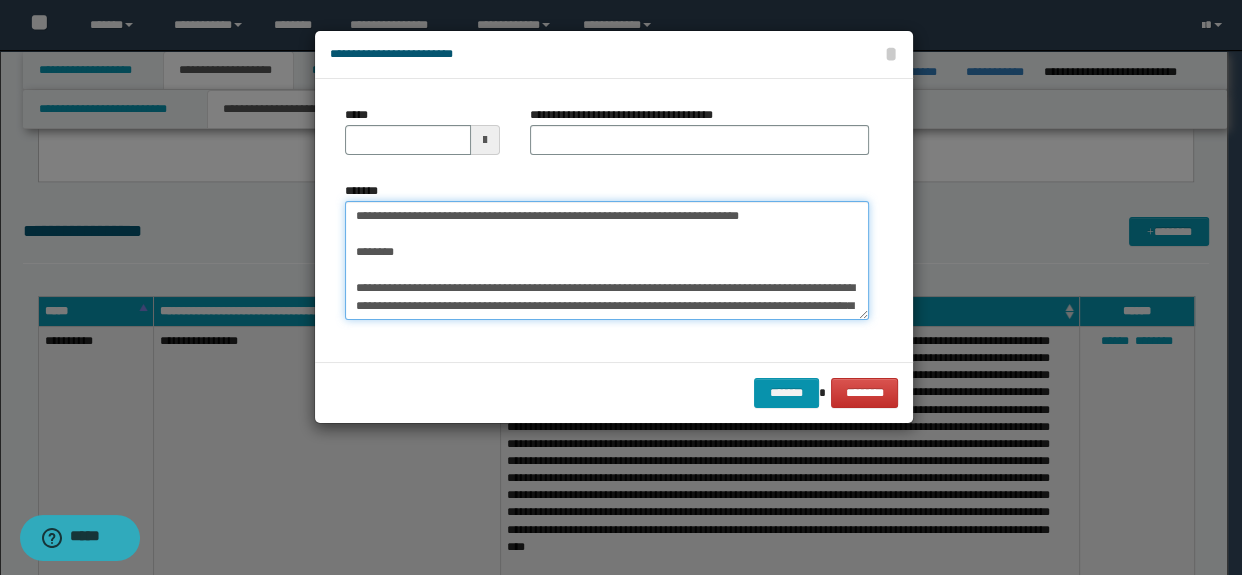 scroll, scrollTop: 101, scrollLeft: 0, axis: vertical 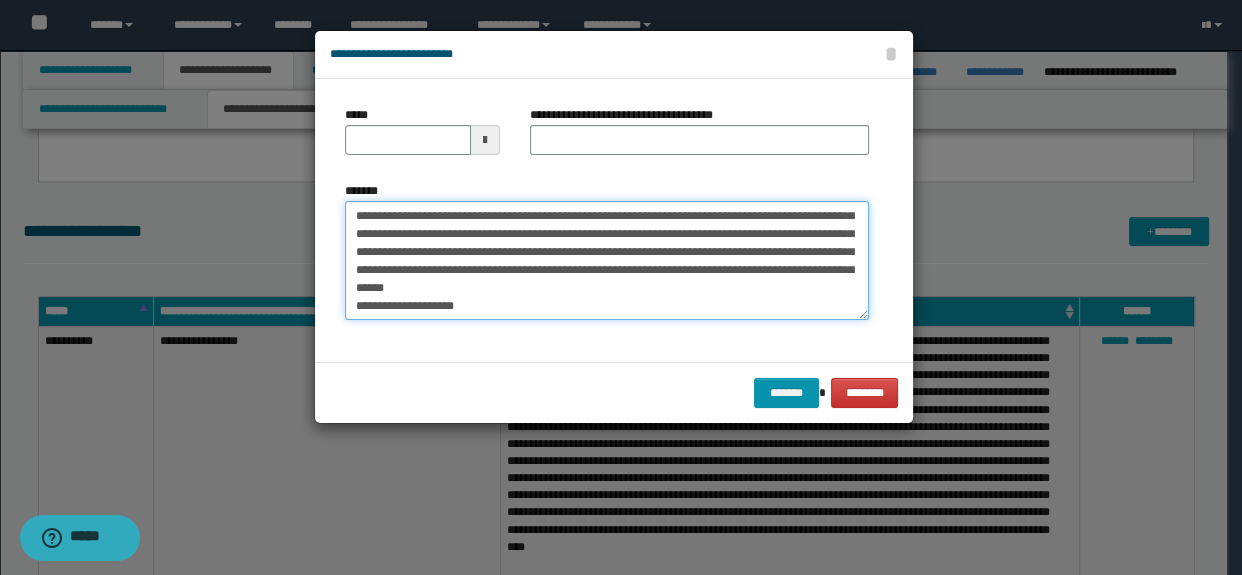click on "**********" at bounding box center (607, 261) 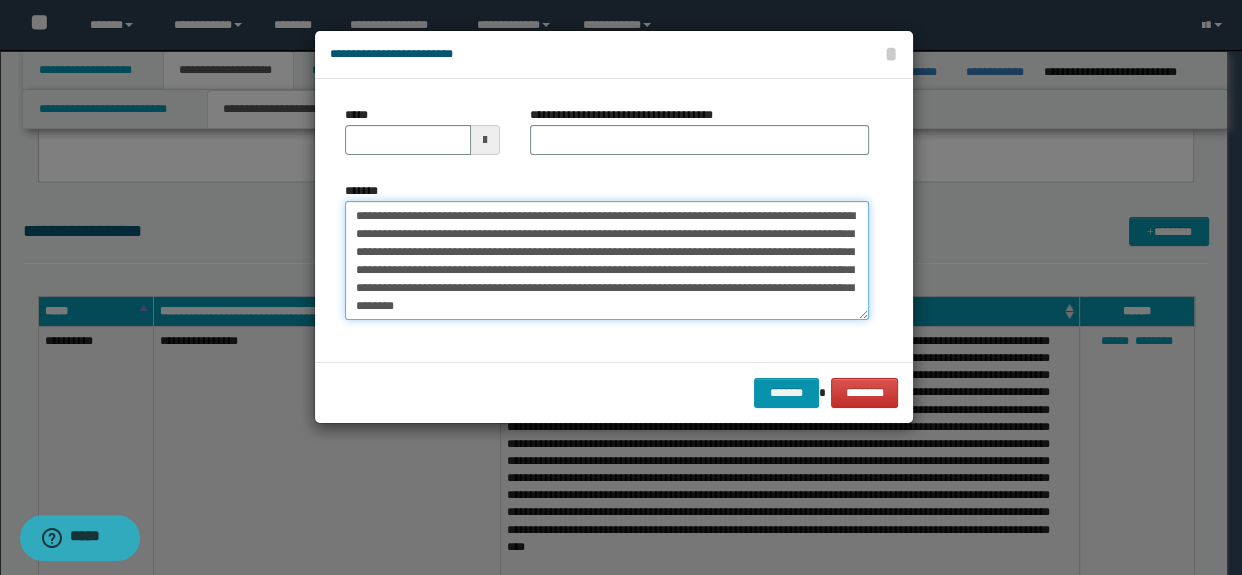 scroll, scrollTop: 0, scrollLeft: 0, axis: both 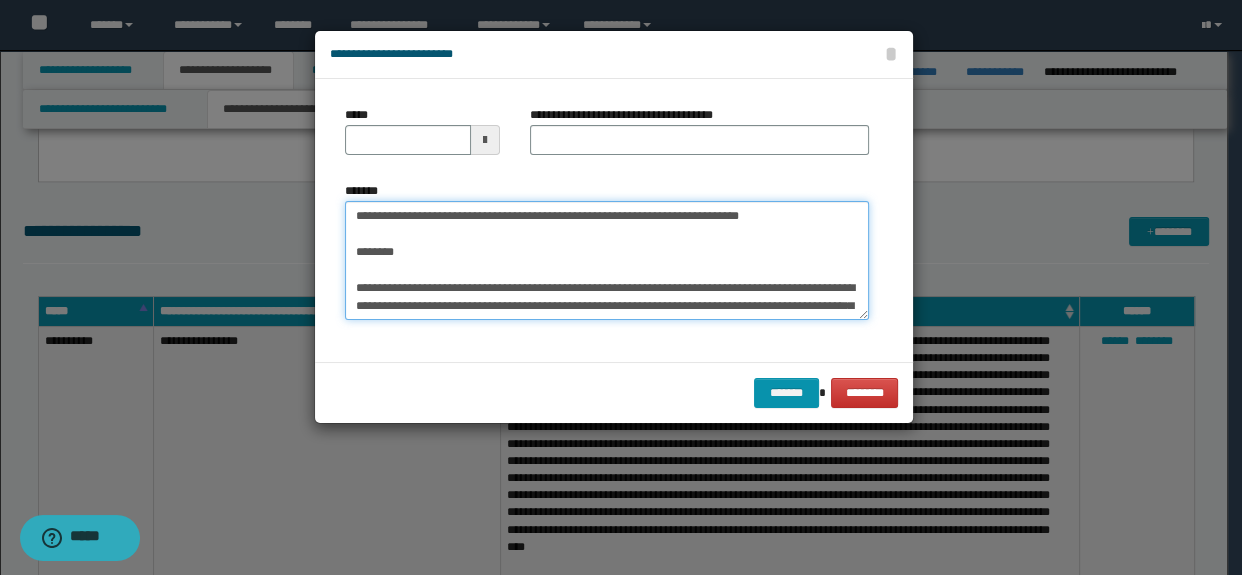 drag, startPoint x: 403, startPoint y: 288, endPoint x: 301, endPoint y: 190, distance: 141.44963 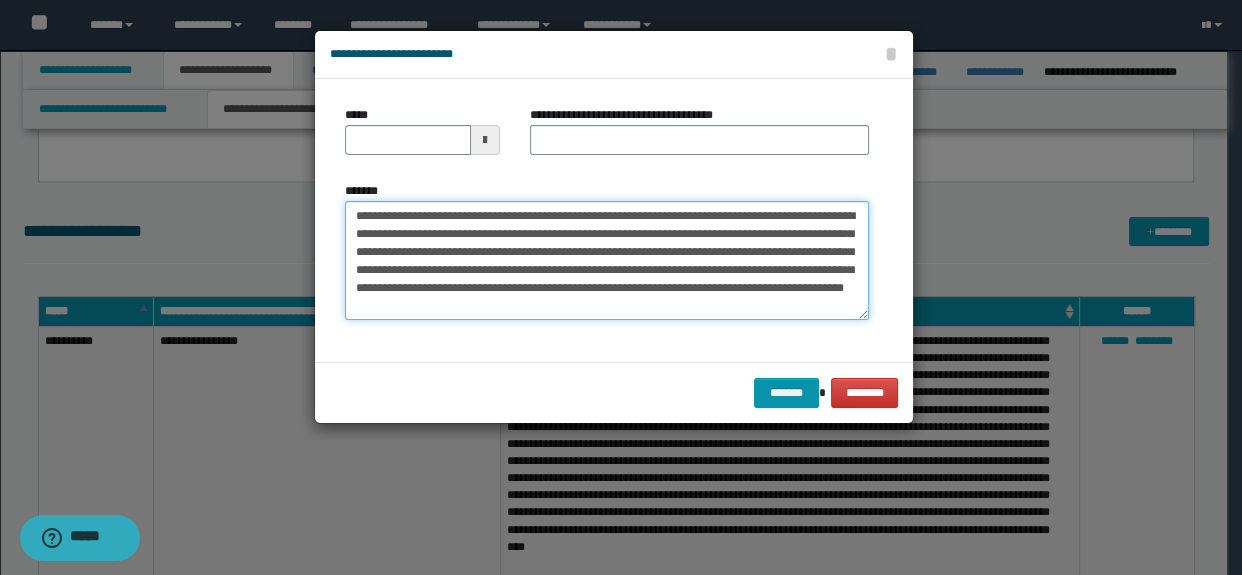 type 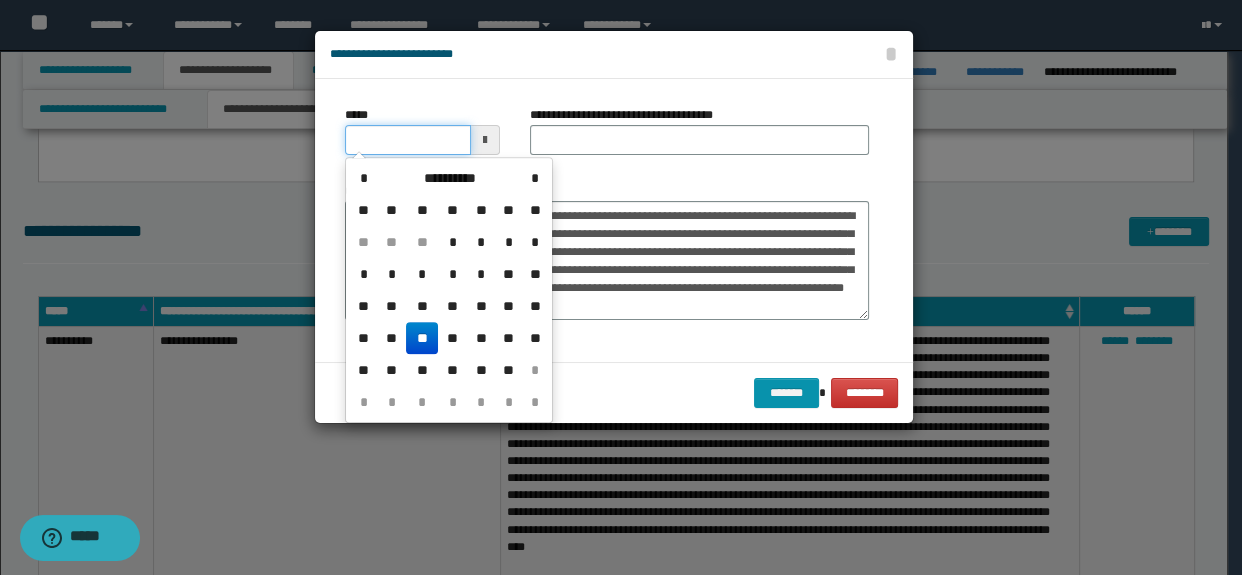 click on "*****" at bounding box center [408, 140] 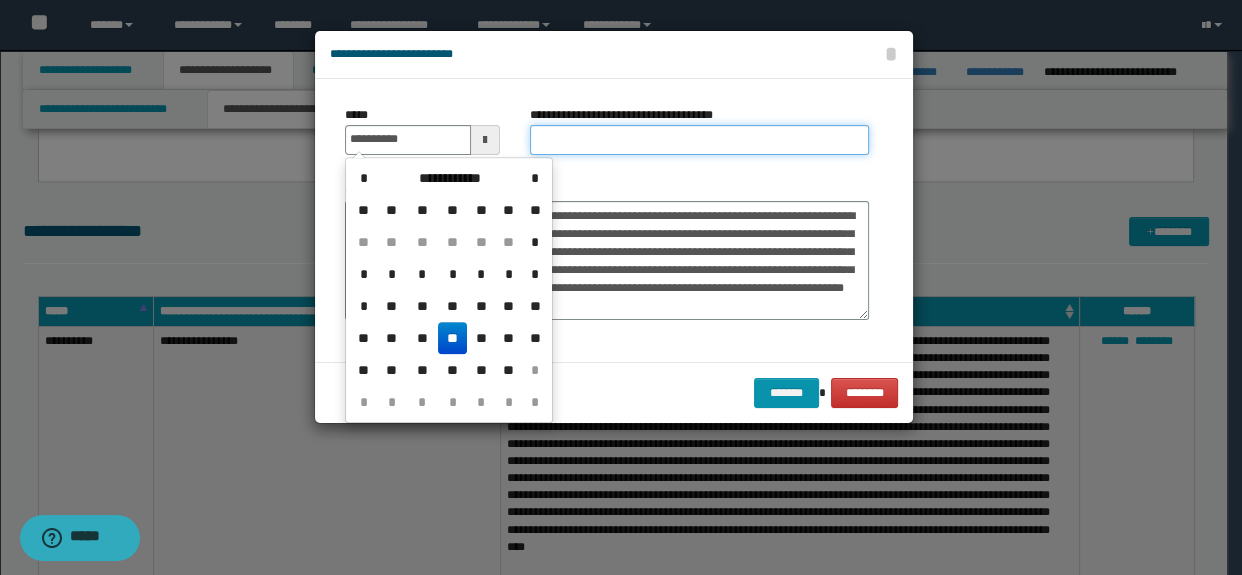 type on "**********" 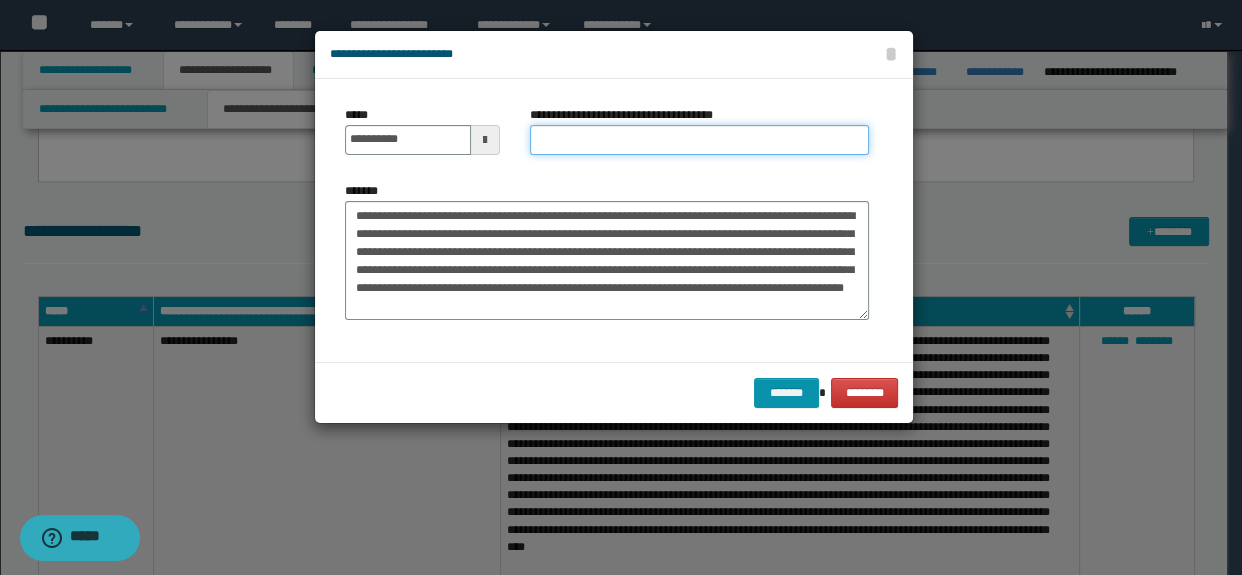type on "**********" 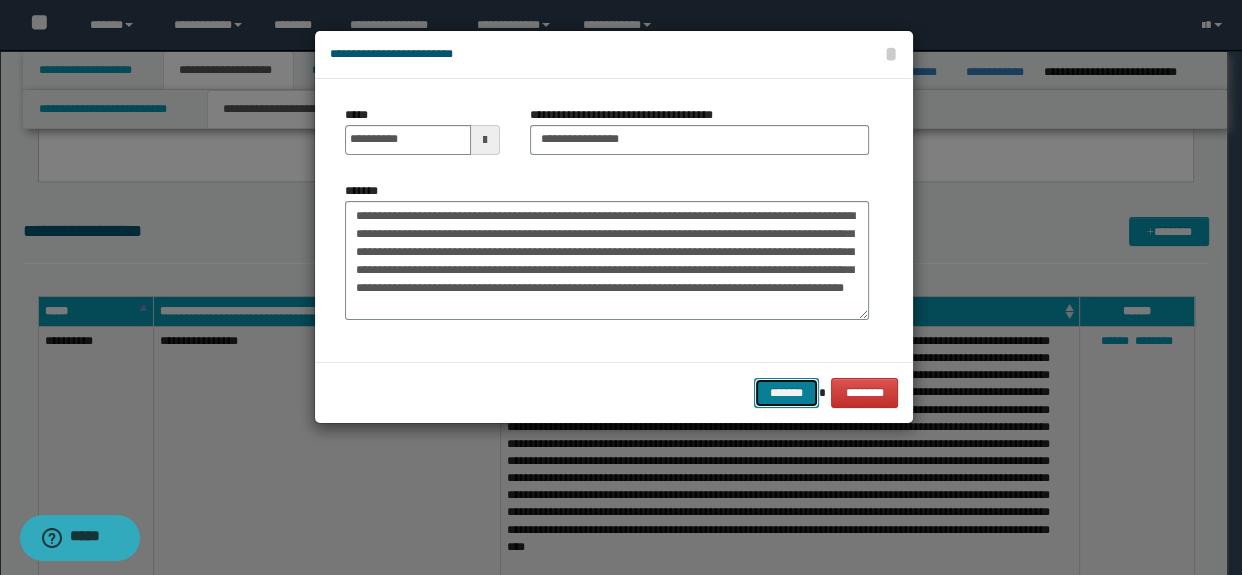 click on "*******" at bounding box center [786, 393] 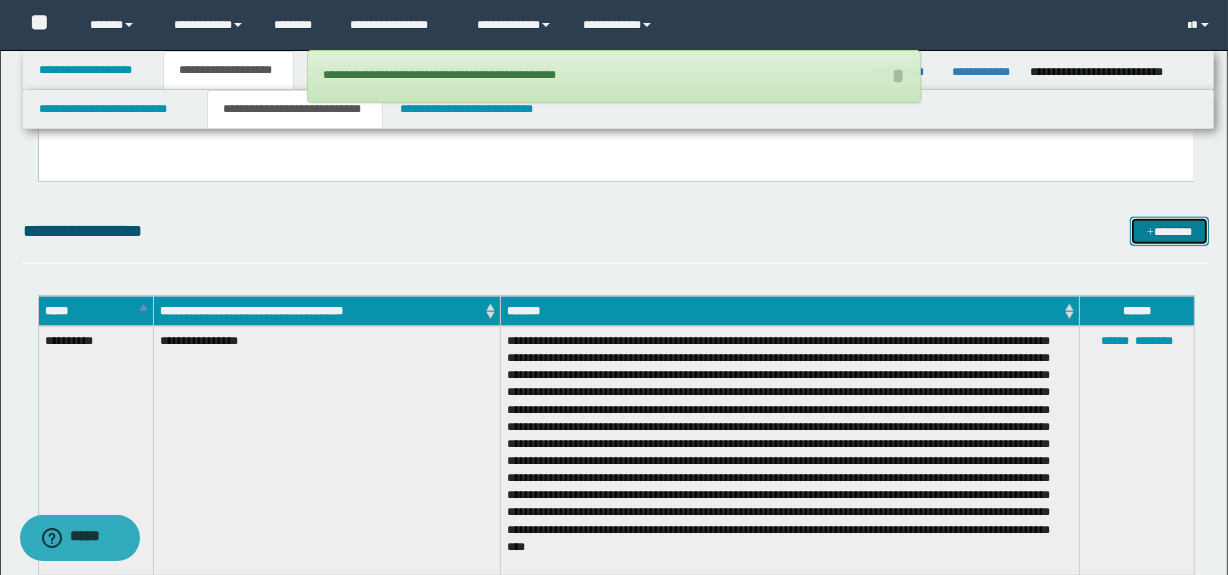 click on "*******" at bounding box center [1170, 232] 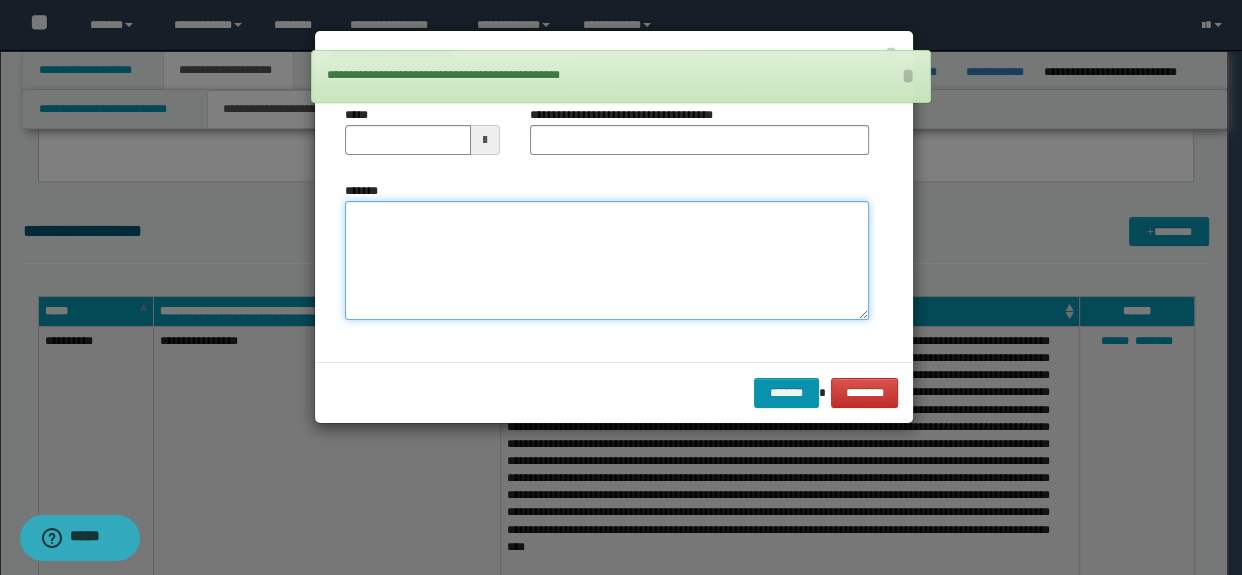 click on "*******" at bounding box center (607, 261) 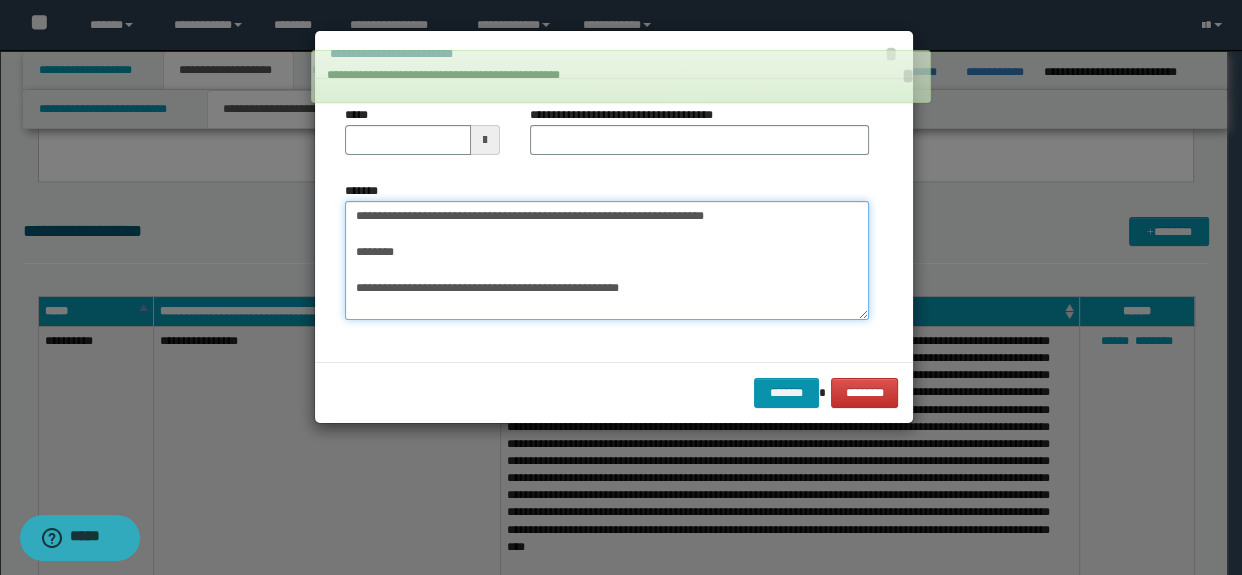 type on "**********" 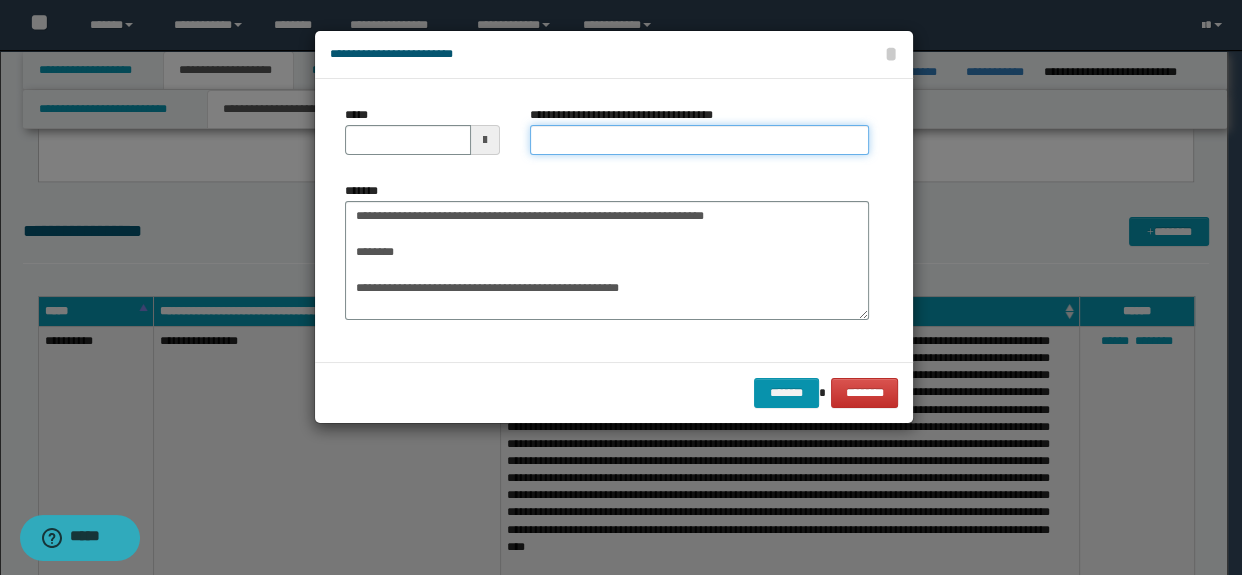 click on "**********" at bounding box center (700, 140) 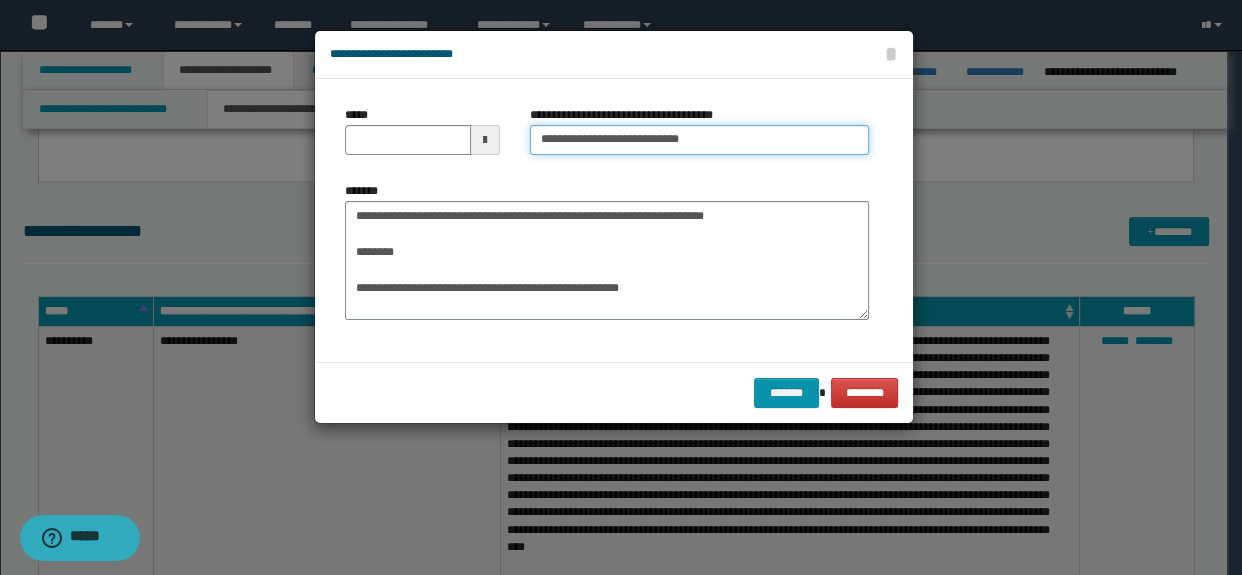drag, startPoint x: 744, startPoint y: 139, endPoint x: 625, endPoint y: 138, distance: 119.0042 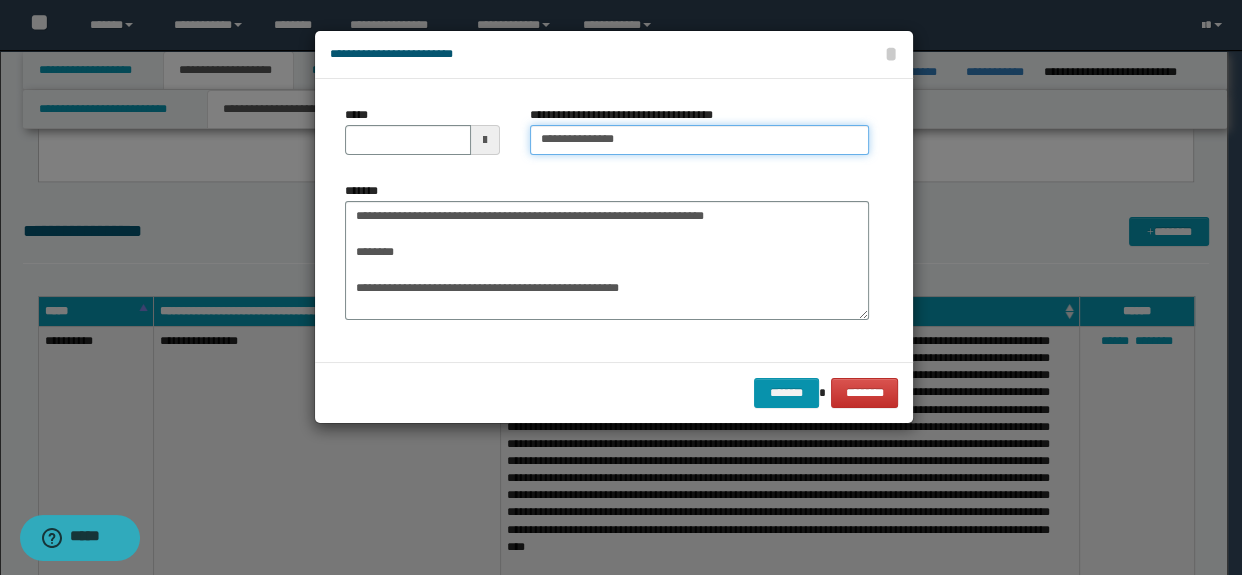 type on "**********" 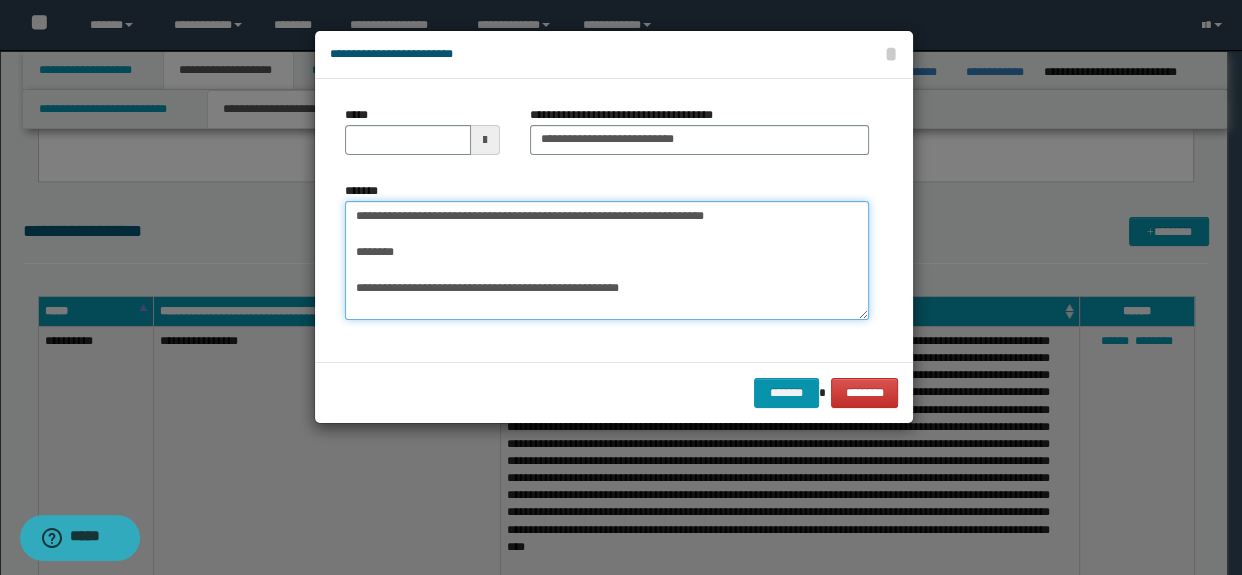 drag, startPoint x: 406, startPoint y: 297, endPoint x: 383, endPoint y: 271, distance: 34.713108 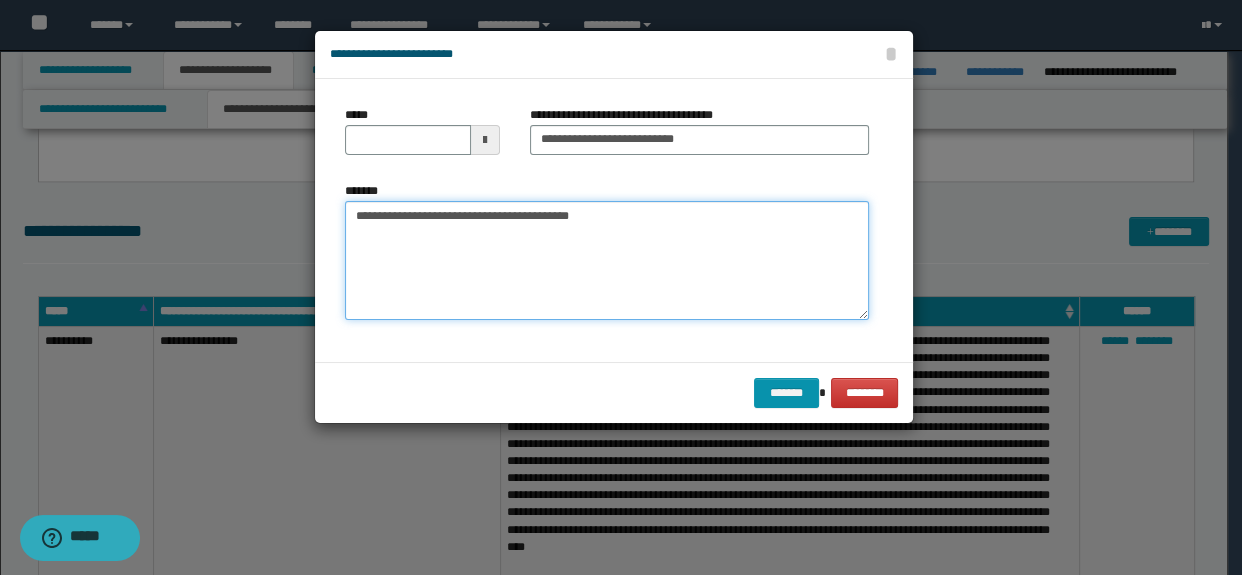 type 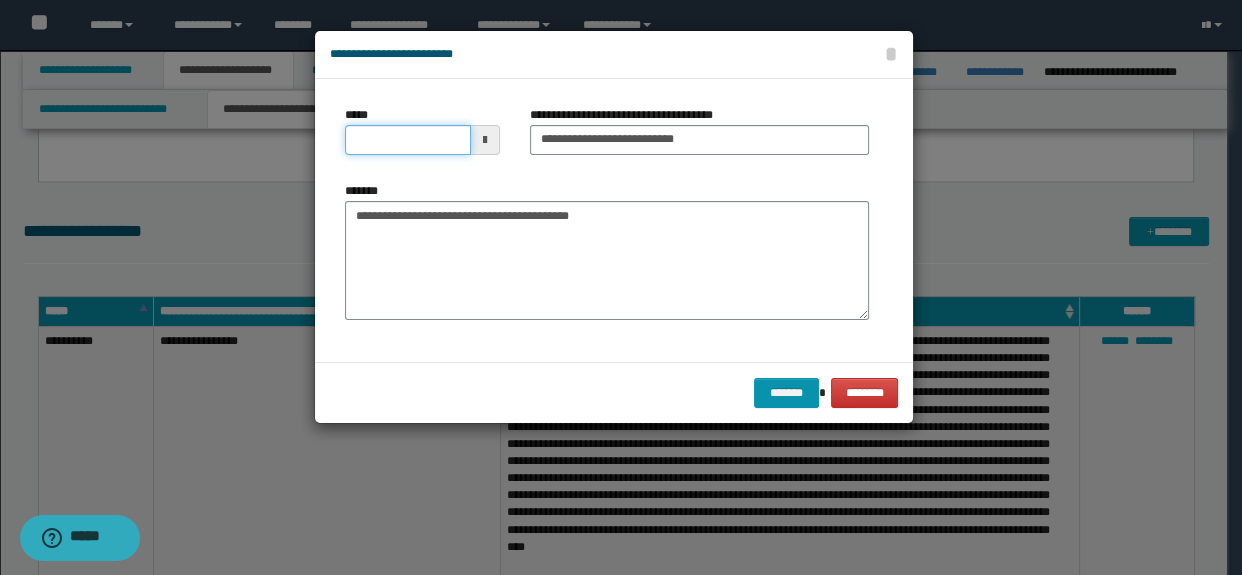 click on "*****" at bounding box center (408, 140) 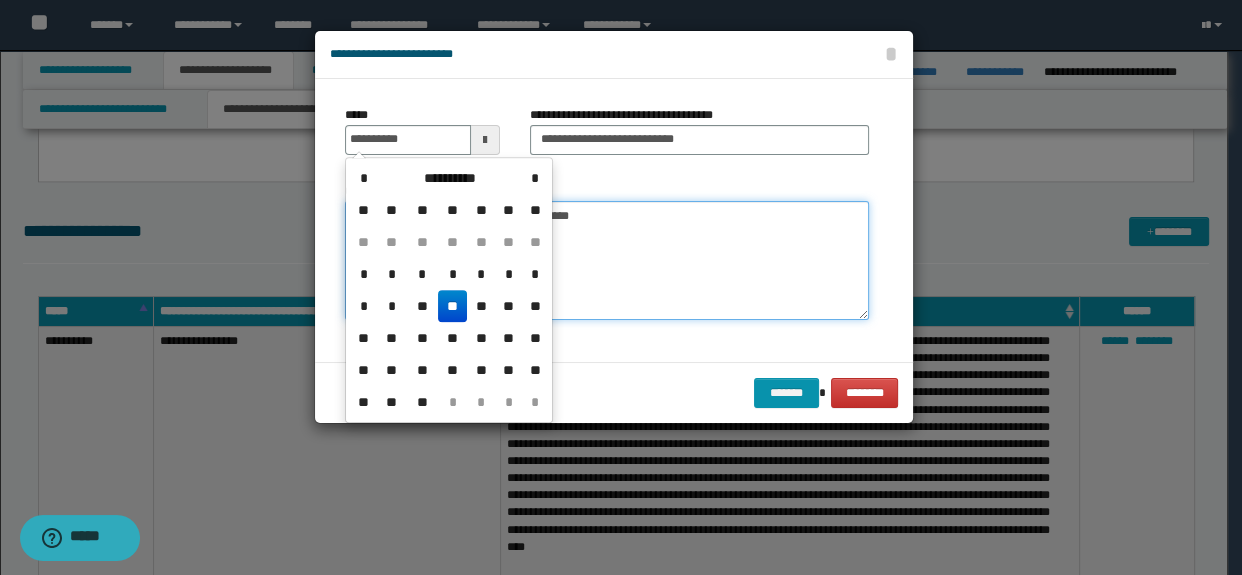 type on "**********" 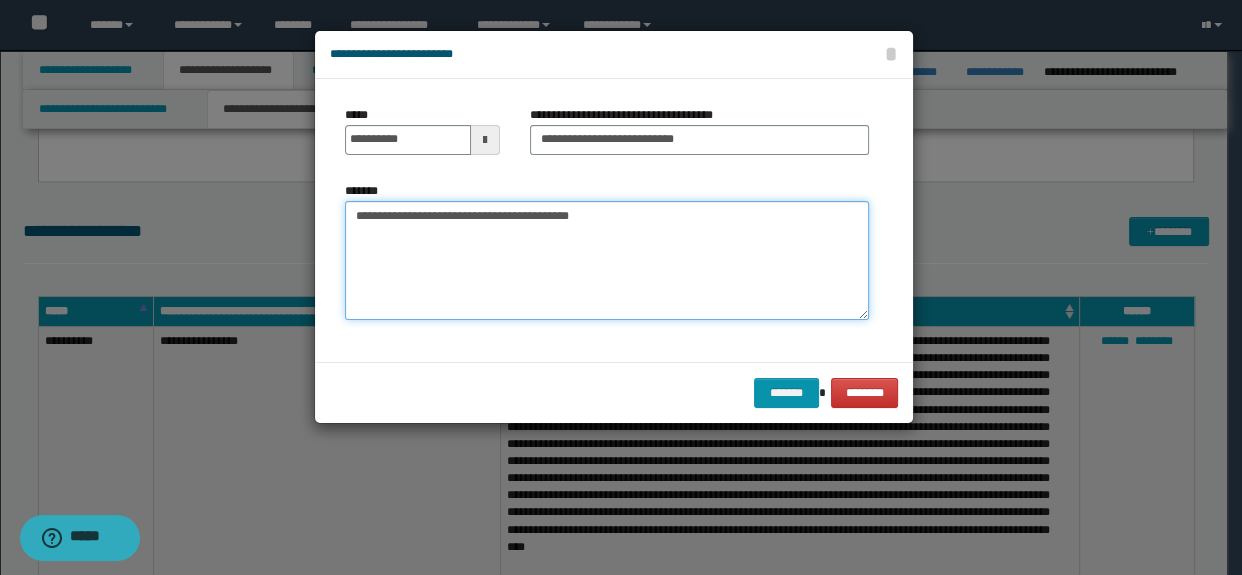 click on "**********" at bounding box center (607, 261) 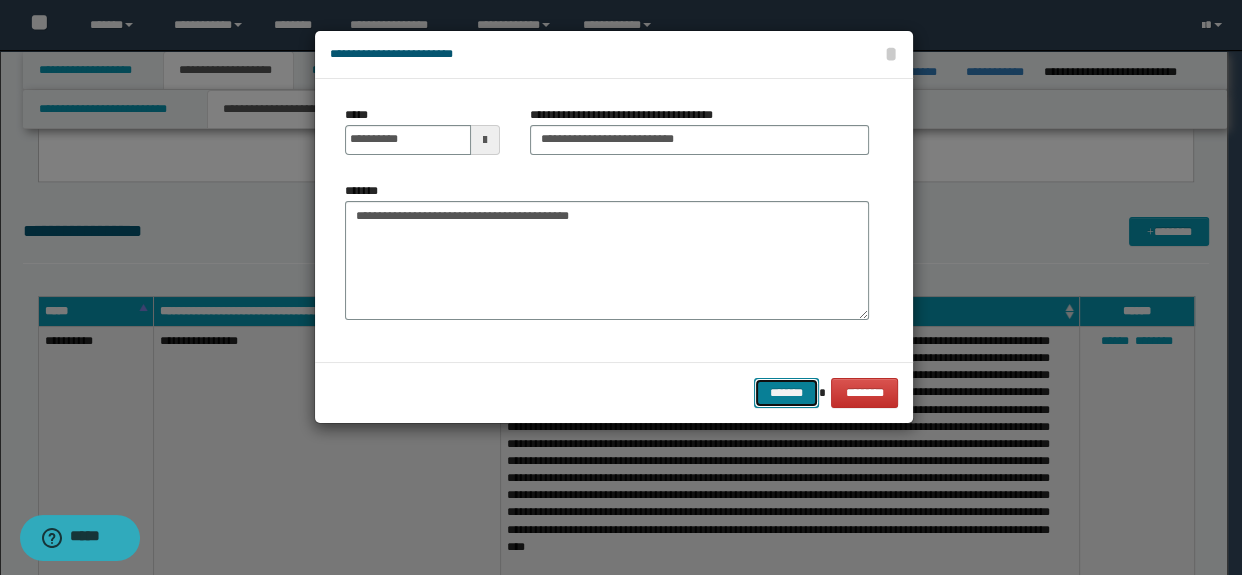 click on "*******" at bounding box center [786, 393] 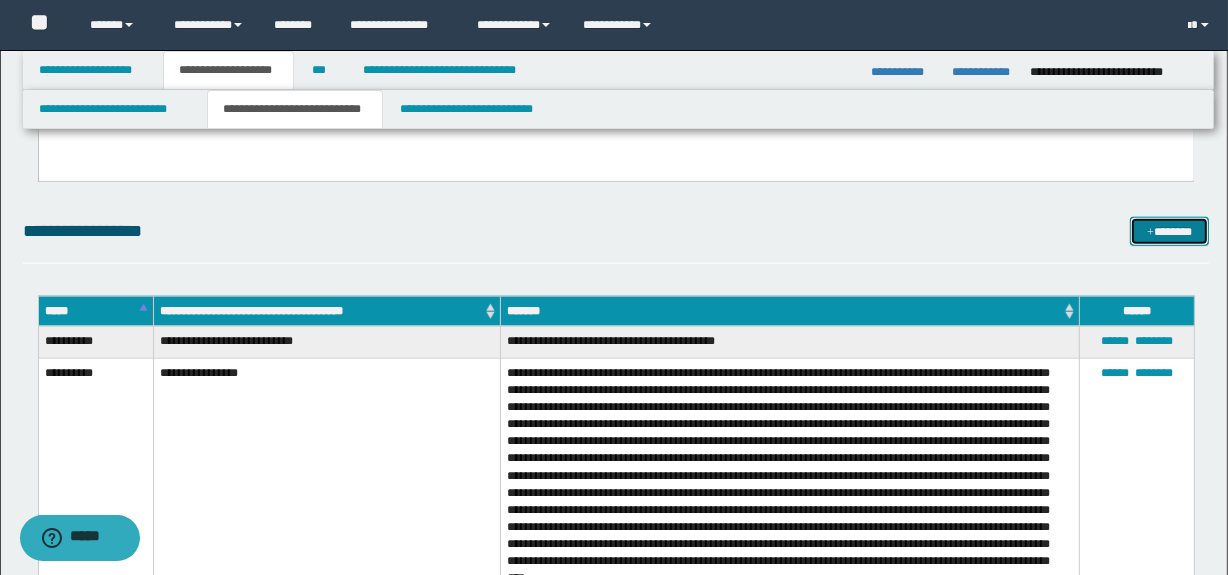 click on "*******" at bounding box center (1170, 232) 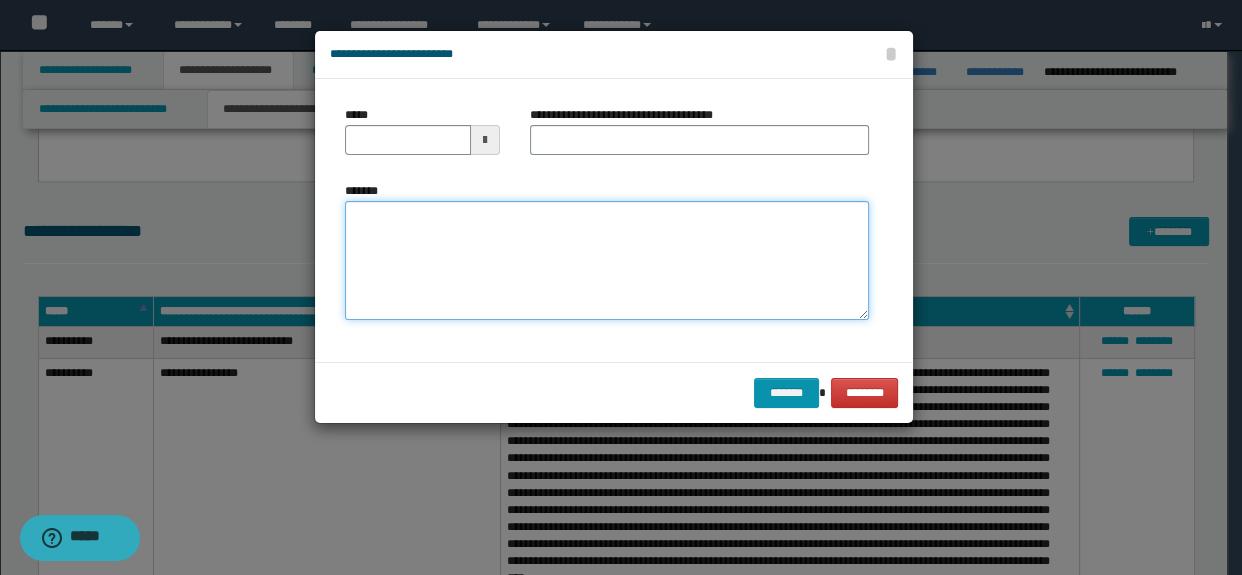 click on "*******" at bounding box center (607, 261) 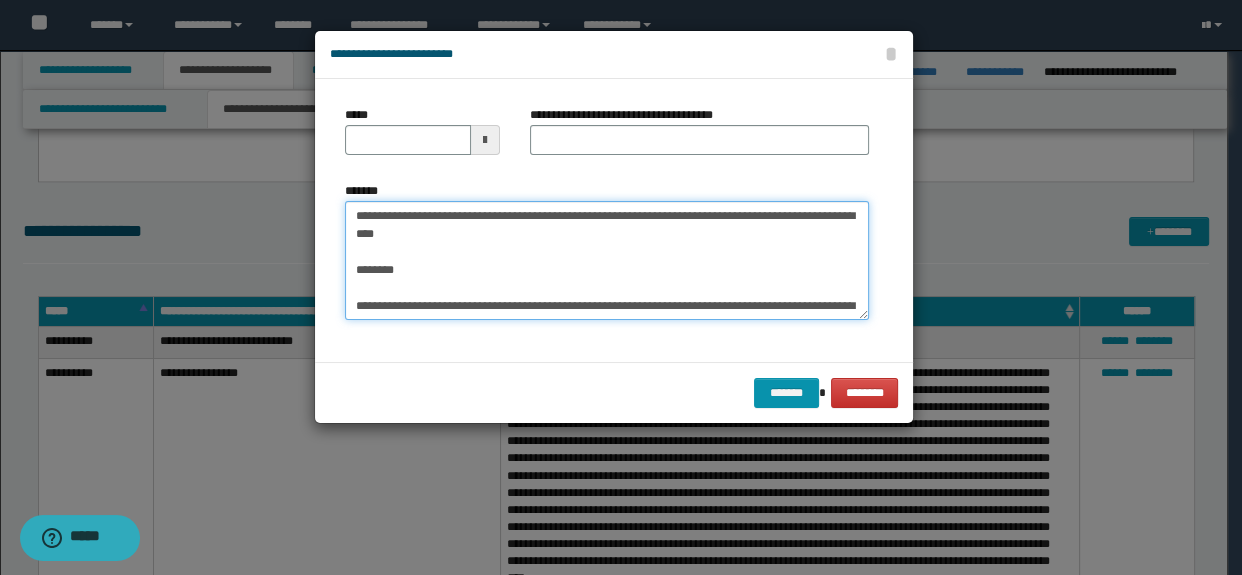 scroll, scrollTop: 48, scrollLeft: 0, axis: vertical 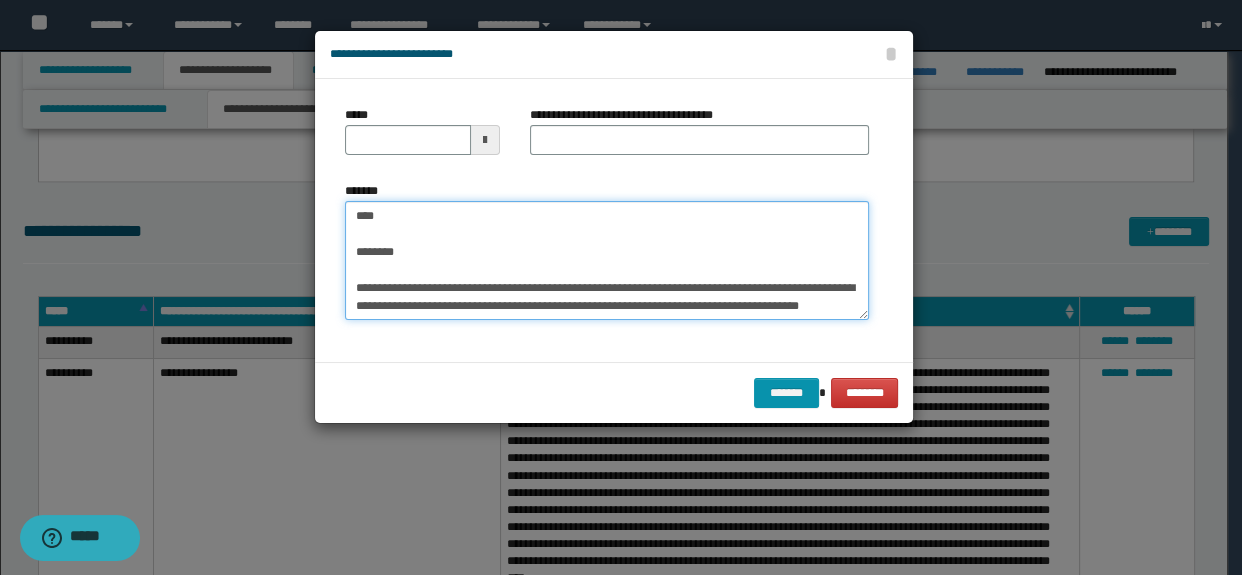 type on "**********" 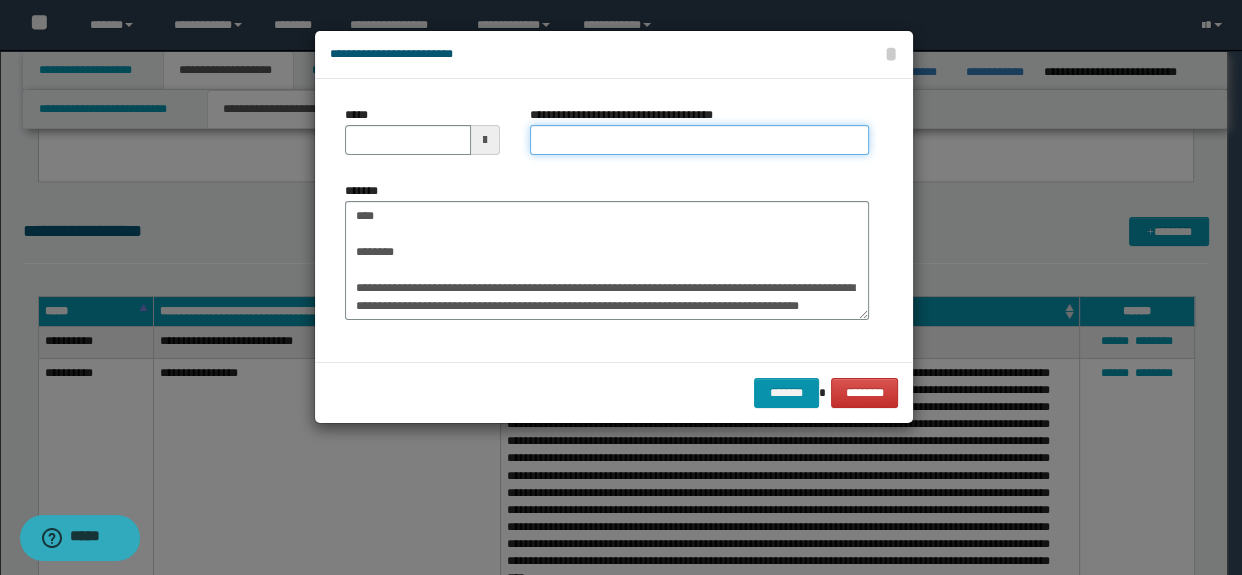 click on "**********" at bounding box center (700, 140) 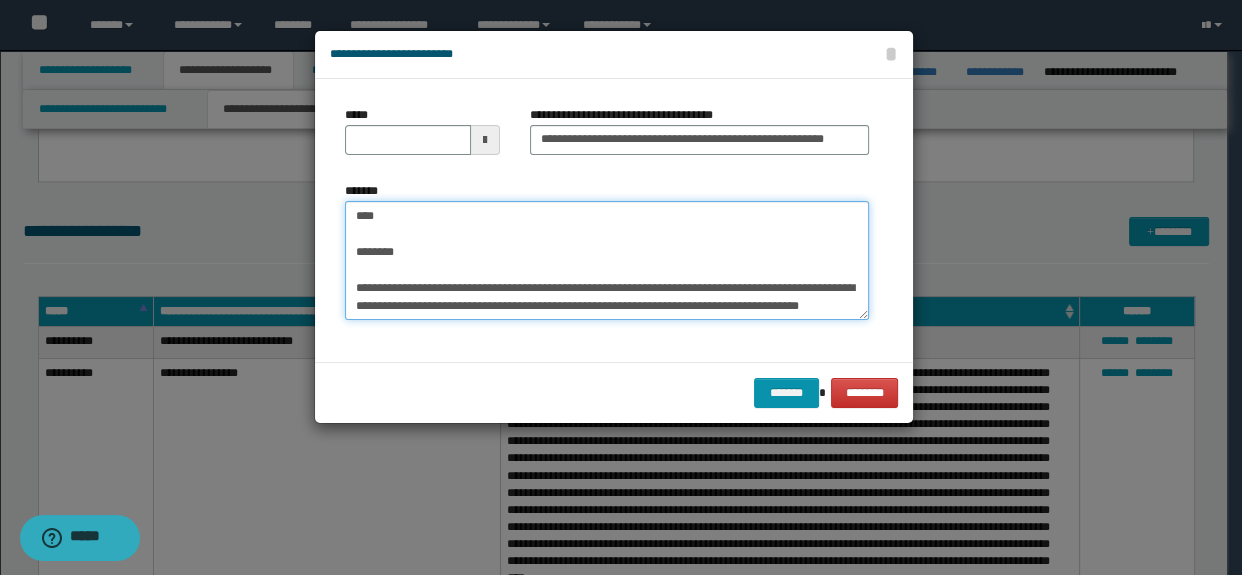 scroll, scrollTop: 0, scrollLeft: 0, axis: both 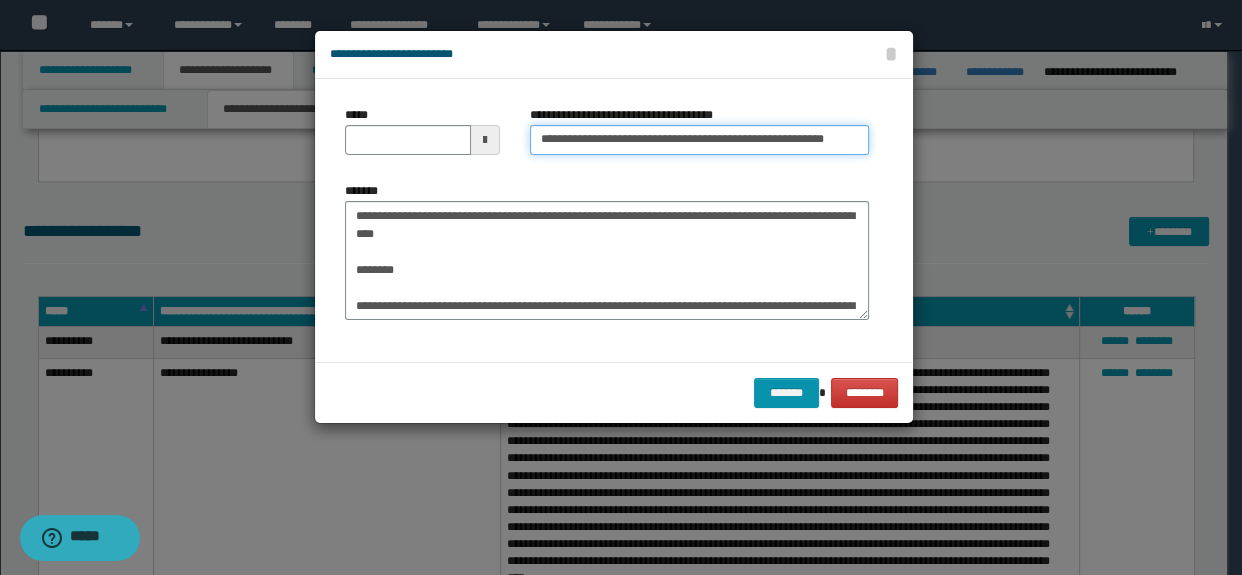 drag, startPoint x: 800, startPoint y: 140, endPoint x: 787, endPoint y: 140, distance: 13 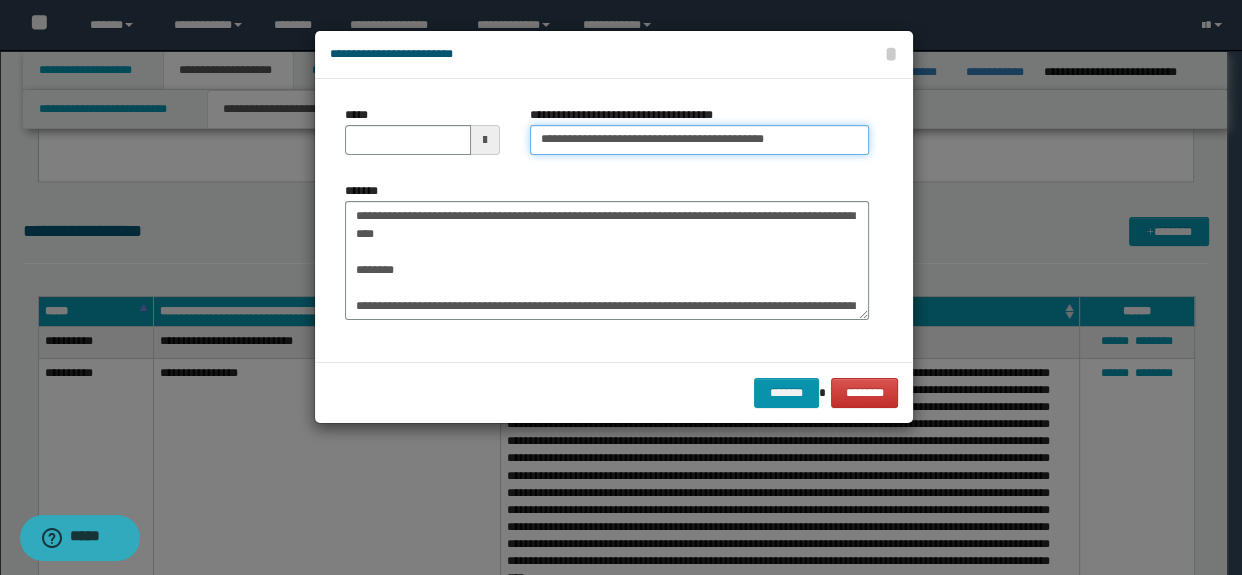 type on "**********" 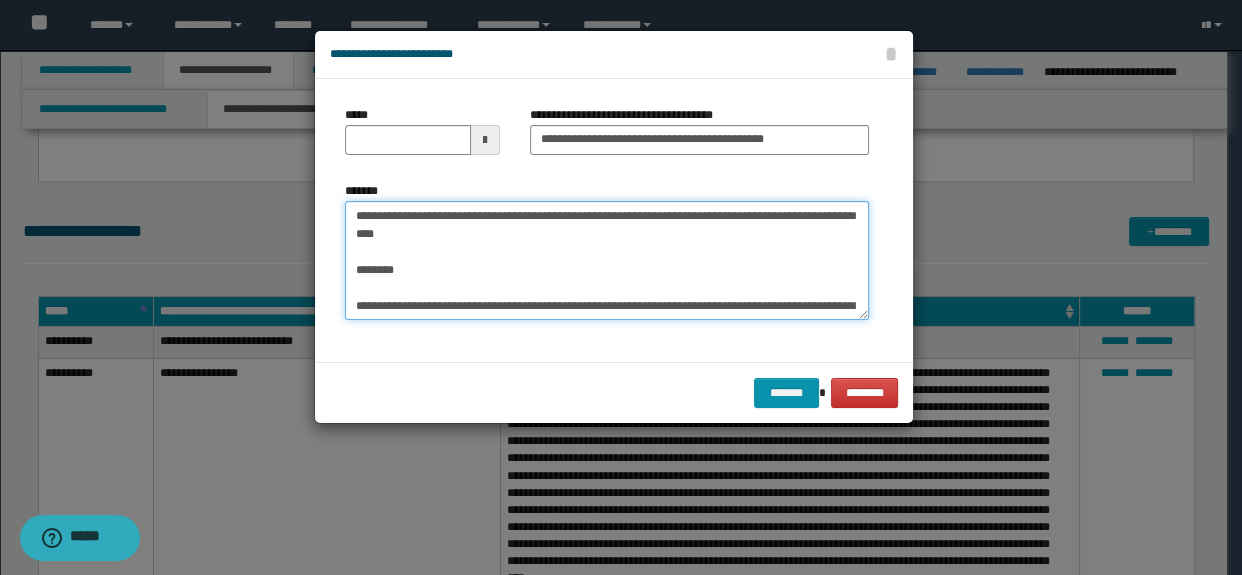 drag, startPoint x: 400, startPoint y: 306, endPoint x: 350, endPoint y: 205, distance: 112.698715 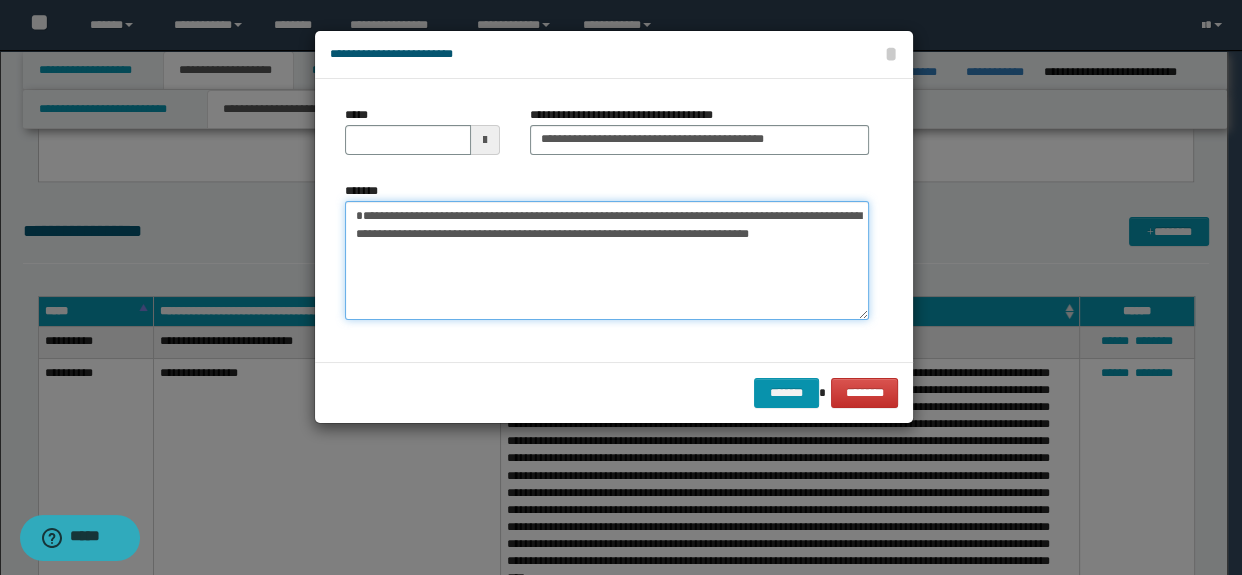 type 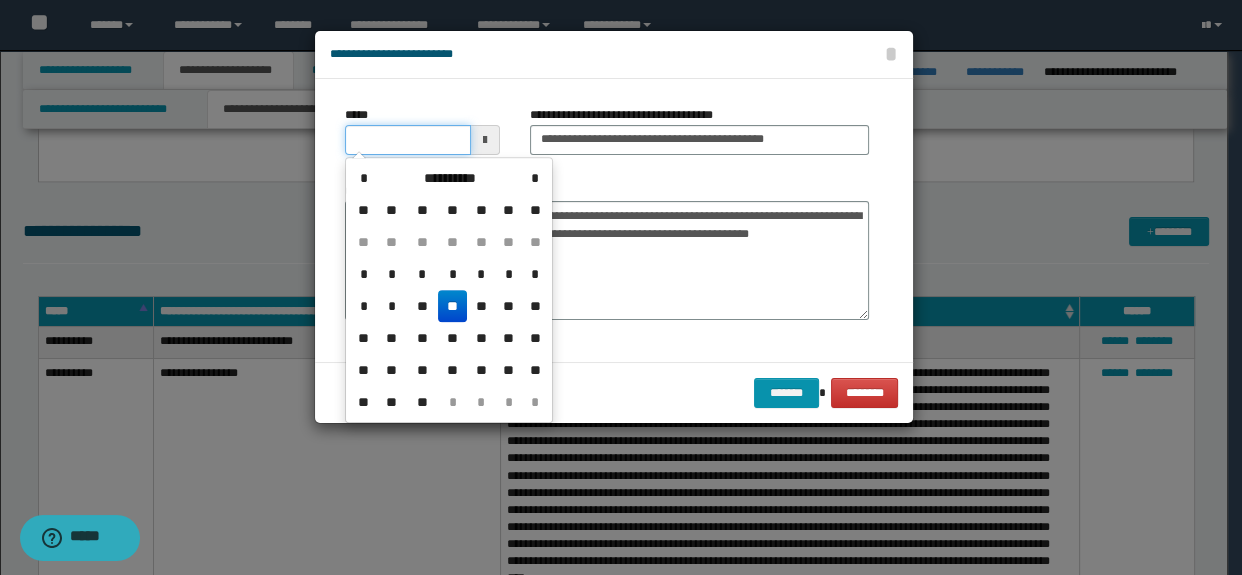click on "*****" at bounding box center [408, 140] 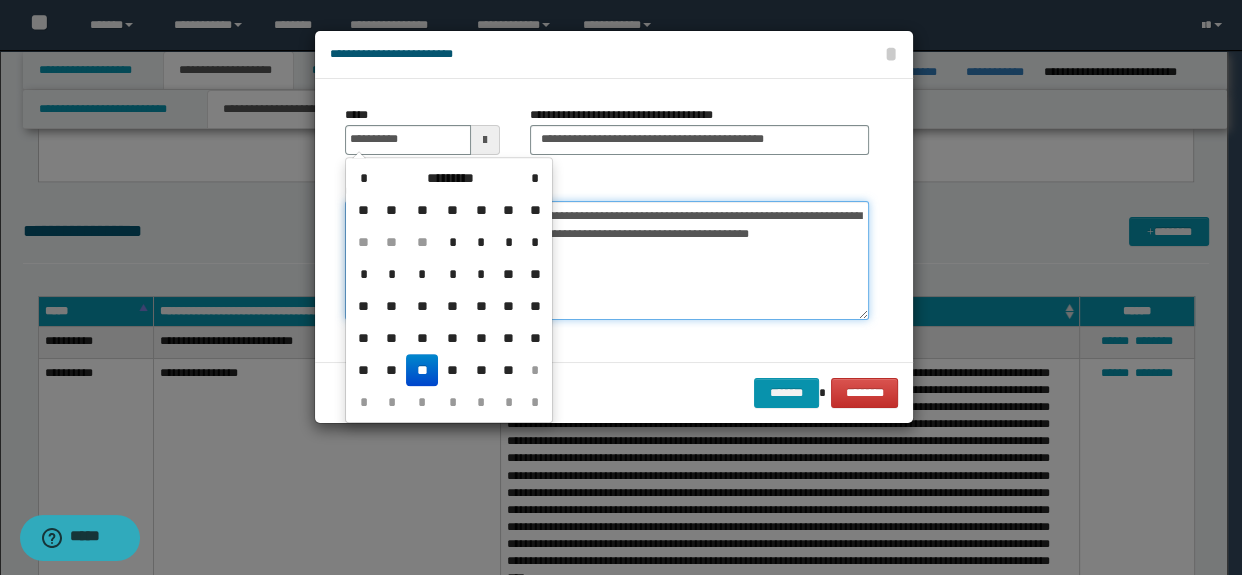 type on "**********" 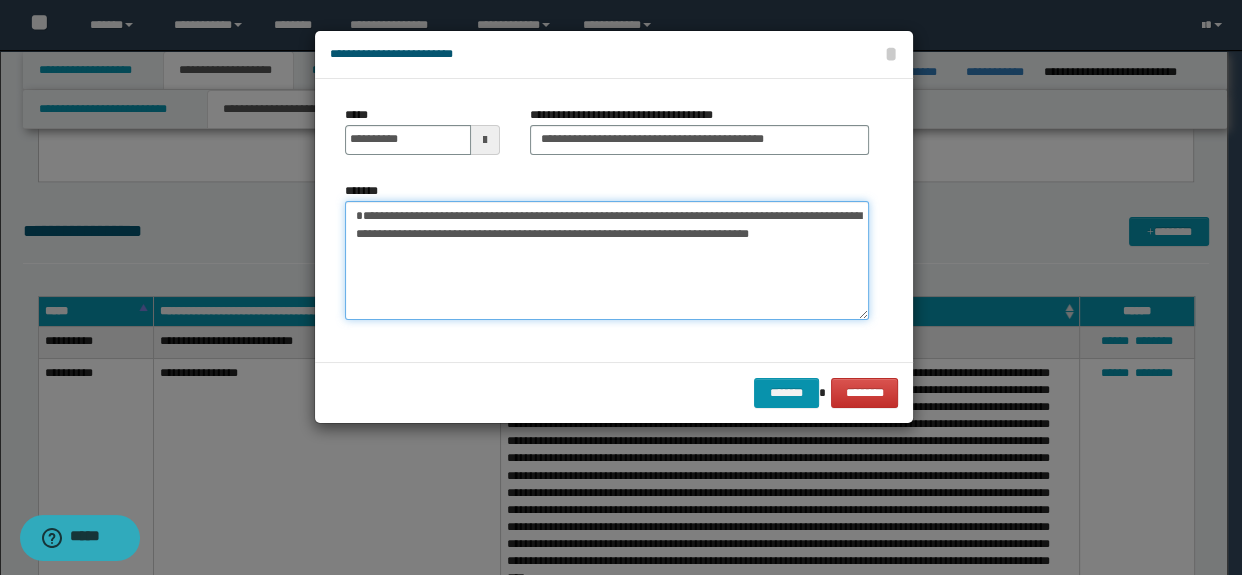 click on "**********" at bounding box center (607, 261) 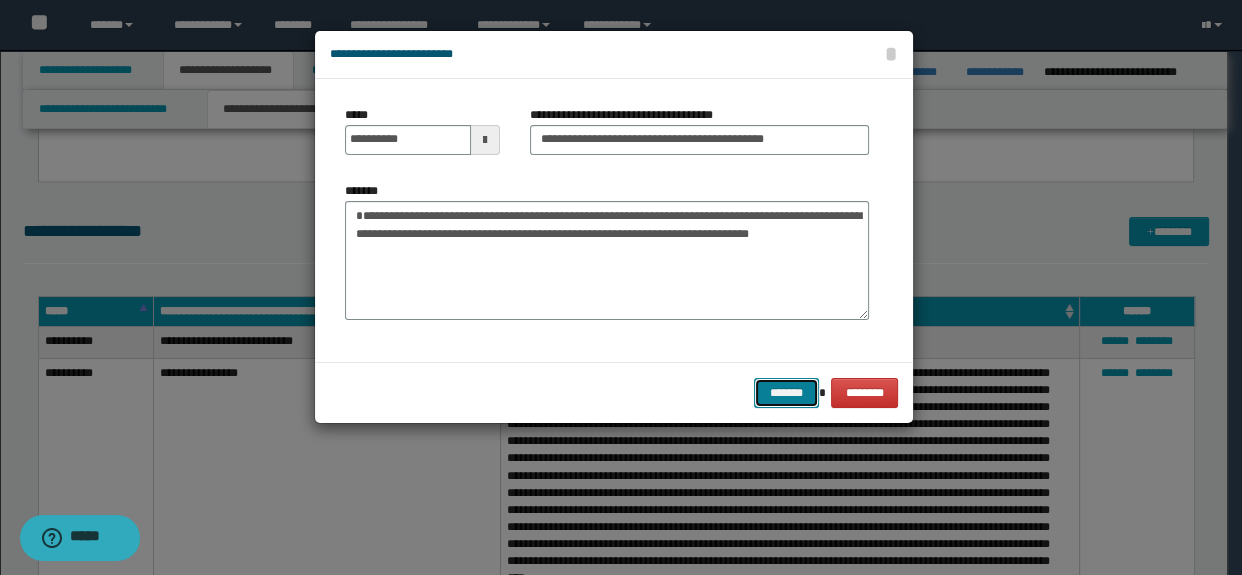 click on "*******" at bounding box center (786, 393) 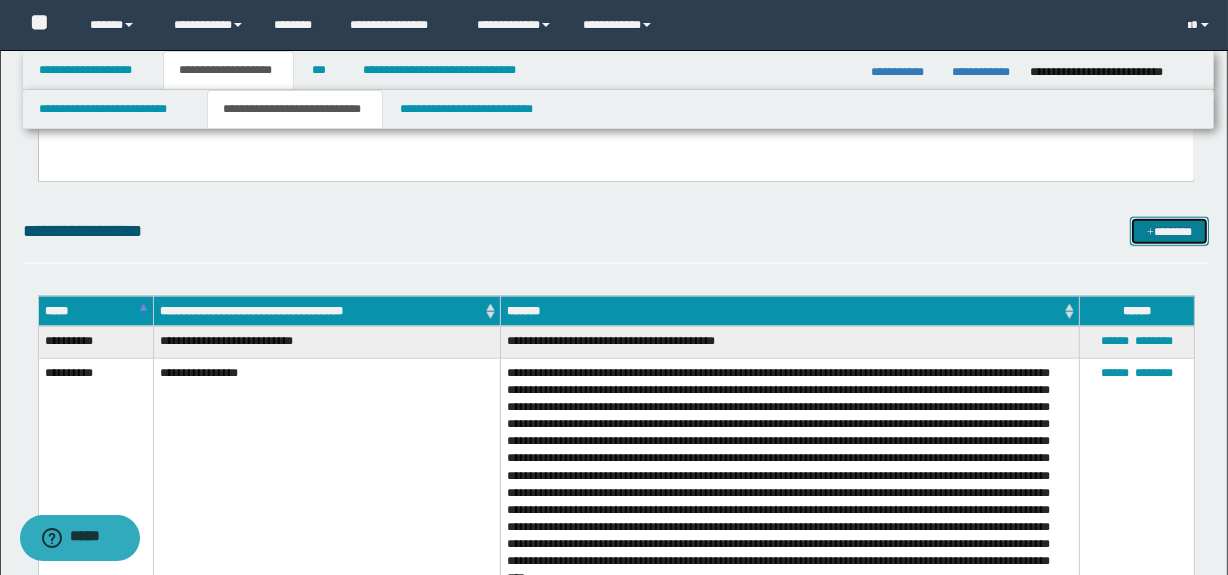 click on "*******" at bounding box center (1170, 232) 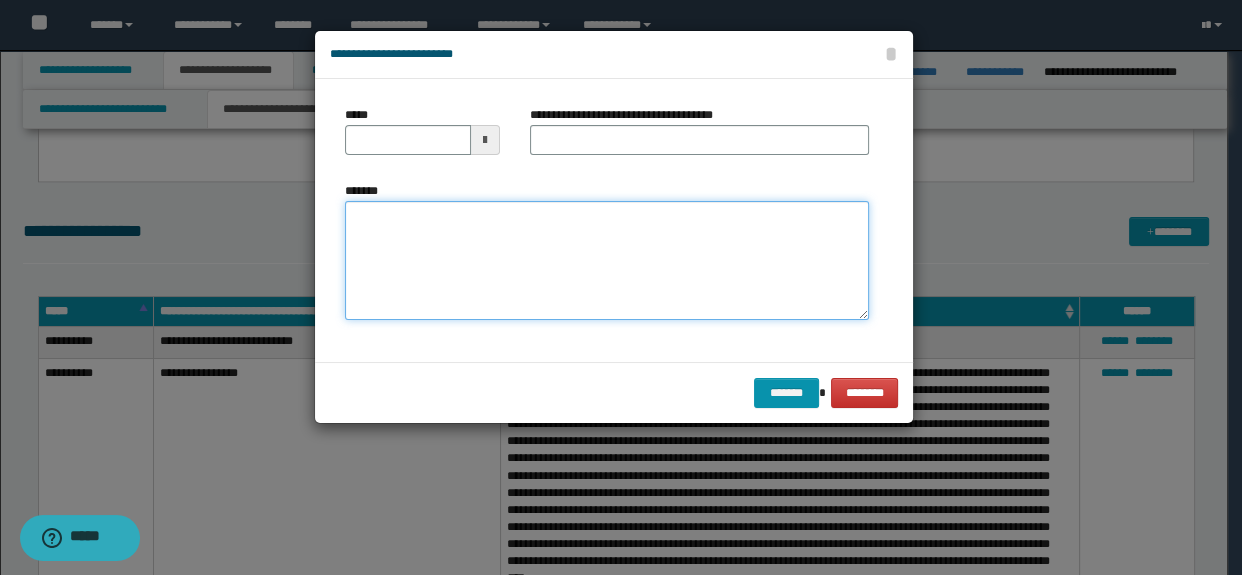 paste on "**********" 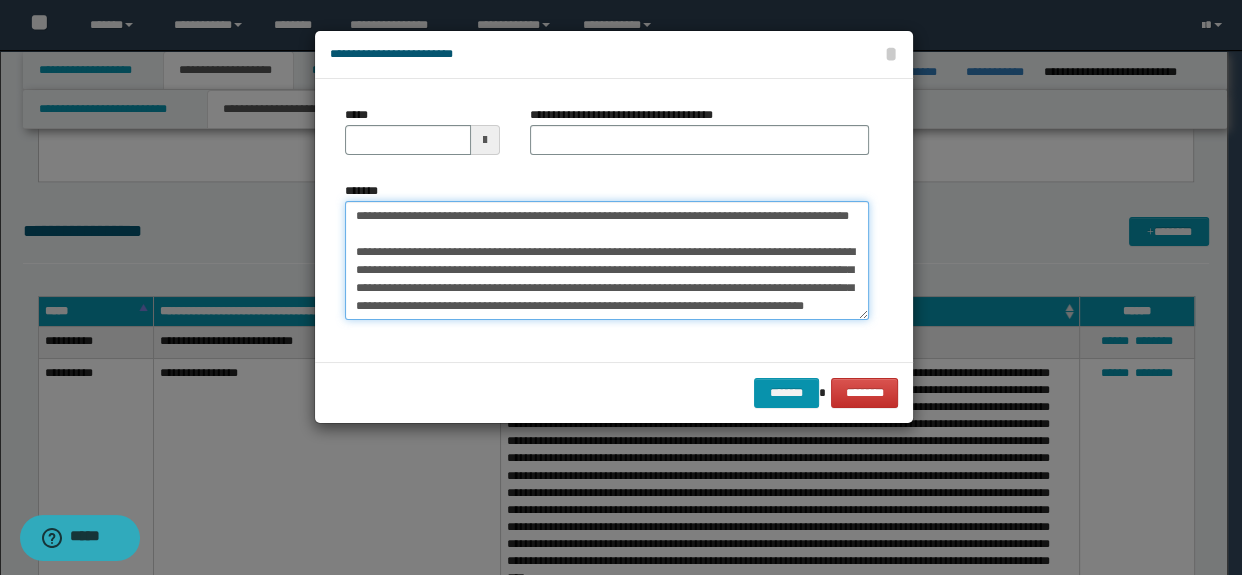 click on "**********" at bounding box center (607, 261) 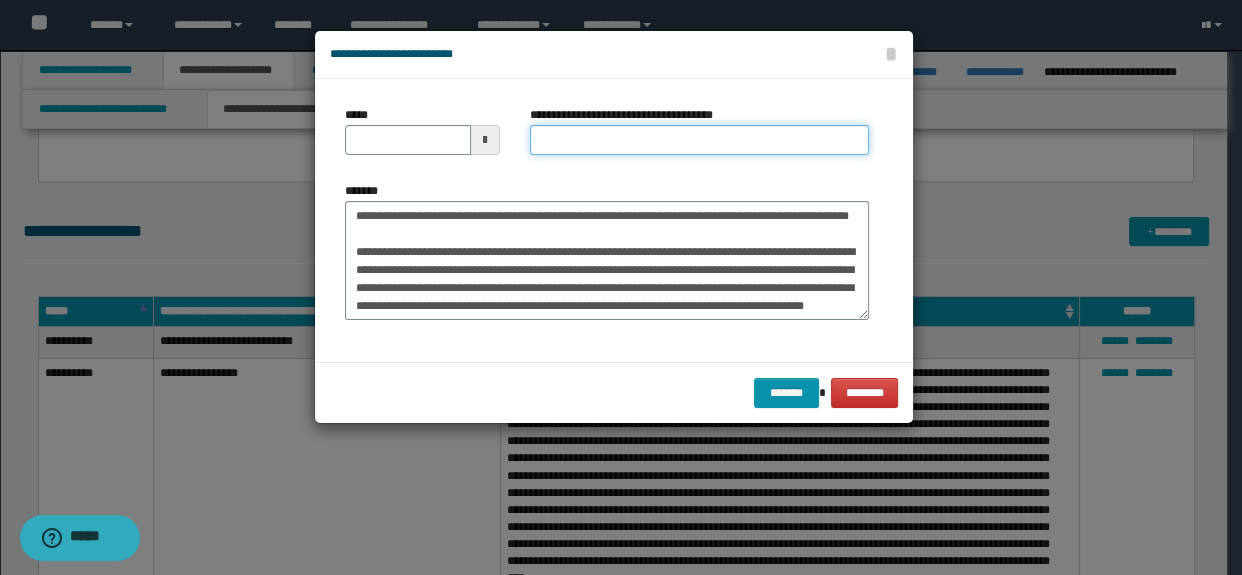 click on "**********" at bounding box center [700, 140] 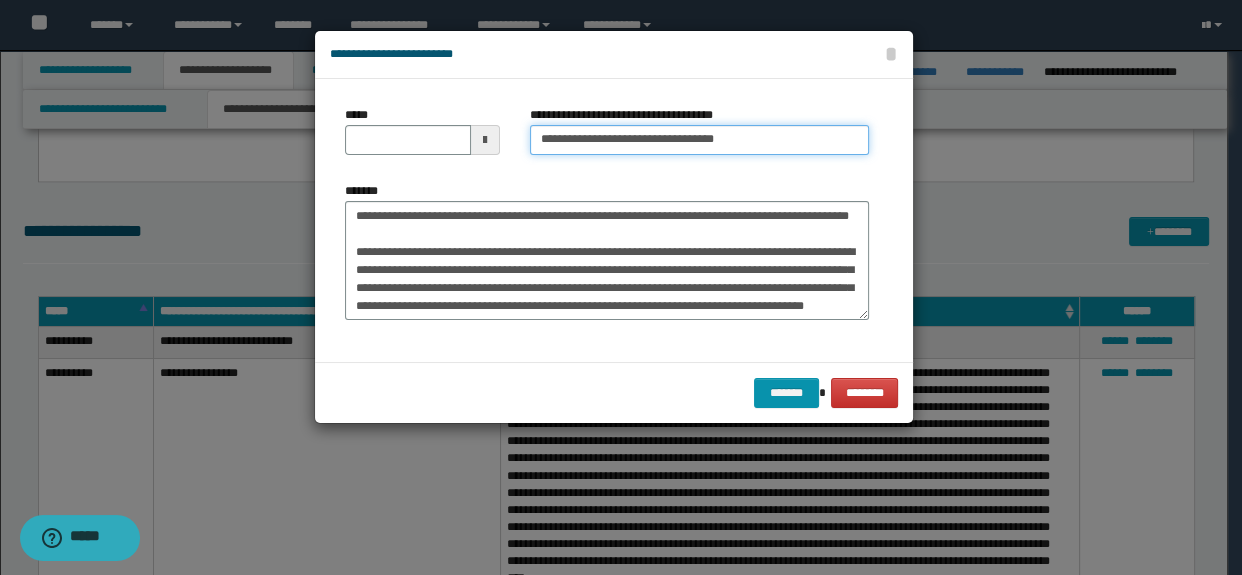 drag, startPoint x: 801, startPoint y: 140, endPoint x: 727, endPoint y: 140, distance: 74 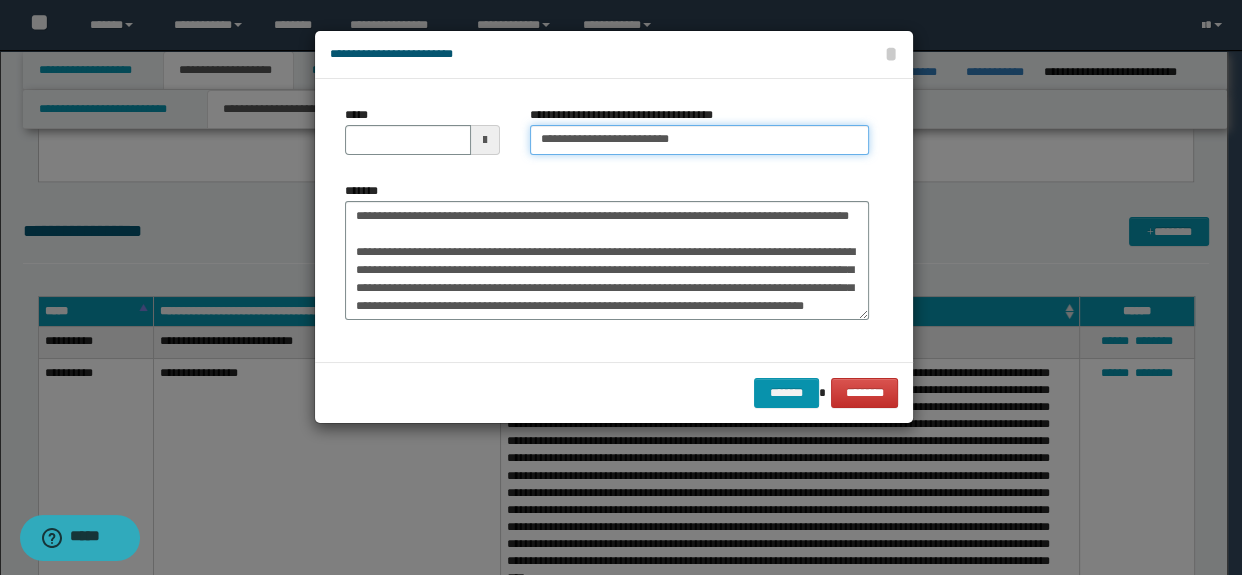 type on "**********" 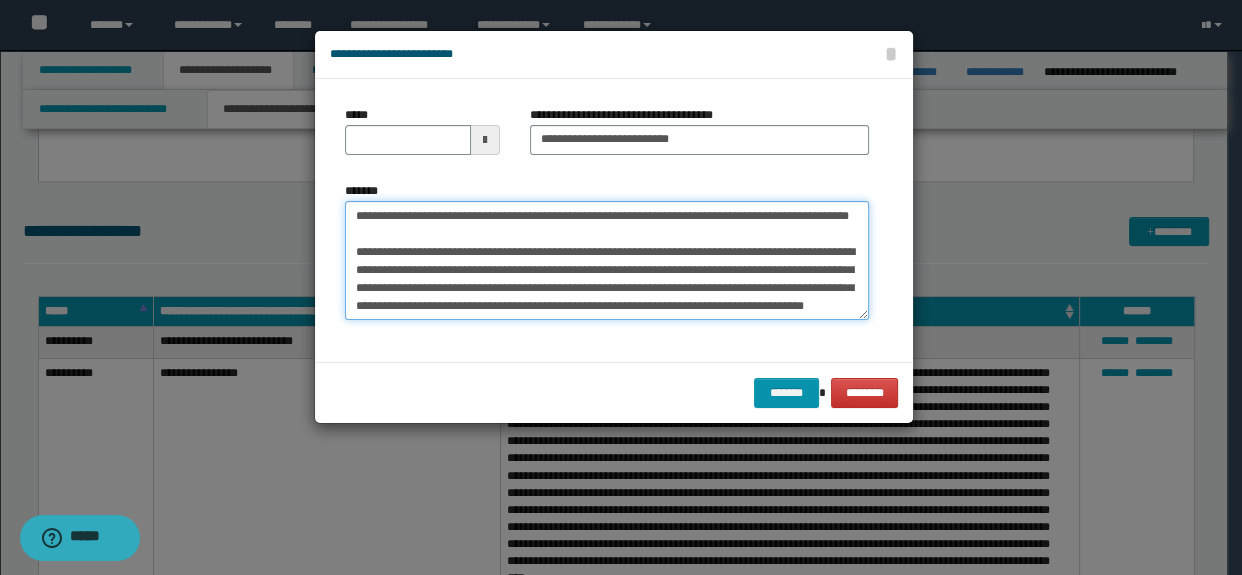 drag, startPoint x: 442, startPoint y: 245, endPoint x: 293, endPoint y: 198, distance: 156.237 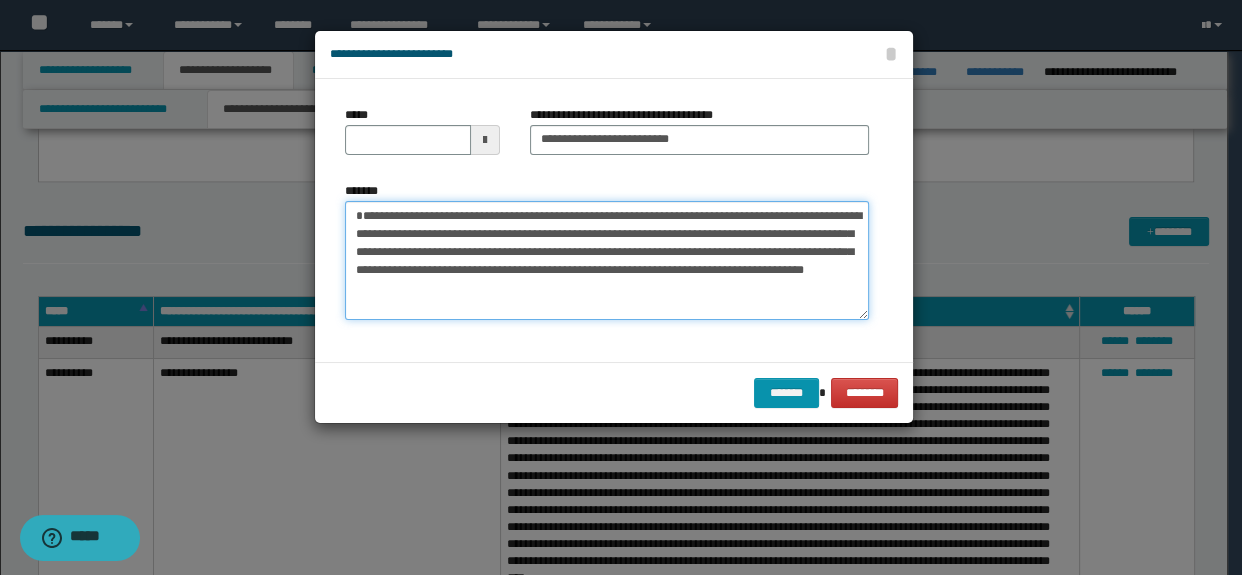 type 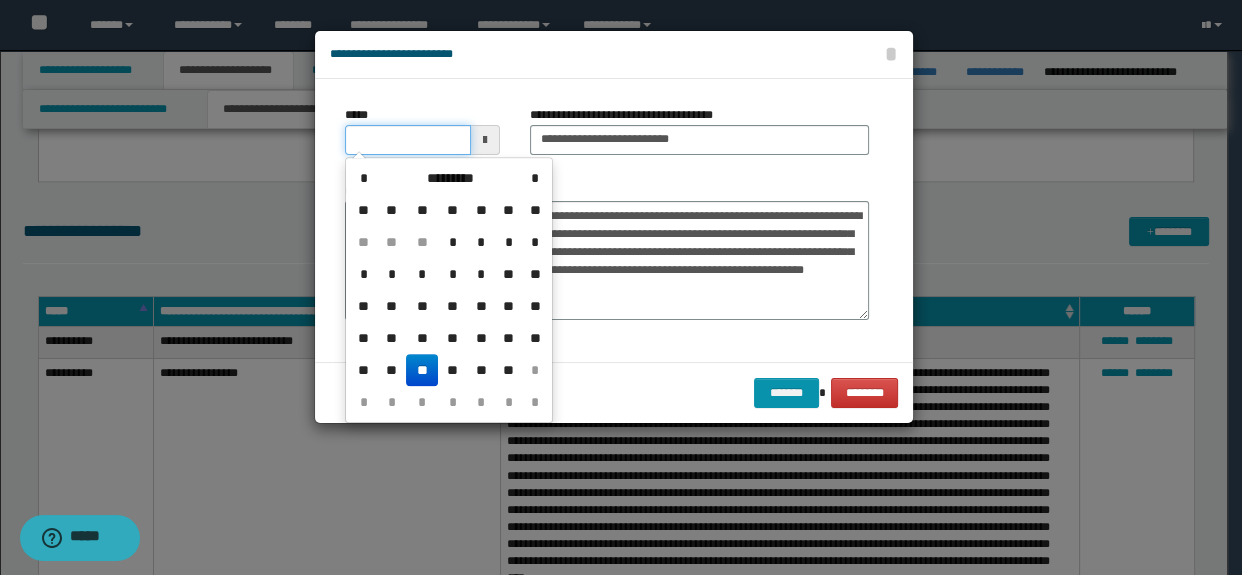 click on "*****" at bounding box center (408, 140) 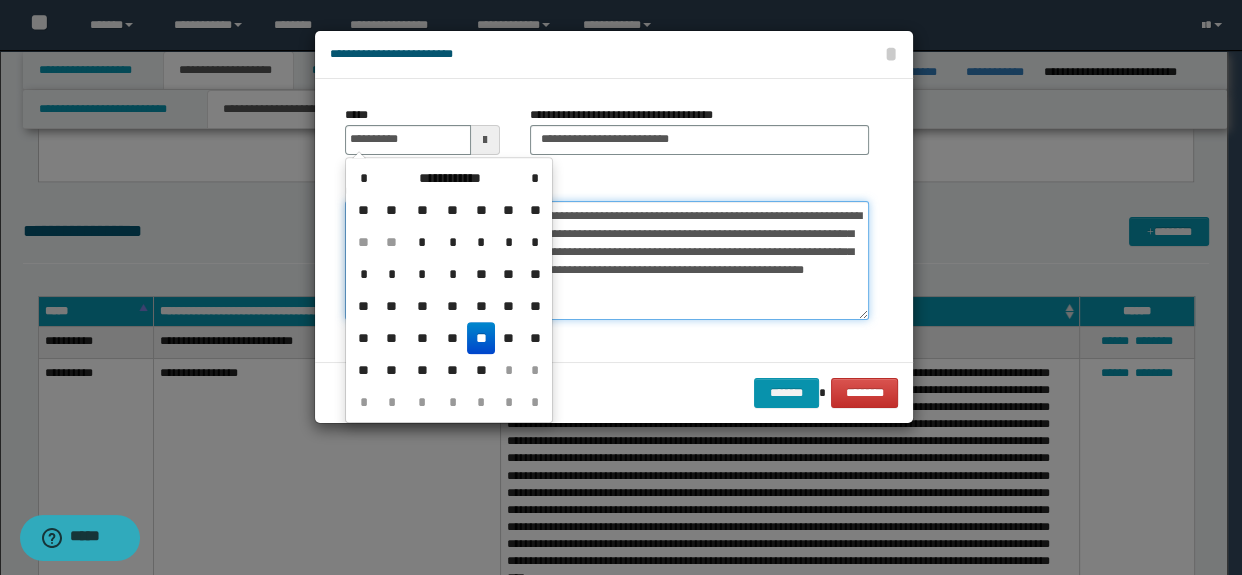 type on "**********" 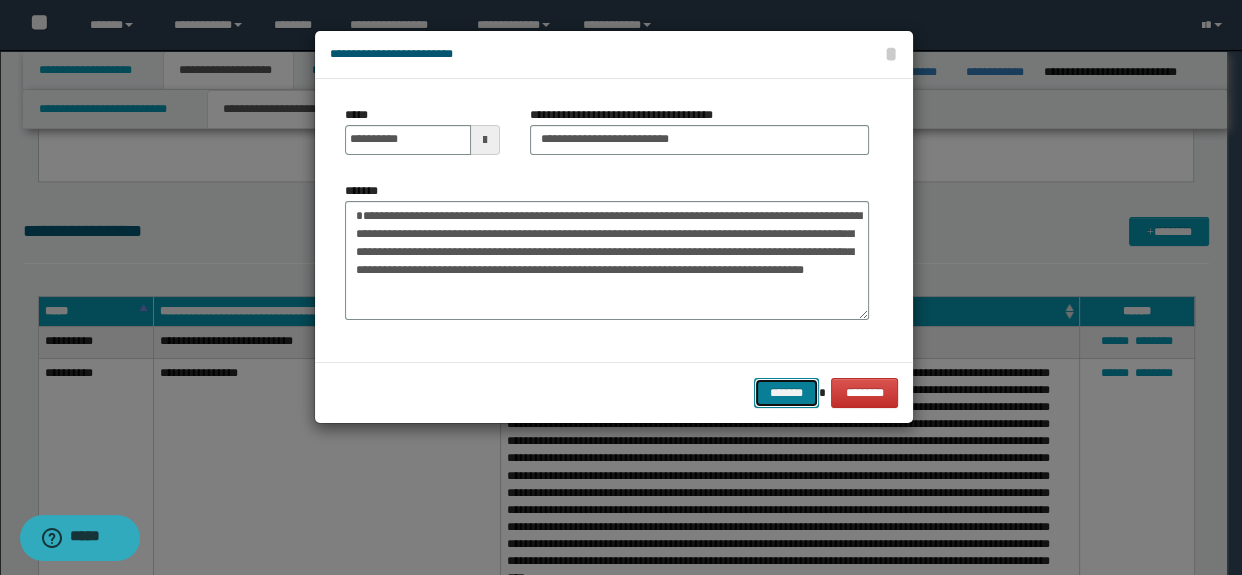 click on "*******" at bounding box center [786, 393] 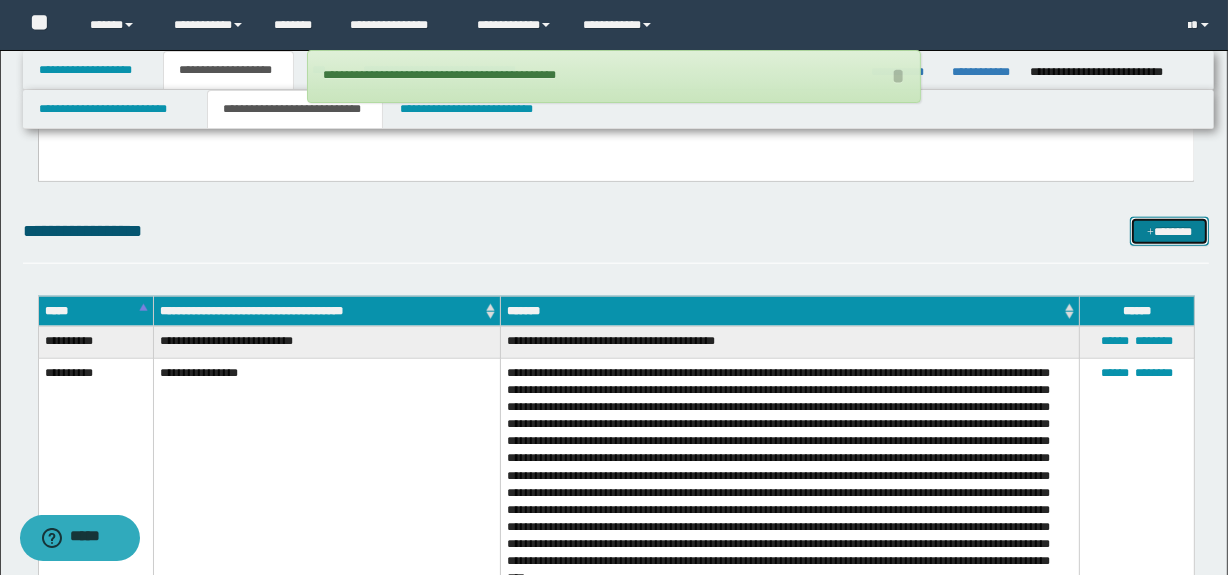click on "*******" at bounding box center (1170, 232) 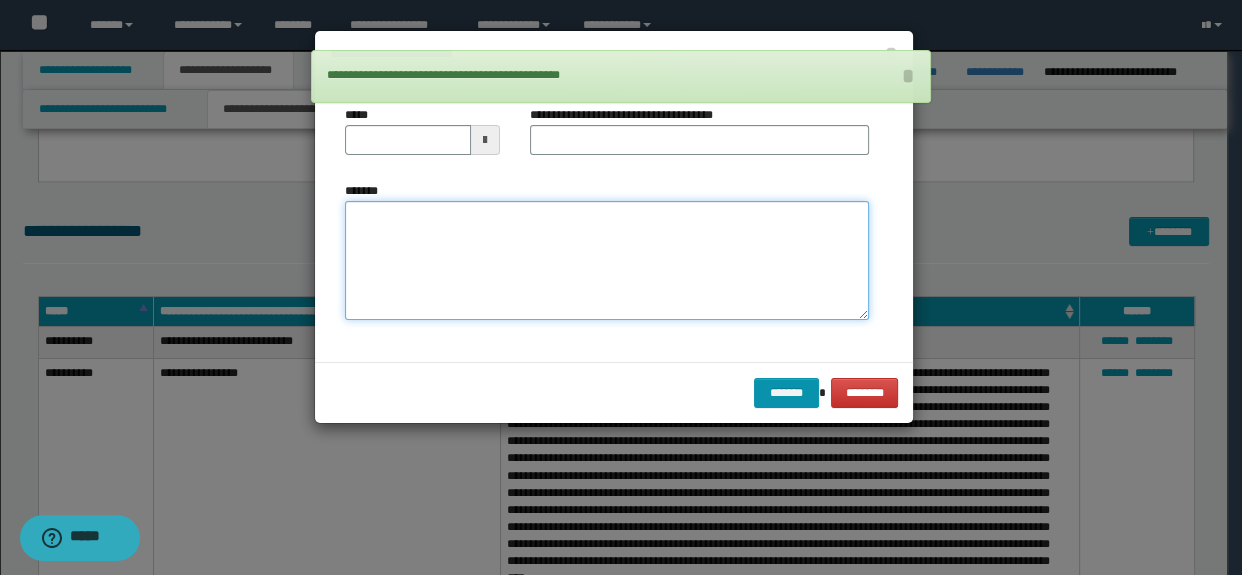 click on "*******" at bounding box center (607, 261) 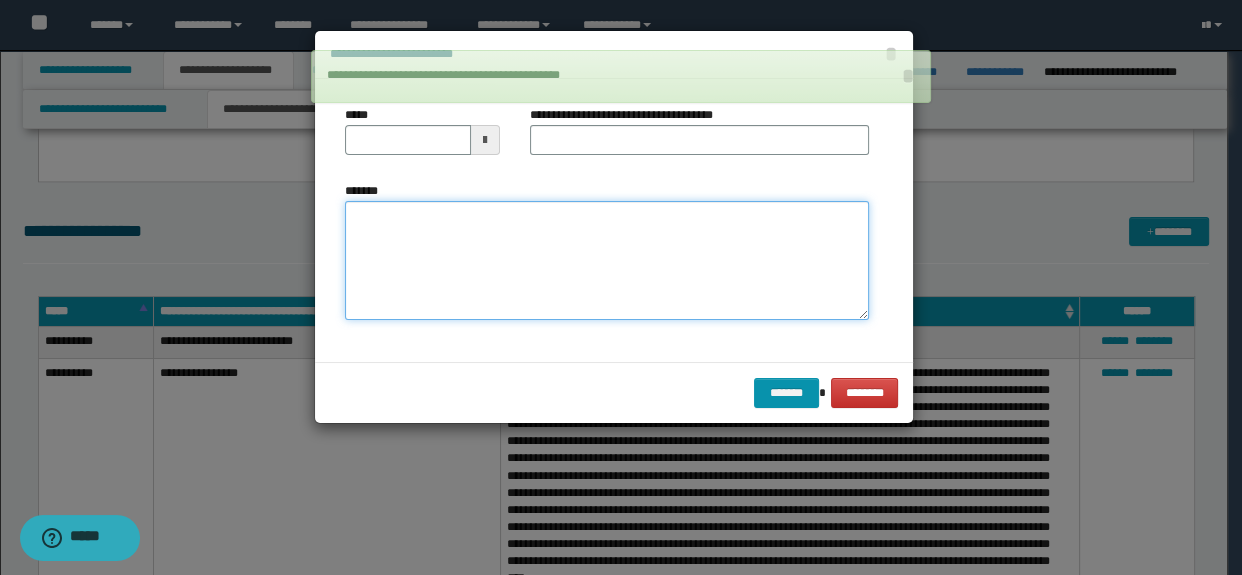 paste on "**********" 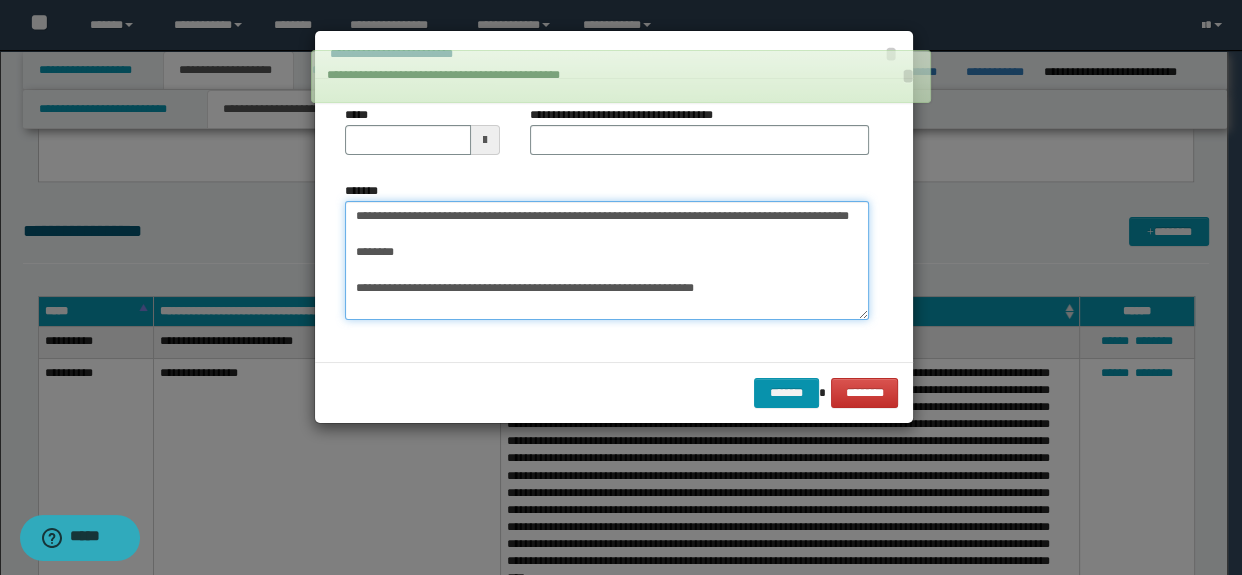 scroll, scrollTop: 11, scrollLeft: 0, axis: vertical 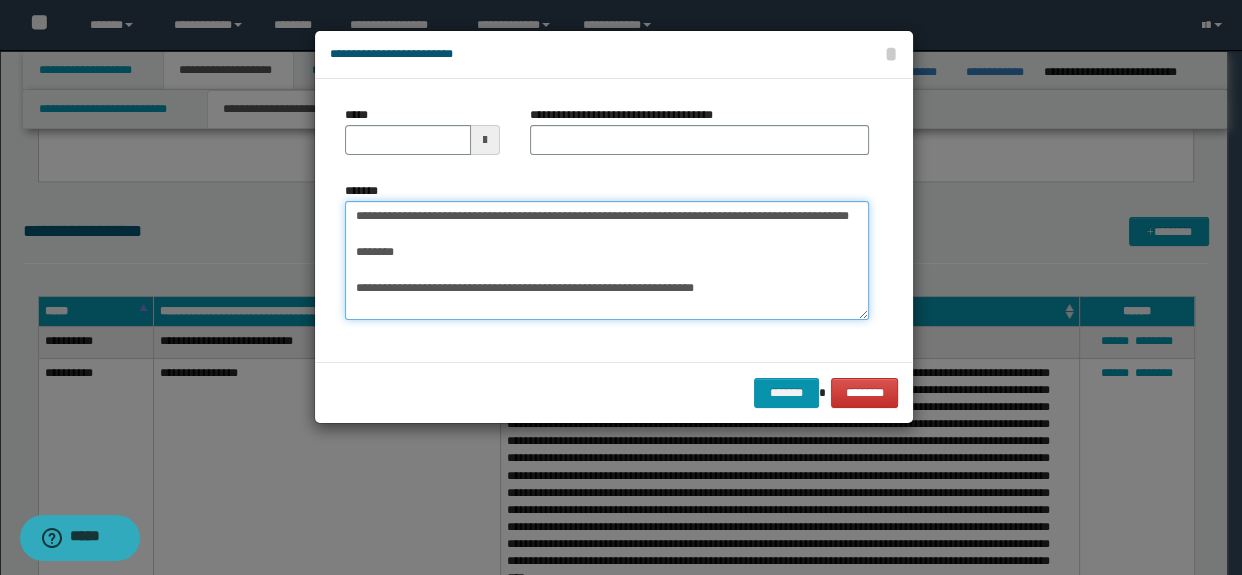 type on "**********" 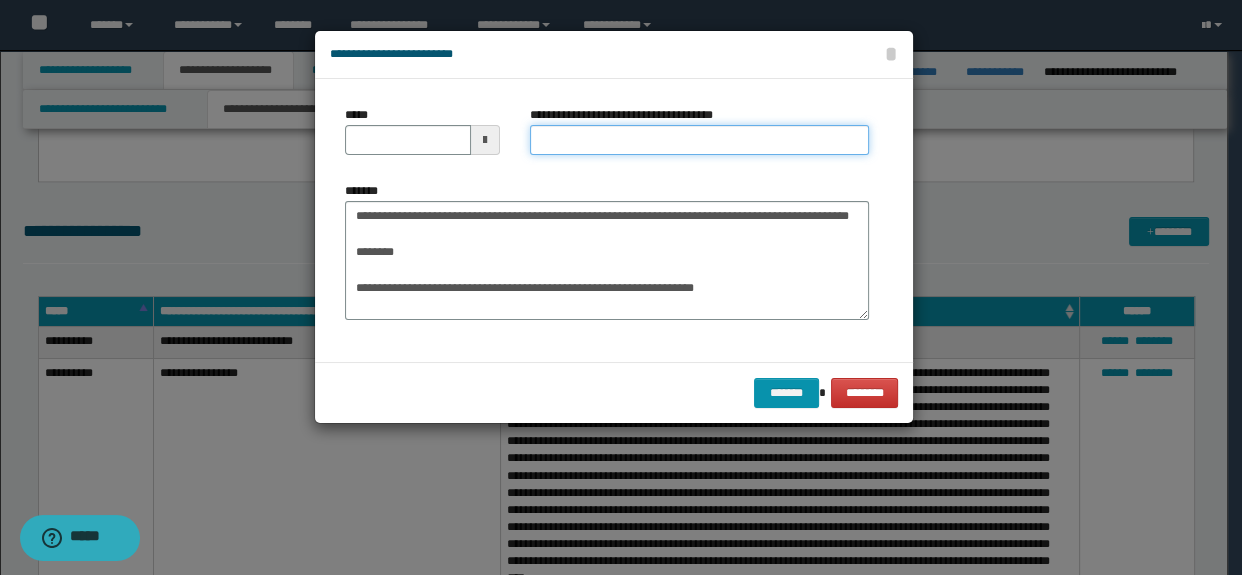 click on "**********" at bounding box center [700, 140] 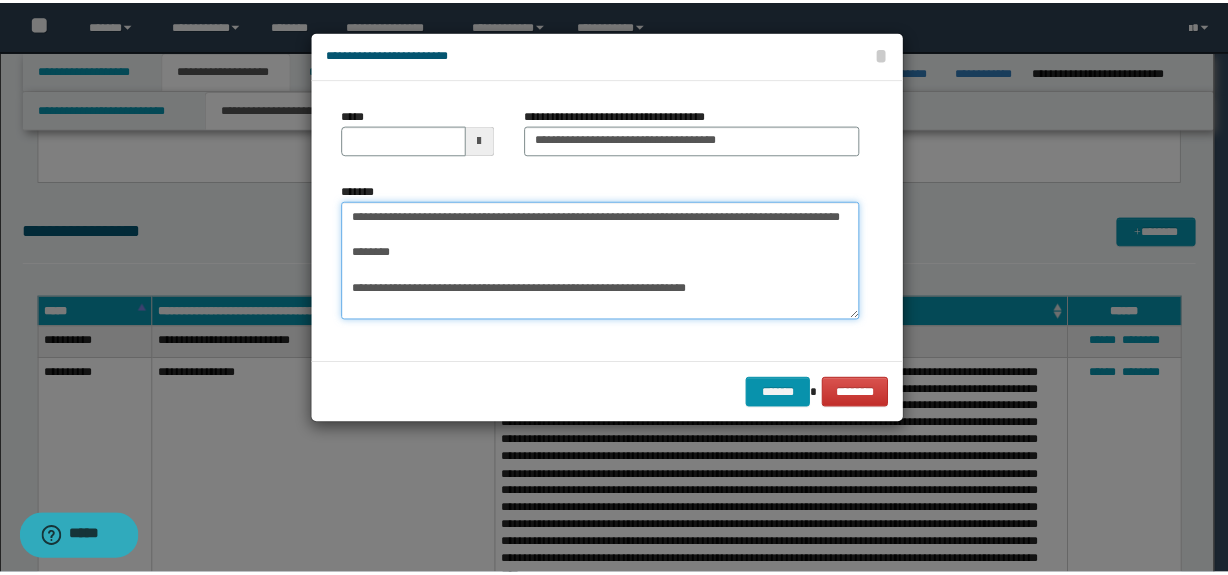 scroll, scrollTop: 0, scrollLeft: 0, axis: both 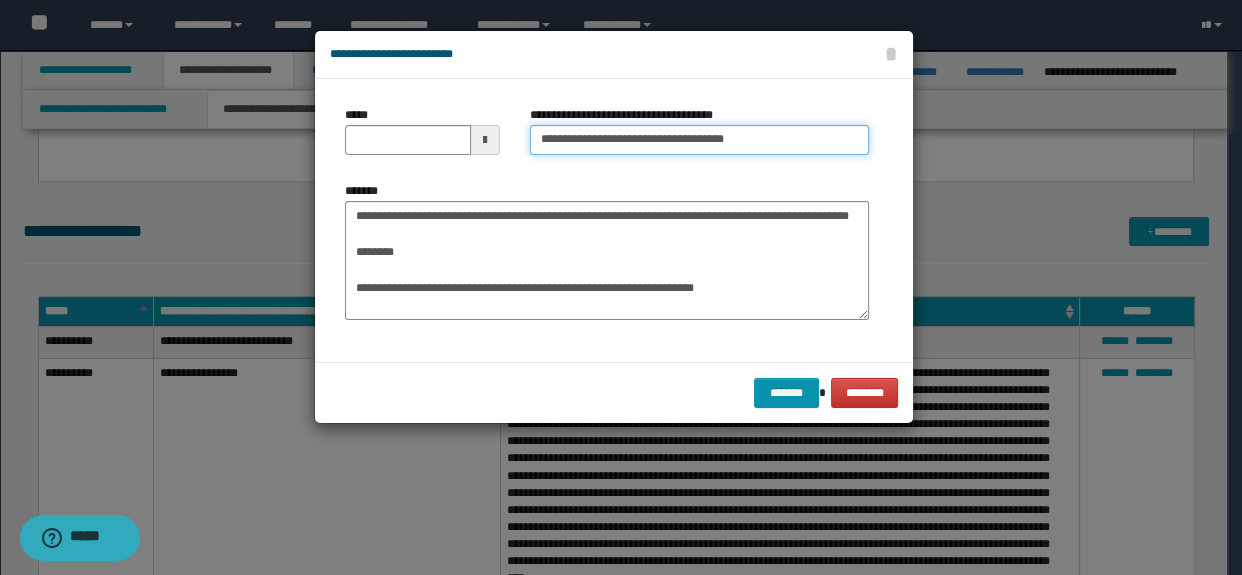 drag, startPoint x: 740, startPoint y: 139, endPoint x: 690, endPoint y: 141, distance: 50.039986 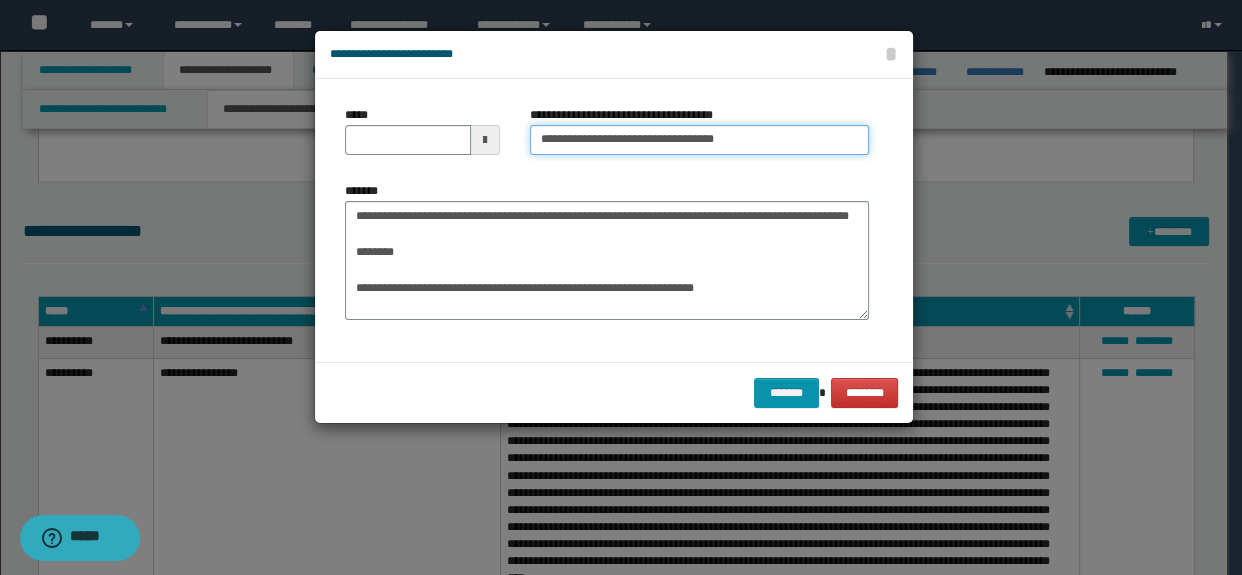 type on "**********" 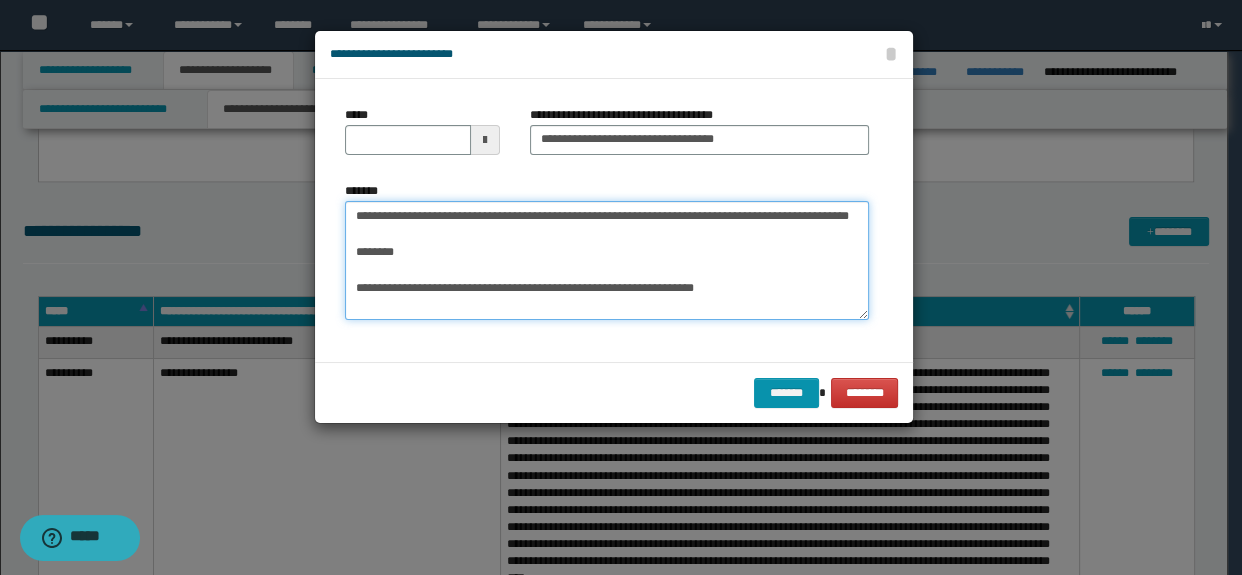 drag, startPoint x: 400, startPoint y: 307, endPoint x: 301, endPoint y: 212, distance: 137.20787 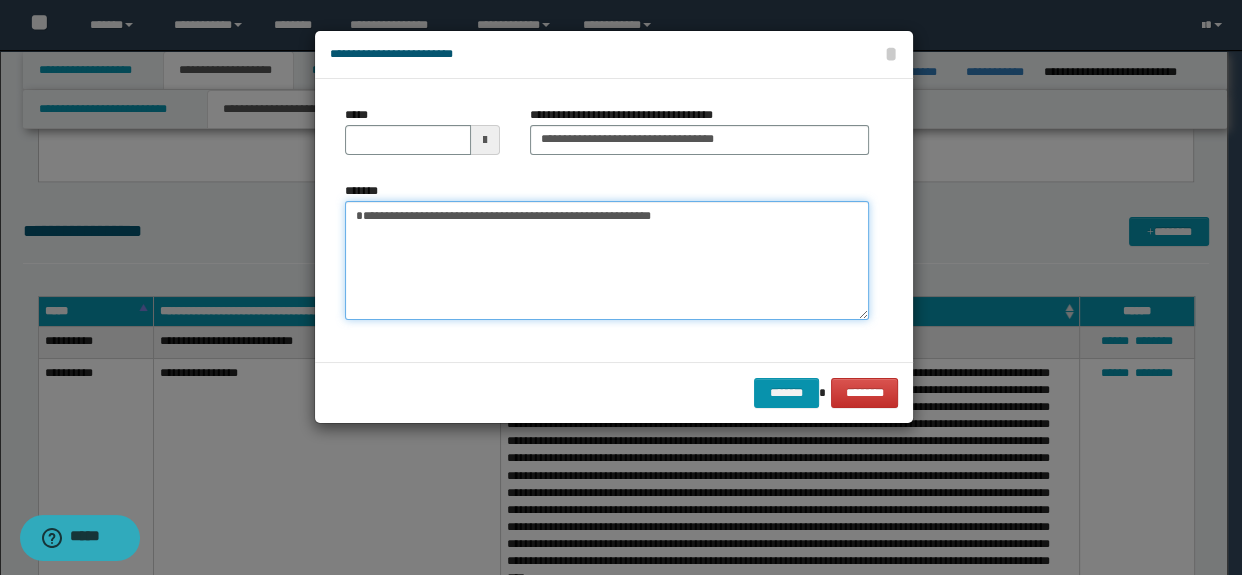 type 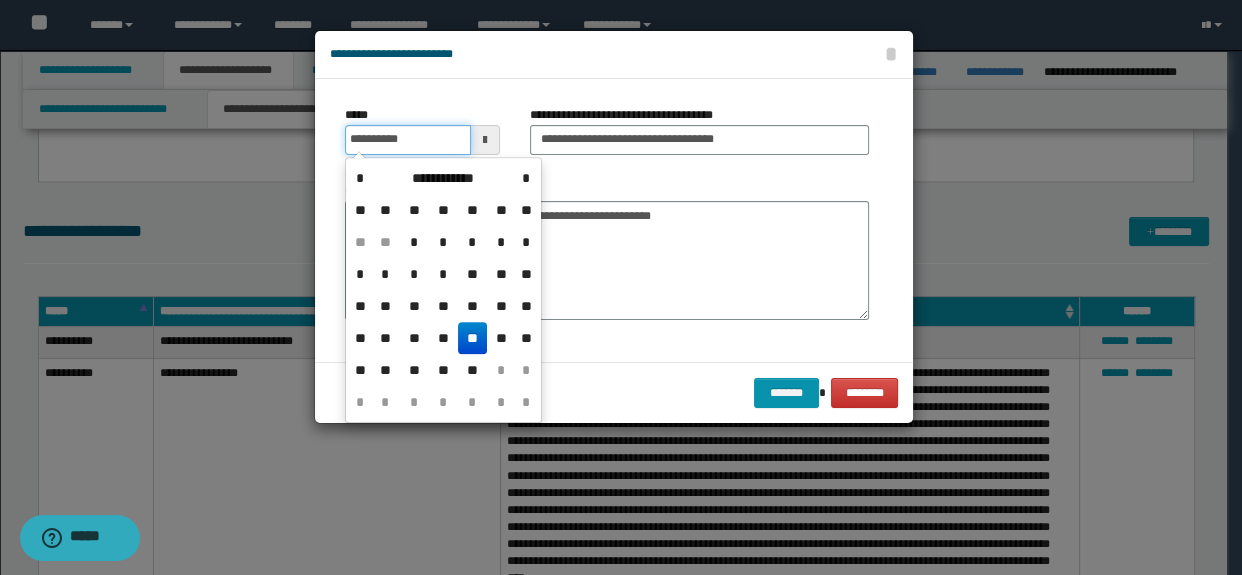 click on "**********" at bounding box center [408, 140] 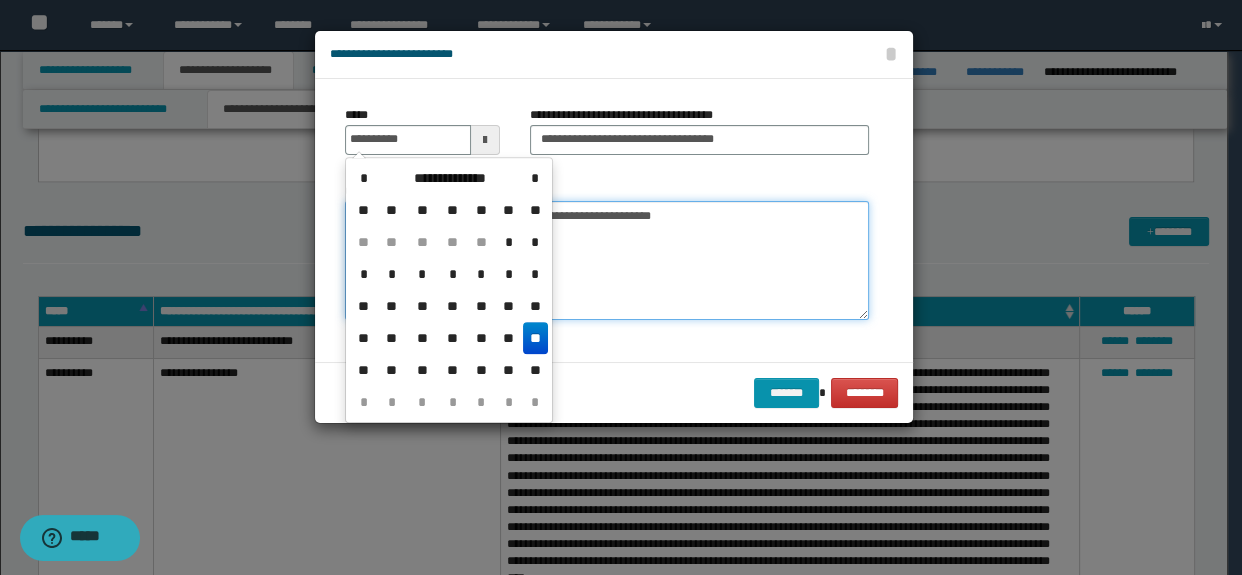 type on "**********" 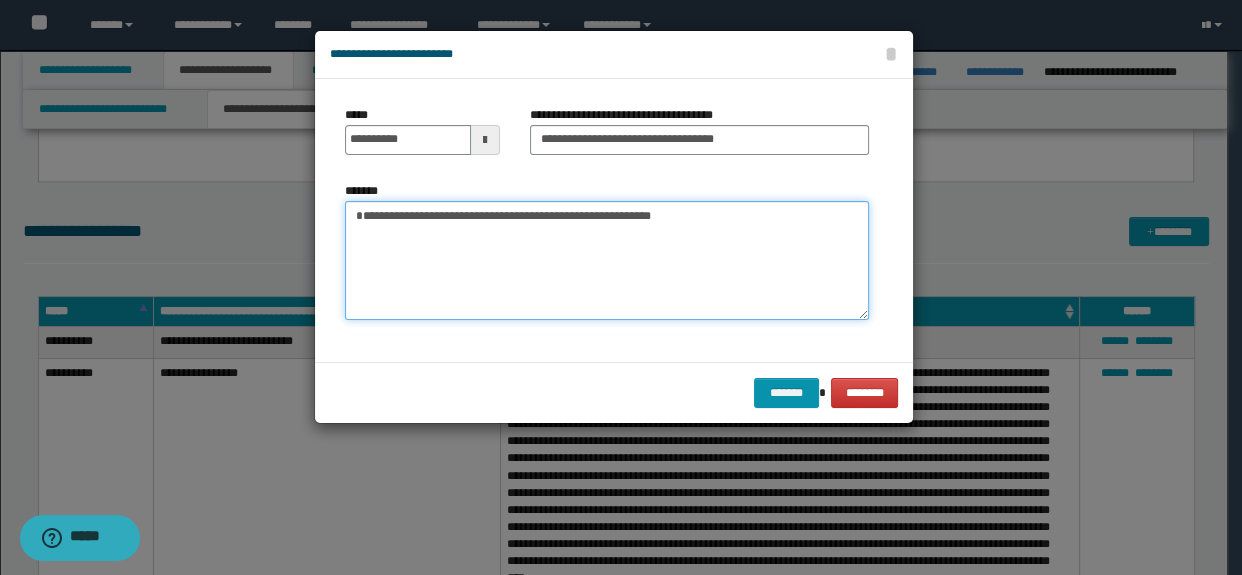 click on "**********" at bounding box center (607, 261) 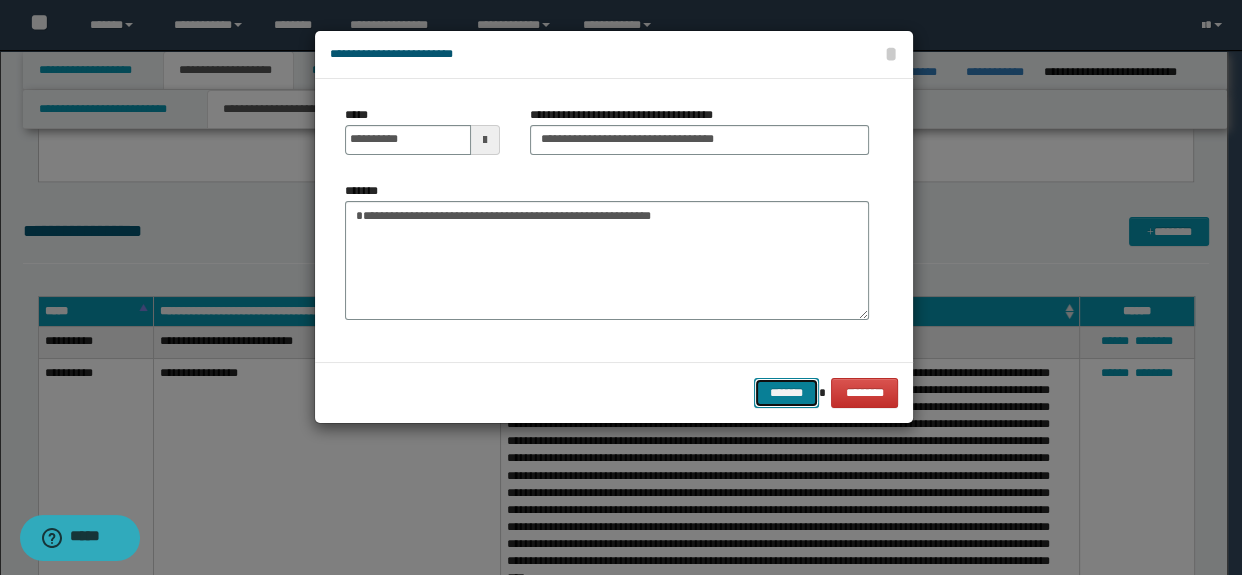 click on "*******" at bounding box center (786, 393) 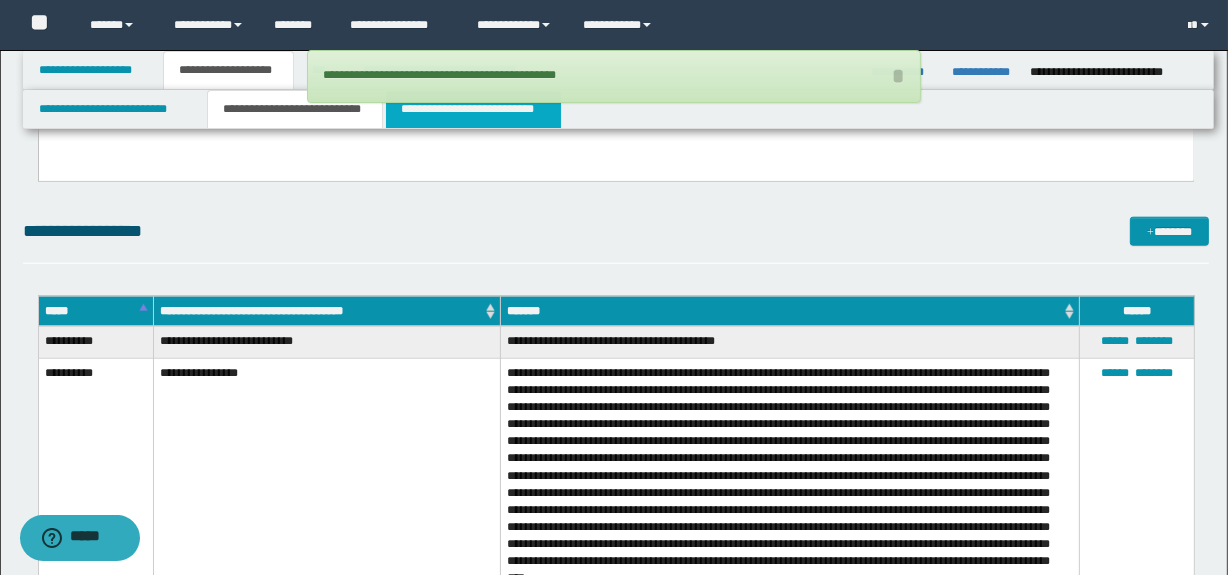 click on "**********" at bounding box center (473, 109) 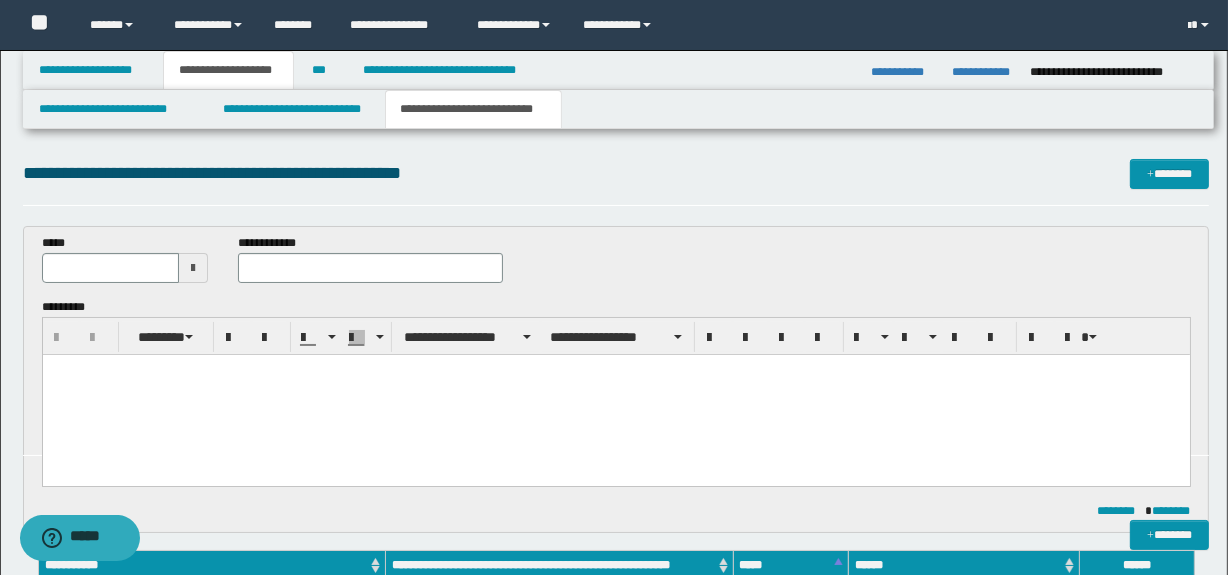 scroll, scrollTop: 0, scrollLeft: 0, axis: both 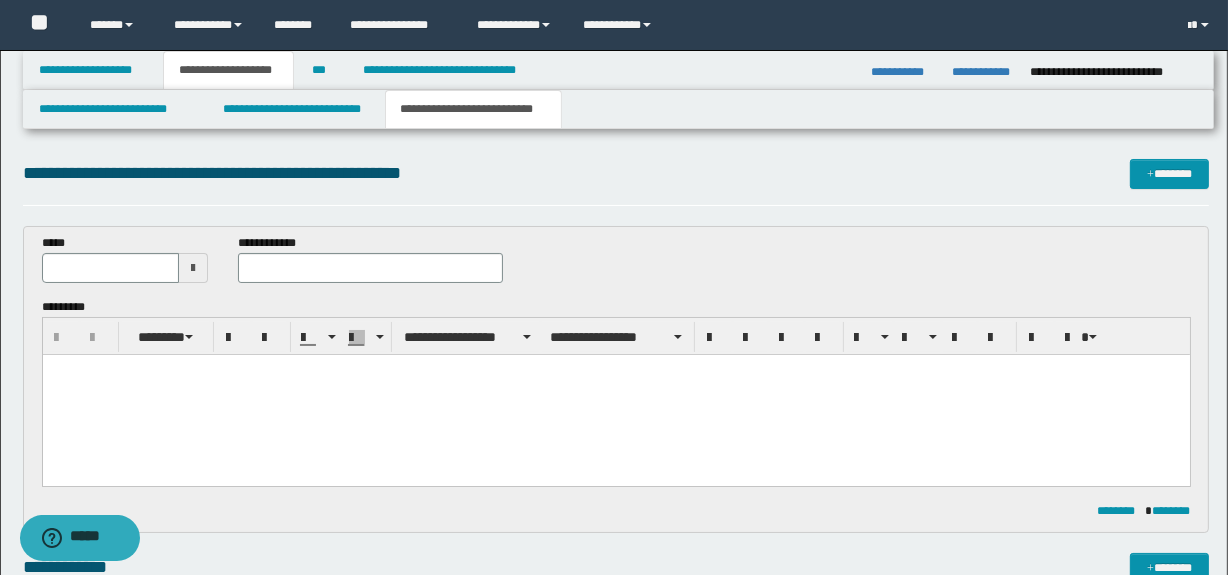 paste 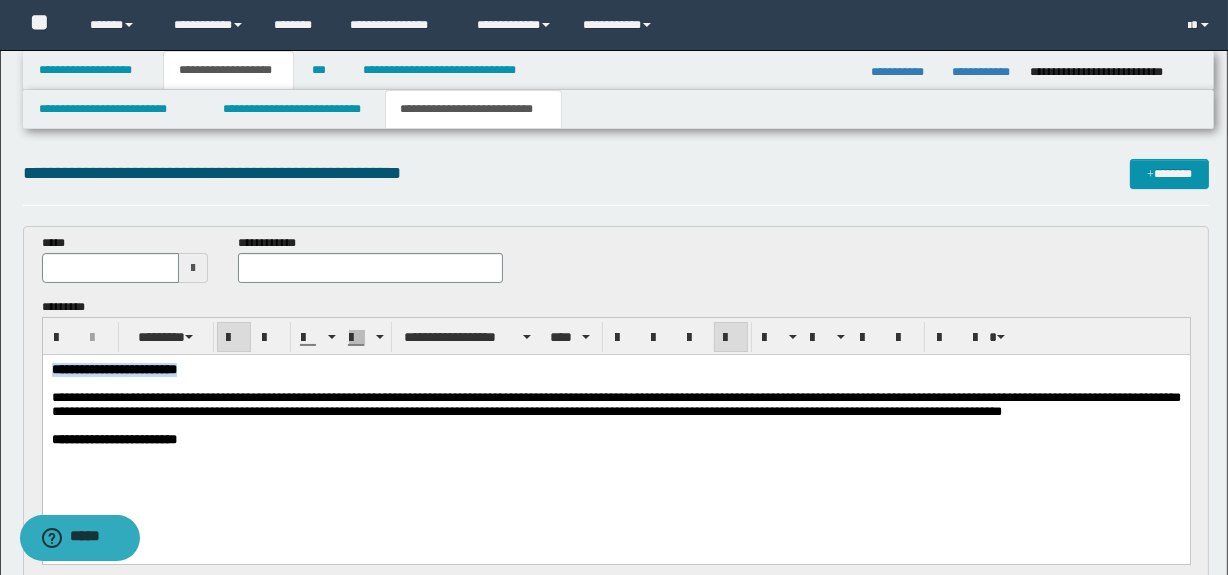 drag, startPoint x: 282, startPoint y: 365, endPoint x: 29, endPoint y: 371, distance: 253.07114 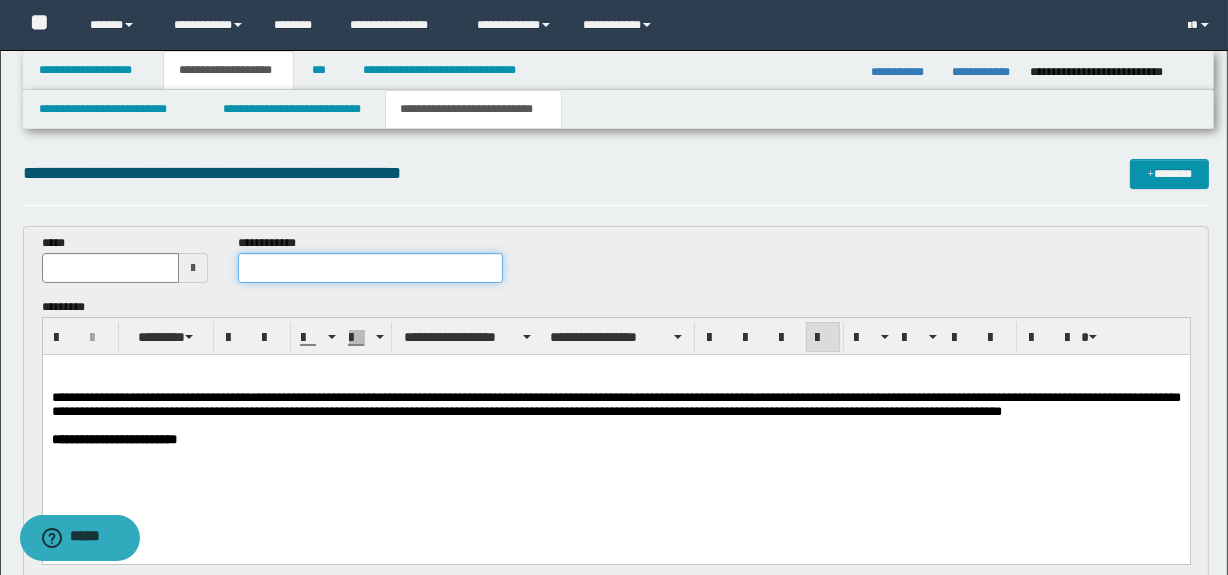 click at bounding box center (370, 268) 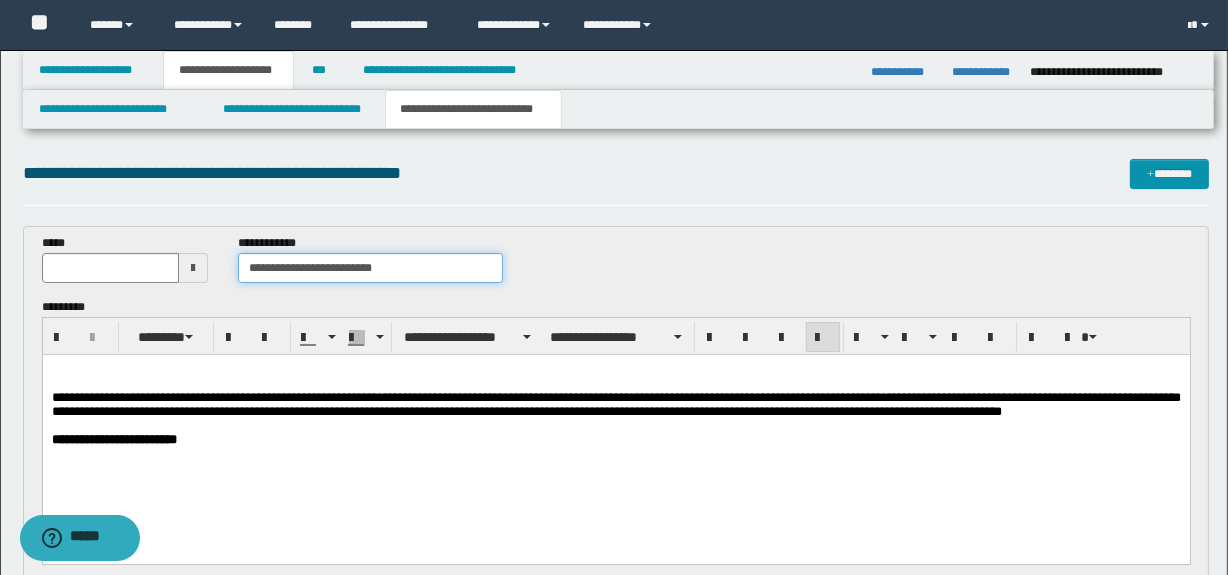 type on "**********" 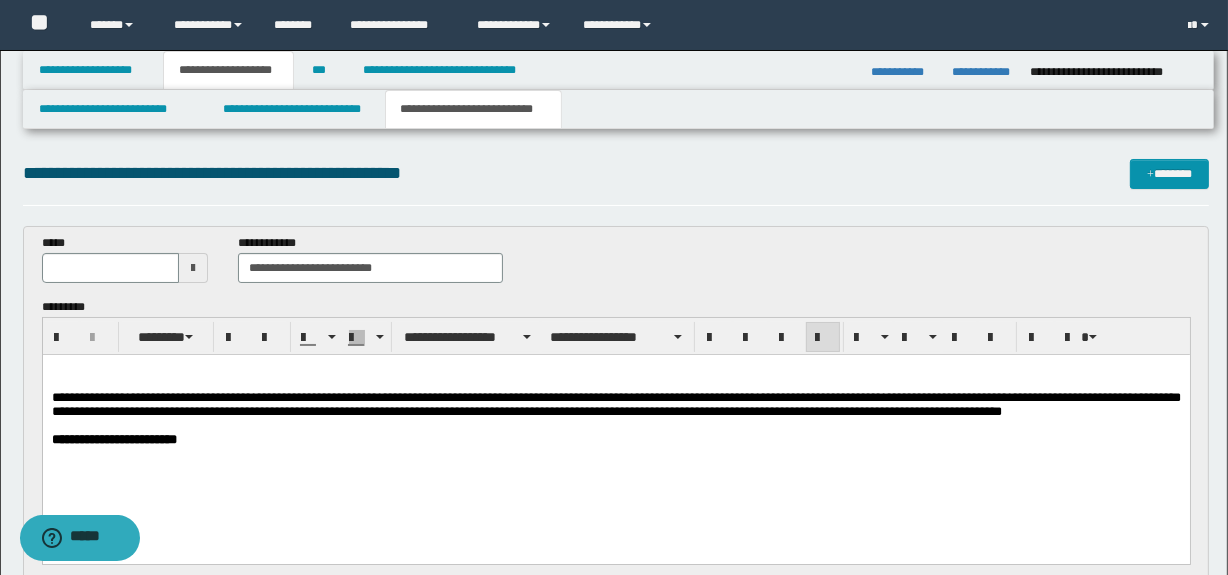 click at bounding box center [193, 268] 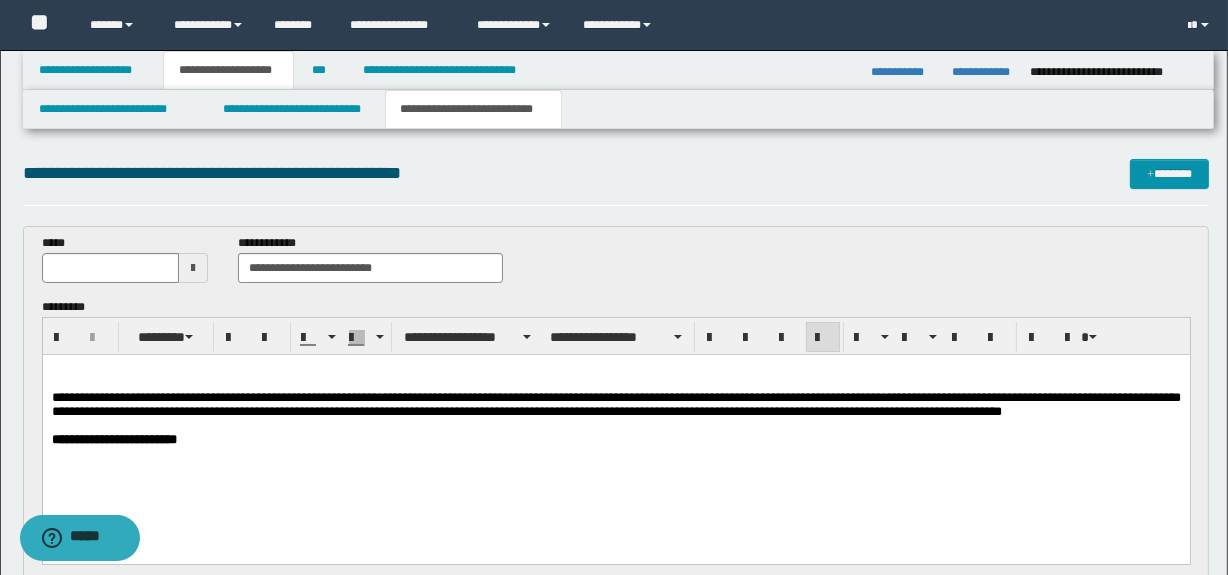 click on "**********" at bounding box center (616, 431) 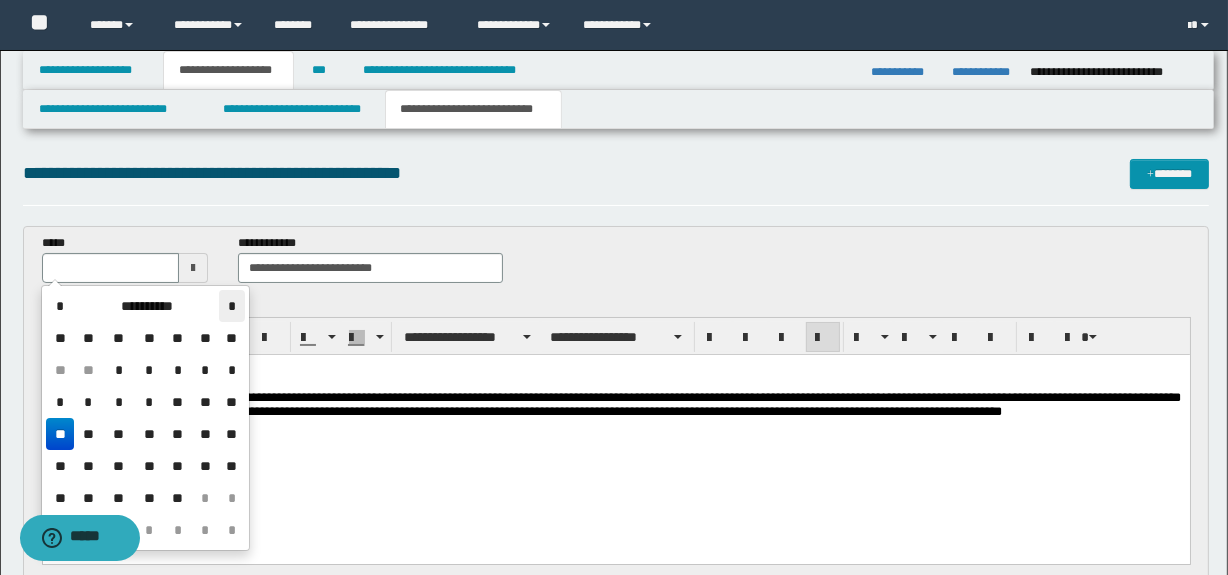 click on "*" at bounding box center [231, 306] 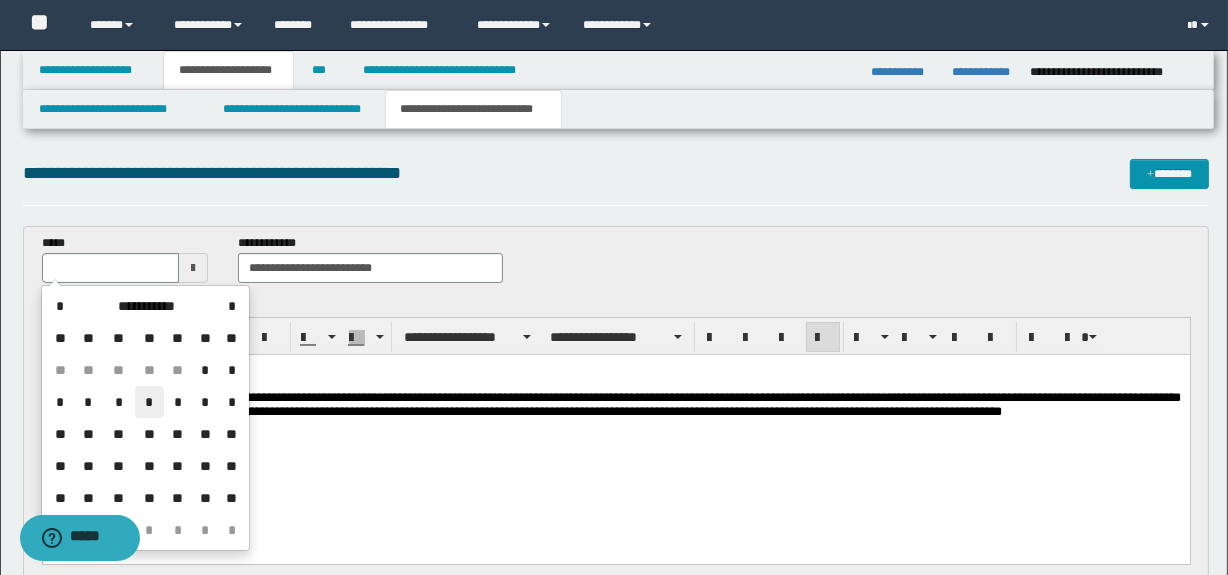 click on "*" at bounding box center (149, 402) 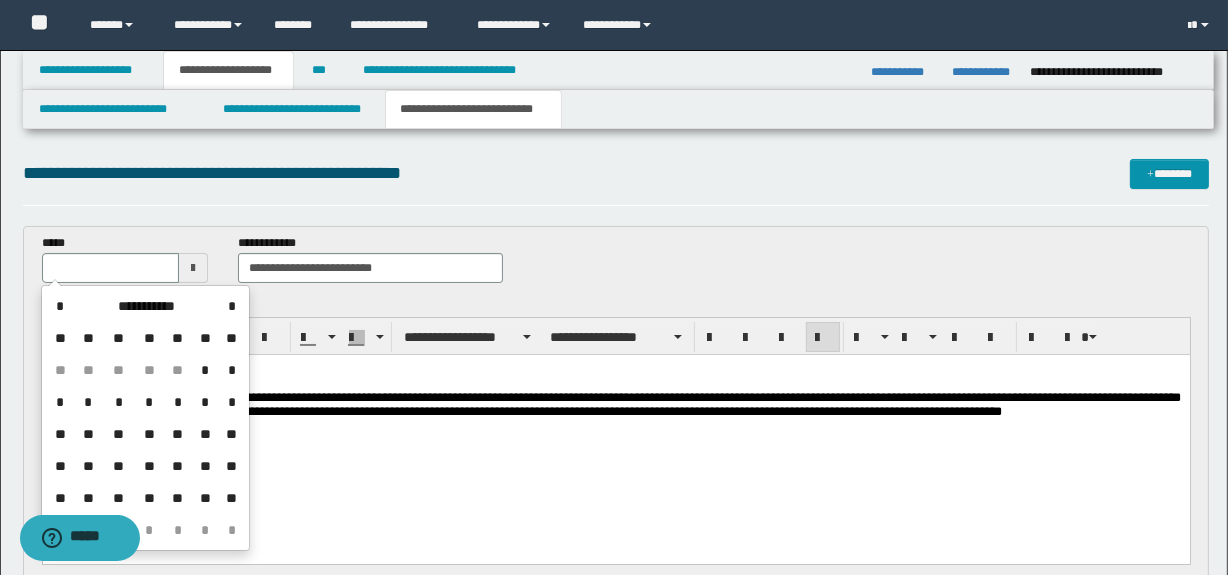 type on "**********" 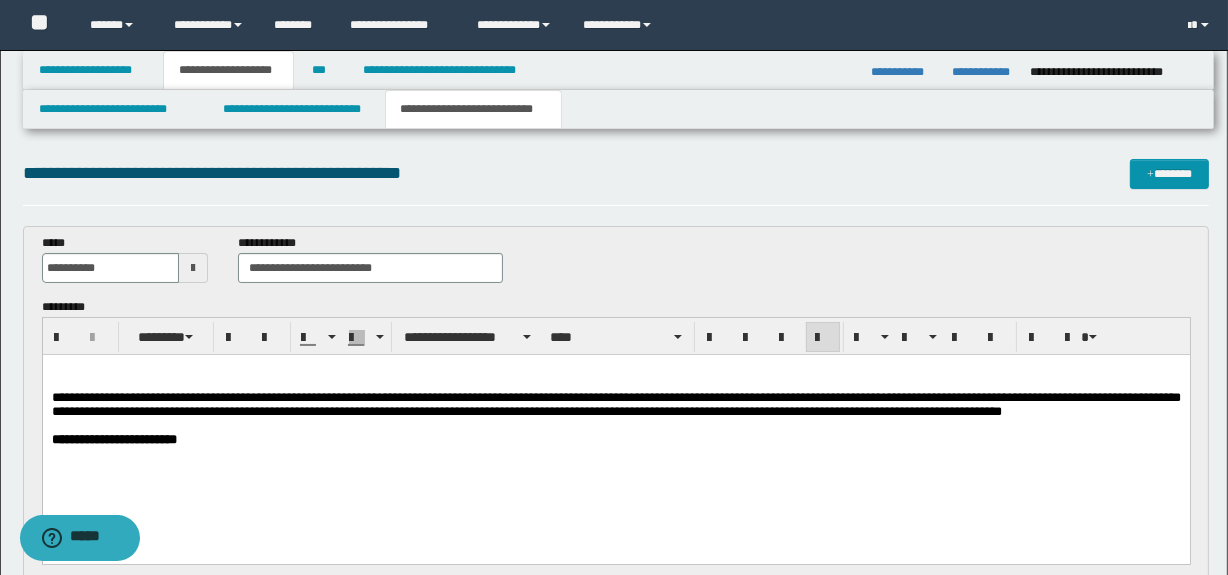 click on "**********" at bounding box center [615, 430] 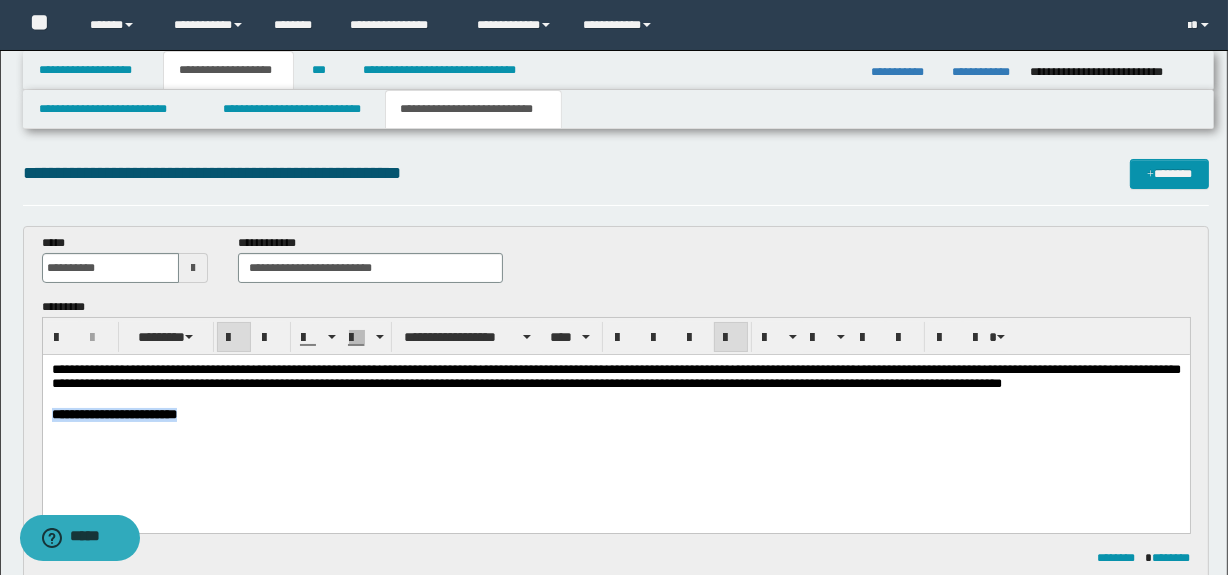 drag, startPoint x: 273, startPoint y: 417, endPoint x: 7, endPoint y: 427, distance: 266.1879 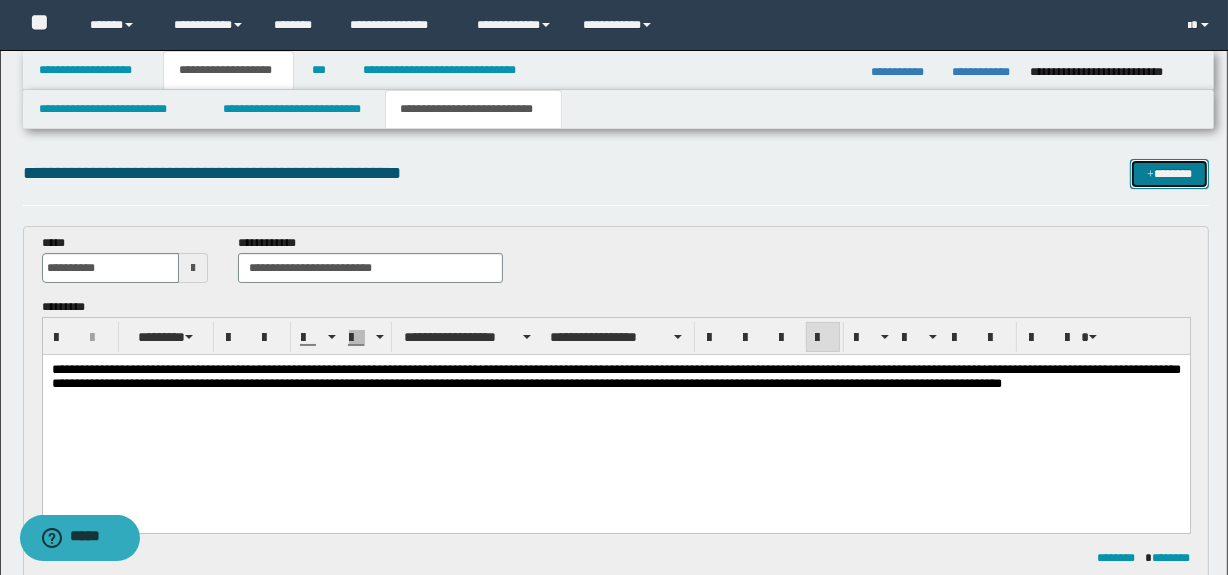 click on "*******" at bounding box center [1170, 174] 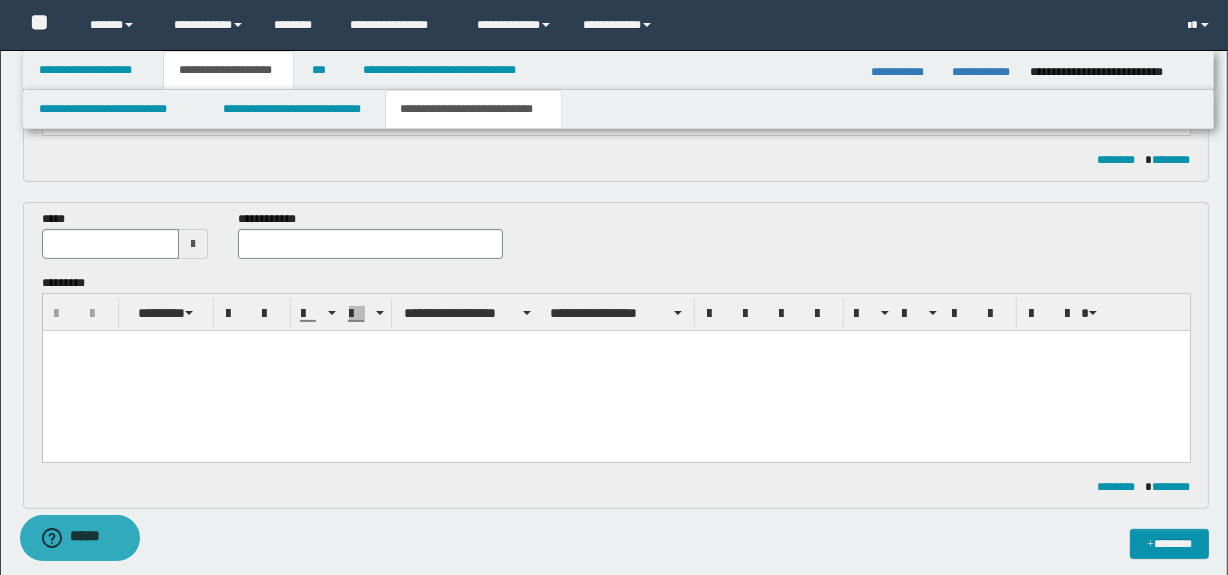 scroll, scrollTop: 388, scrollLeft: 0, axis: vertical 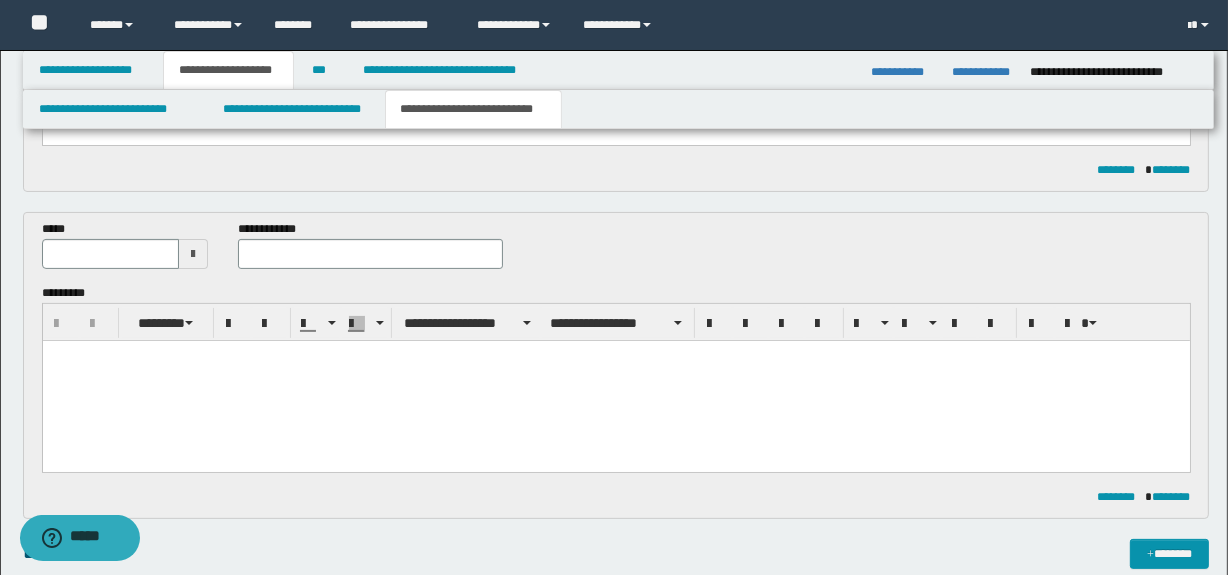 drag, startPoint x: 356, startPoint y: 225, endPoint x: 350, endPoint y: 240, distance: 16.155495 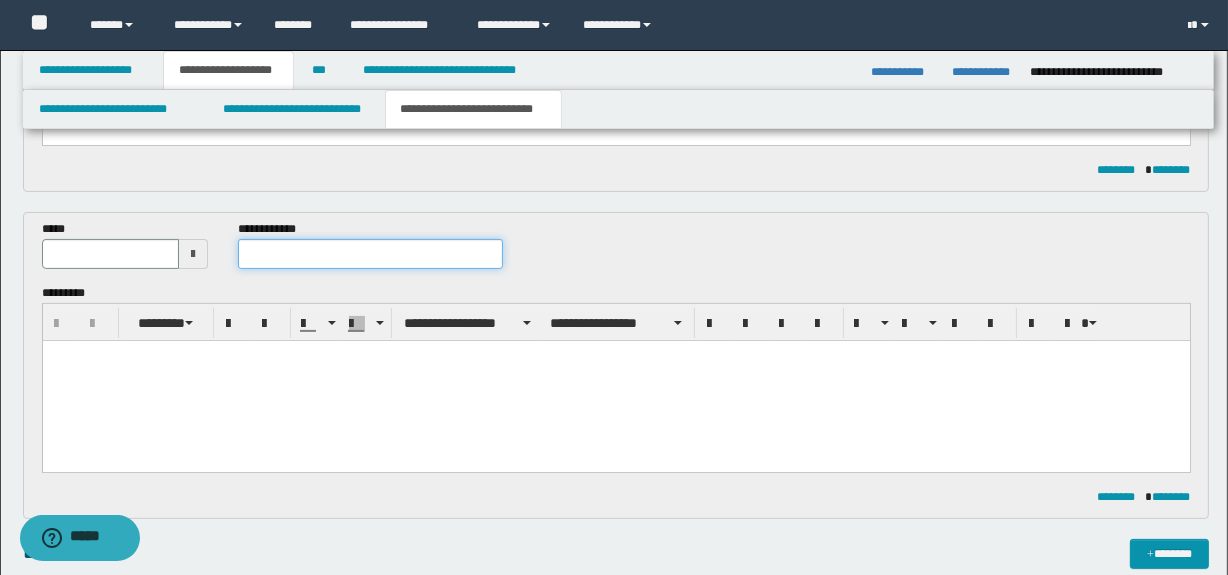 click at bounding box center (370, 254) 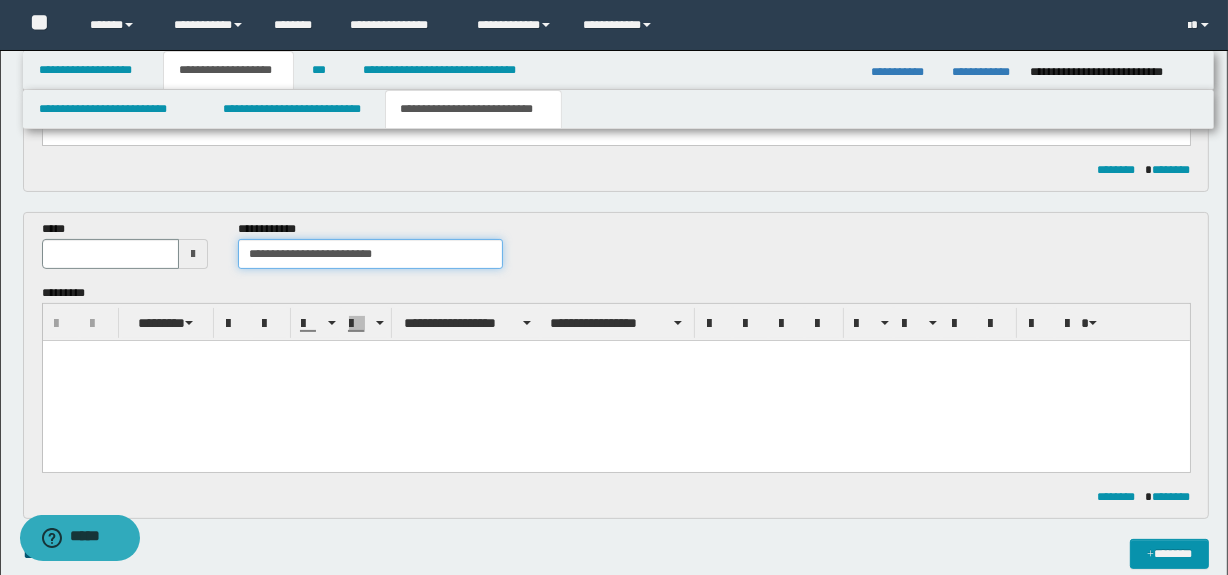 type on "**********" 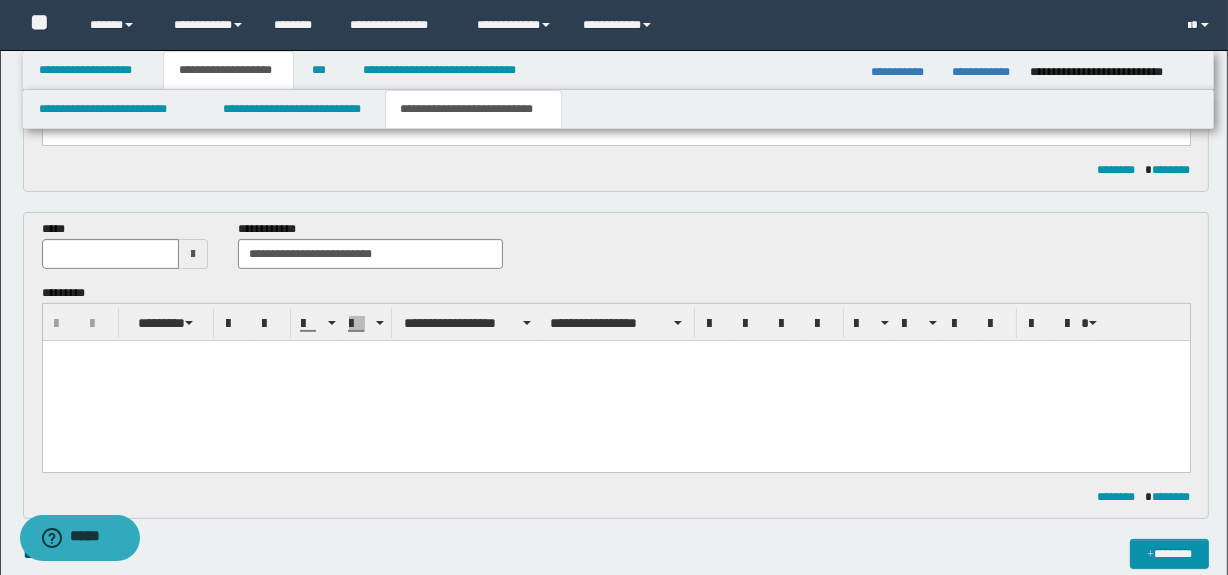 click at bounding box center [193, 254] 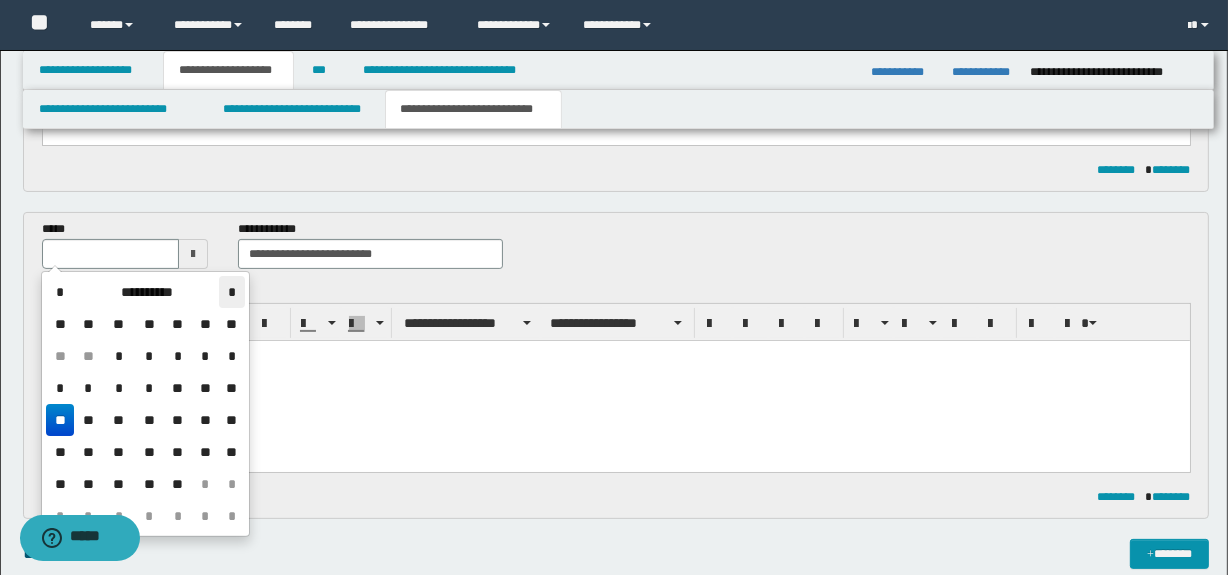 click on "*" at bounding box center (231, 292) 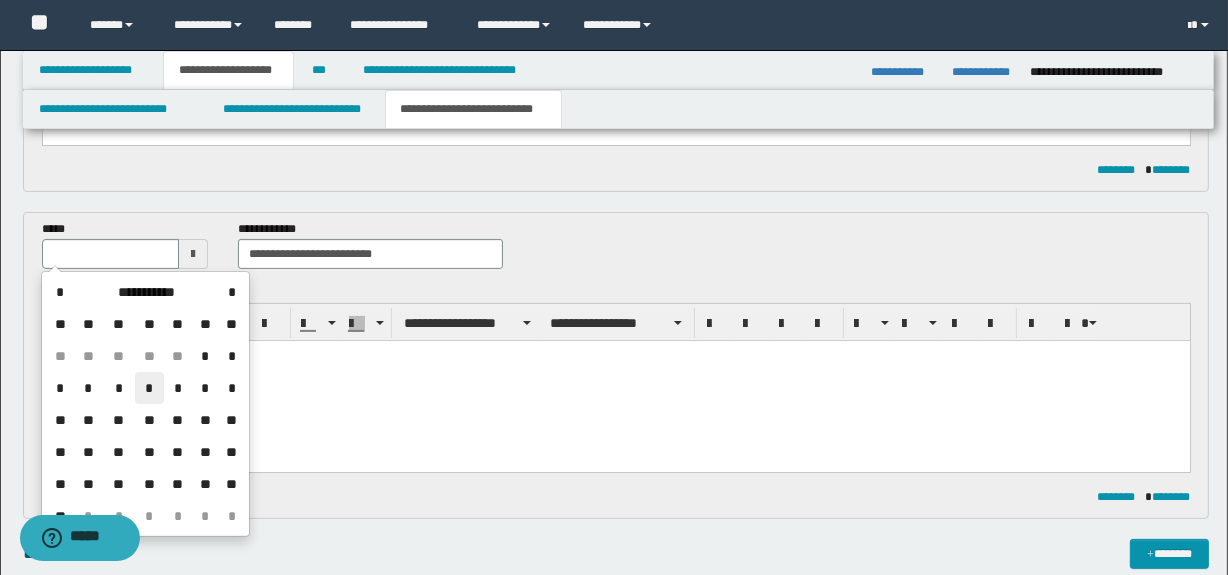 click on "*" at bounding box center (149, 388) 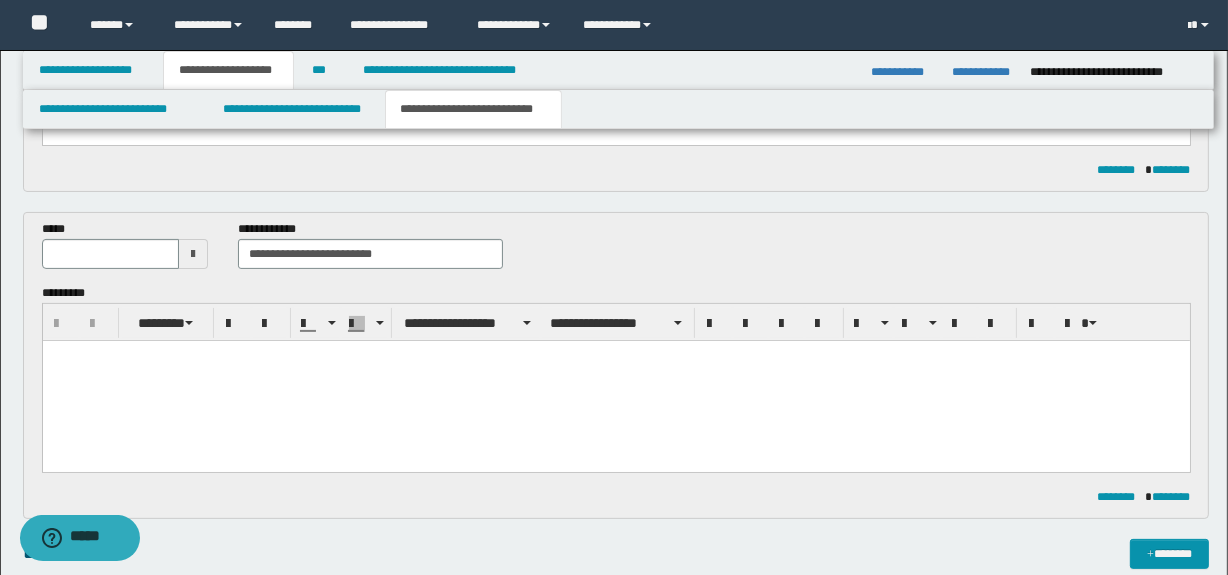 type on "**********" 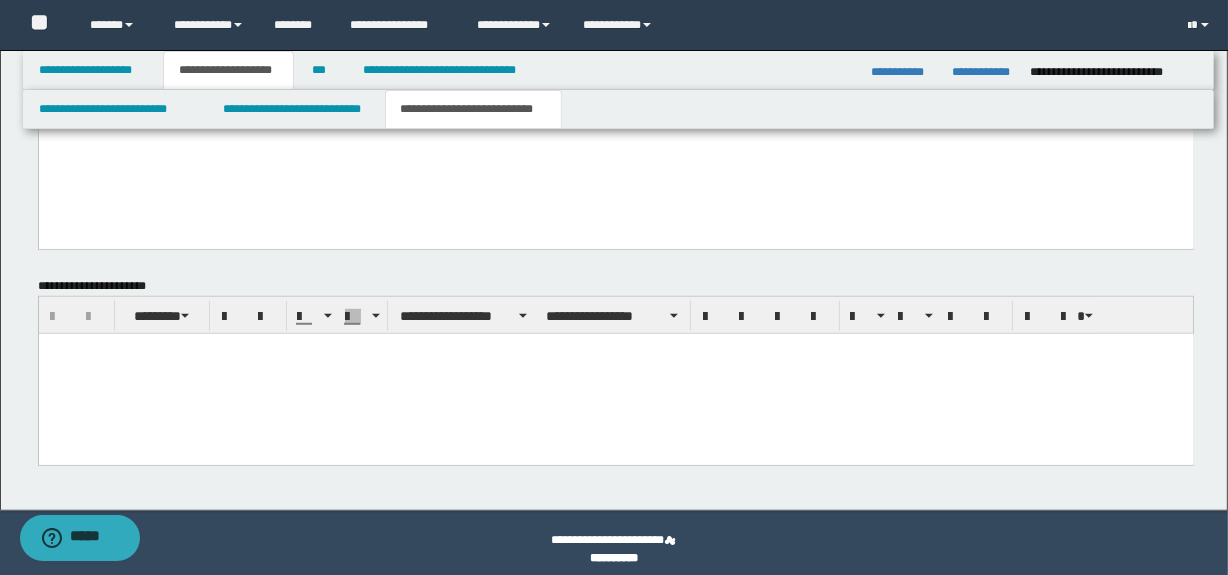 scroll, scrollTop: 1310, scrollLeft: 0, axis: vertical 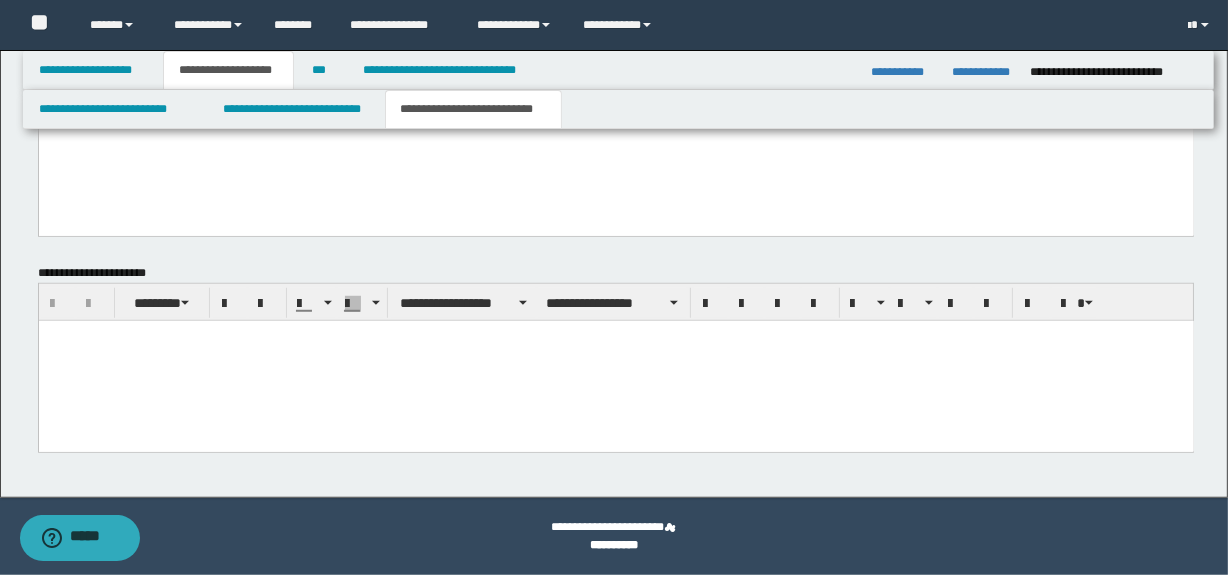 click at bounding box center (615, 360) 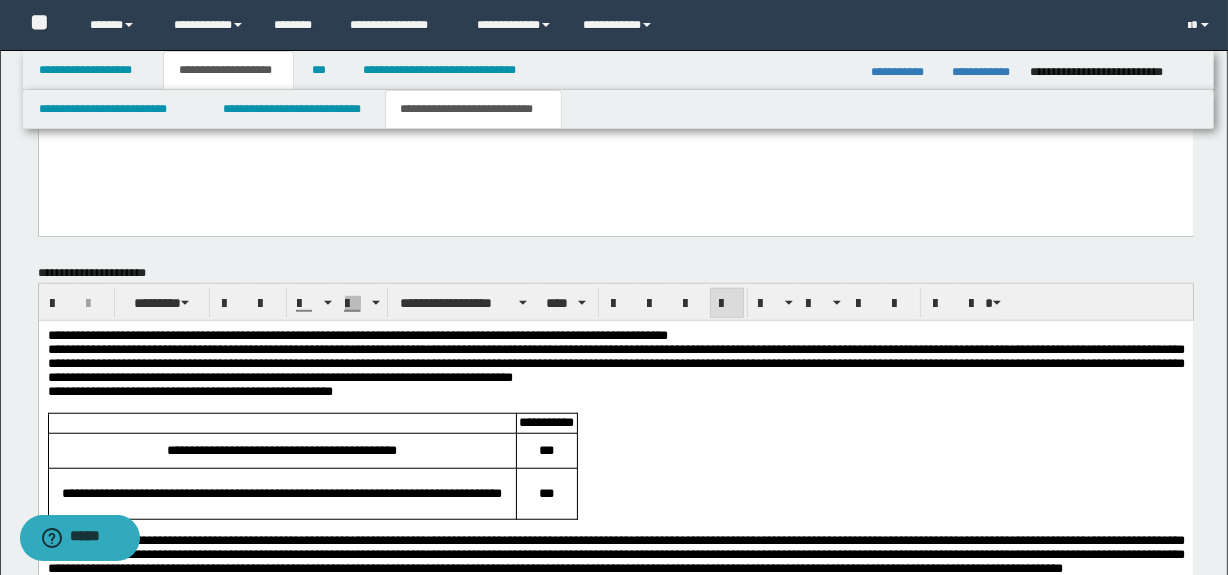 click on "**********" at bounding box center (615, 335) 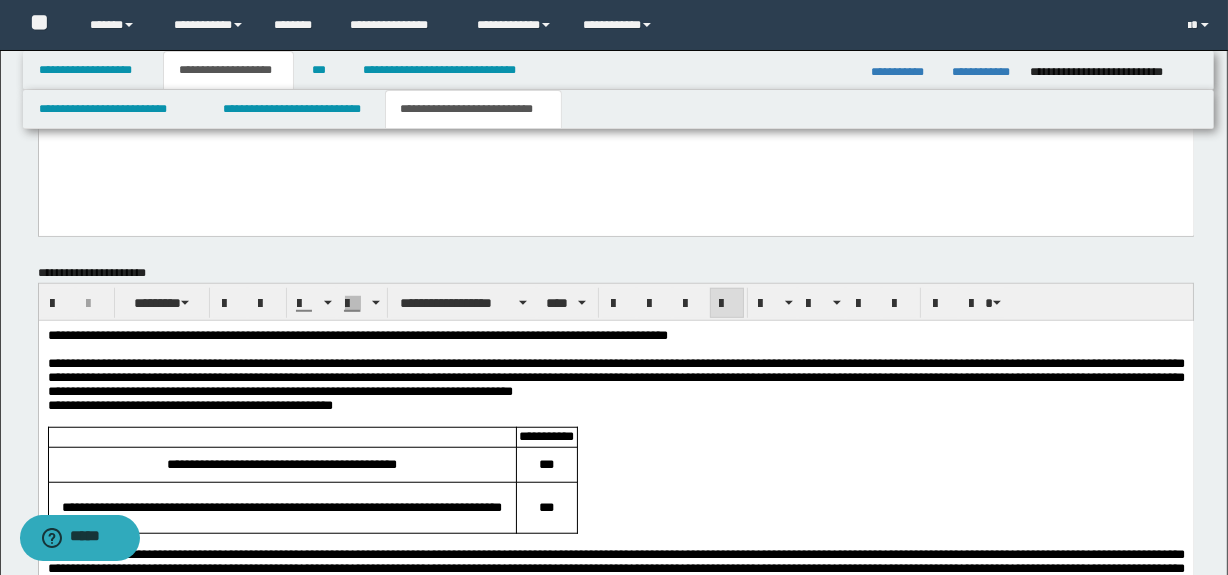 click on "**********" at bounding box center [615, 377] 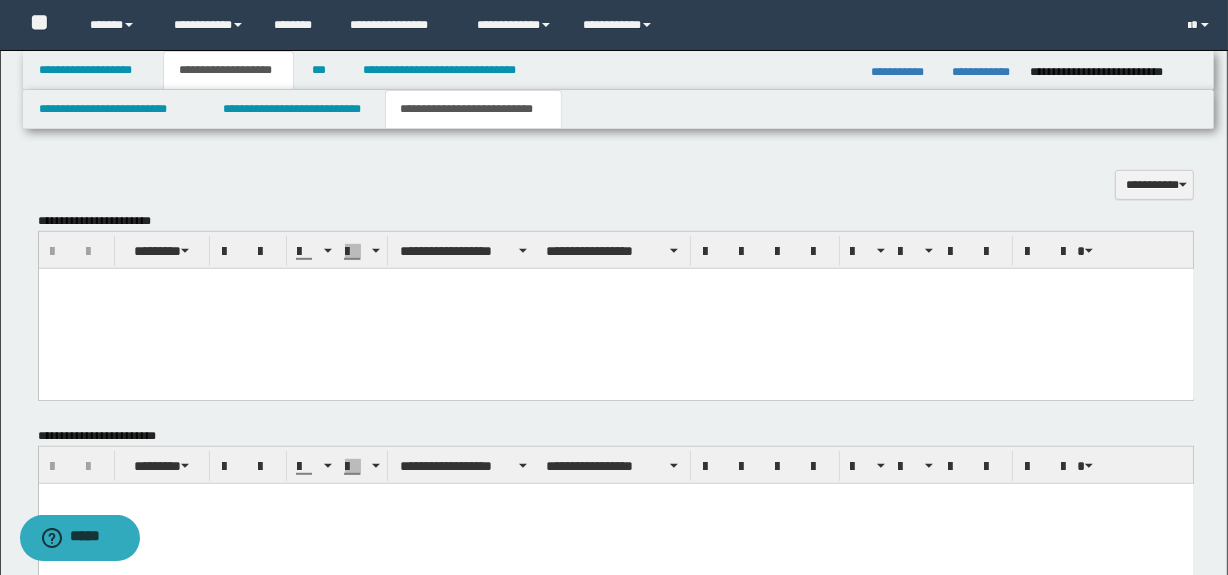 scroll, scrollTop: 890, scrollLeft: 0, axis: vertical 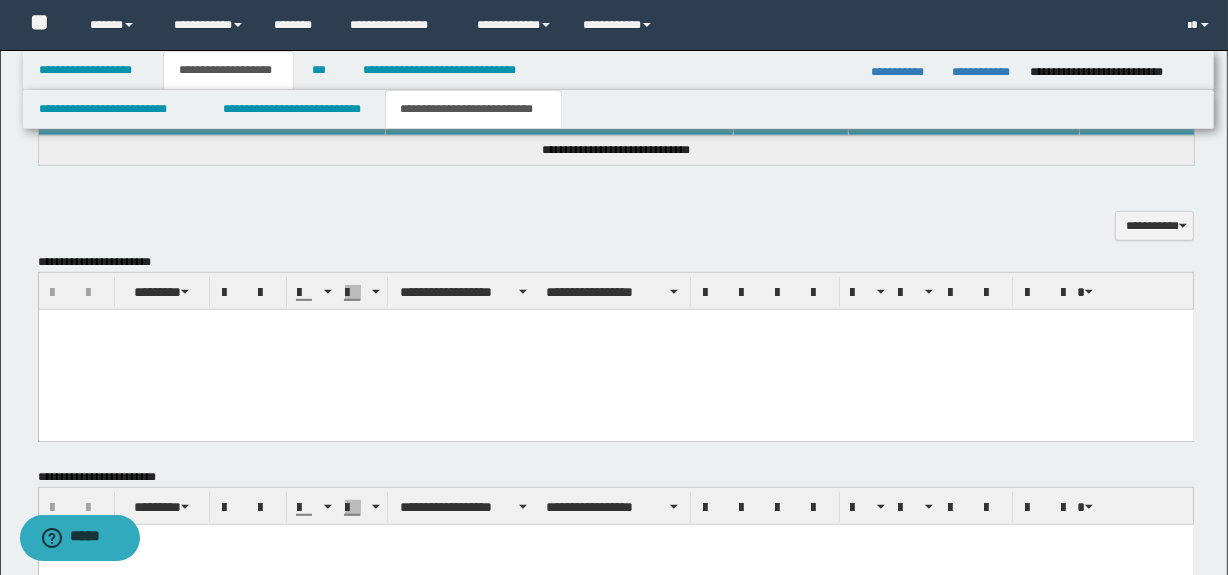 click at bounding box center [615, 349] 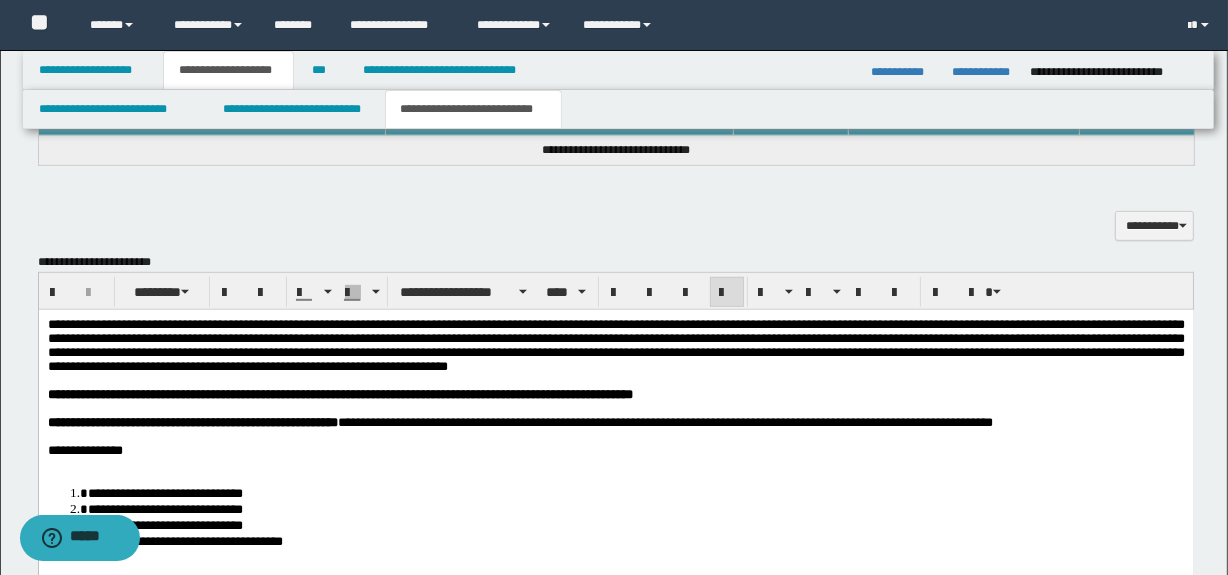 click on "**********" at bounding box center (615, 450) 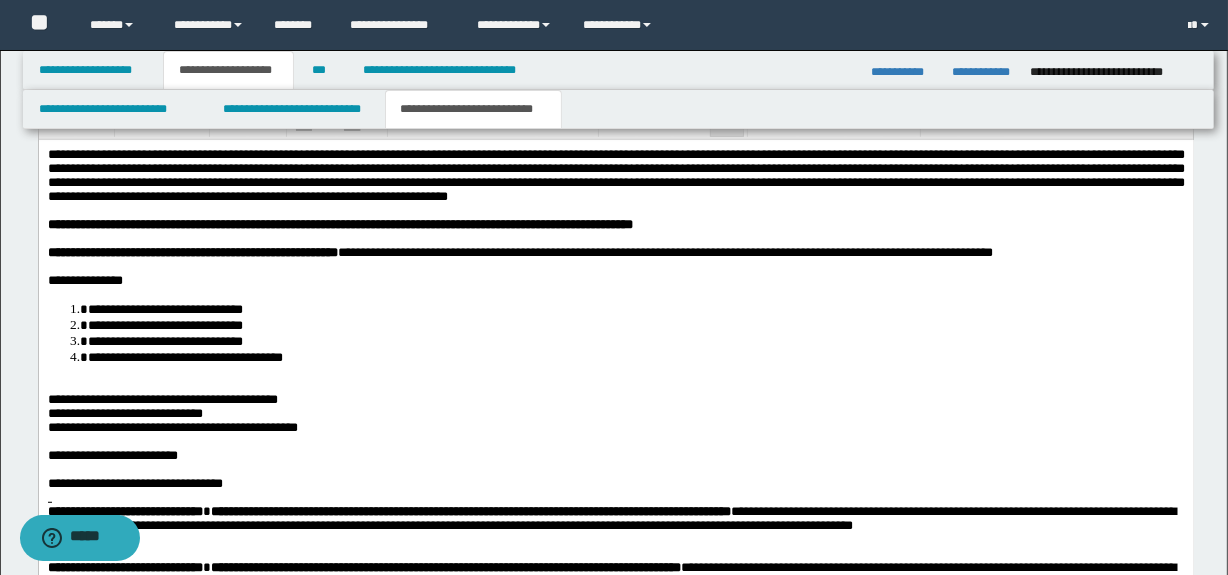 scroll, scrollTop: 1077, scrollLeft: 0, axis: vertical 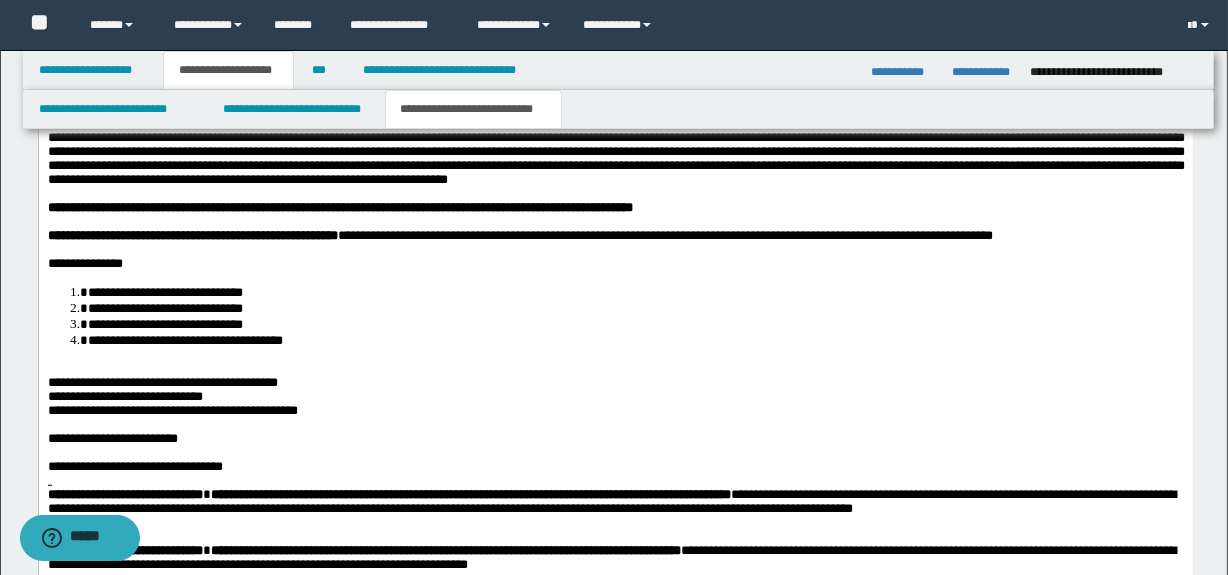 click on "**********" at bounding box center [635, 339] 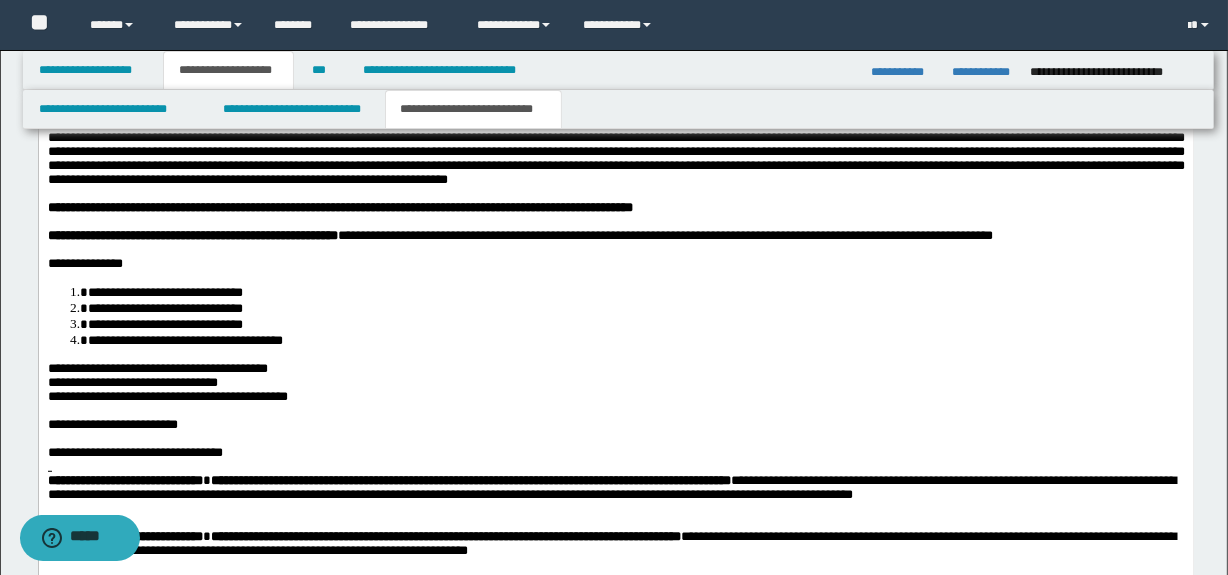 click at bounding box center (615, 466) 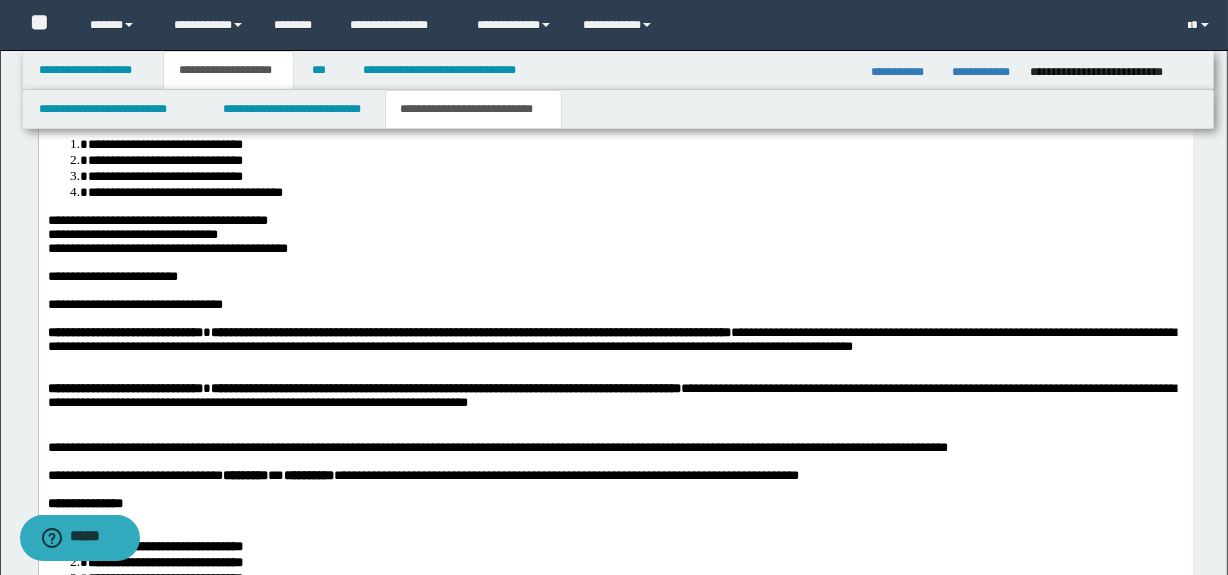 scroll, scrollTop: 1241, scrollLeft: 0, axis: vertical 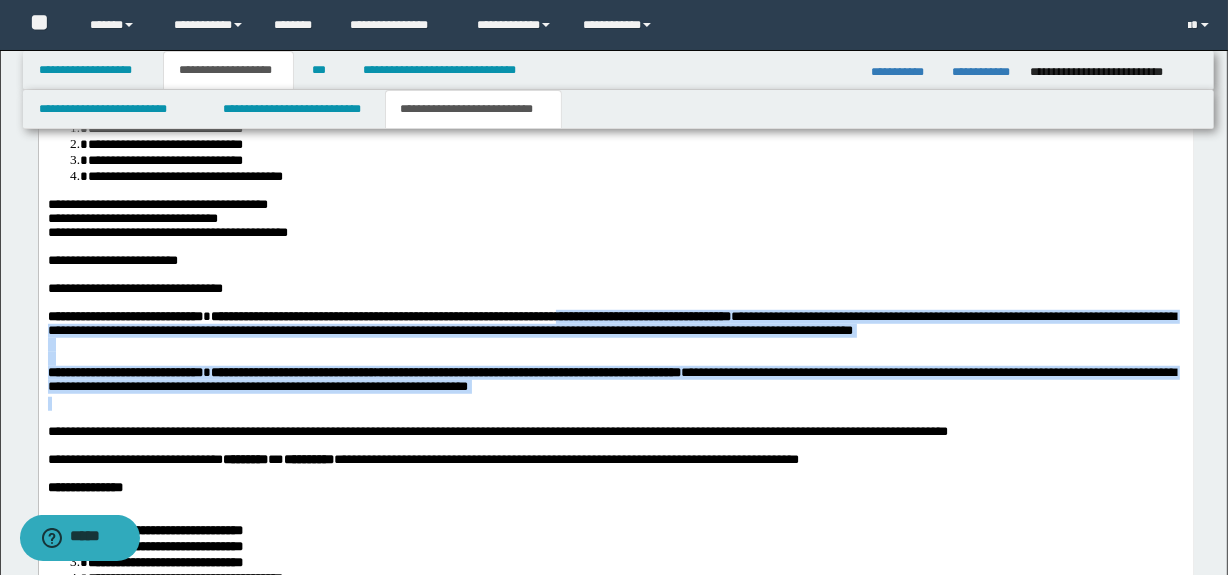 drag, startPoint x: 693, startPoint y: 431, endPoint x: 660, endPoint y: 341, distance: 95.85927 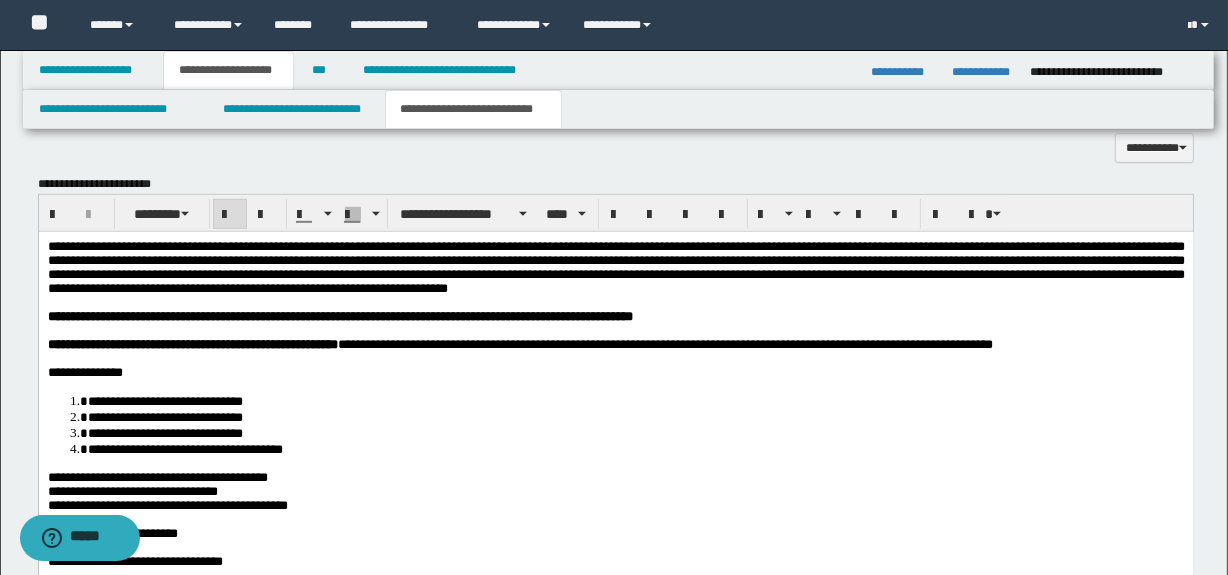 scroll, scrollTop: 962, scrollLeft: 0, axis: vertical 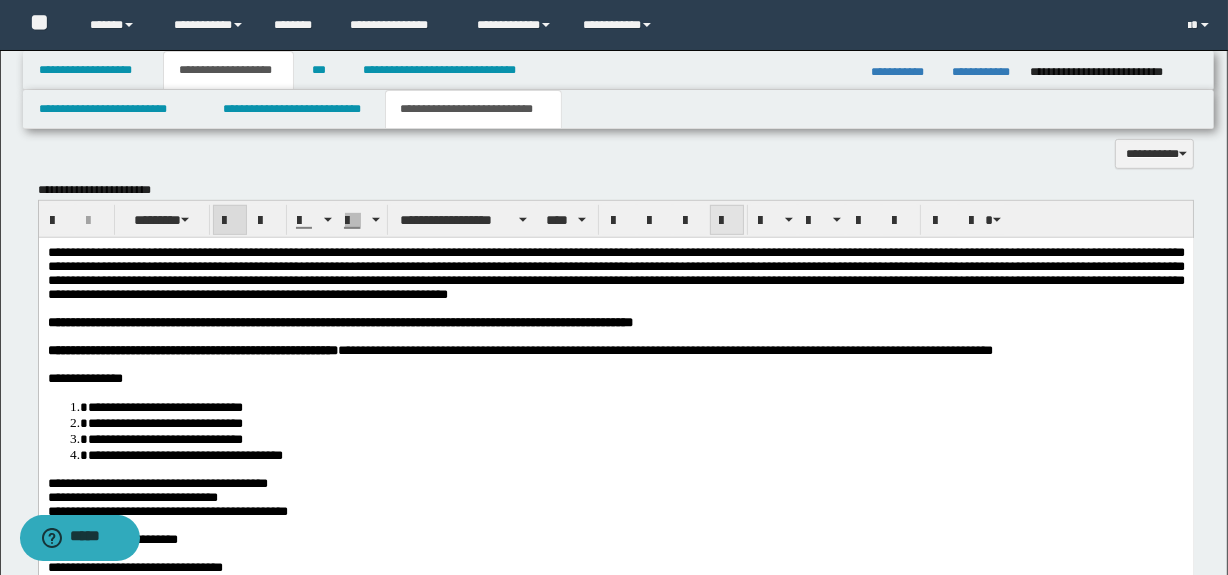 click at bounding box center [727, 220] 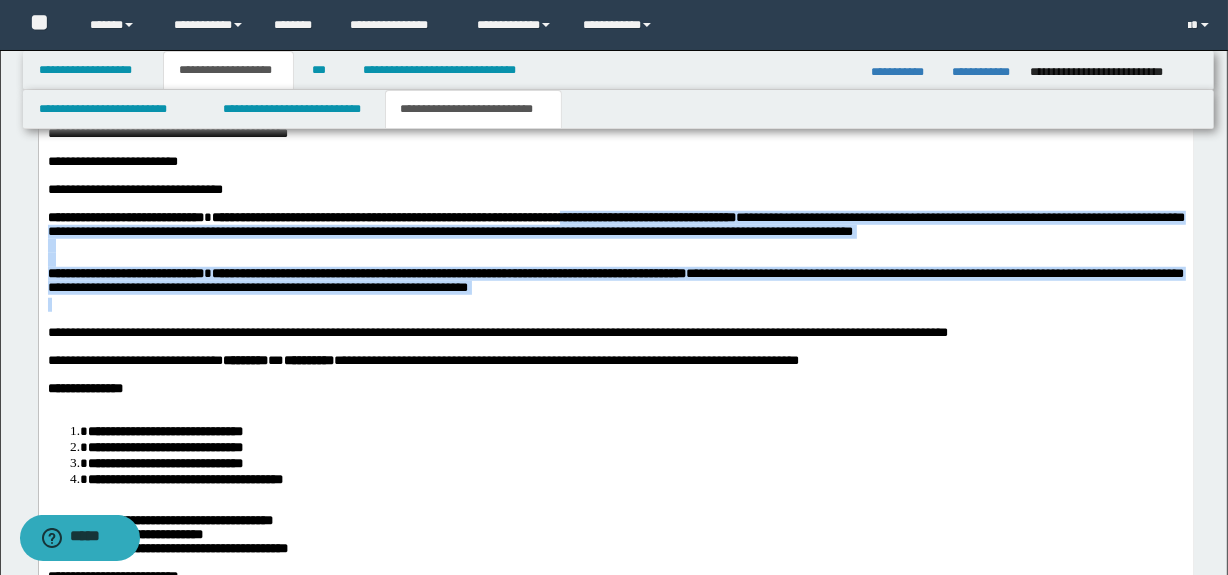 scroll, scrollTop: 1334, scrollLeft: 0, axis: vertical 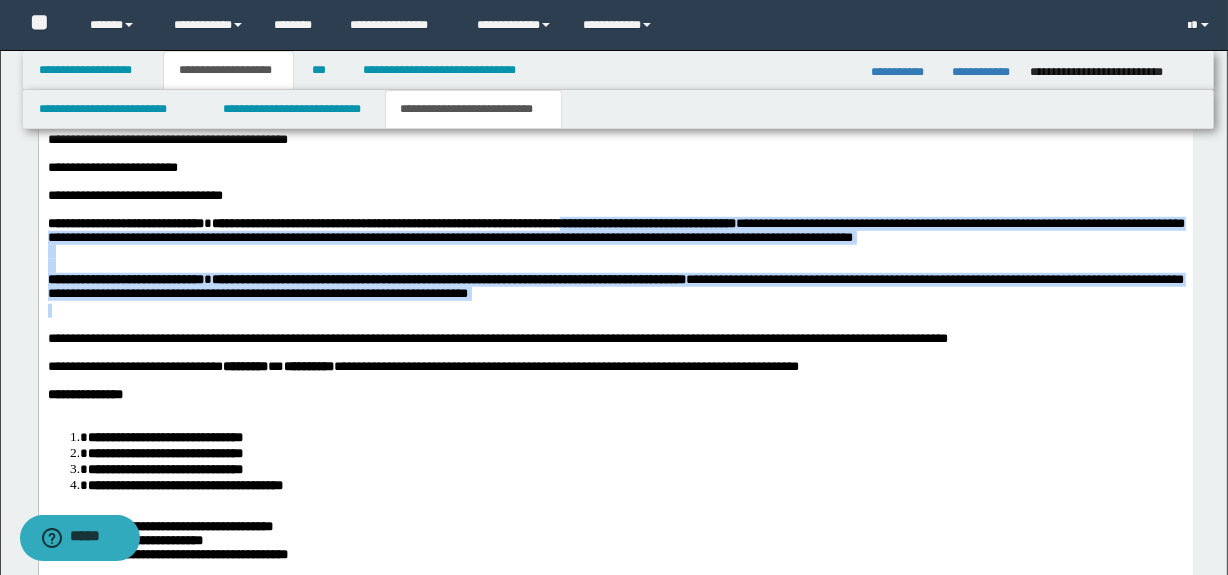 click on "**********" at bounding box center [615, 286] 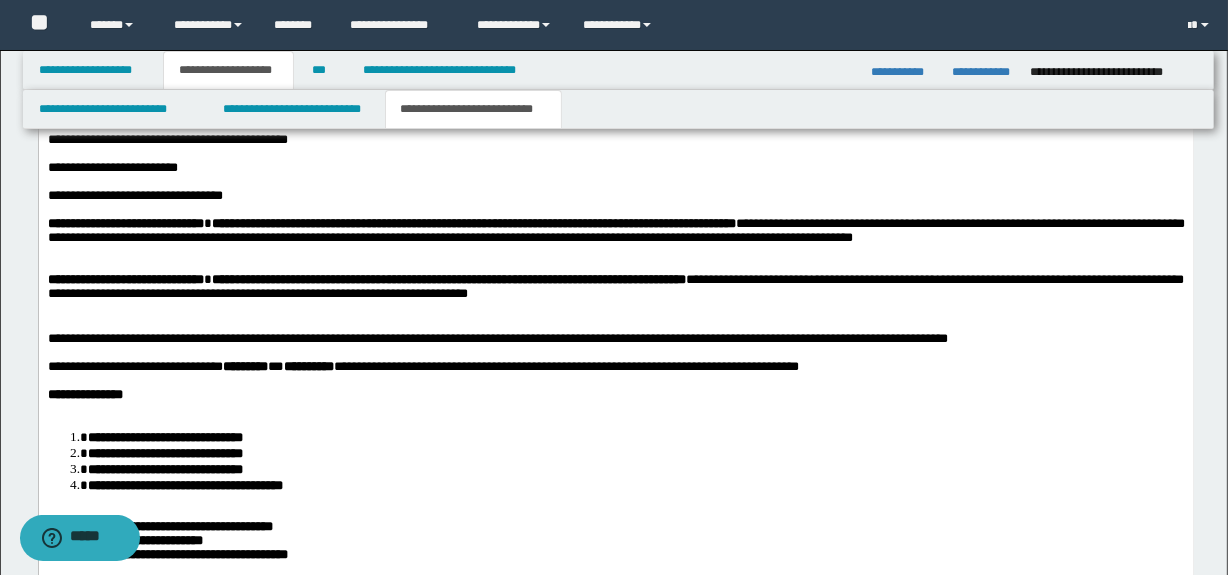 click at bounding box center [615, 252] 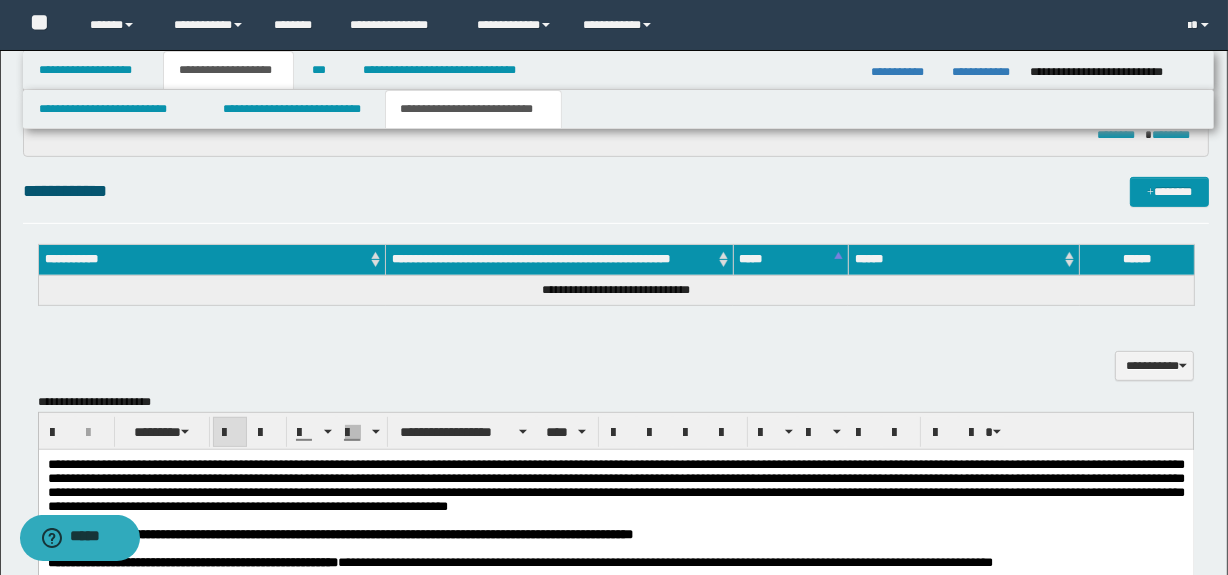 scroll, scrollTop: 744, scrollLeft: 0, axis: vertical 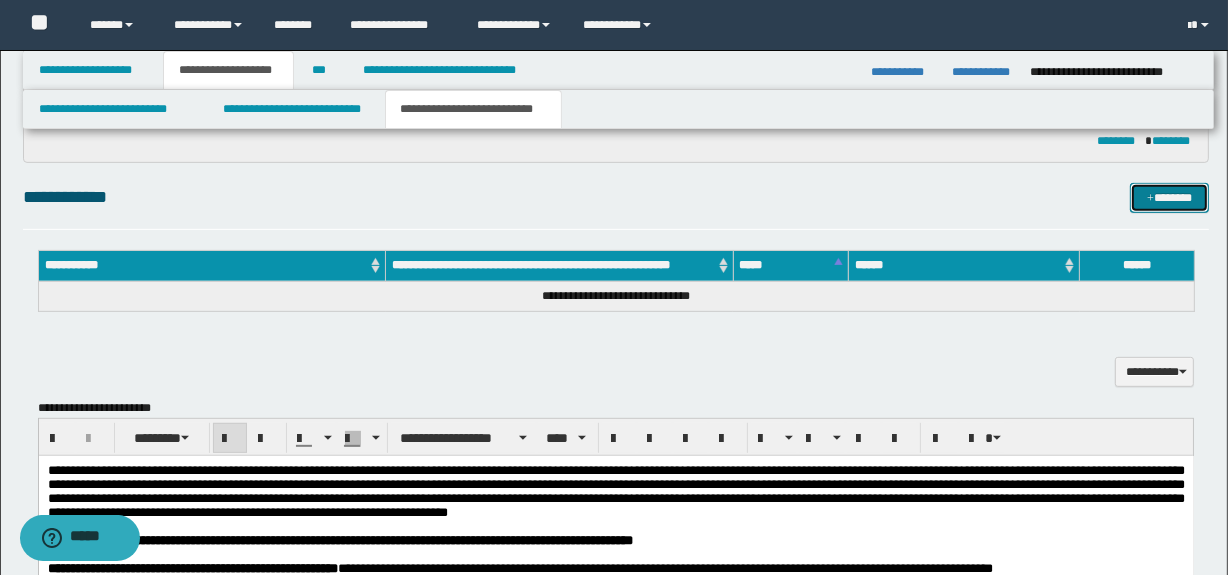 click on "*******" at bounding box center [1170, 198] 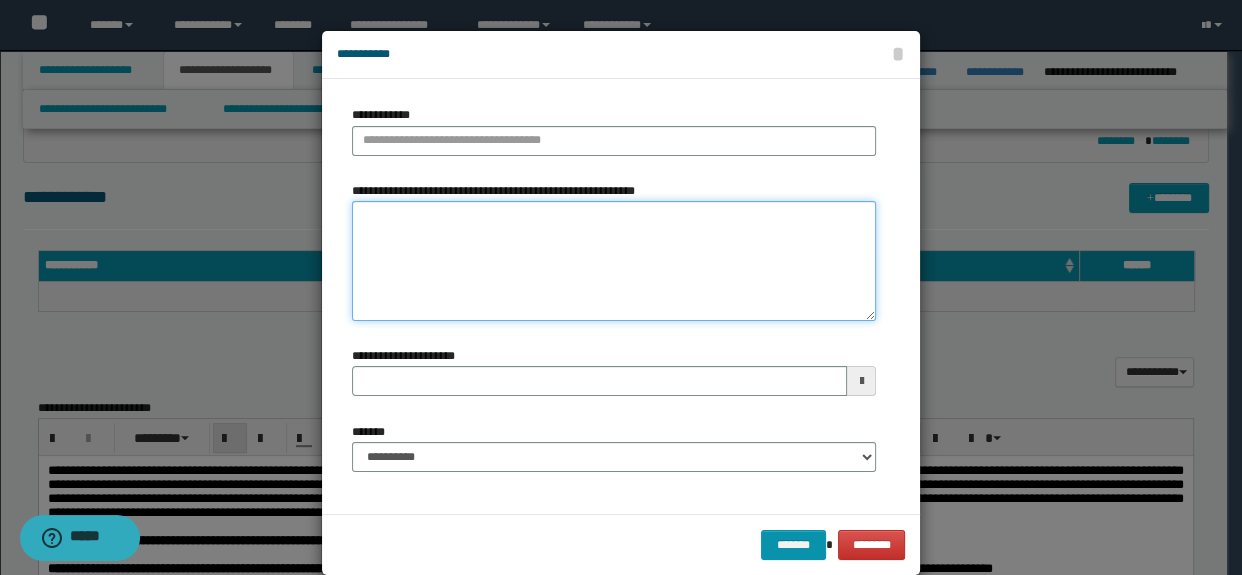 paste on "**********" 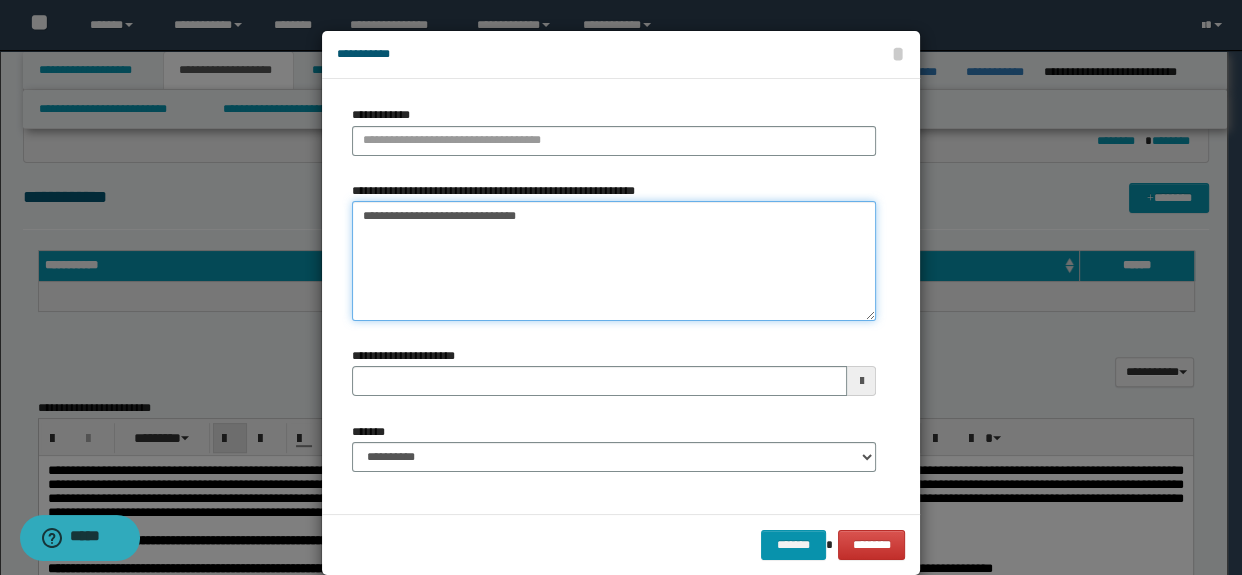 click on "**********" at bounding box center (614, 261) 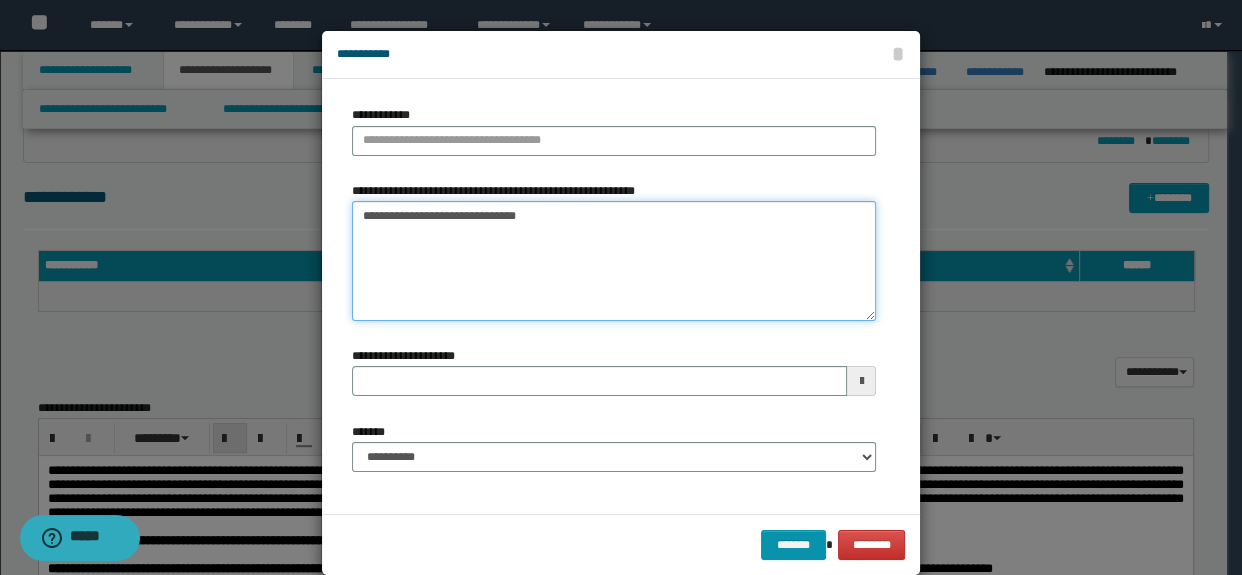 drag, startPoint x: 460, startPoint y: 216, endPoint x: 293, endPoint y: 230, distance: 167.5858 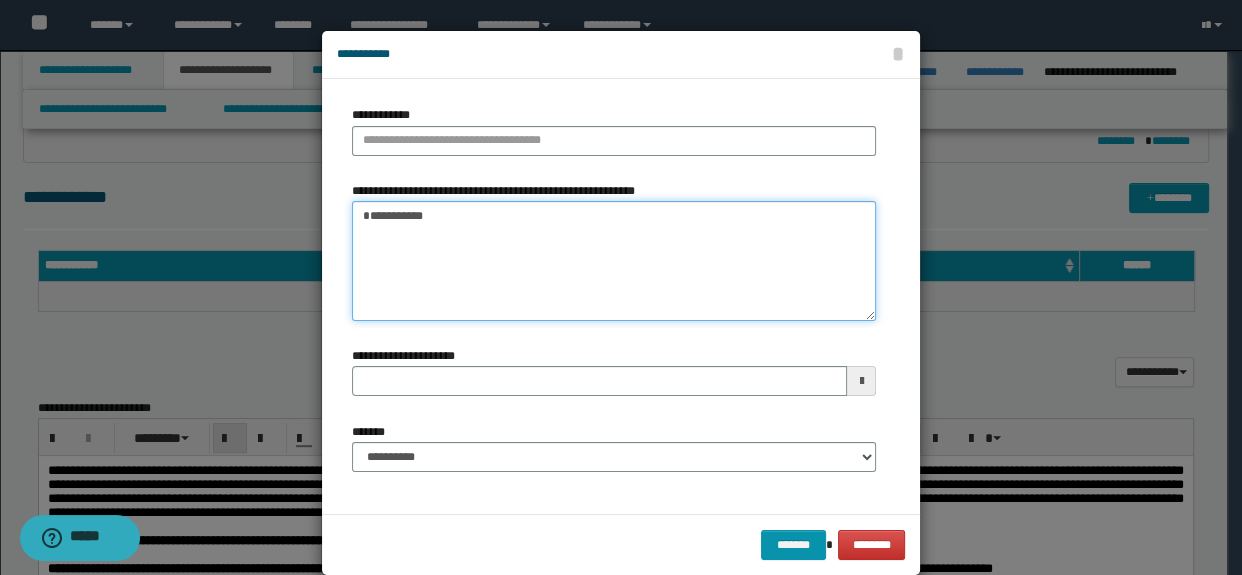 type on "**********" 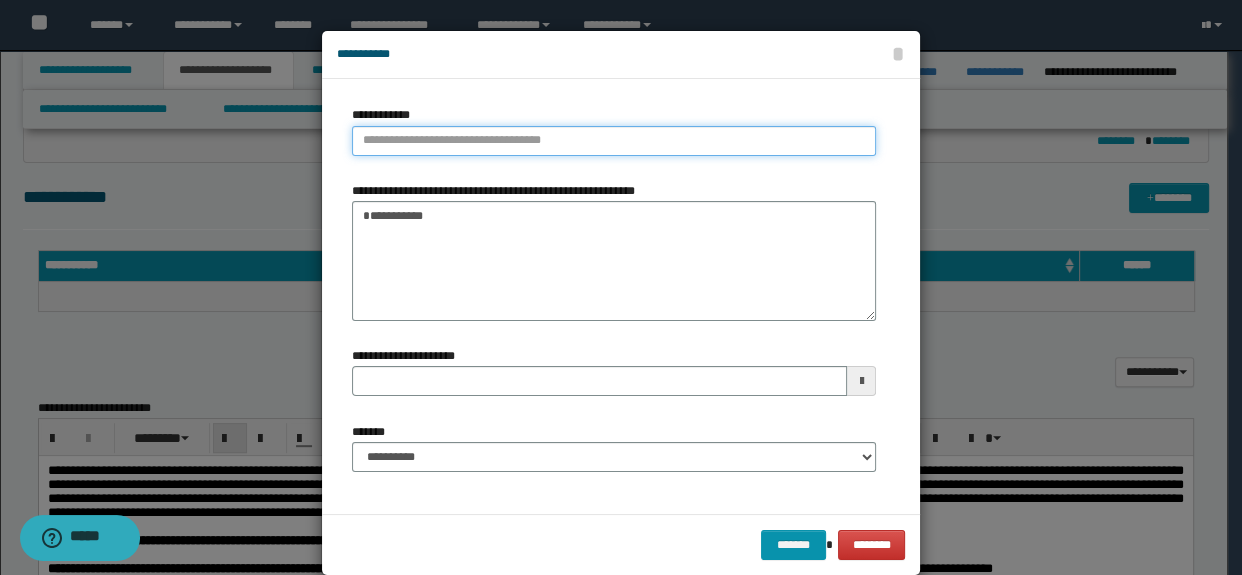click on "**********" at bounding box center [614, 141] 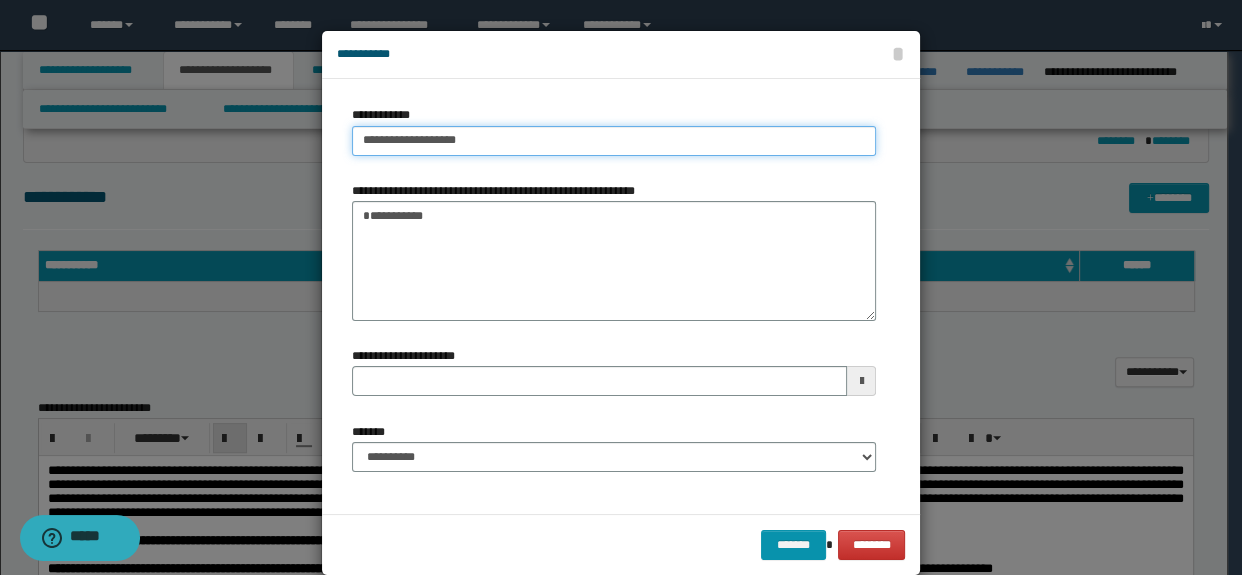 type on "**********" 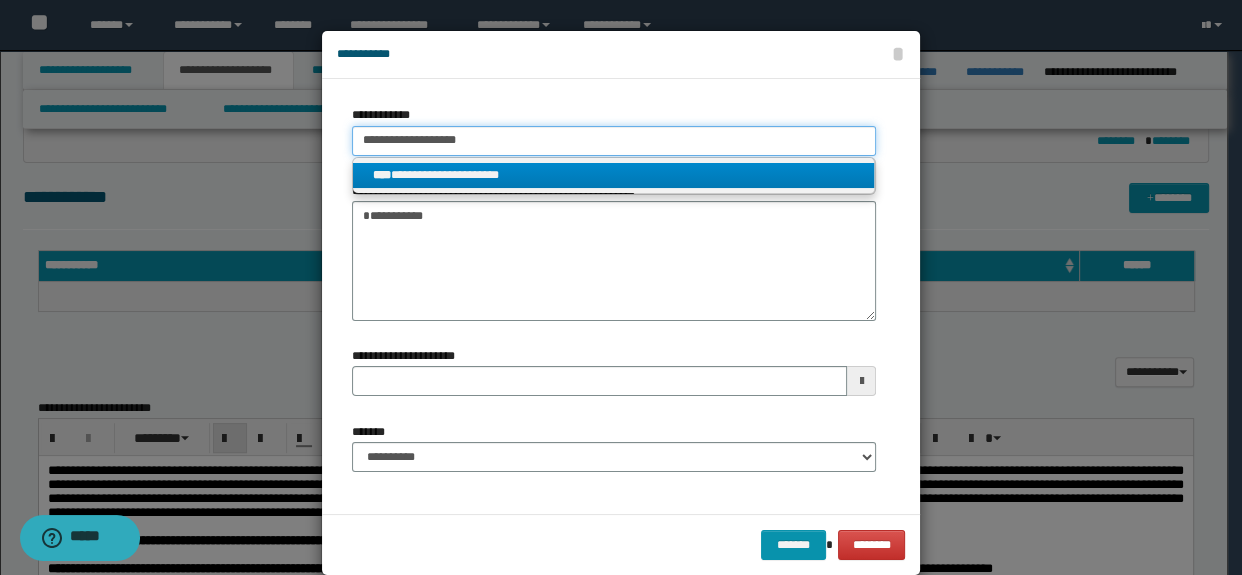 type on "**********" 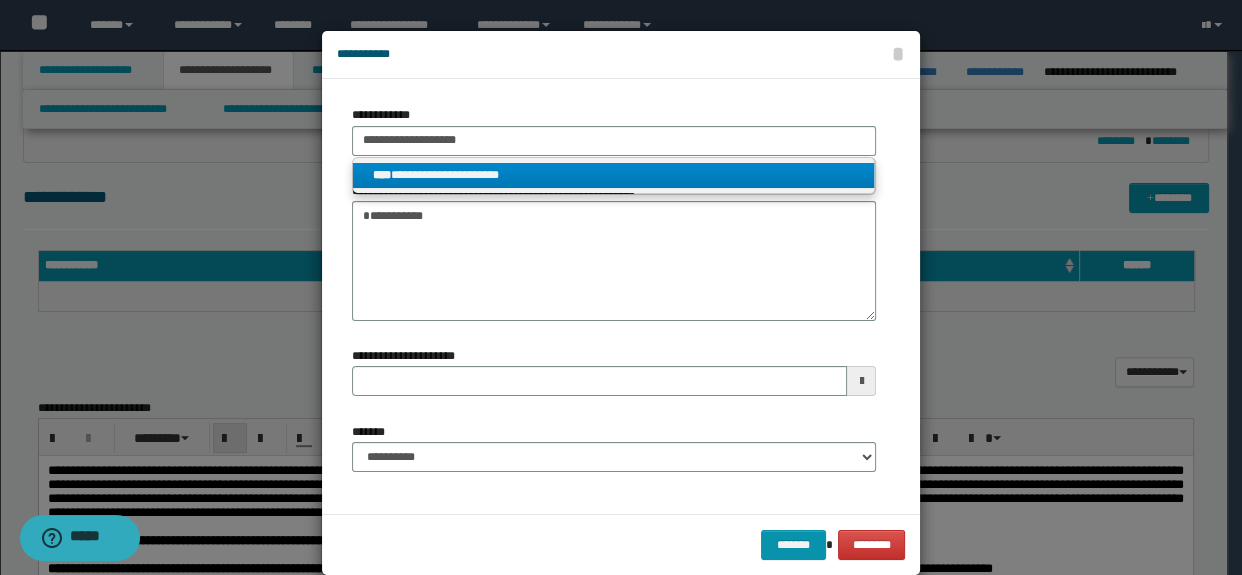 click on "**********" at bounding box center (614, 175) 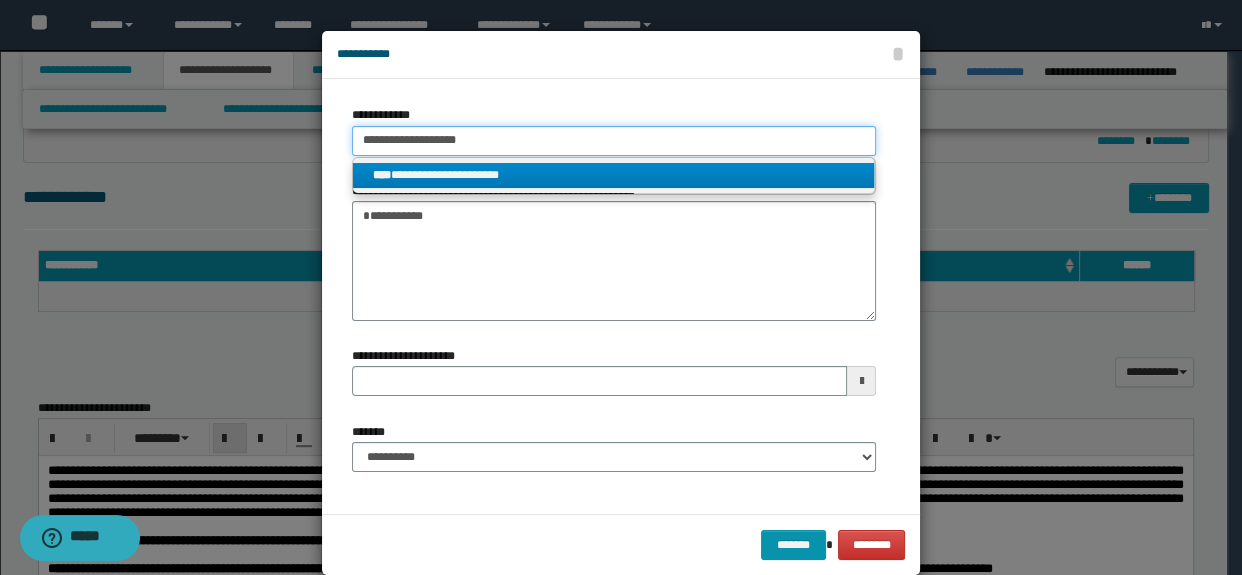 type 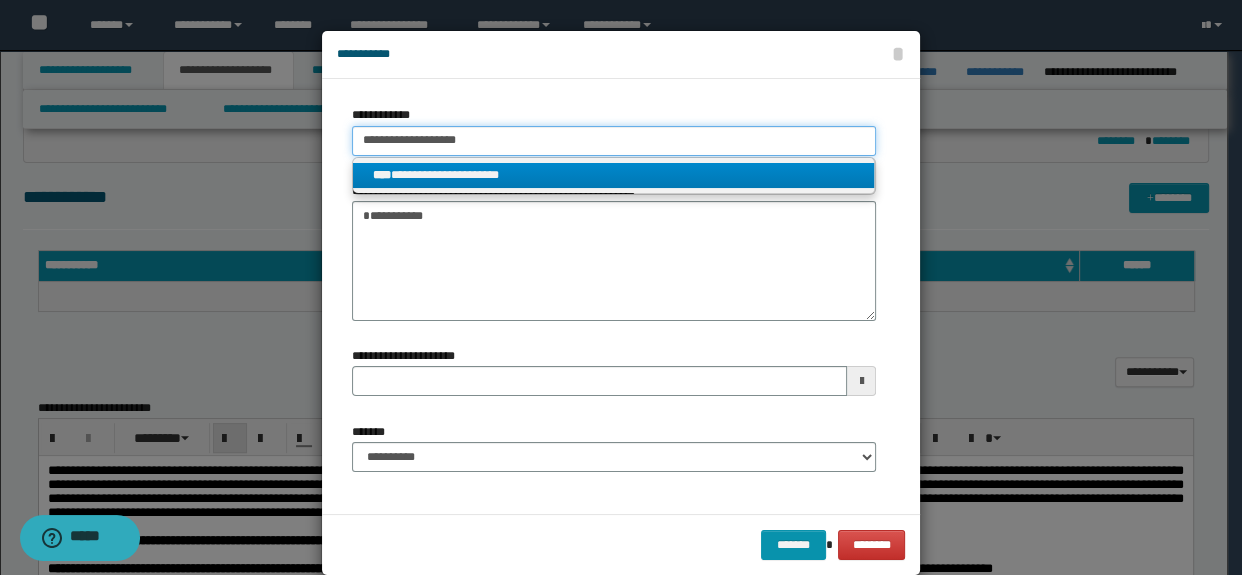 type on "**********" 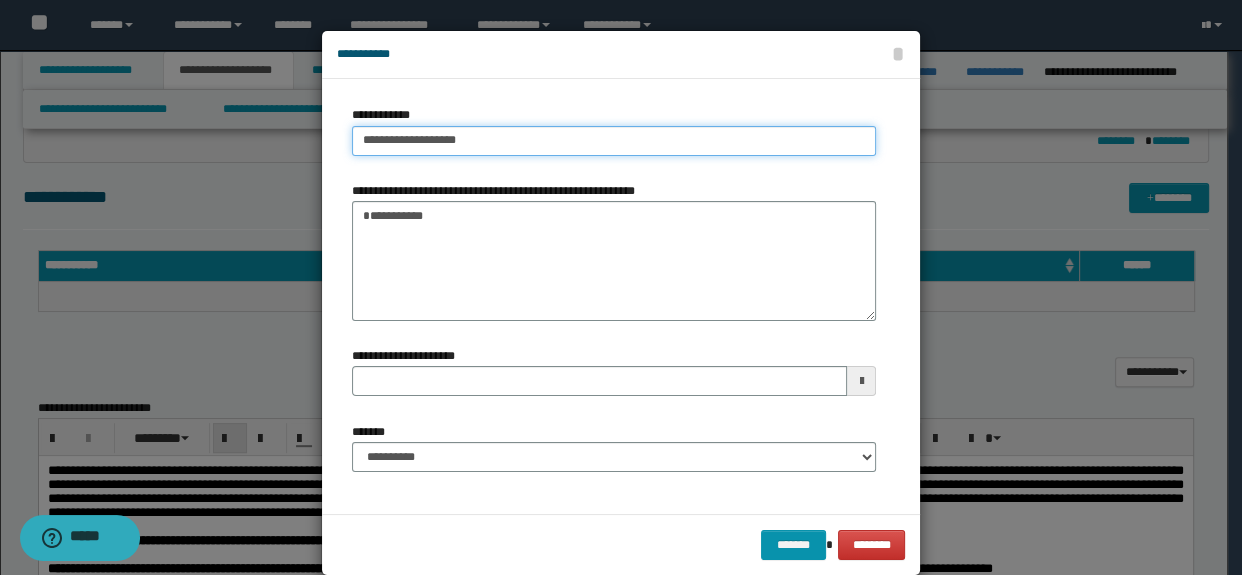type 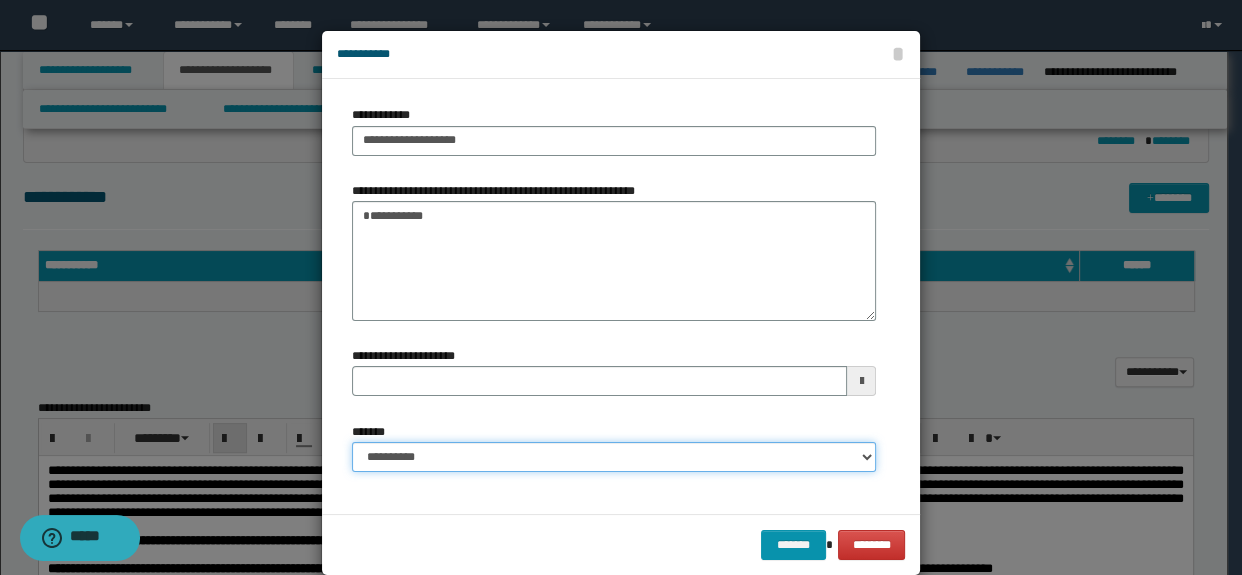 click on "**********" at bounding box center [614, 457] 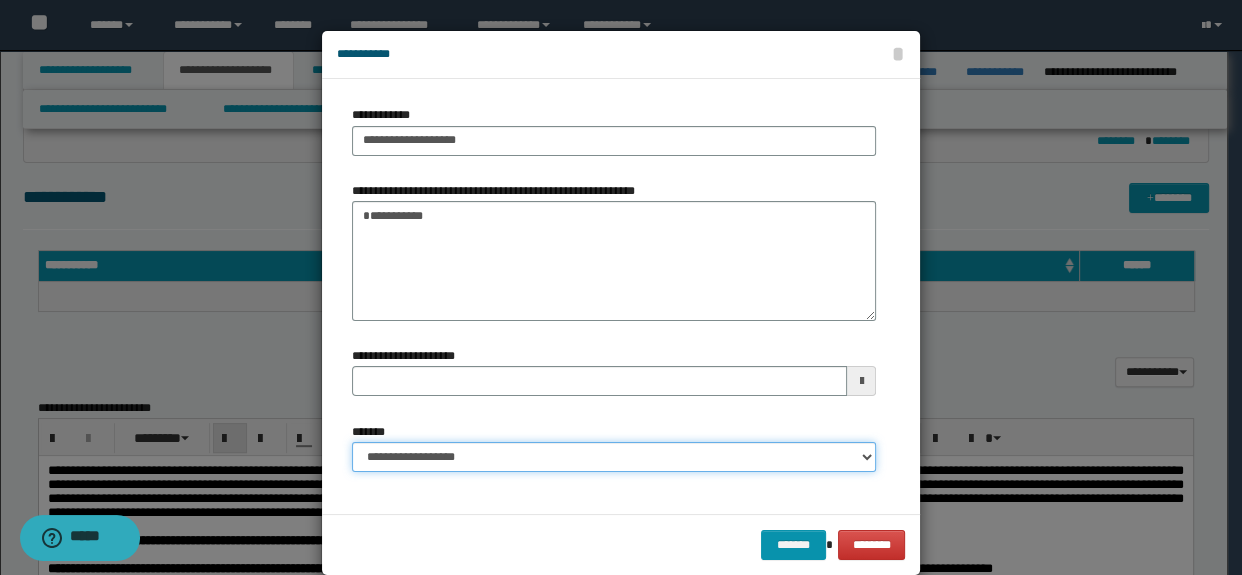 type 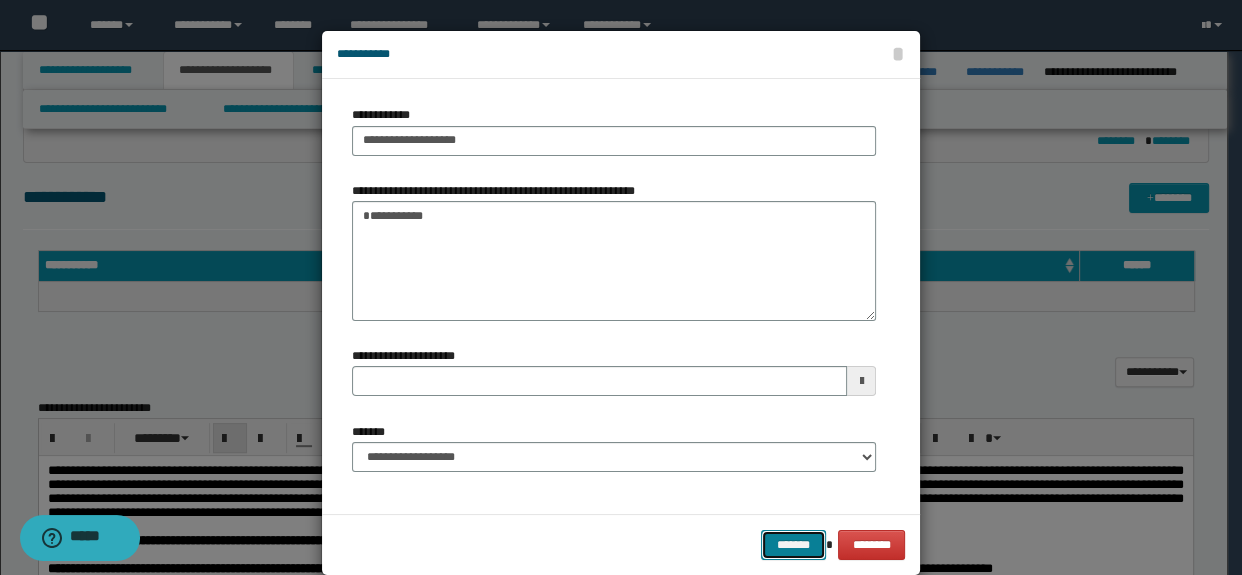 click on "*******" at bounding box center (793, 545) 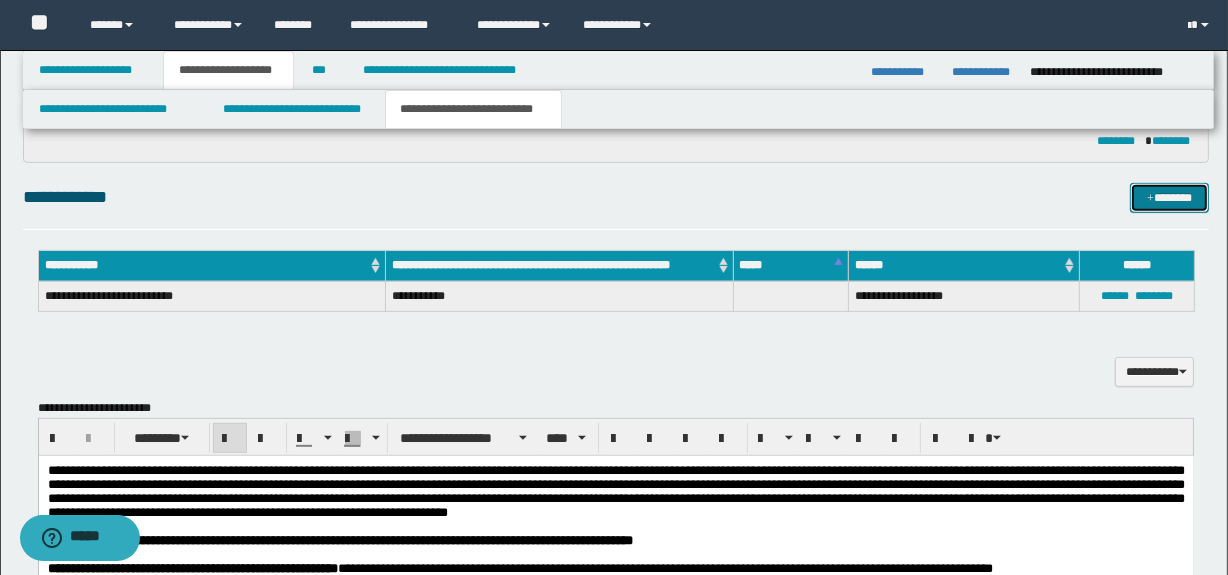 click on "*******" at bounding box center (1170, 198) 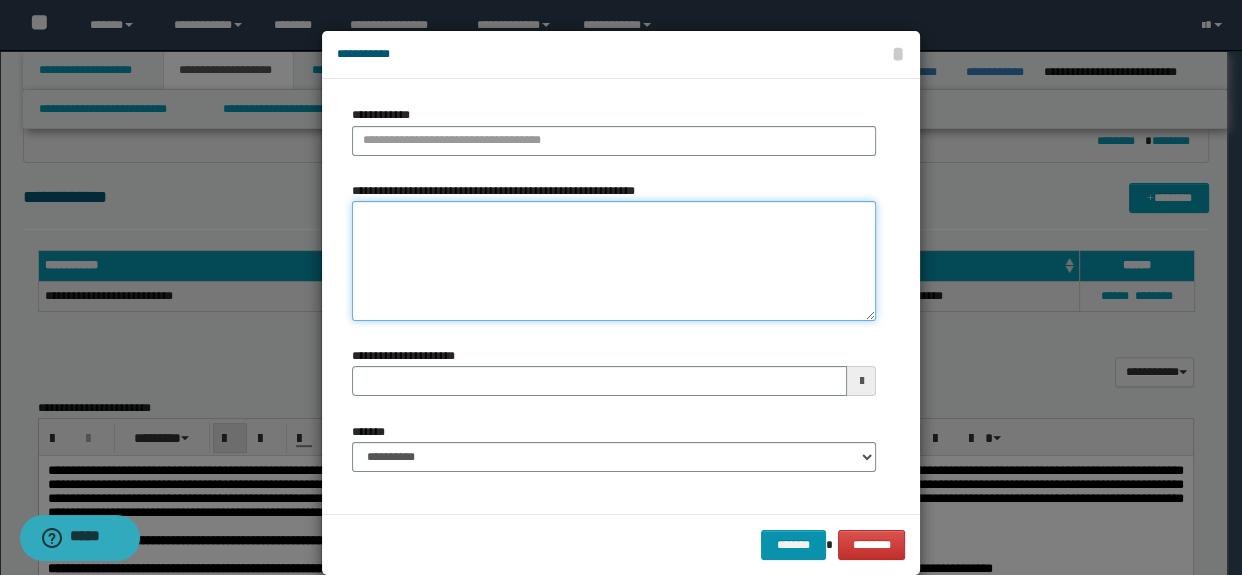 paste on "**********" 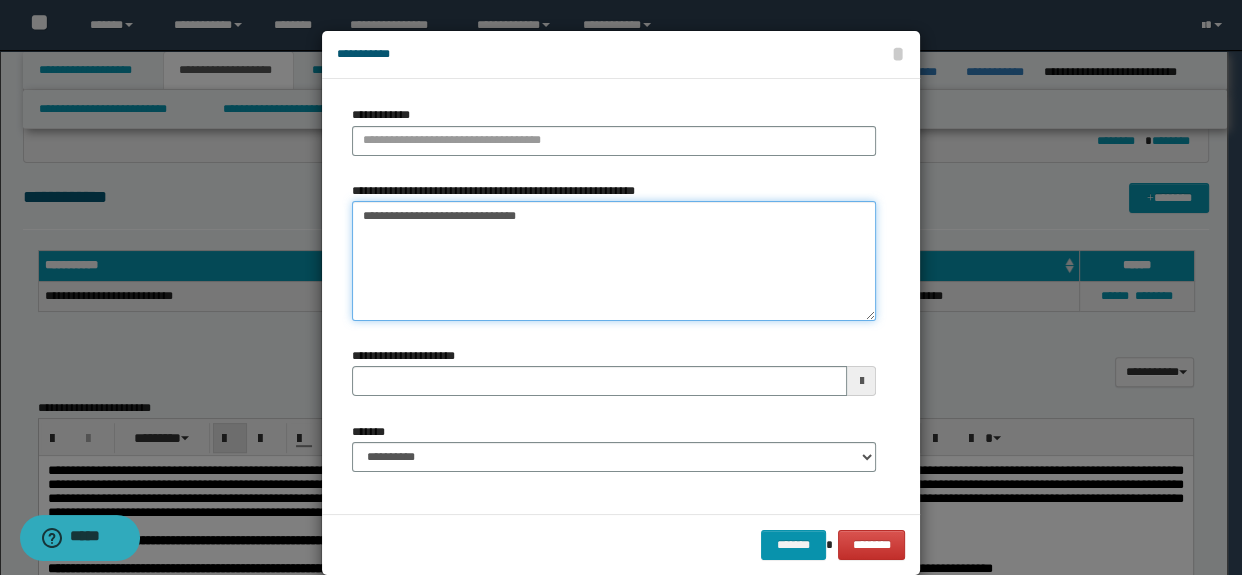 click on "**********" at bounding box center (614, 261) 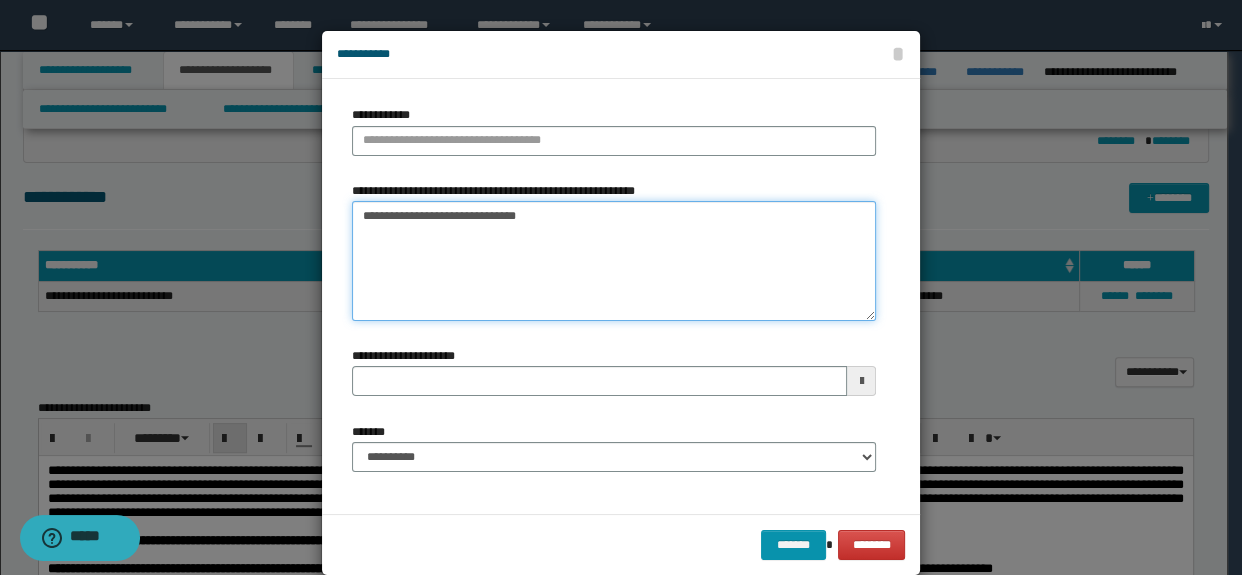drag, startPoint x: 459, startPoint y: 212, endPoint x: 305, endPoint y: 224, distance: 154.46683 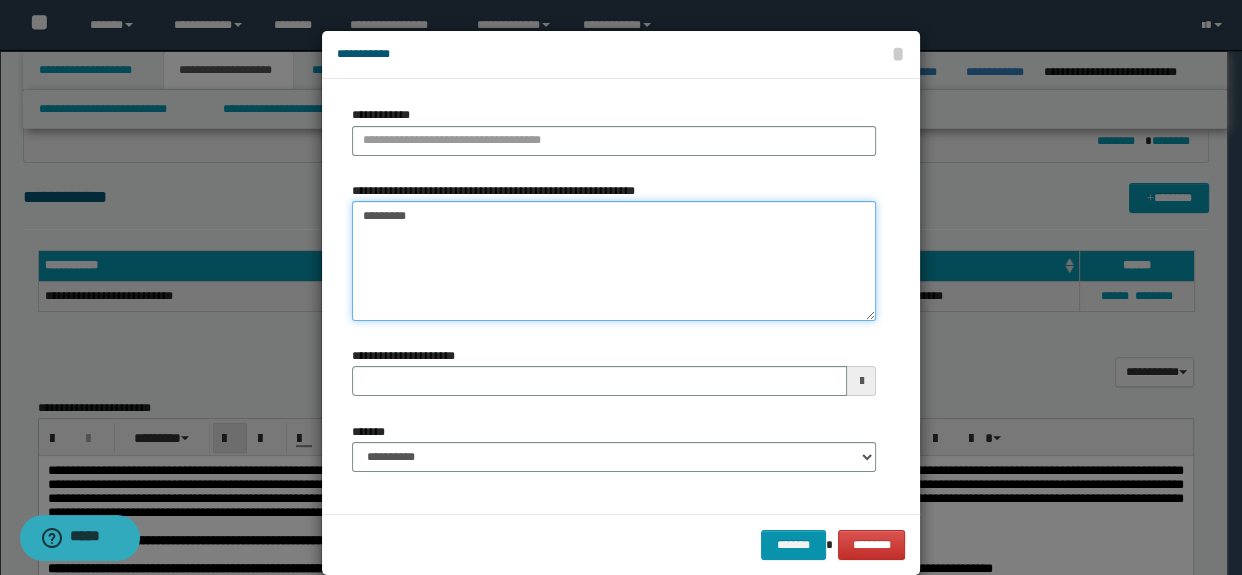 type on "*********" 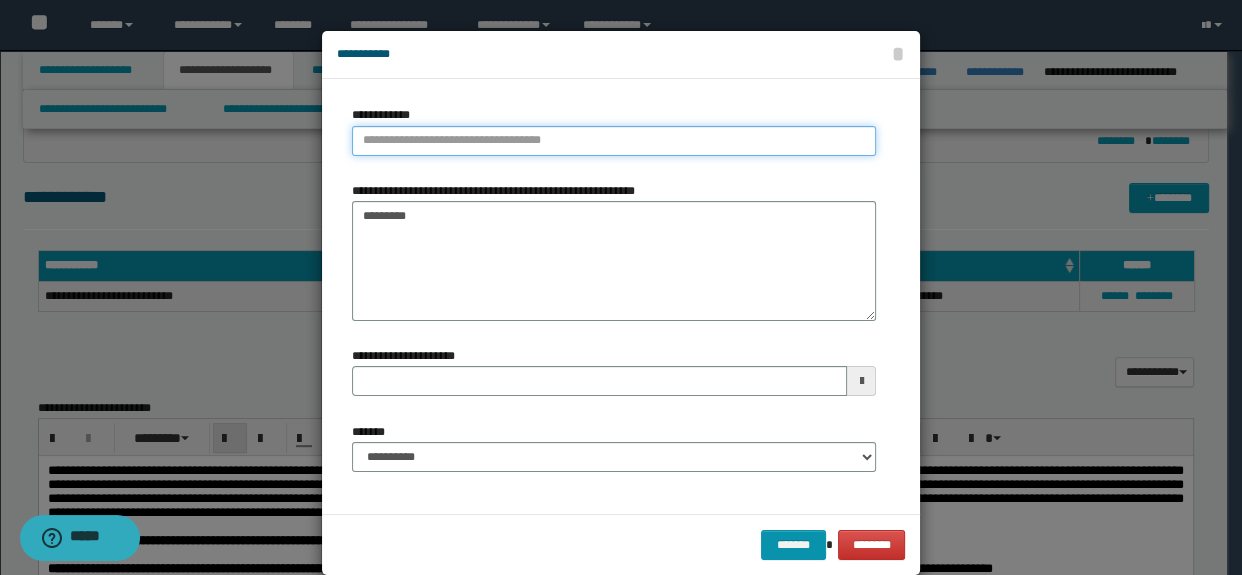type on "**********" 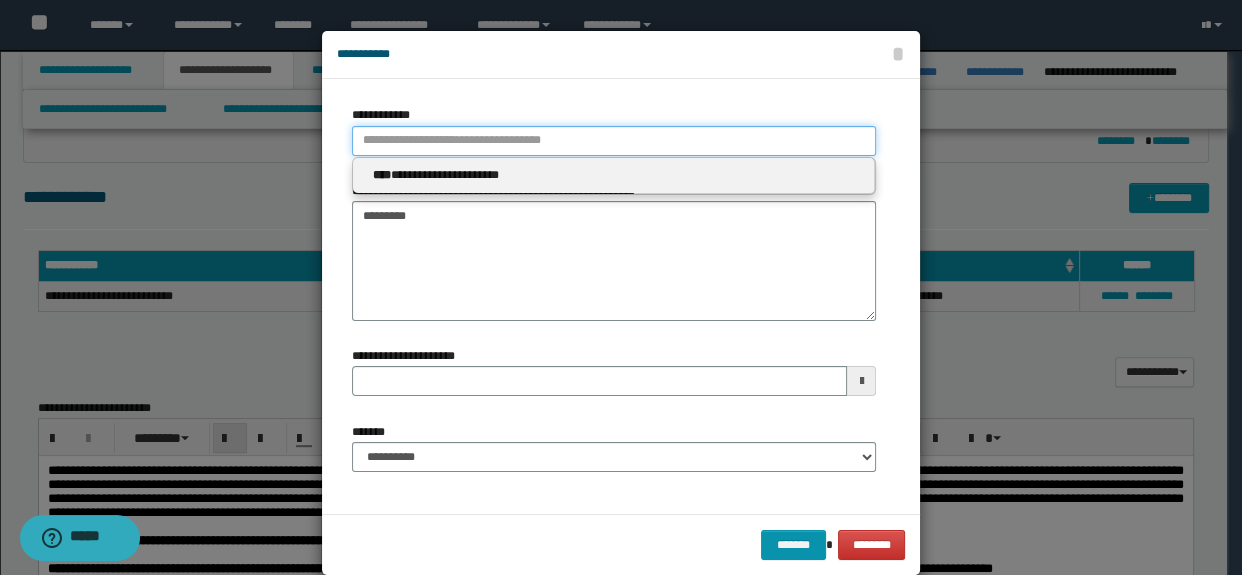 paste on "**********" 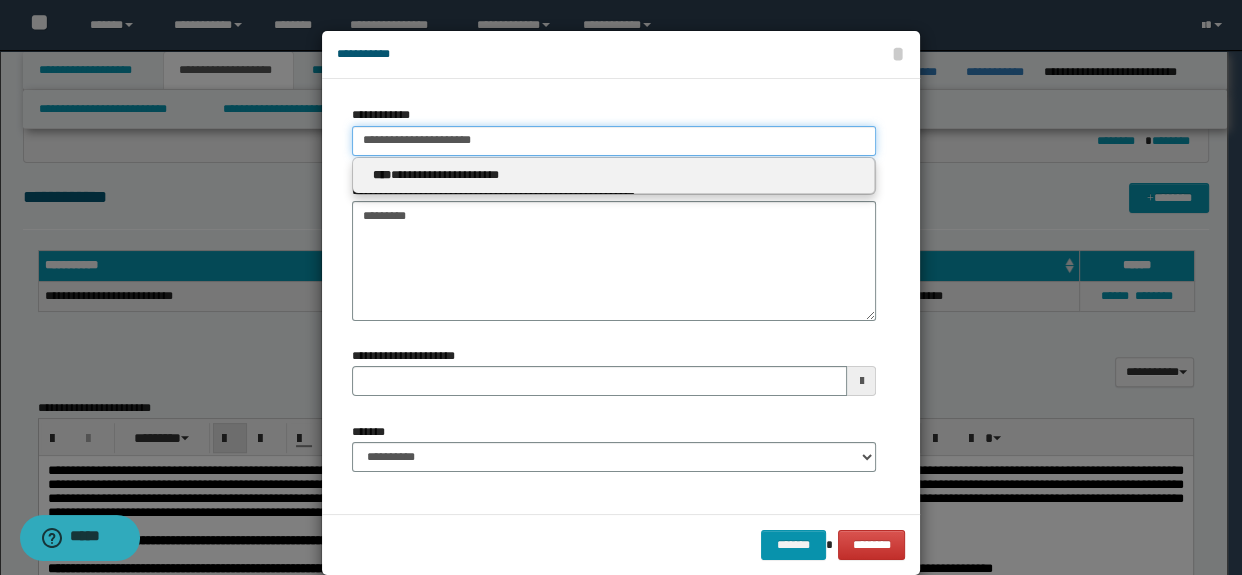 click on "**********" at bounding box center [614, 141] 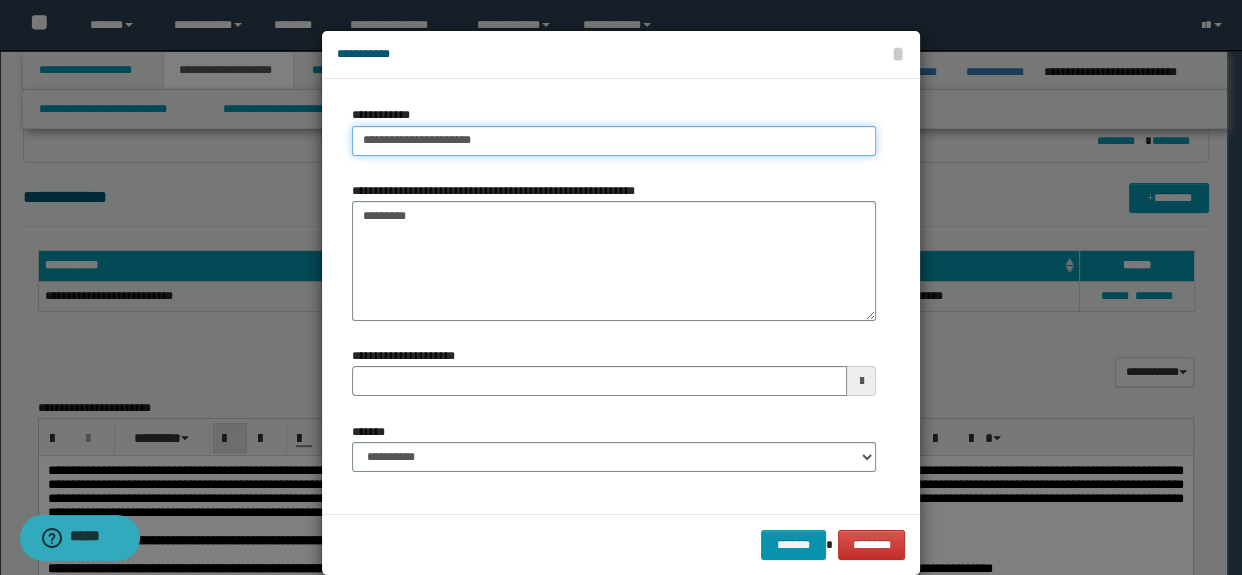 type on "**********" 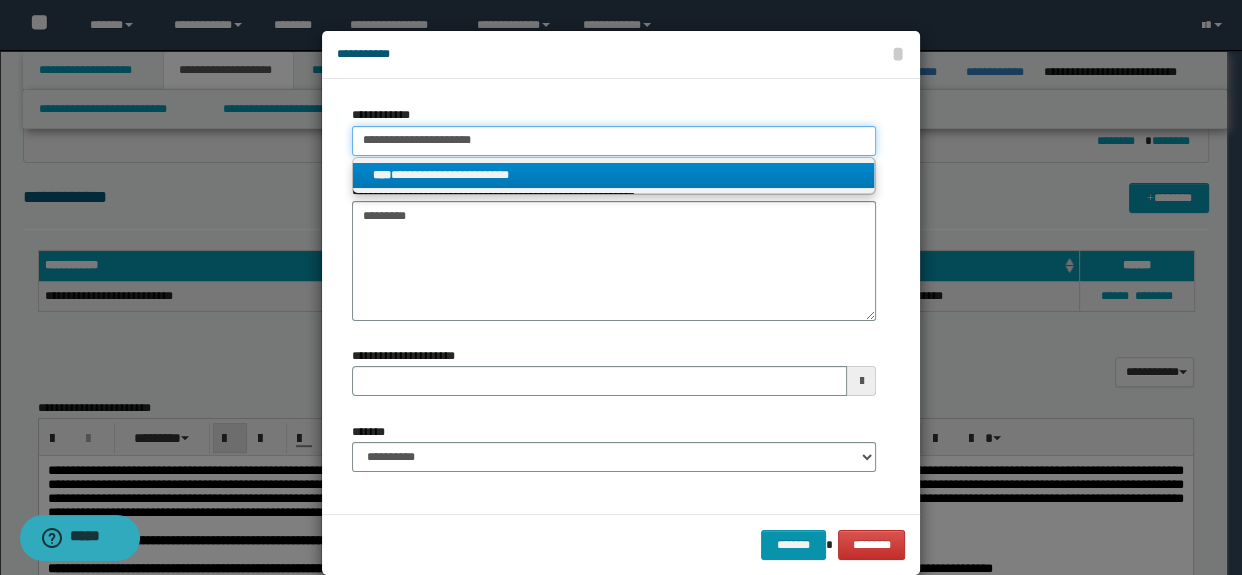 type on "**********" 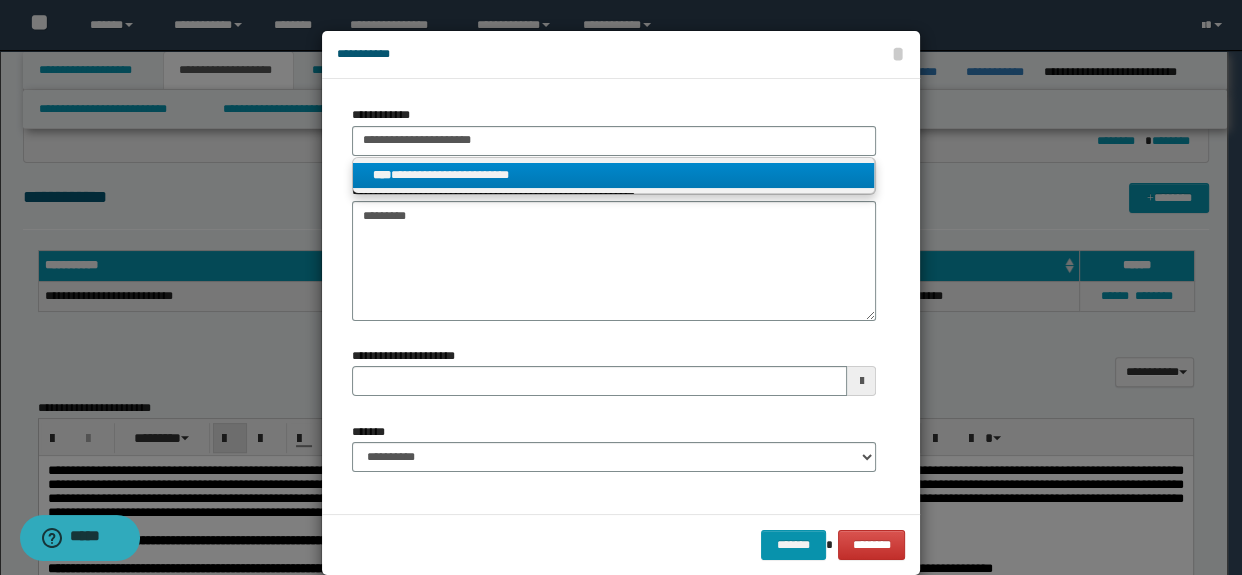 click on "**********" at bounding box center (614, 175) 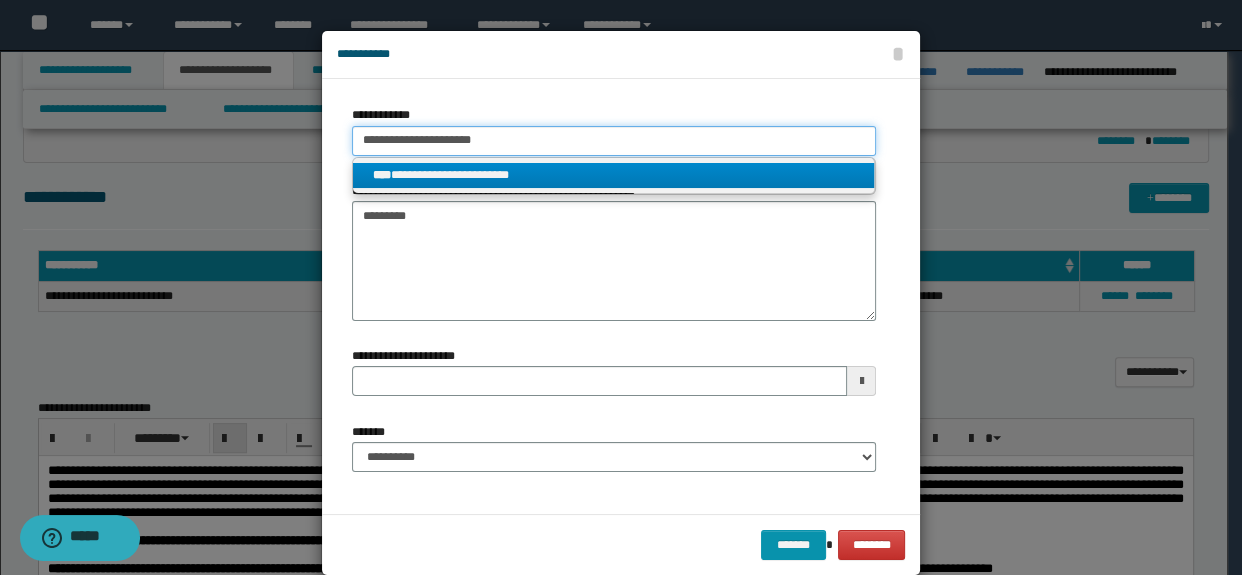 type 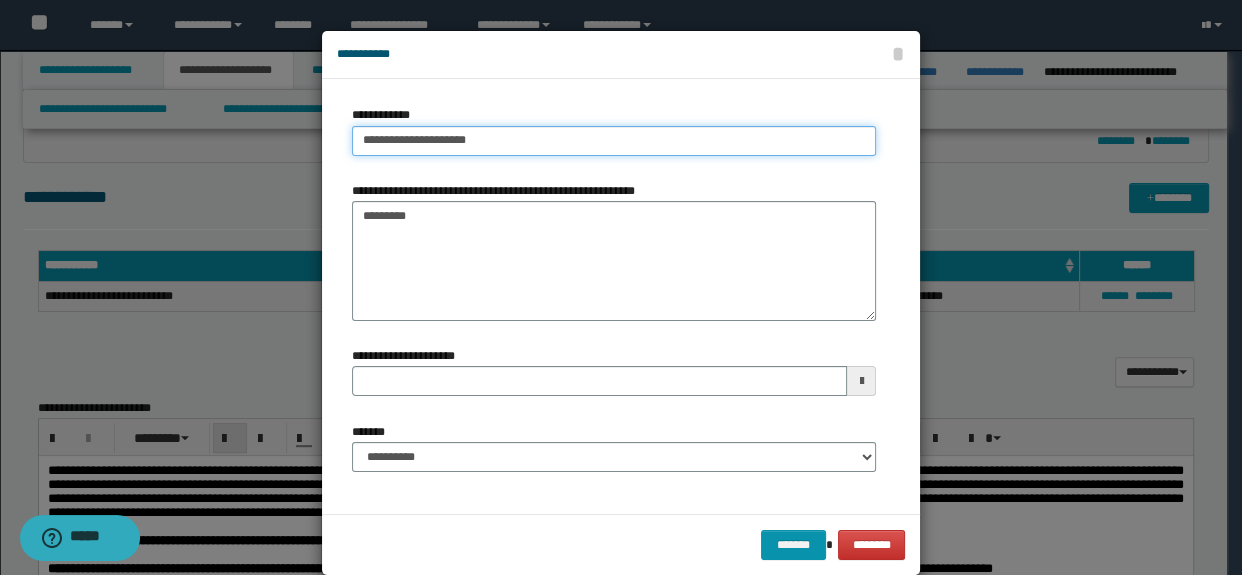 type 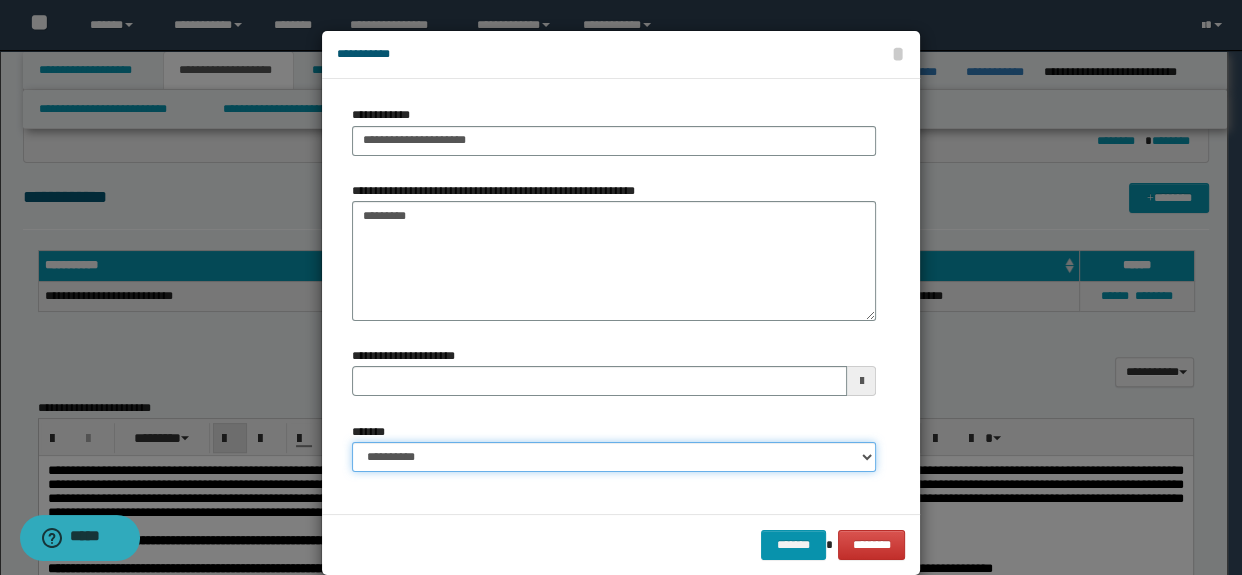 click on "**********" at bounding box center (614, 457) 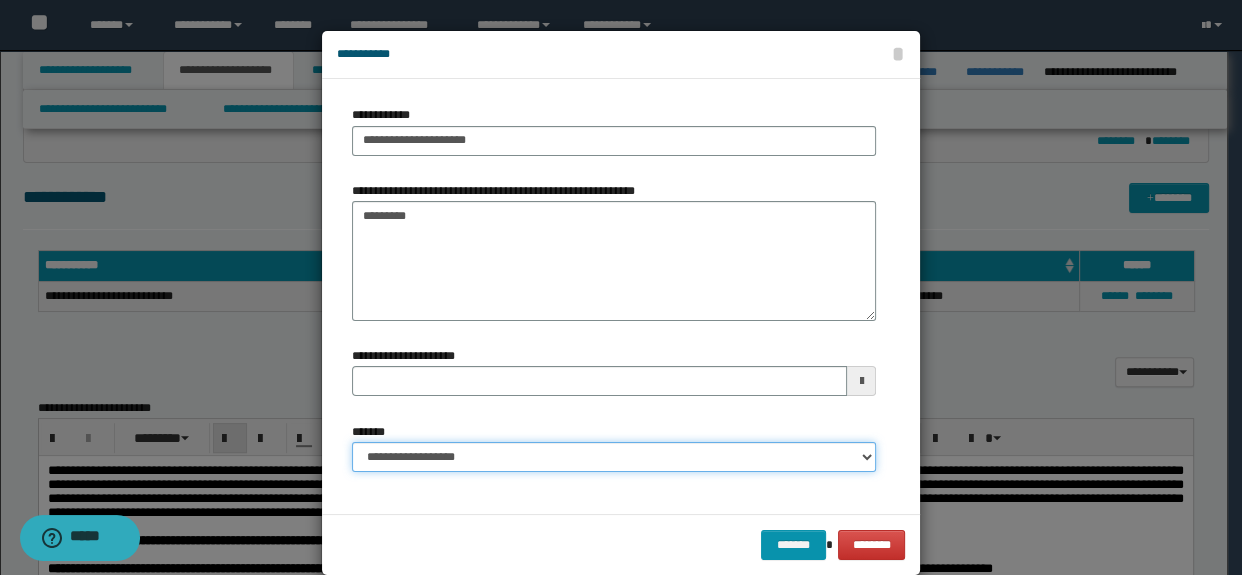 click on "**********" at bounding box center [614, 457] 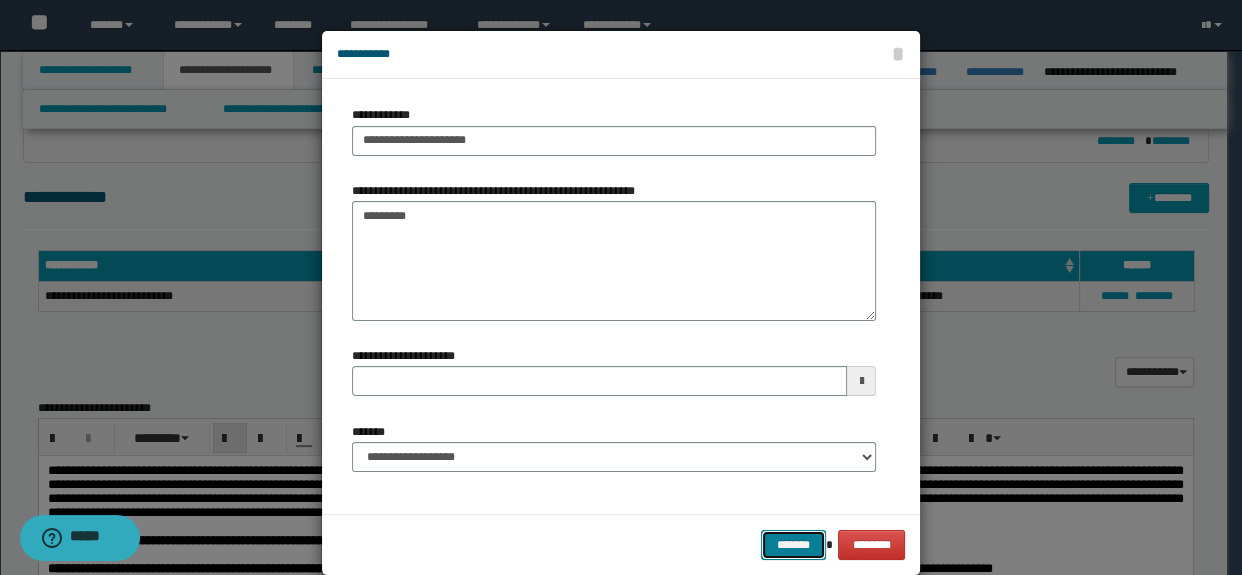 click on "*******" at bounding box center (793, 545) 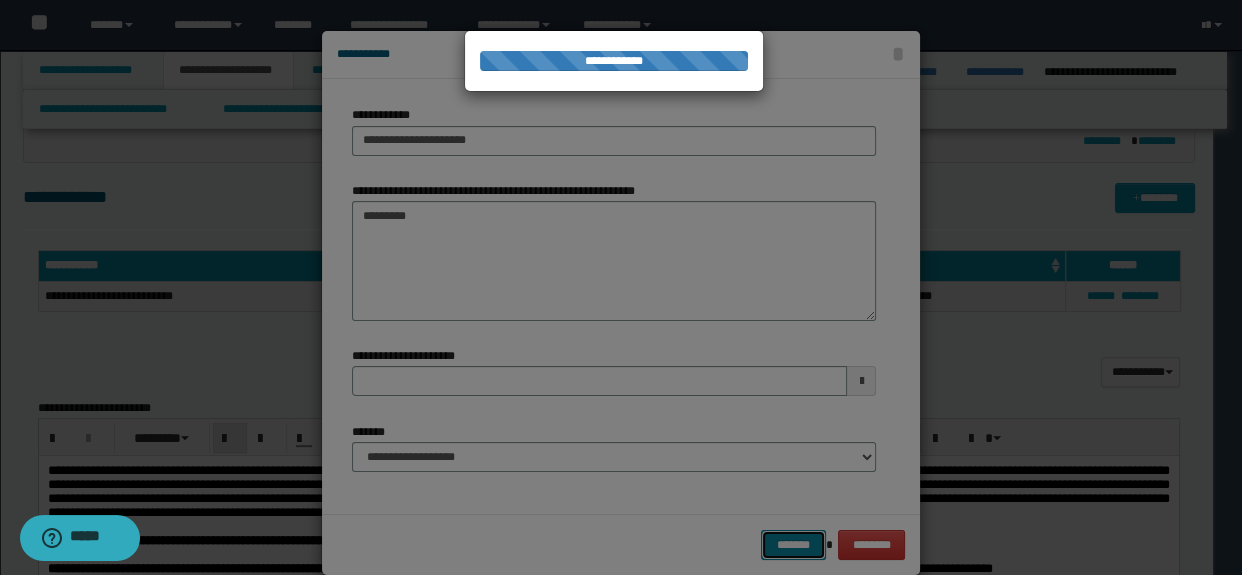 type 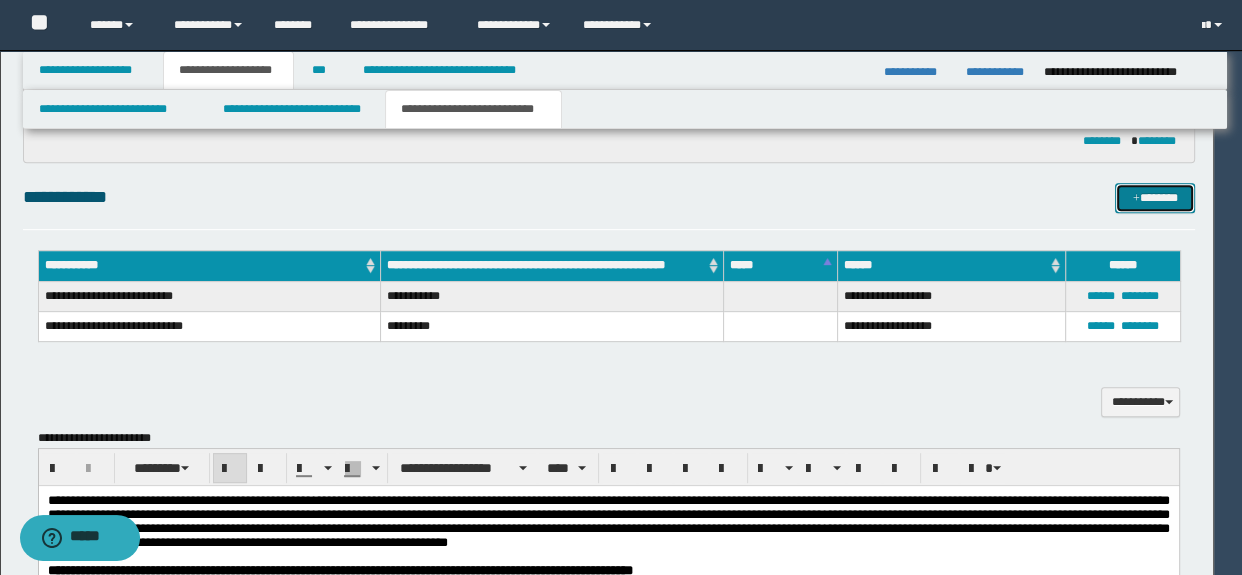type 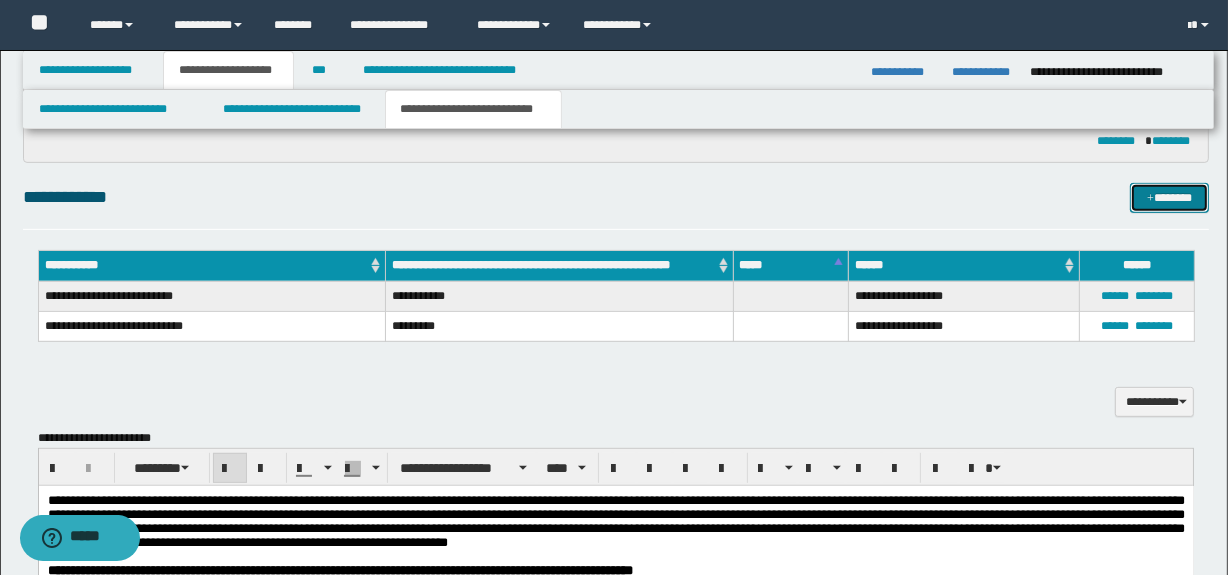 click on "*******" at bounding box center [1170, 198] 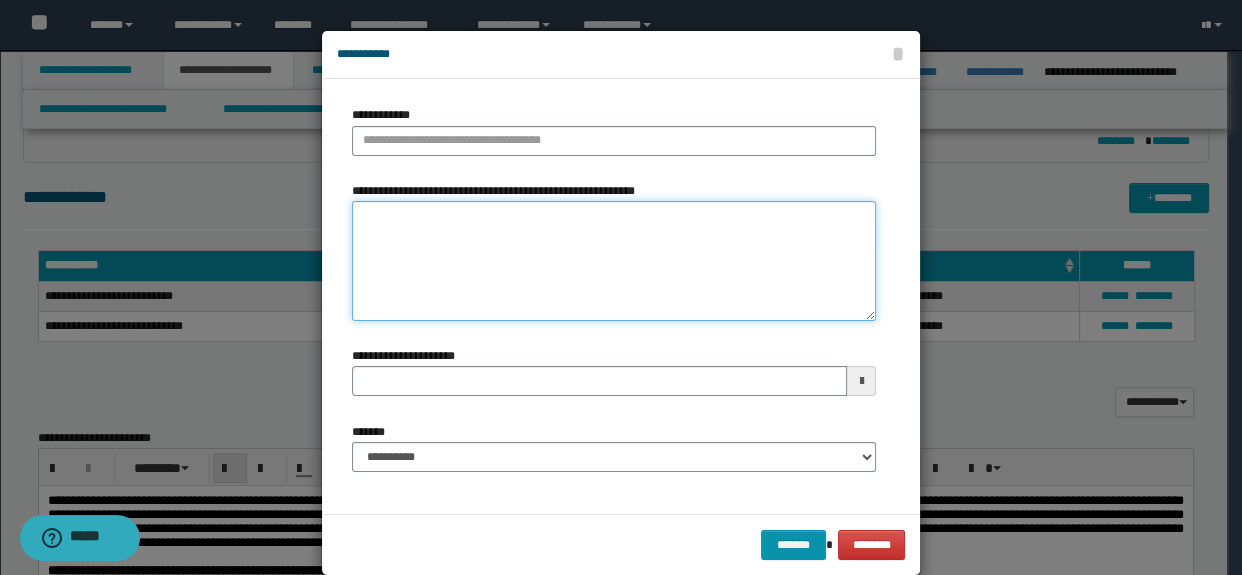 paste on "**********" 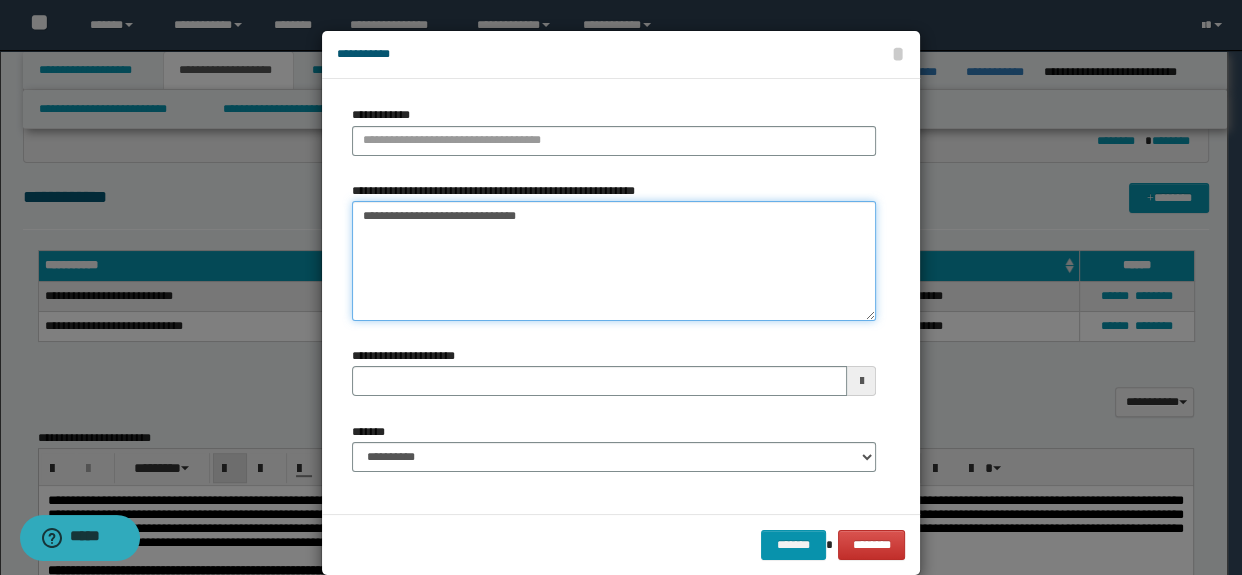 click on "**********" at bounding box center [614, 261] 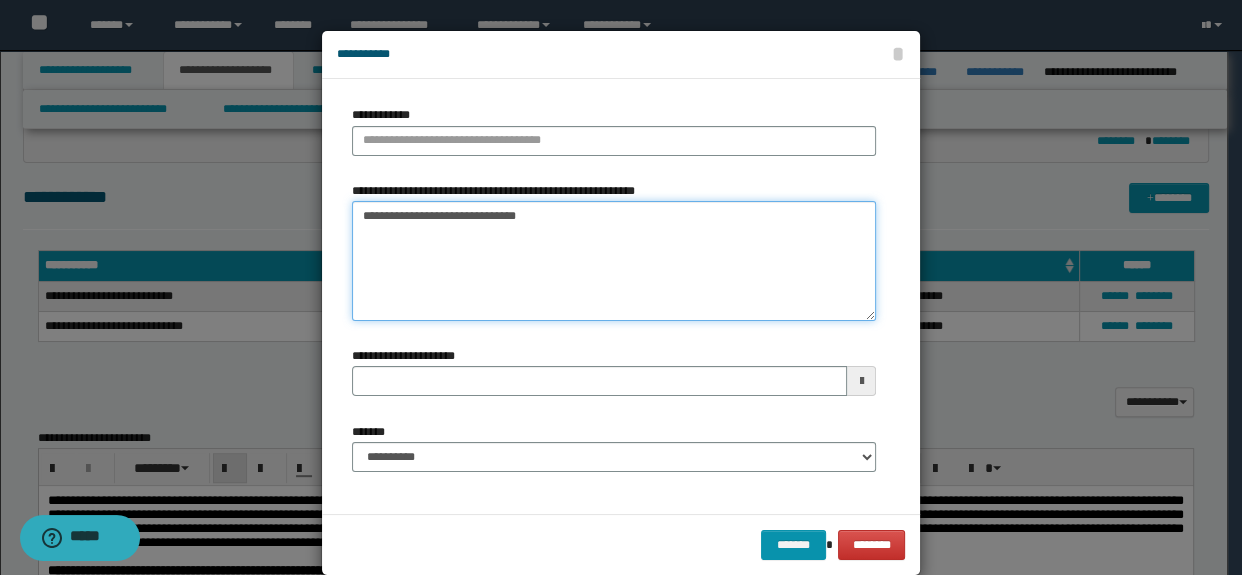 drag, startPoint x: 455, startPoint y: 218, endPoint x: 328, endPoint y: 214, distance: 127.06297 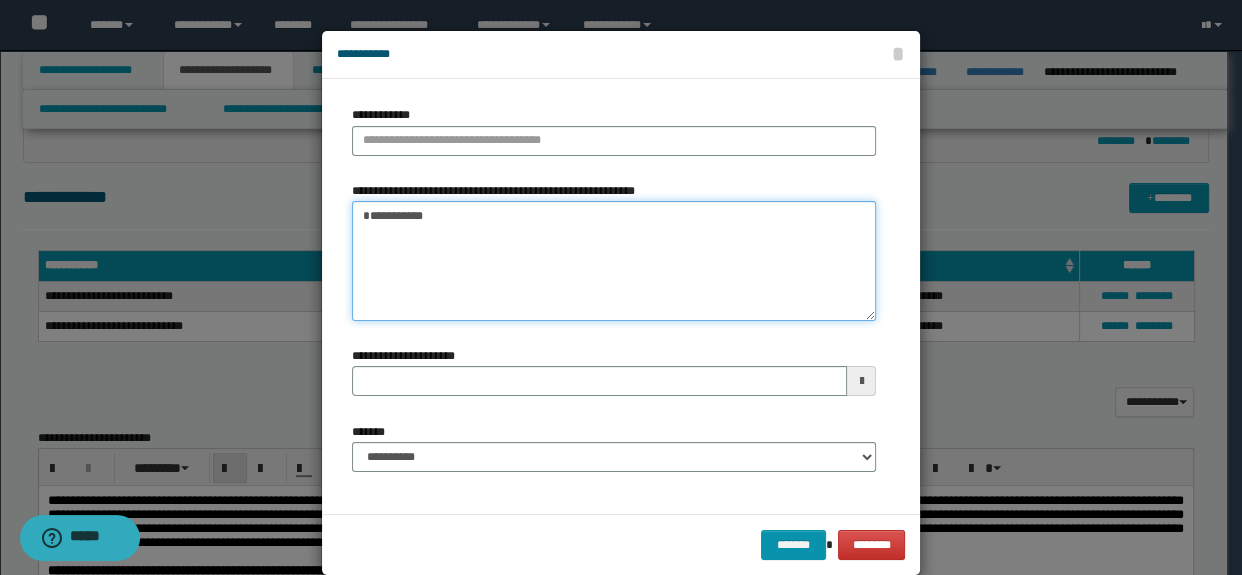 type on "**********" 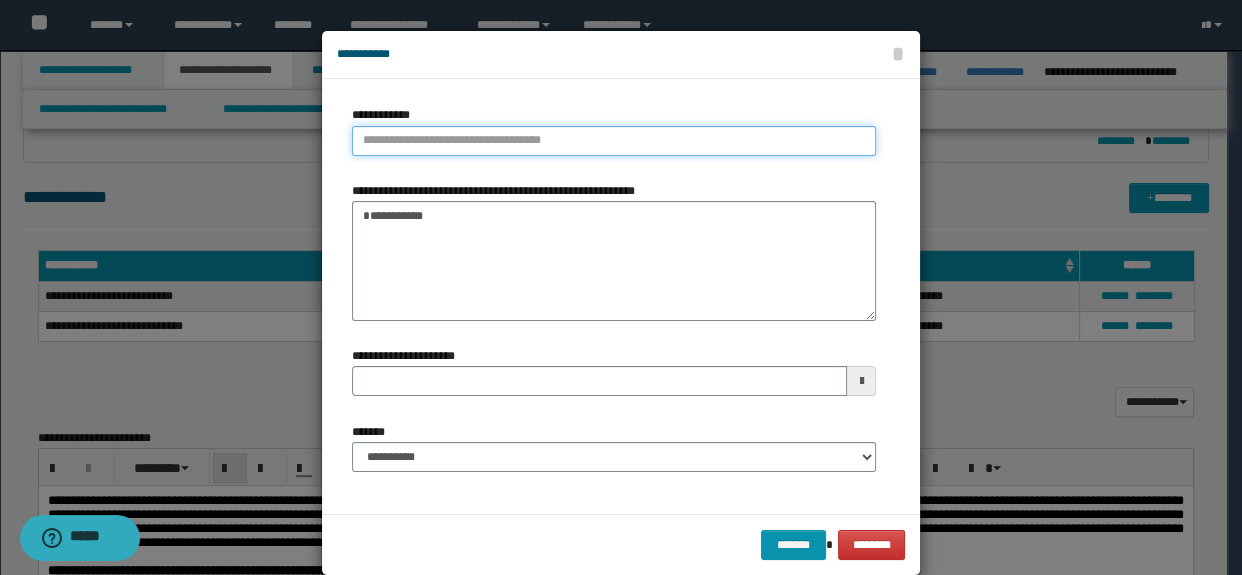 type on "**********" 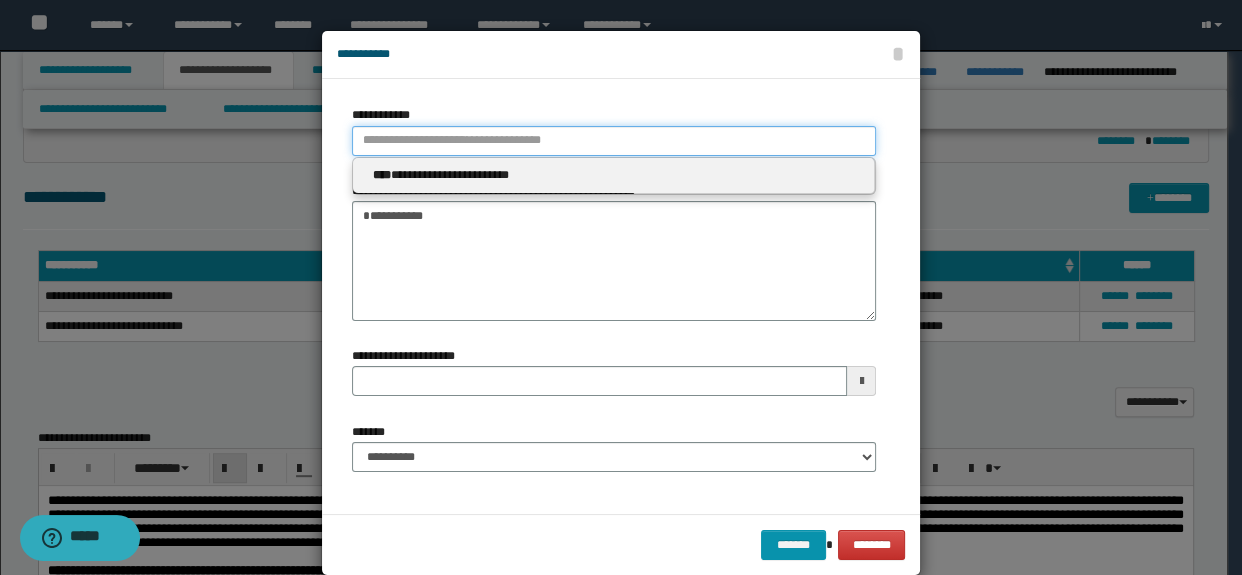 paste on "**********" 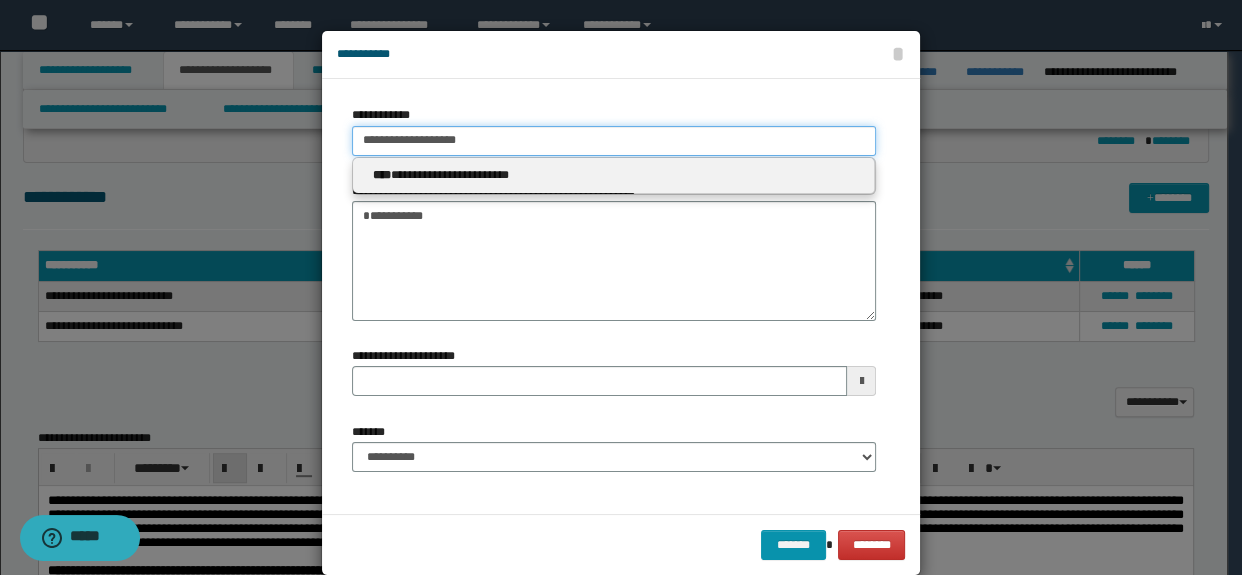 click on "**********" at bounding box center (614, 141) 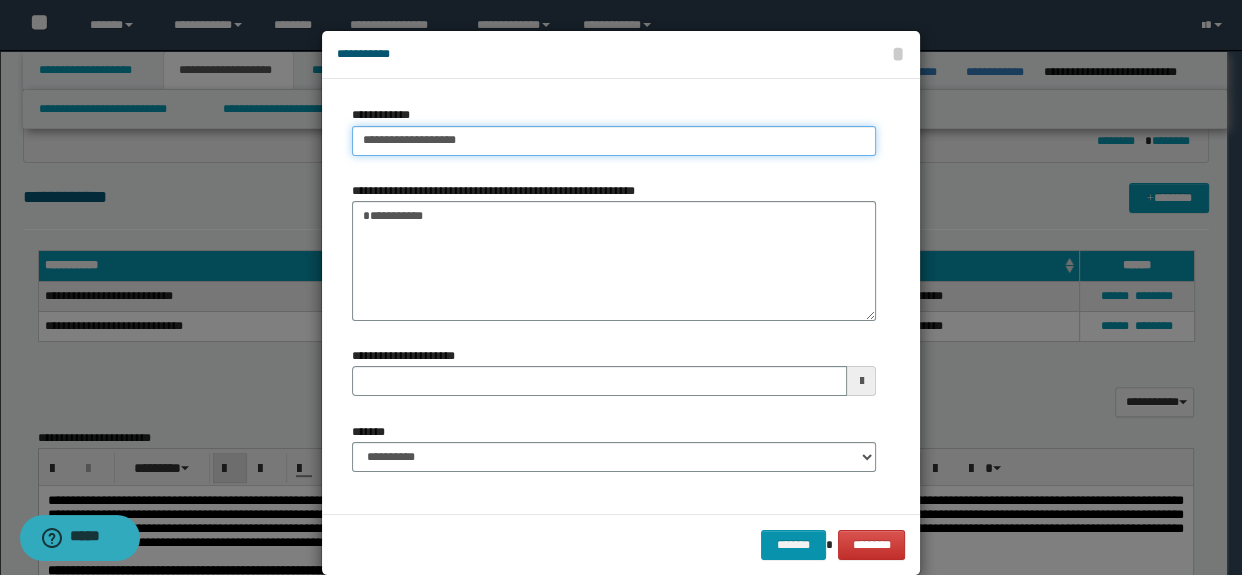 type on "**********" 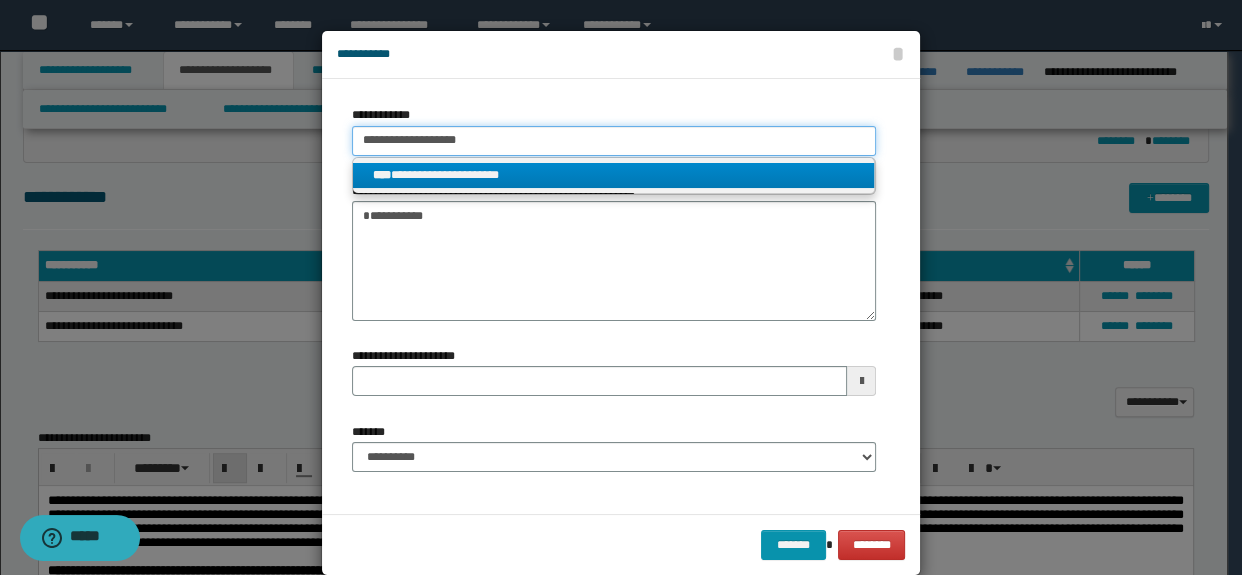 type on "**********" 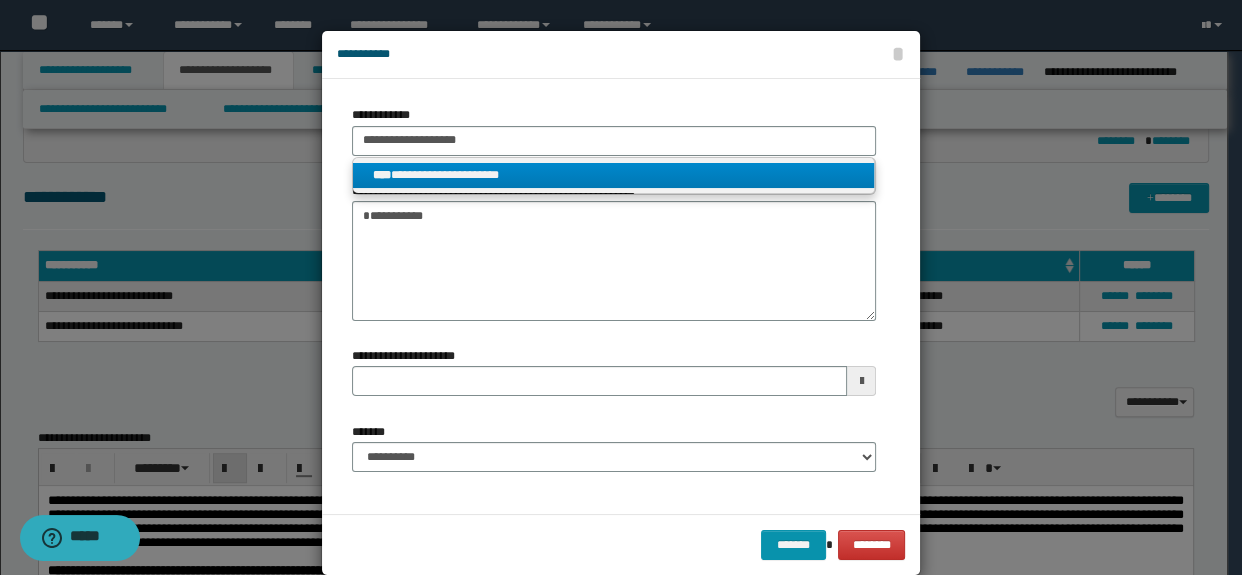 click on "**********" at bounding box center [614, 175] 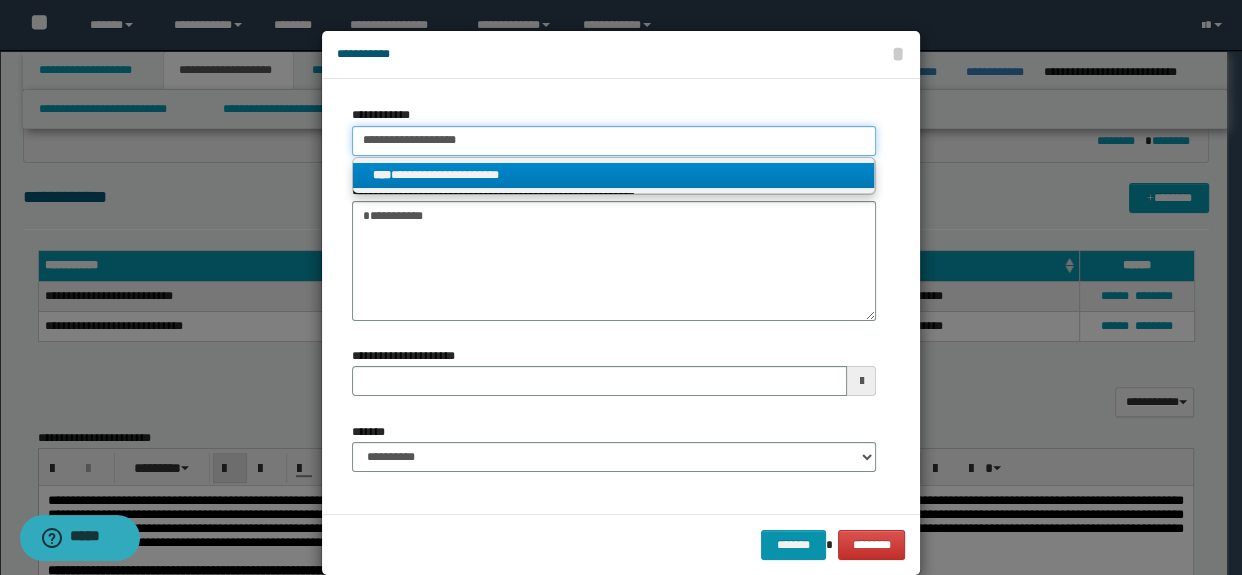 type 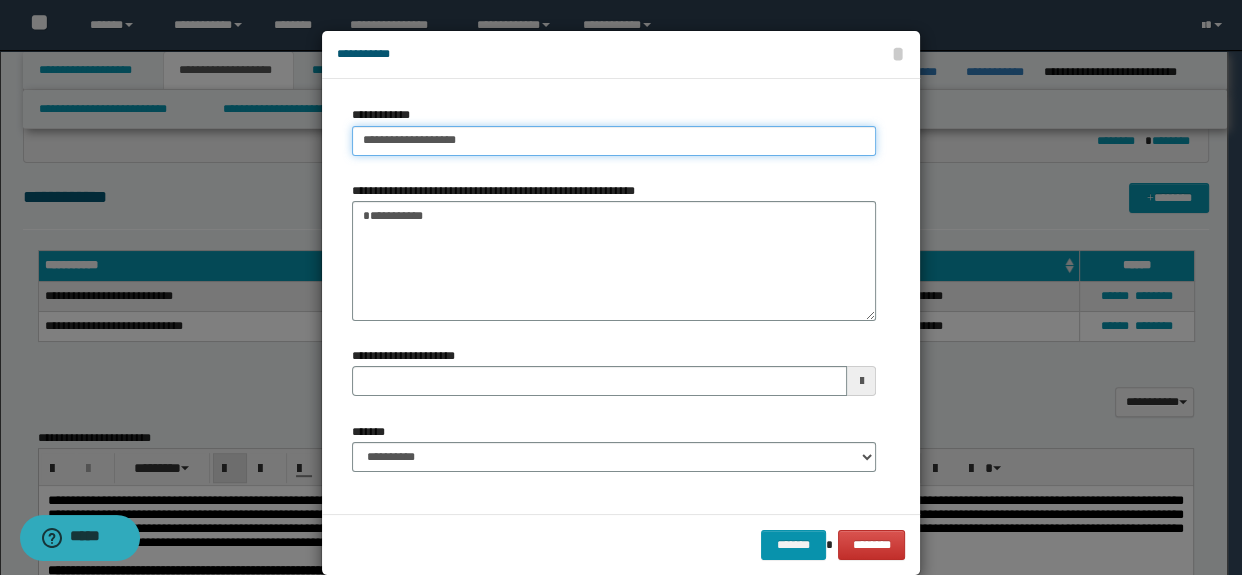 type 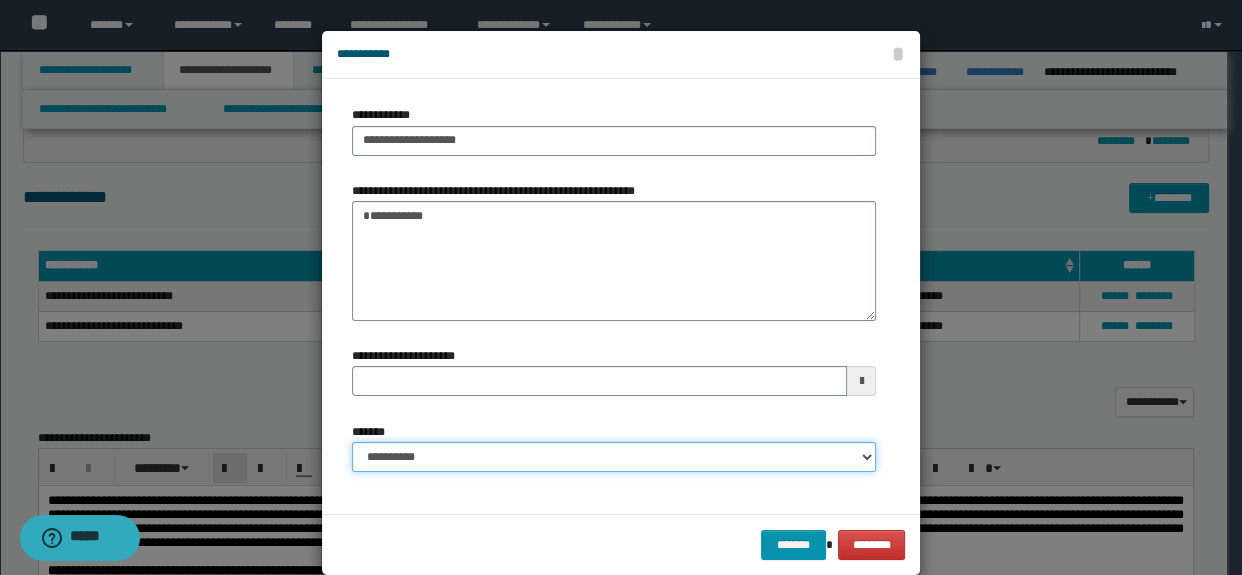 click on "**********" at bounding box center (614, 457) 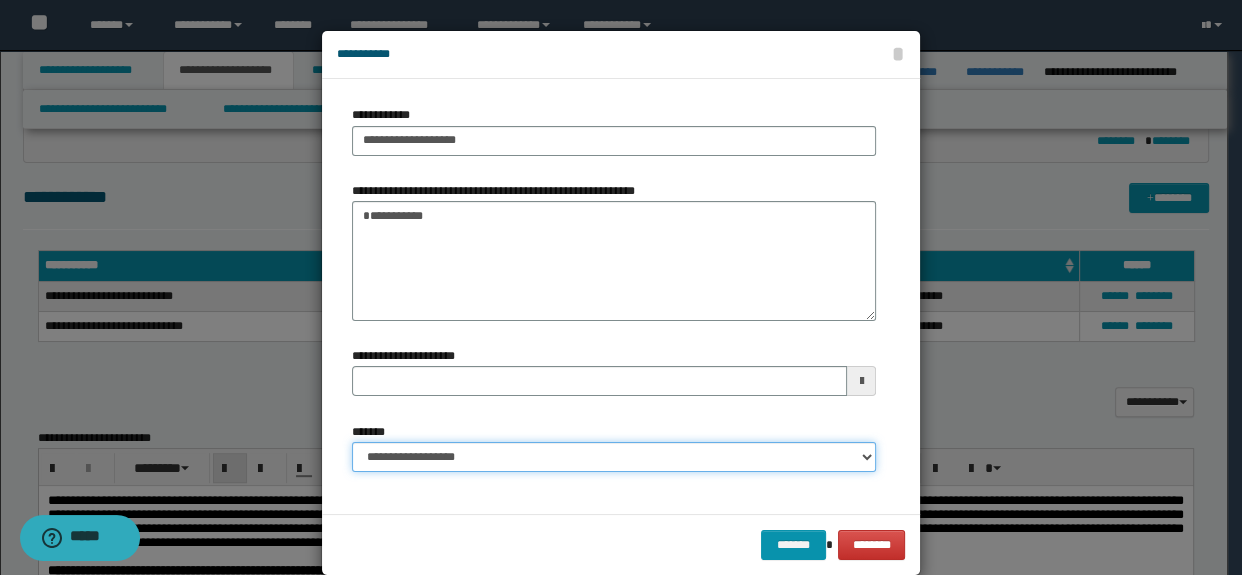 type 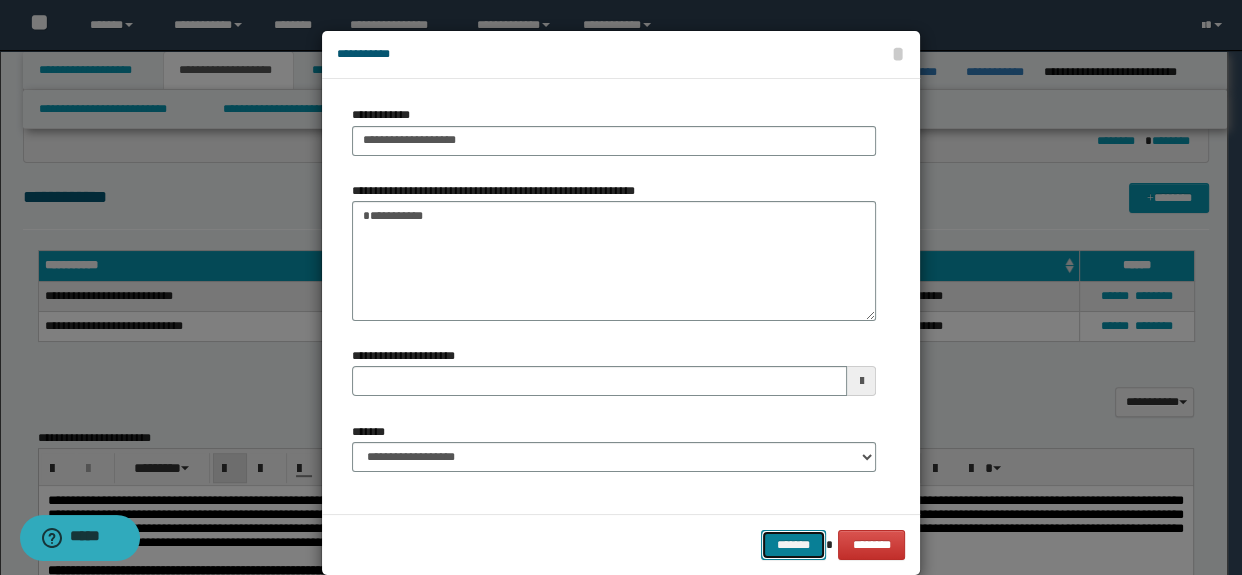 click on "*******" at bounding box center (793, 545) 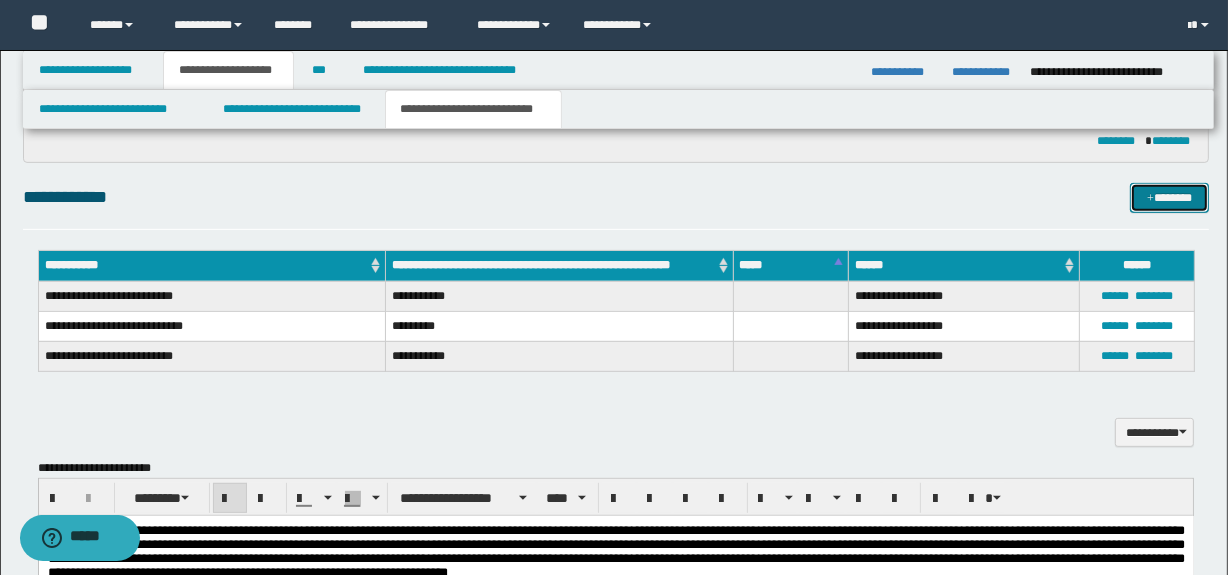 click on "*******" at bounding box center [1170, 198] 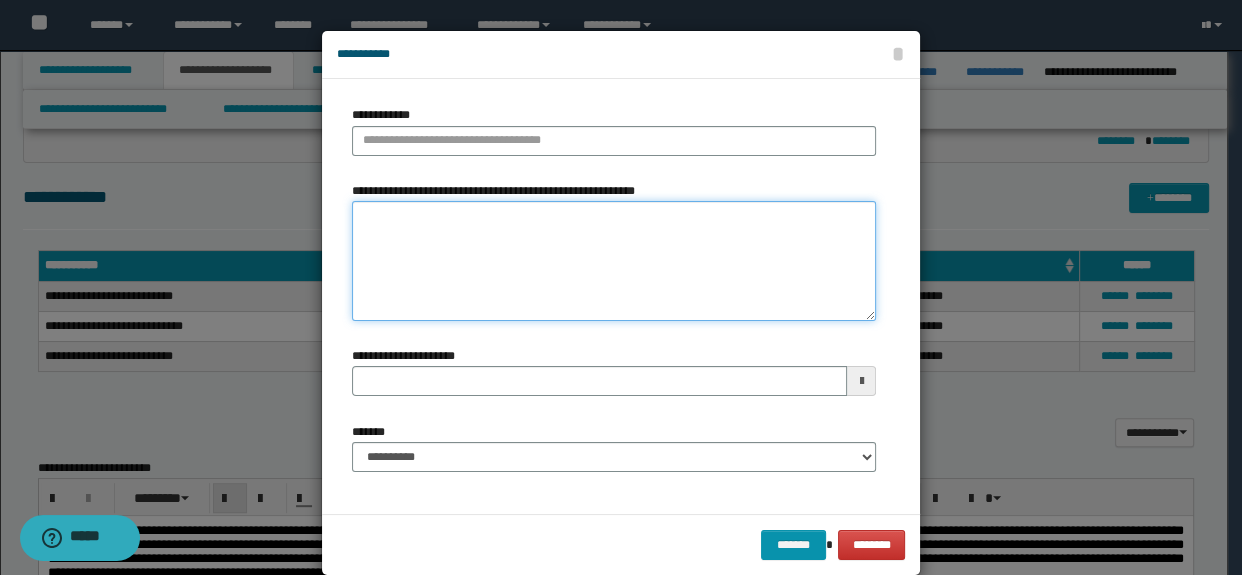 paste on "**********" 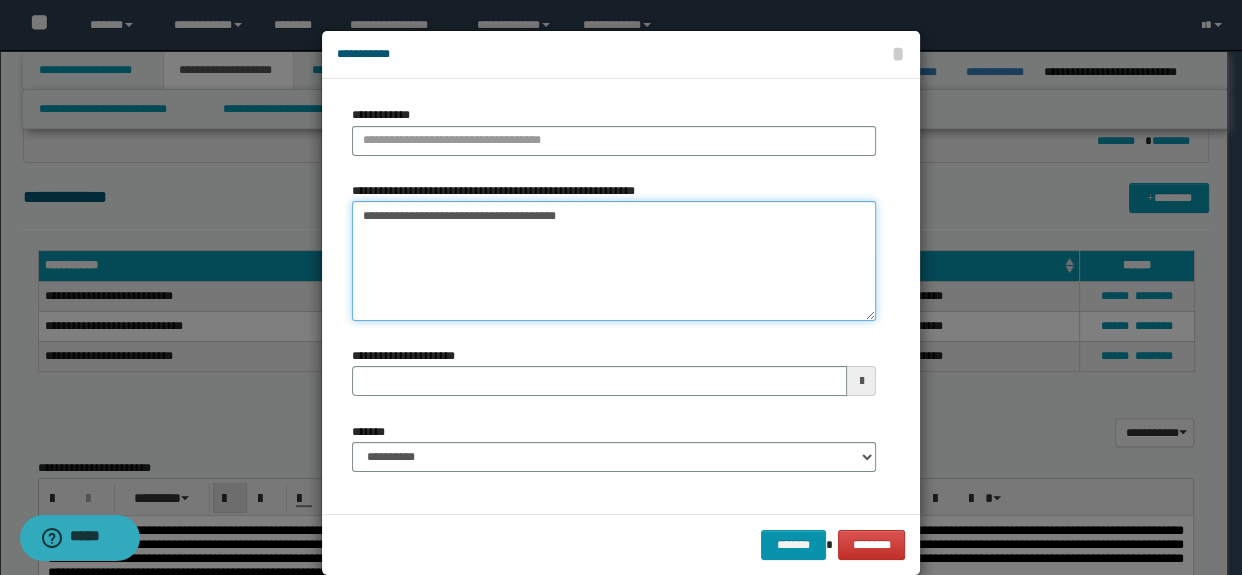 click on "**********" at bounding box center [614, 261] 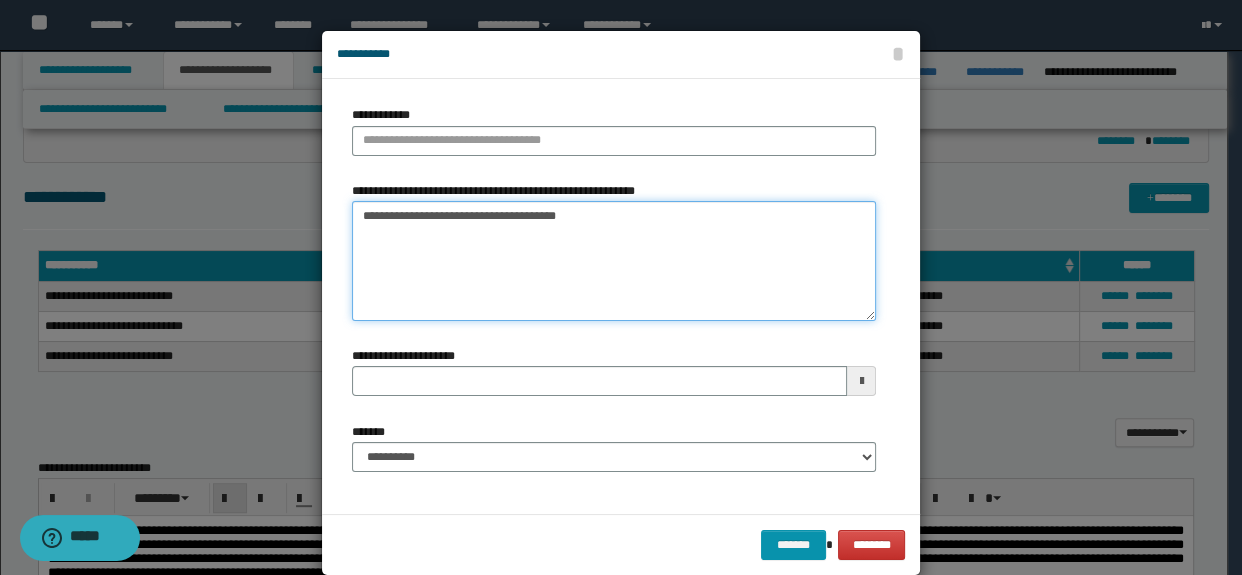 drag, startPoint x: 501, startPoint y: 210, endPoint x: 290, endPoint y: 211, distance: 211.00237 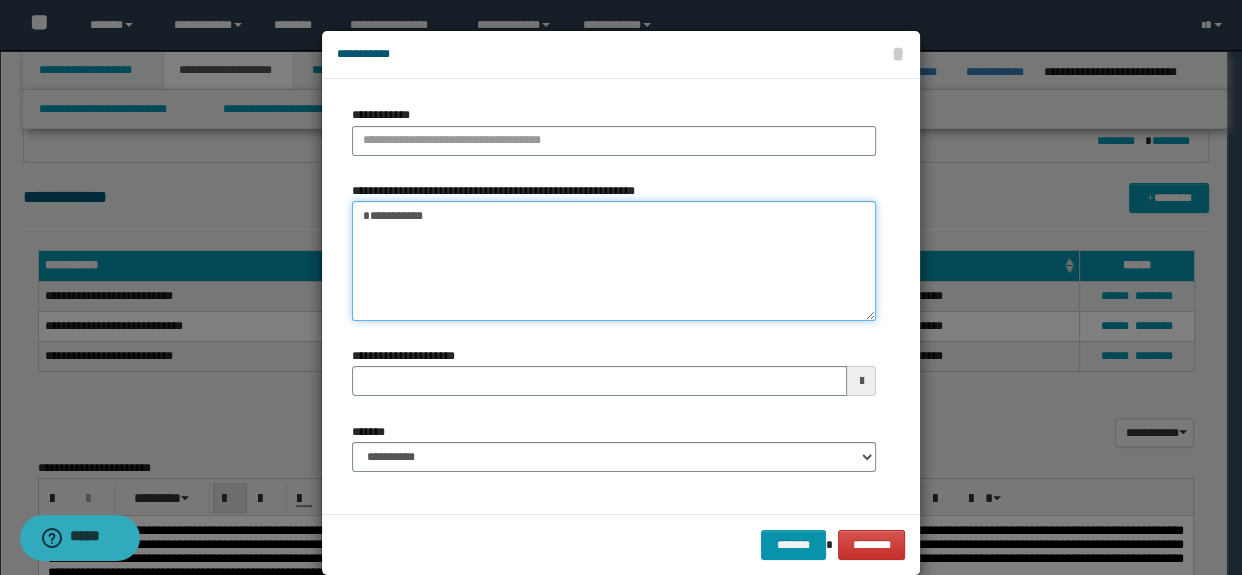 type on "**********" 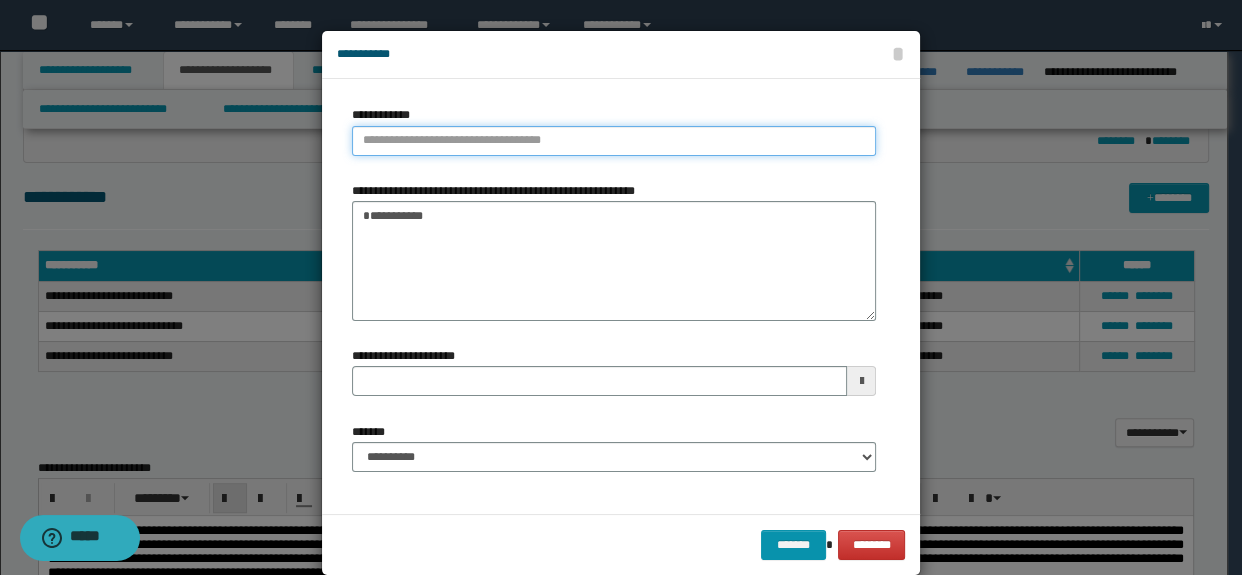 type on "**********" 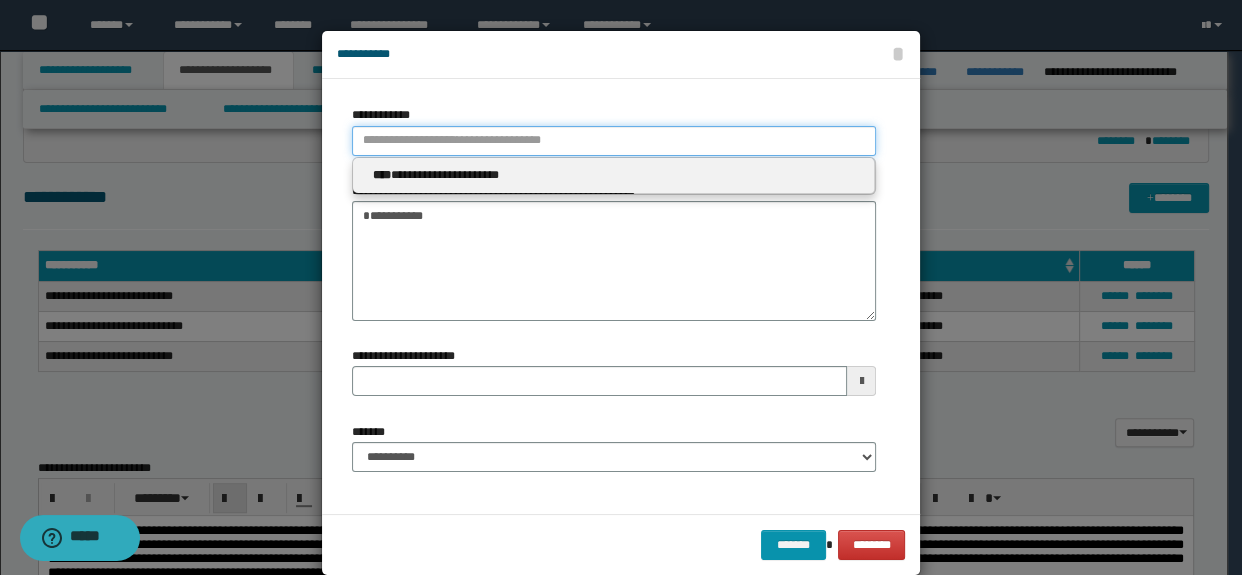 paste on "**********" 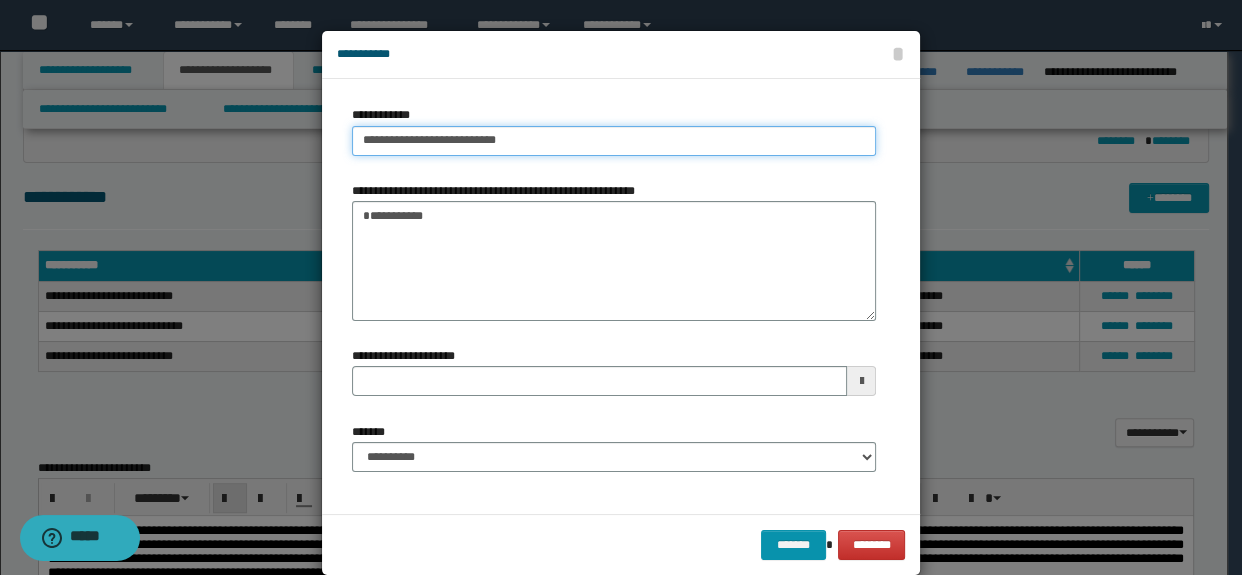 type on "**********" 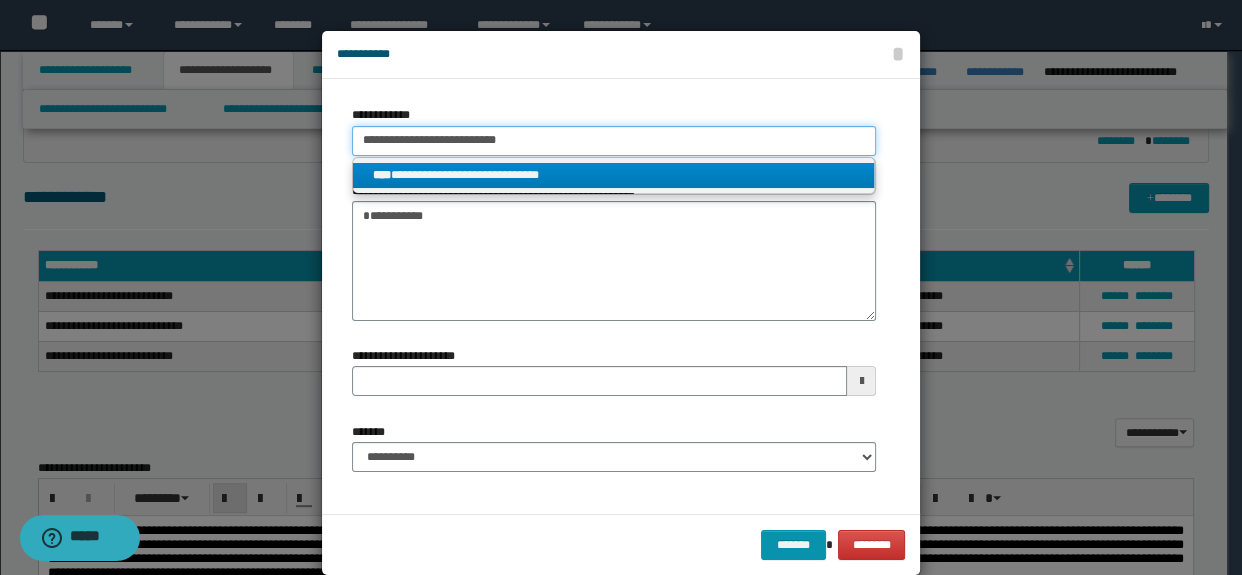 type on "**********" 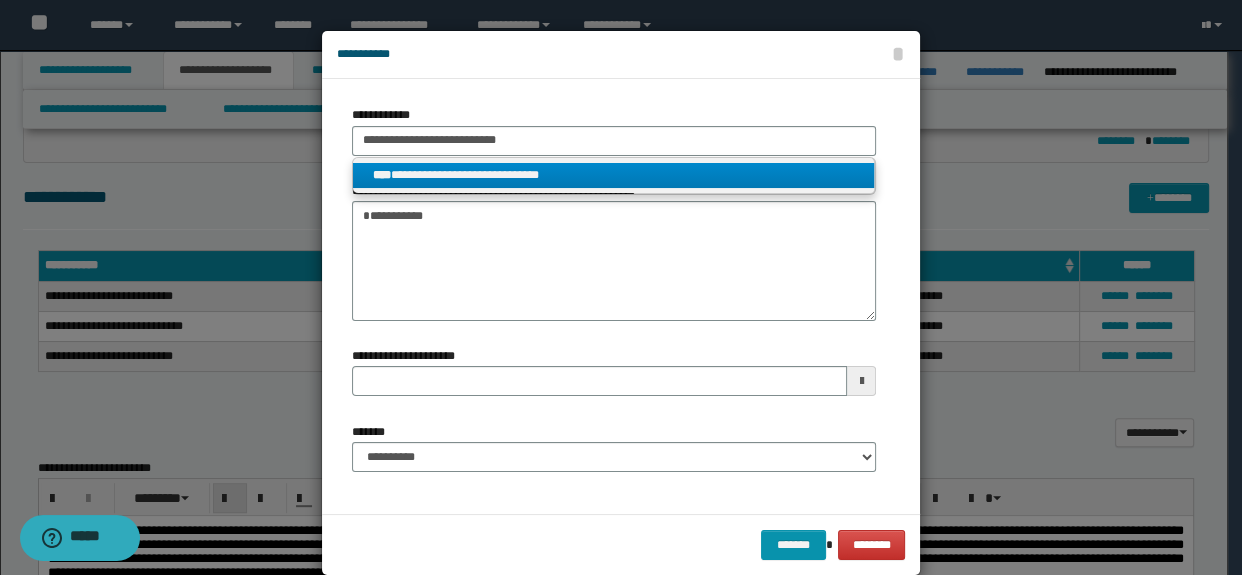 click on "**********" at bounding box center (614, 175) 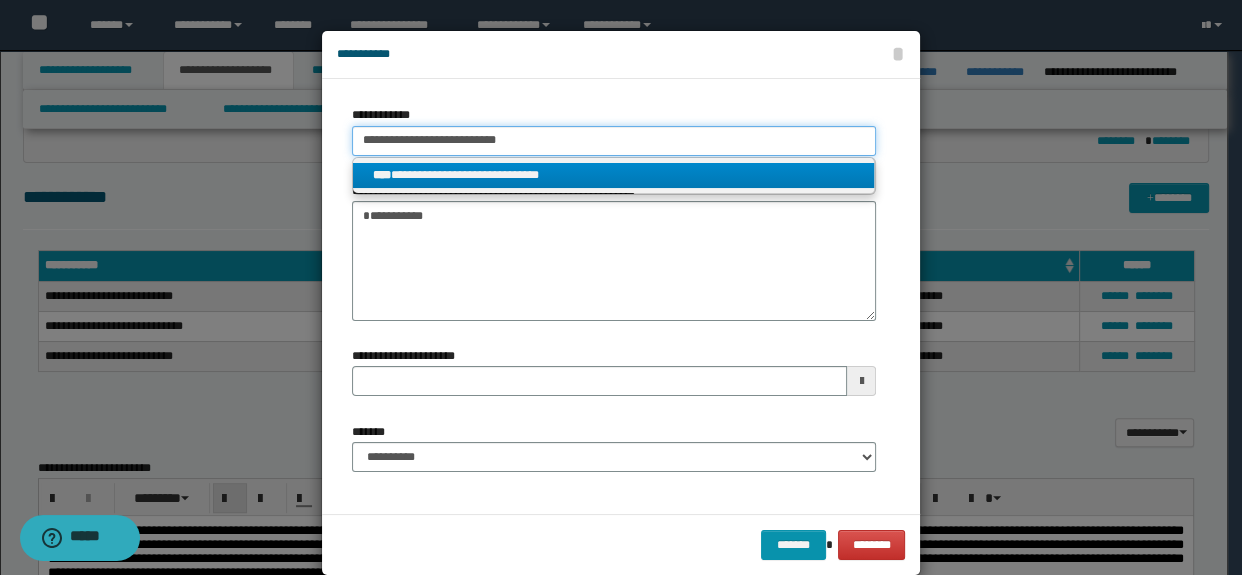 type 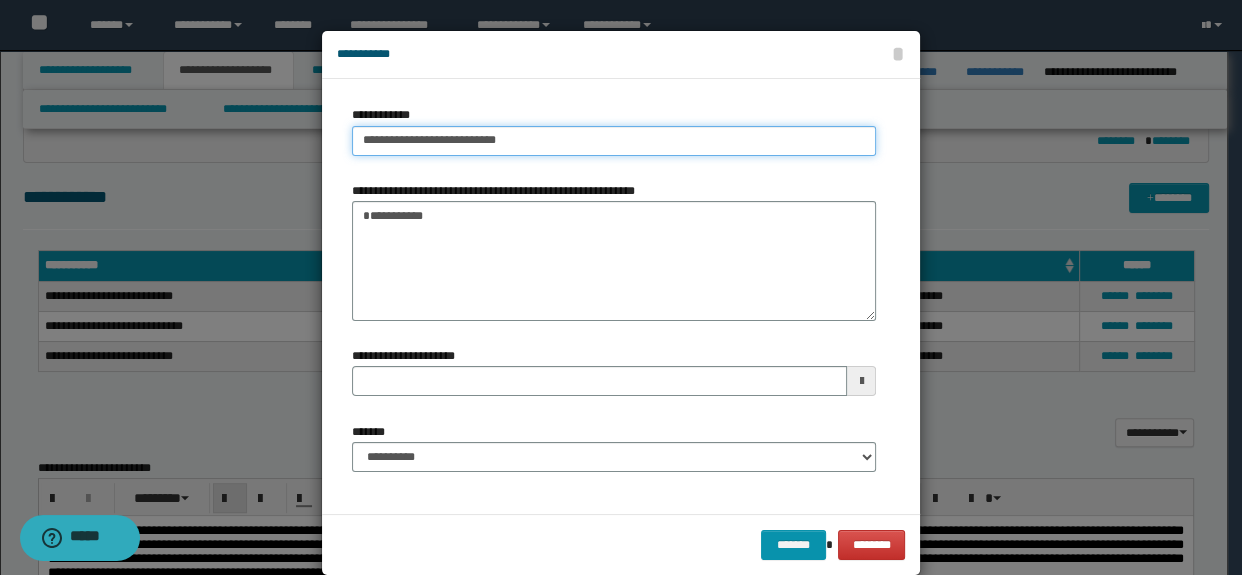 type 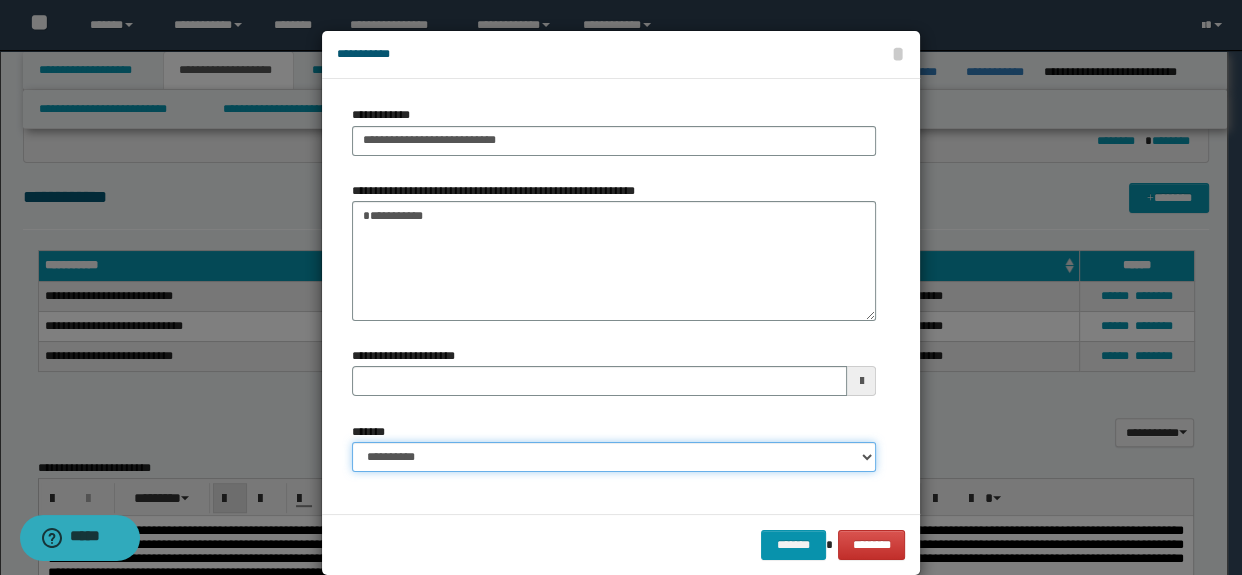 click on "**********" at bounding box center (614, 457) 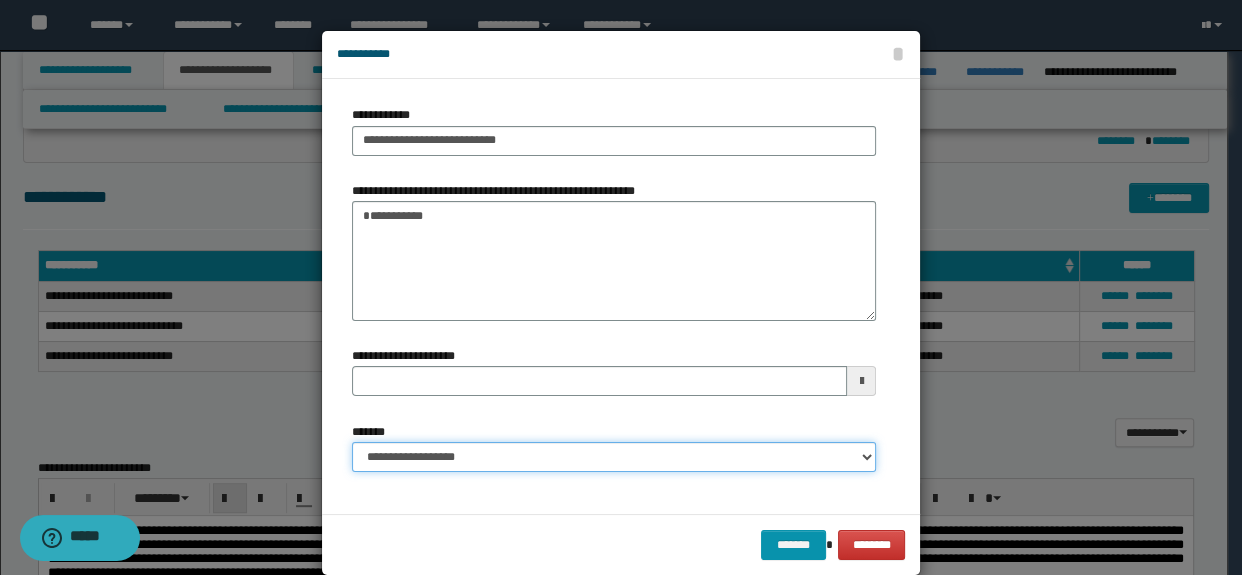 type 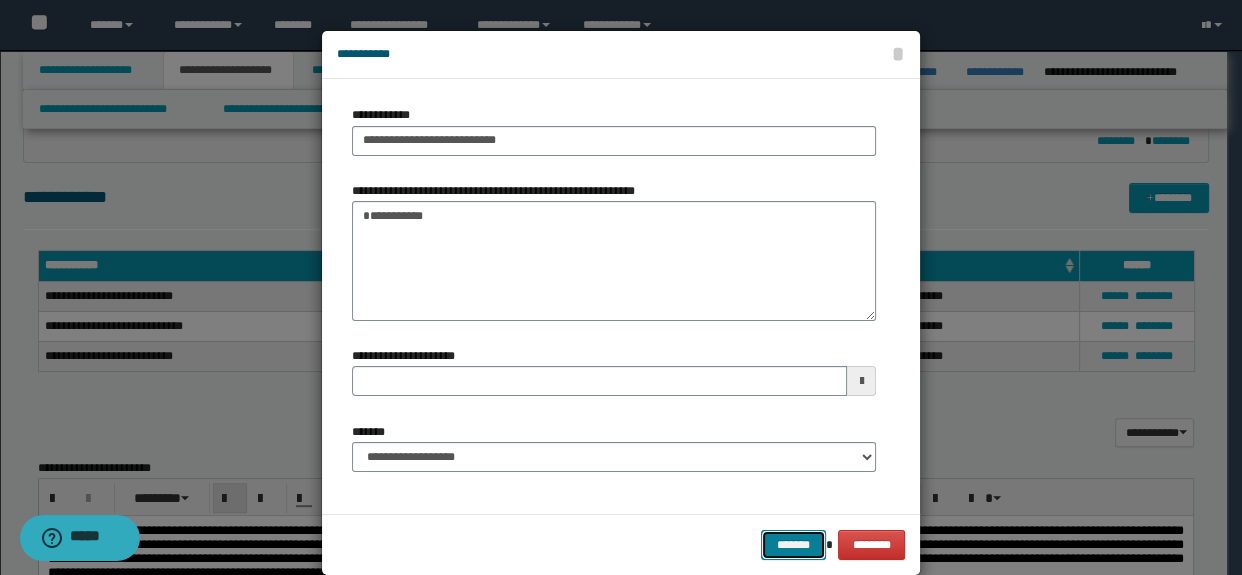 click on "*******" at bounding box center [793, 545] 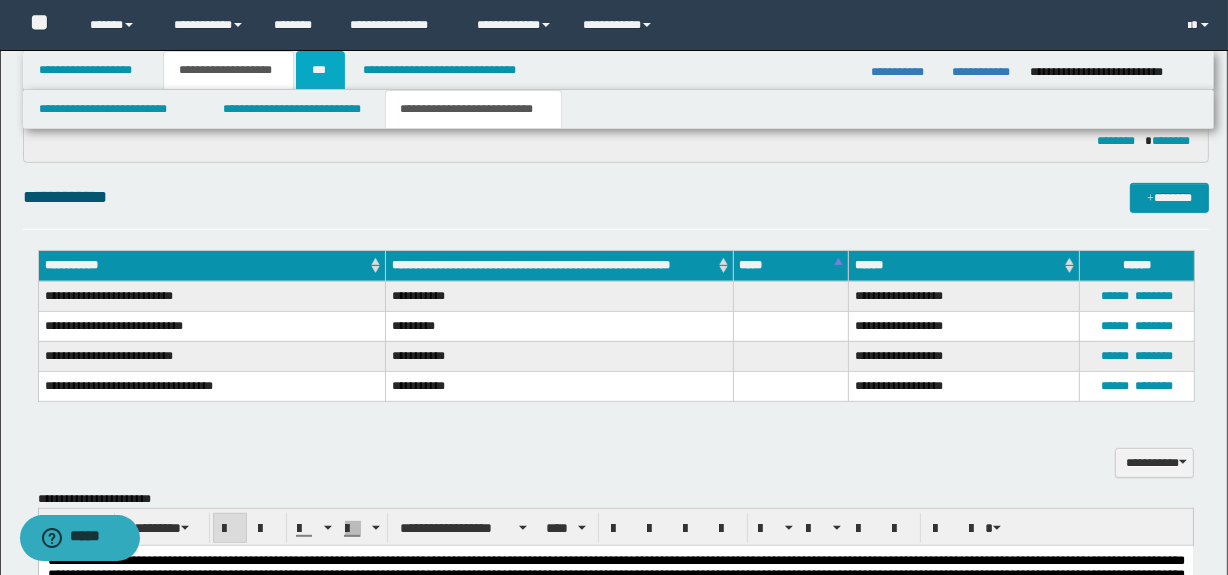 click on "***" at bounding box center (321, 70) 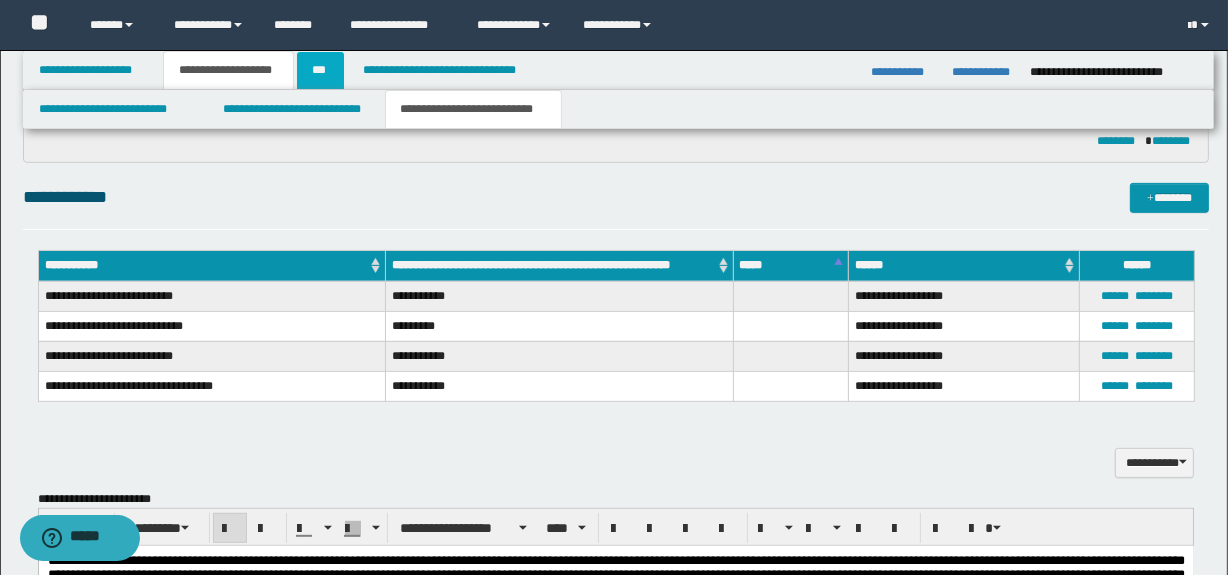 click on "***" at bounding box center [320, 70] 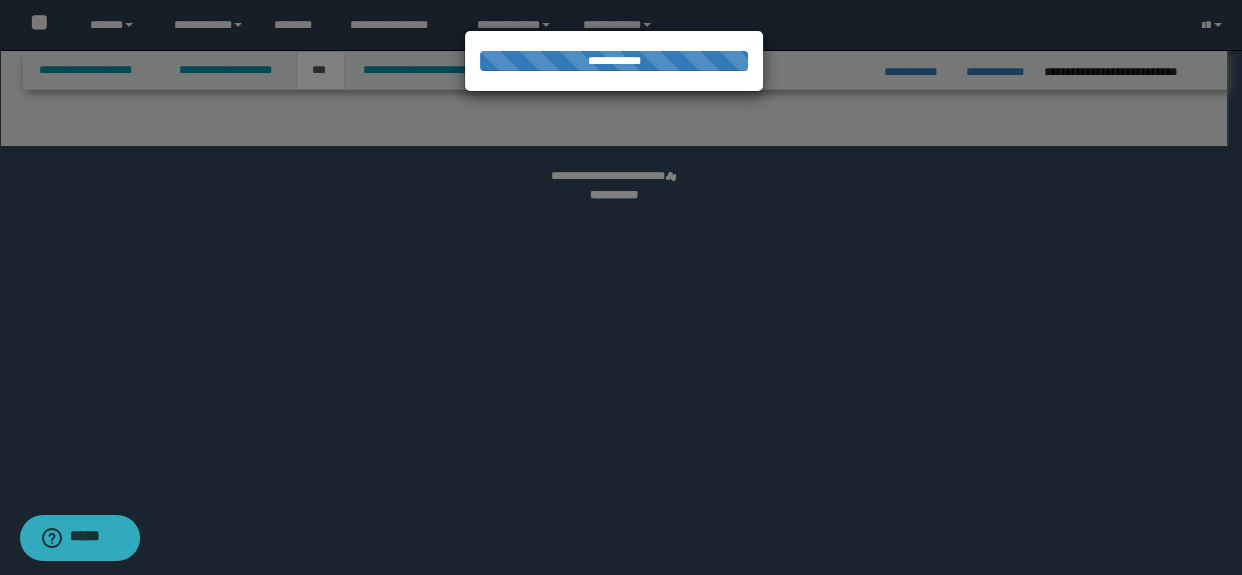 select on "***" 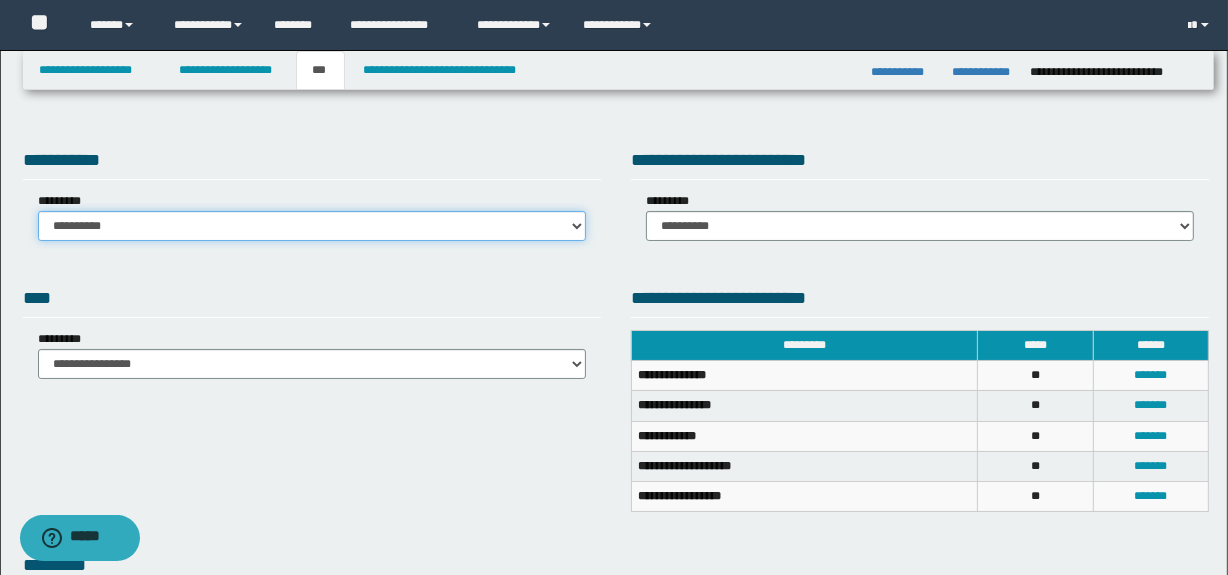 click on "**********" at bounding box center (312, 226) 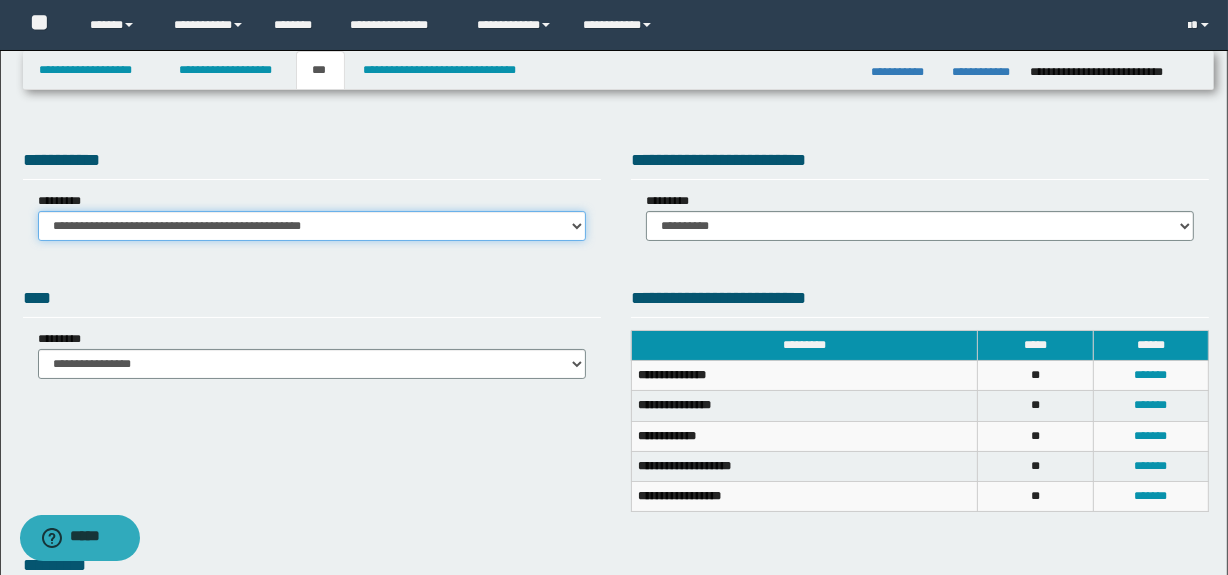 click on "**********" at bounding box center [312, 226] 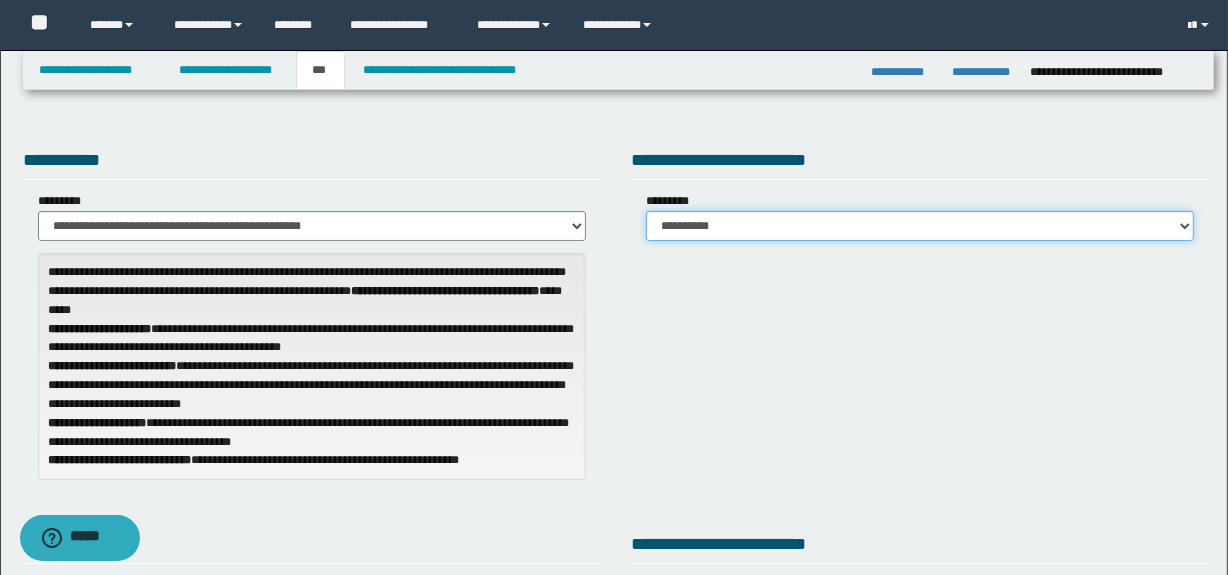 click on "**********" at bounding box center (920, 226) 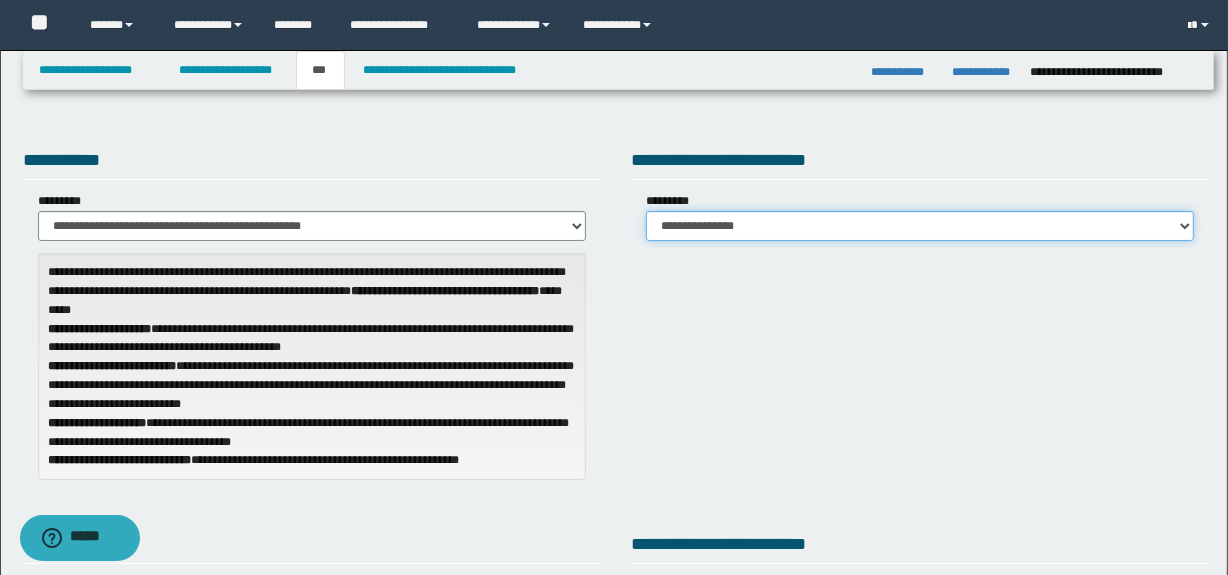 click on "**********" at bounding box center [920, 226] 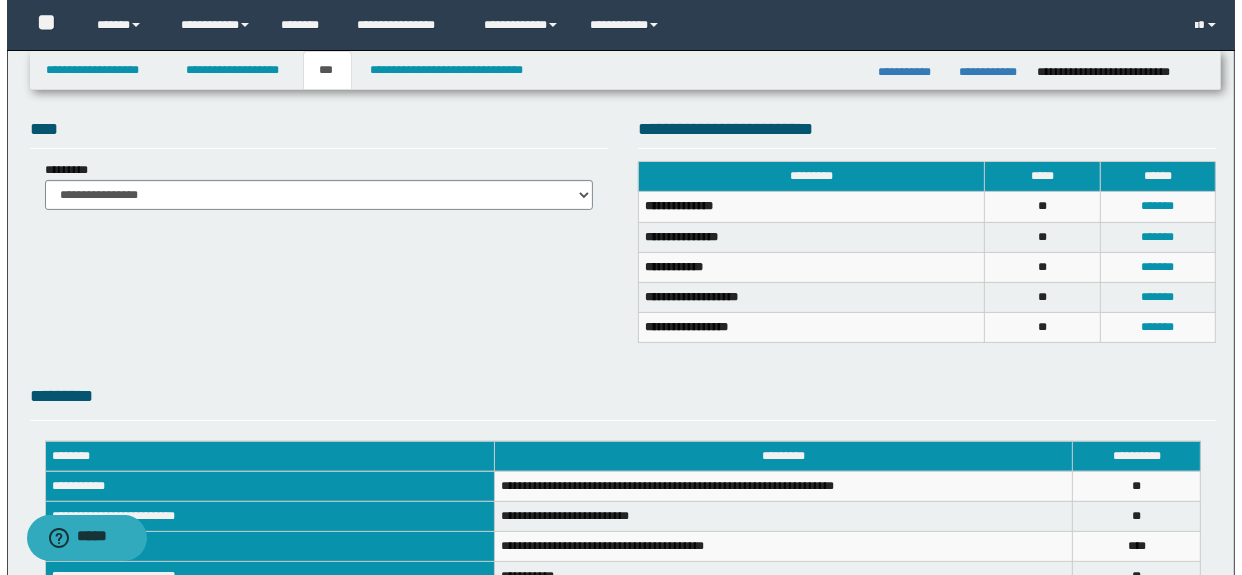 scroll, scrollTop: 419, scrollLeft: 0, axis: vertical 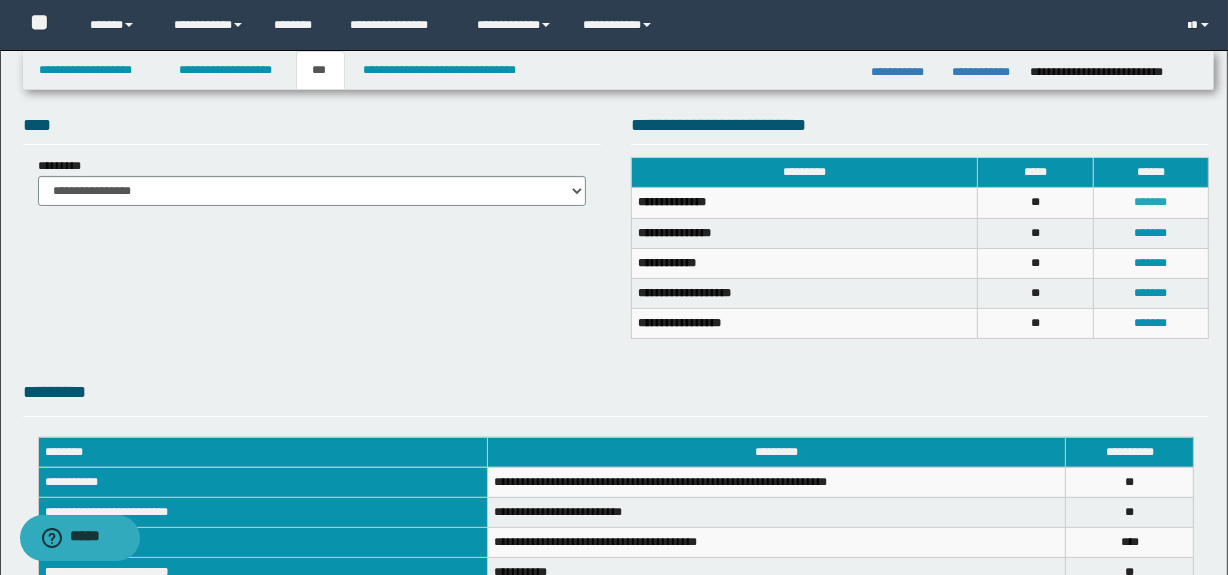 click on "*******" at bounding box center [1151, 202] 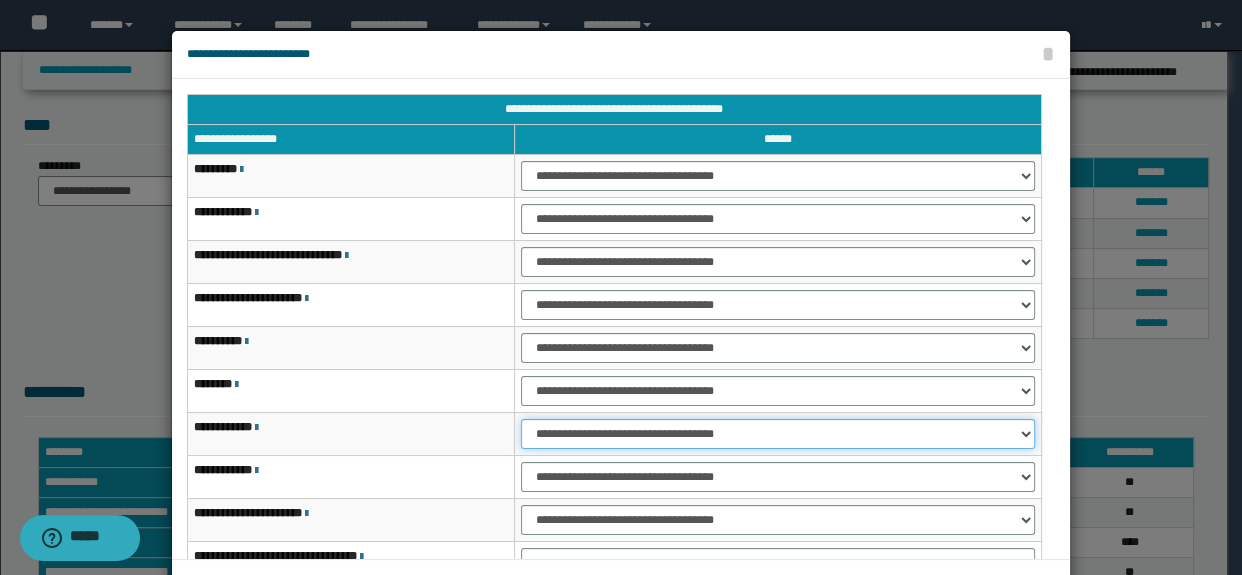 click on "**********" at bounding box center [777, 434] 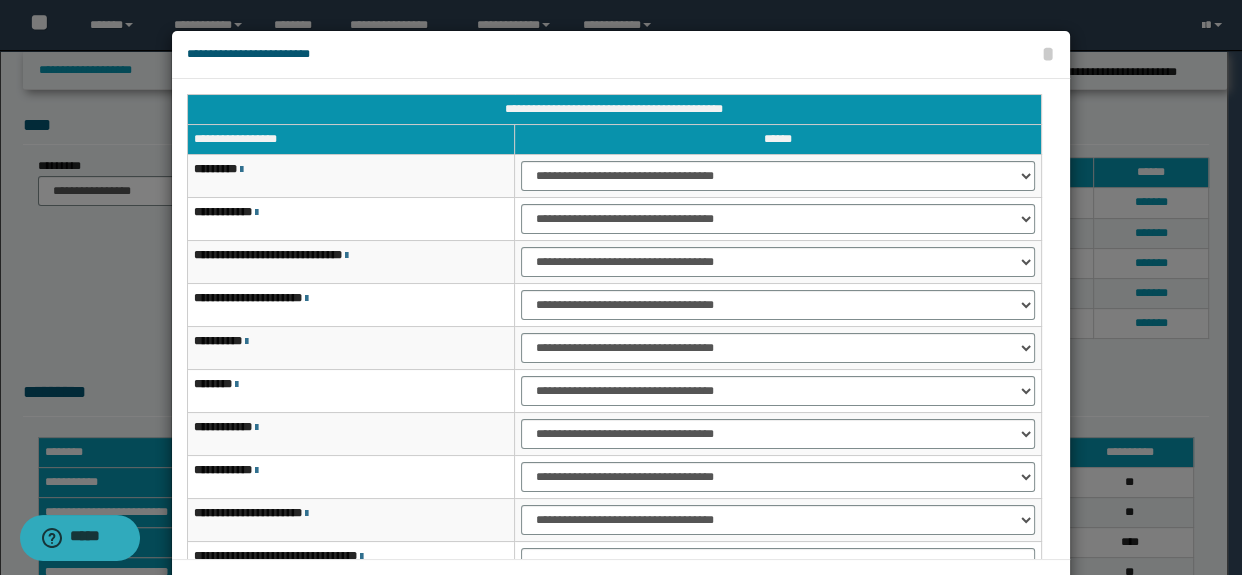 scroll, scrollTop: 120, scrollLeft: 0, axis: vertical 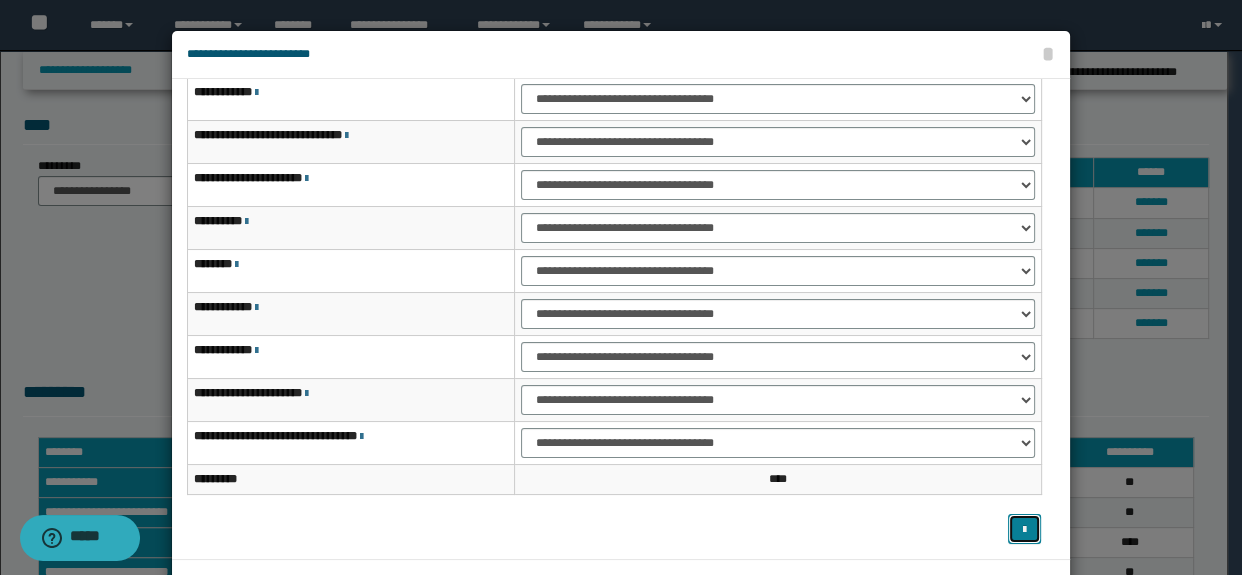 click at bounding box center [1025, 529] 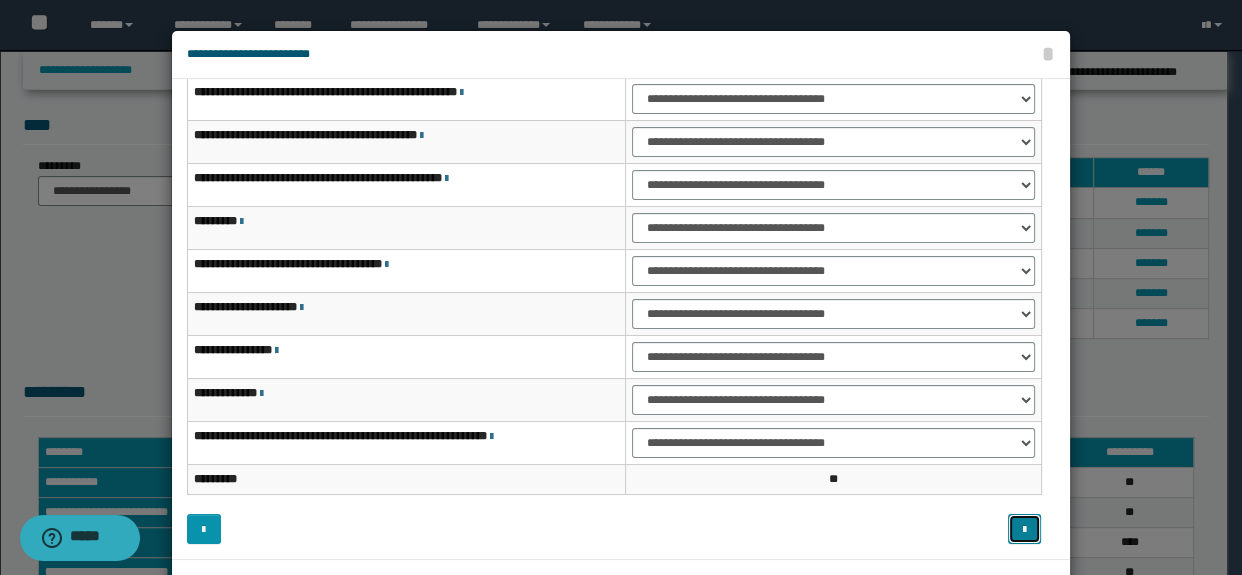 type 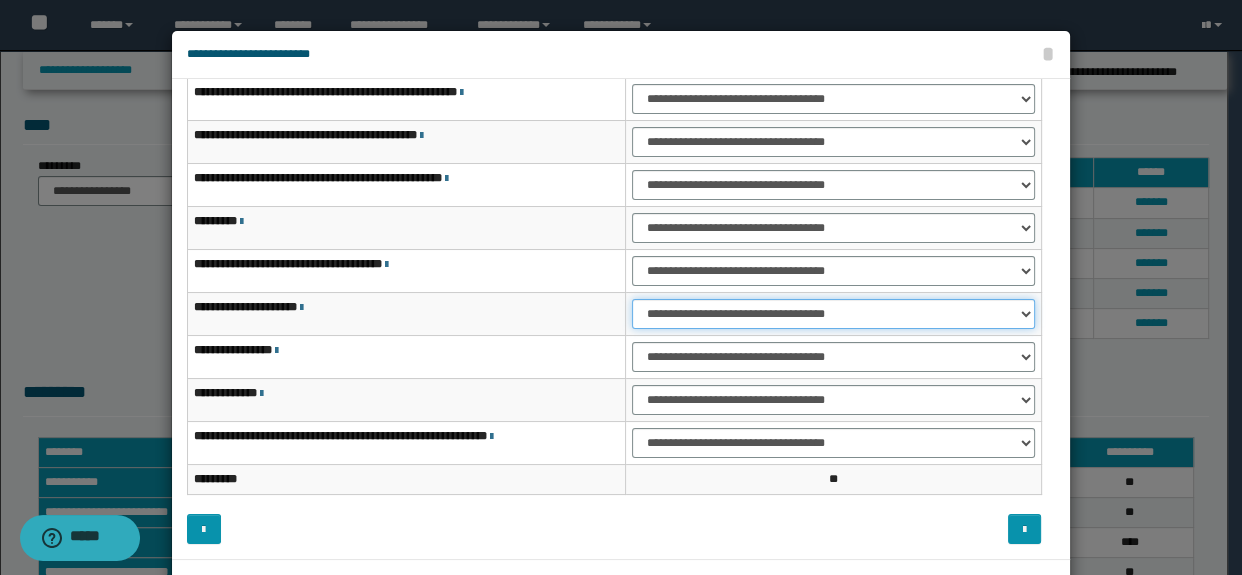 click on "**********" at bounding box center [833, 314] 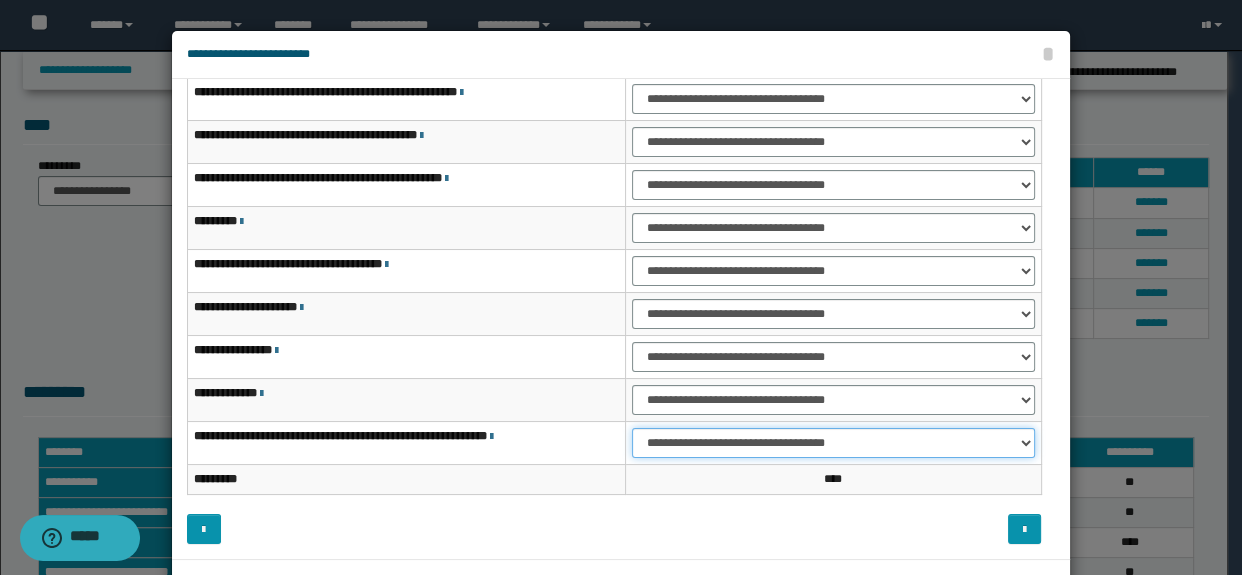 click on "**********" at bounding box center [833, 443] 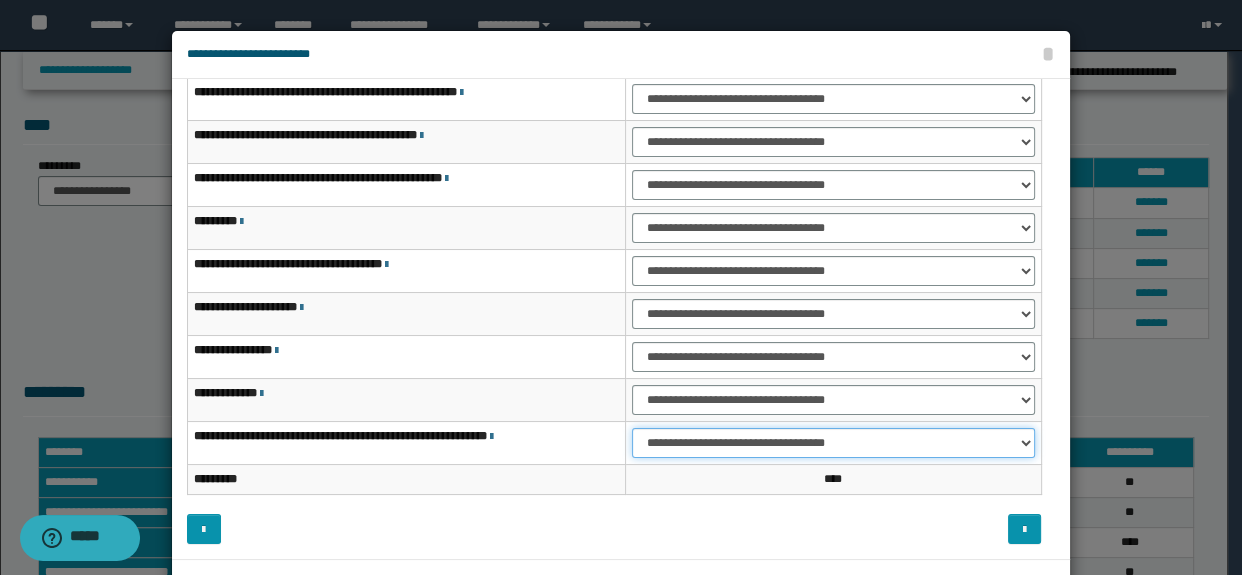 drag, startPoint x: 656, startPoint y: 442, endPoint x: 654, endPoint y: 490, distance: 48.04165 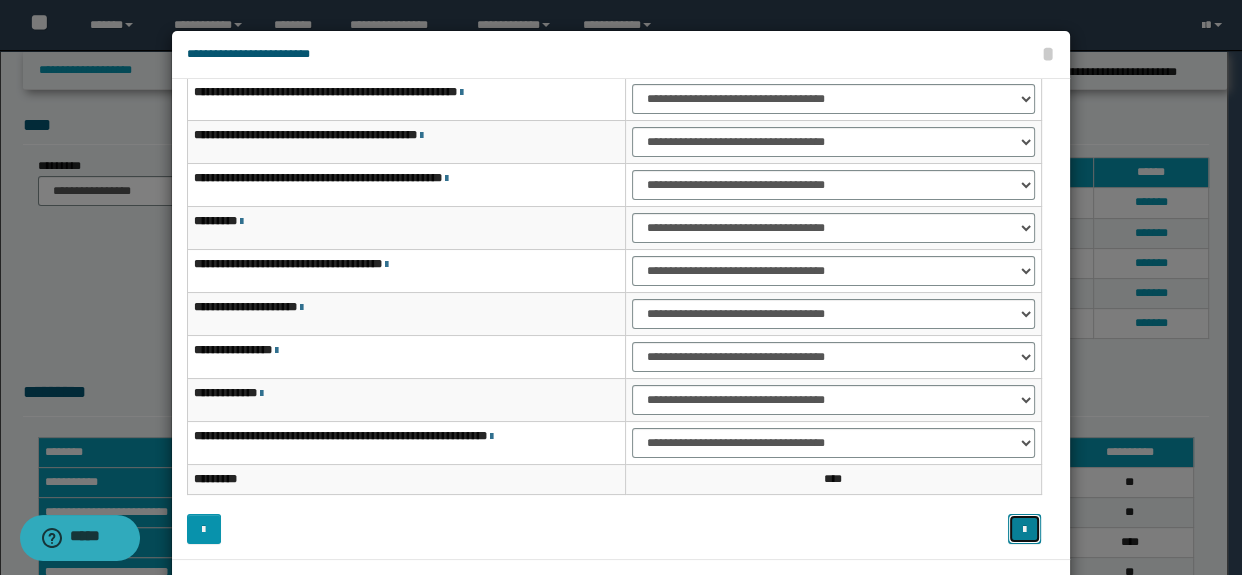 click at bounding box center (1025, 529) 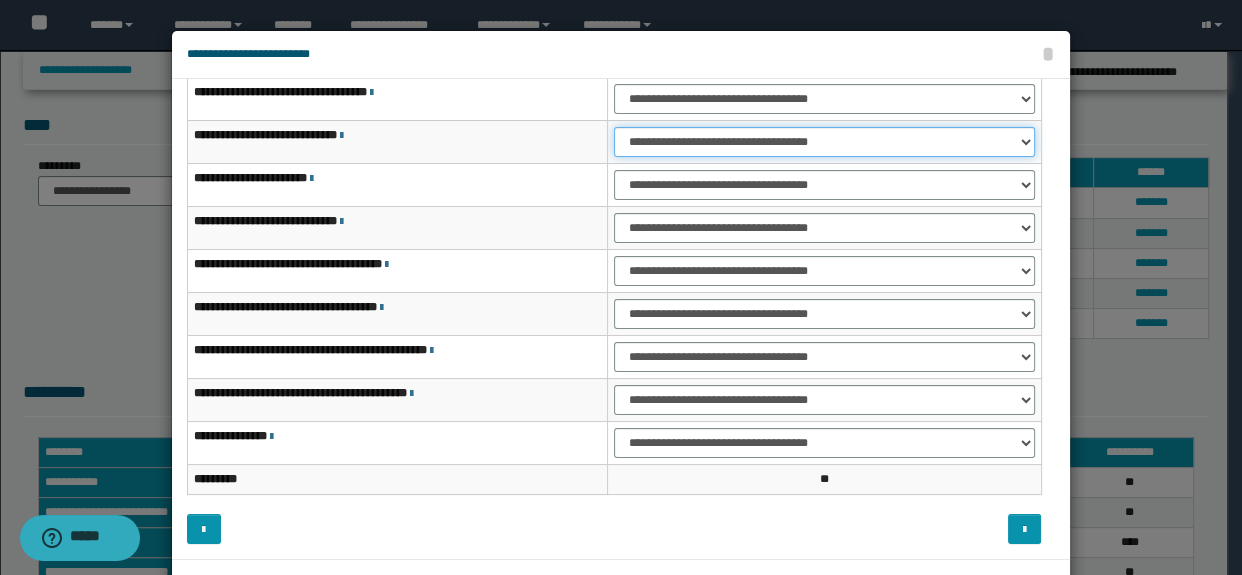 click on "**********" at bounding box center [824, 142] 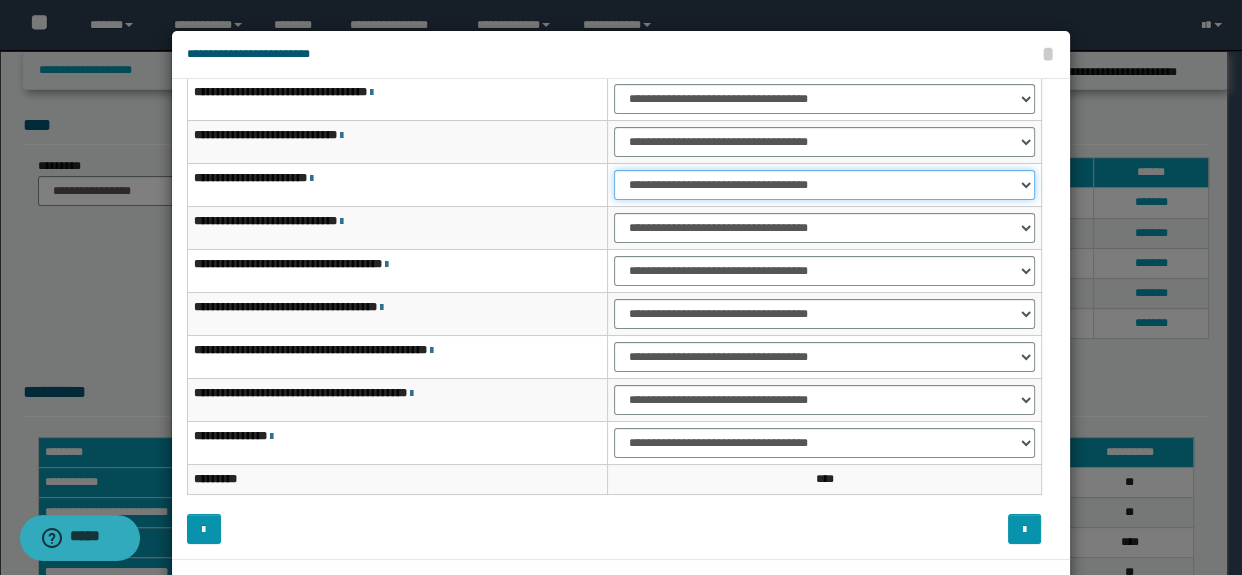 click on "**********" at bounding box center (824, 185) 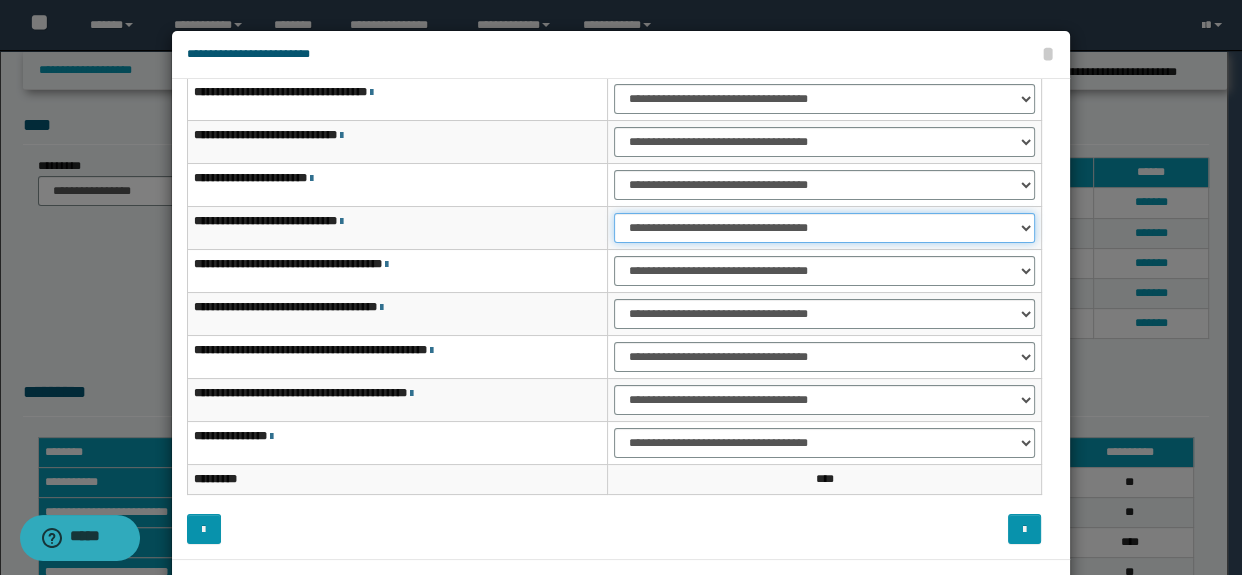 click on "**********" at bounding box center (824, 228) 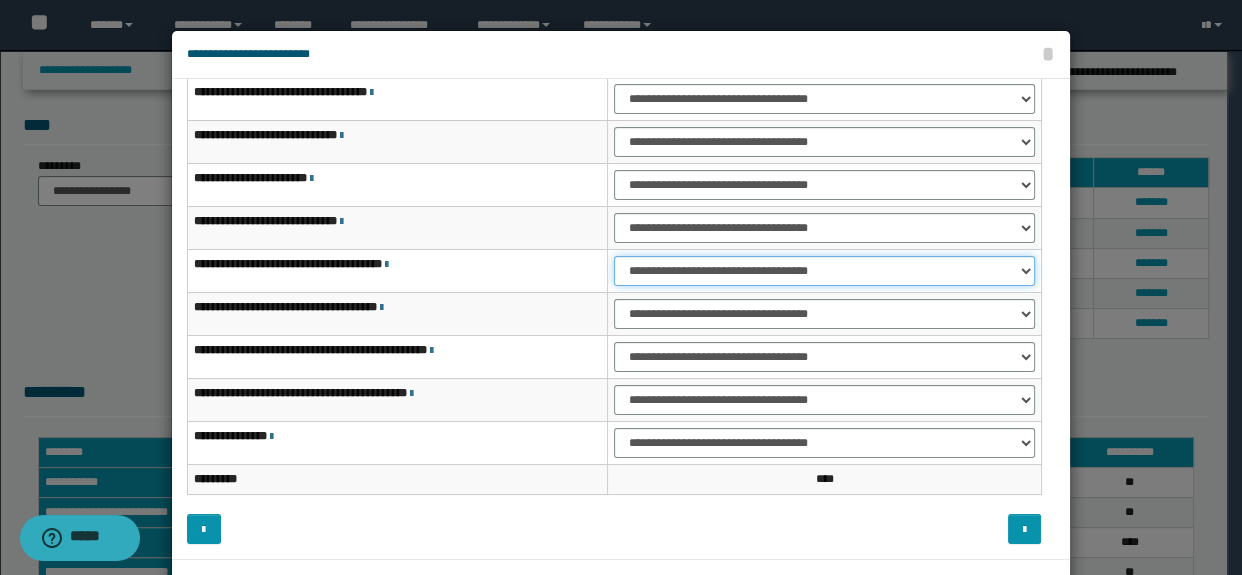 click on "**********" at bounding box center [824, 271] 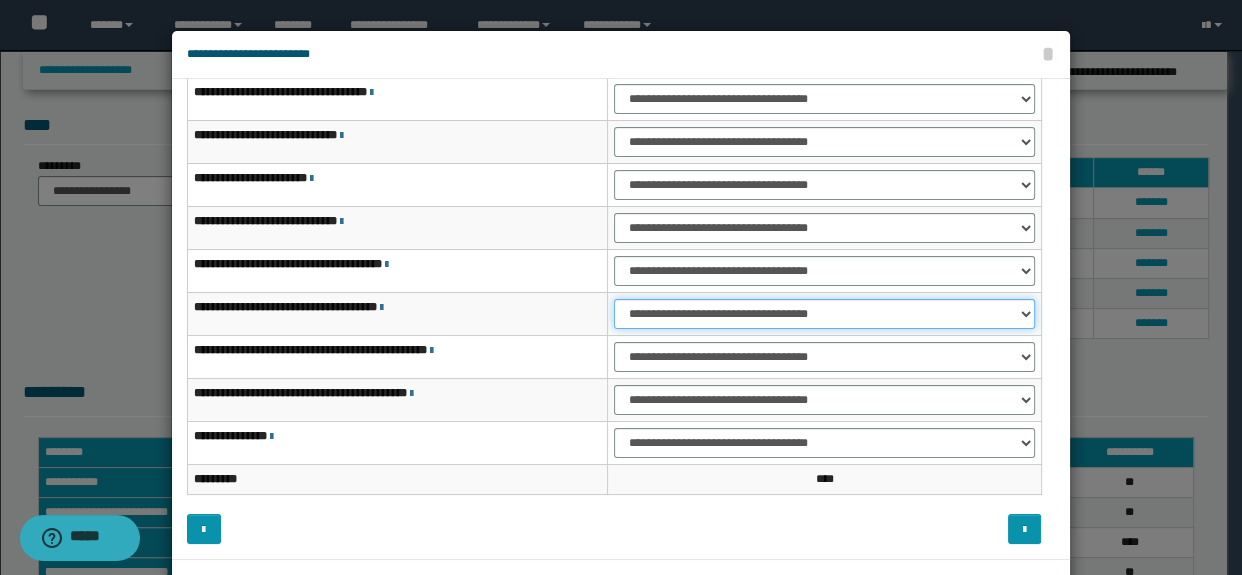 click on "**********" at bounding box center [824, 314] 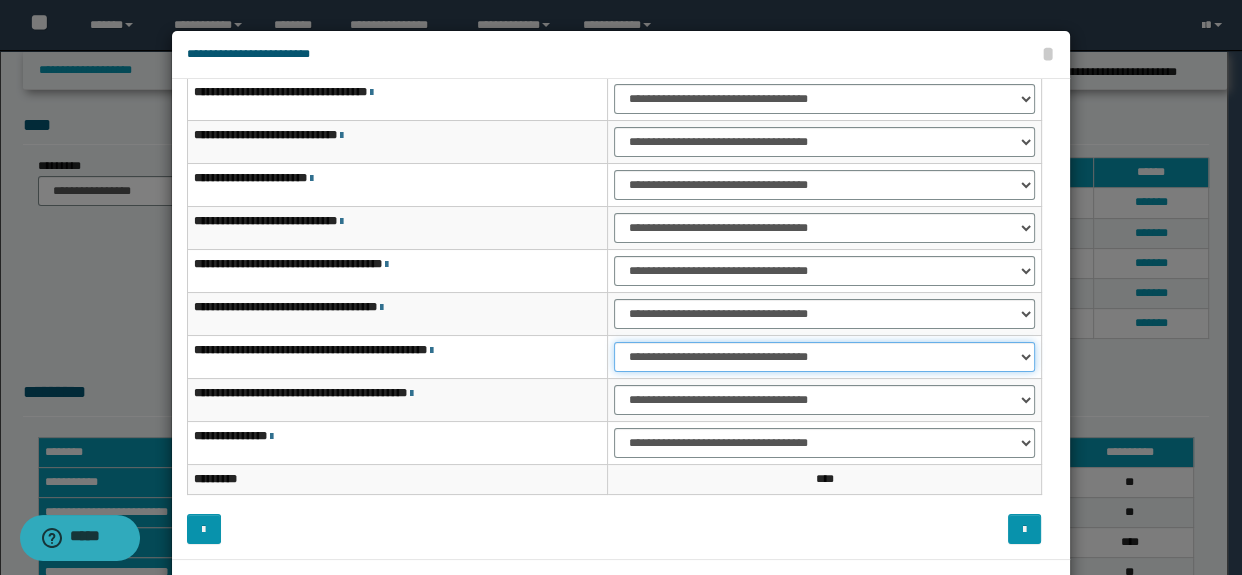click on "**********" at bounding box center (824, 357) 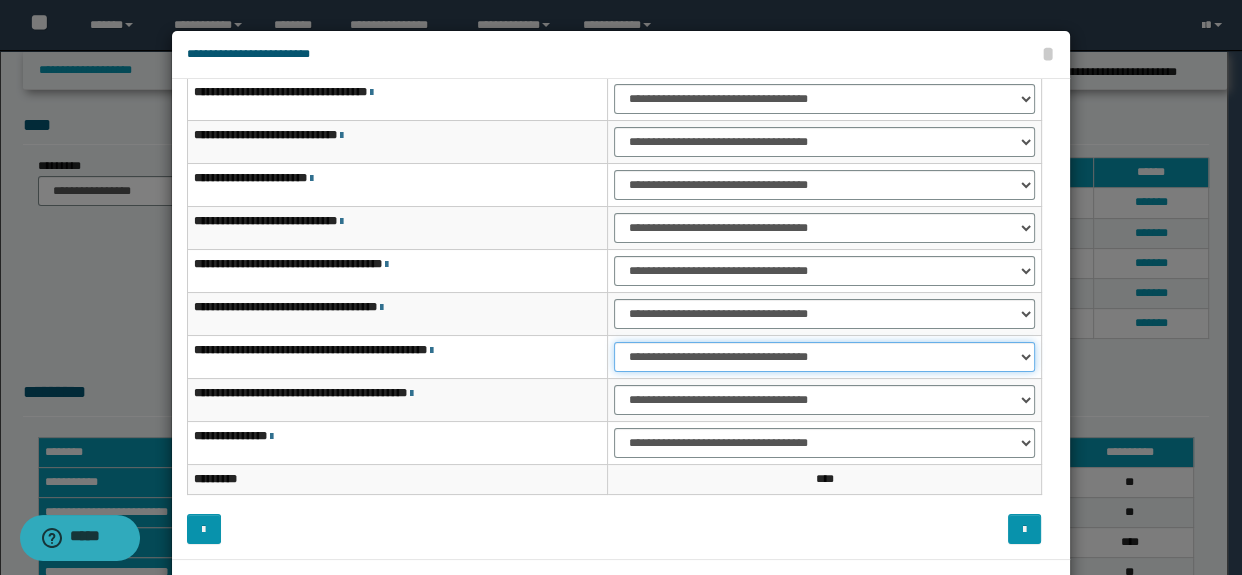 select on "***" 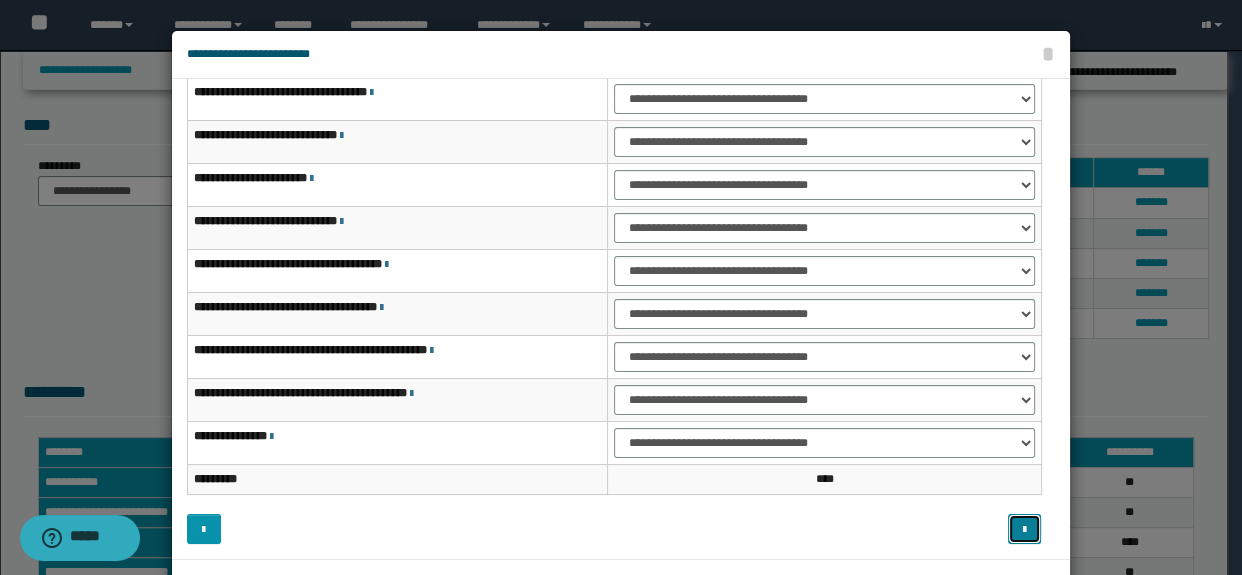 click at bounding box center [1024, 530] 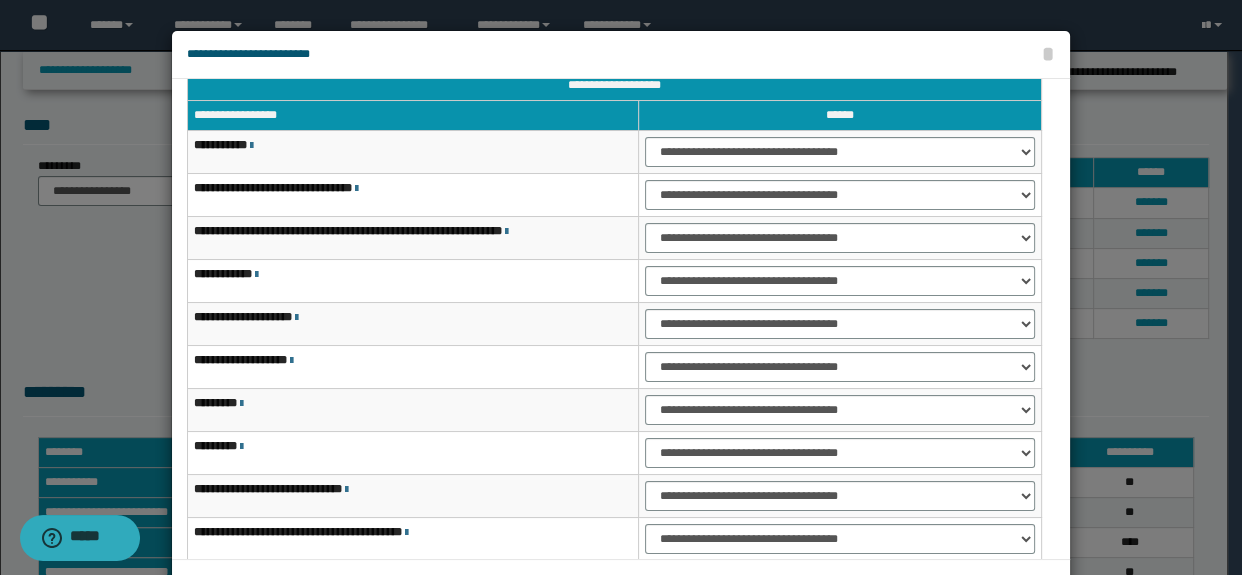 scroll, scrollTop: 0, scrollLeft: 0, axis: both 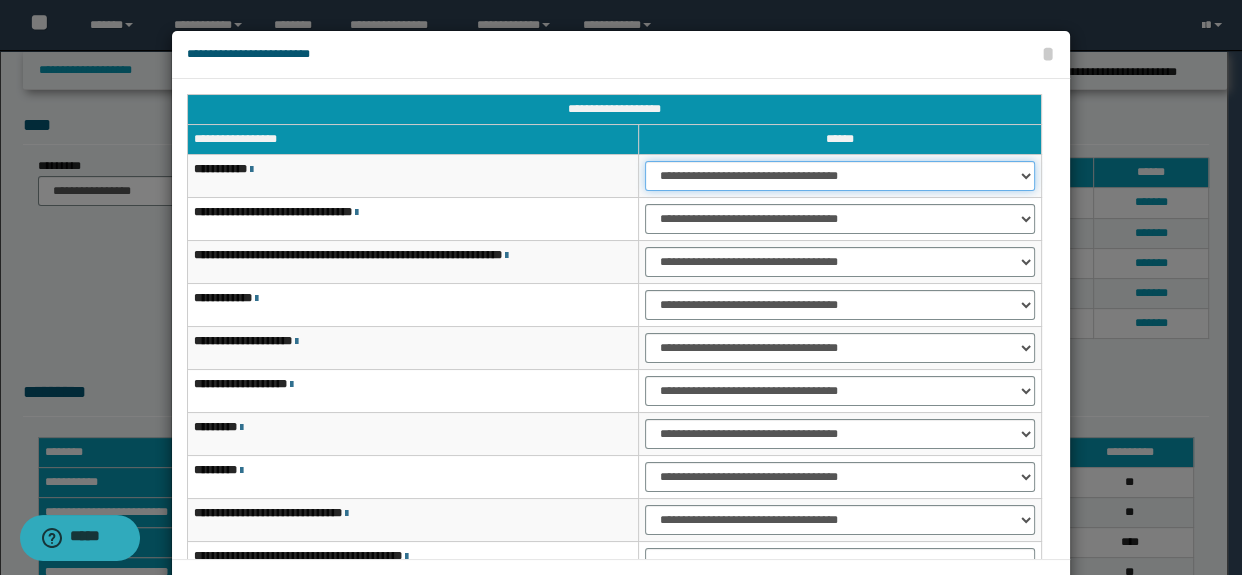 click on "**********" at bounding box center (839, 176) 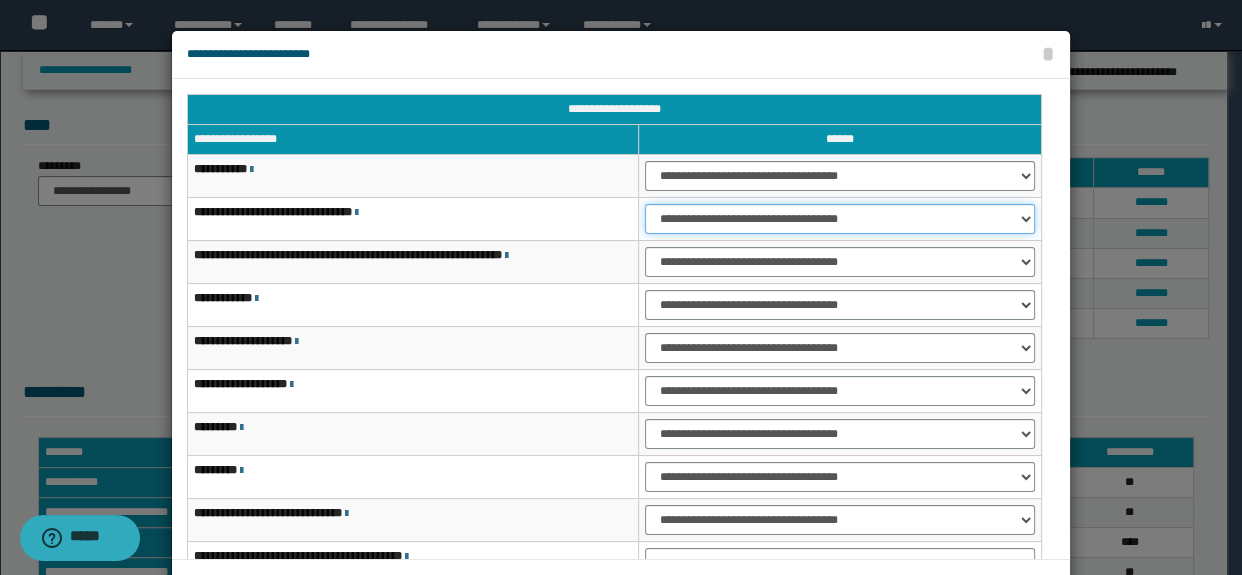 drag, startPoint x: 695, startPoint y: 214, endPoint x: 690, endPoint y: 230, distance: 16.763054 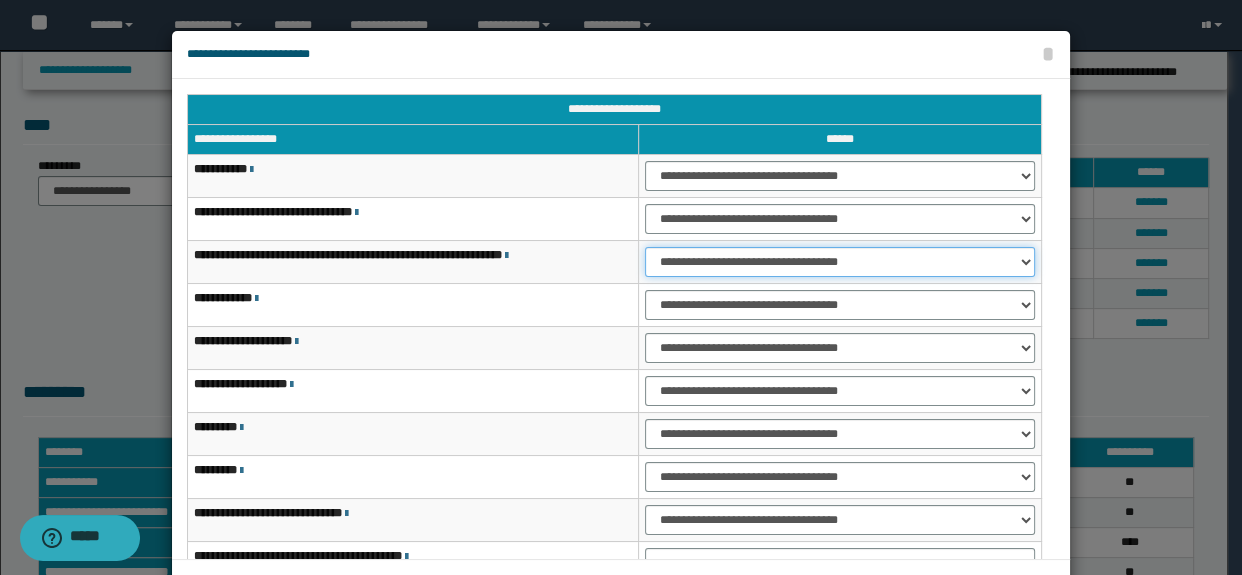 click on "**********" at bounding box center (839, 262) 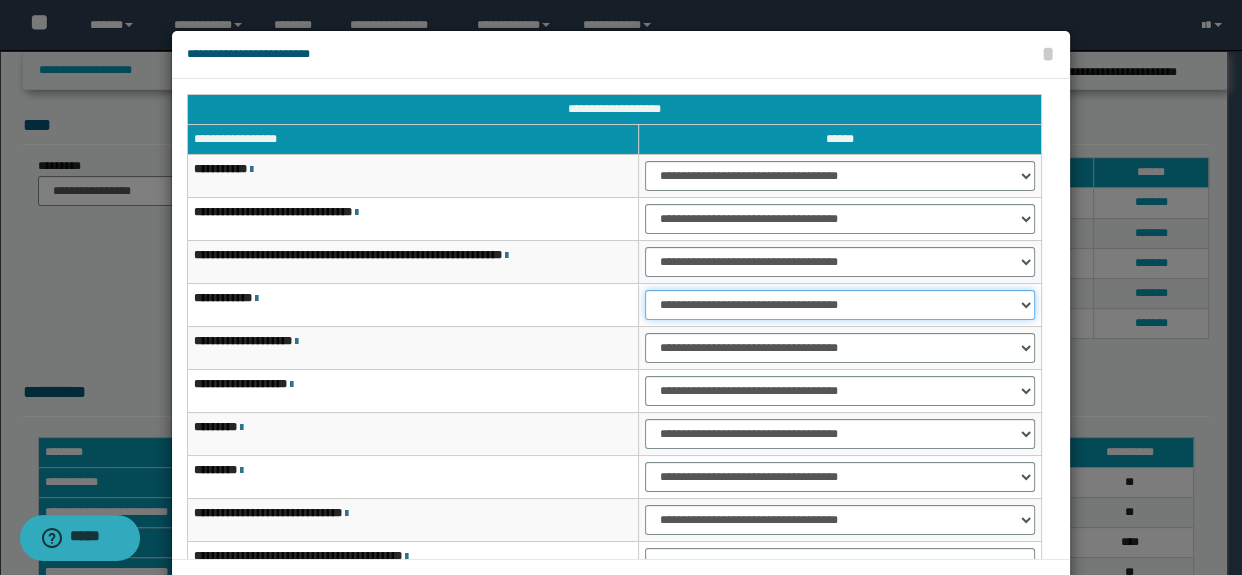 drag, startPoint x: 658, startPoint y: 300, endPoint x: 660, endPoint y: 318, distance: 18.110771 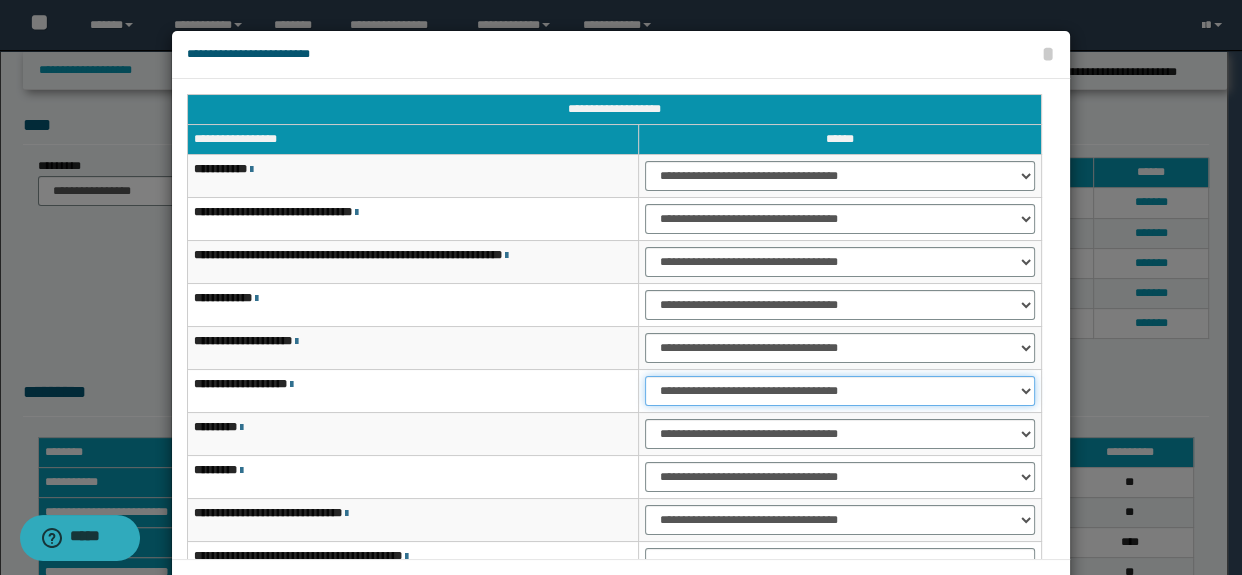 click on "**********" at bounding box center [839, 391] 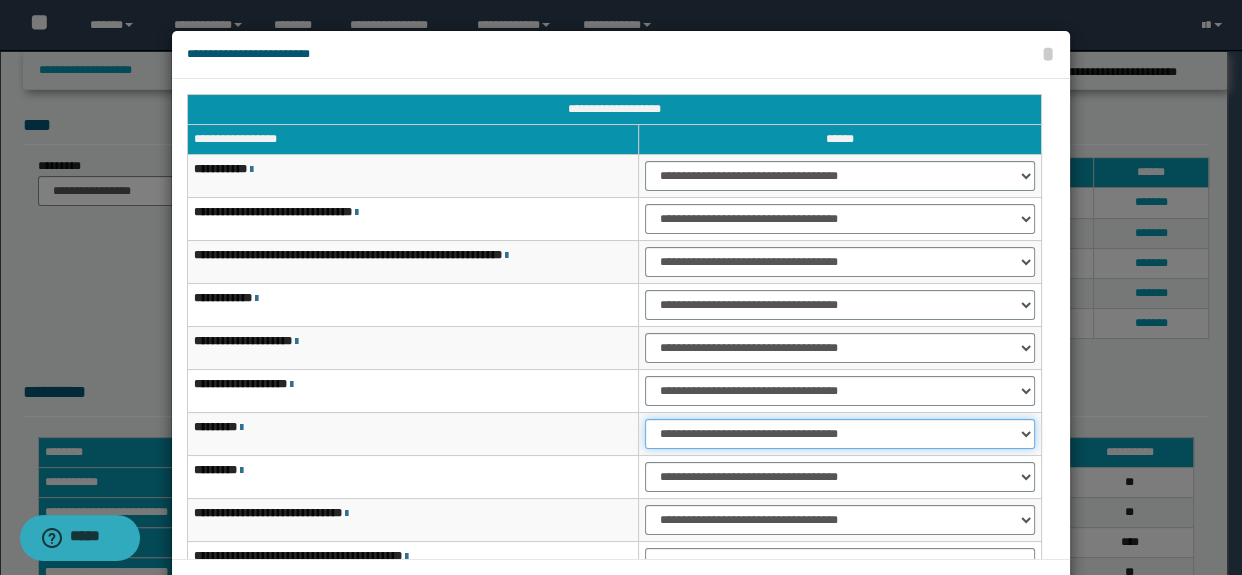 click on "**********" at bounding box center [839, 434] 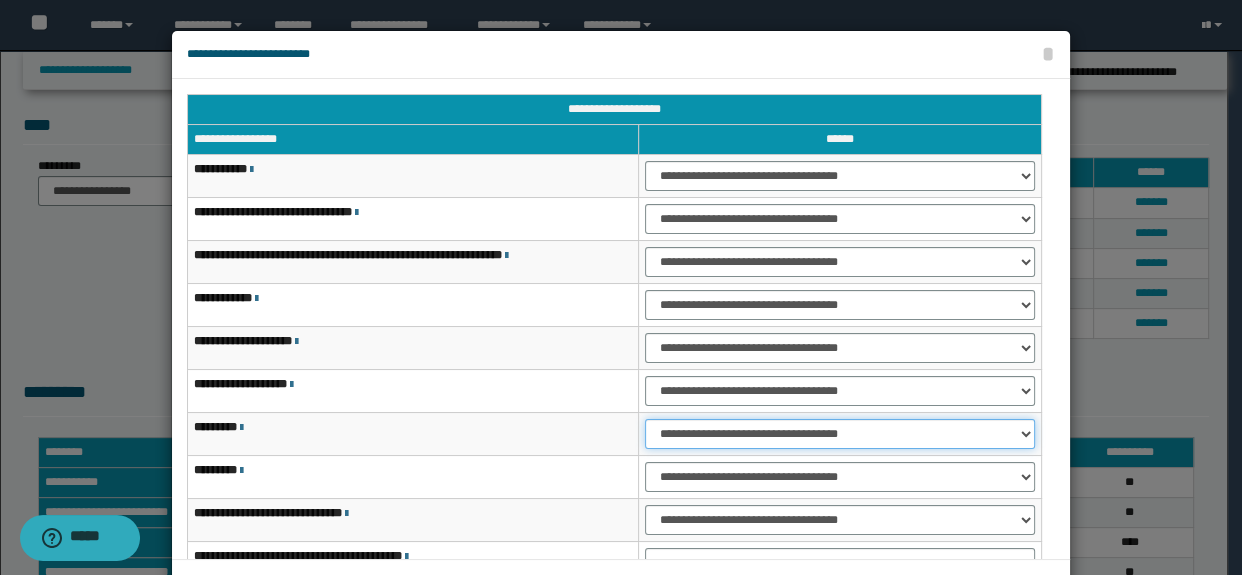 select on "***" 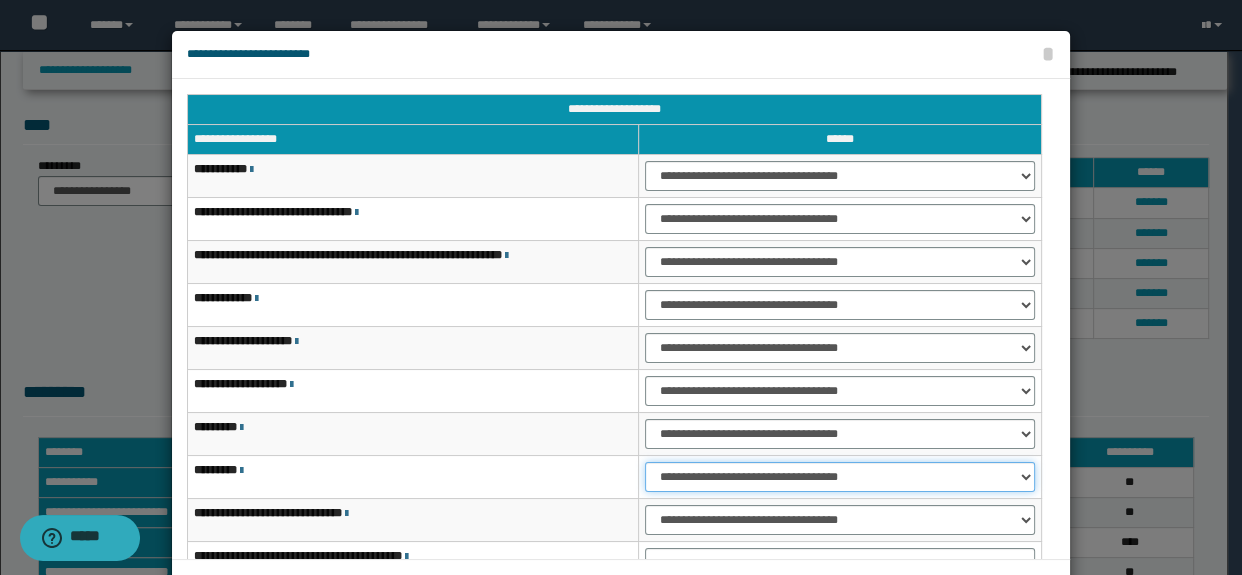 click on "**********" at bounding box center [839, 477] 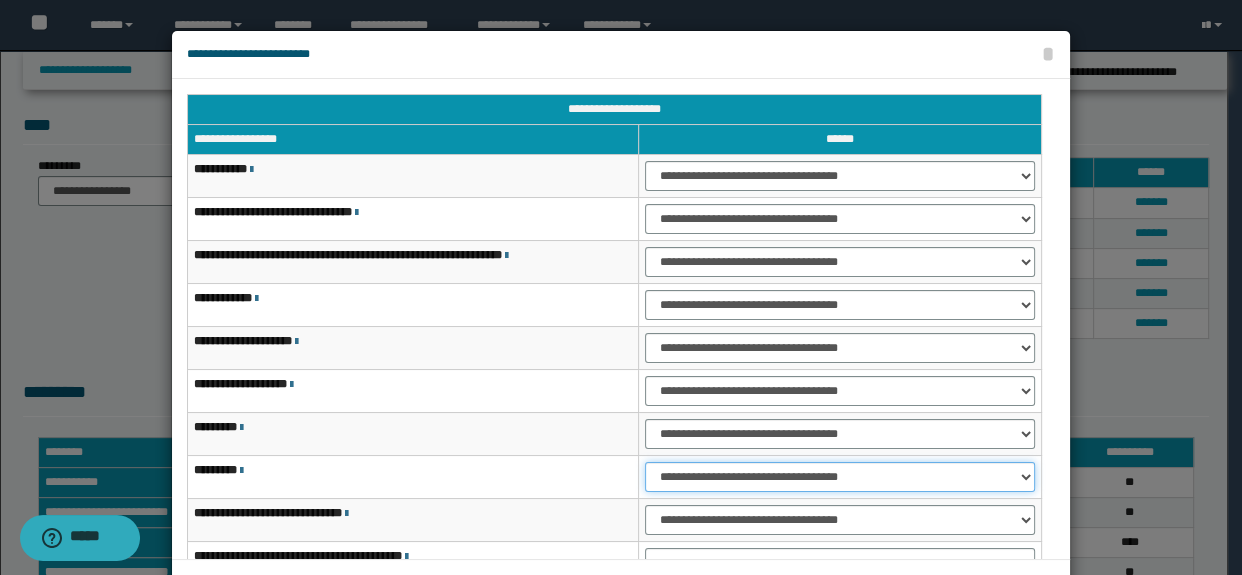 select on "***" 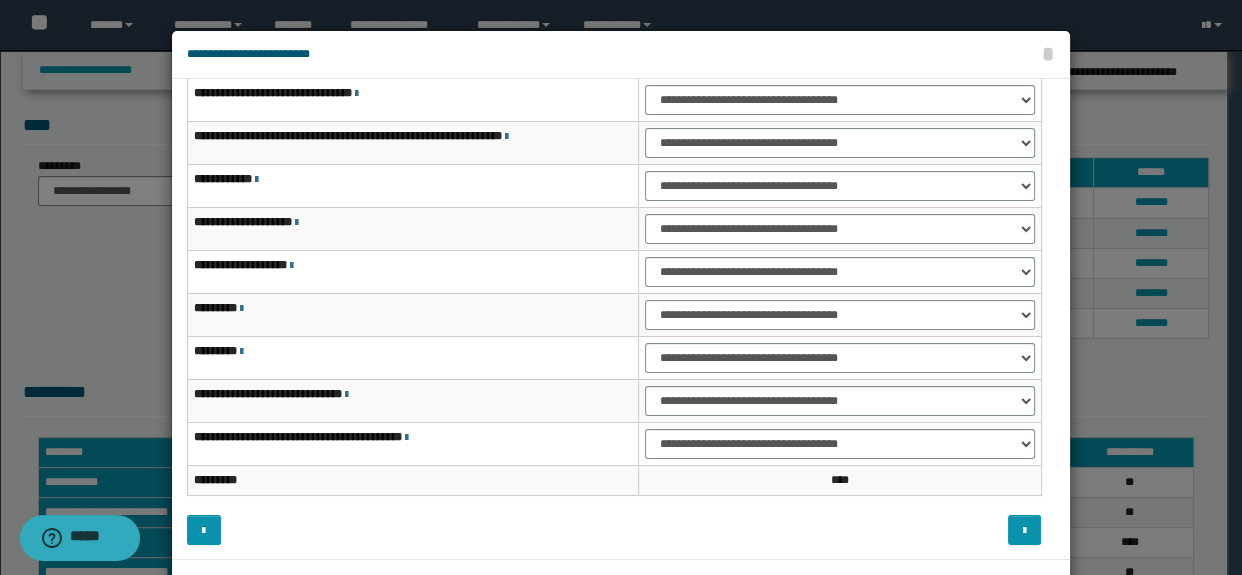 scroll, scrollTop: 120, scrollLeft: 0, axis: vertical 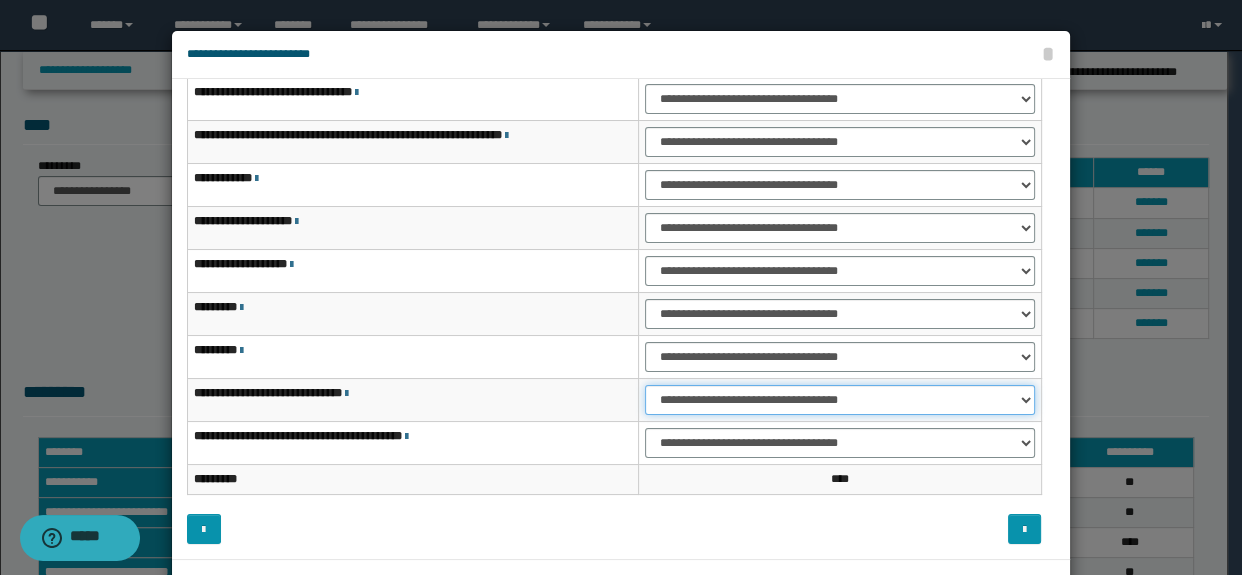click on "**********" at bounding box center [839, 400] 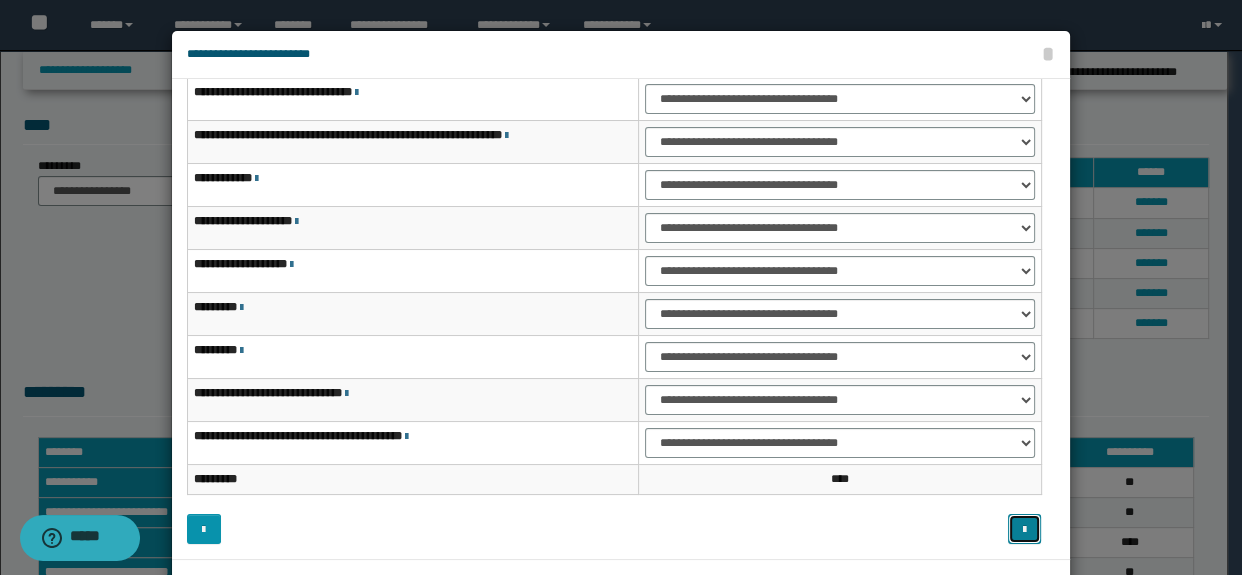 click at bounding box center [1025, 529] 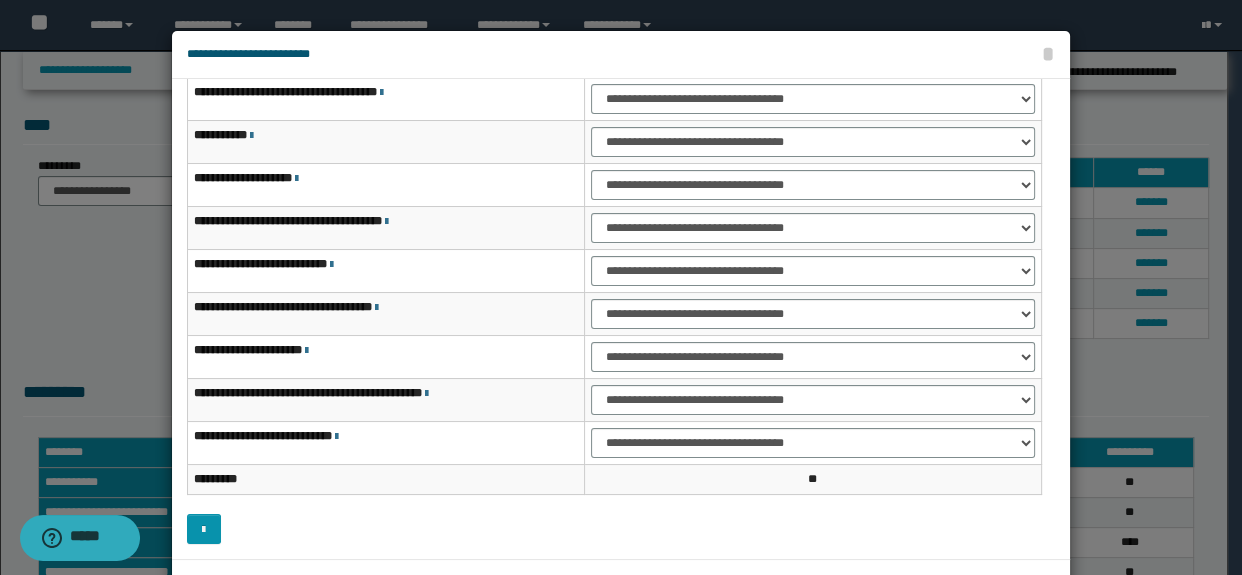 scroll, scrollTop: 30, scrollLeft: 0, axis: vertical 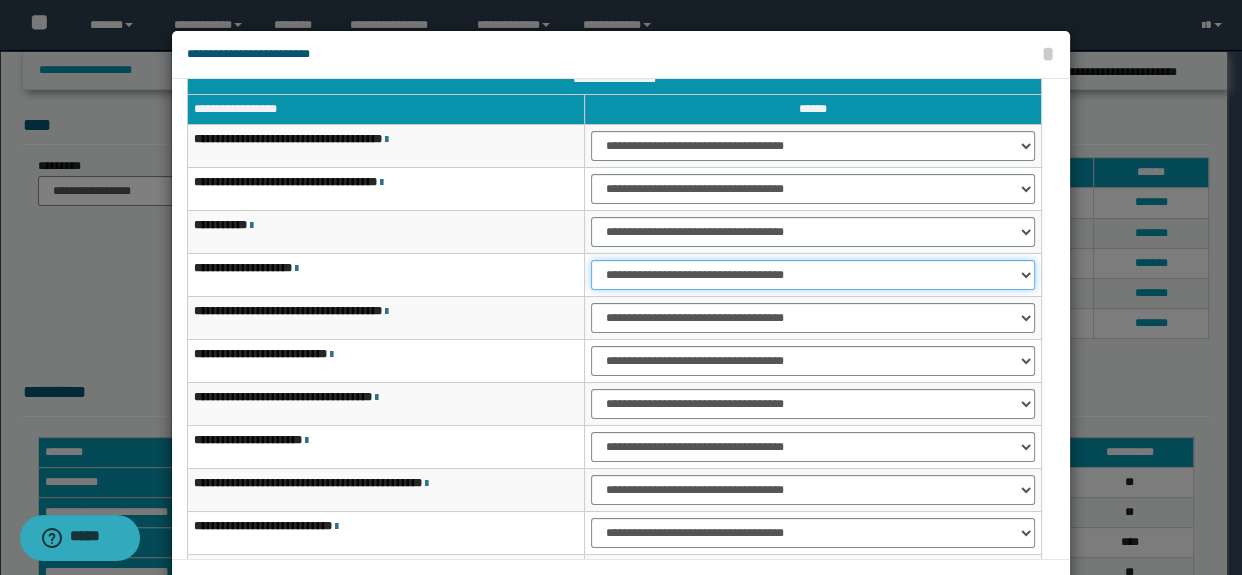 drag, startPoint x: 608, startPoint y: 266, endPoint x: 612, endPoint y: 276, distance: 10.770329 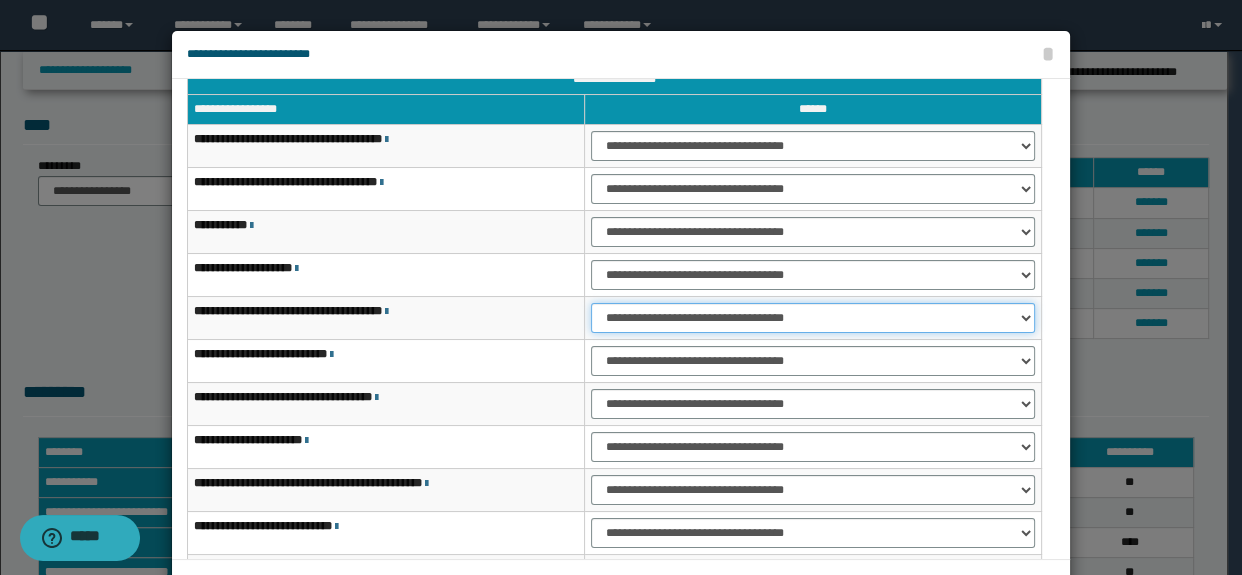 click on "**********" at bounding box center (813, 318) 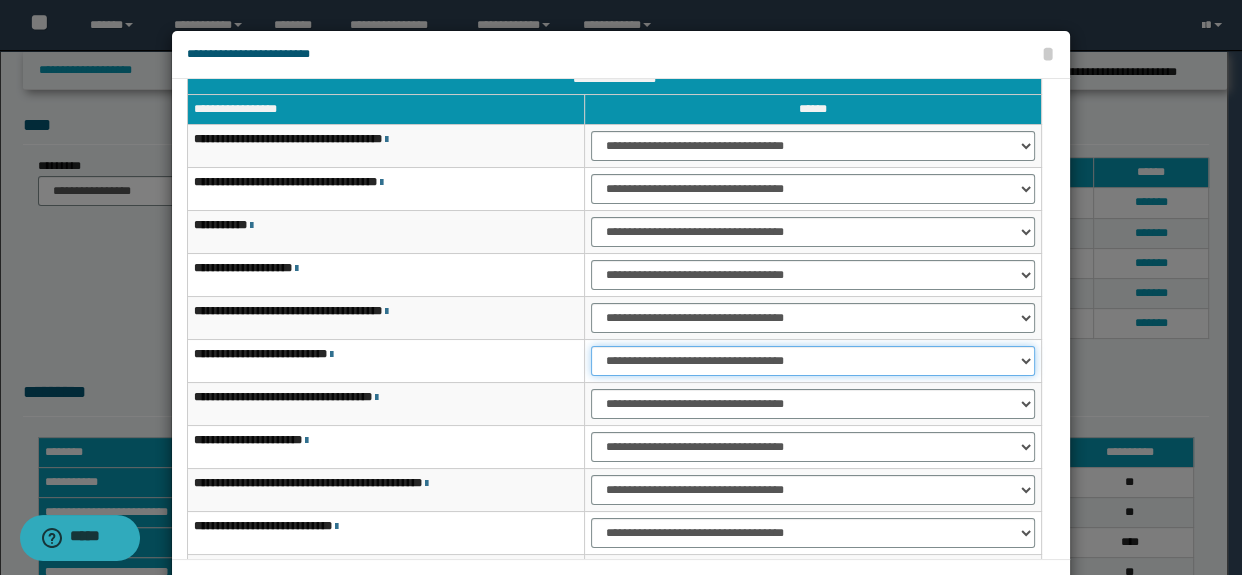 drag, startPoint x: 594, startPoint y: 362, endPoint x: 601, endPoint y: 371, distance: 11.401754 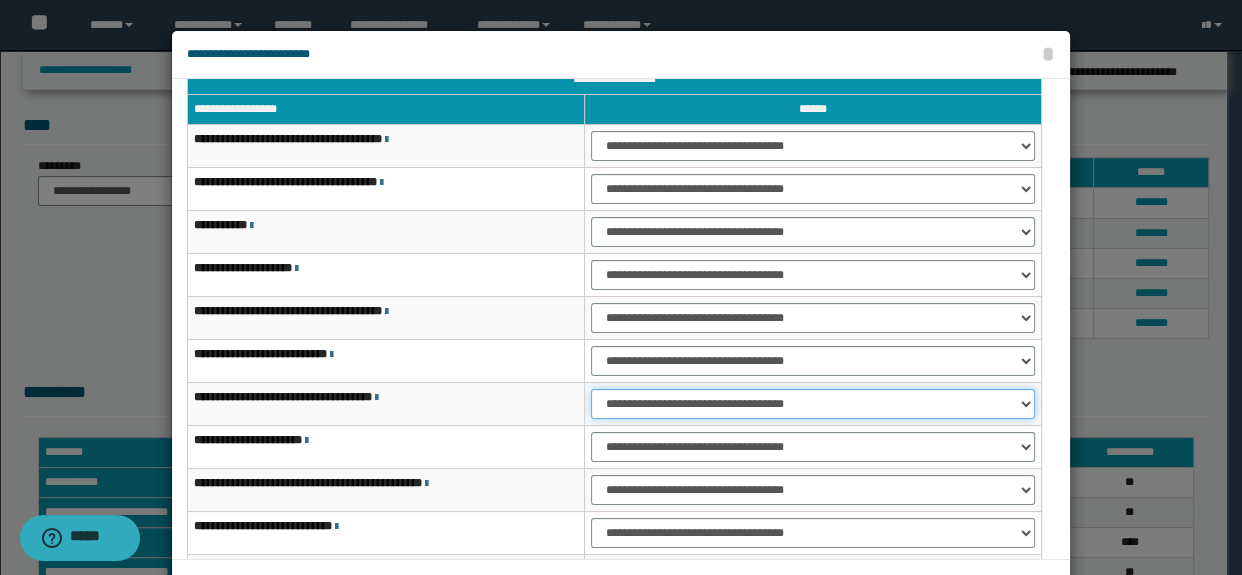 click on "**********" at bounding box center [813, 404] 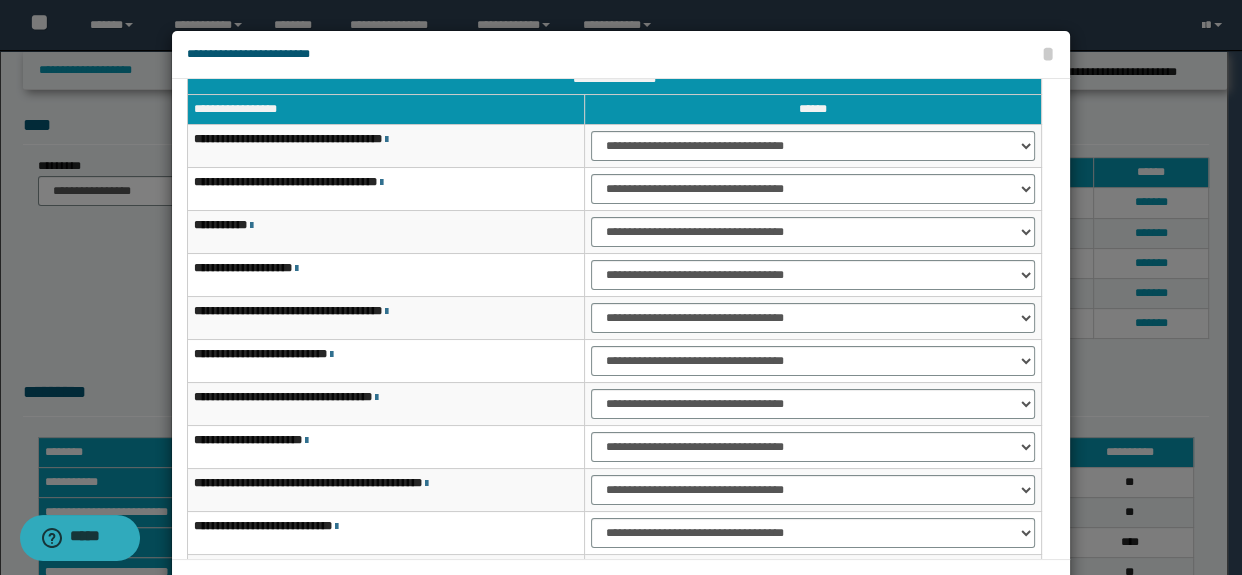 scroll, scrollTop: 120, scrollLeft: 0, axis: vertical 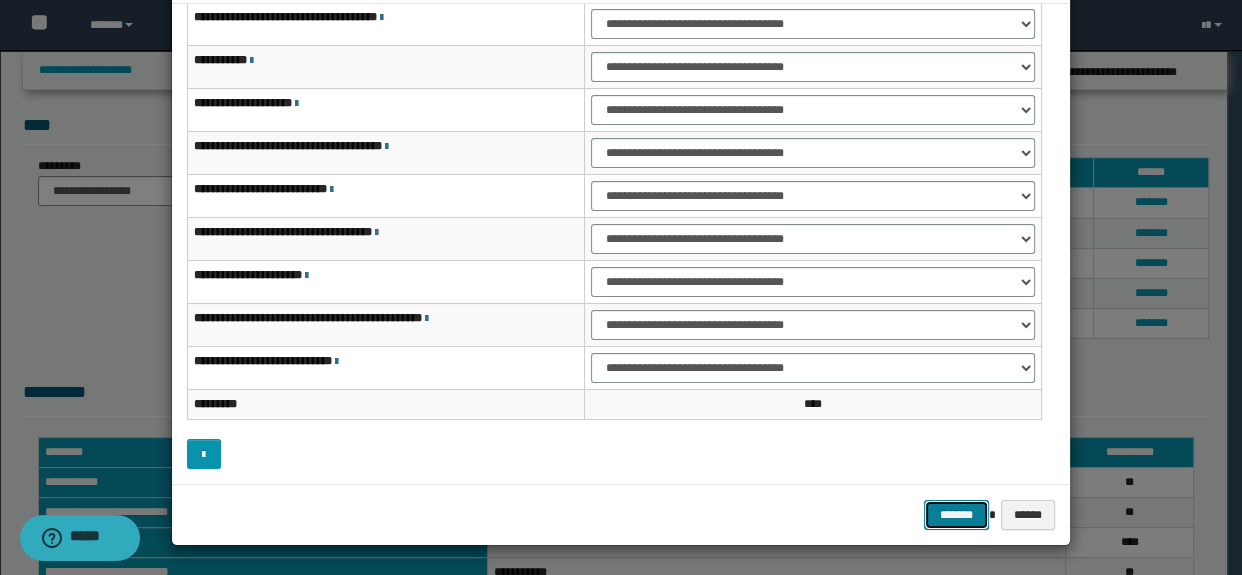 click on "*******" at bounding box center (956, 515) 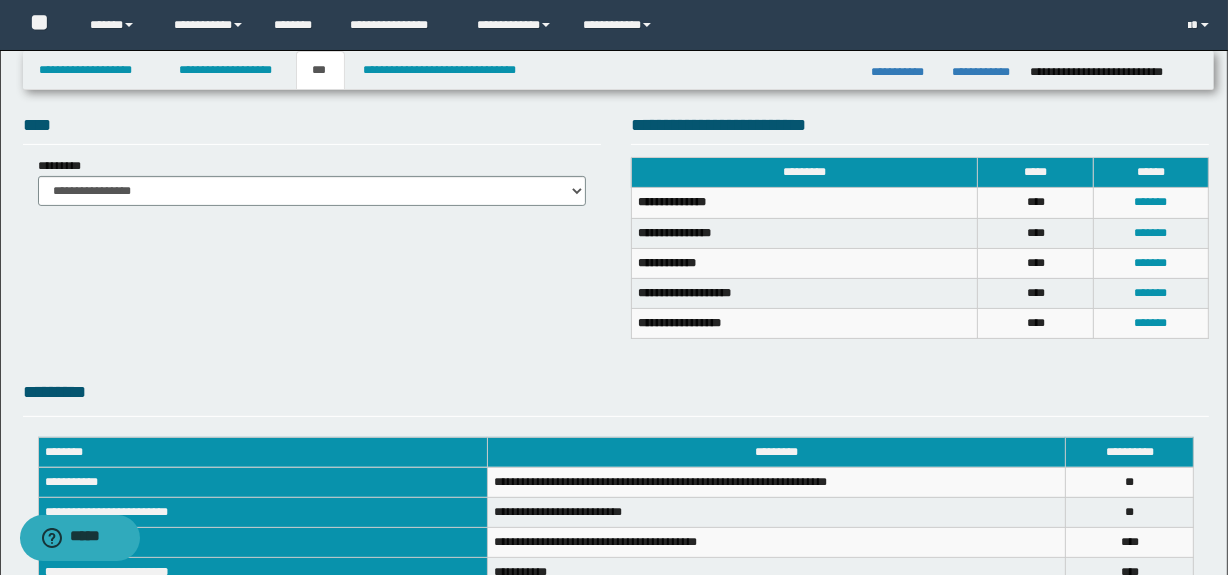scroll, scrollTop: 690, scrollLeft: 0, axis: vertical 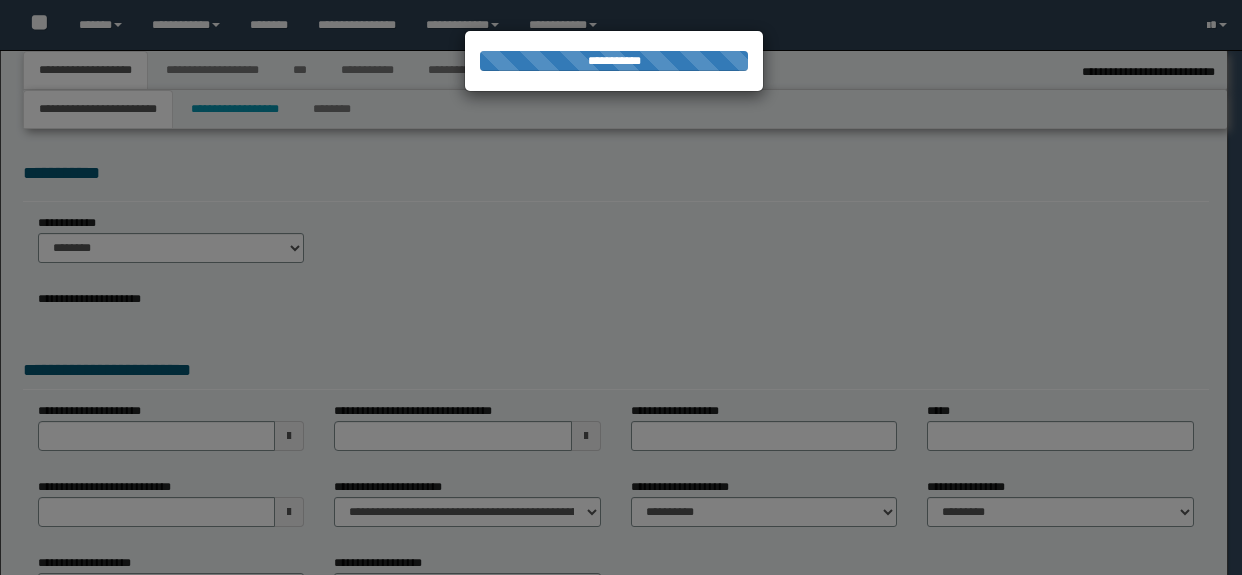 select on "*" 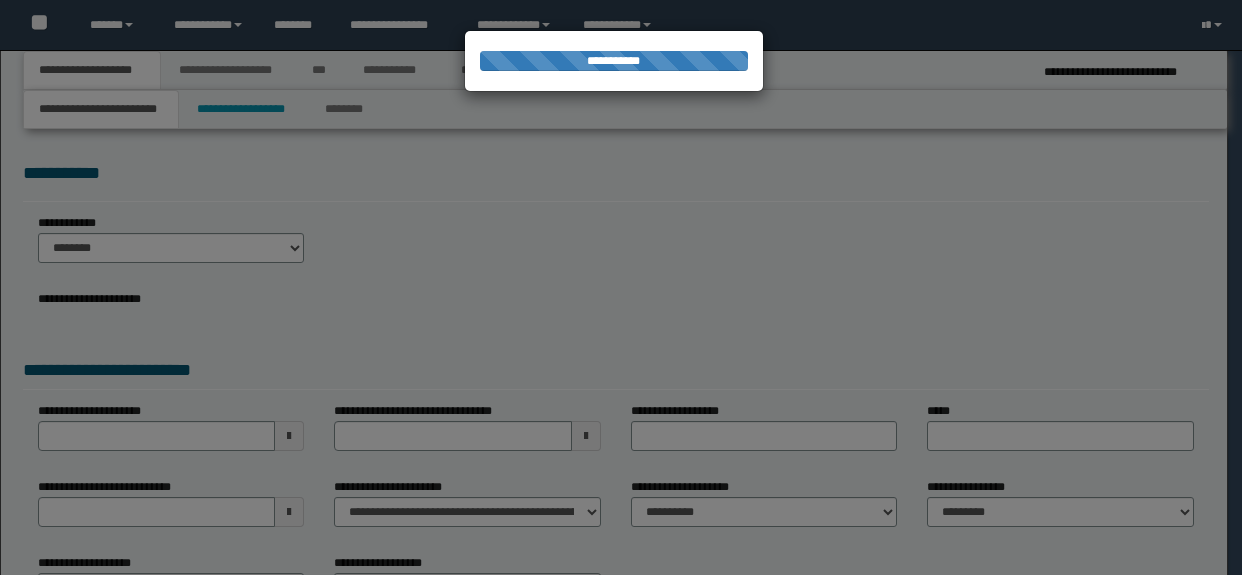 scroll, scrollTop: 0, scrollLeft: 0, axis: both 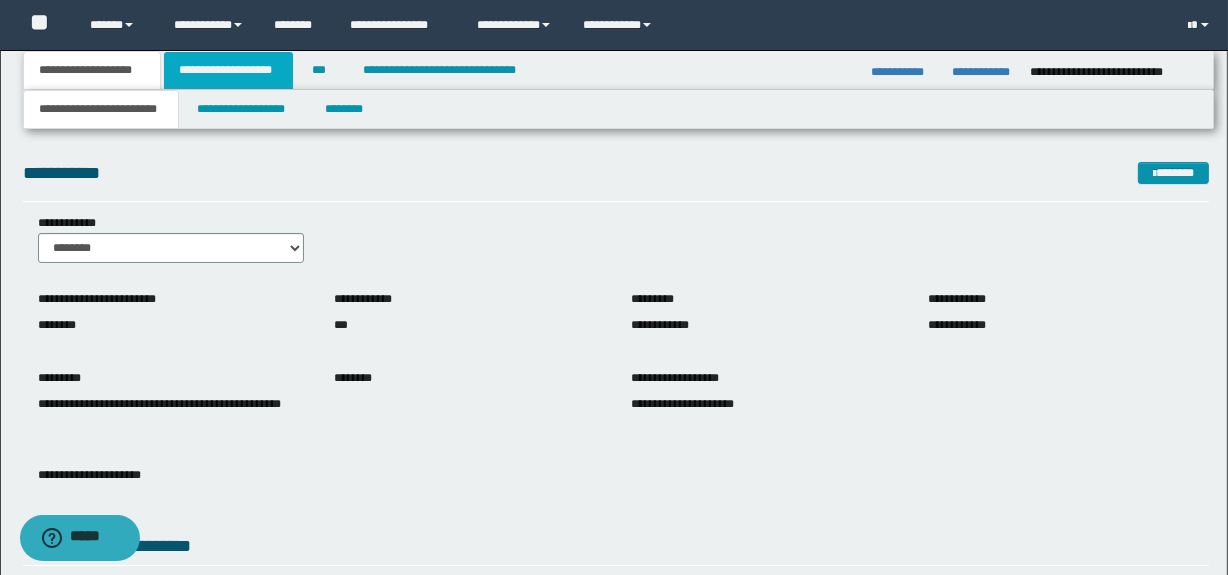 click on "**********" at bounding box center [228, 70] 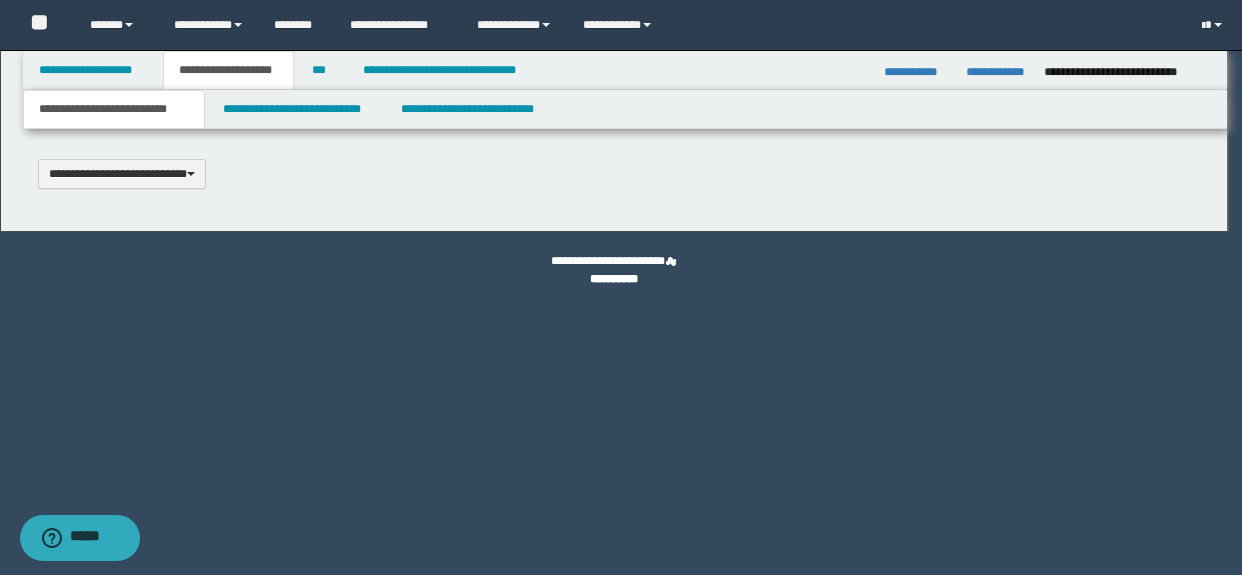 type 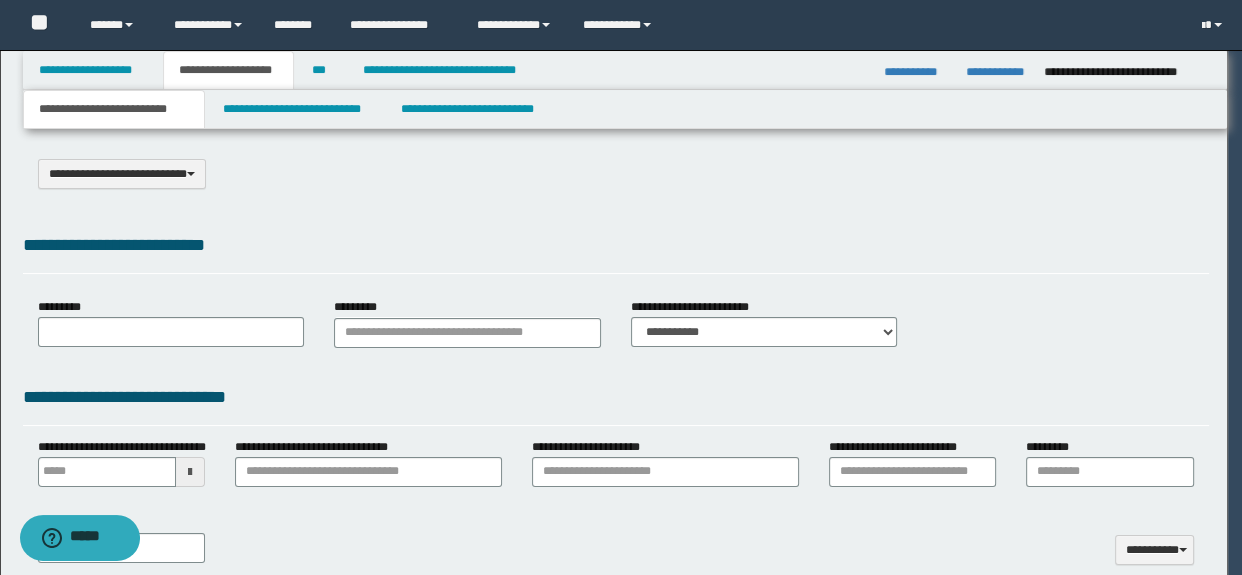 select on "*" 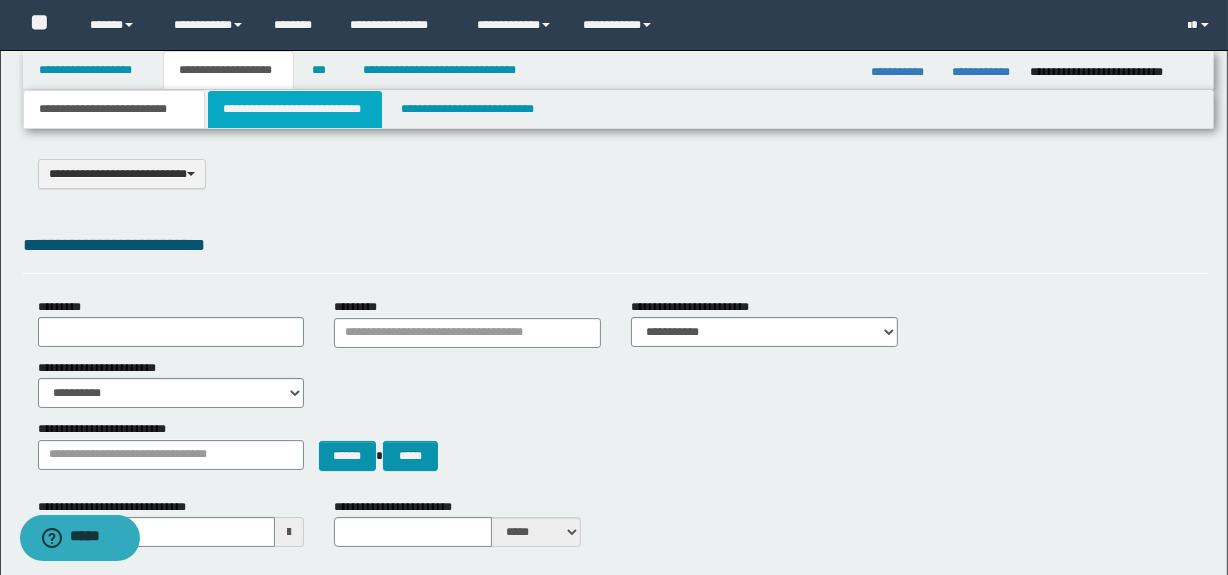click on "**********" at bounding box center [294, 109] 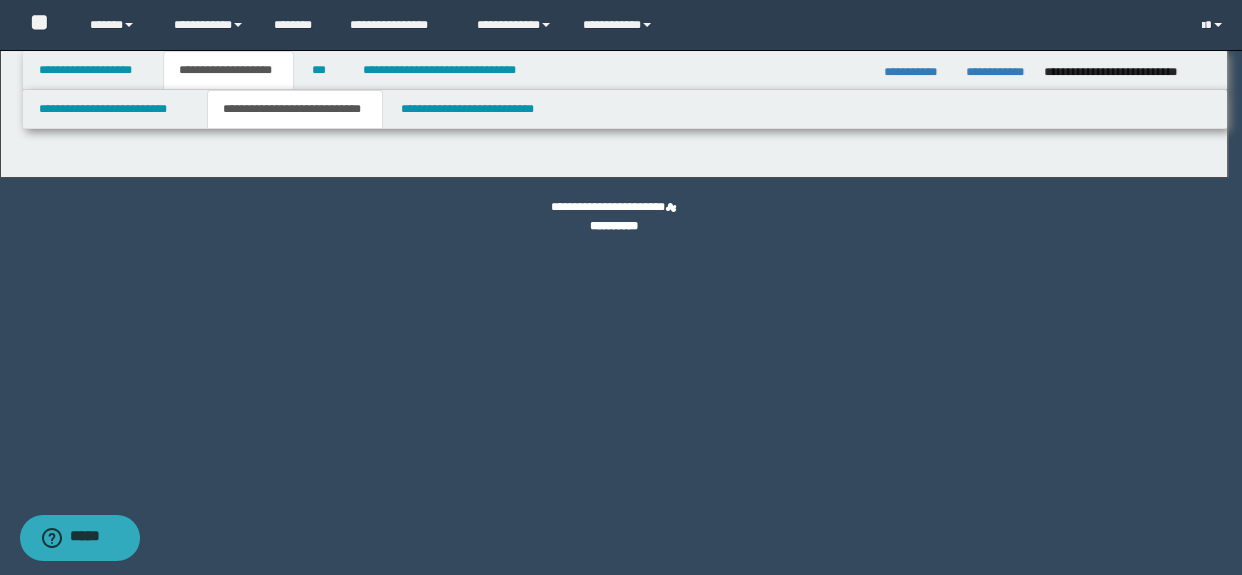 select on "*" 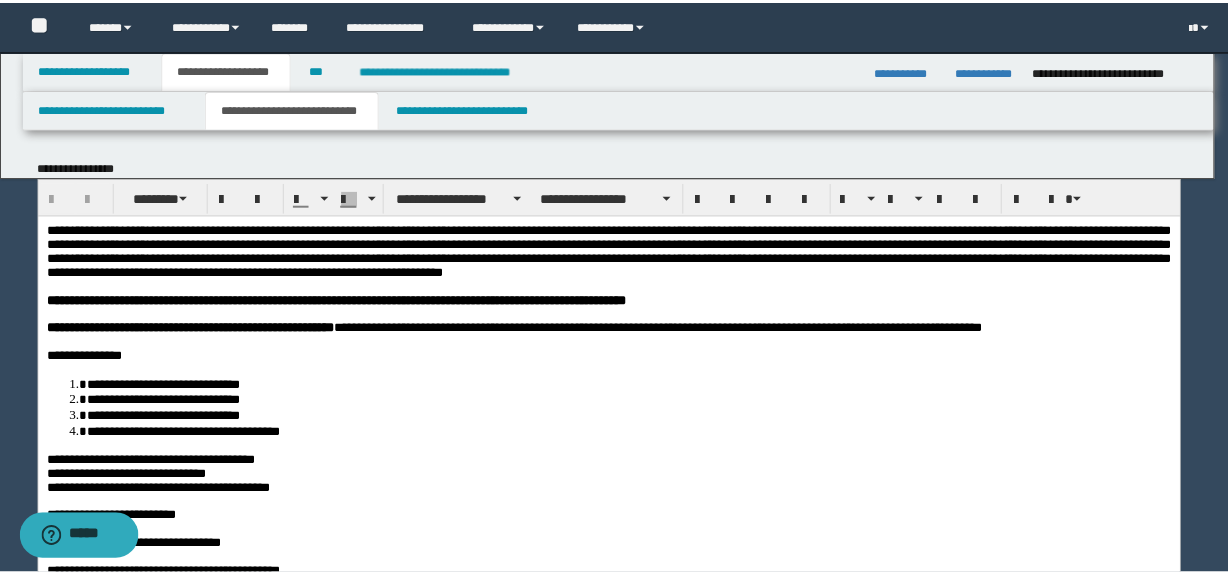 scroll, scrollTop: 0, scrollLeft: 0, axis: both 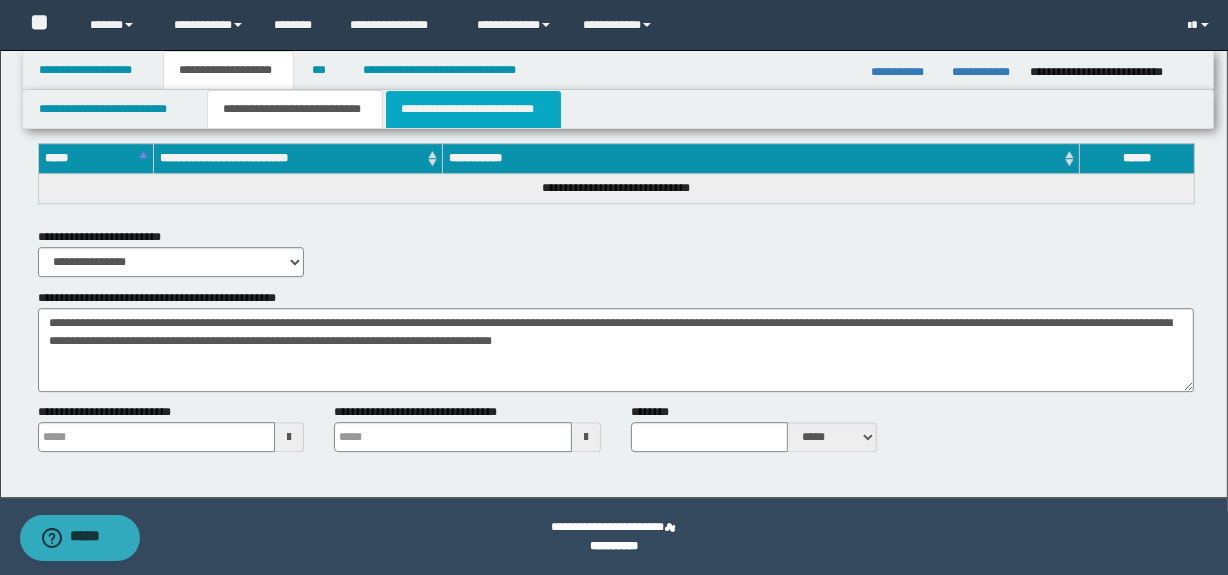 click on "**********" at bounding box center (473, 109) 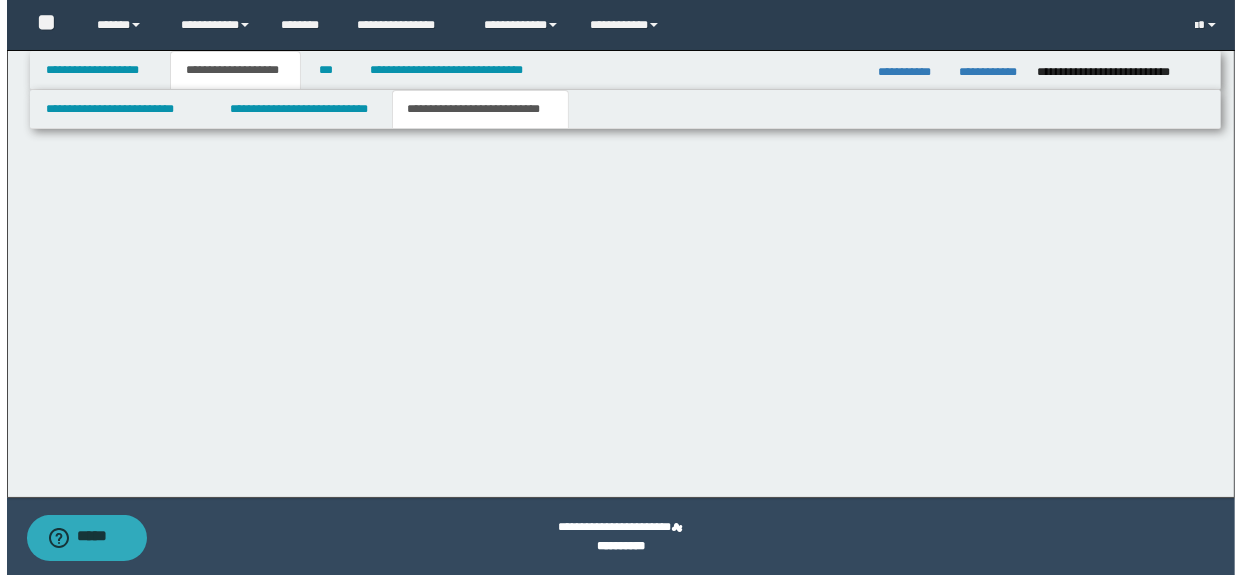 scroll, scrollTop: 0, scrollLeft: 0, axis: both 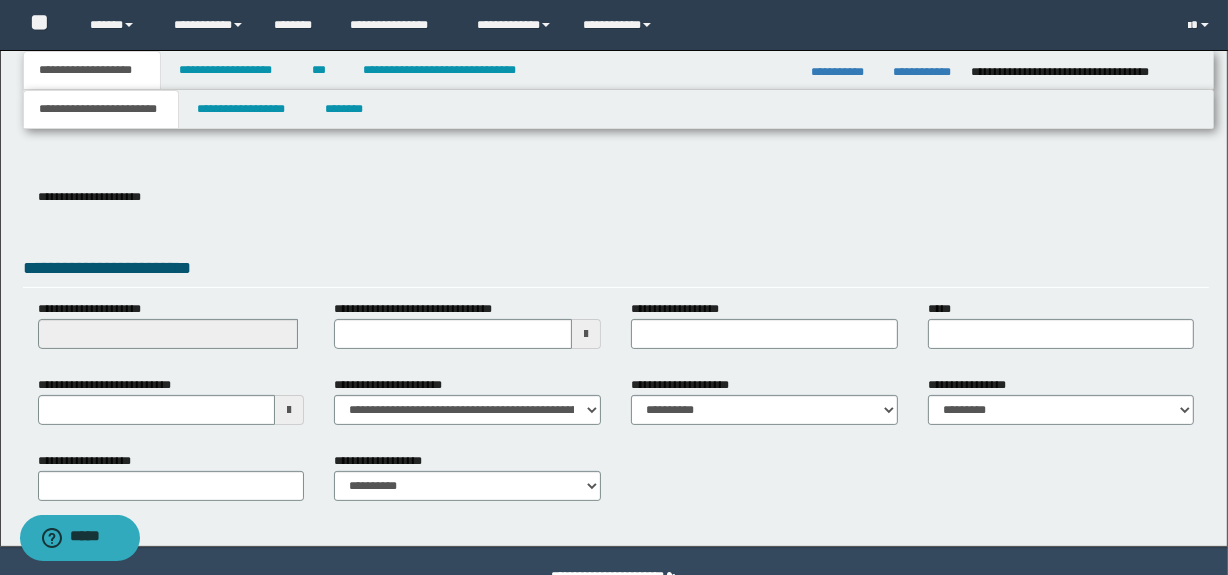 click at bounding box center (289, 410) 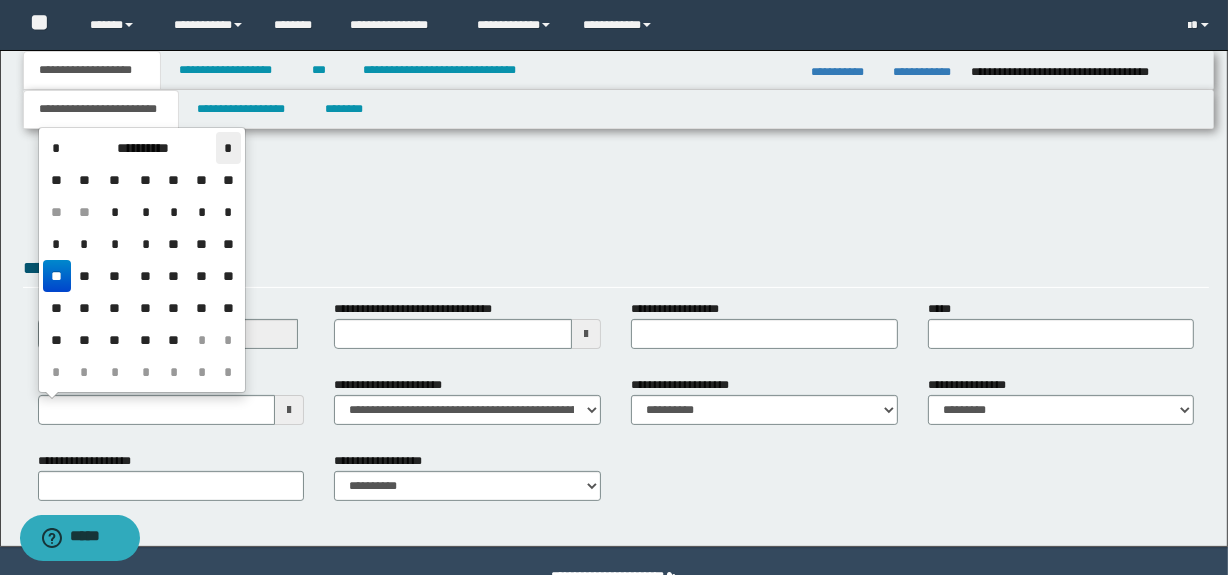 click on "*" at bounding box center [228, 148] 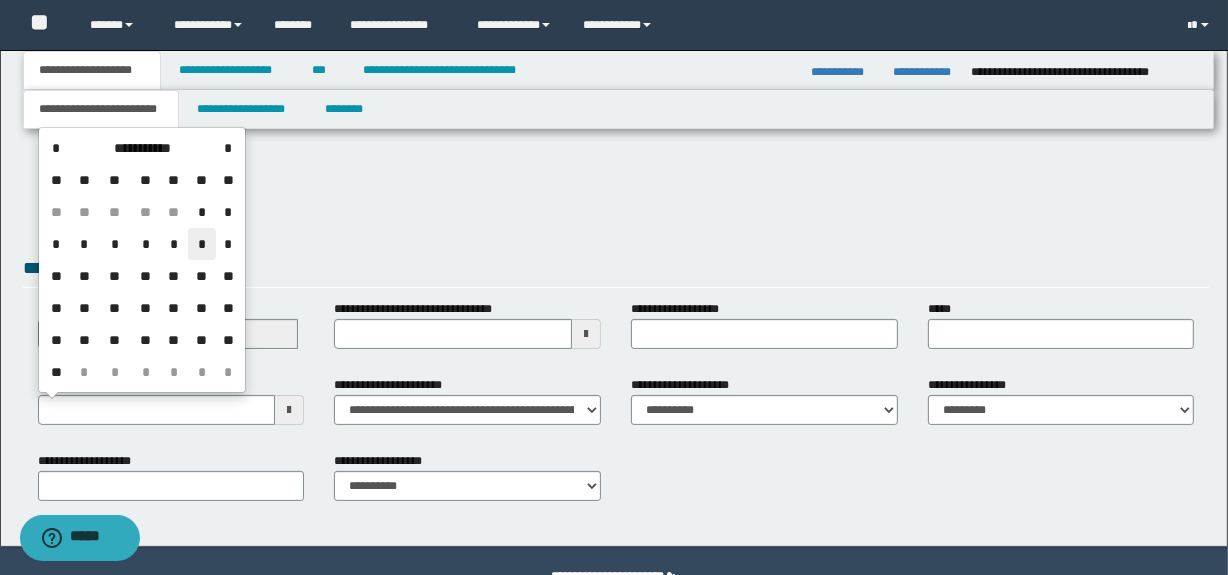 click on "*" at bounding box center [202, 244] 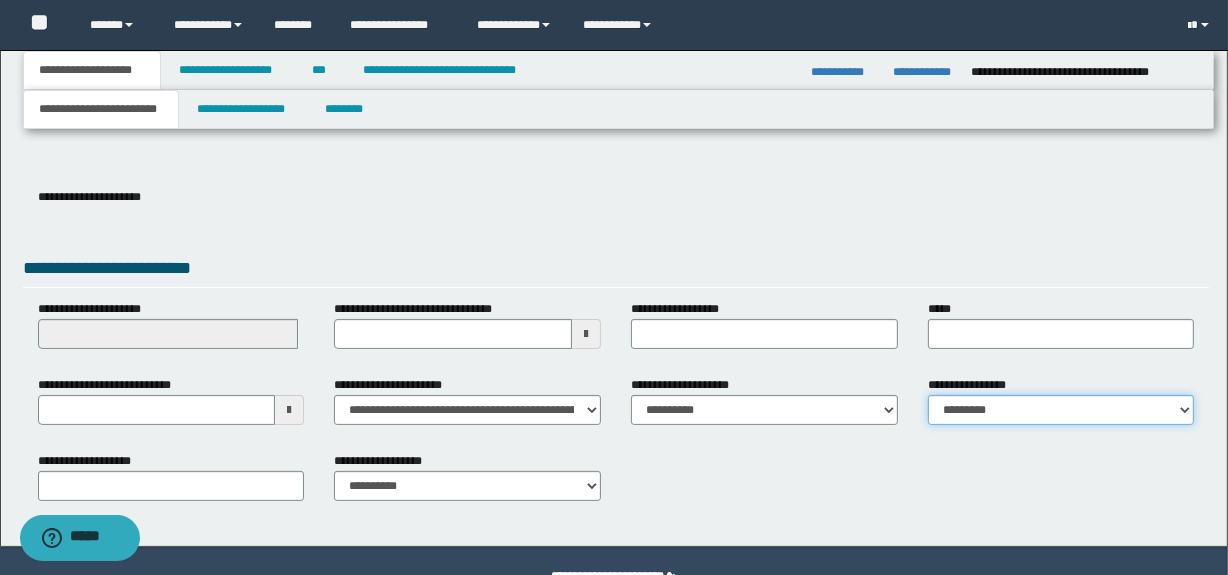 click on "**********" at bounding box center [1061, 410] 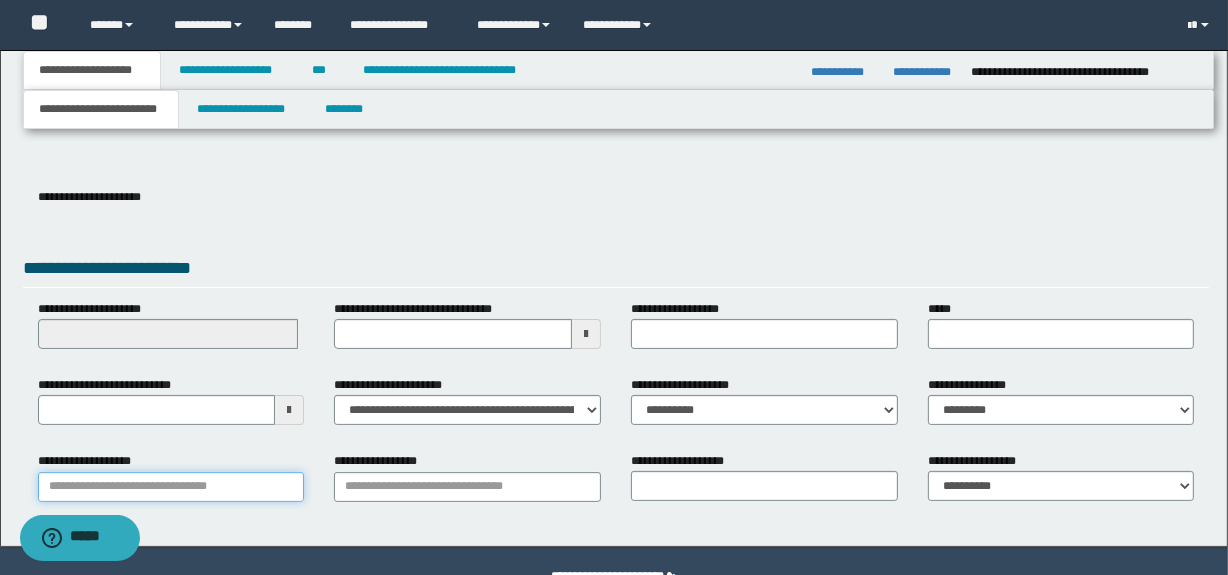 click on "**********" at bounding box center (171, 487) 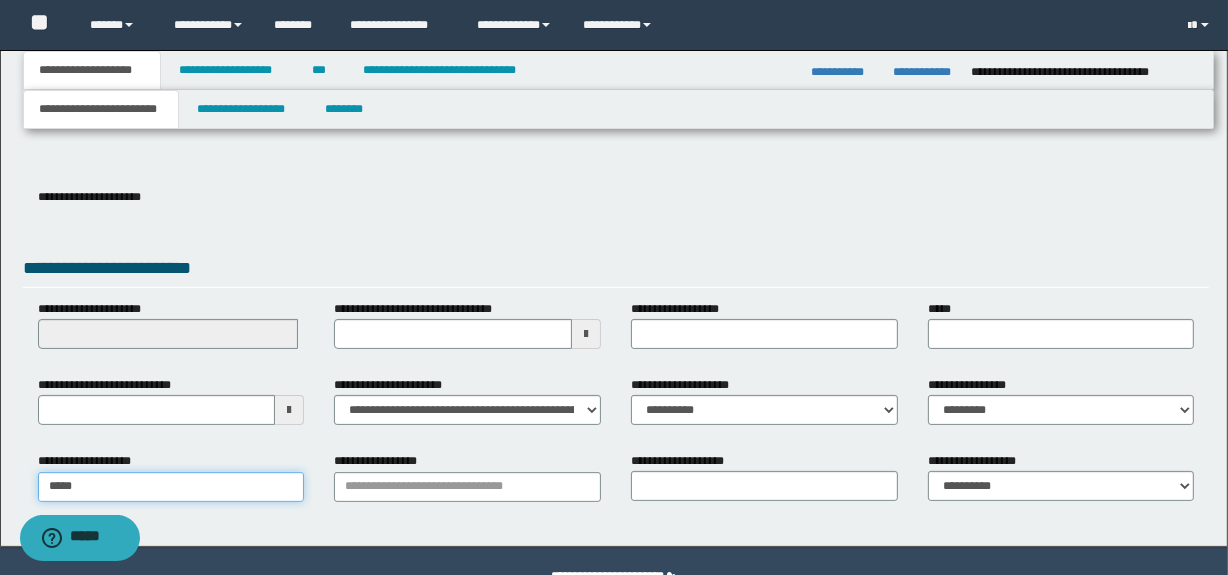 type on "******" 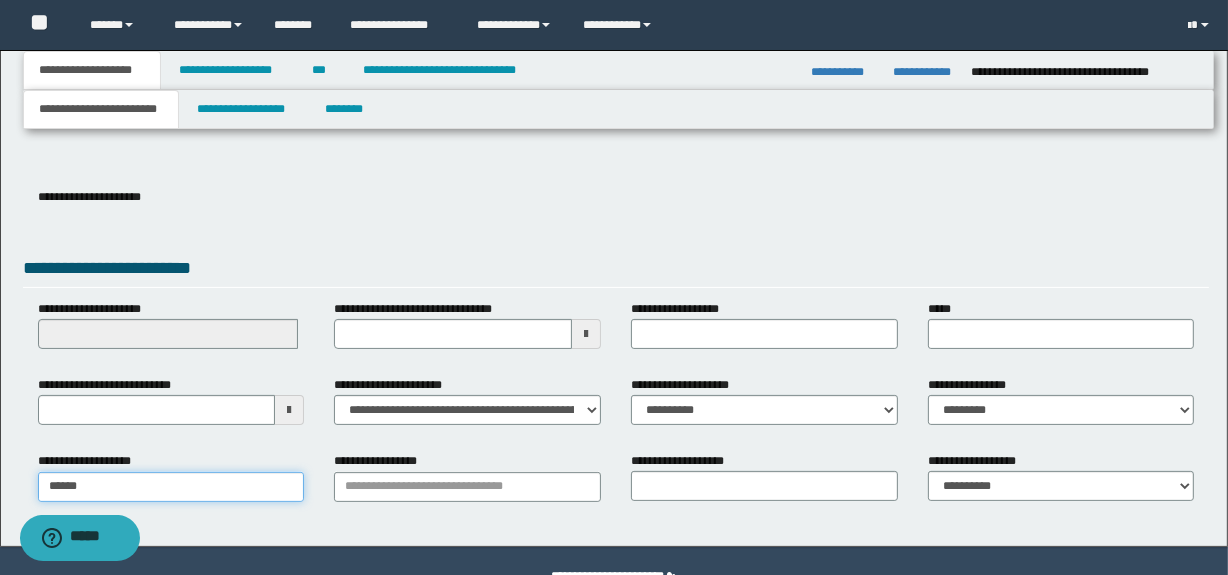 type on "**********" 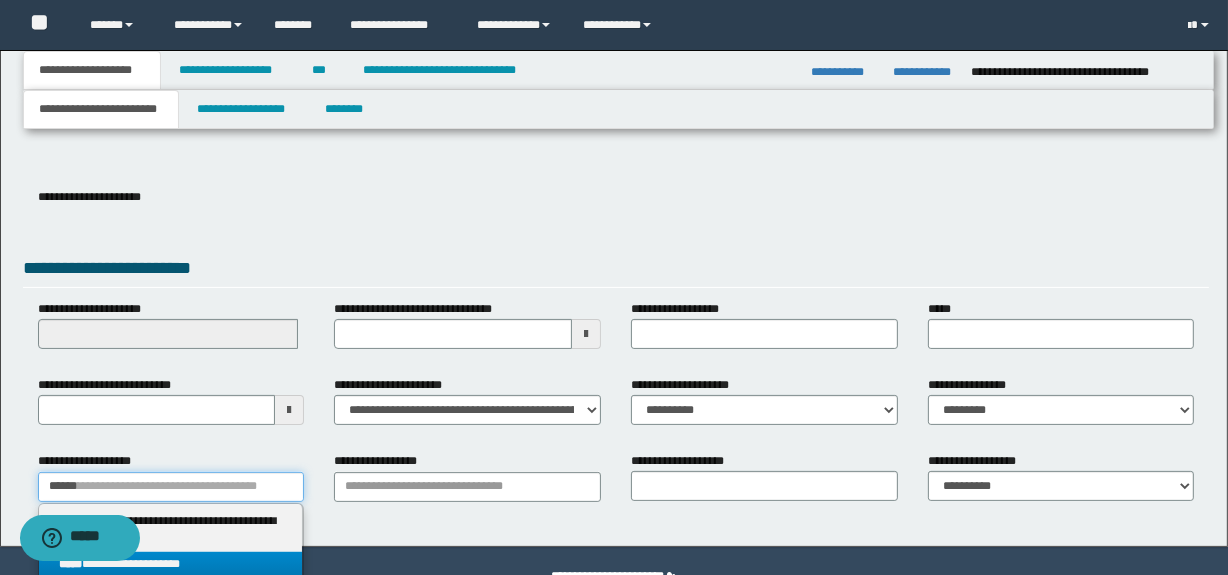 type on "******" 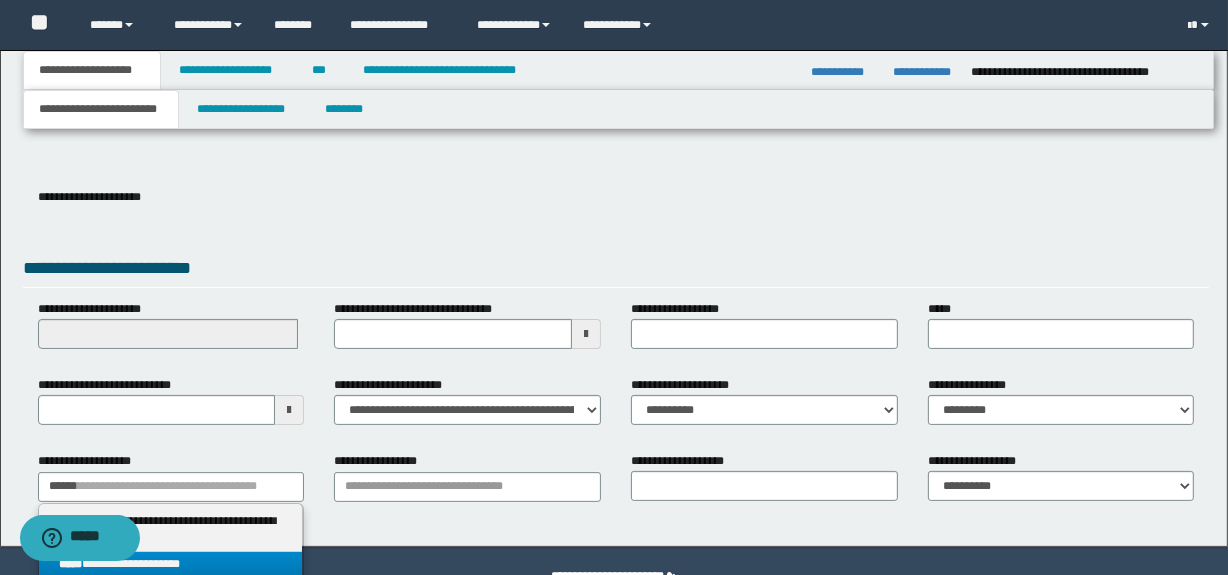 click on "**********" at bounding box center [171, 564] 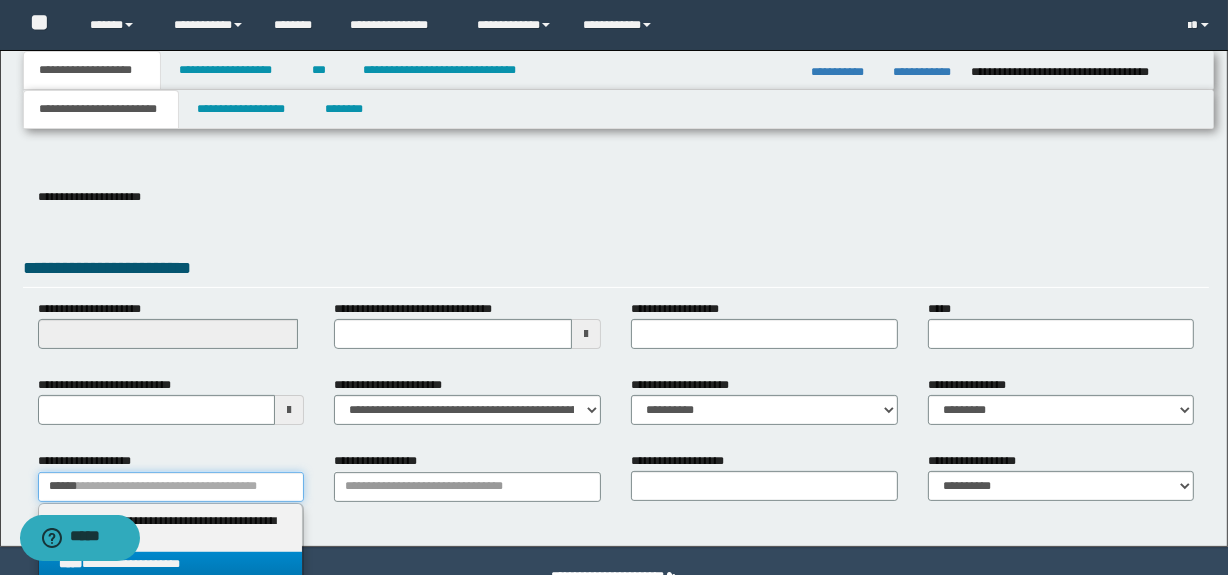 type 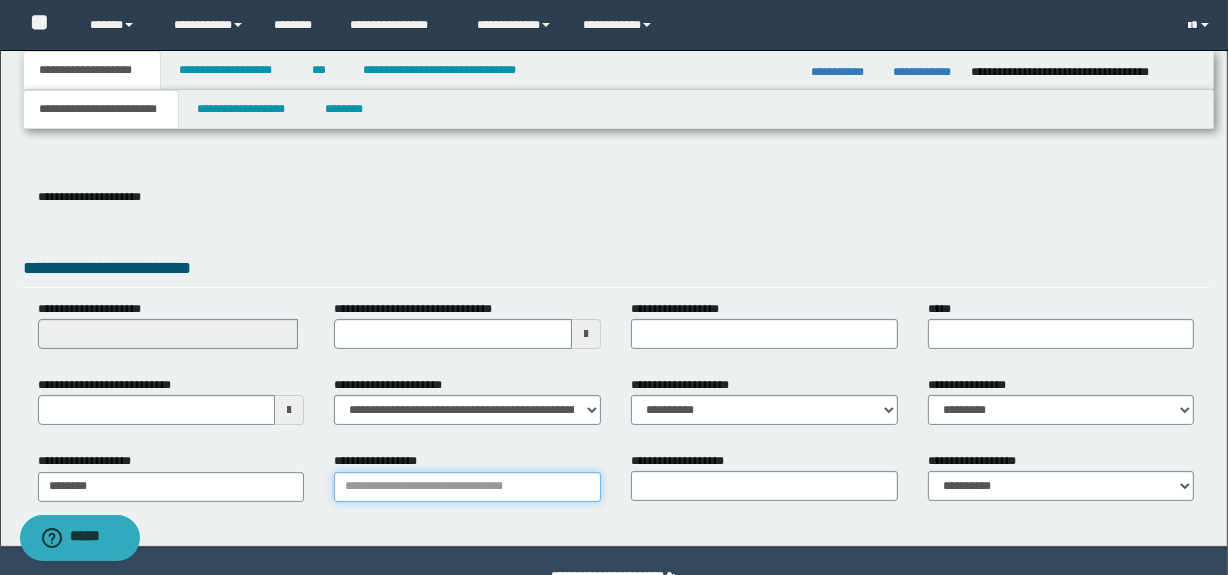 click on "**********" at bounding box center (467, 487) 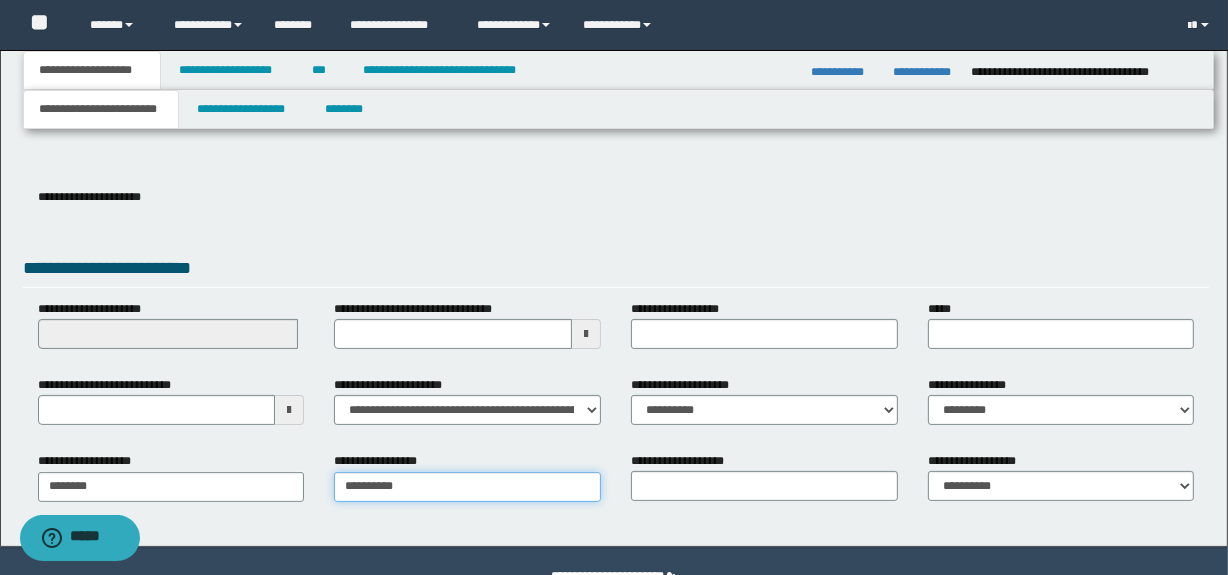 type on "**********" 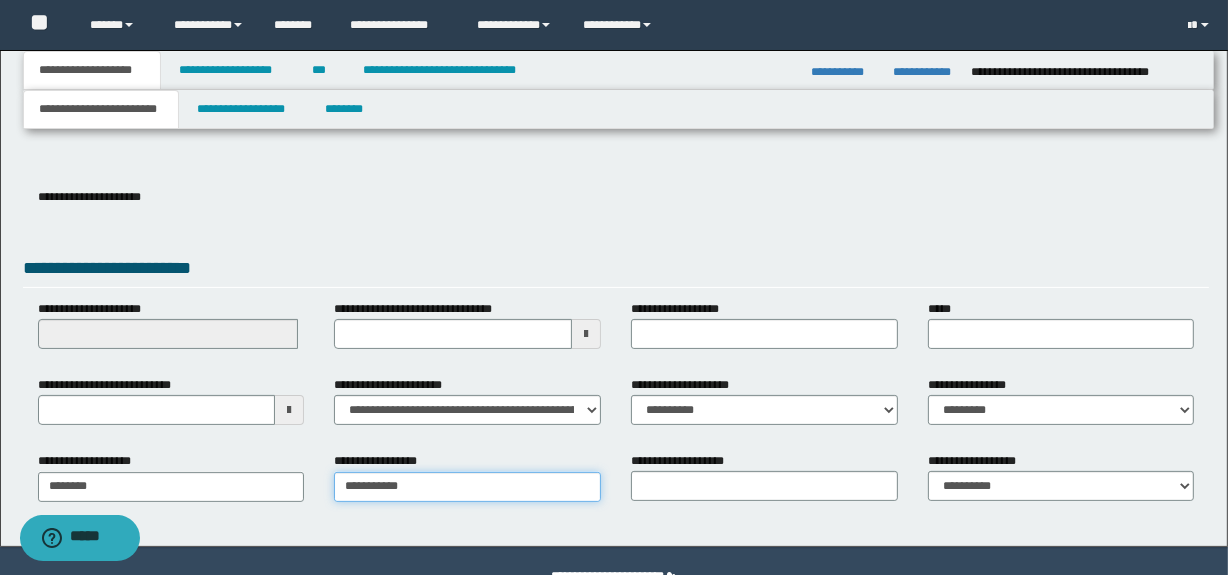 type on "**********" 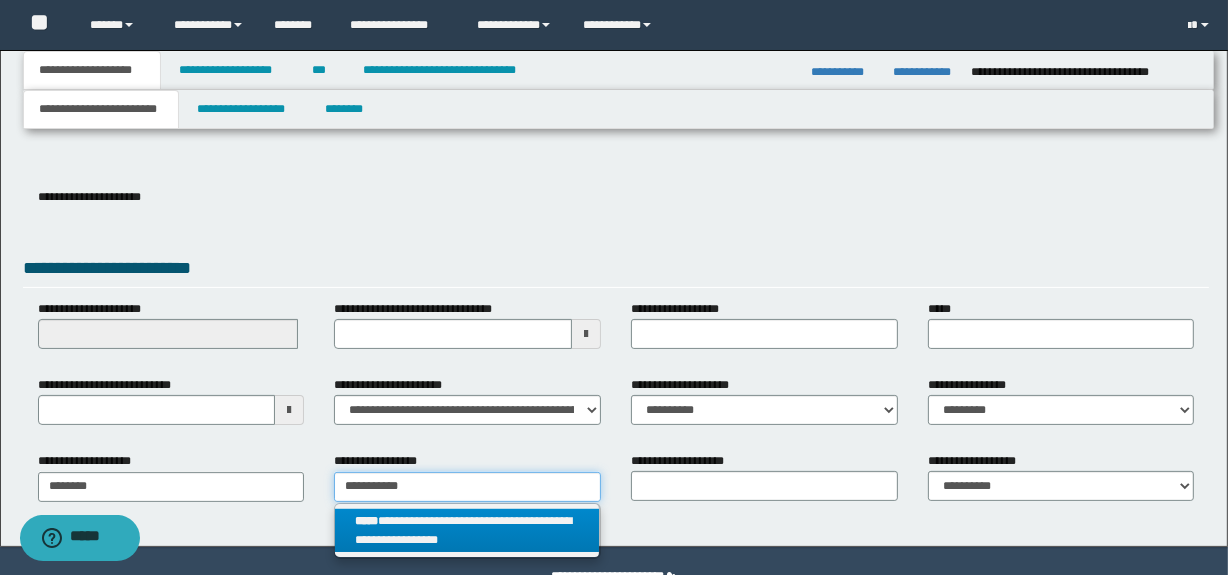 type on "**********" 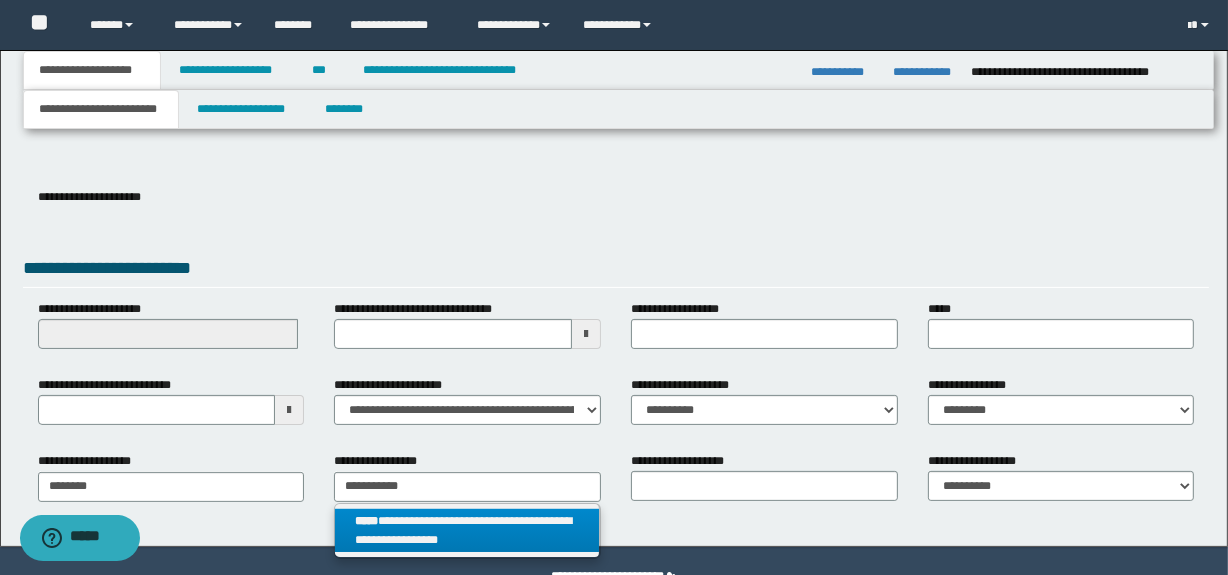 click on "**********" at bounding box center (467, 531) 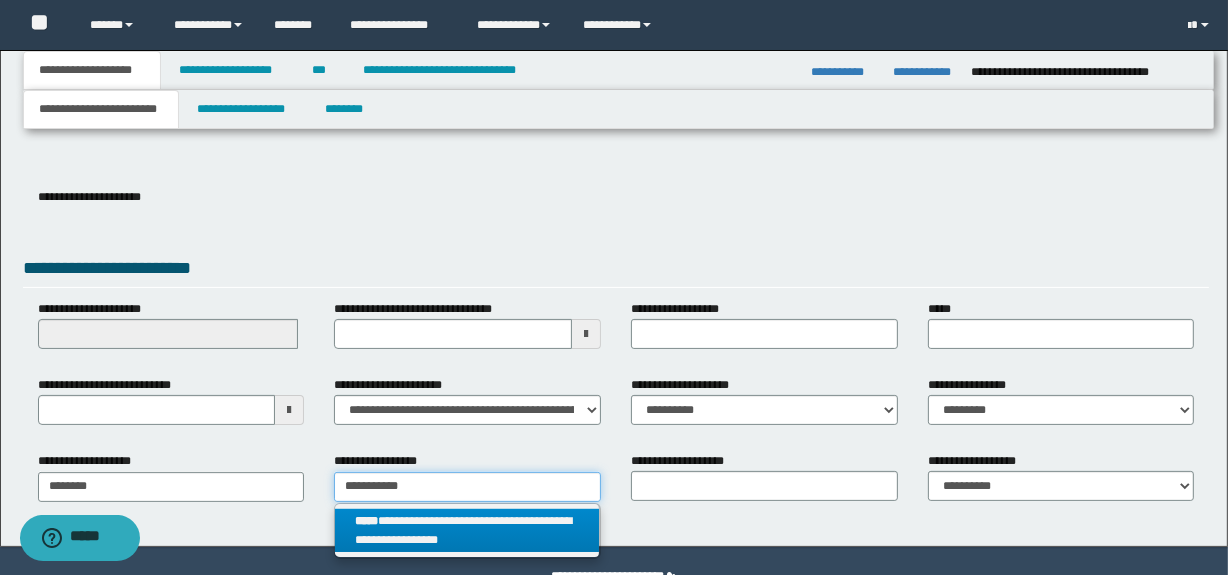 type 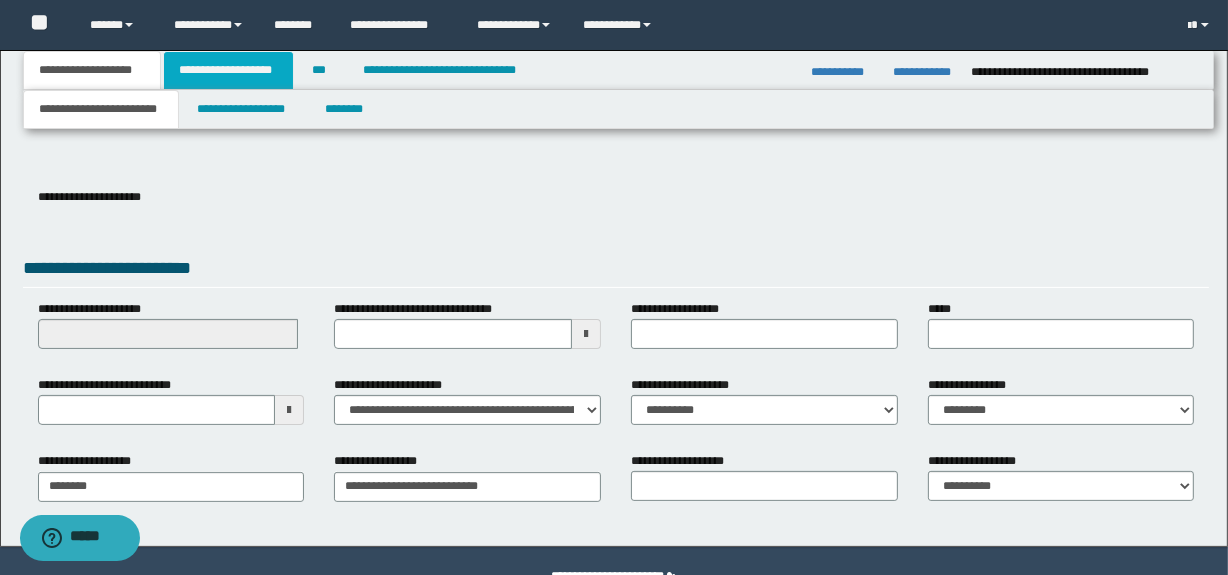 click on "**********" at bounding box center [228, 70] 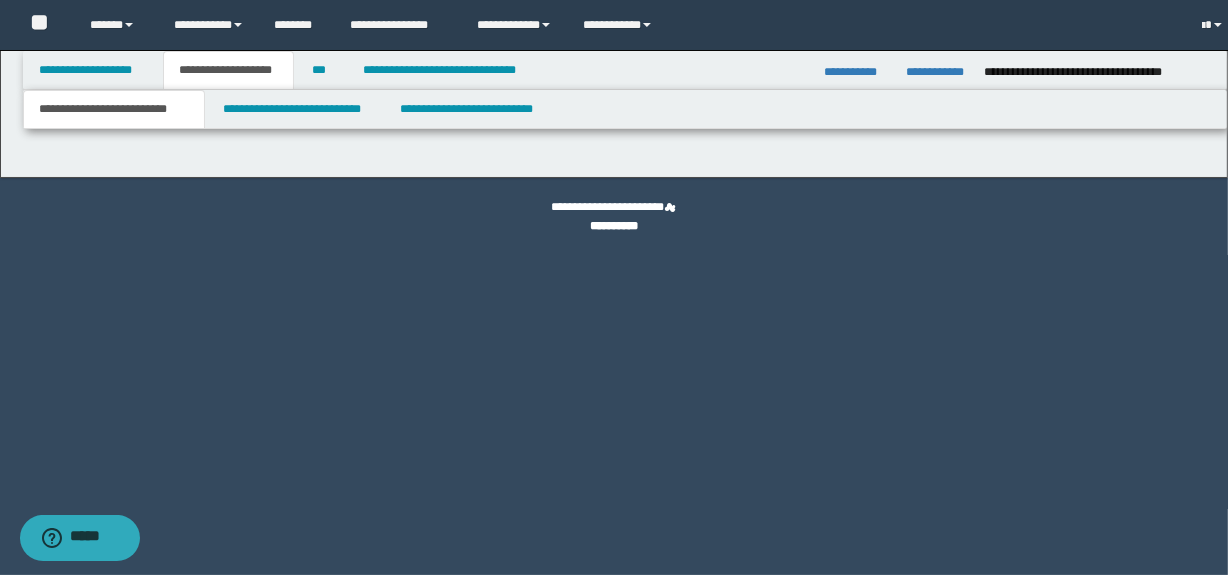 scroll, scrollTop: 0, scrollLeft: 0, axis: both 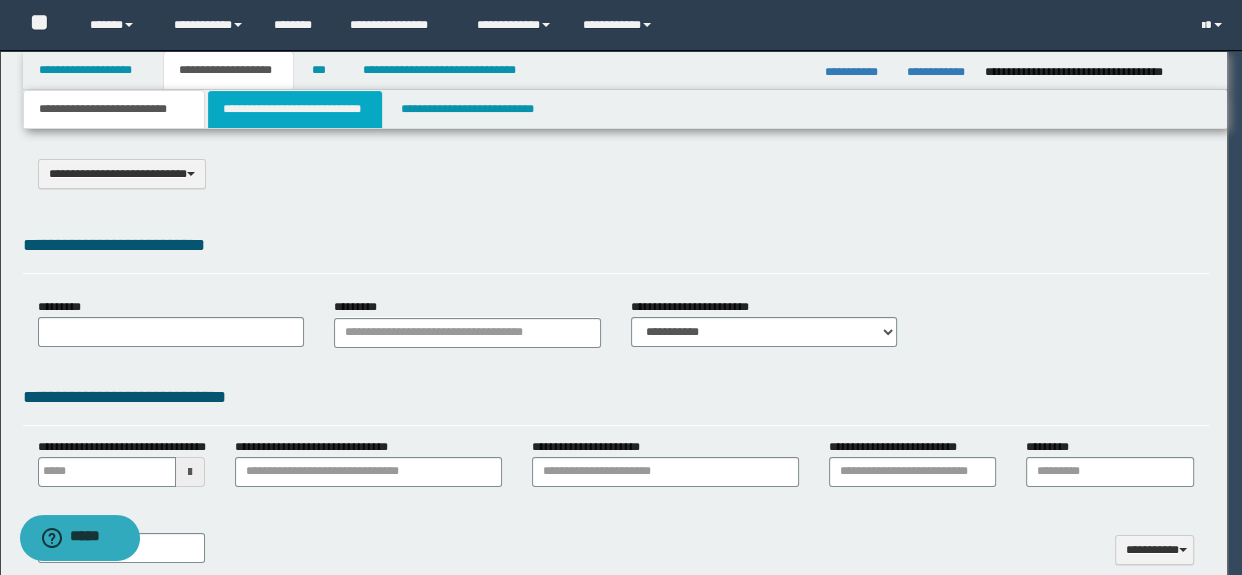 select on "*" 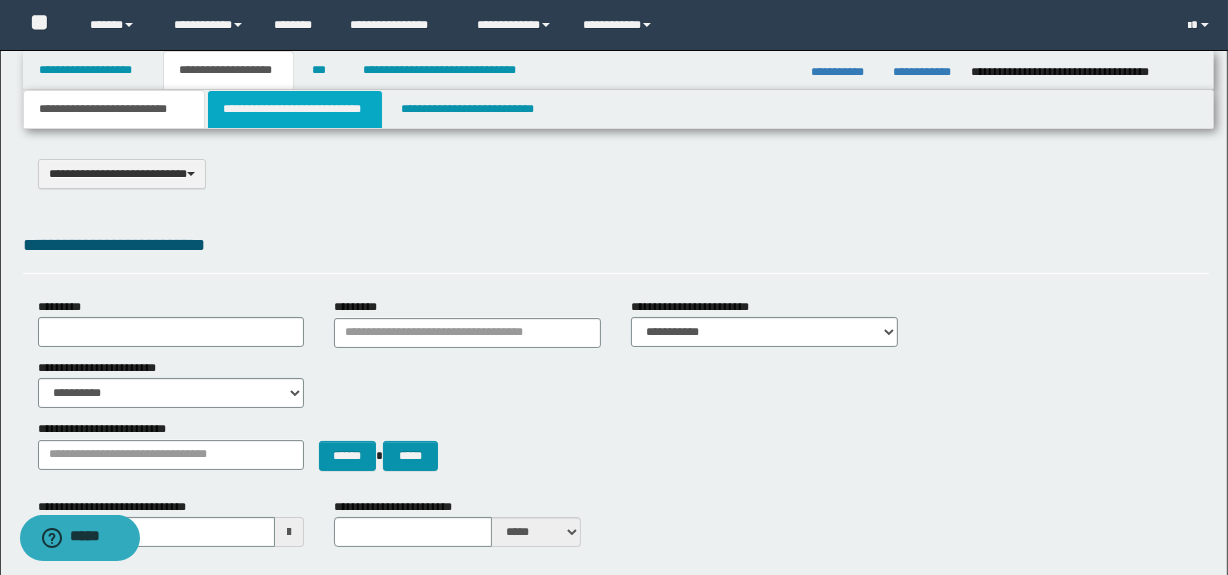 click on "**********" at bounding box center [294, 109] 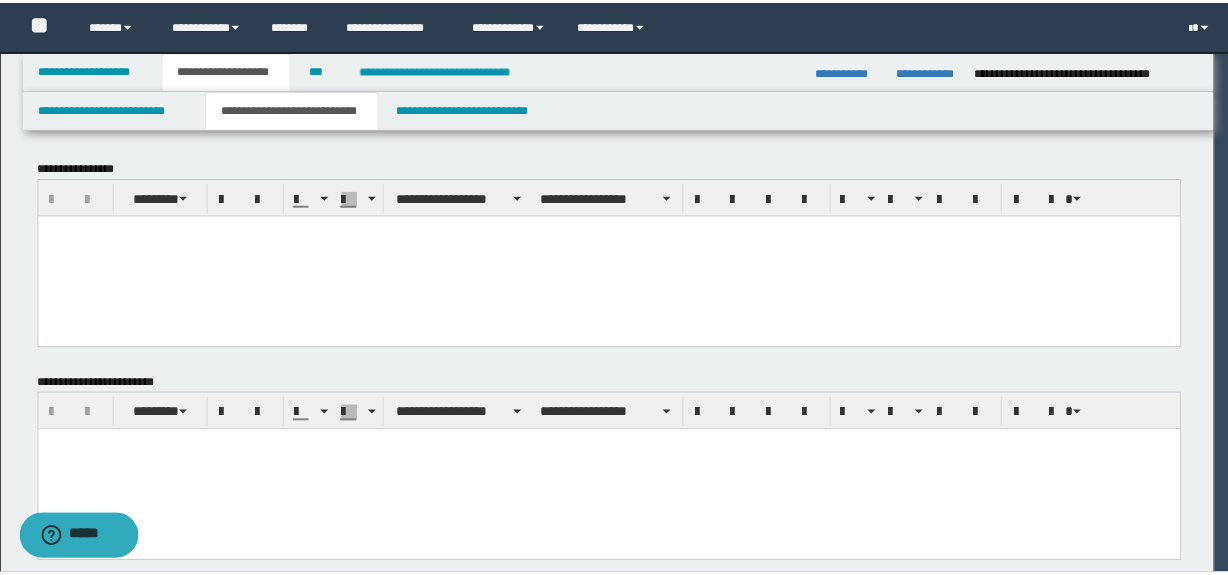 scroll, scrollTop: 0, scrollLeft: 0, axis: both 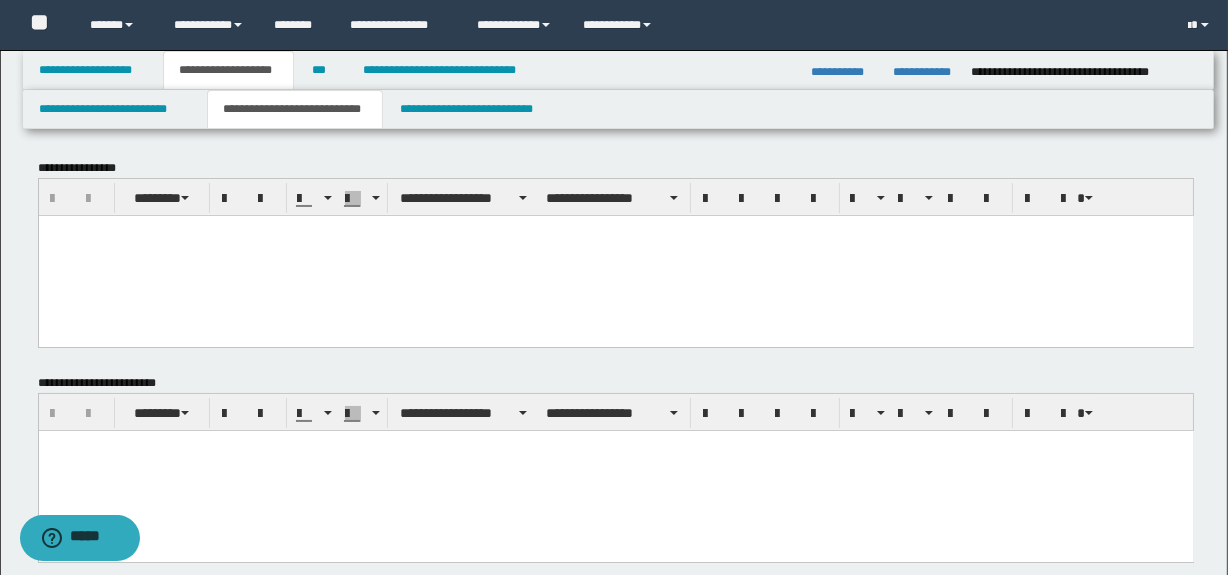 click at bounding box center [615, 255] 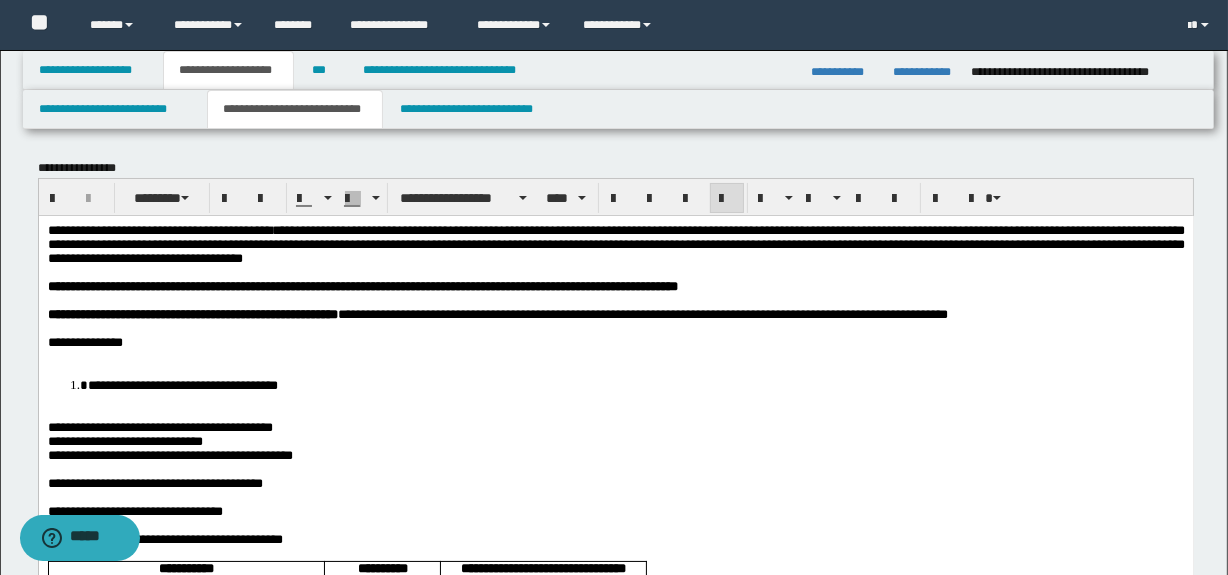 click on "**********" at bounding box center [615, 342] 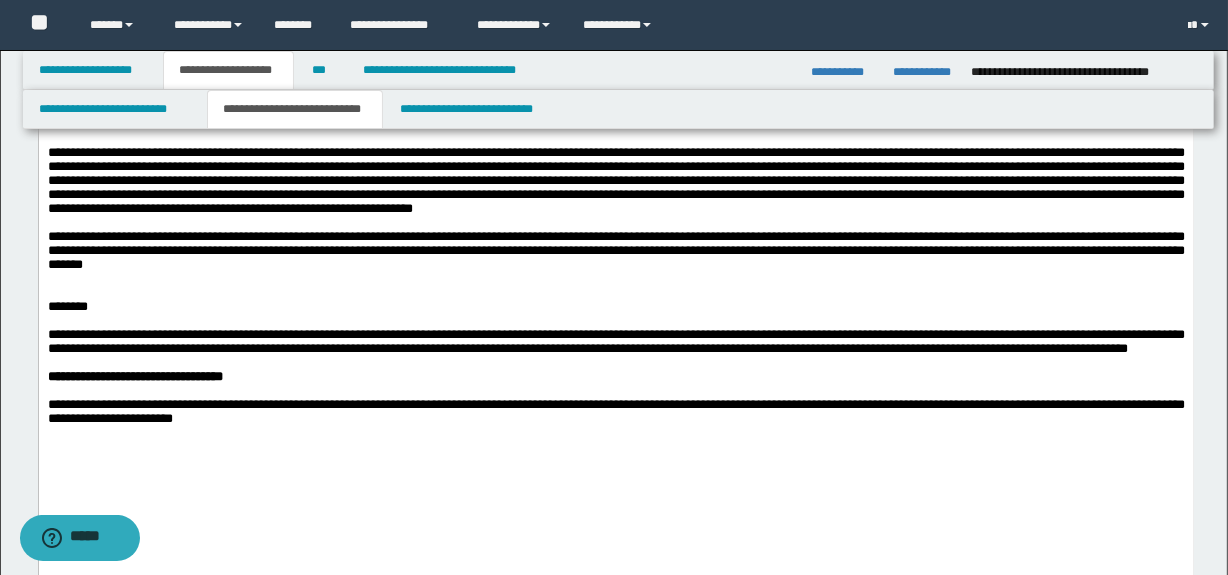 scroll, scrollTop: 1182, scrollLeft: 0, axis: vertical 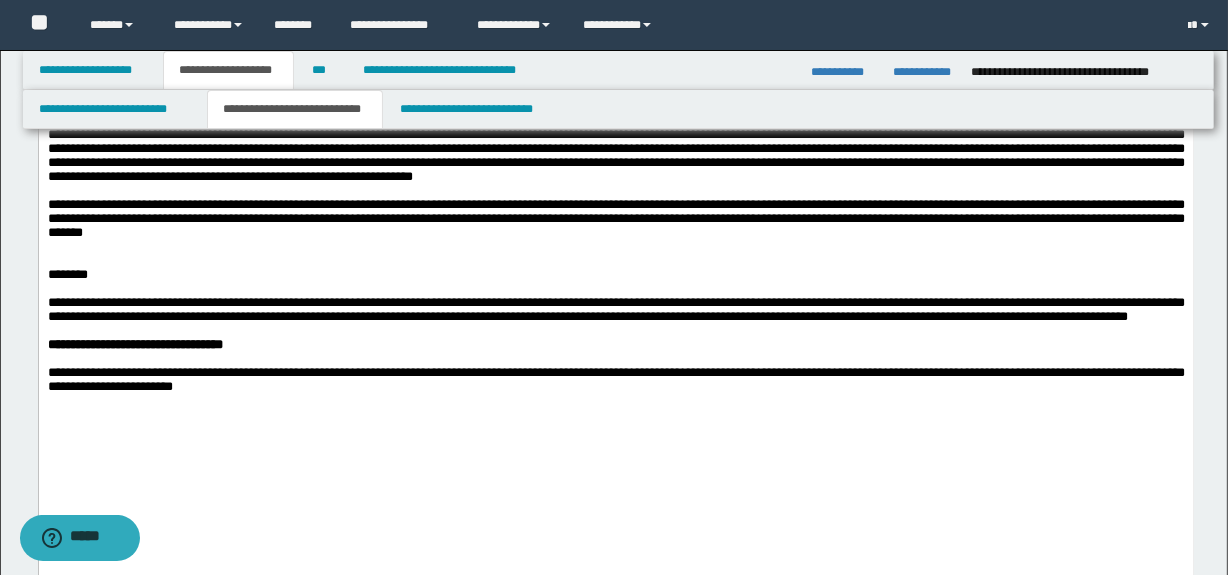 drag, startPoint x: 797, startPoint y: 311, endPoint x: 730, endPoint y: 315, distance: 67.11929 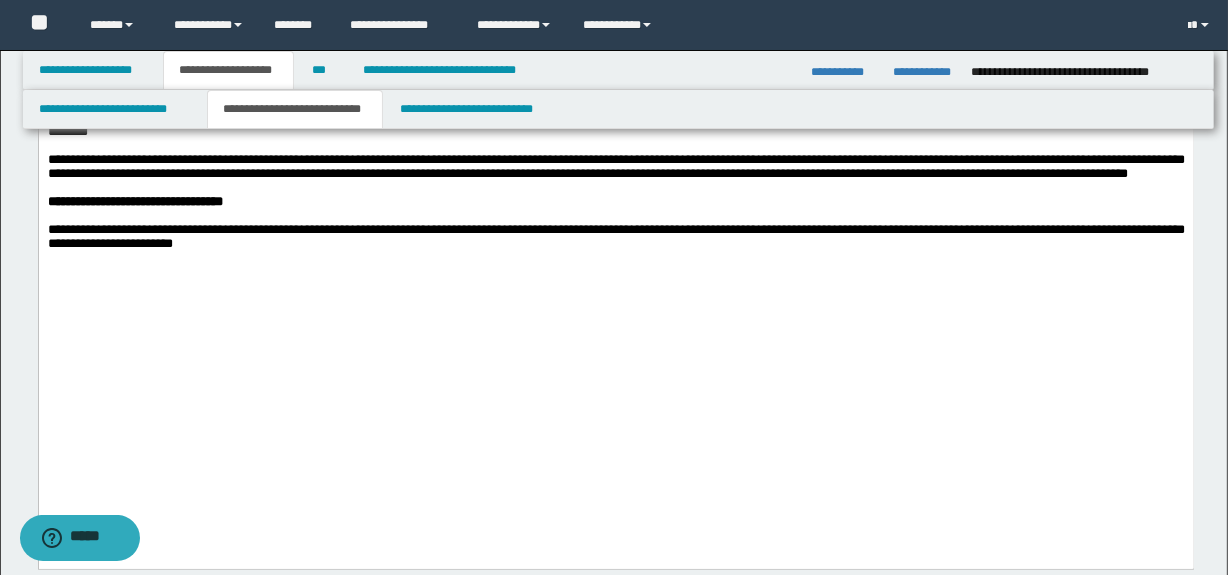 scroll, scrollTop: 1349, scrollLeft: 0, axis: vertical 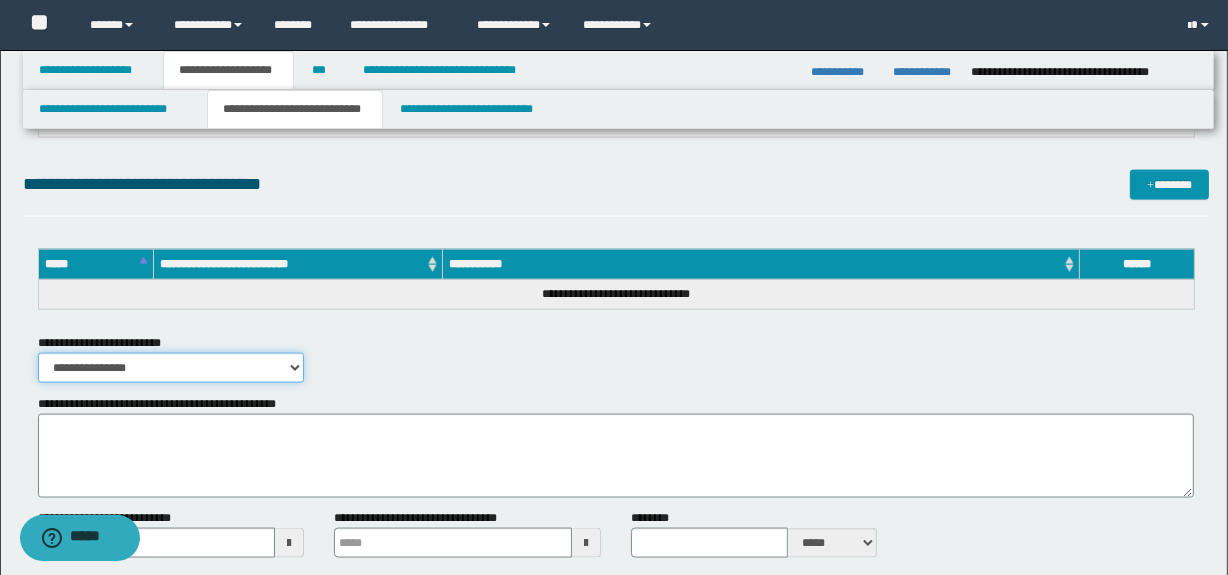 click on "**********" at bounding box center (171, 368) 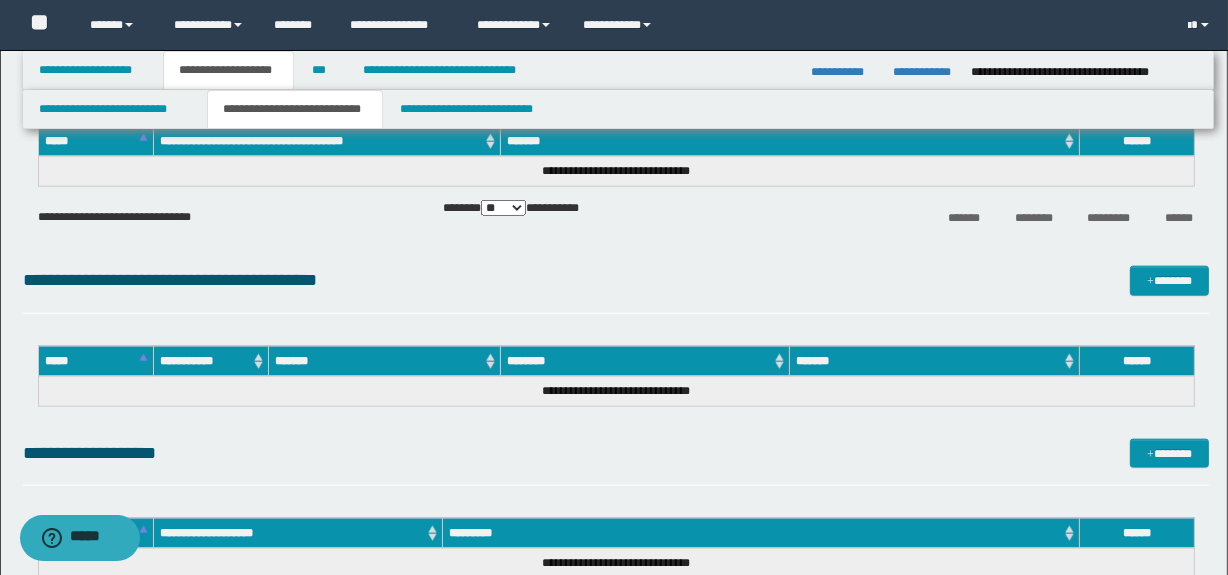 scroll, scrollTop: 2041, scrollLeft: 0, axis: vertical 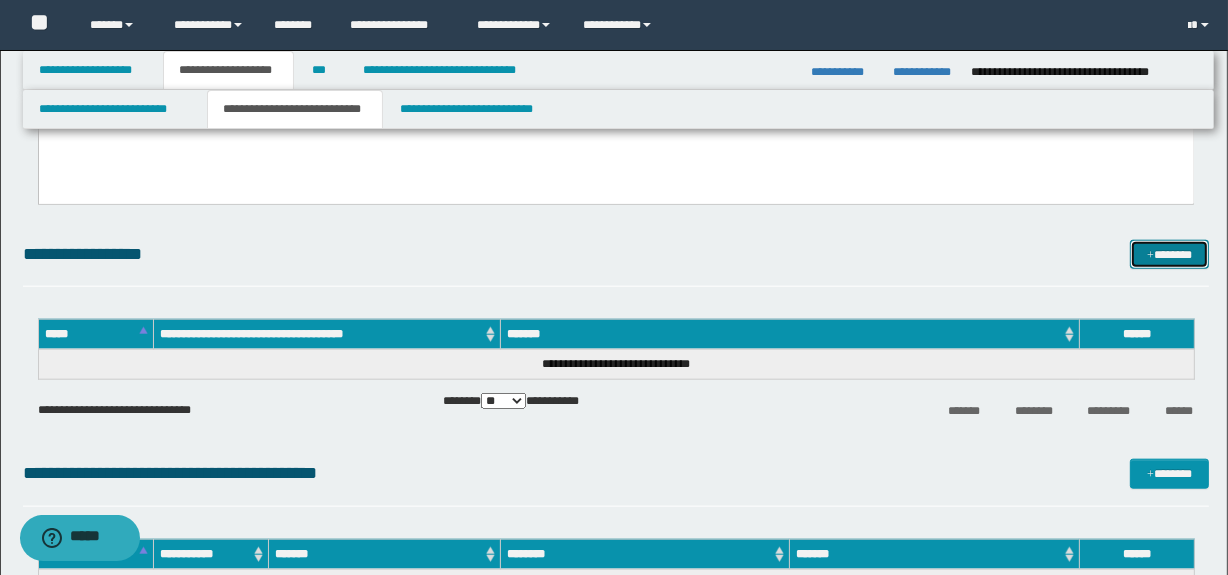 click on "*******" at bounding box center [1170, 255] 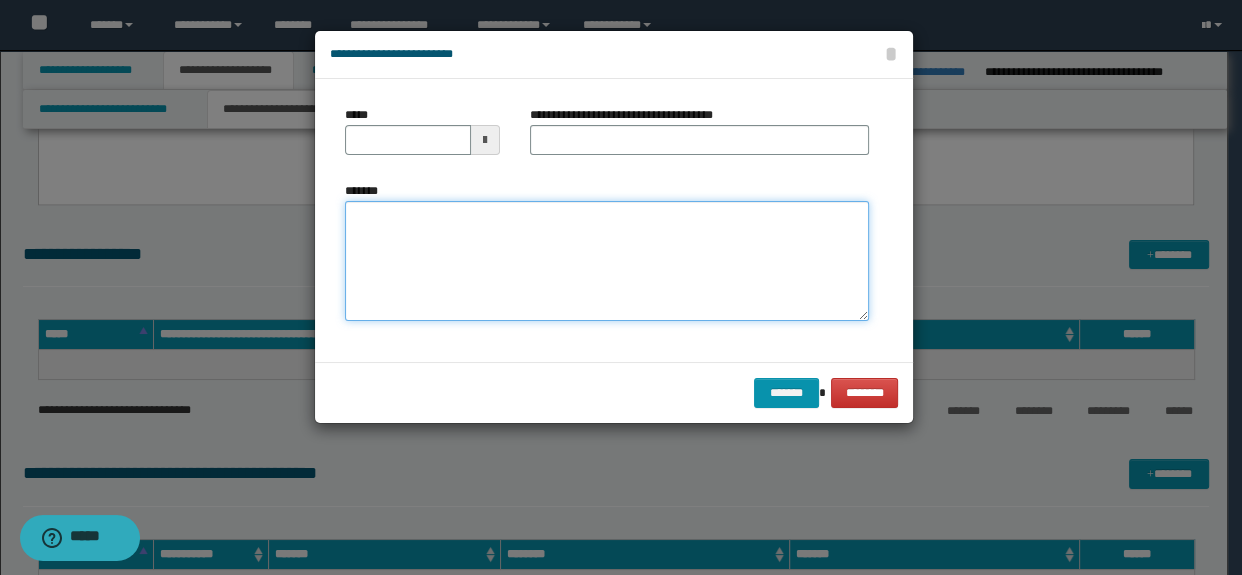click on "*******" at bounding box center (607, 261) 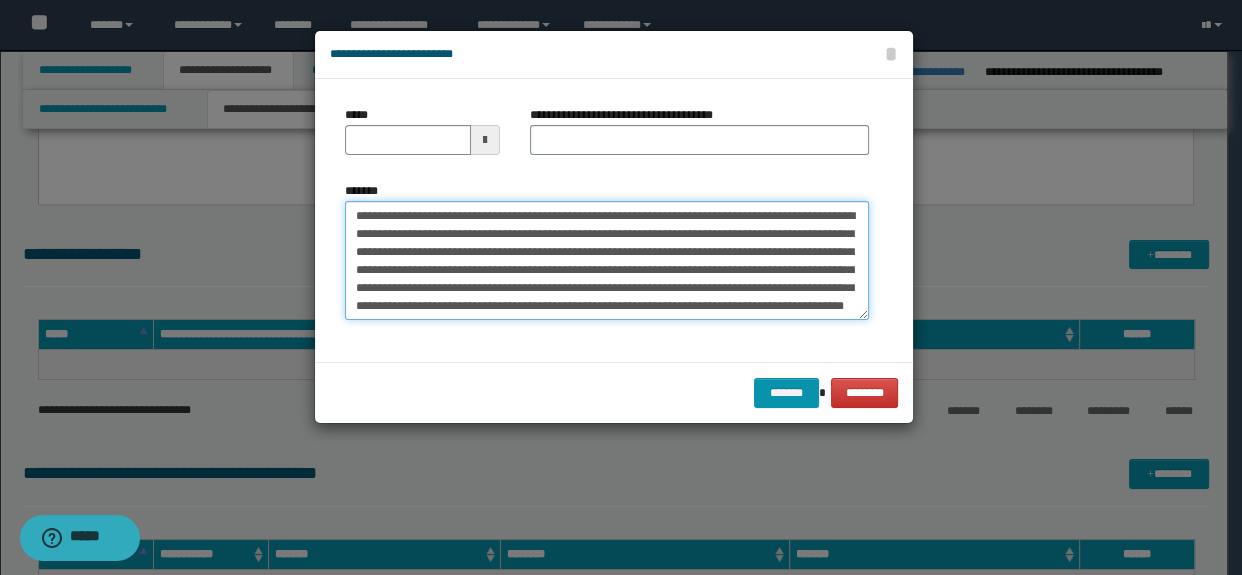 scroll, scrollTop: 0, scrollLeft: 0, axis: both 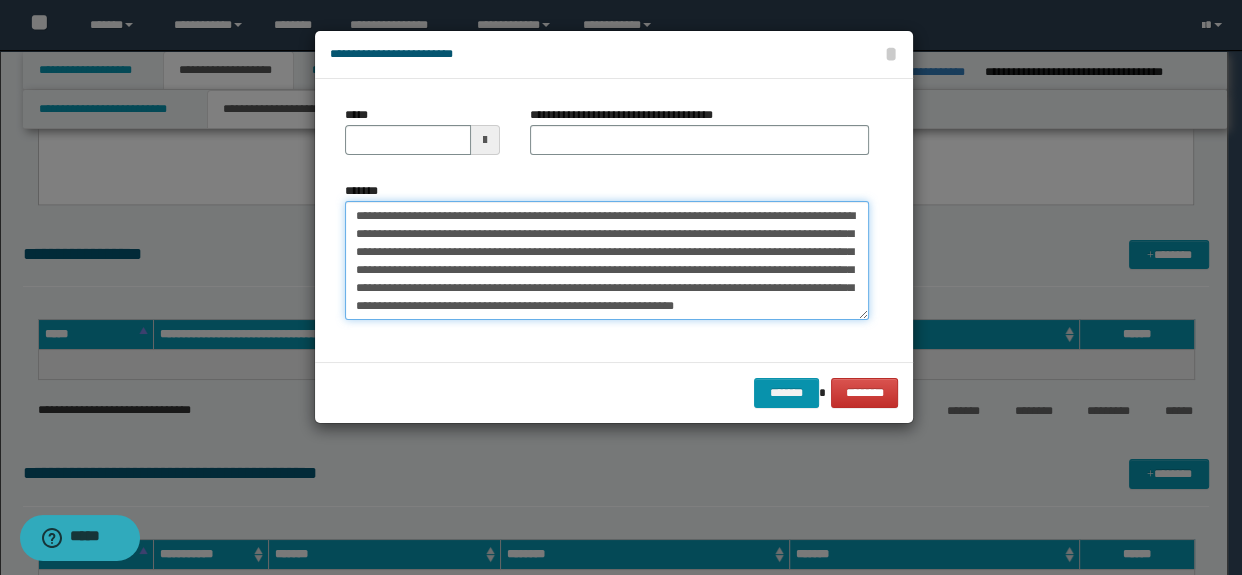 type 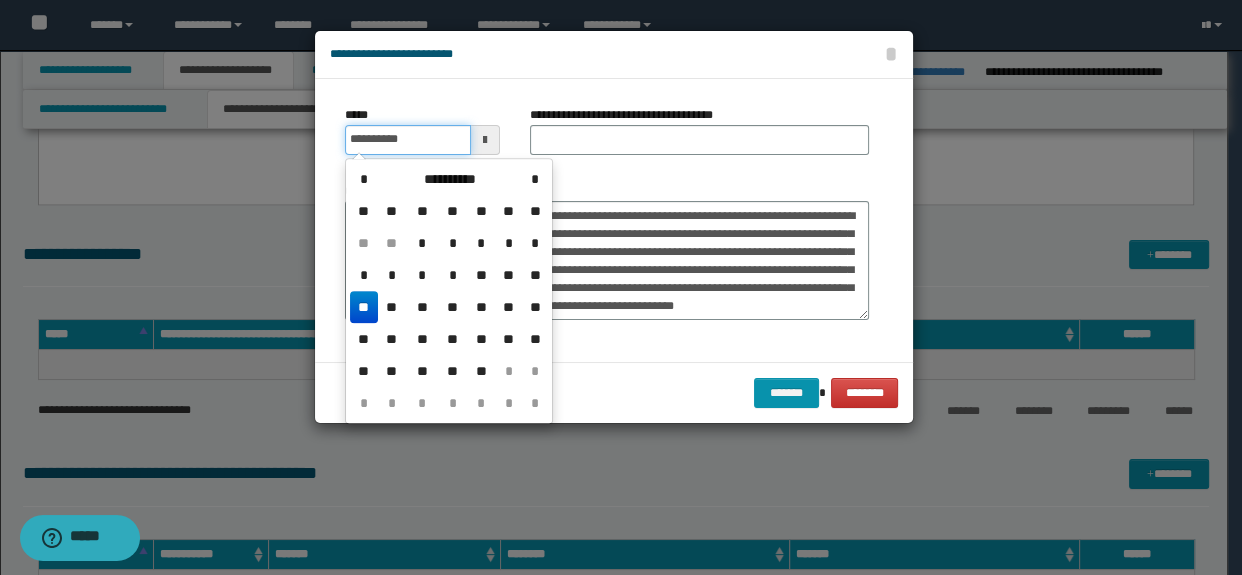 click on "**********" at bounding box center (408, 140) 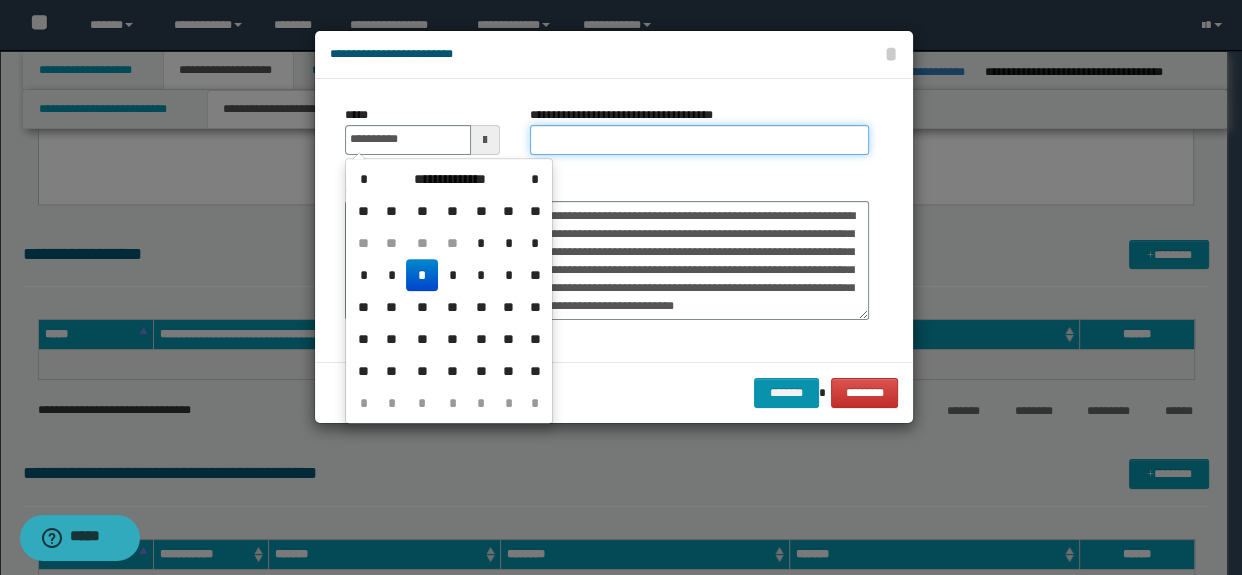 type on "**********" 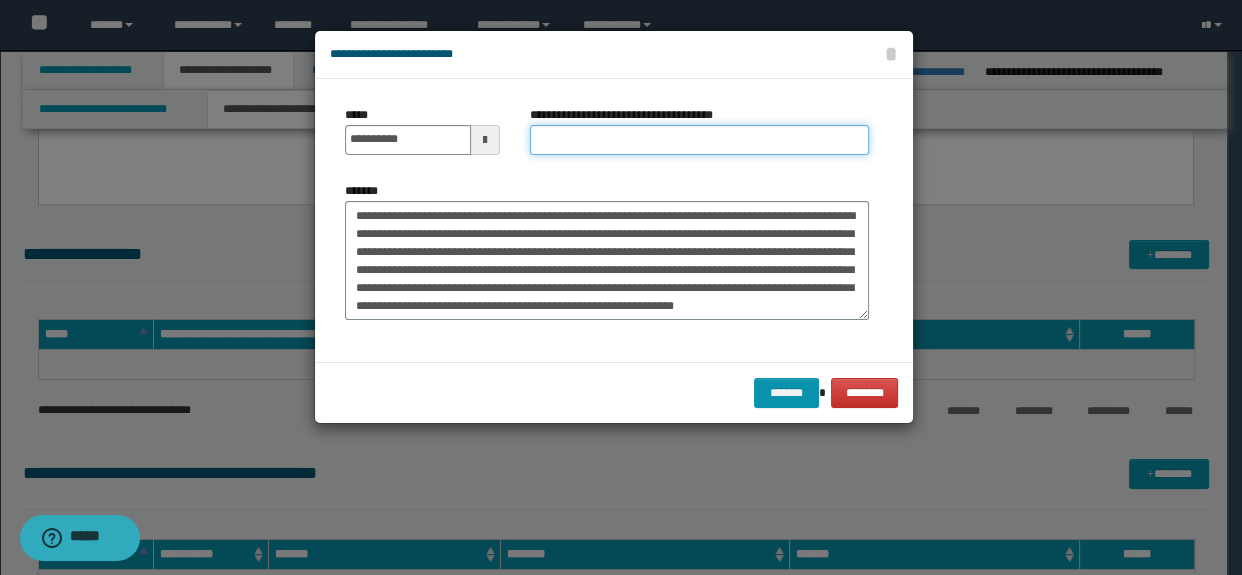 click on "**********" at bounding box center (700, 140) 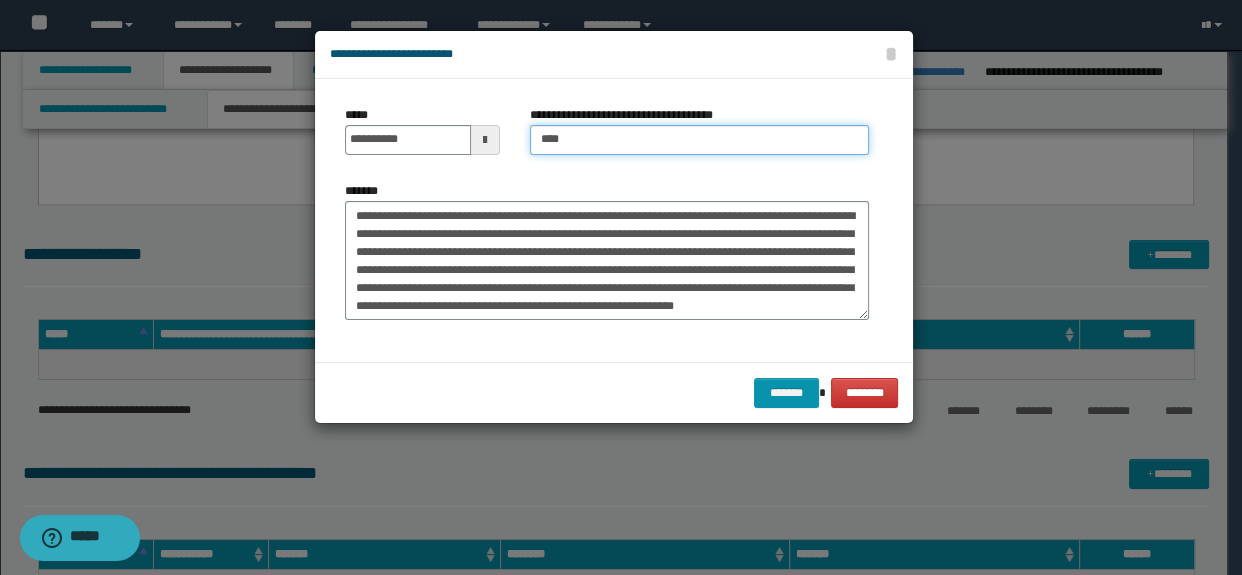 type on "*****" 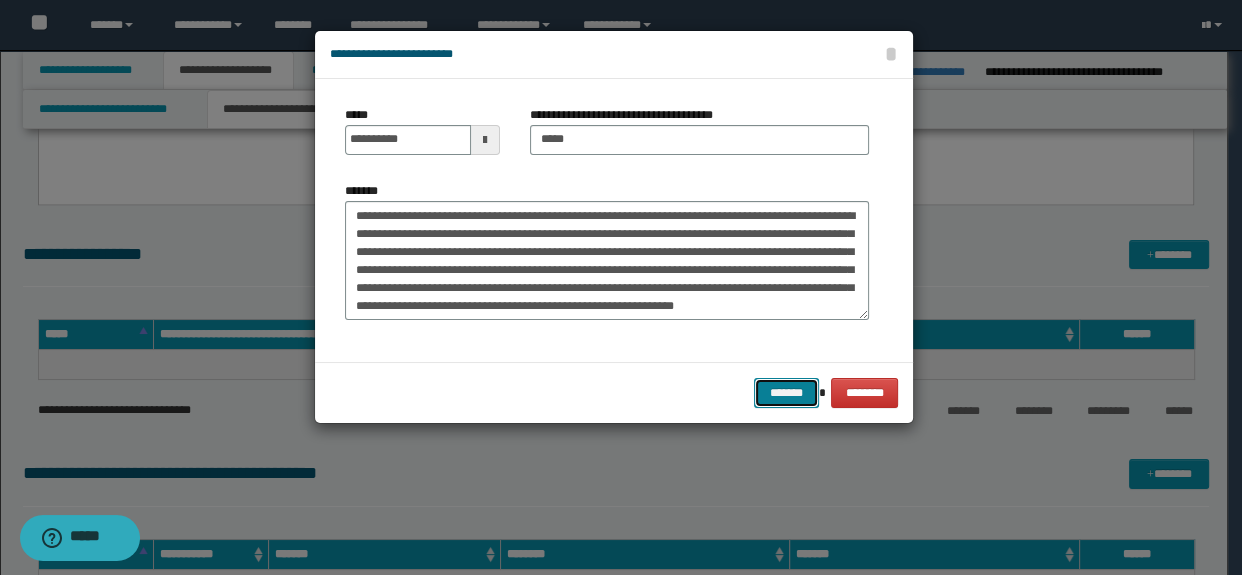 click on "*******" at bounding box center [786, 393] 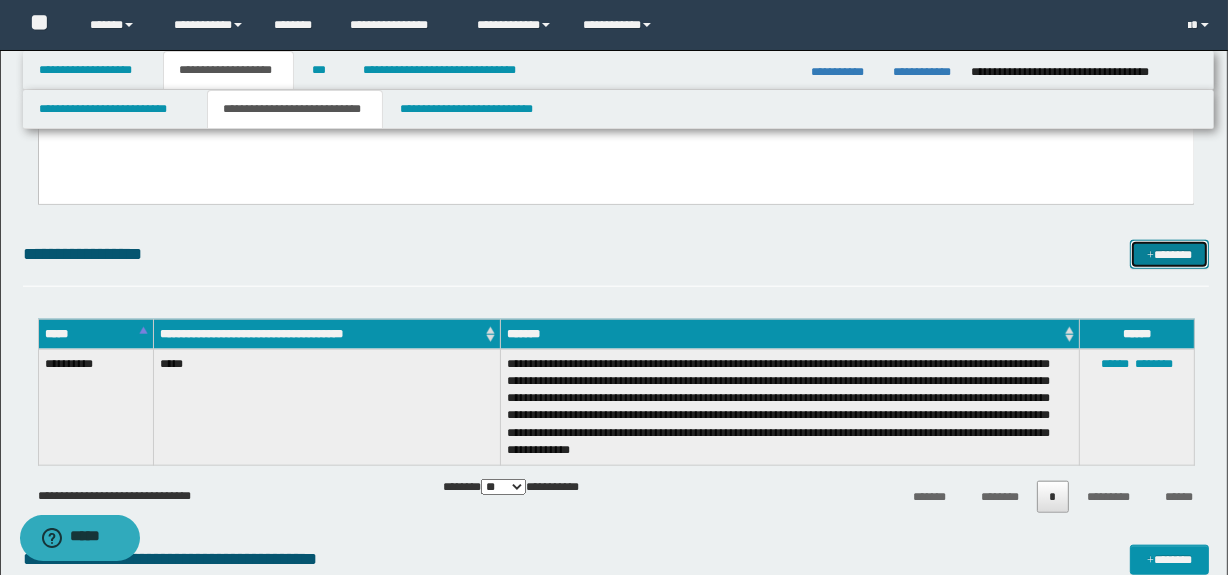 click on "*******" at bounding box center [1170, 255] 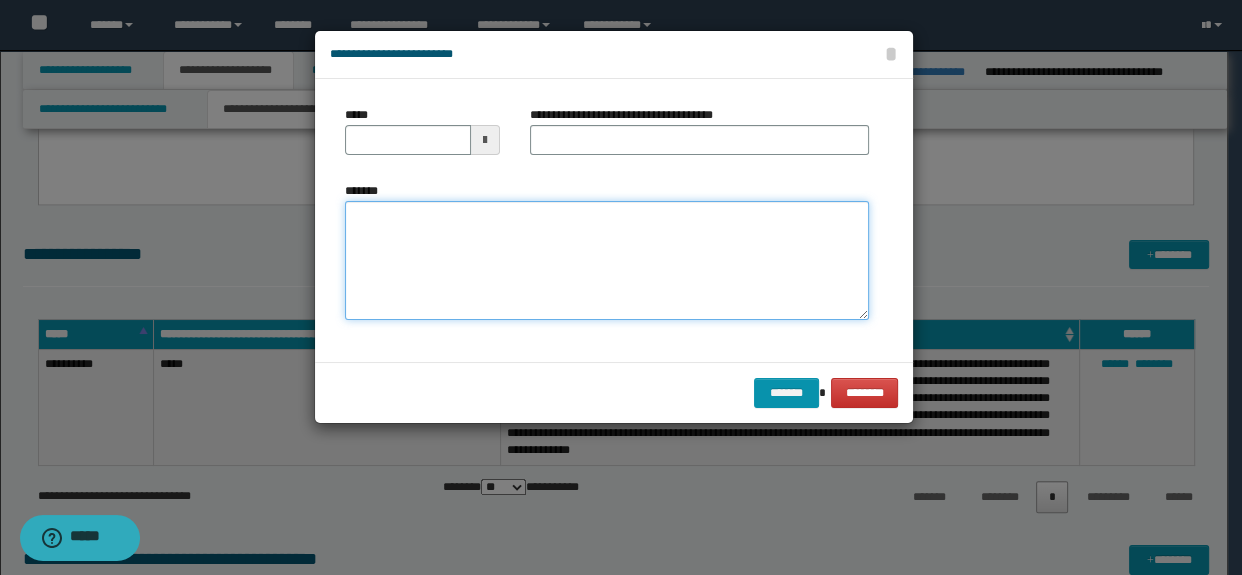 click on "*******" at bounding box center [607, 261] 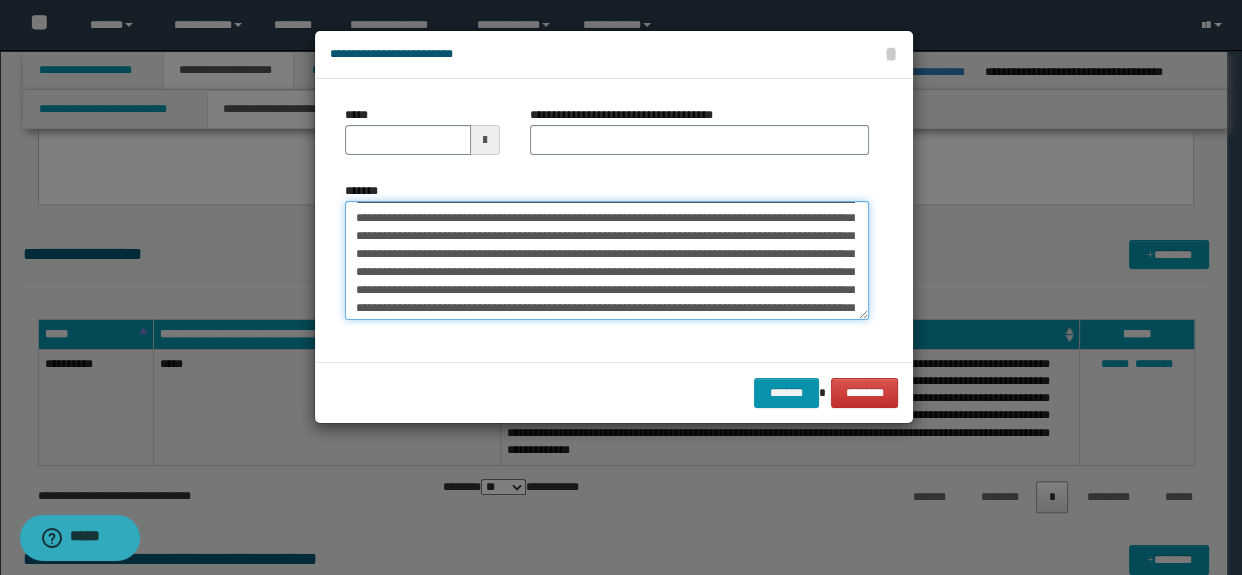 scroll, scrollTop: 0, scrollLeft: 0, axis: both 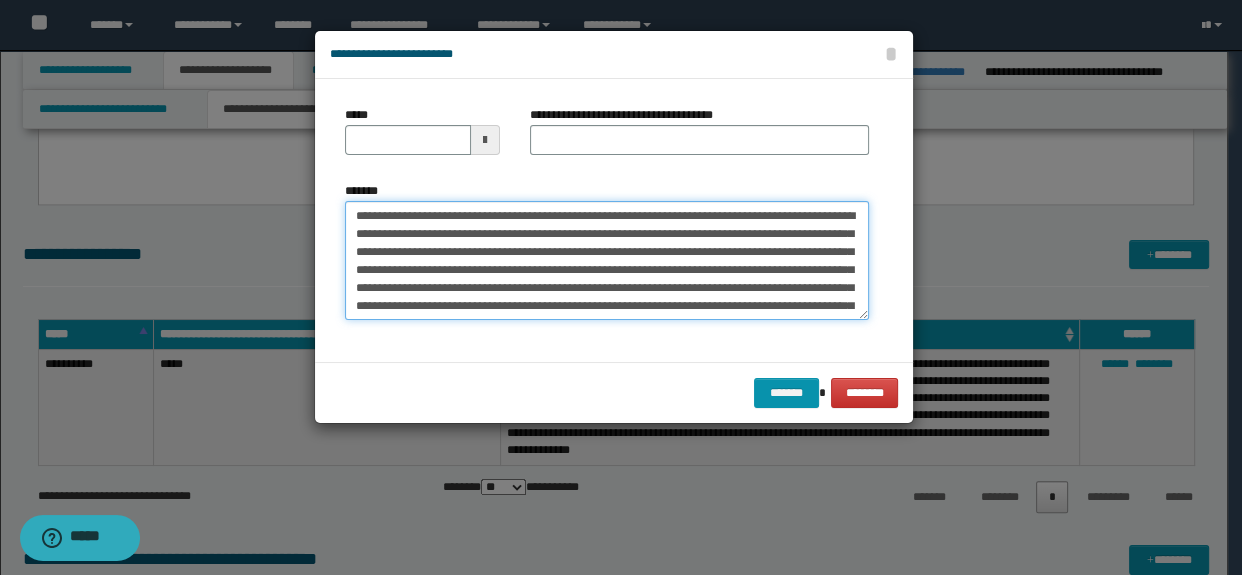 drag, startPoint x: 541, startPoint y: 214, endPoint x: 338, endPoint y: 200, distance: 203.4822 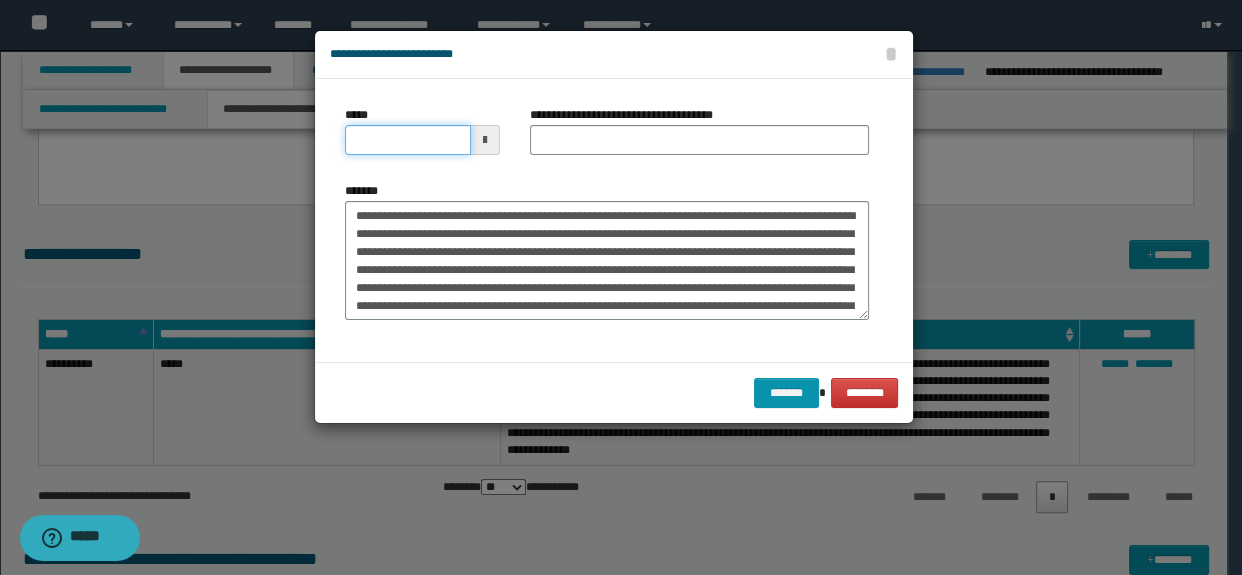 click on "*****" at bounding box center [408, 140] 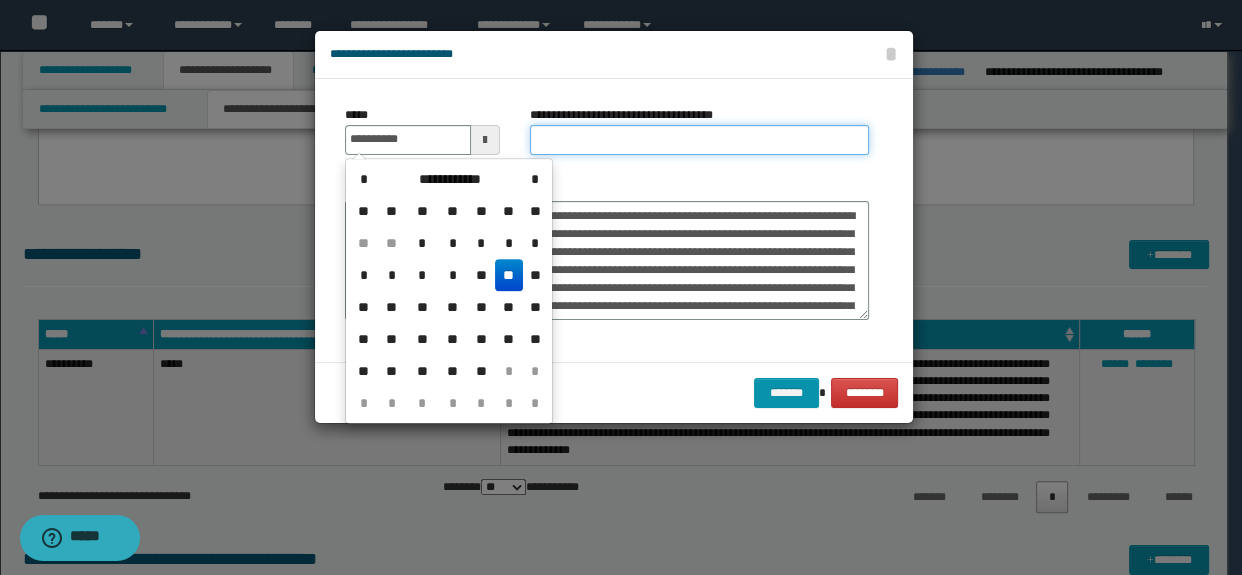 type on "**********" 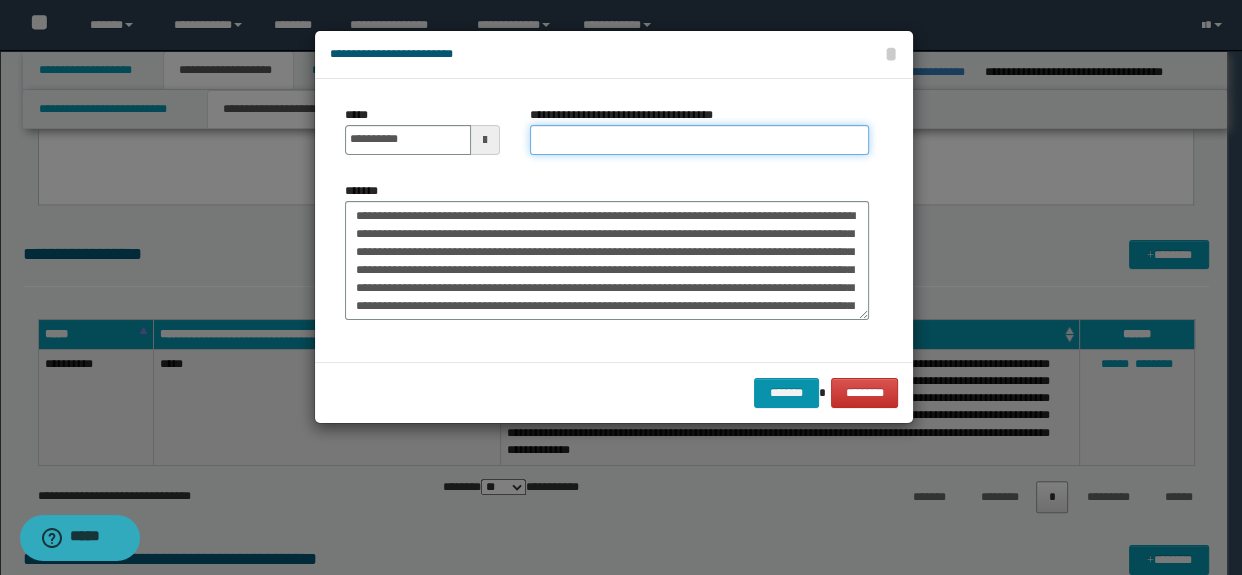 click on "**********" at bounding box center (700, 140) 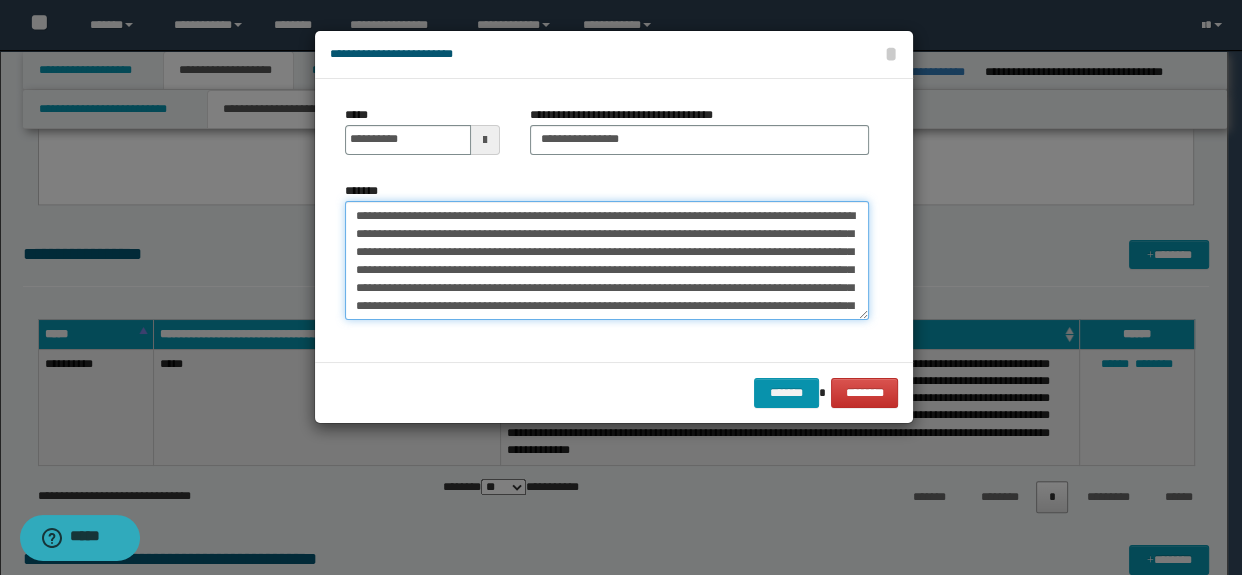 click on "*******" at bounding box center [607, 261] 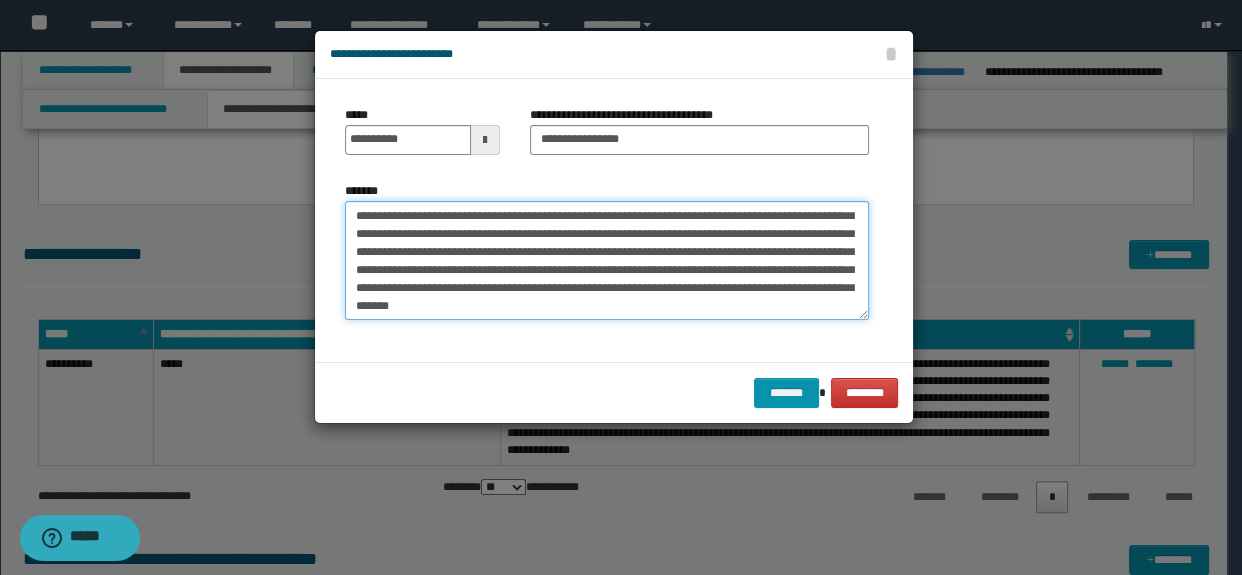 scroll, scrollTop: 143, scrollLeft: 0, axis: vertical 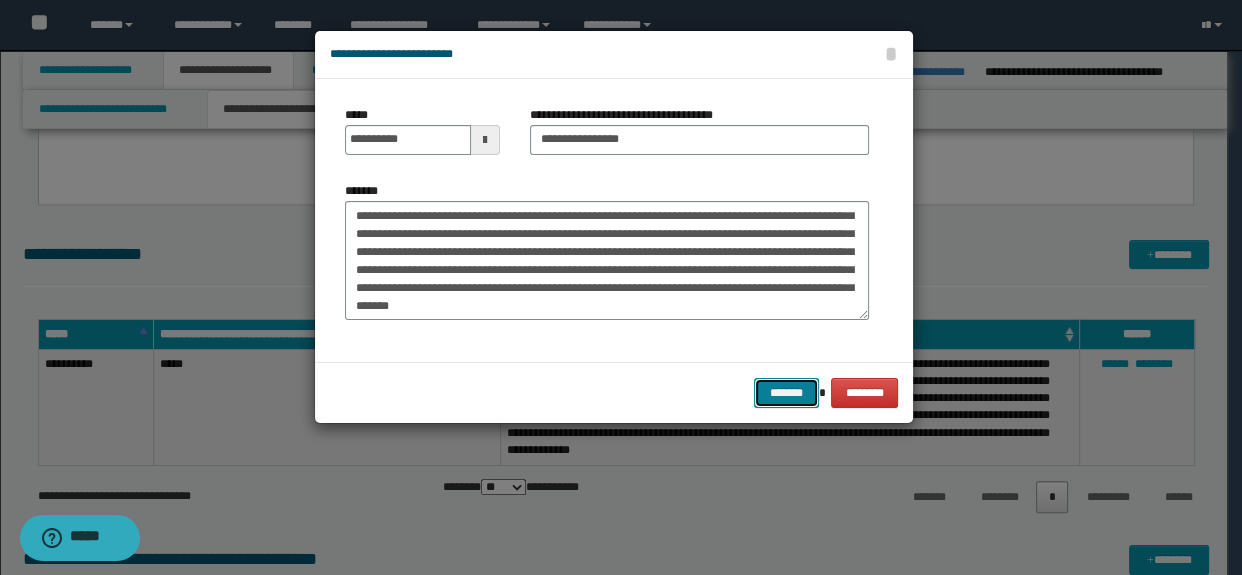 click on "*******" at bounding box center [786, 393] 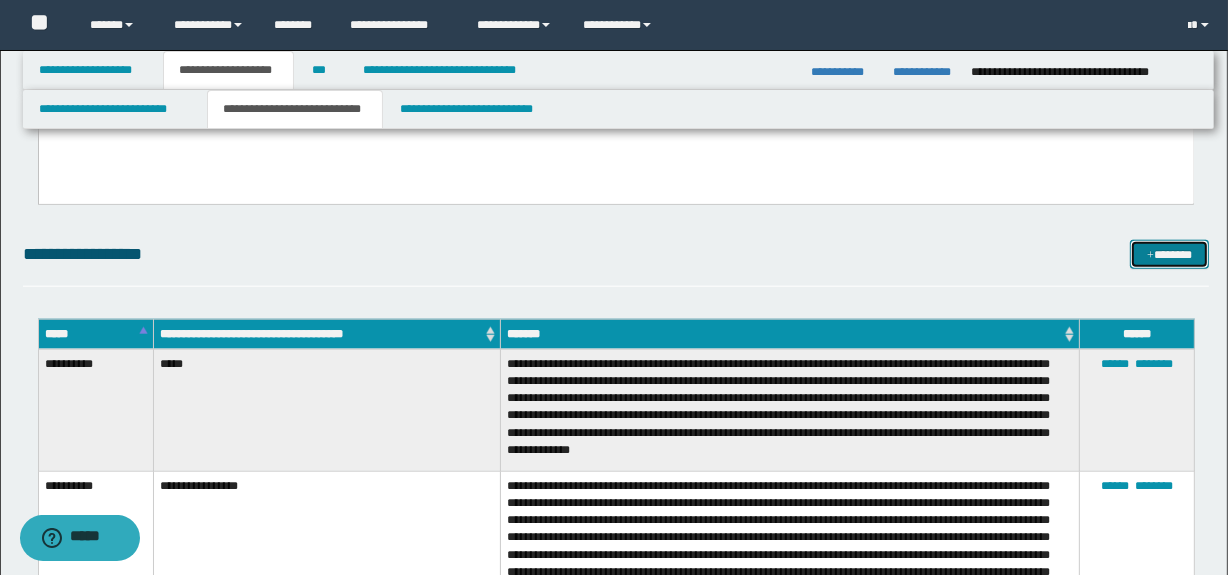 click on "*******" at bounding box center (1170, 255) 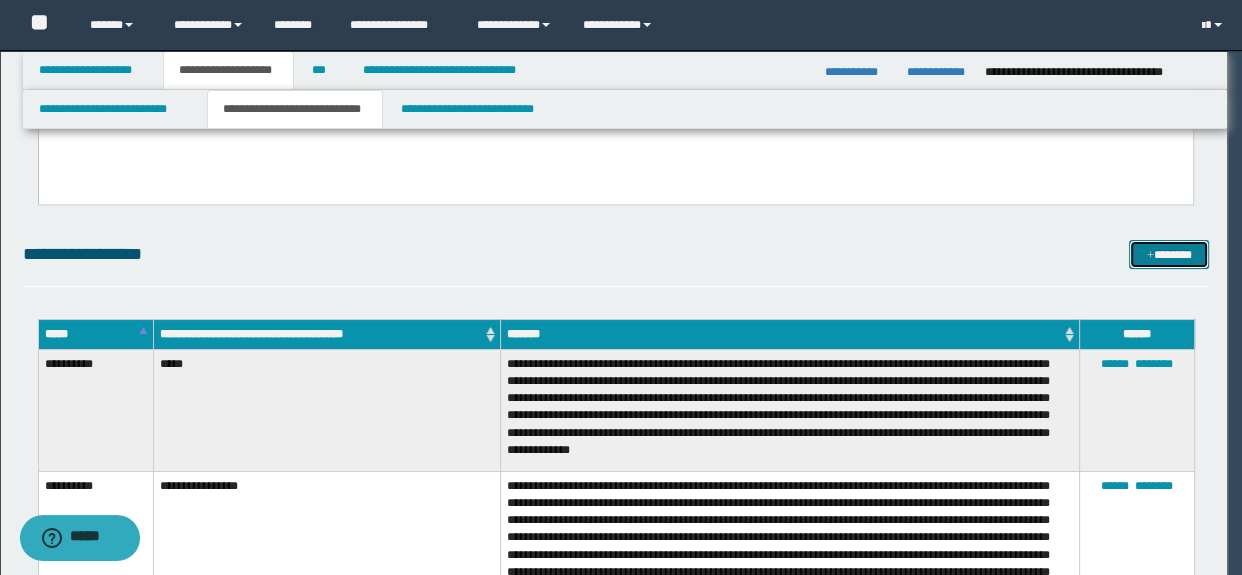scroll, scrollTop: 0, scrollLeft: 0, axis: both 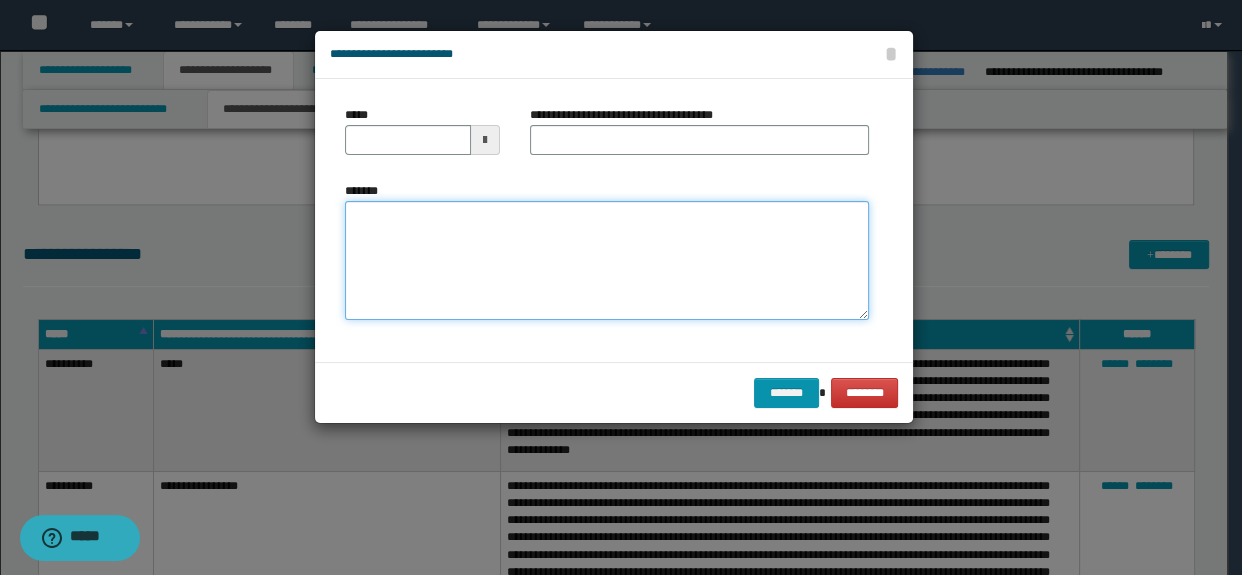 paste on "**********" 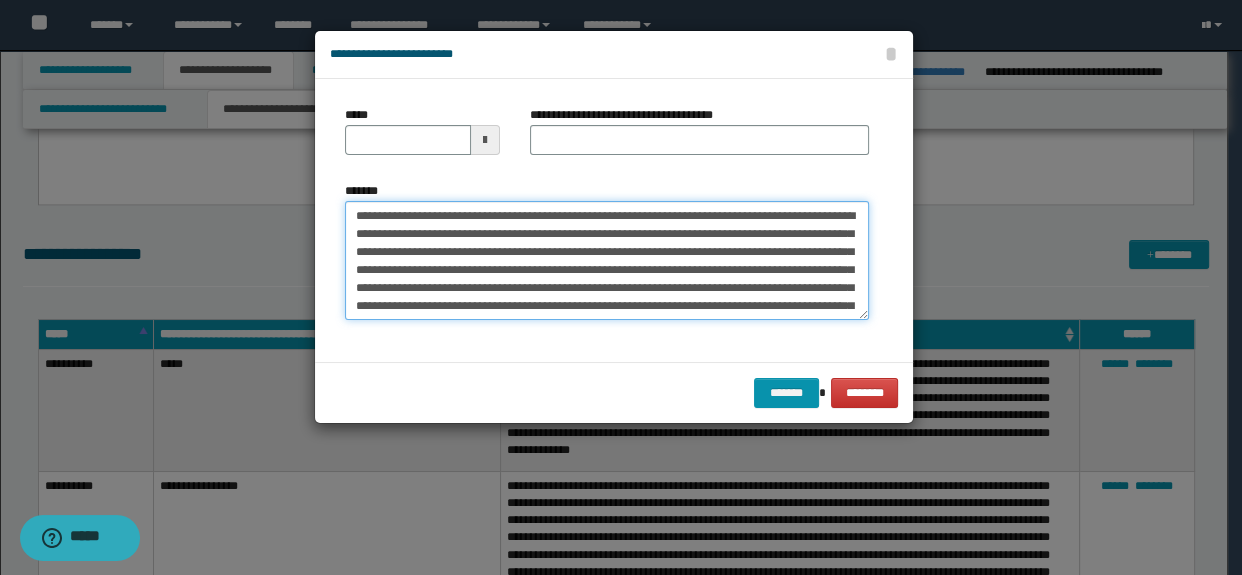 click on "*******" at bounding box center (607, 261) 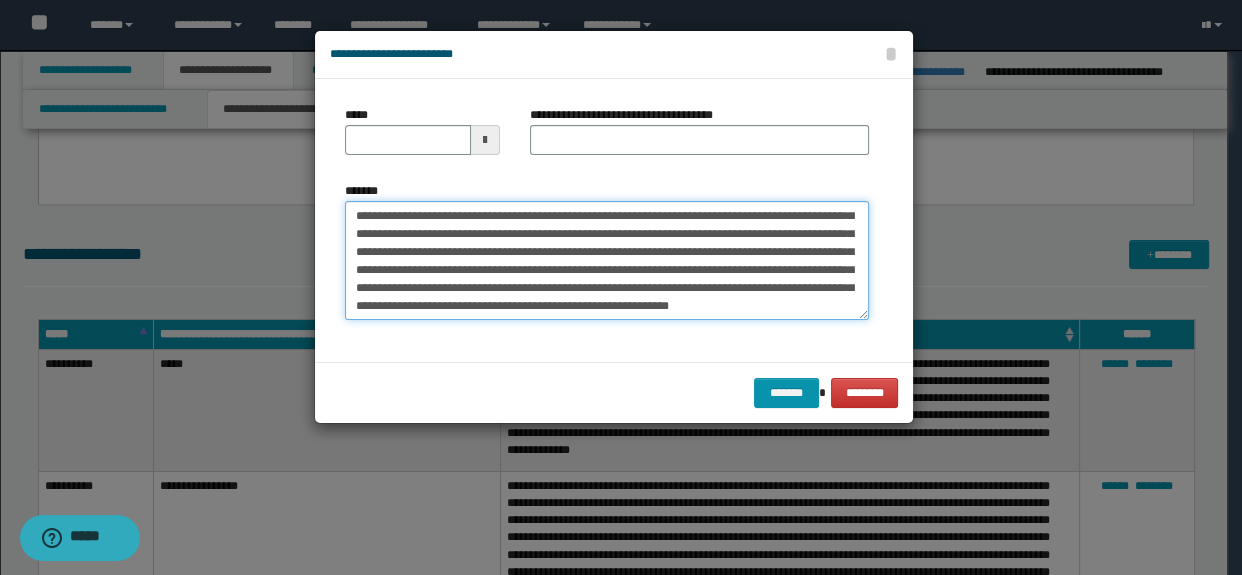 scroll, scrollTop: 0, scrollLeft: 0, axis: both 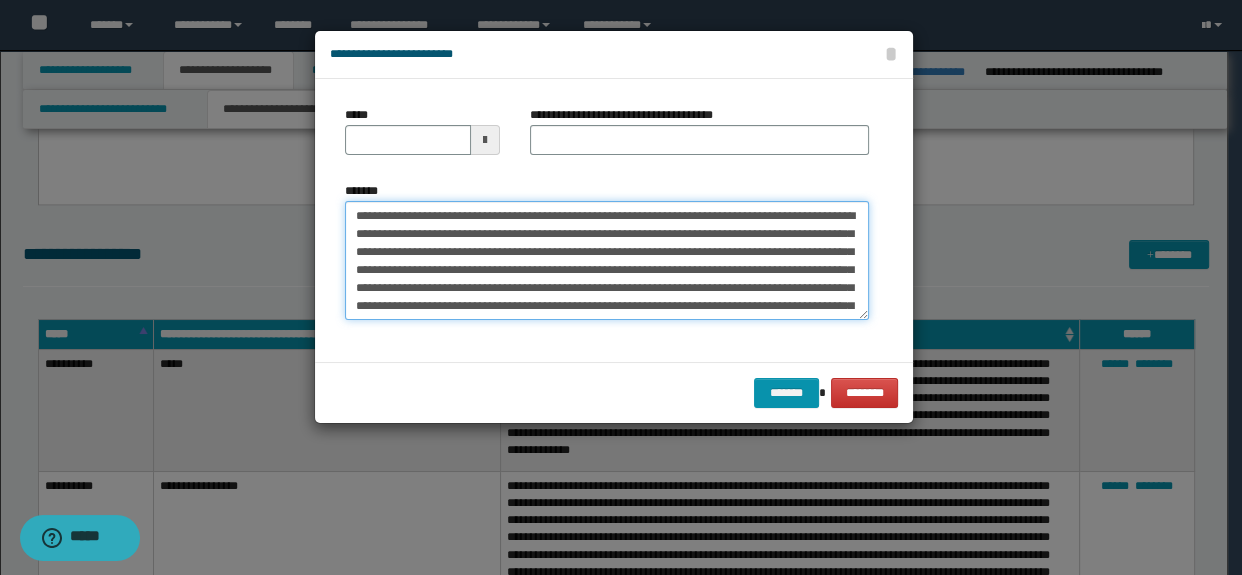 drag, startPoint x: 869, startPoint y: 274, endPoint x: 848, endPoint y: 164, distance: 111.9866 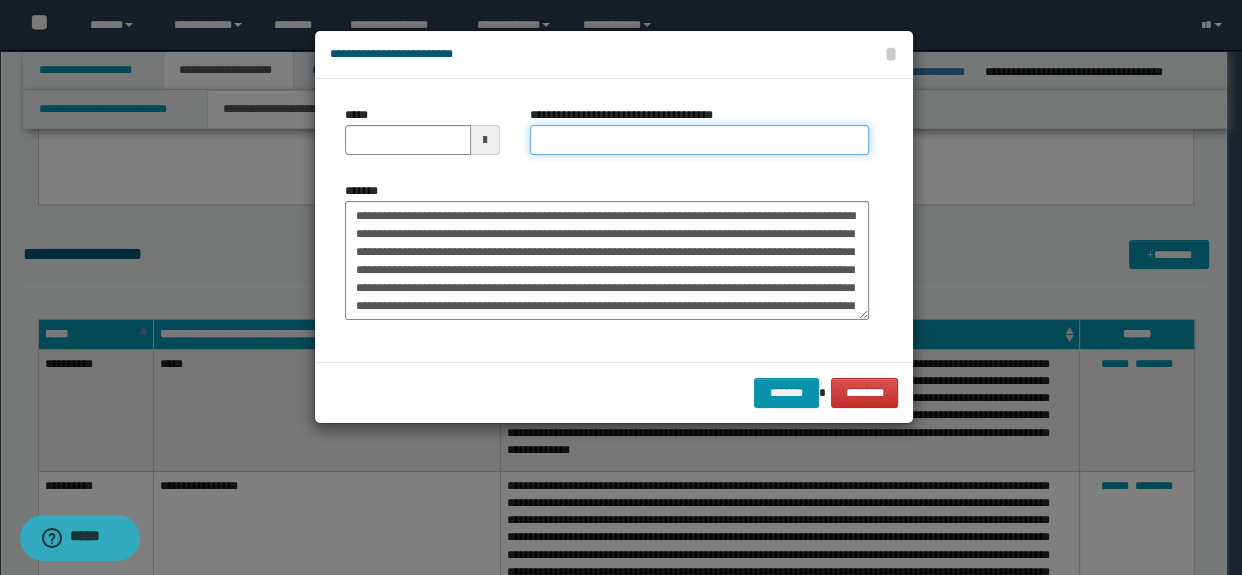 click on "**********" at bounding box center [700, 140] 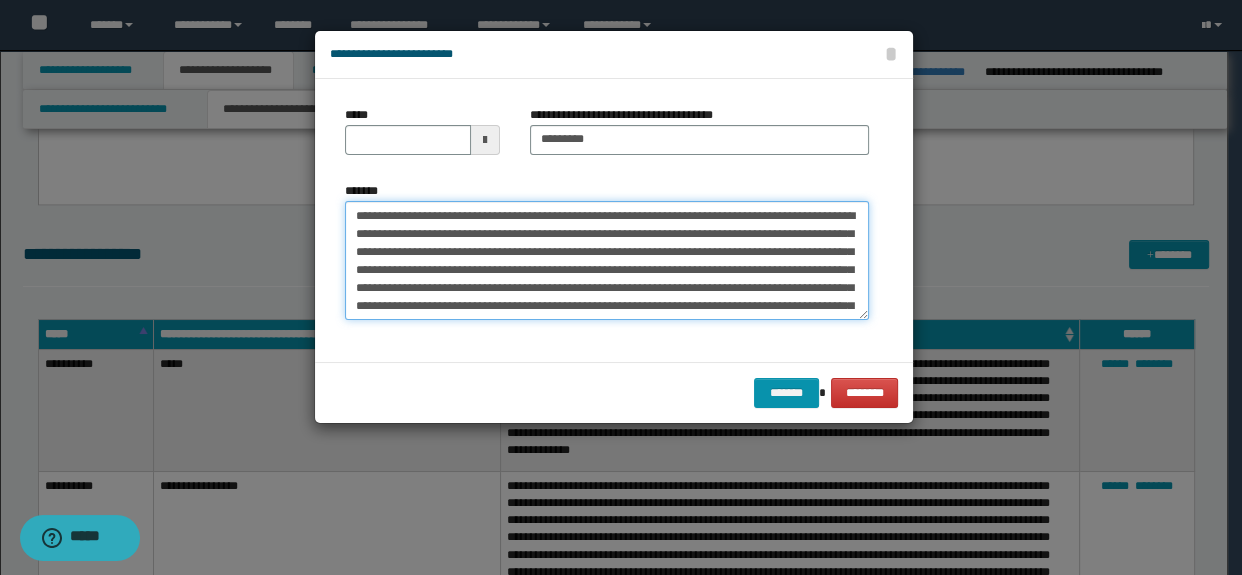 drag, startPoint x: 453, startPoint y: 214, endPoint x: 301, endPoint y: 202, distance: 152.47295 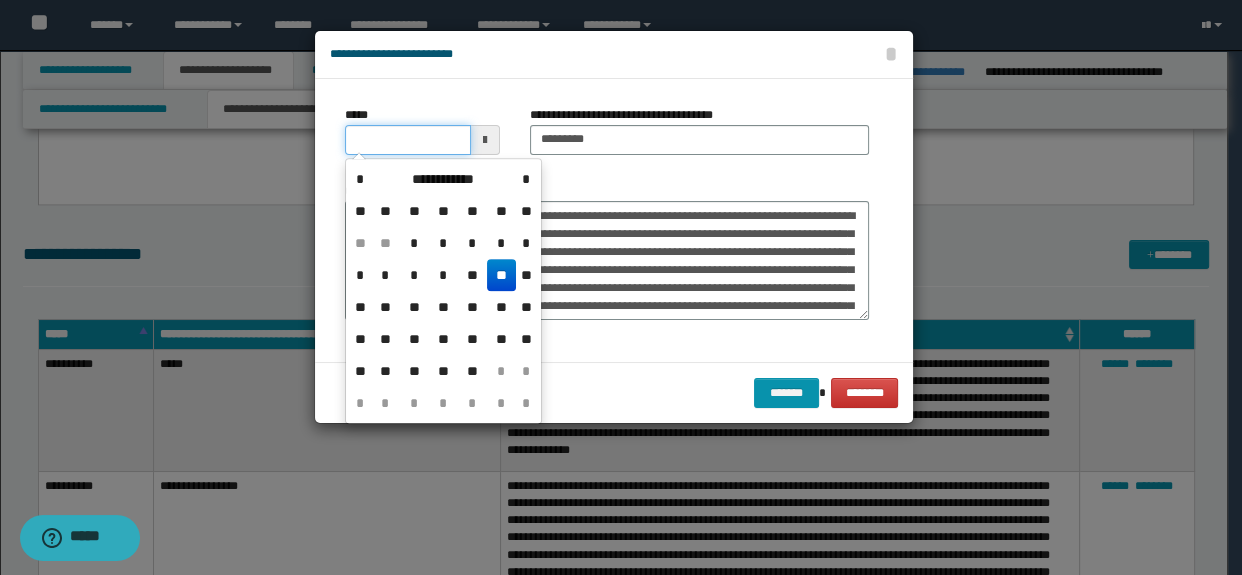 click on "*****" at bounding box center (408, 140) 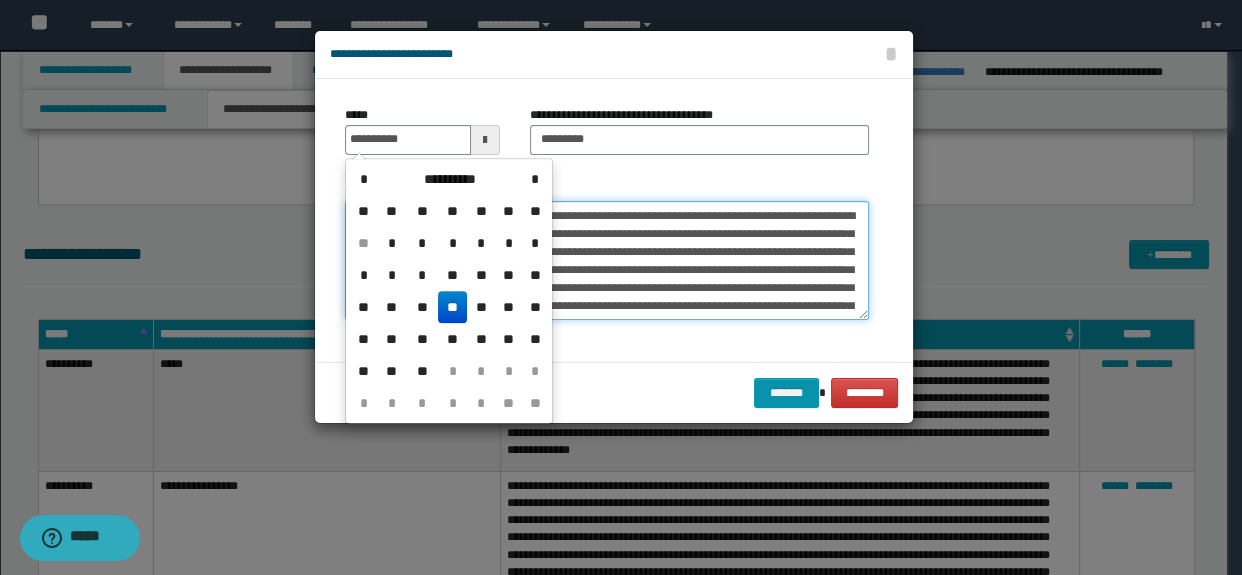type on "**********" 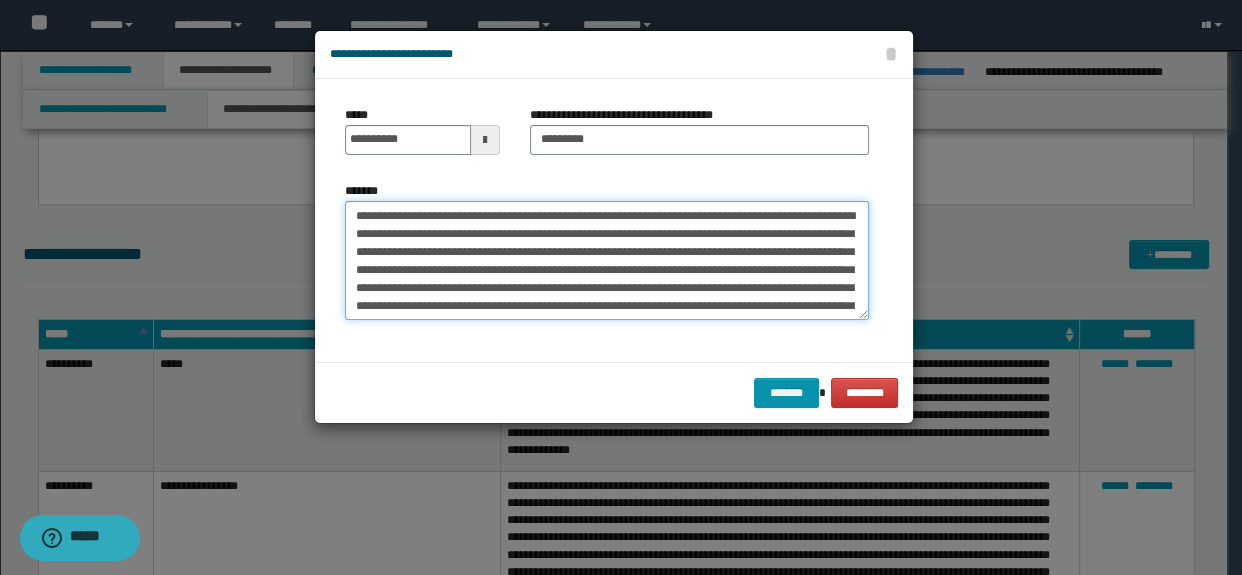 click on "*******" at bounding box center [607, 261] 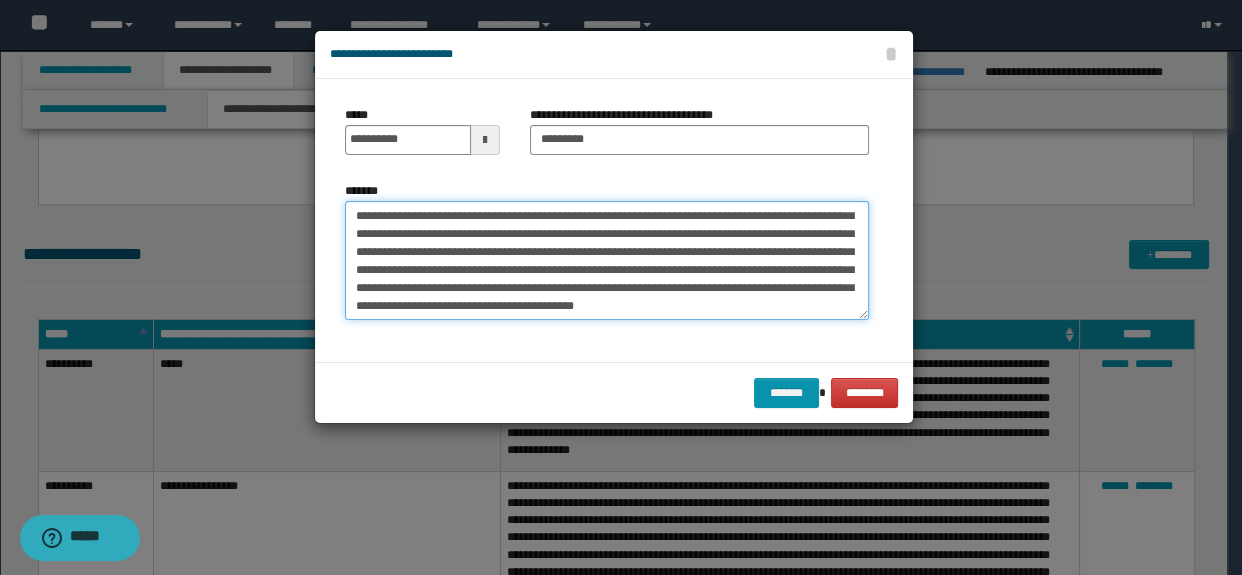 scroll, scrollTop: 233, scrollLeft: 0, axis: vertical 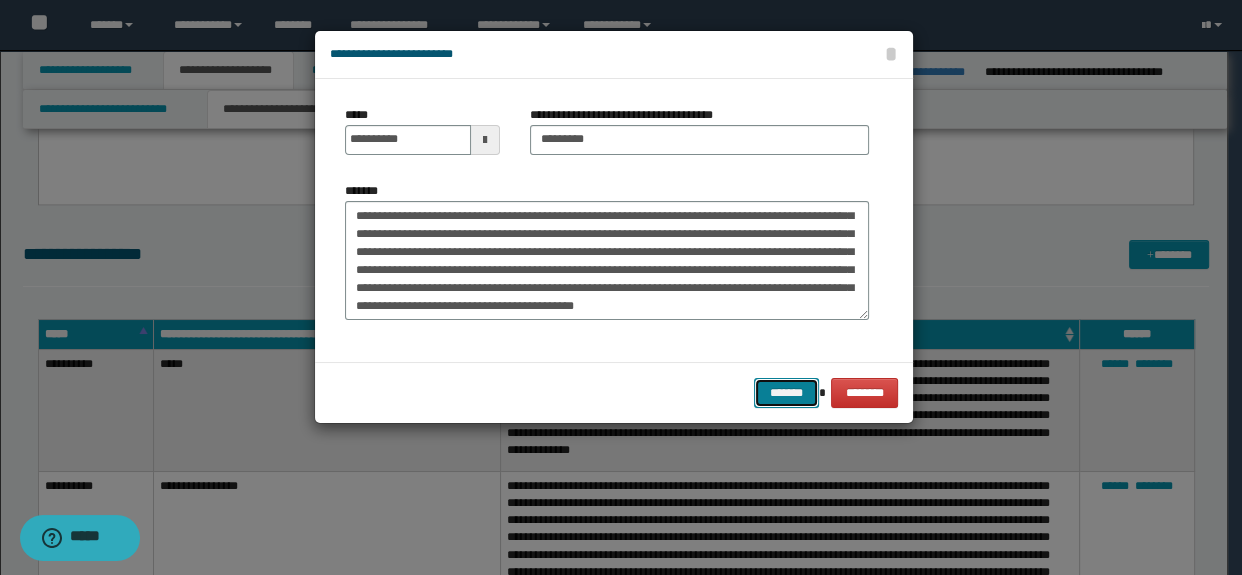 click on "*******" at bounding box center [786, 393] 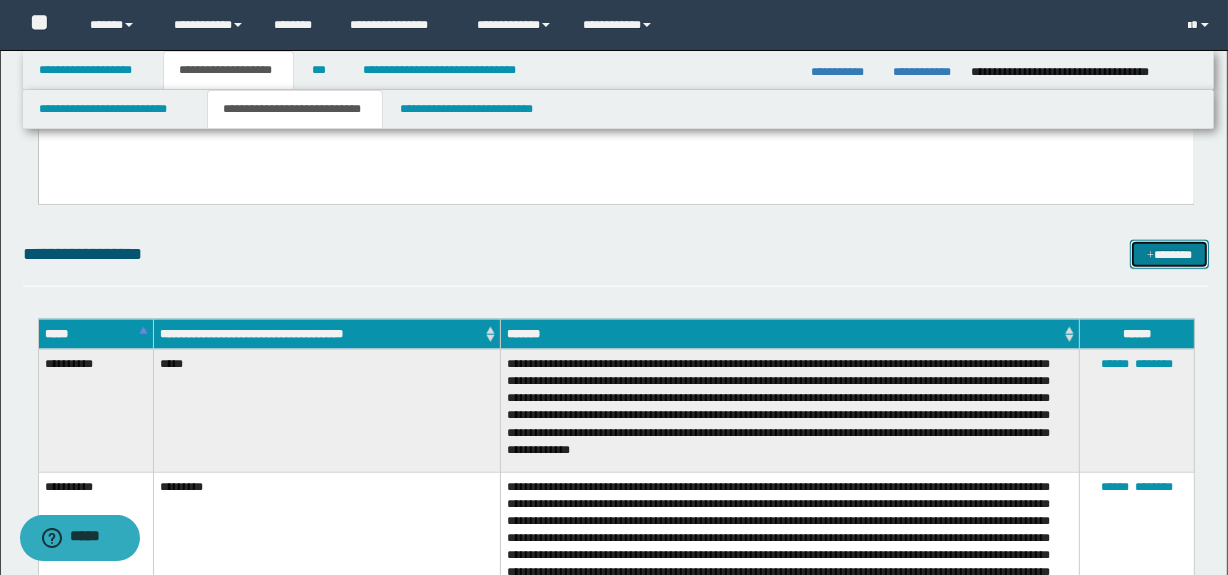 click on "*******" at bounding box center (1170, 255) 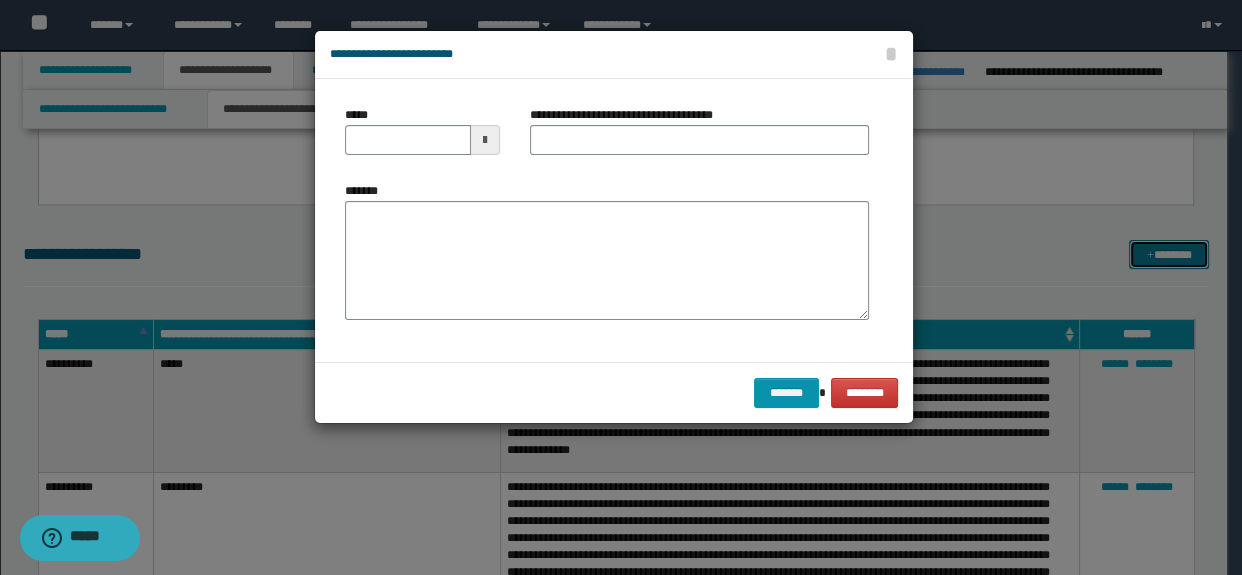 scroll, scrollTop: 0, scrollLeft: 0, axis: both 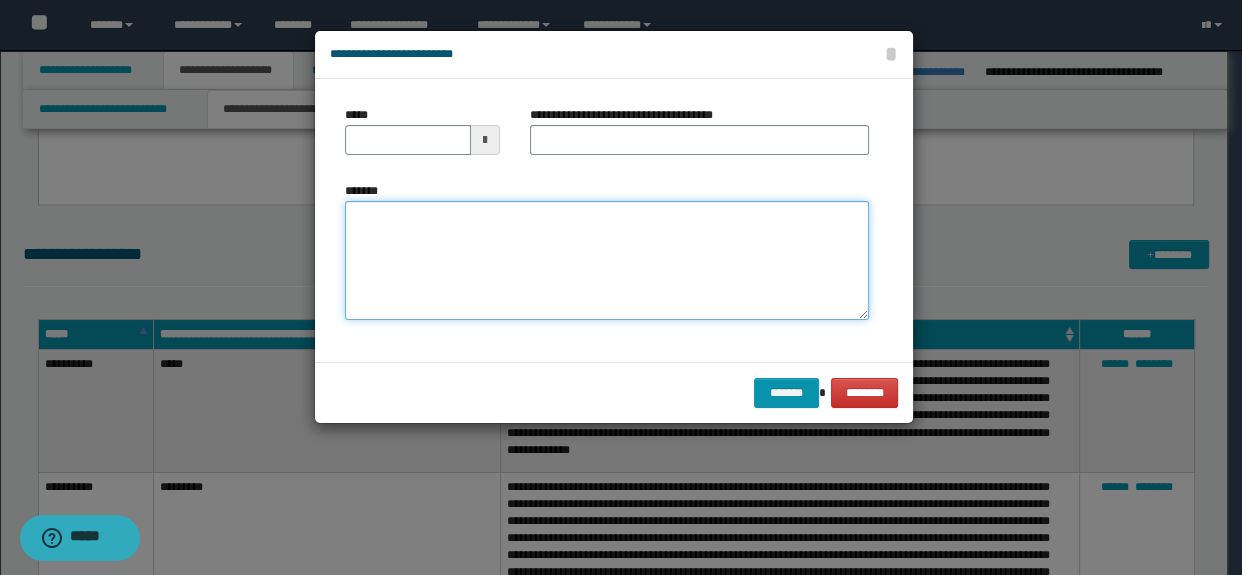 paste on "**********" 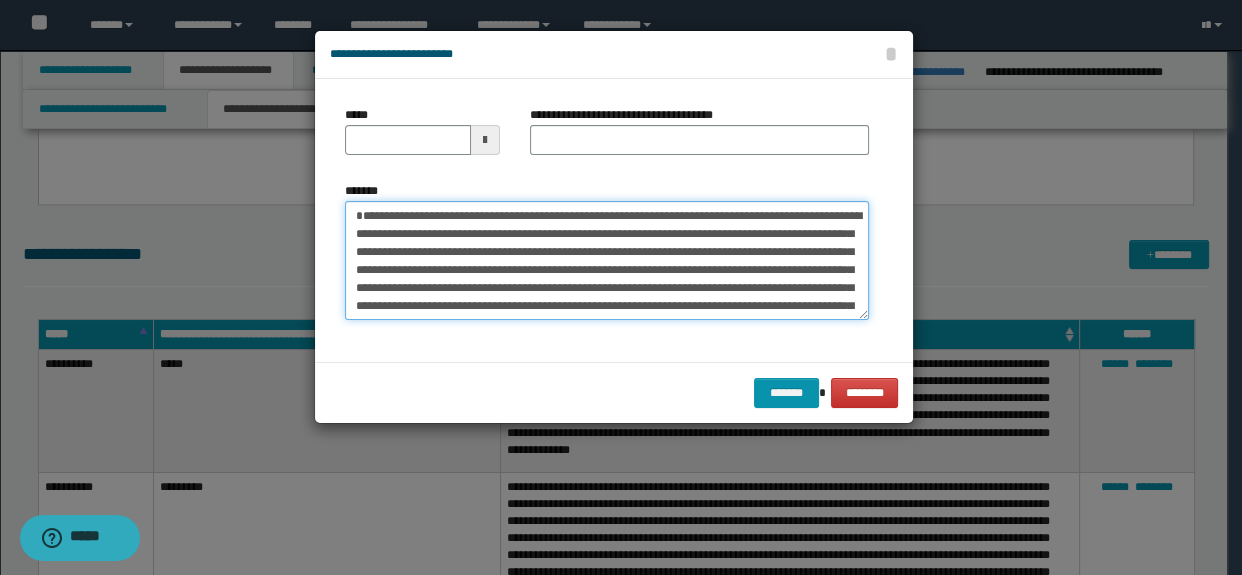 scroll, scrollTop: 318, scrollLeft: 0, axis: vertical 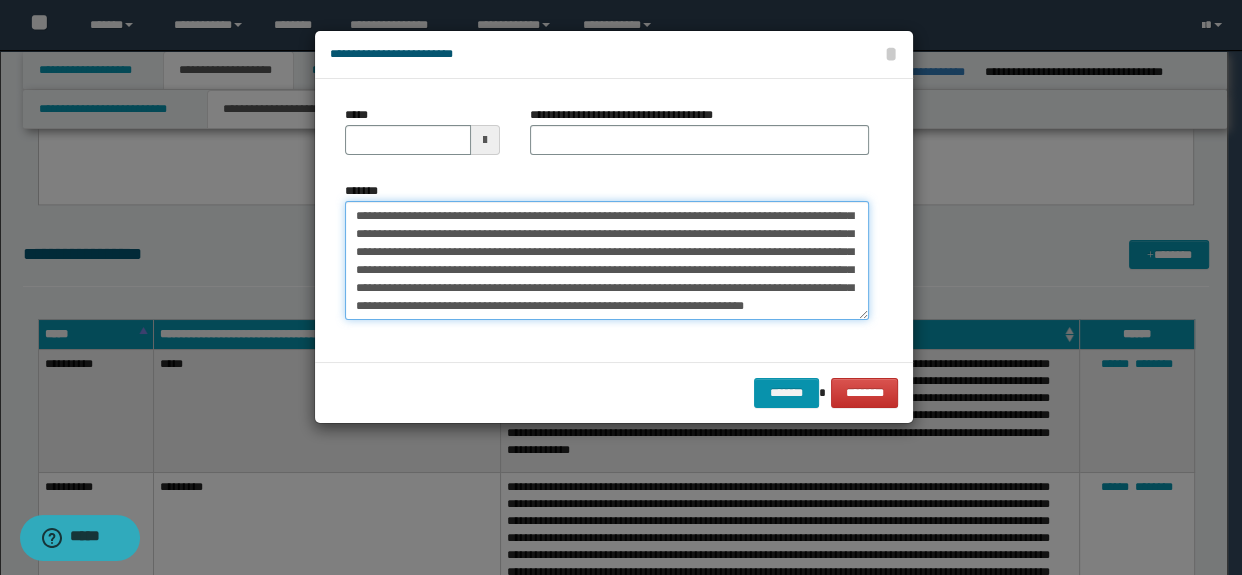 drag, startPoint x: 758, startPoint y: 294, endPoint x: 657, endPoint y: 291, distance: 101.04455 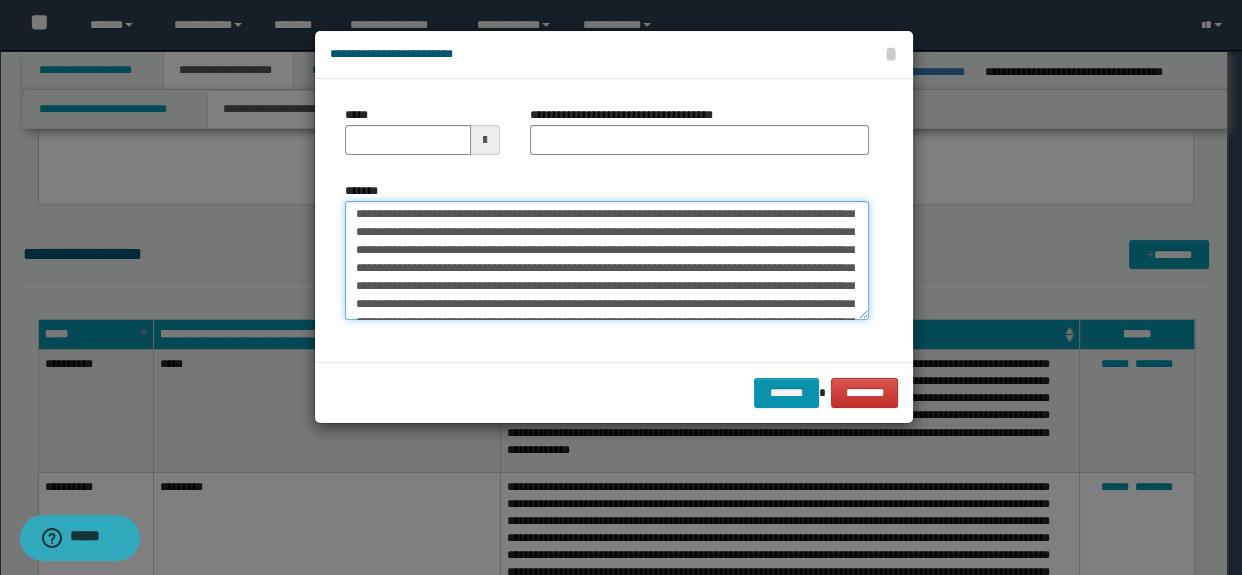scroll, scrollTop: 0, scrollLeft: 0, axis: both 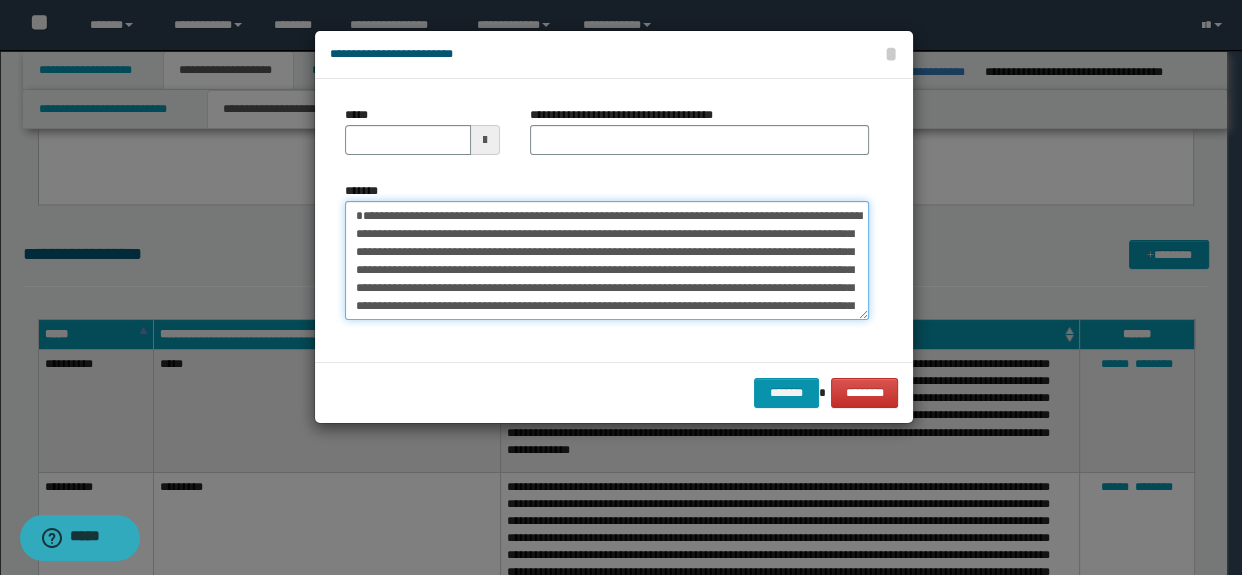 drag, startPoint x: 538, startPoint y: 233, endPoint x: 329, endPoint y: 173, distance: 217.44194 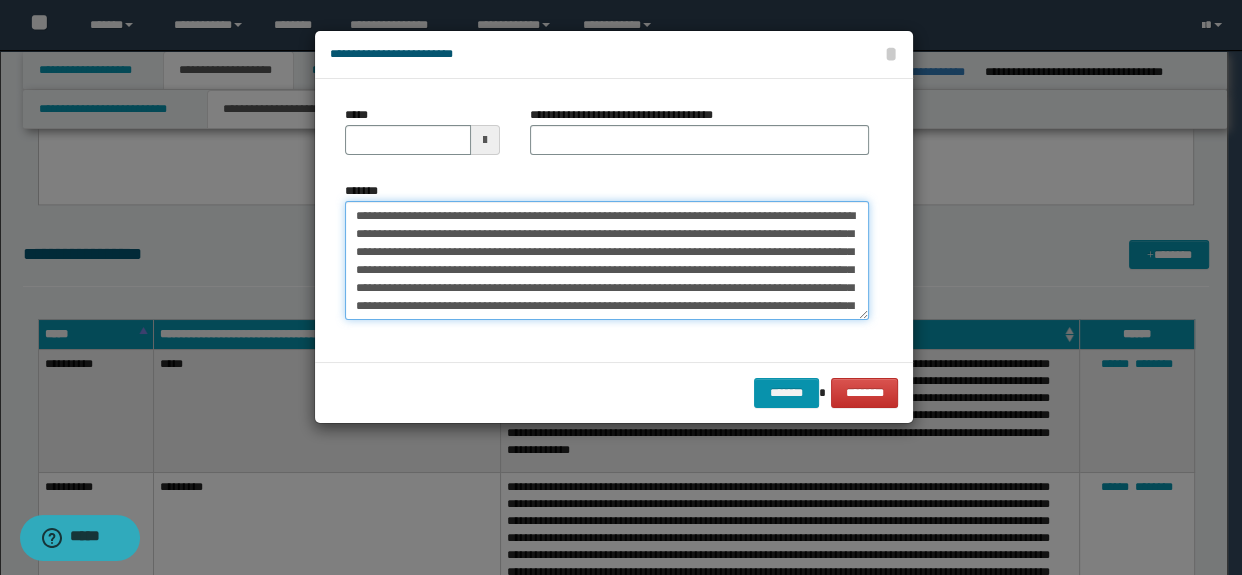 type 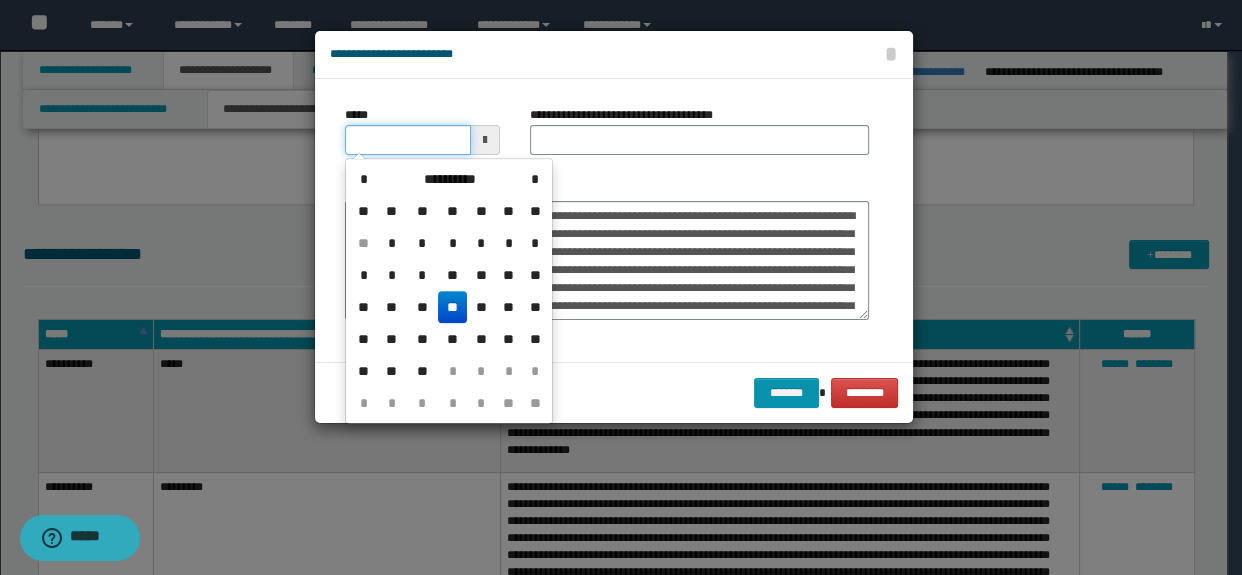 click on "*****" at bounding box center [408, 140] 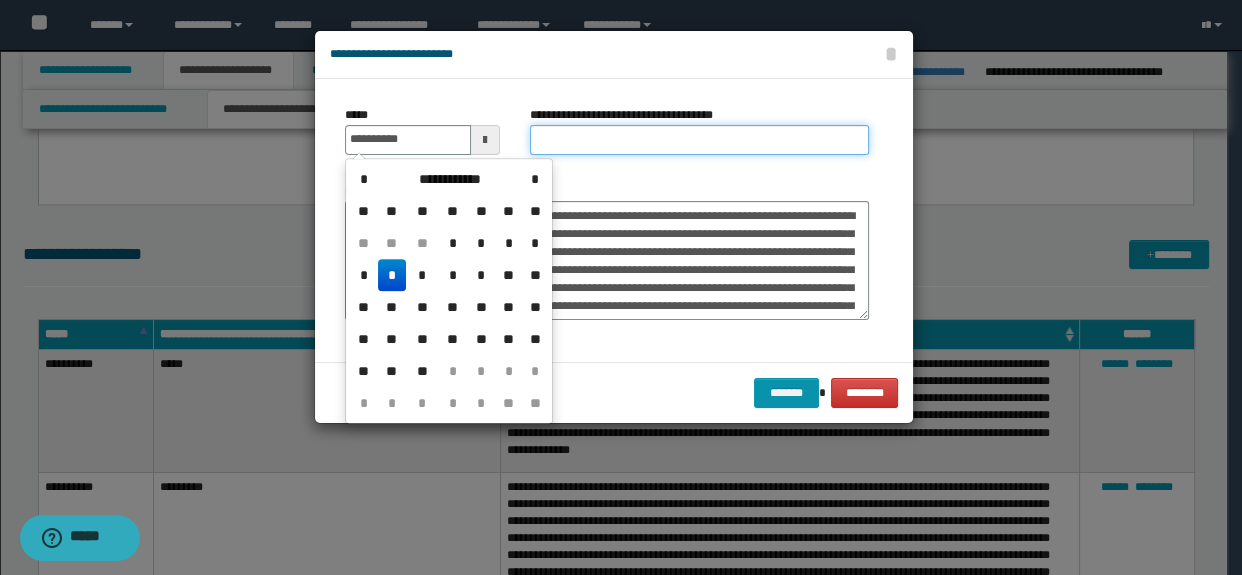 type on "**********" 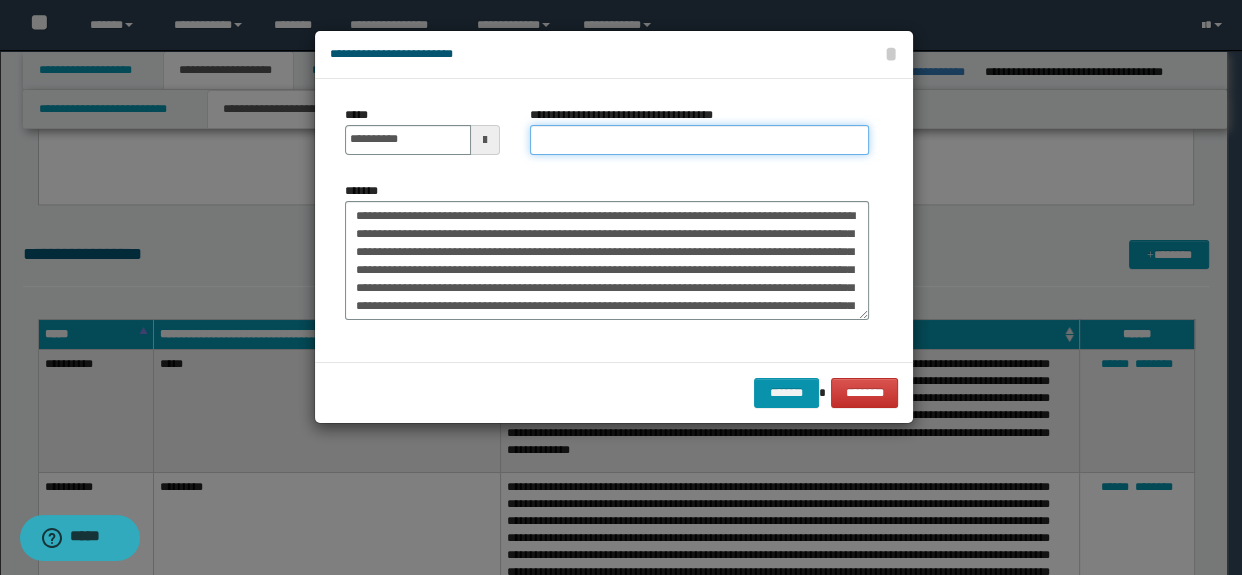 click on "**********" at bounding box center (700, 140) 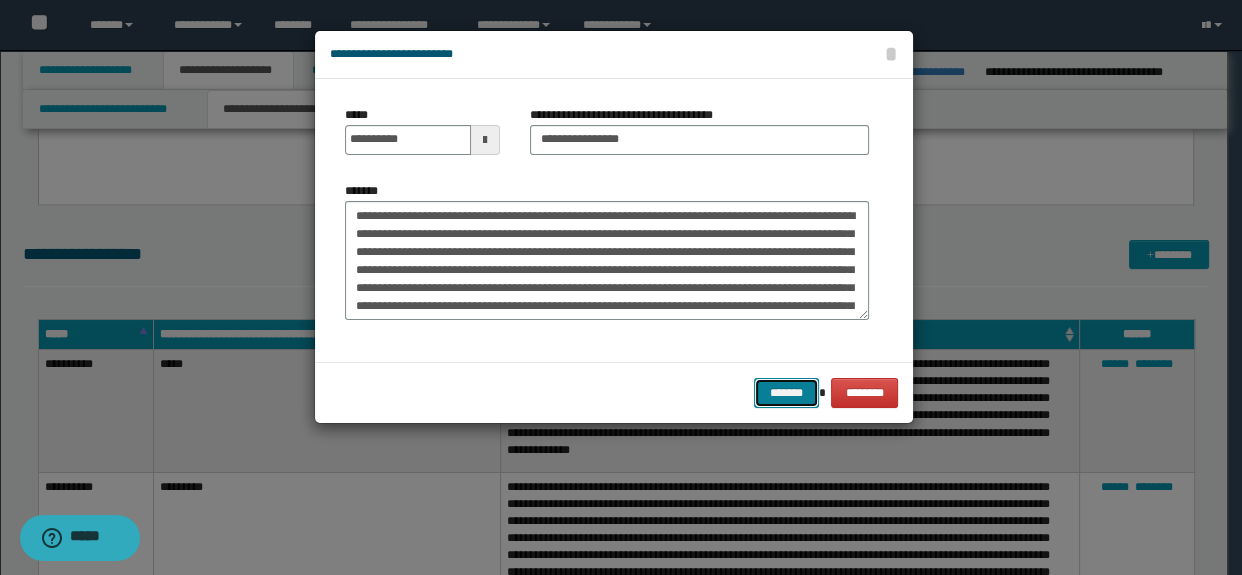 click on "*******" at bounding box center (786, 393) 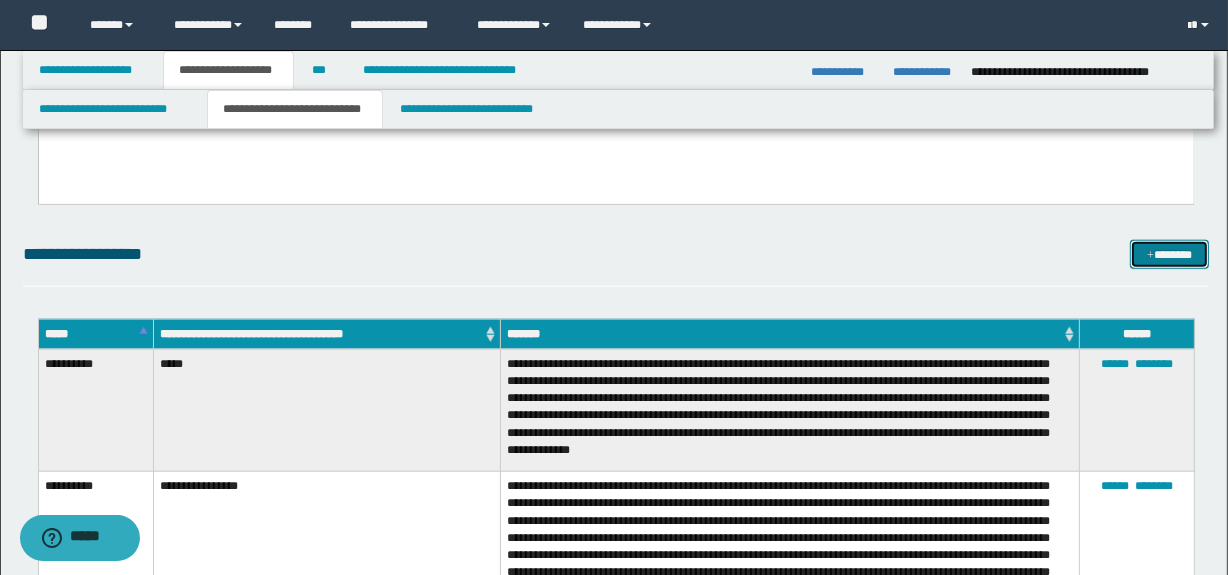click at bounding box center [1150, 256] 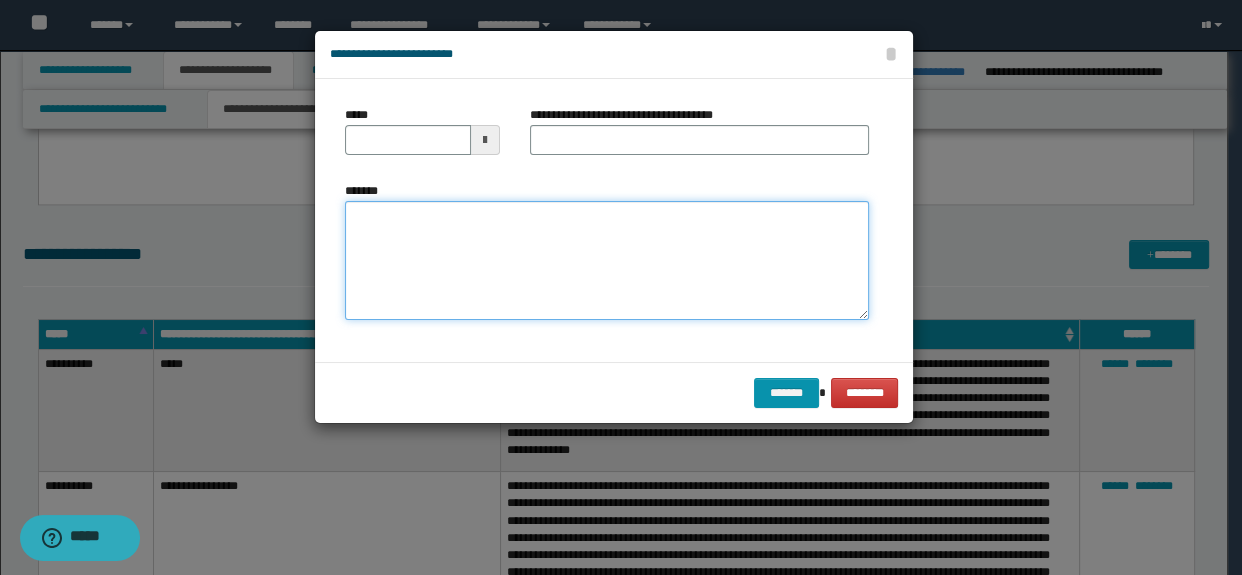 paste on "**********" 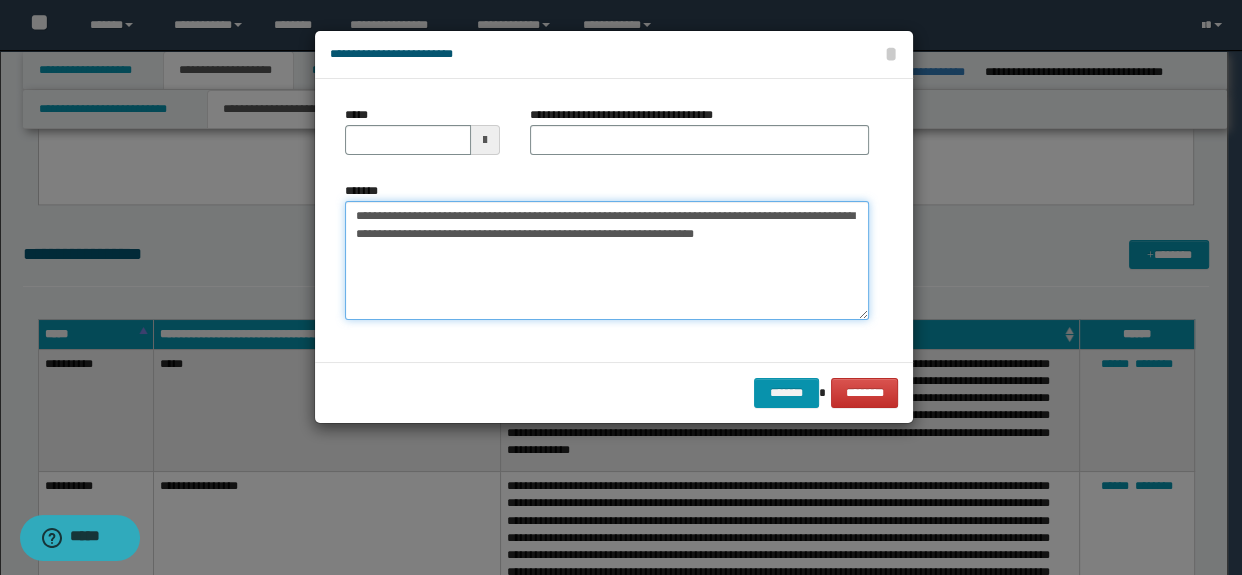 click on "**********" at bounding box center (607, 261) 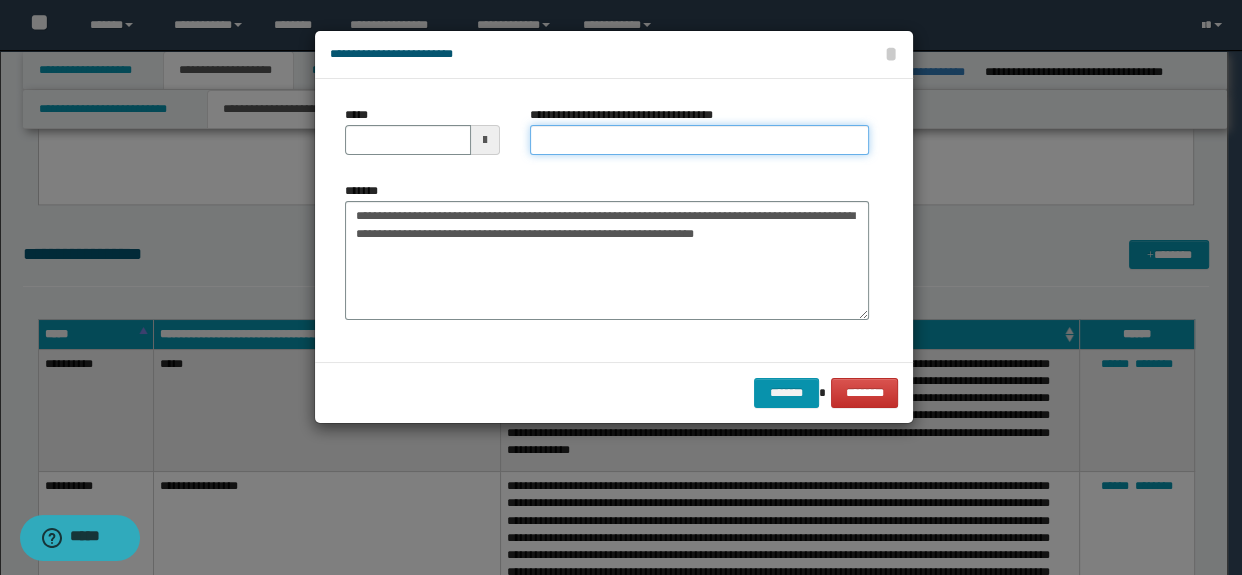 click on "**********" at bounding box center (700, 140) 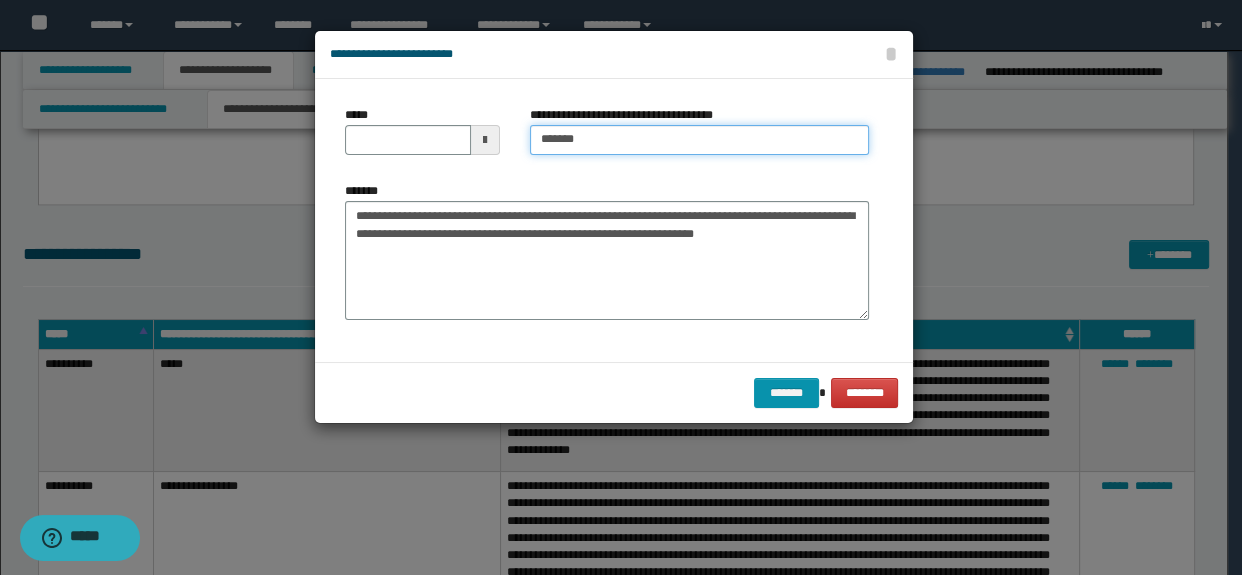 type on "**********" 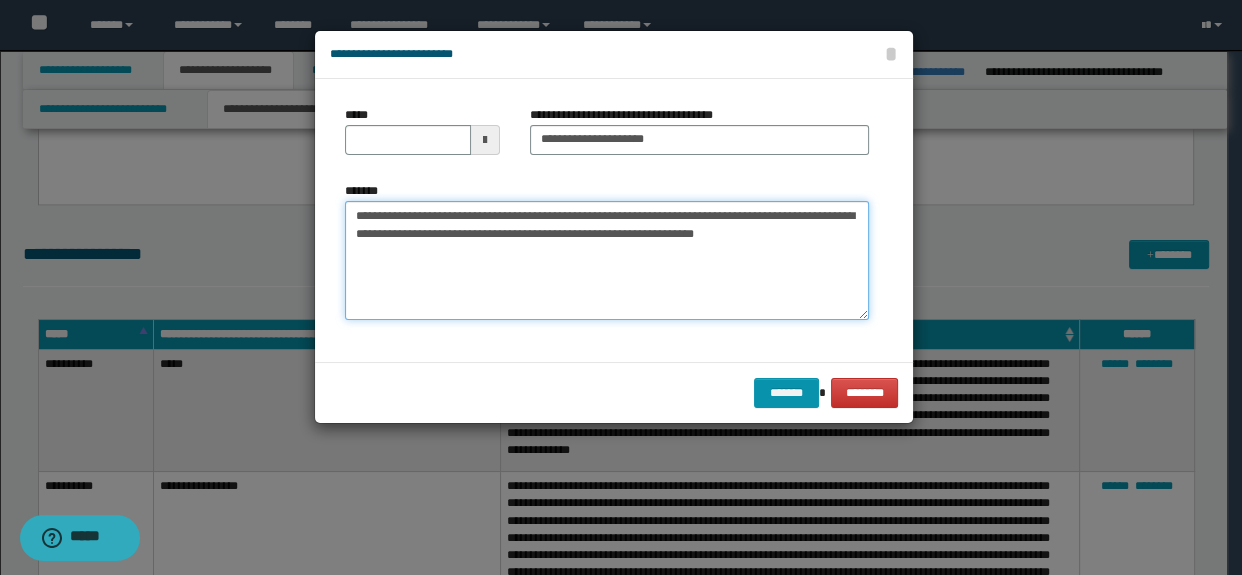 drag, startPoint x: 540, startPoint y: 222, endPoint x: 317, endPoint y: 207, distance: 223.50392 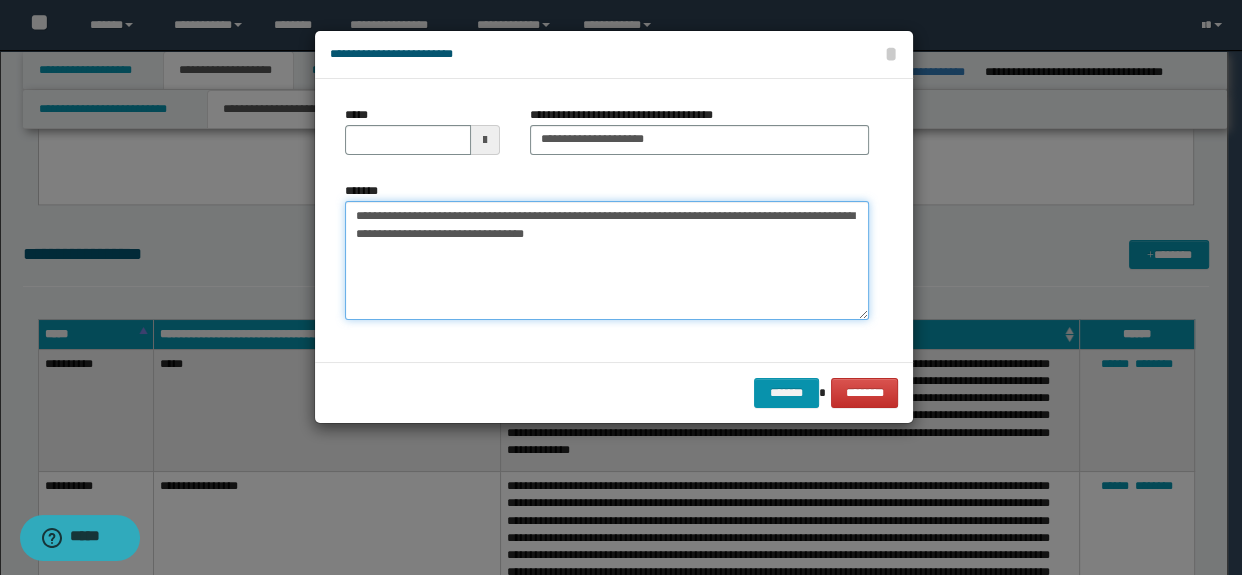 type 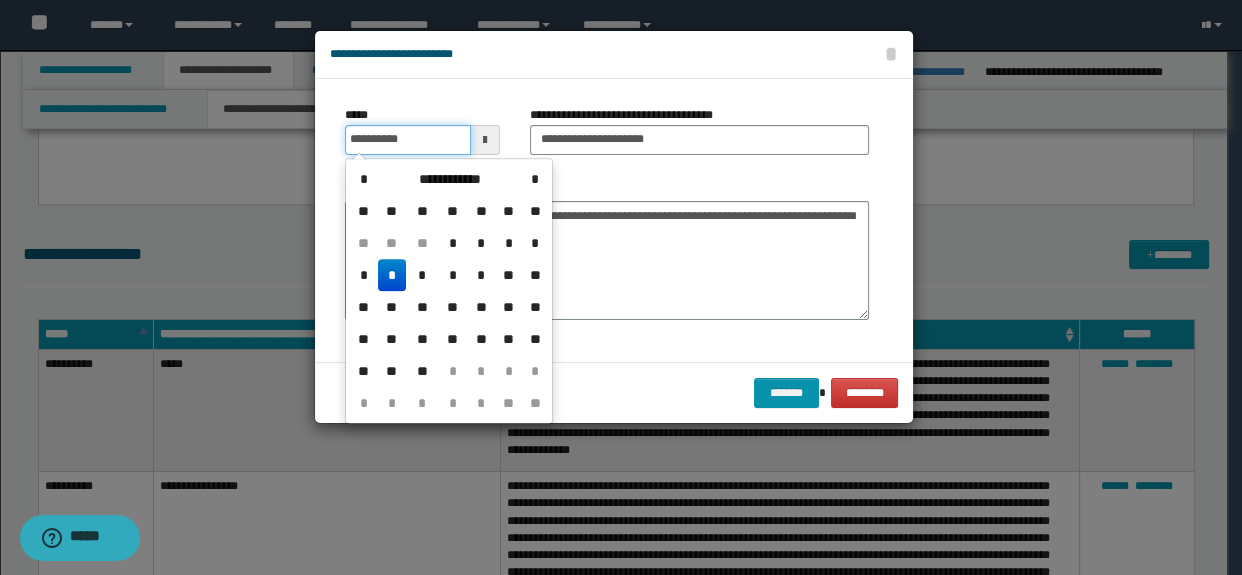 click on "**********" at bounding box center [408, 140] 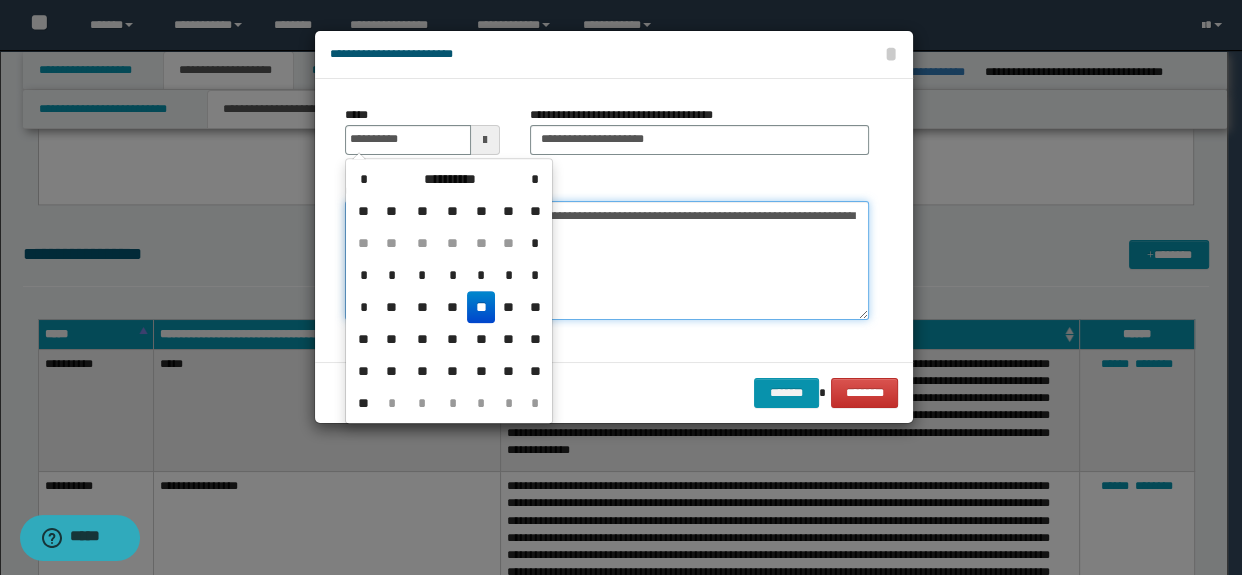 type on "**********" 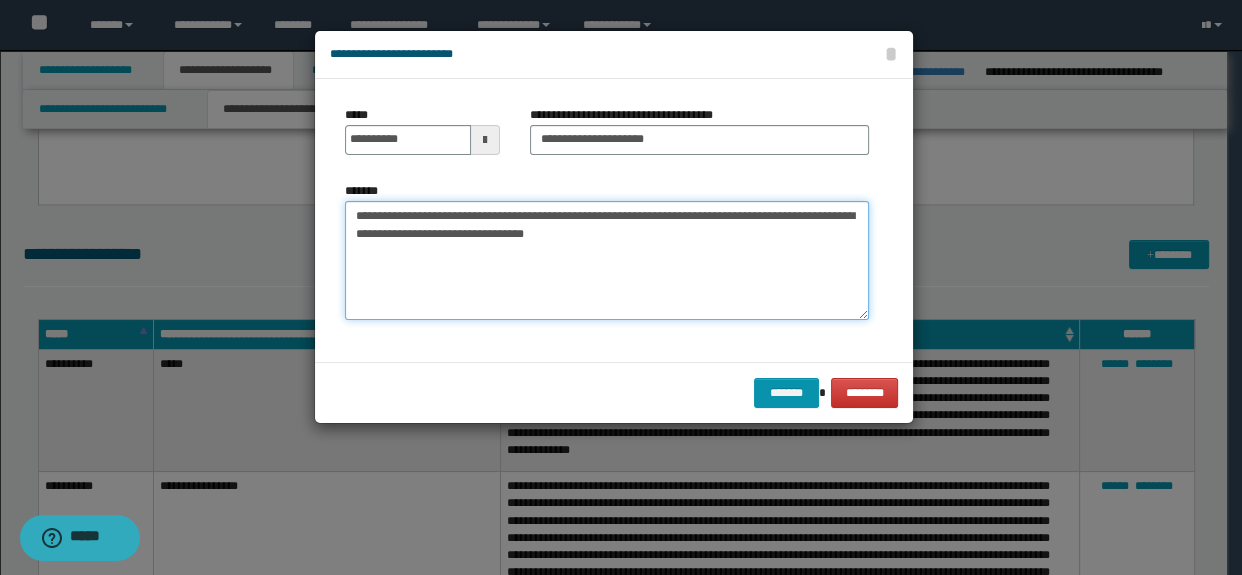 click on "**********" at bounding box center [607, 261] 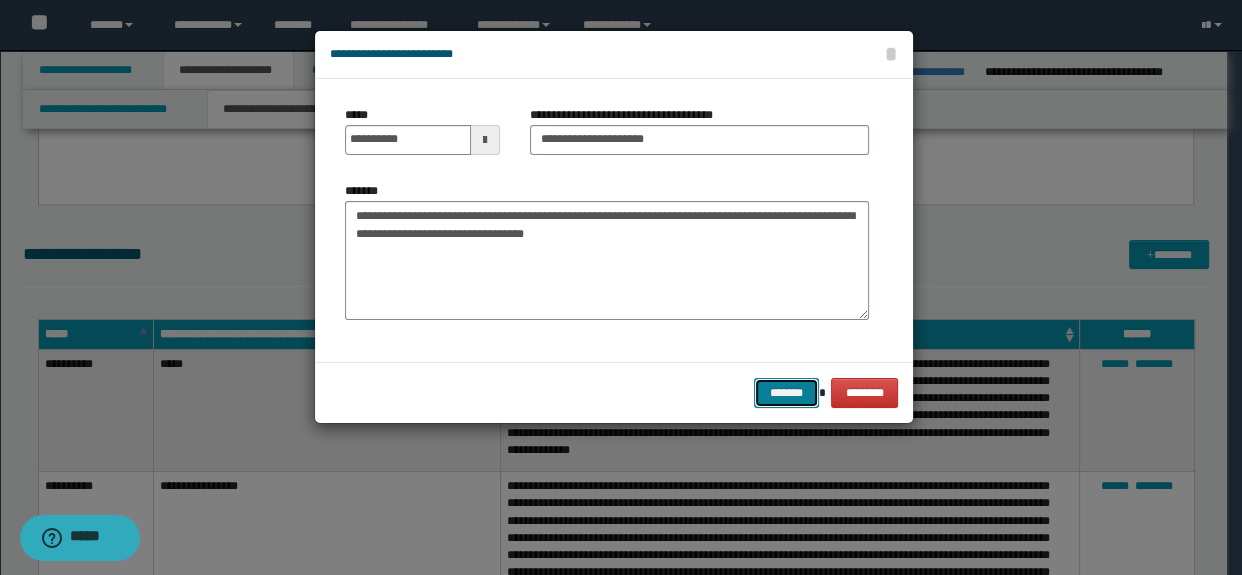 click on "*******" at bounding box center [786, 393] 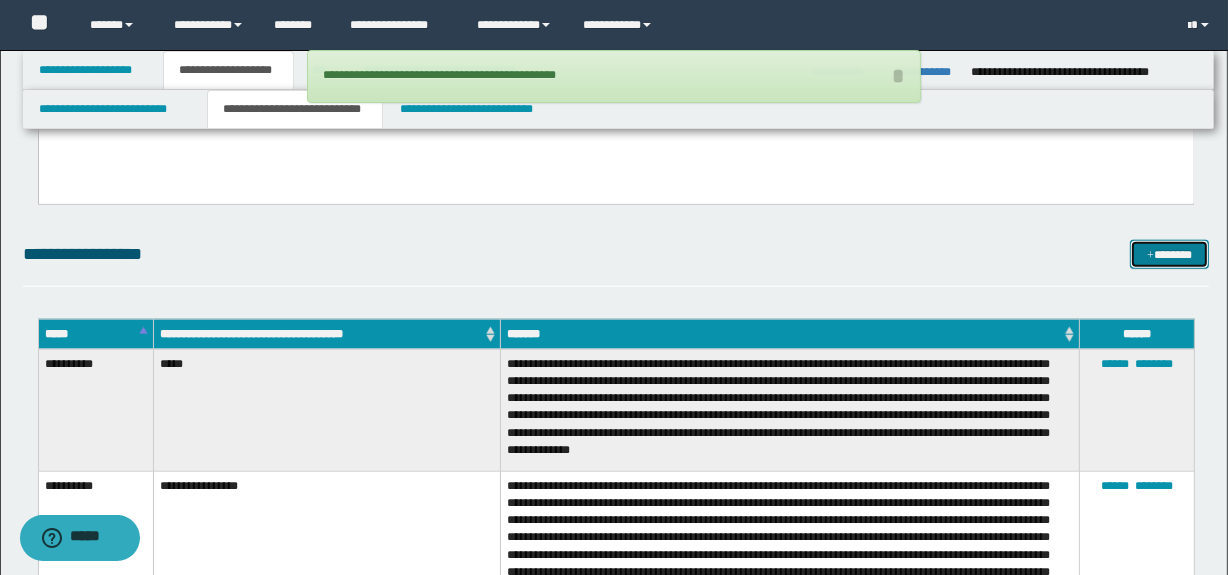 click on "*******" at bounding box center [1170, 255] 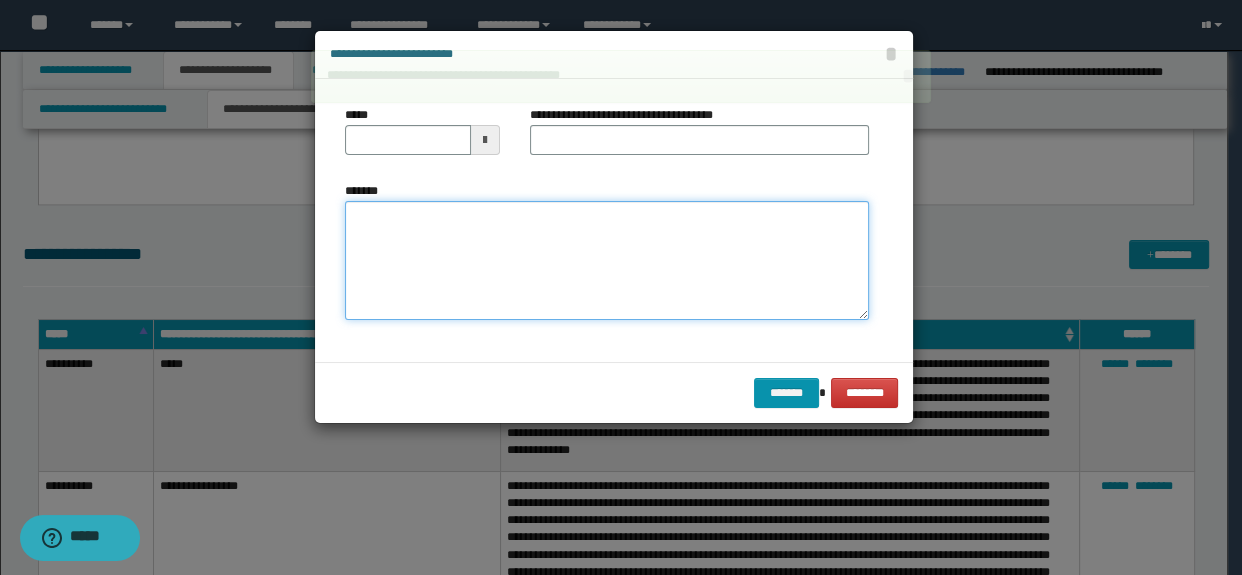 paste on "**********" 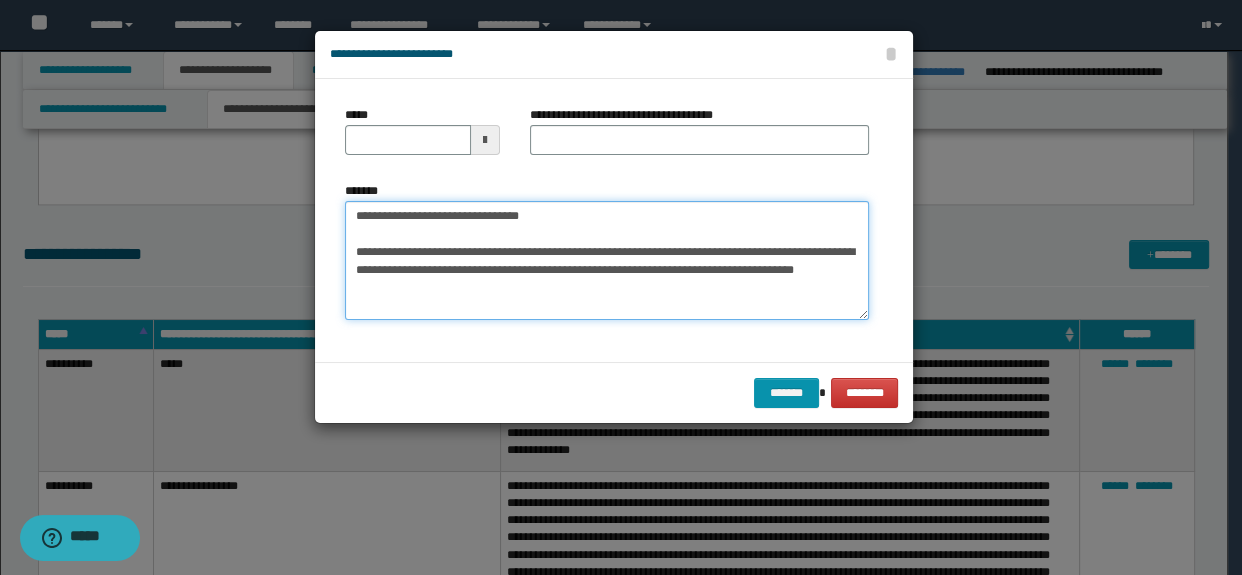 type on "**********" 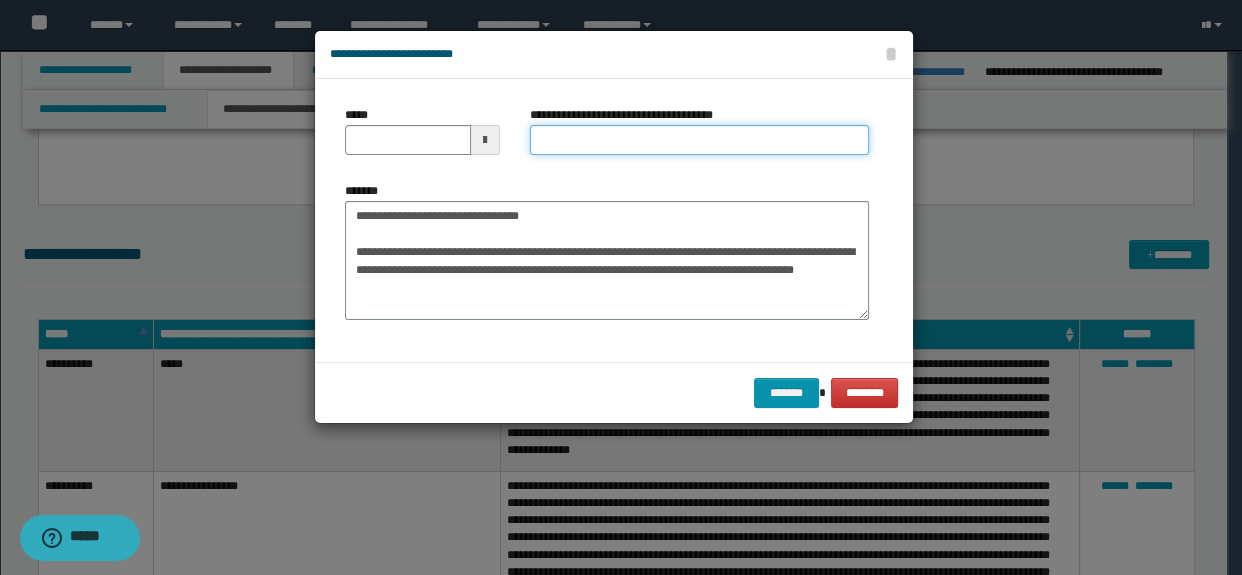 click on "**********" at bounding box center (700, 140) 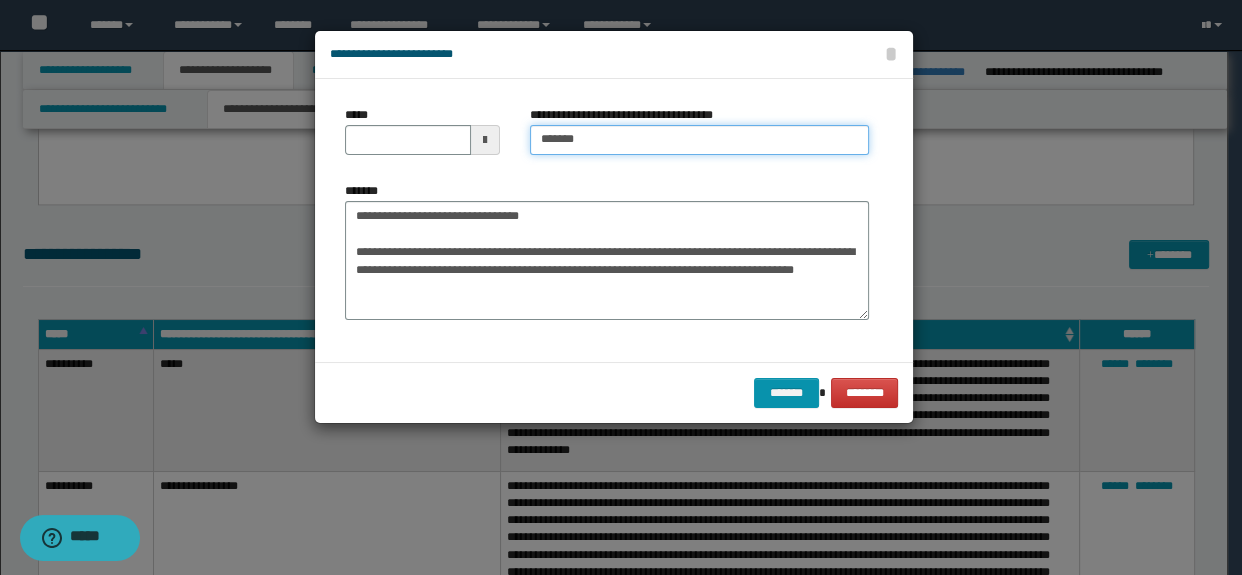 type on "**********" 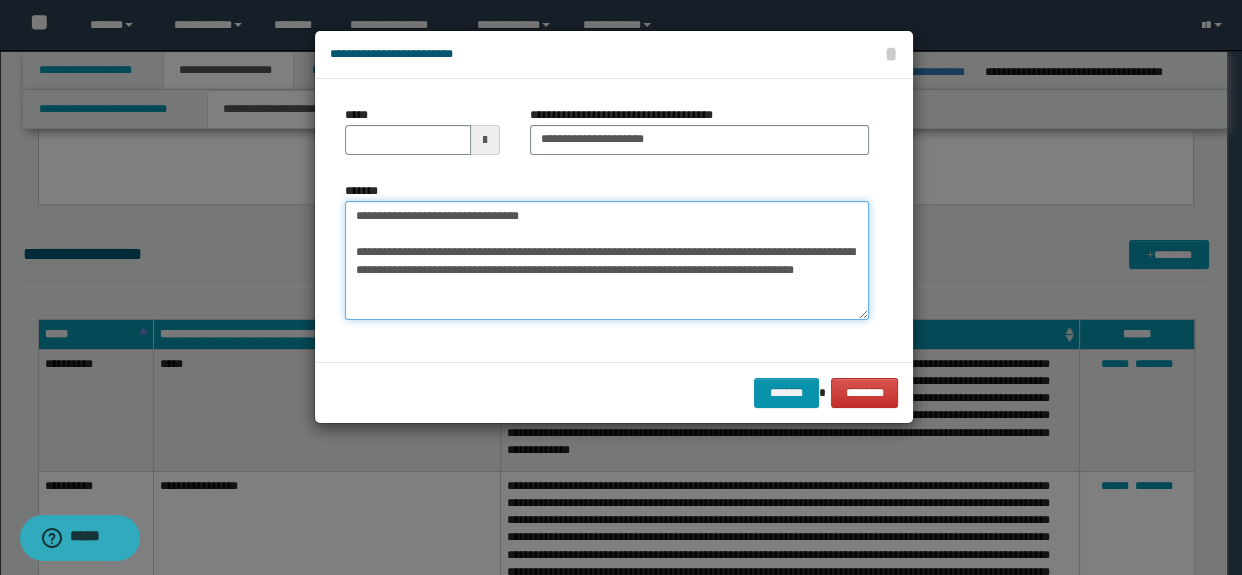 drag, startPoint x: 600, startPoint y: 230, endPoint x: 270, endPoint y: 180, distance: 333.7664 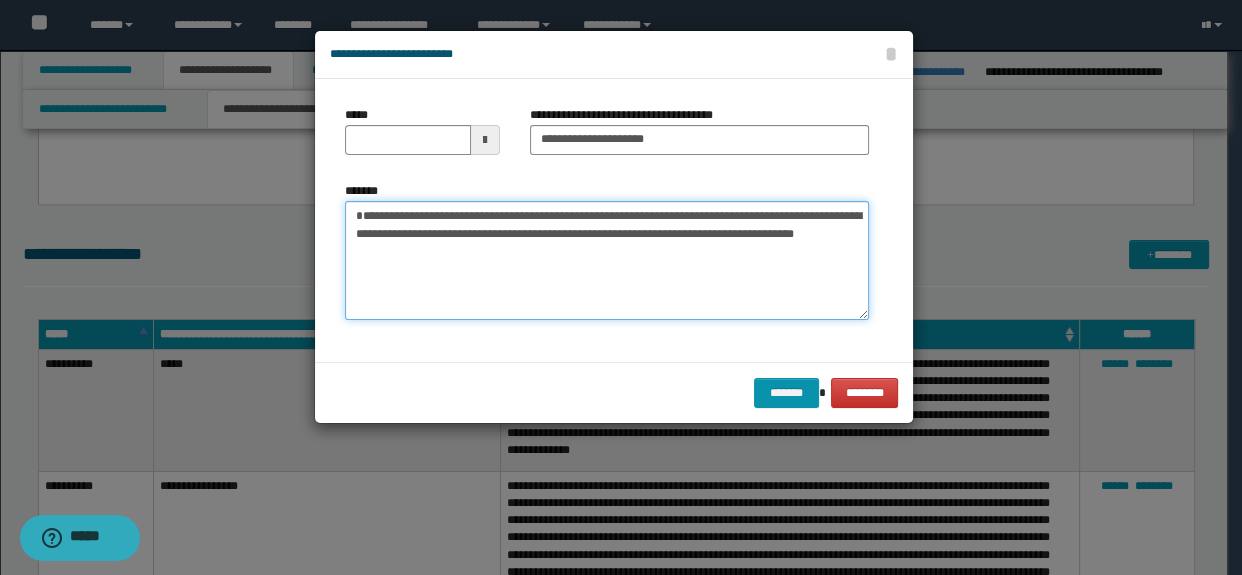 type on "**********" 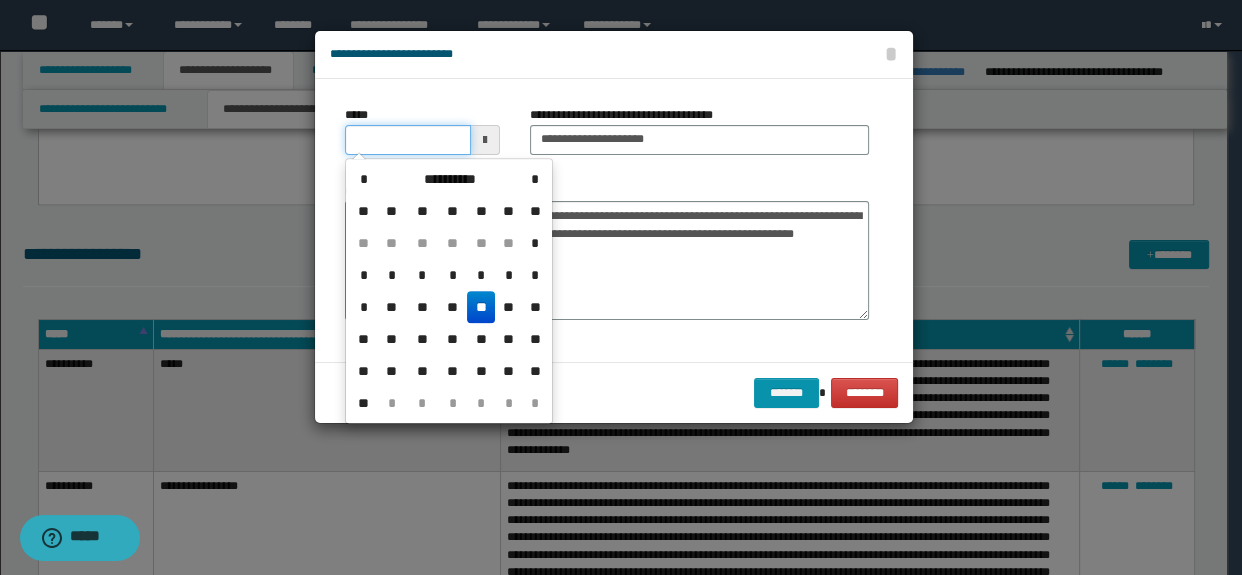 click on "*****" at bounding box center [408, 140] 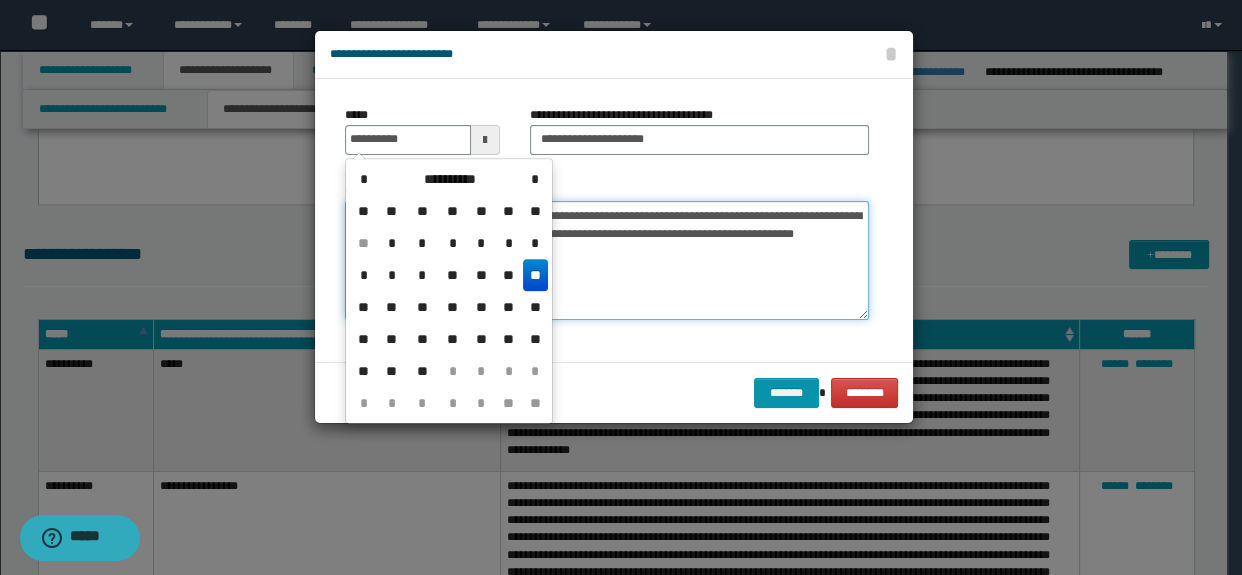 type on "**********" 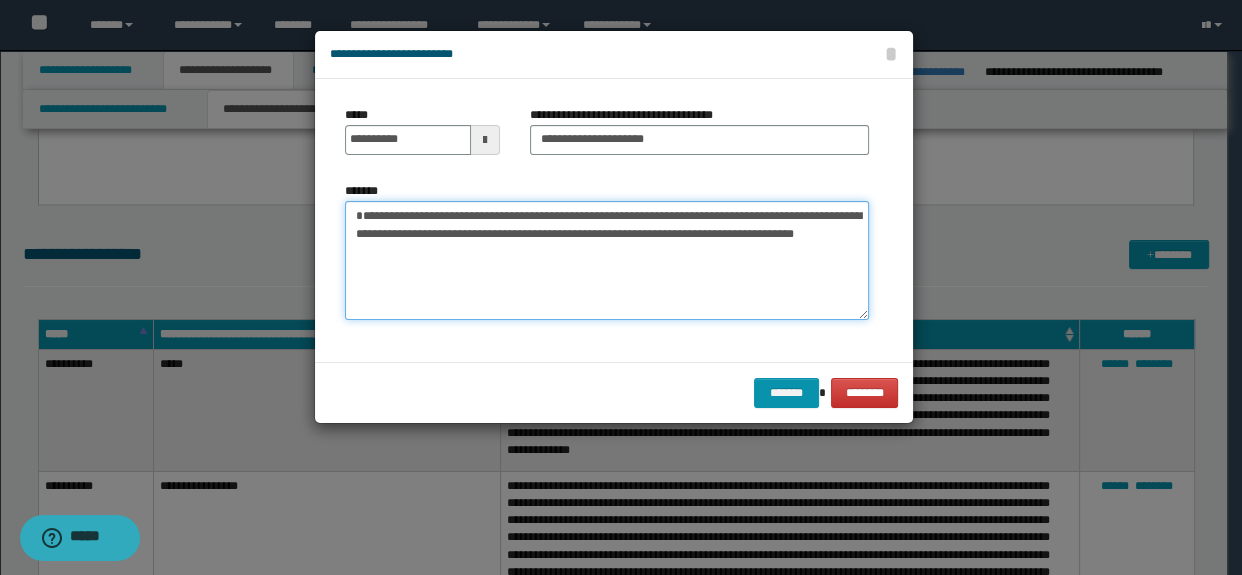 click on "**********" at bounding box center [607, 261] 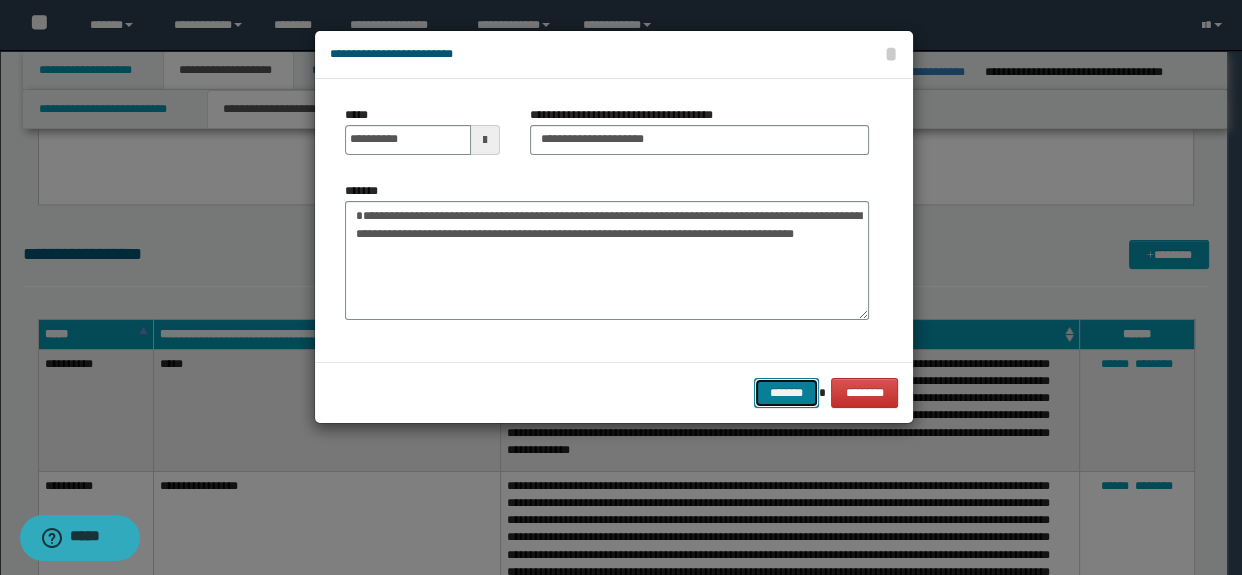 click on "*******" at bounding box center [786, 393] 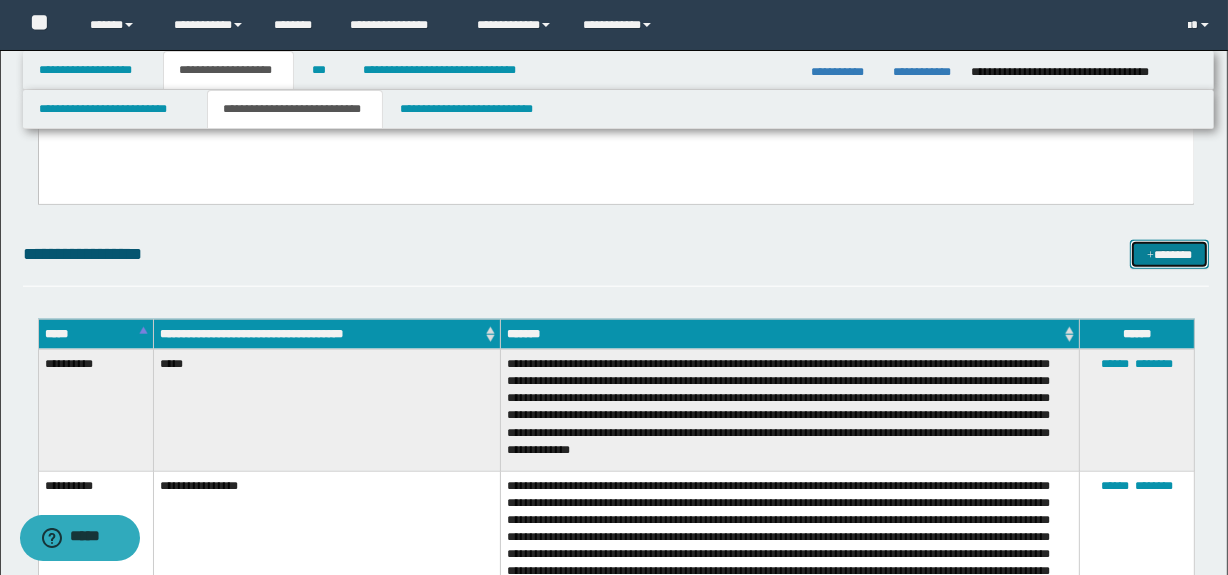 click on "*******" at bounding box center (1170, 255) 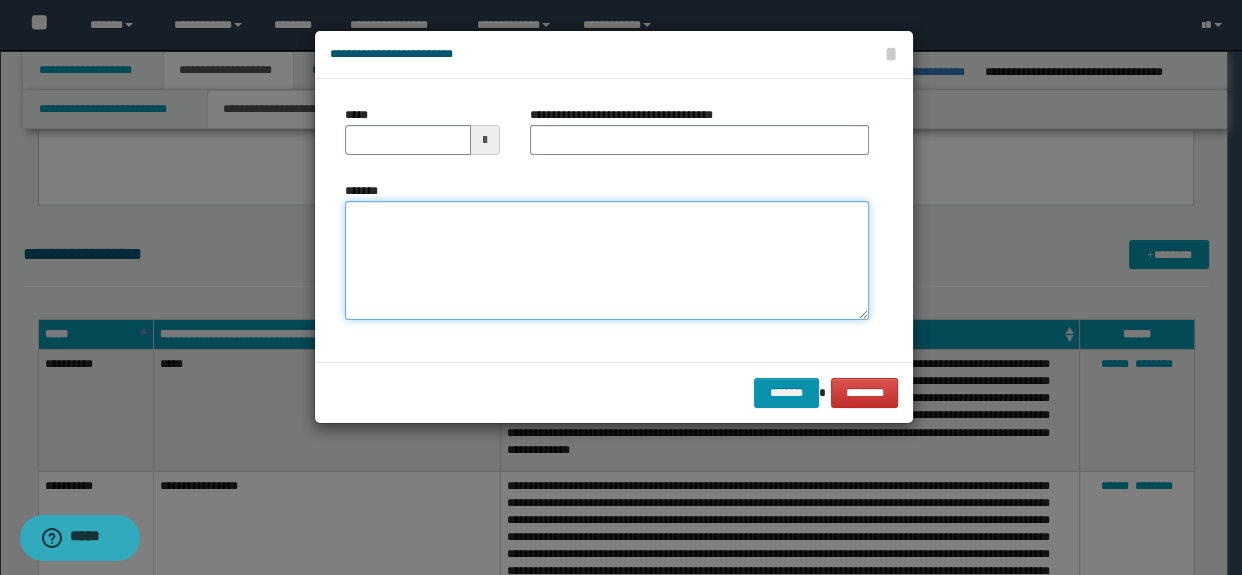paste on "**********" 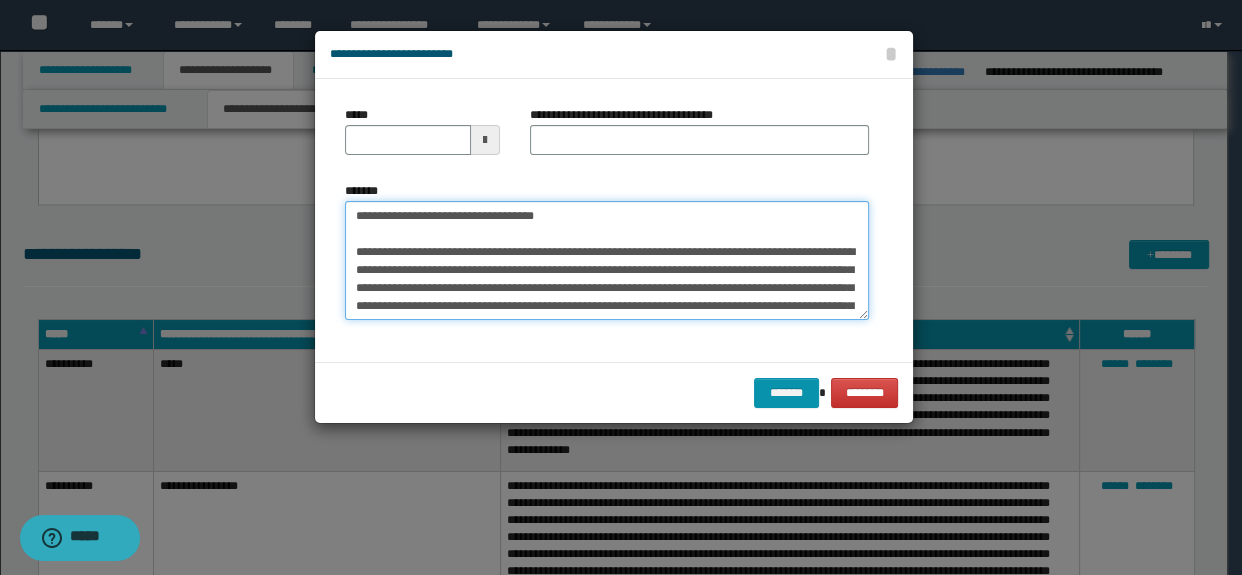 click on "**********" at bounding box center (607, 261) 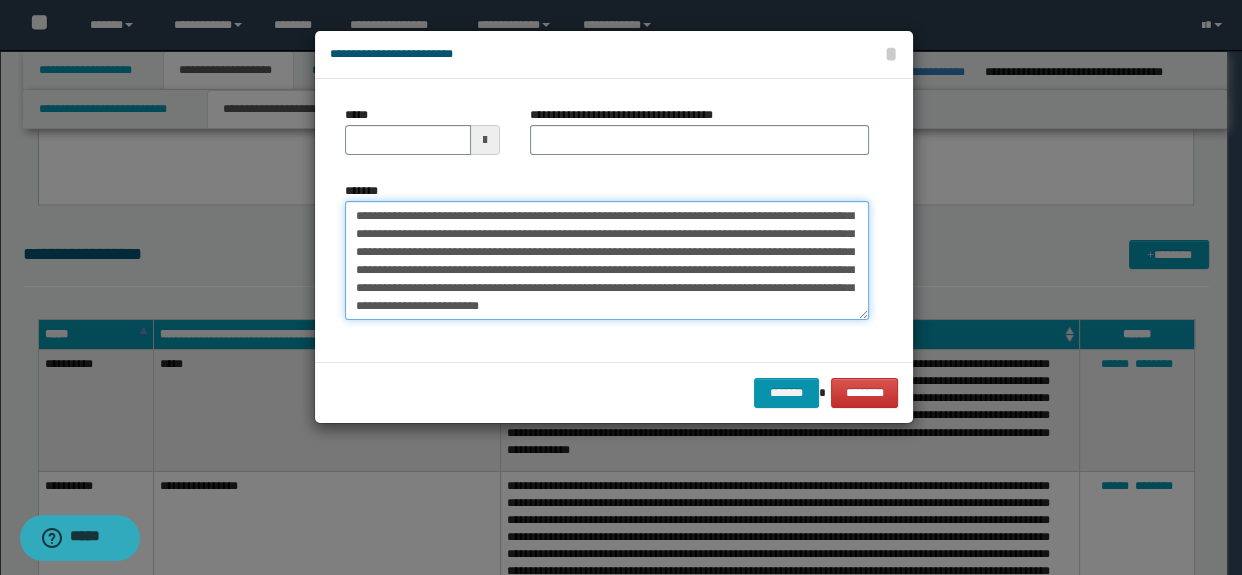 type on "**********" 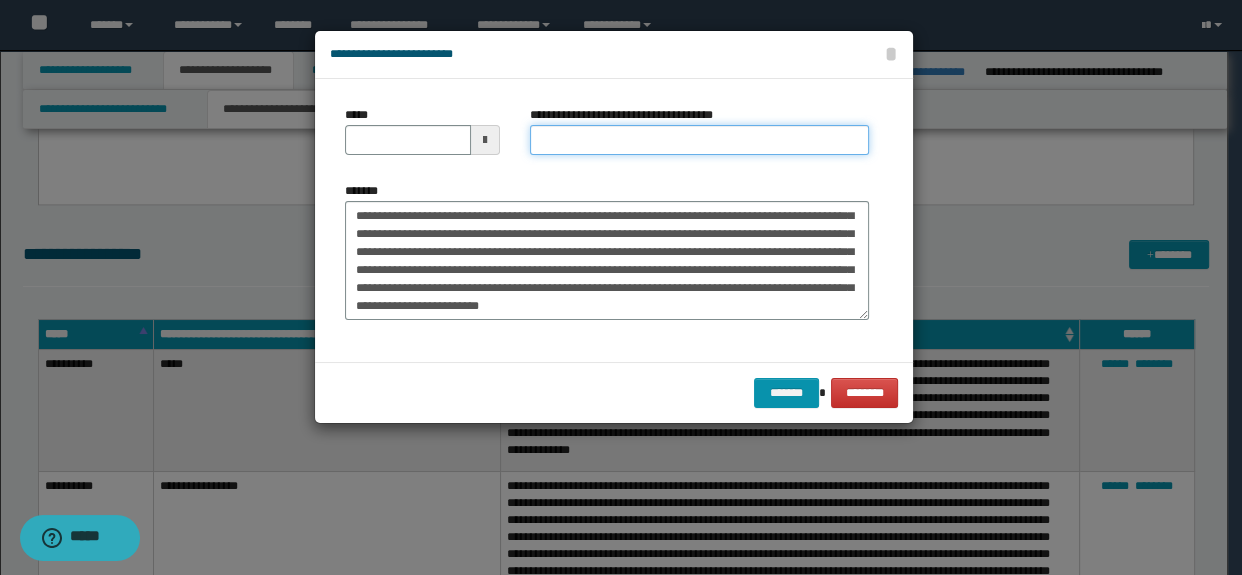 click on "**********" at bounding box center [700, 140] 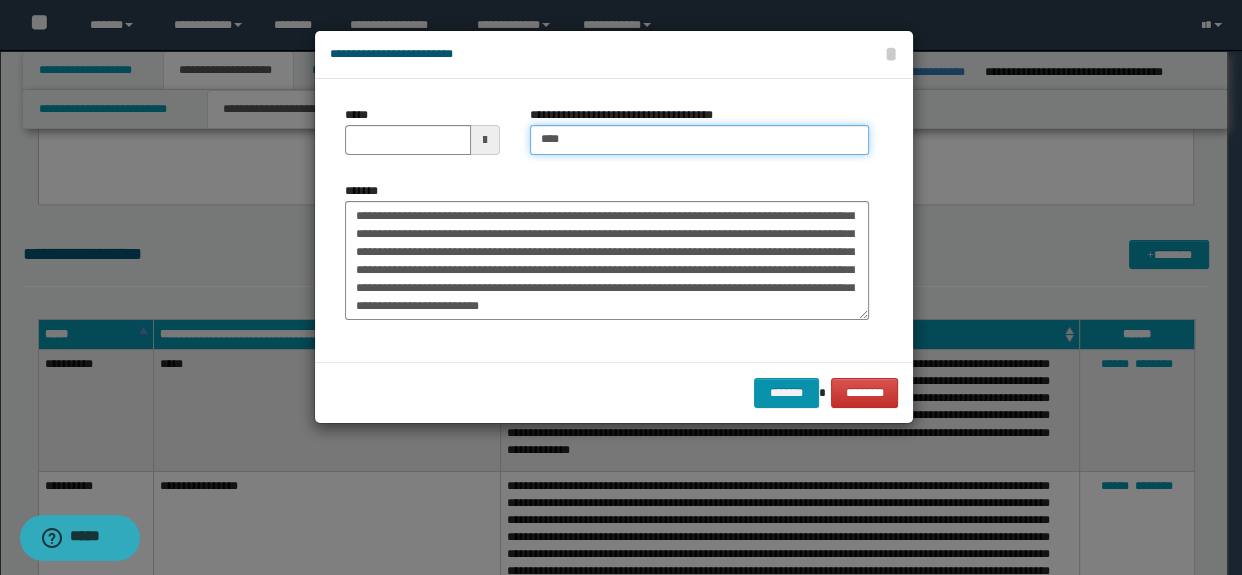 type on "**********" 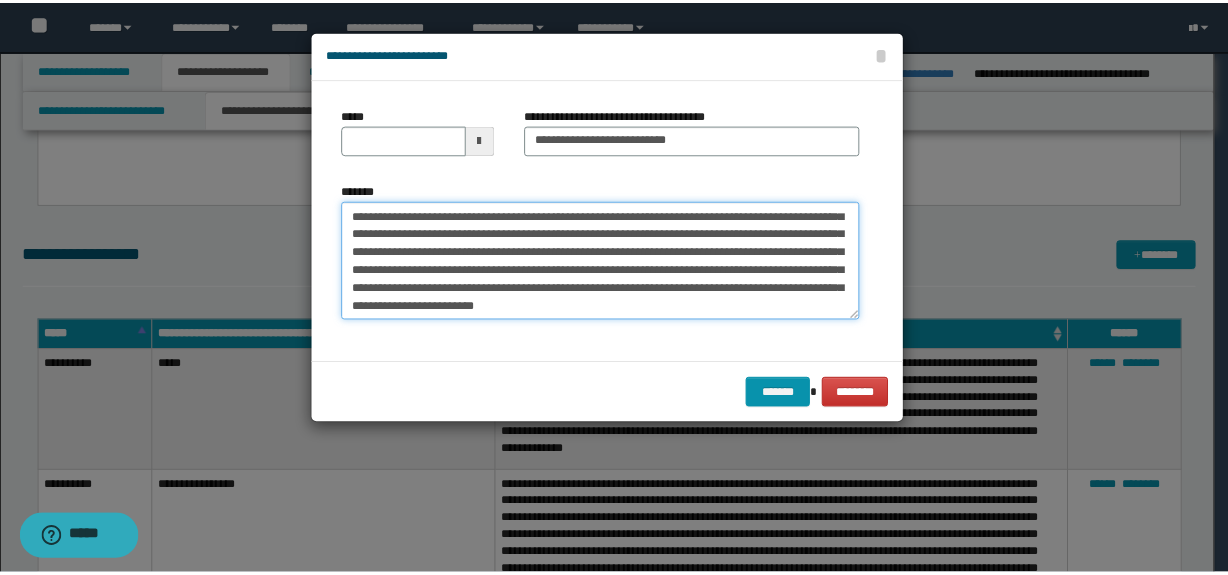scroll, scrollTop: 0, scrollLeft: 0, axis: both 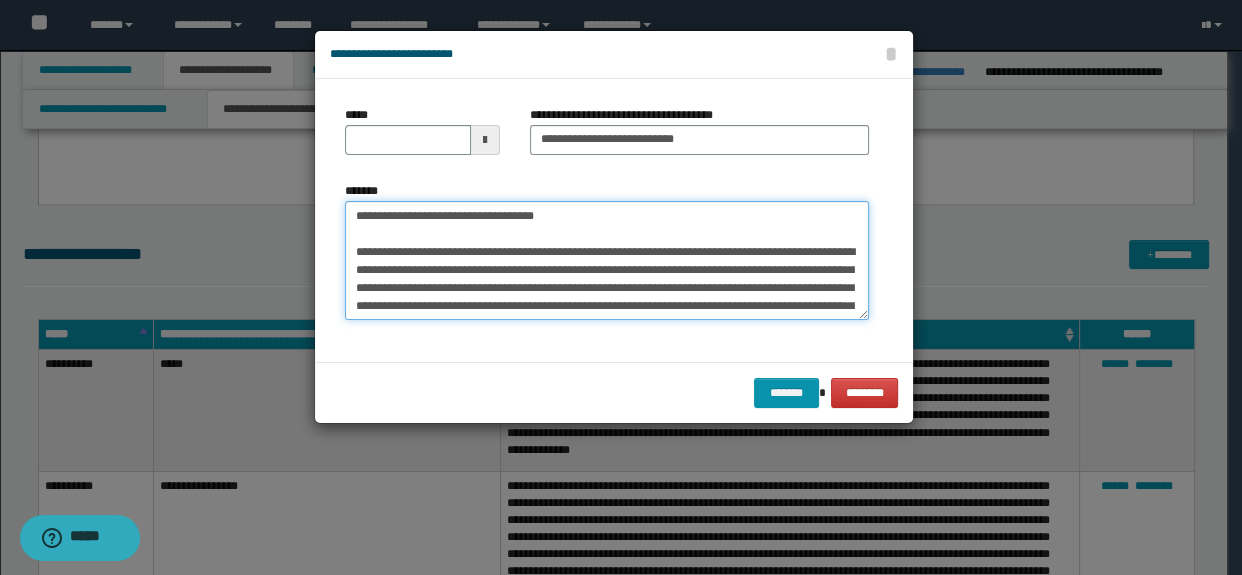 drag, startPoint x: 600, startPoint y: 214, endPoint x: 333, endPoint y: 210, distance: 267.02997 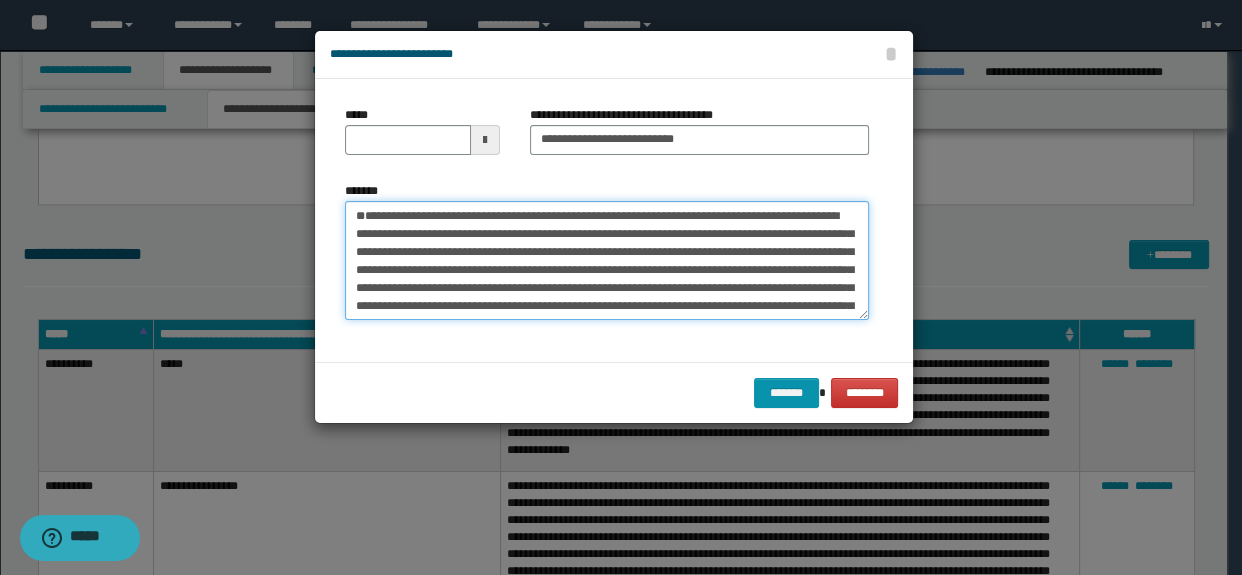 type 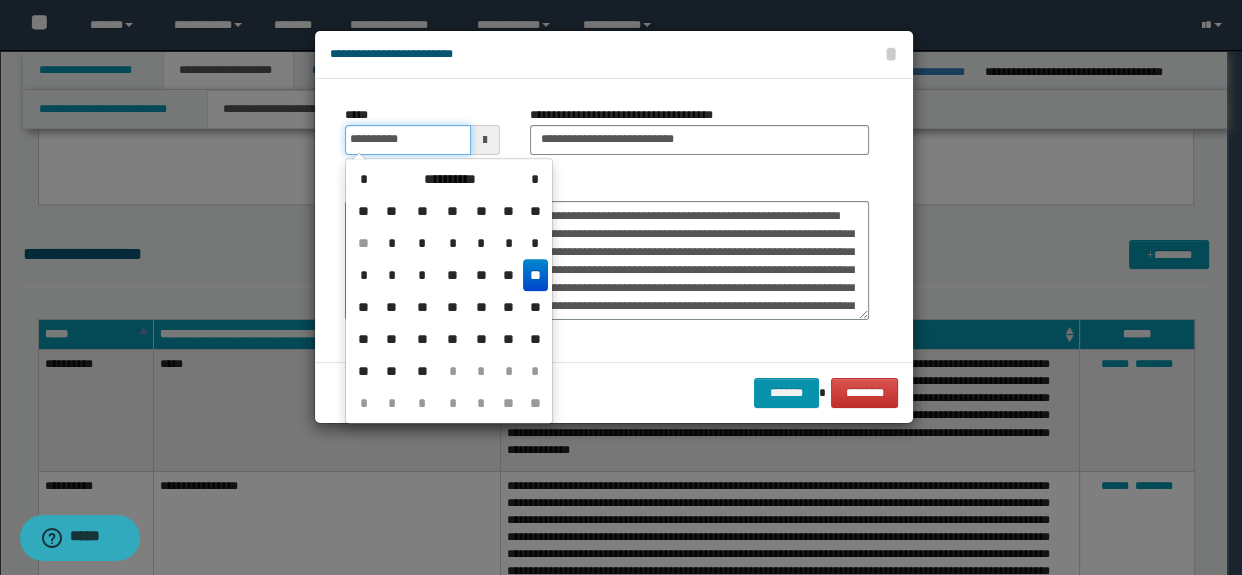 click on "**********" at bounding box center (408, 140) 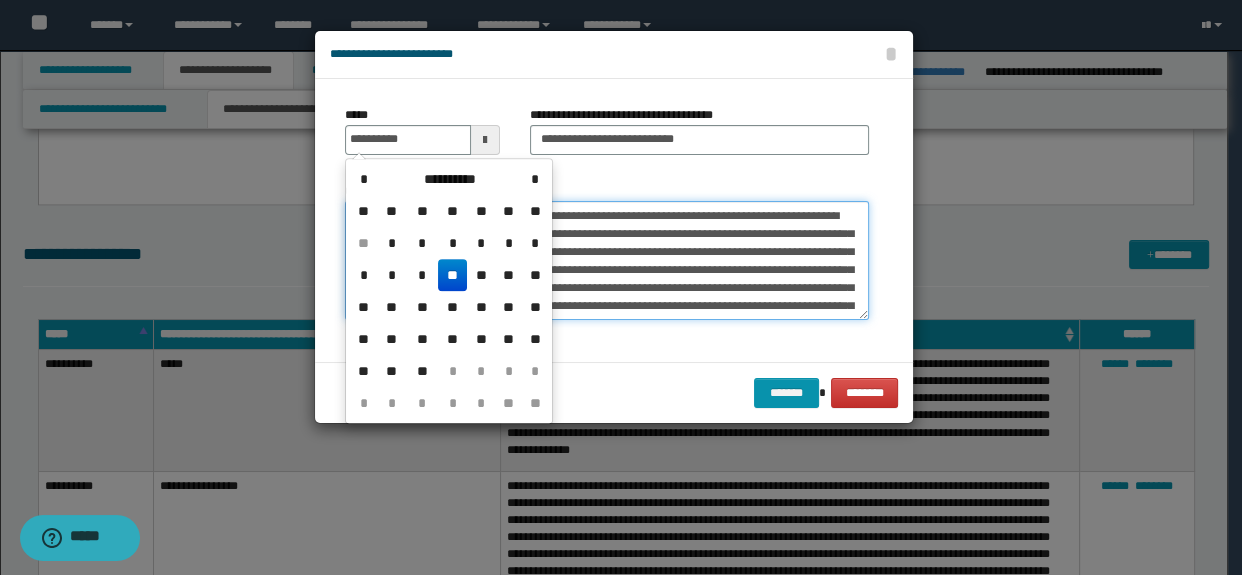 type on "**********" 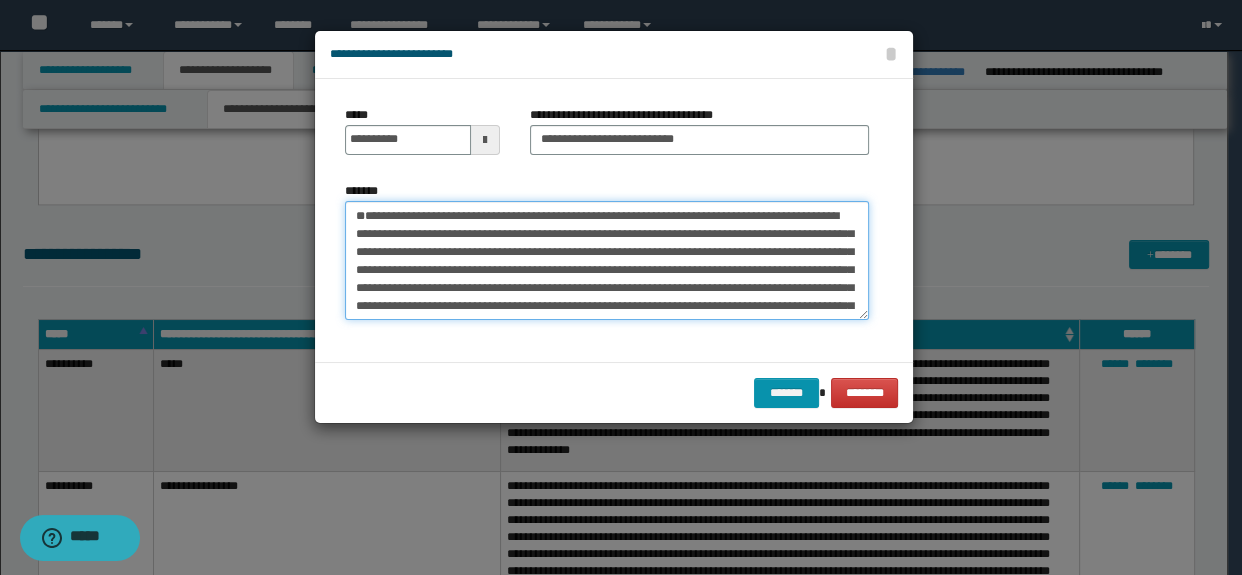 click on "**********" at bounding box center (607, 261) 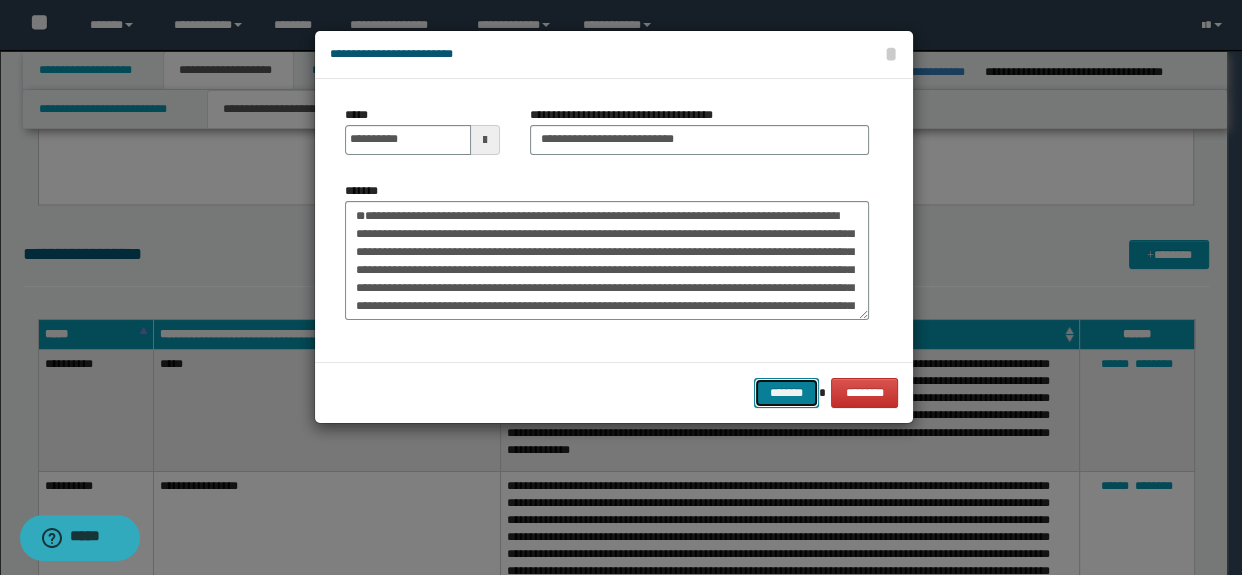 click on "*******" at bounding box center [786, 393] 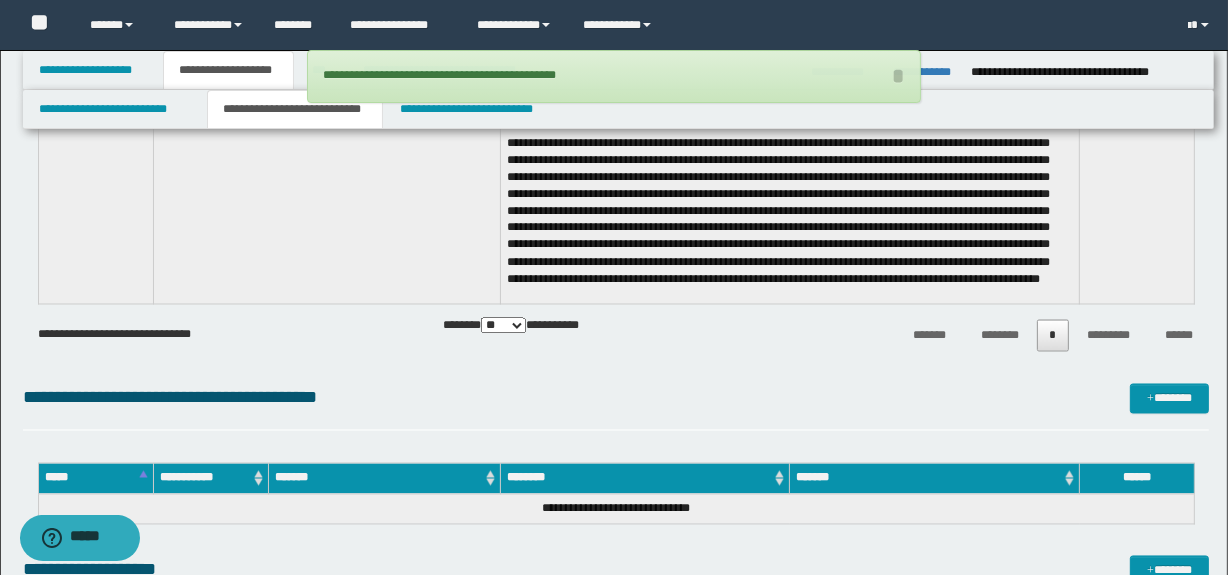 scroll, scrollTop: 3822, scrollLeft: 0, axis: vertical 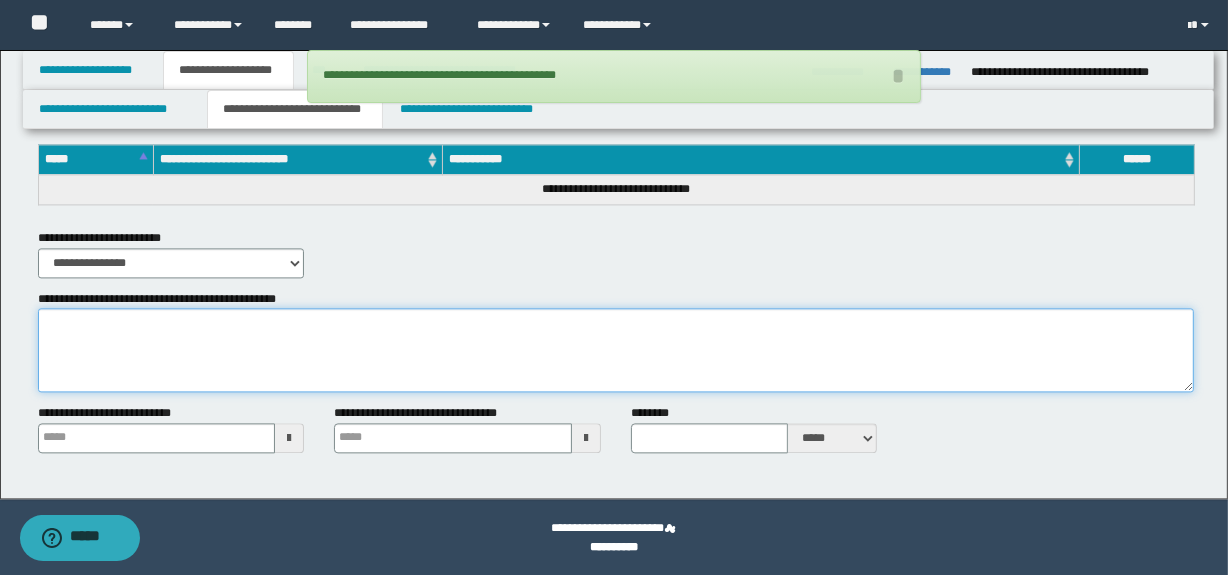 click on "**********" at bounding box center (616, 350) 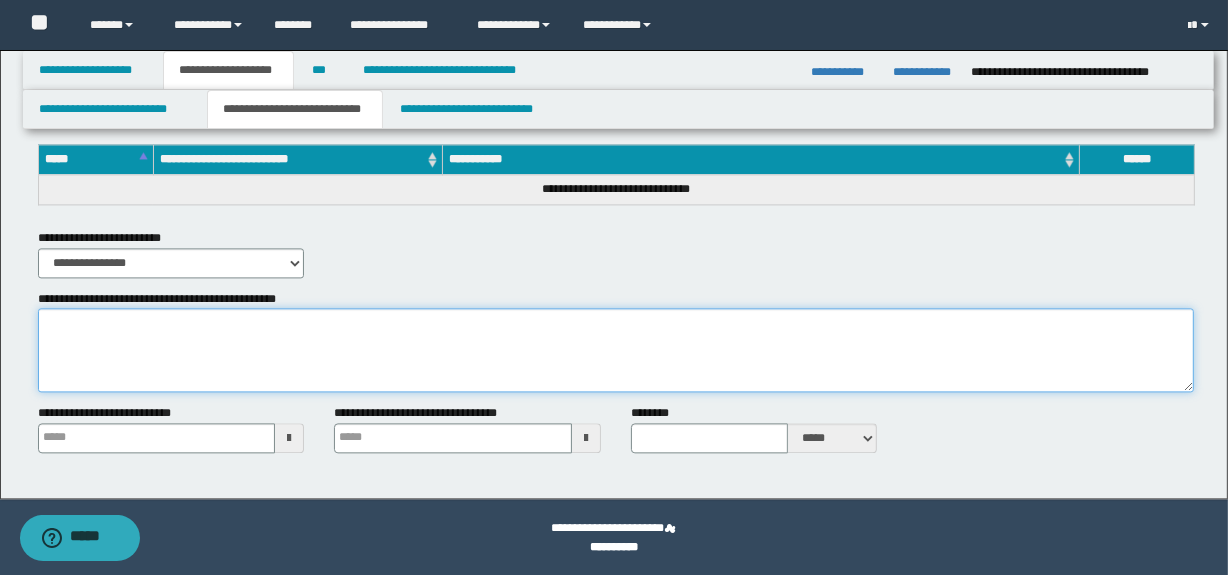 paste on "**********" 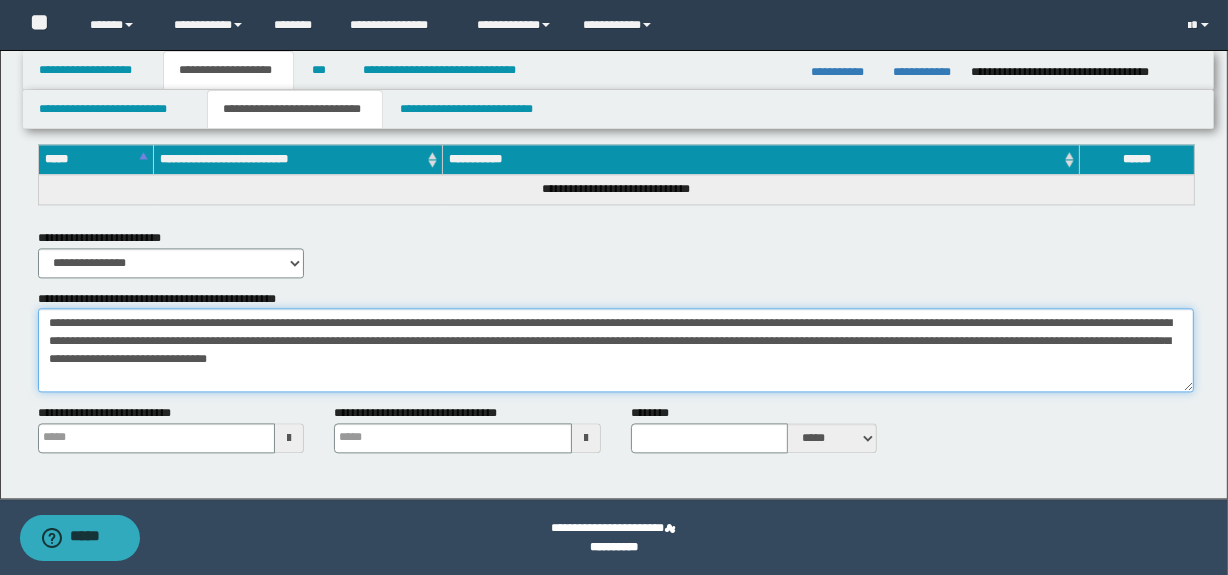 scroll, scrollTop: 0, scrollLeft: 0, axis: both 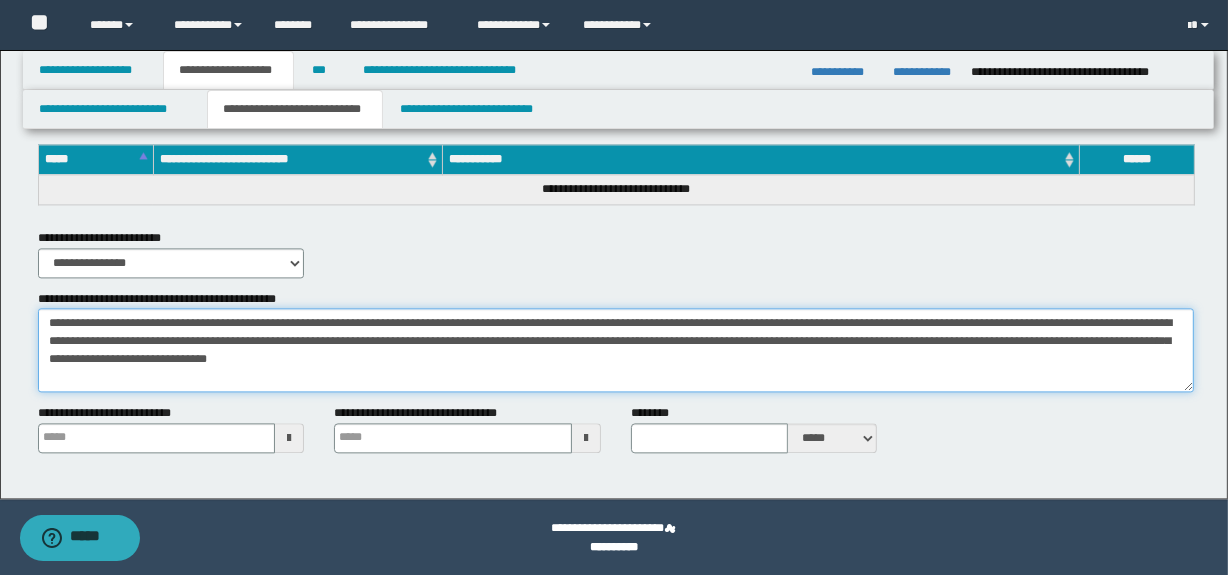 click on "**********" at bounding box center [616, 341] 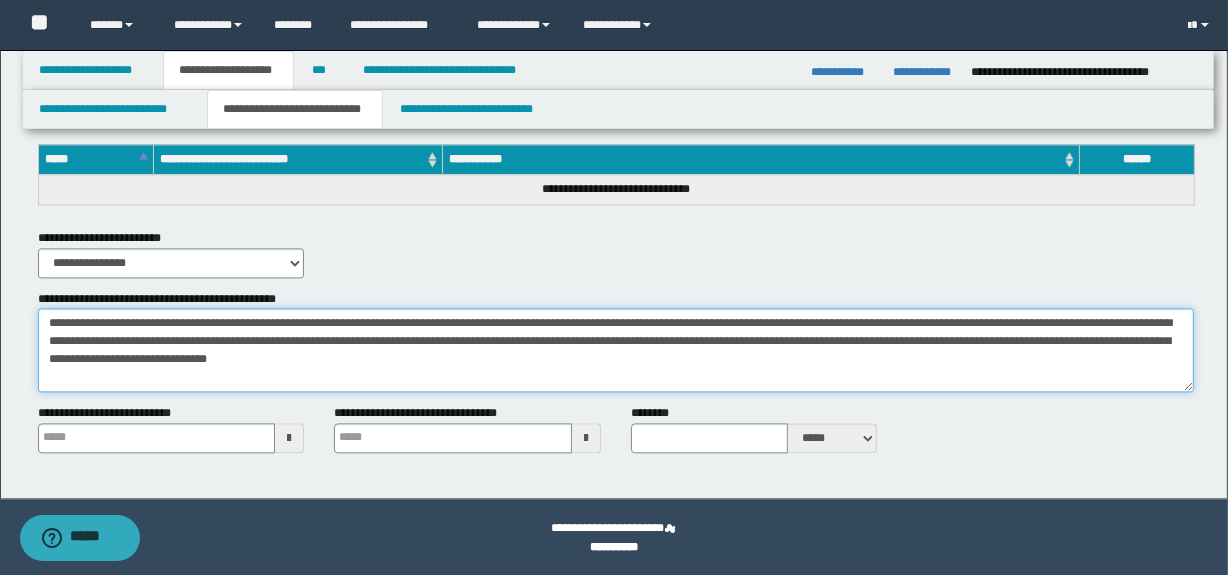 click on "**********" at bounding box center (616, 350) 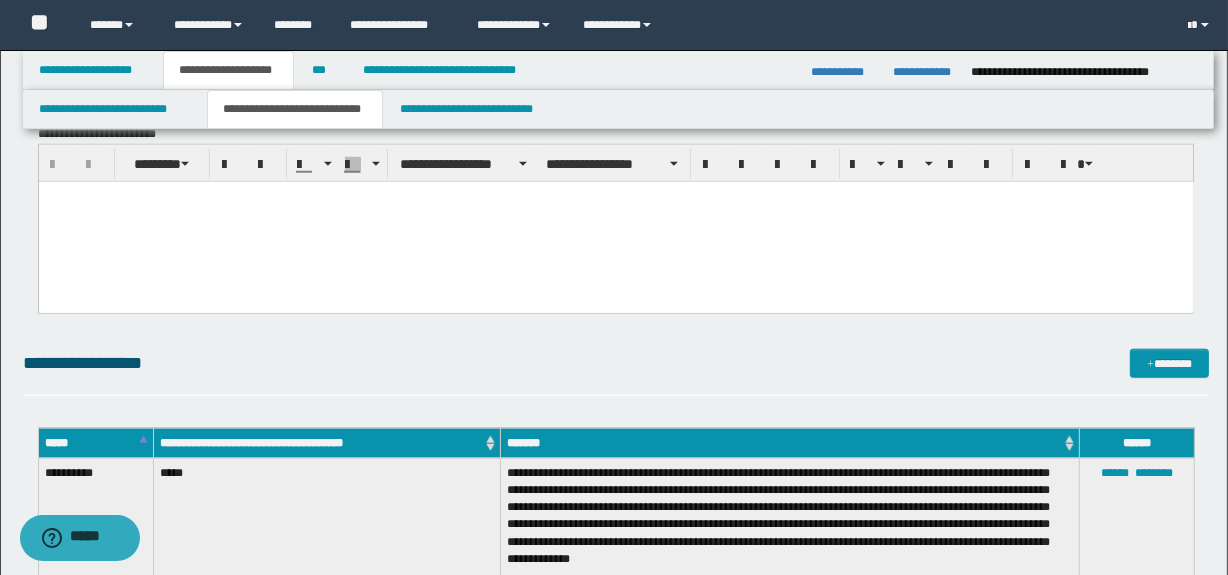 scroll, scrollTop: 1790, scrollLeft: 0, axis: vertical 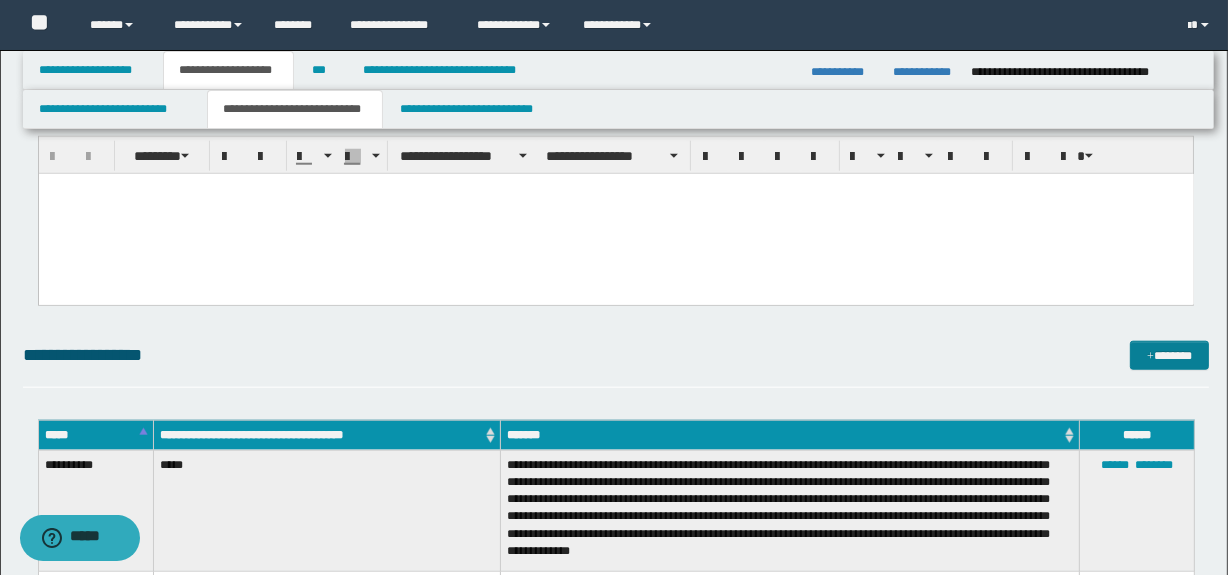 type on "**********" 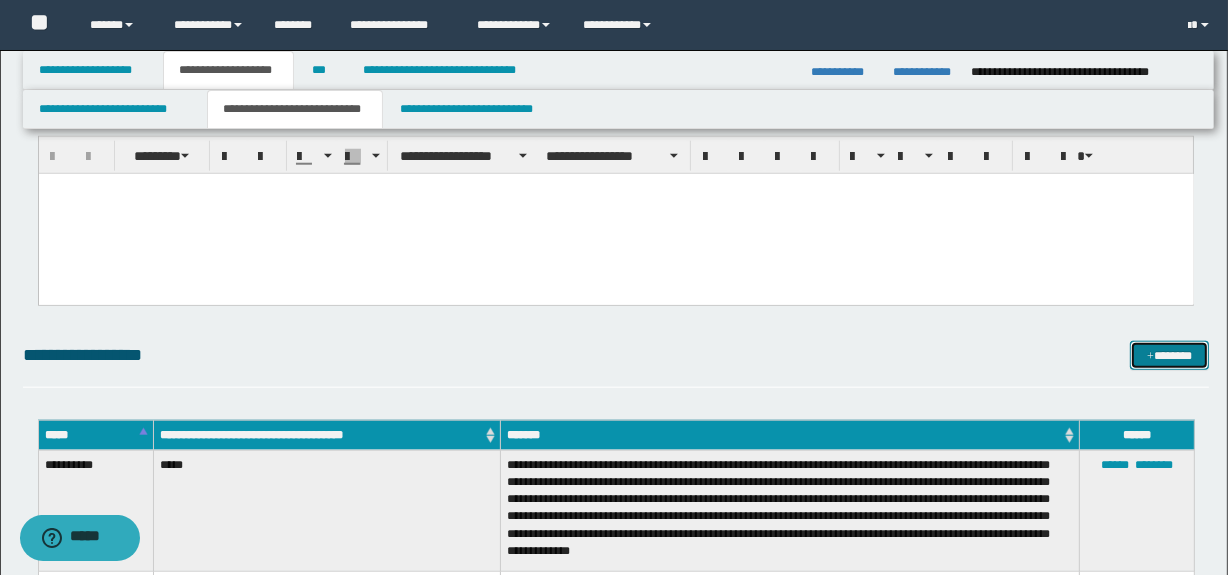 click on "*******" at bounding box center [1170, 356] 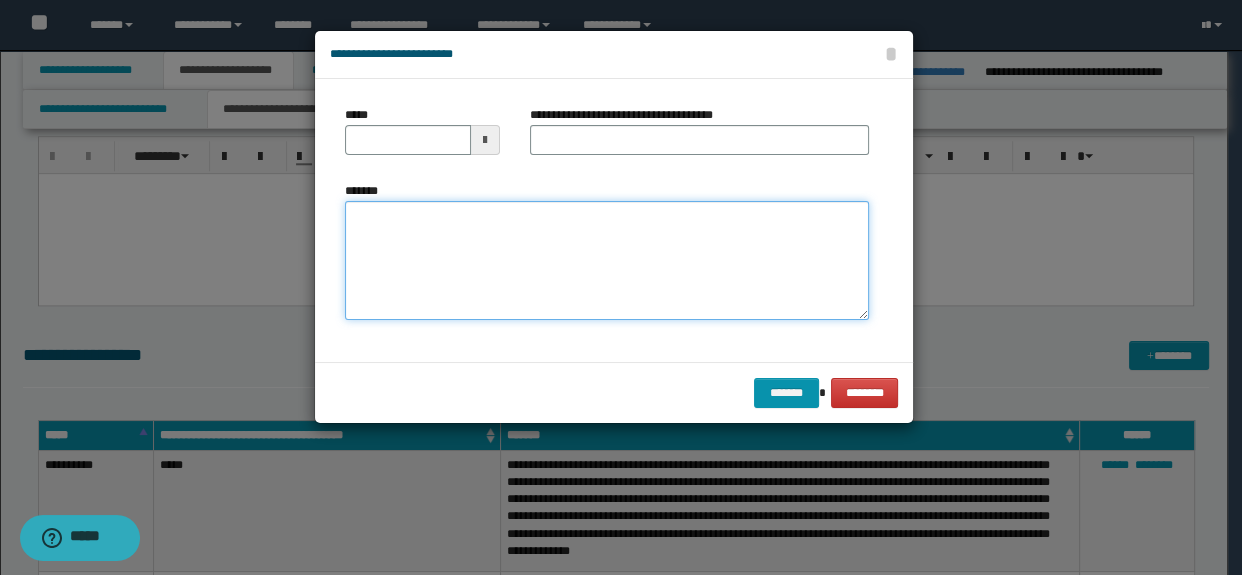 paste on "**********" 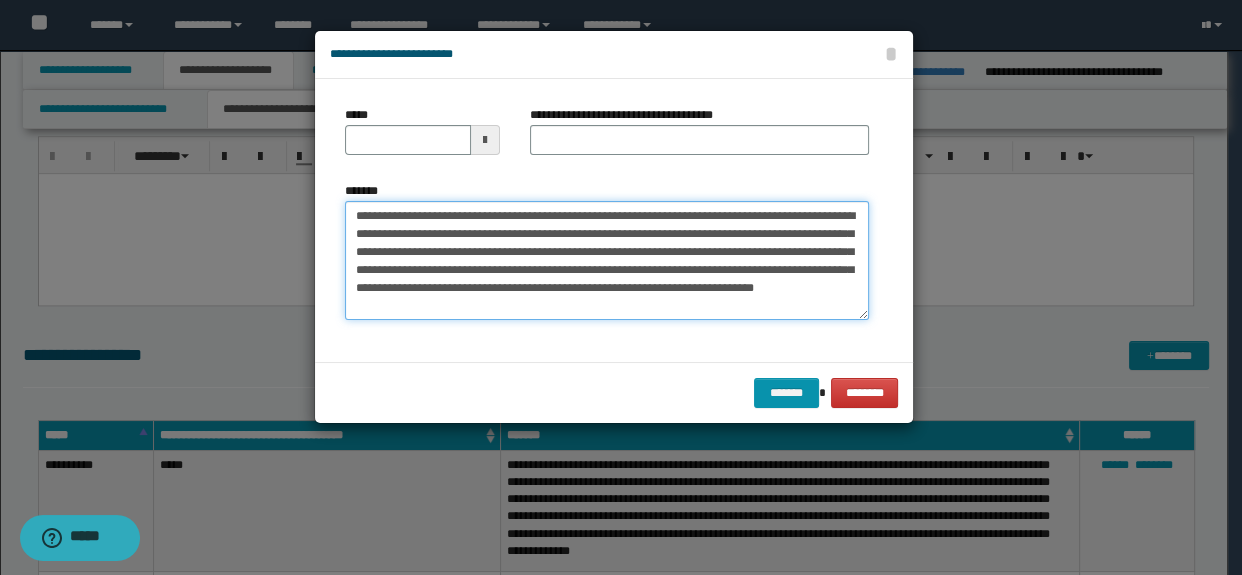 click on "**********" at bounding box center [607, 261] 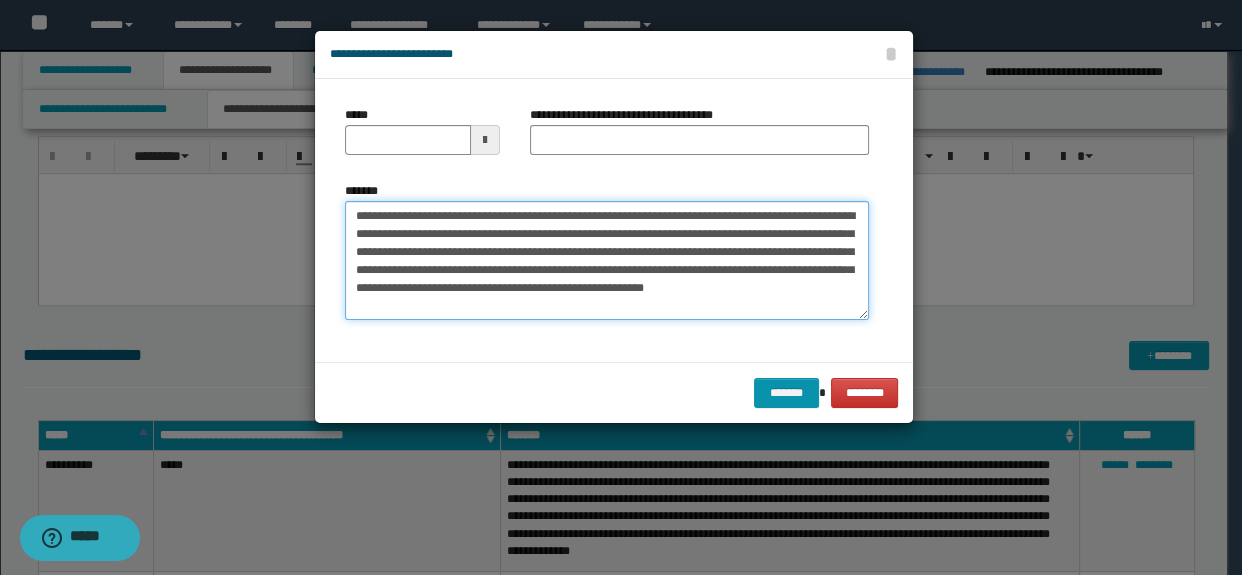 type 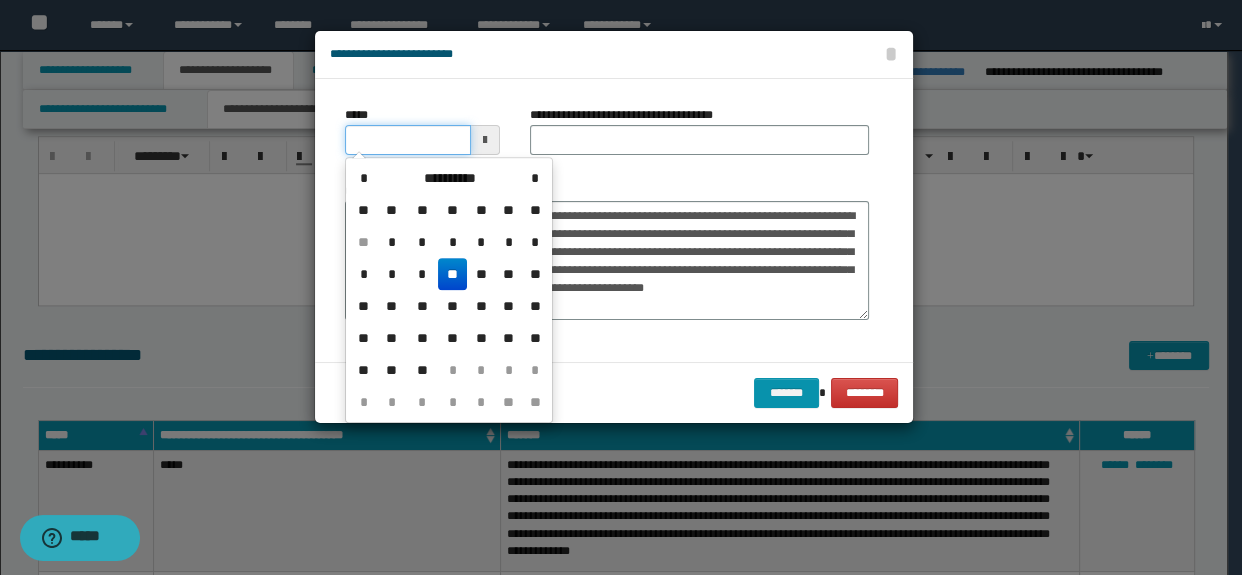 click on "*****" at bounding box center [408, 140] 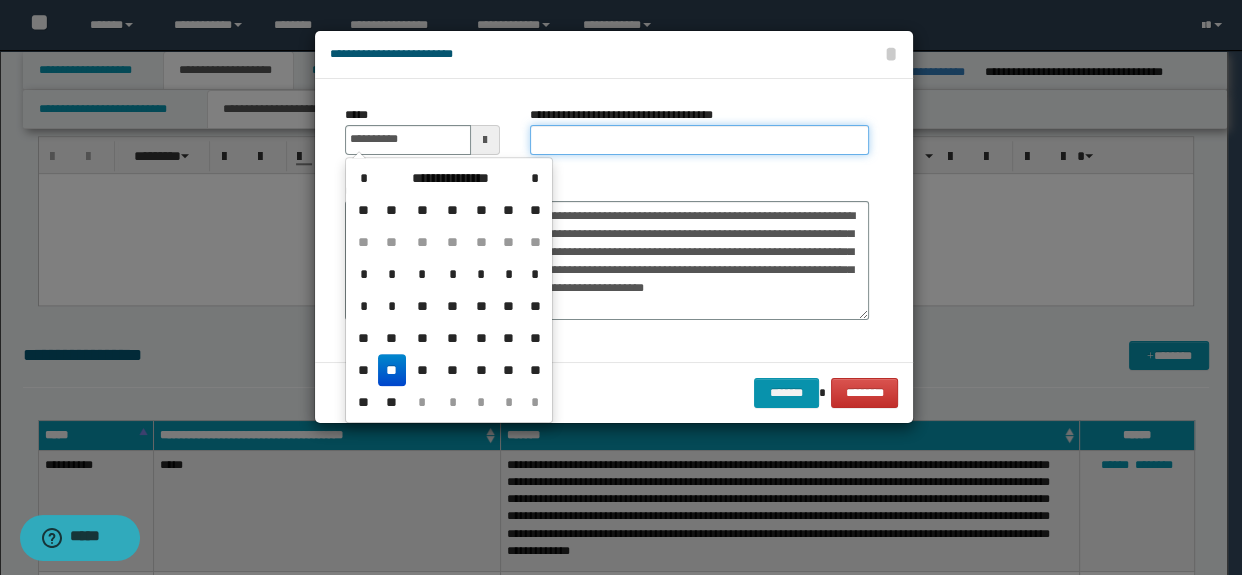 type on "**********" 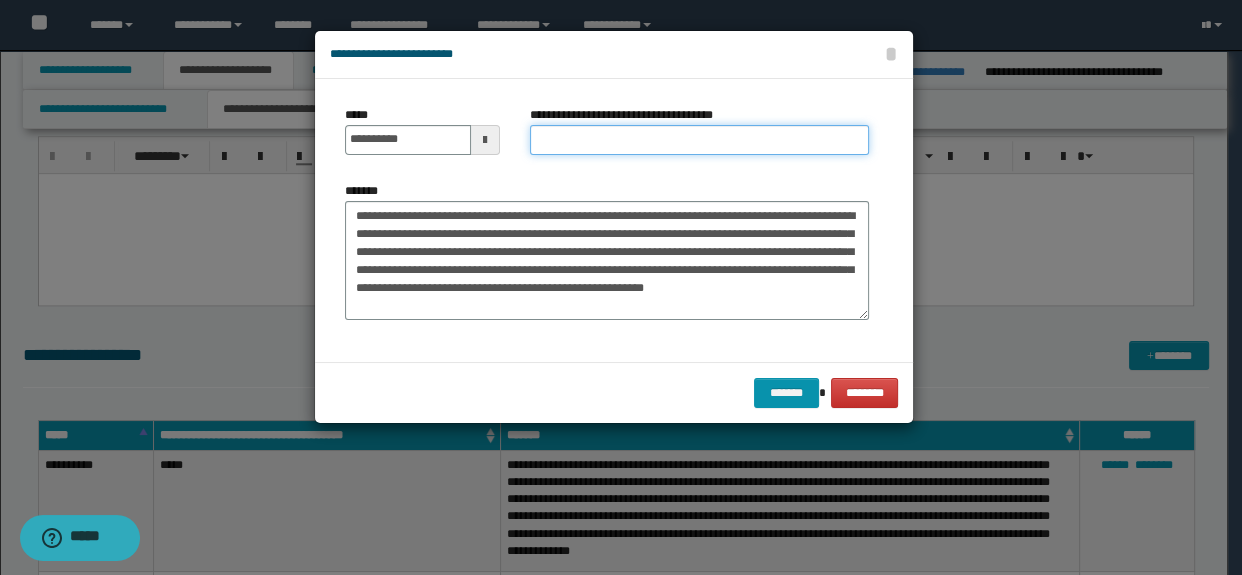 click on "**********" at bounding box center [700, 140] 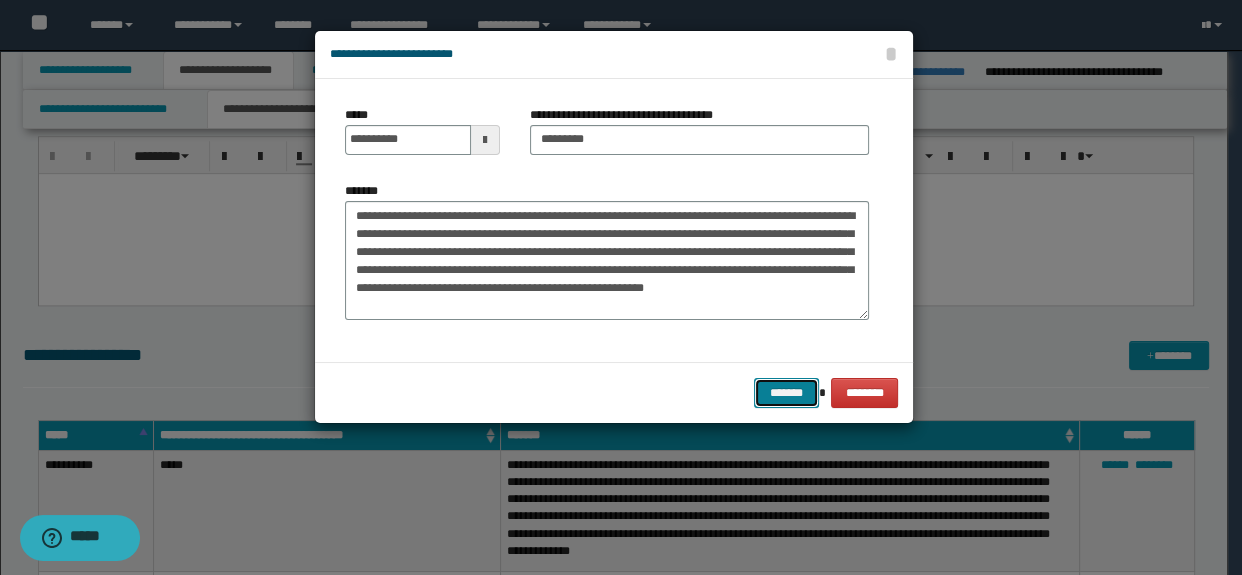 click on "*******" at bounding box center [786, 393] 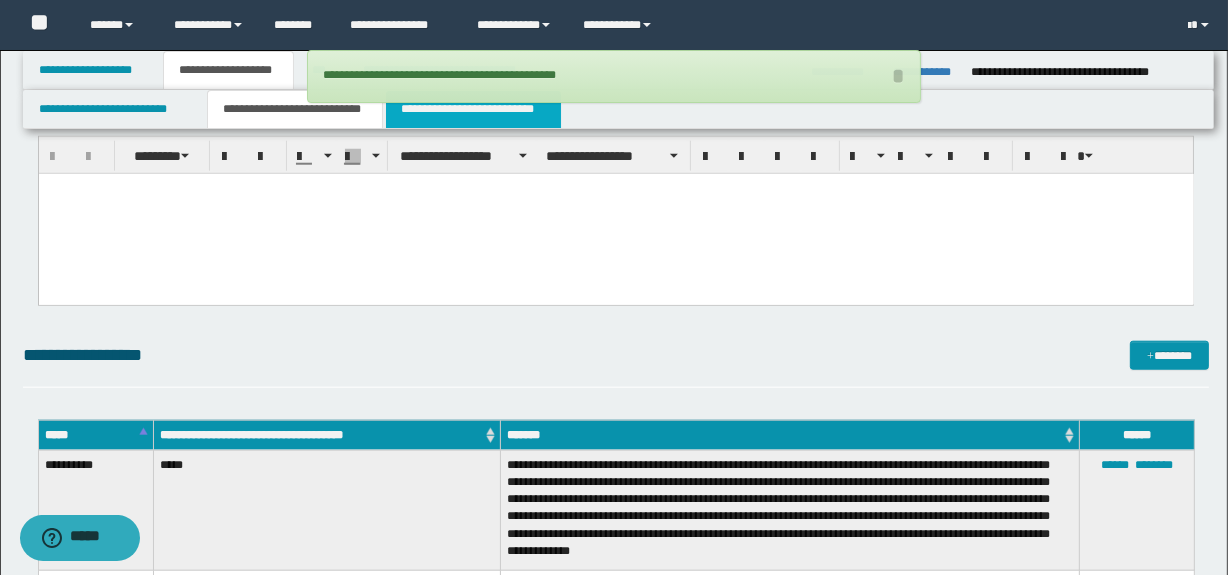click on "**********" at bounding box center (473, 109) 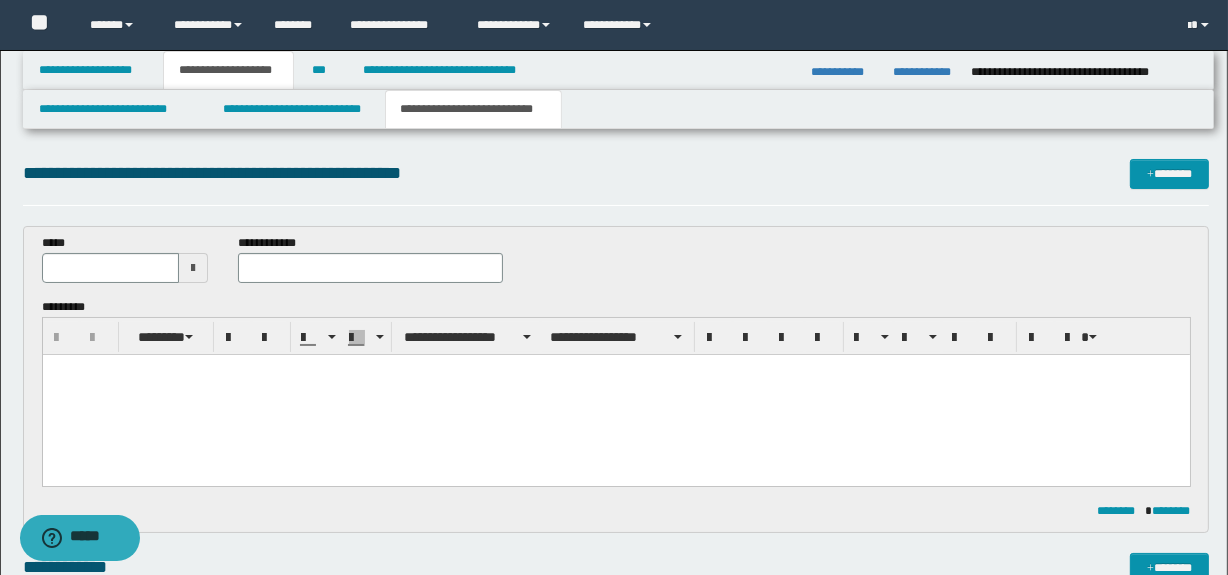 scroll, scrollTop: 0, scrollLeft: 0, axis: both 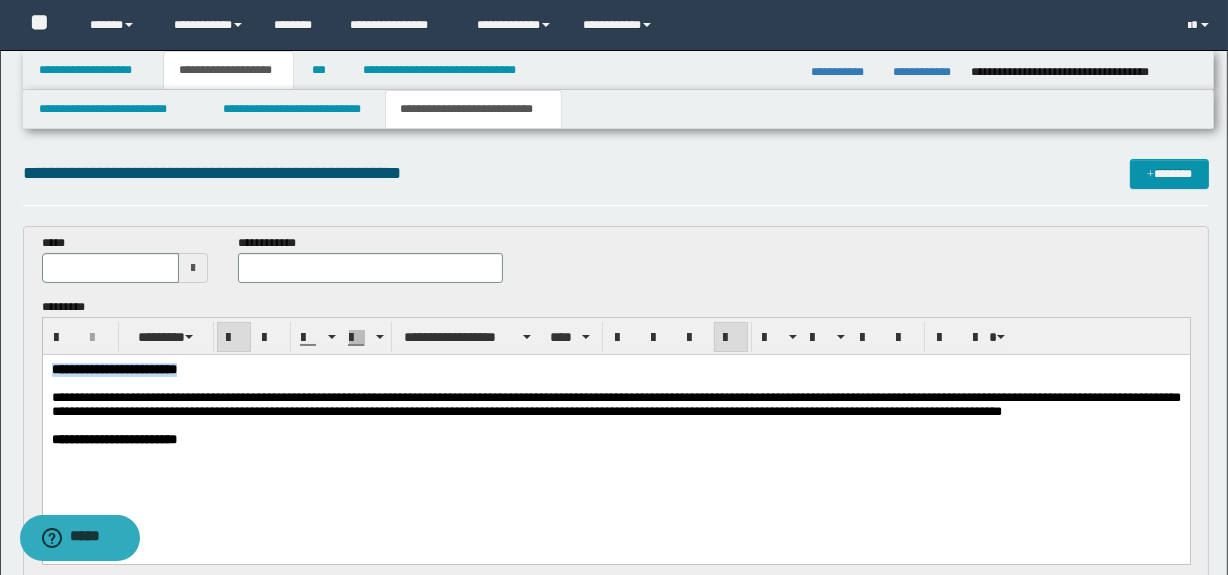 drag, startPoint x: 314, startPoint y: 375, endPoint x: 34, endPoint y: 364, distance: 280.21597 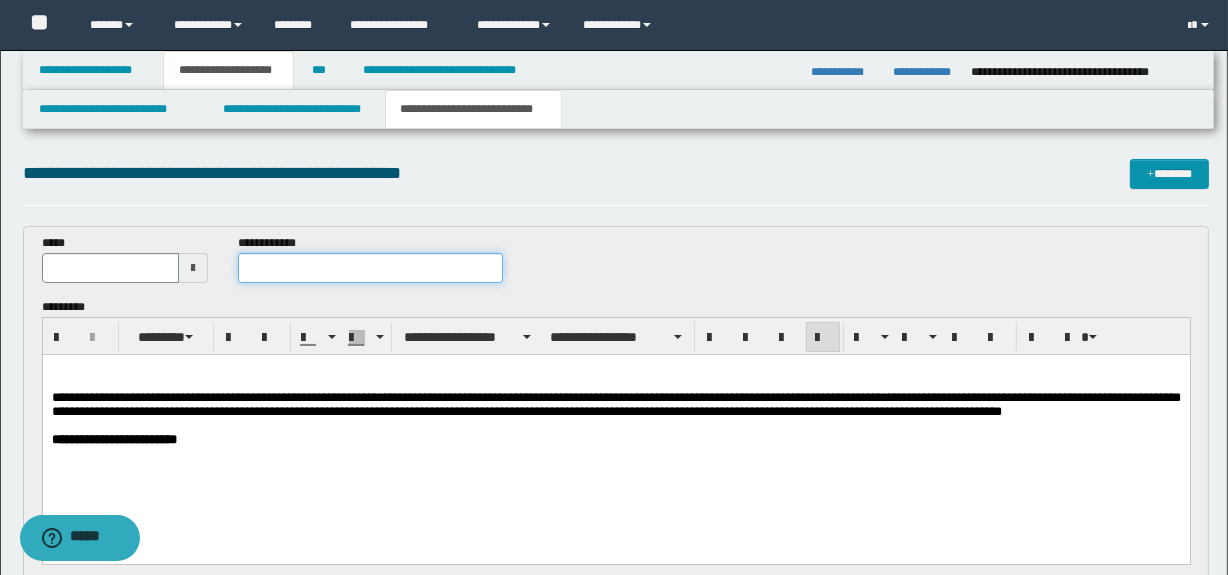 paste on "**********" 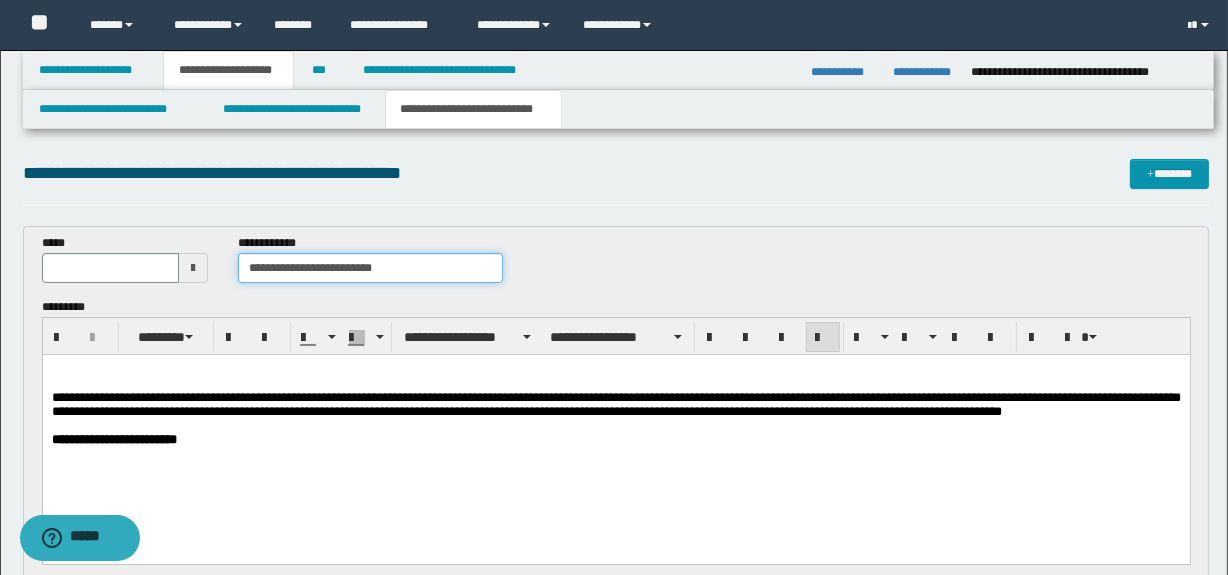 click on "**********" at bounding box center [370, 268] 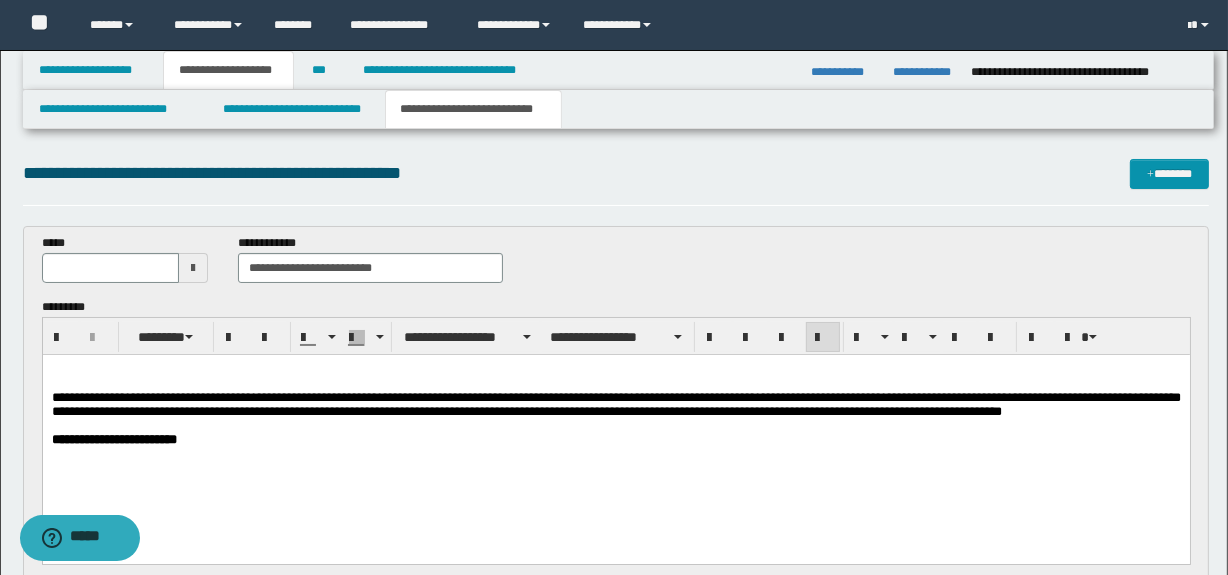 click at bounding box center [193, 268] 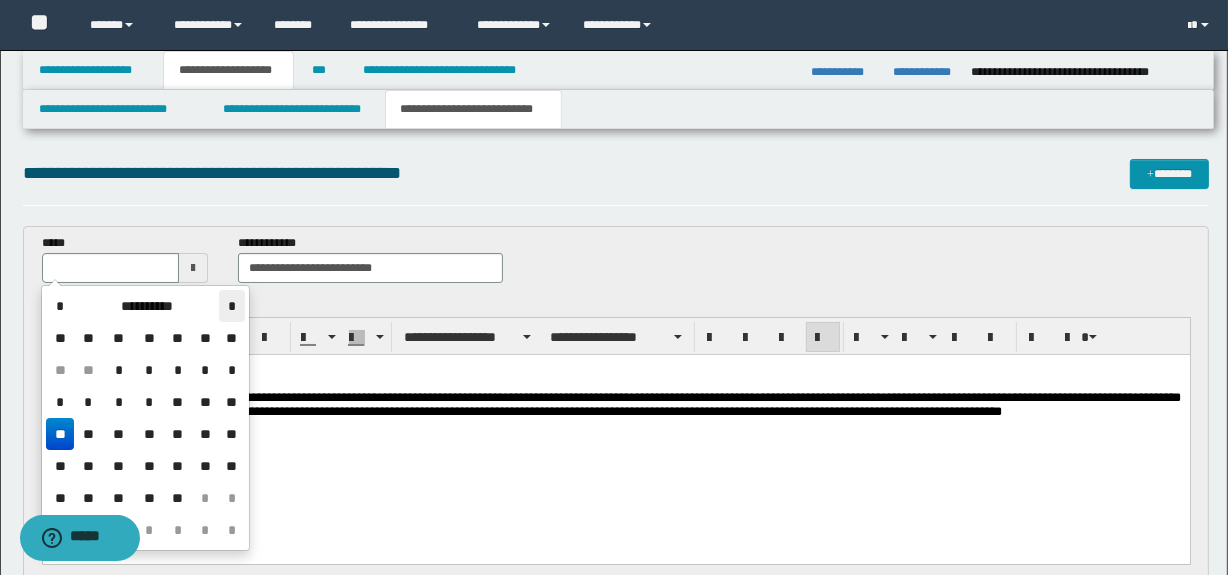 click on "*" at bounding box center [231, 306] 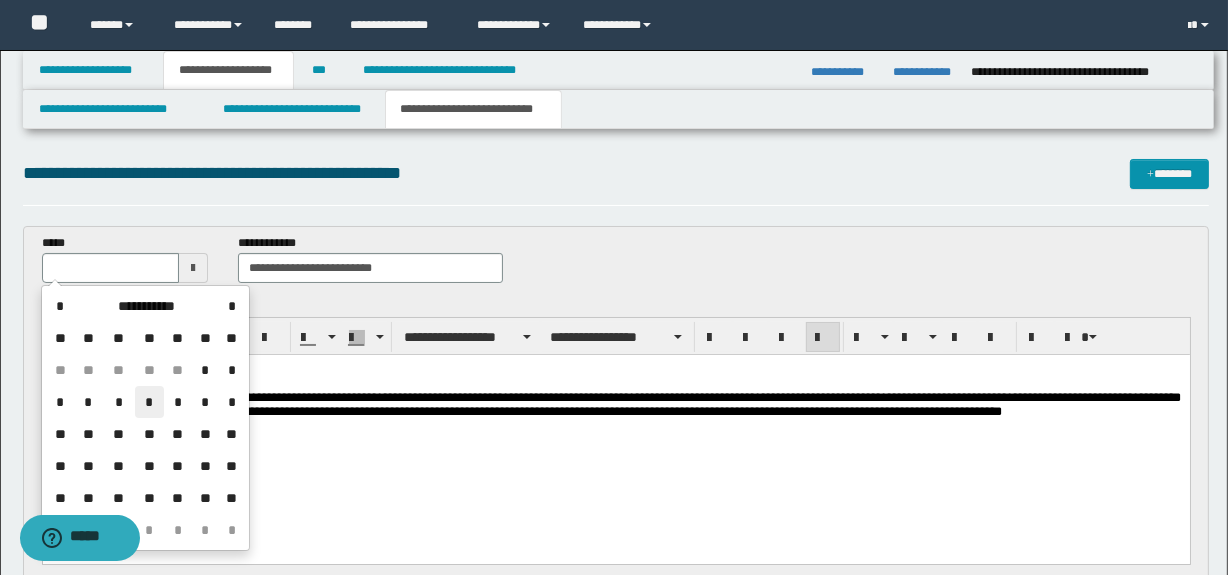 click on "*" at bounding box center (149, 402) 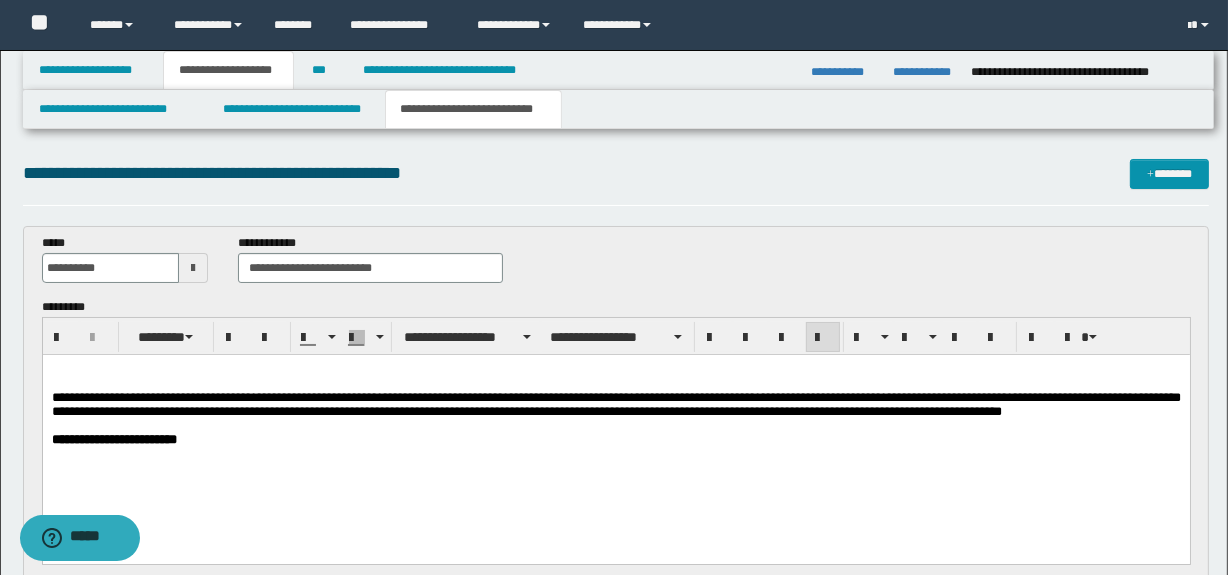 click on "**********" at bounding box center (615, 430) 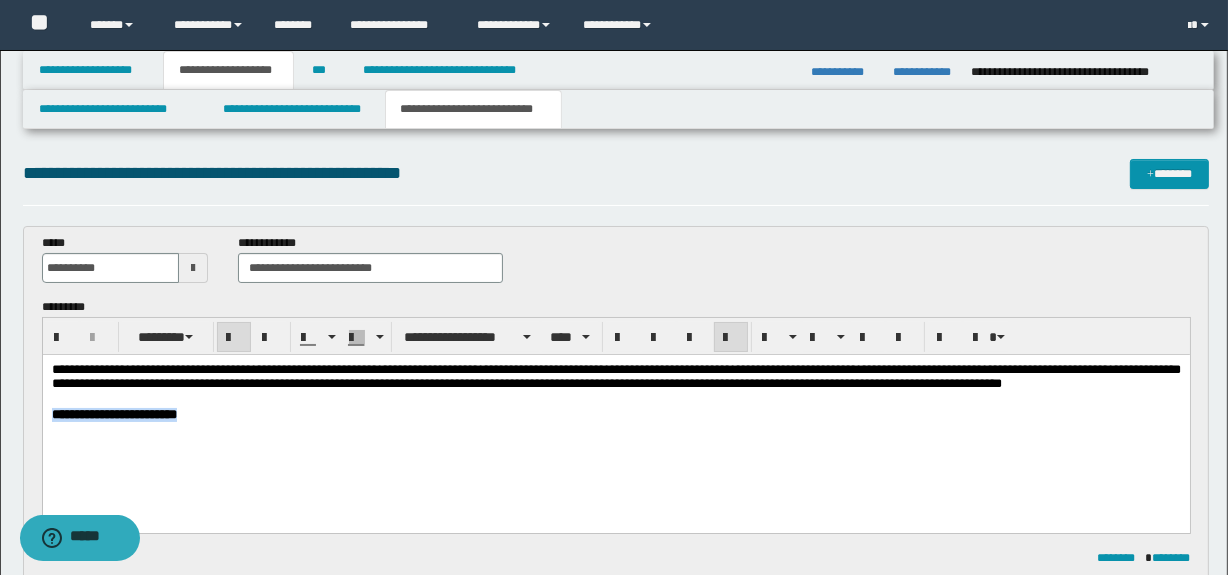 drag, startPoint x: 266, startPoint y: 414, endPoint x: 37, endPoint y: 416, distance: 229.00873 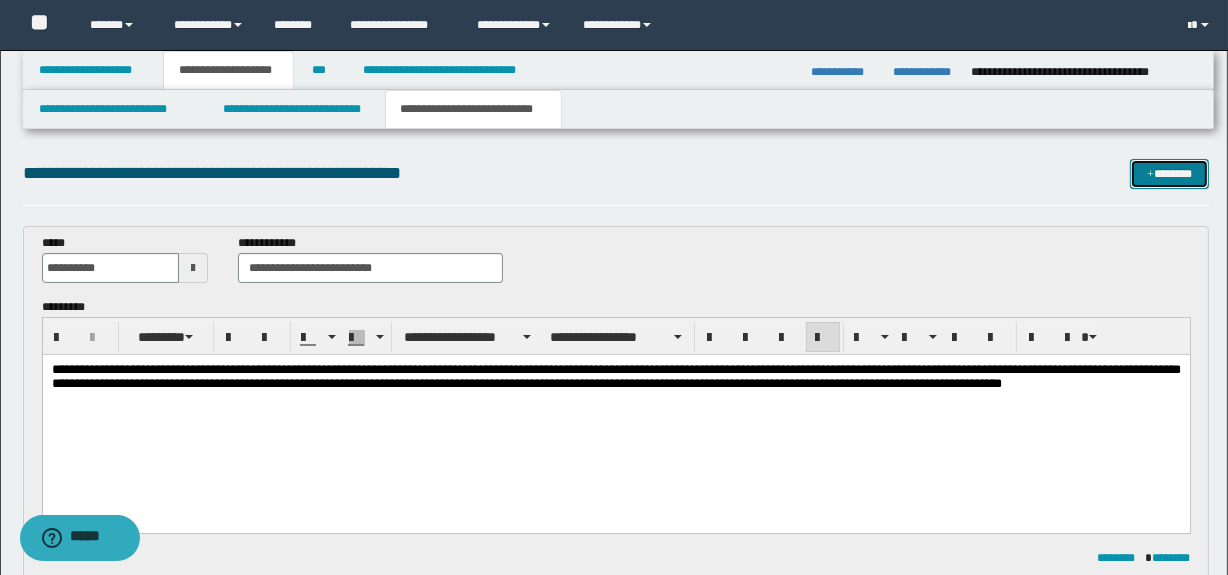 click on "*******" at bounding box center [1170, 174] 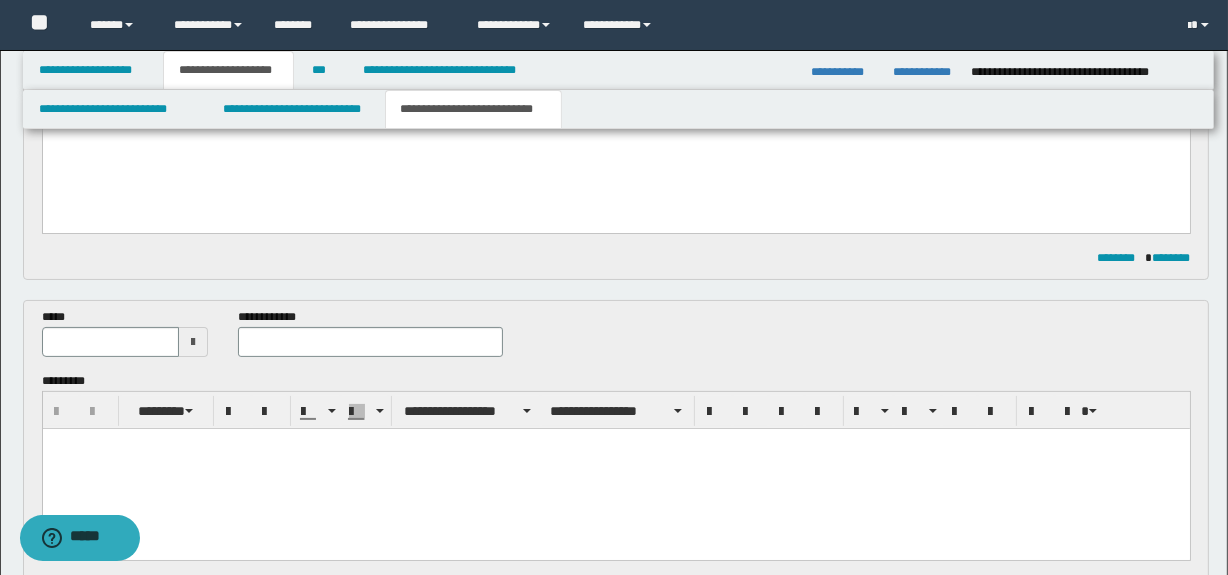 scroll, scrollTop: 271, scrollLeft: 0, axis: vertical 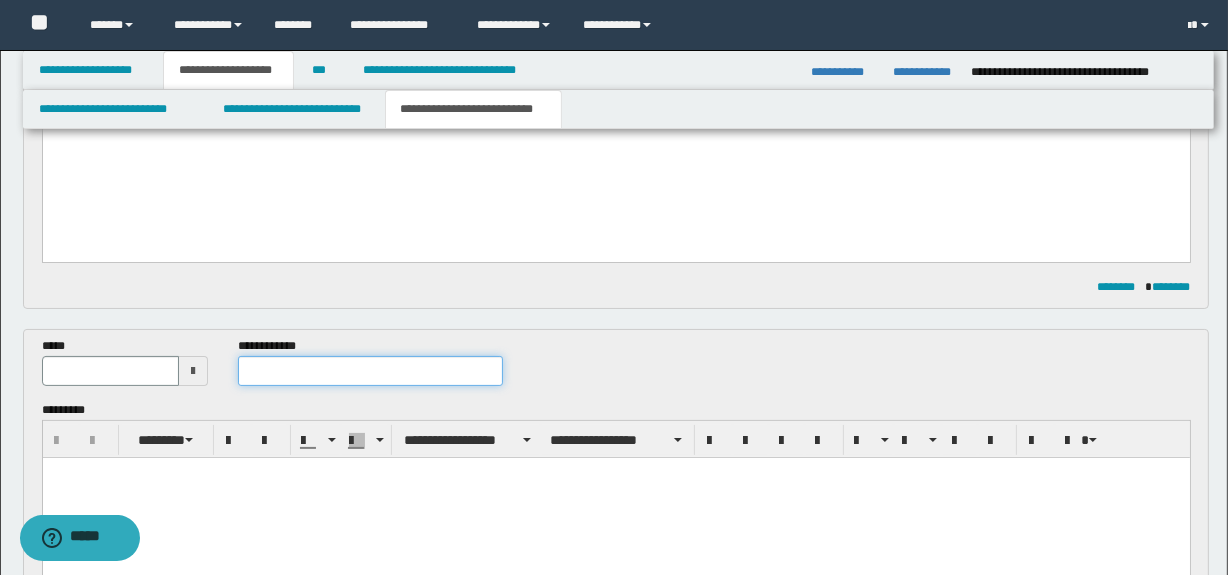 click at bounding box center (370, 371) 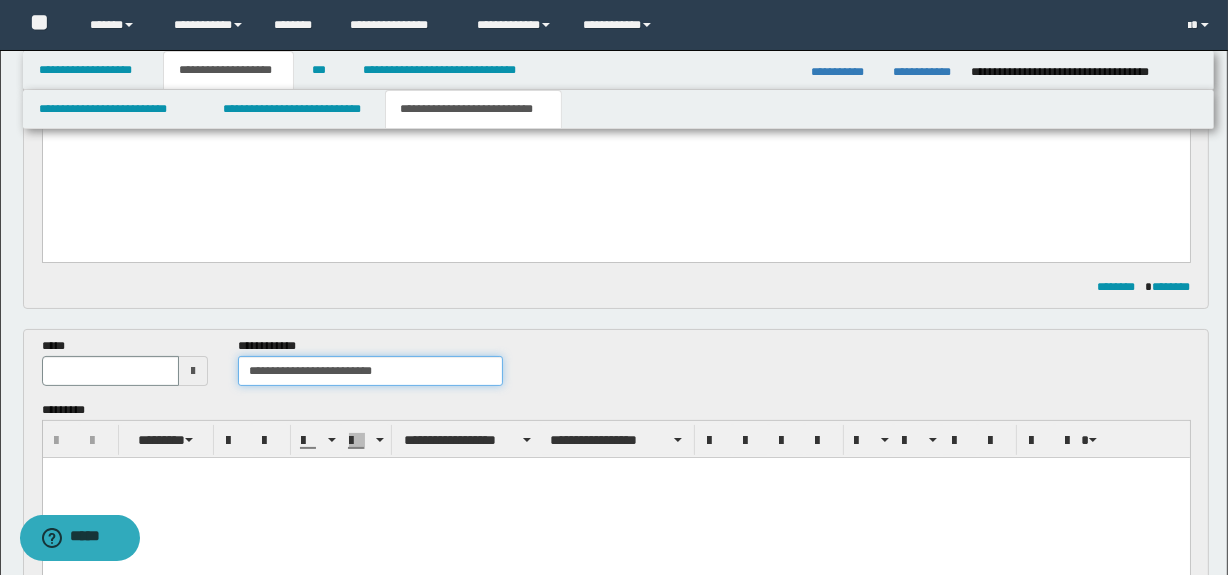 type on "**********" 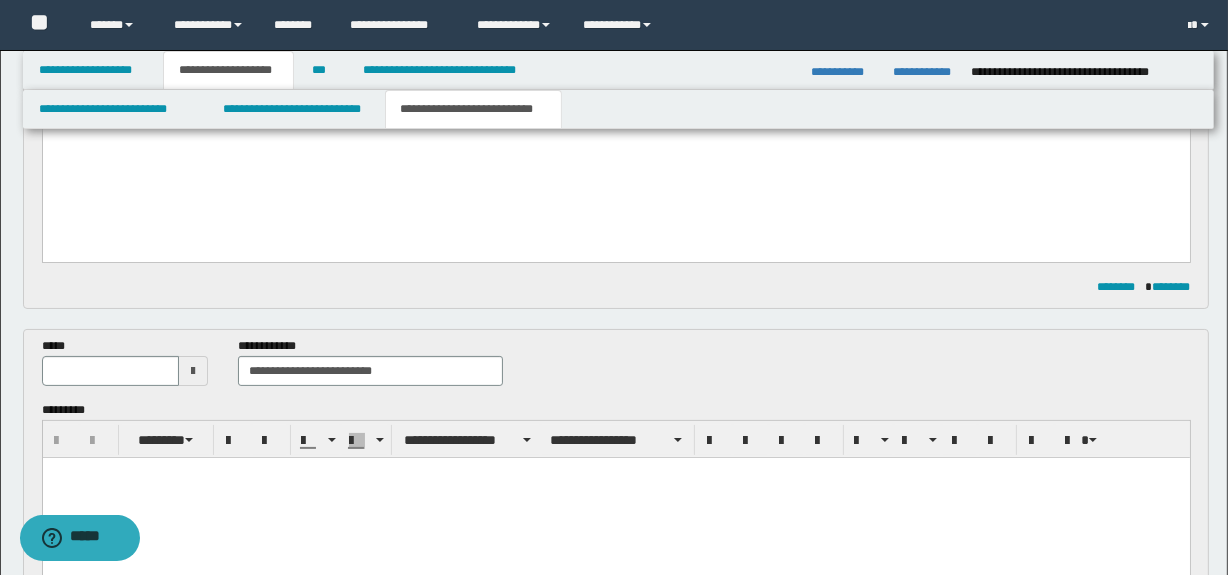 click at bounding box center [193, 371] 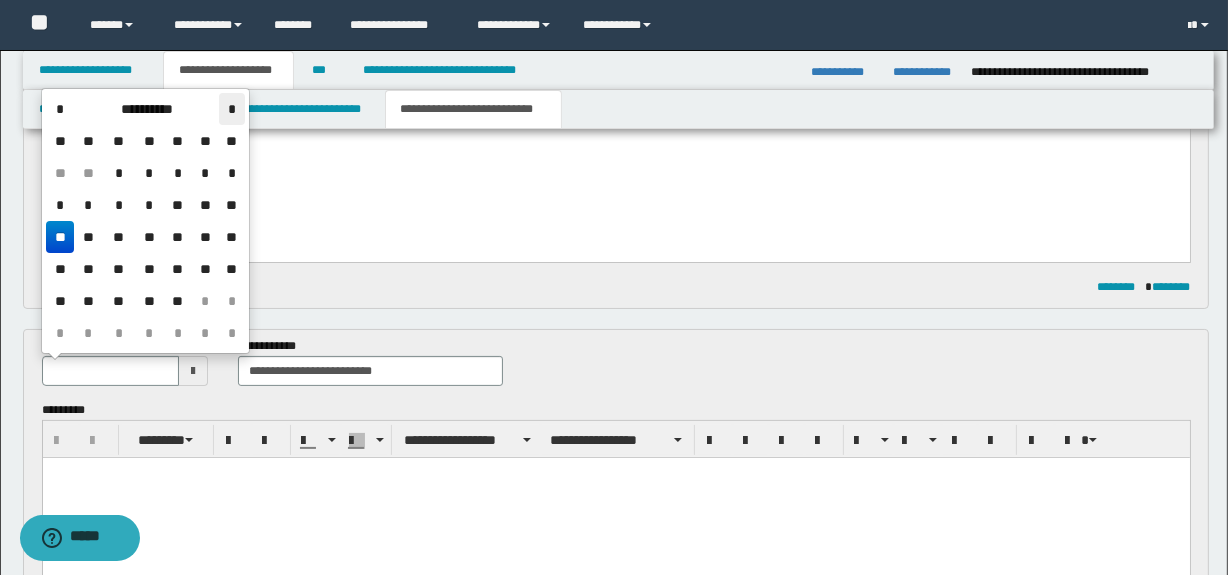 click on "*" at bounding box center [231, 109] 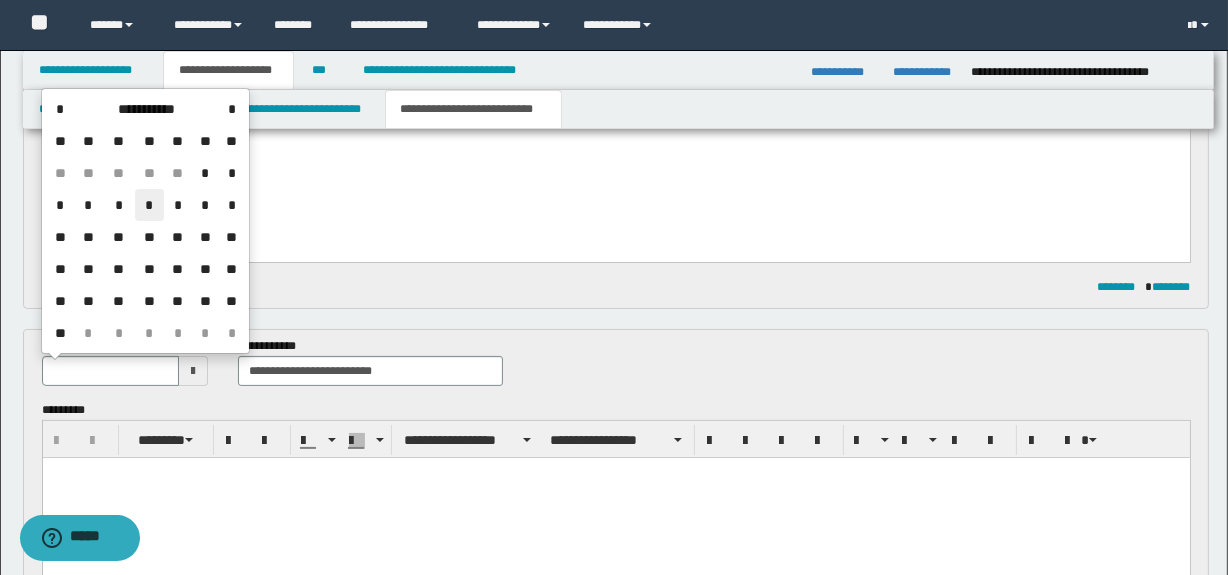 click on "*" at bounding box center (149, 205) 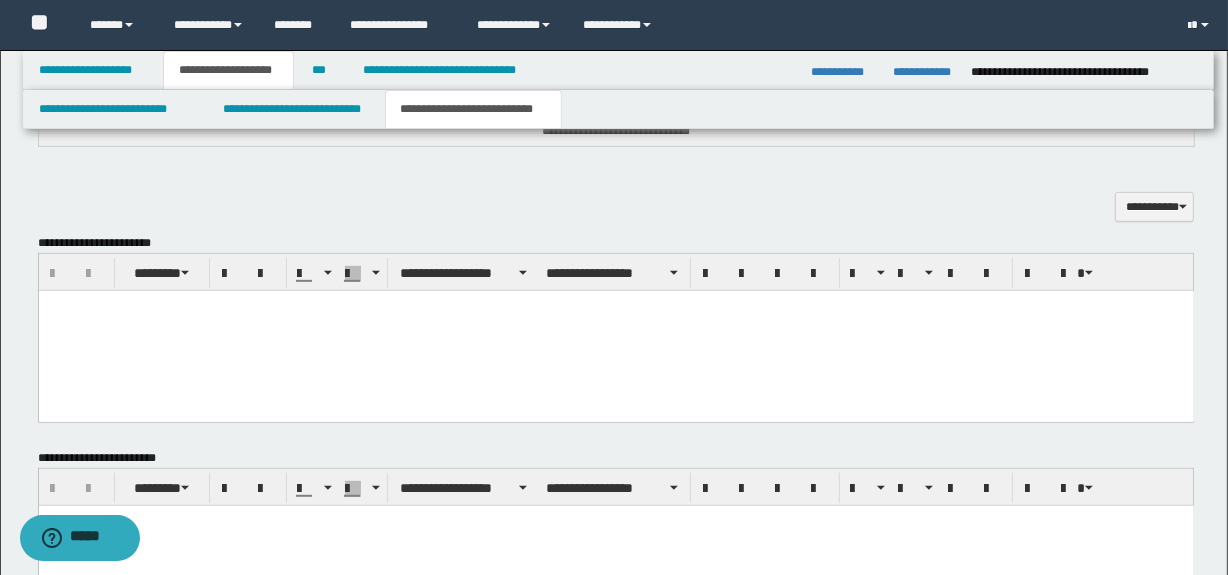 scroll, scrollTop: 1310, scrollLeft: 0, axis: vertical 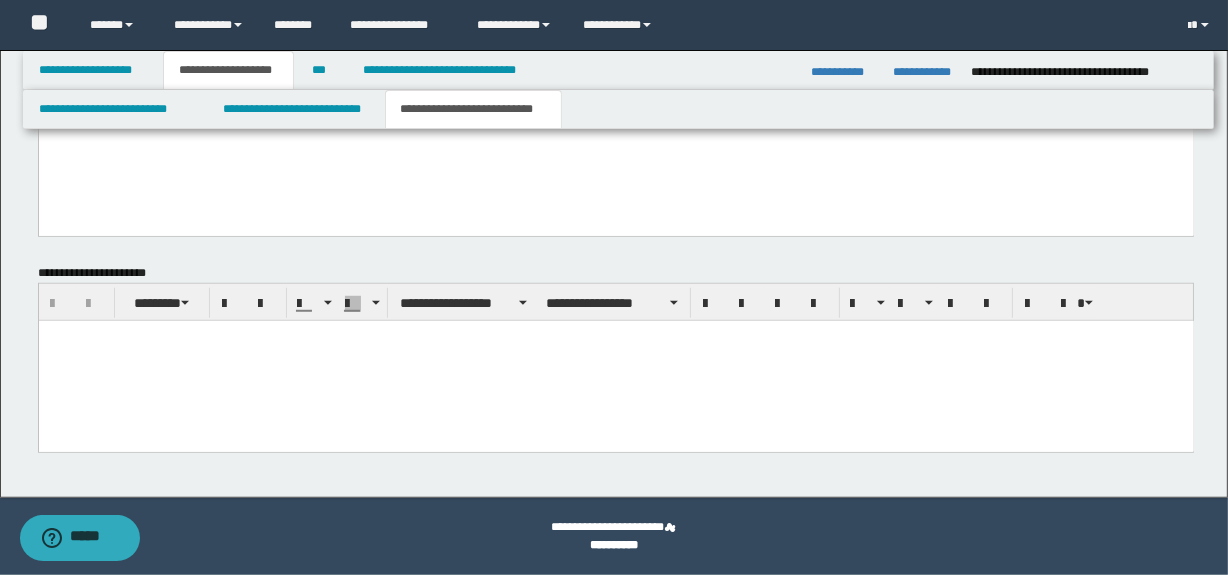 click at bounding box center [615, 335] 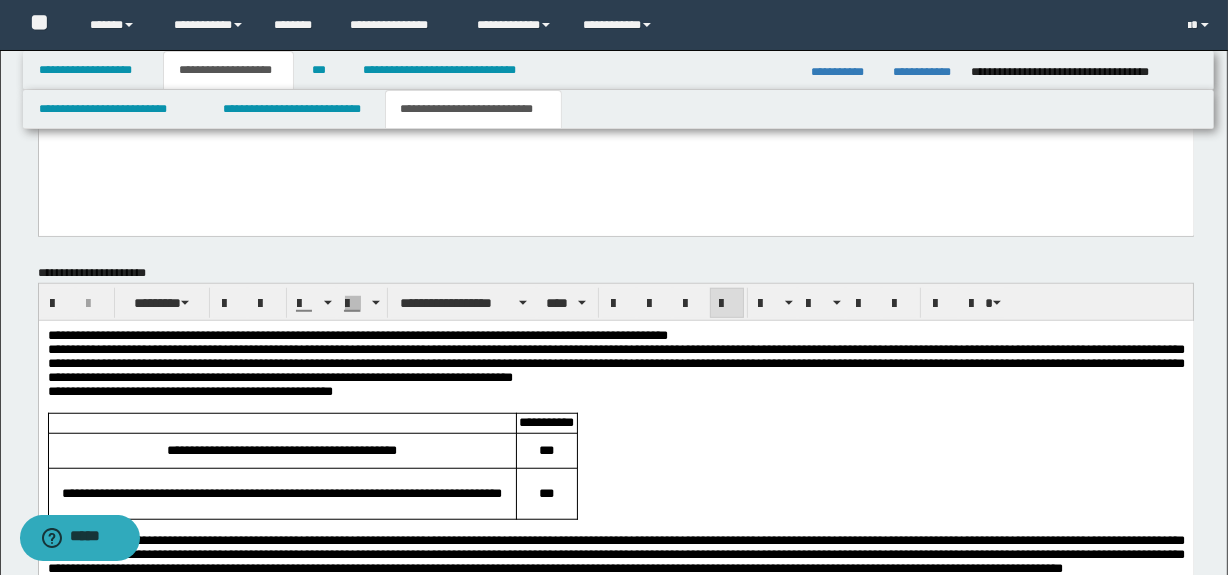 click on "**********" at bounding box center (615, 335) 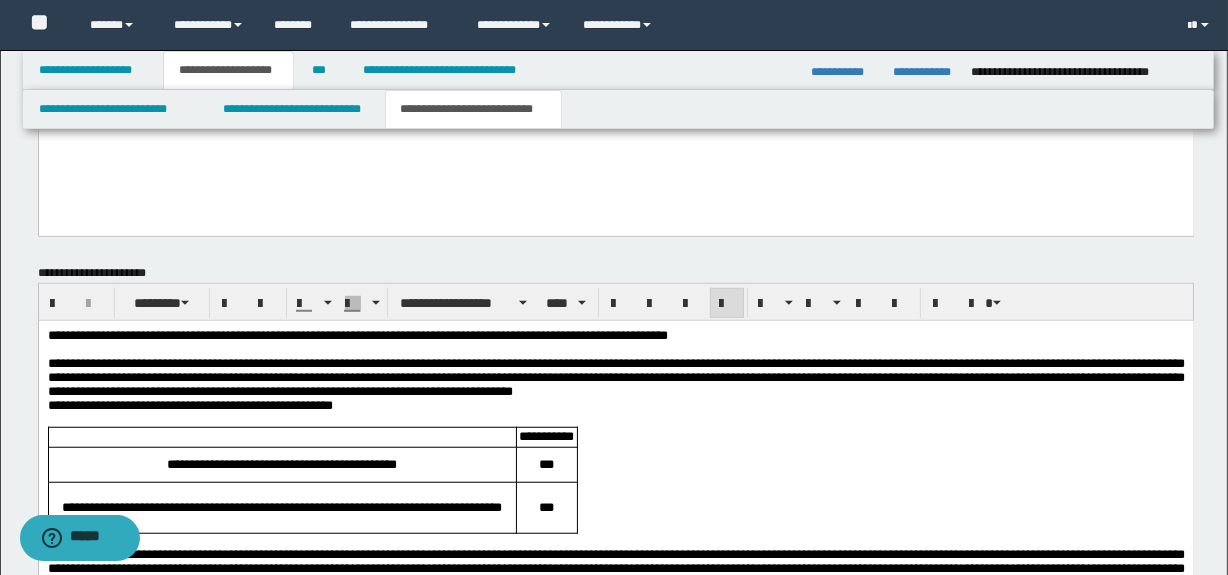 click on "**********" at bounding box center [615, 377] 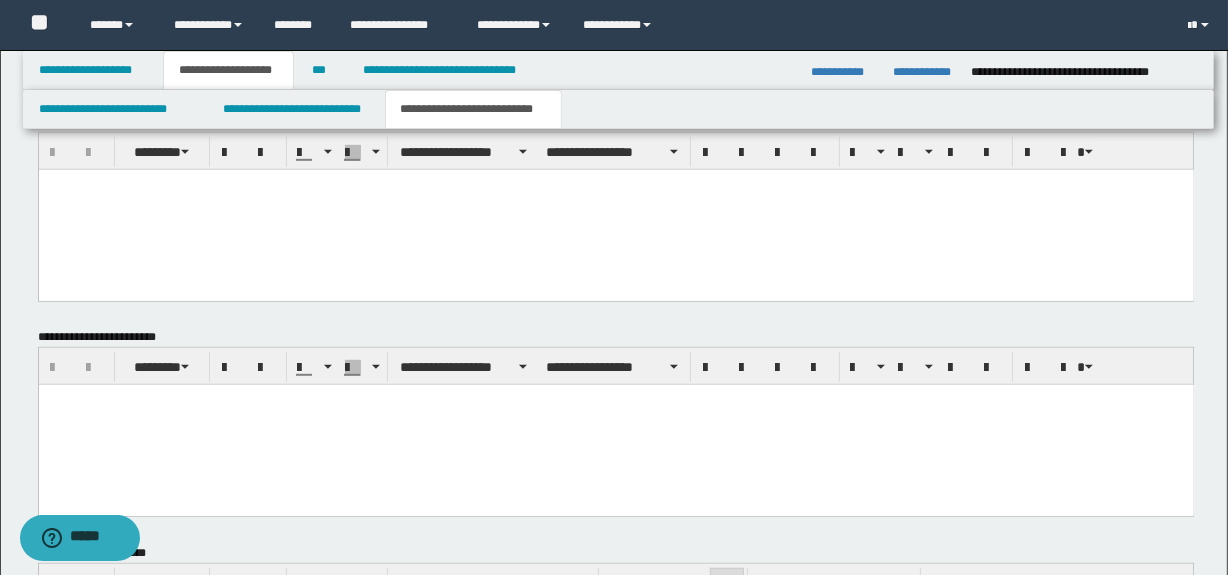 scroll, scrollTop: 1022, scrollLeft: 0, axis: vertical 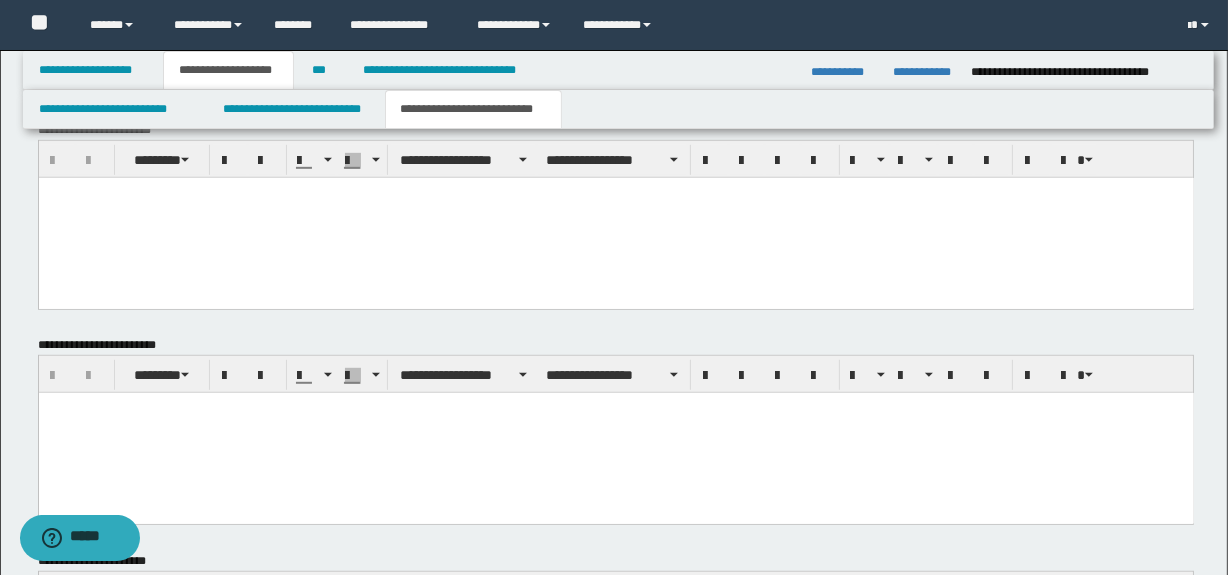 click at bounding box center (615, 217) 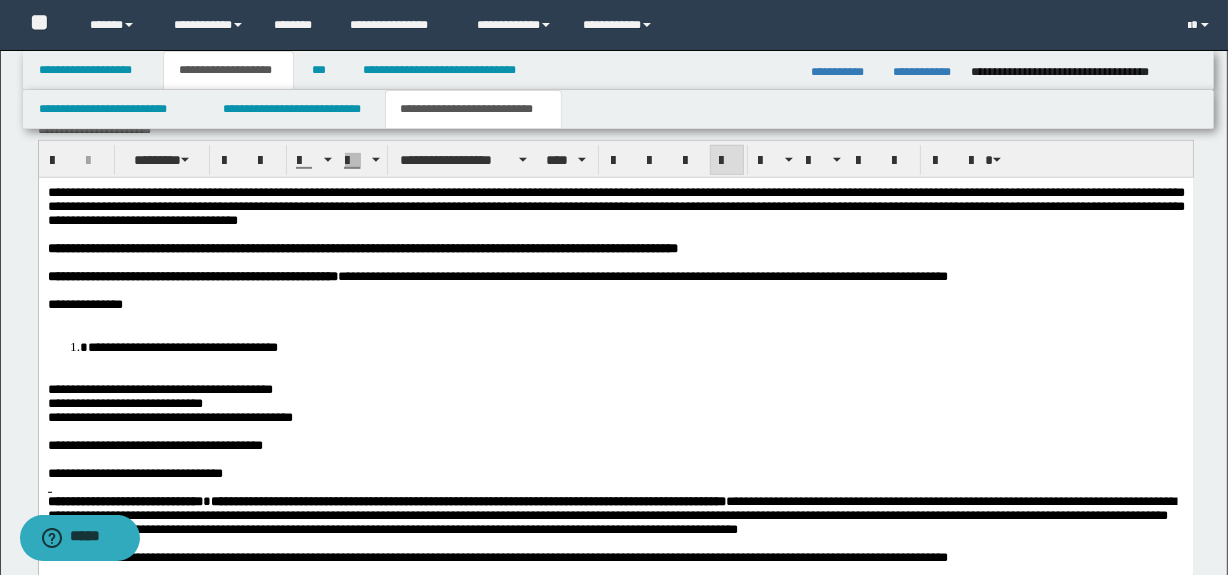 click at bounding box center [615, 318] 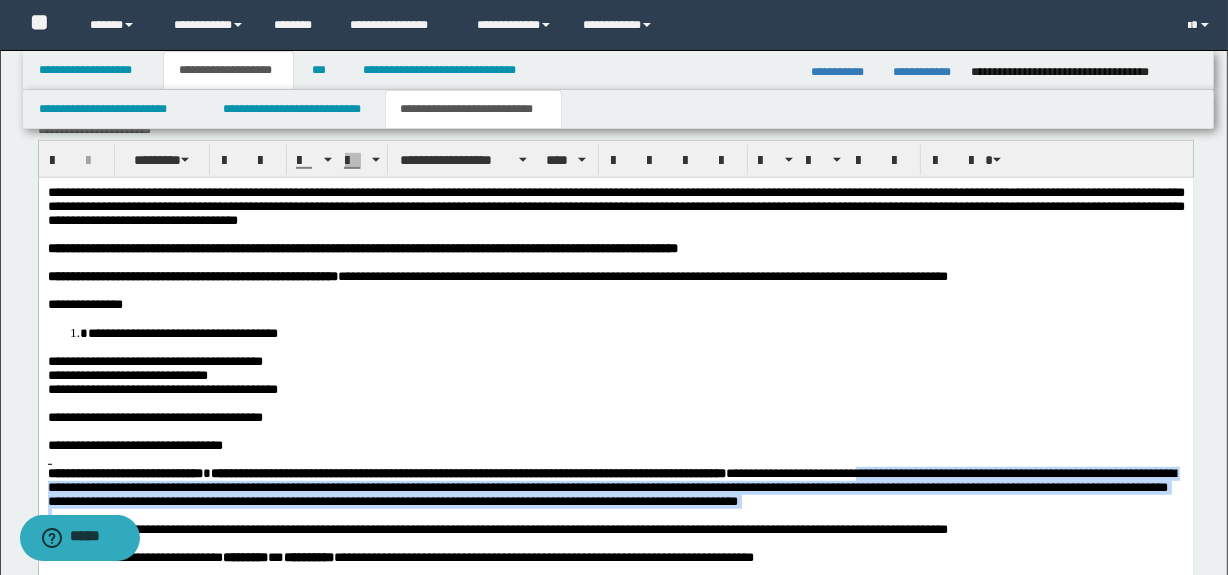 drag, startPoint x: 1074, startPoint y: 536, endPoint x: 1019, endPoint y: 493, distance: 69.81404 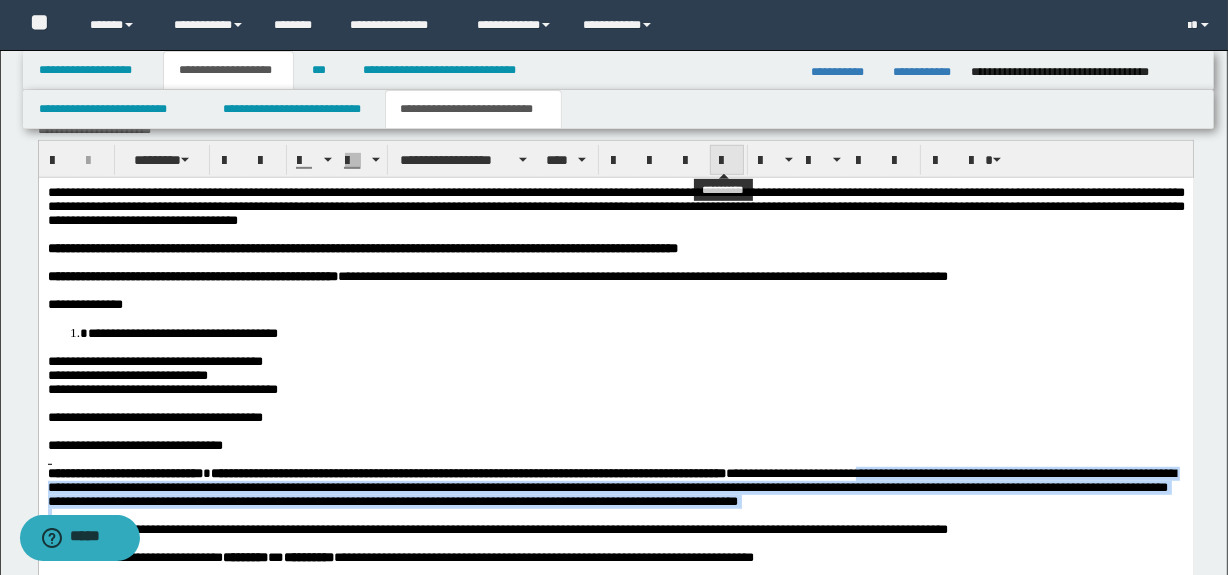 click at bounding box center (727, 161) 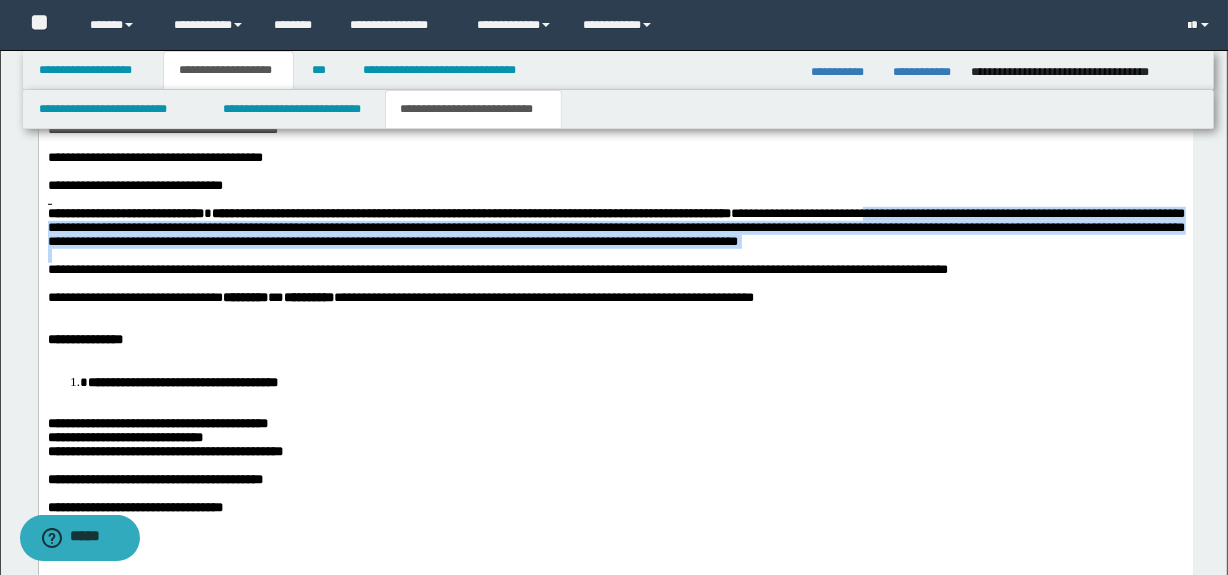 scroll, scrollTop: 1292, scrollLeft: 0, axis: vertical 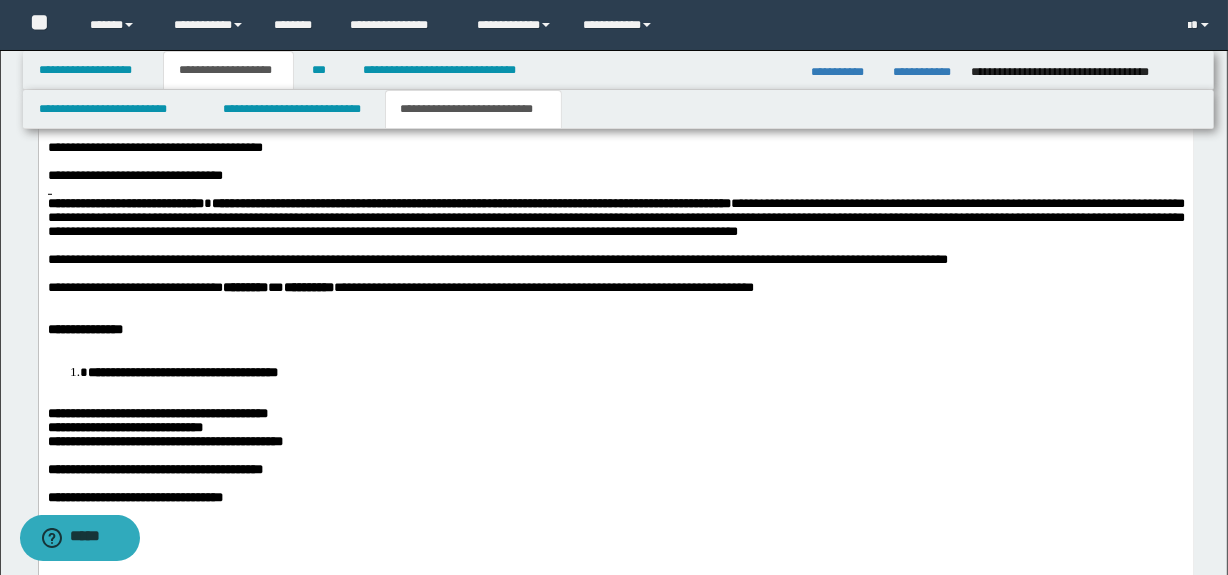 click at bounding box center [615, 316] 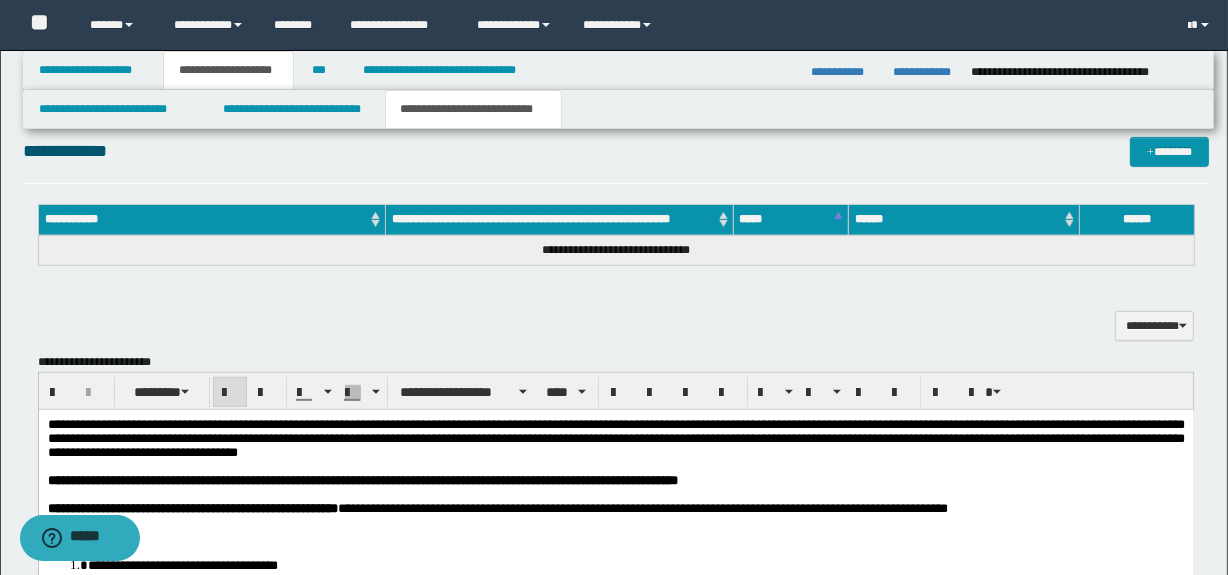 scroll, scrollTop: 759, scrollLeft: 0, axis: vertical 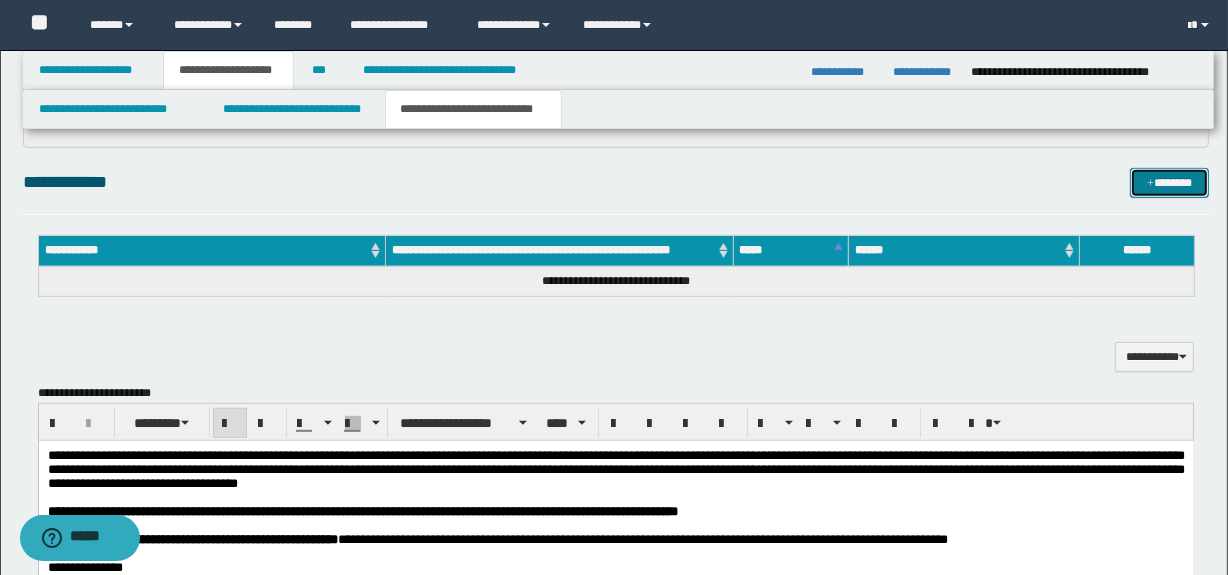 click on "*******" at bounding box center (1170, 183) 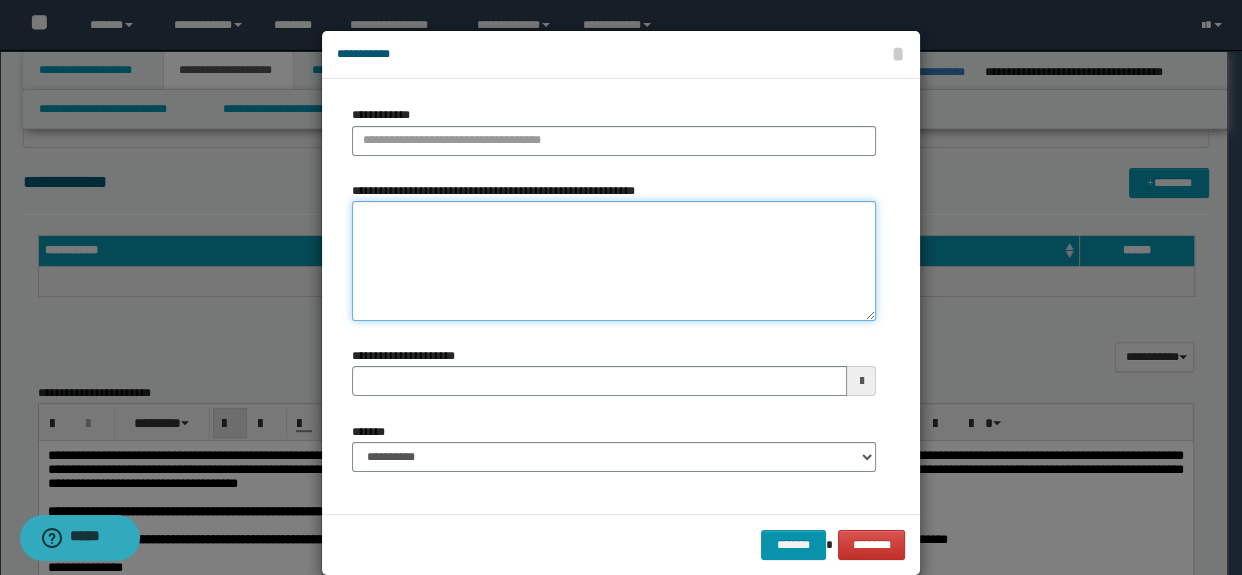paste on "**********" 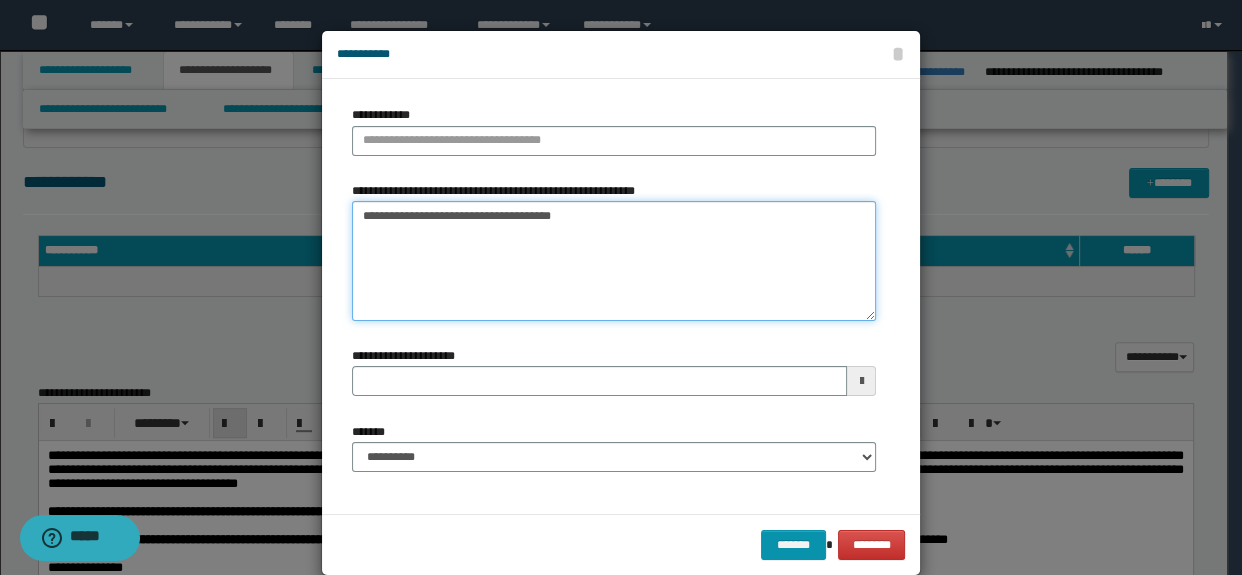 click on "**********" at bounding box center (614, 261) 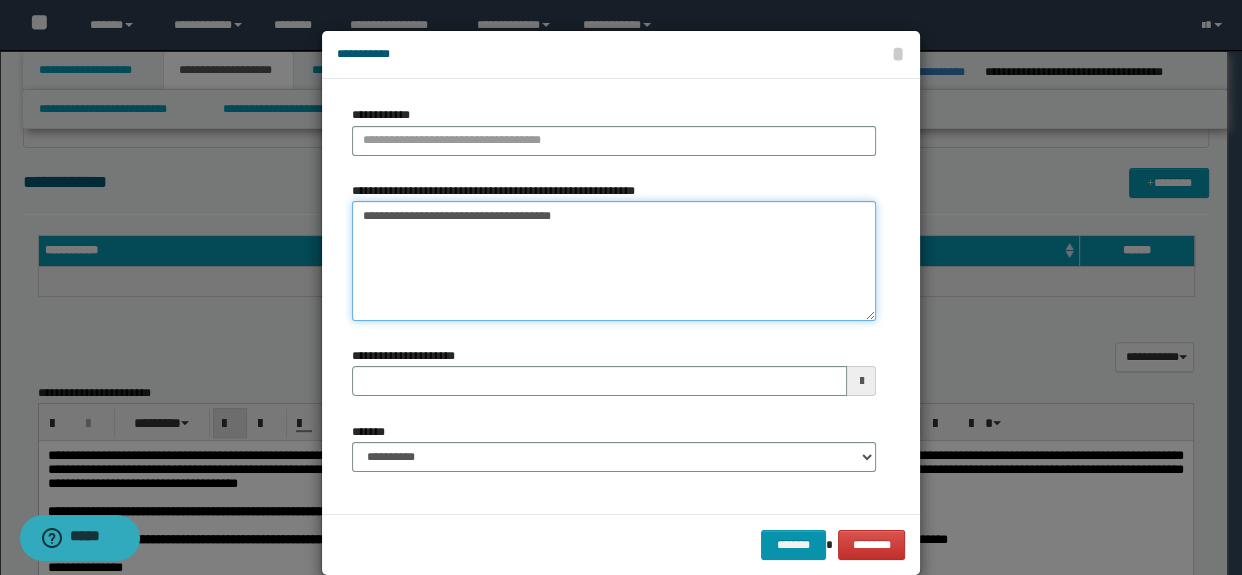 click on "**********" at bounding box center (614, 261) 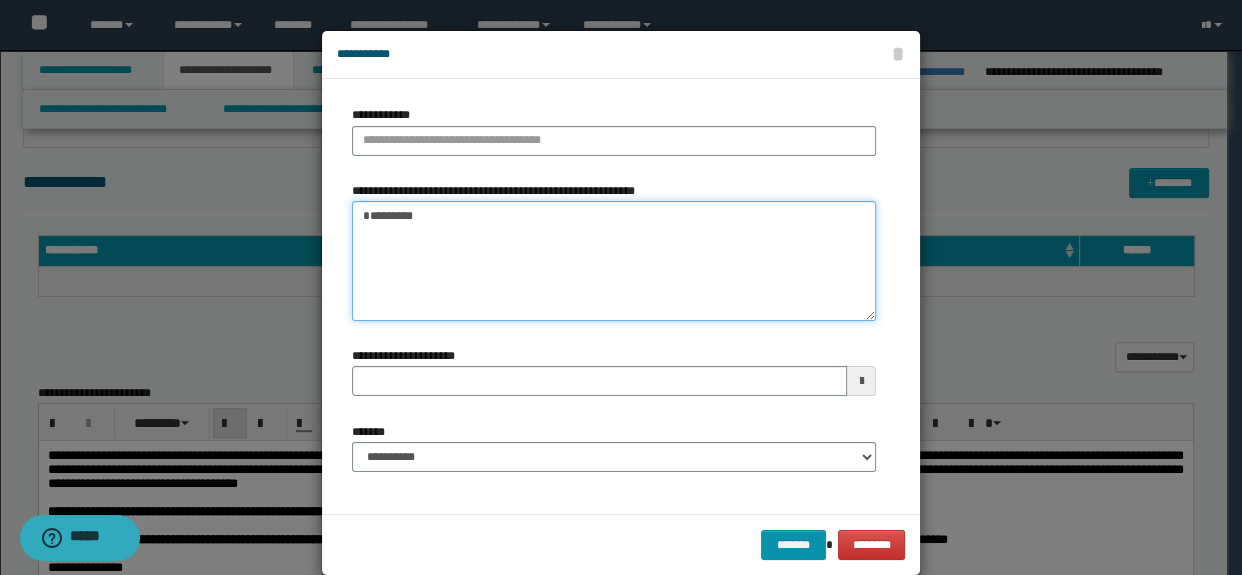 type on "*********" 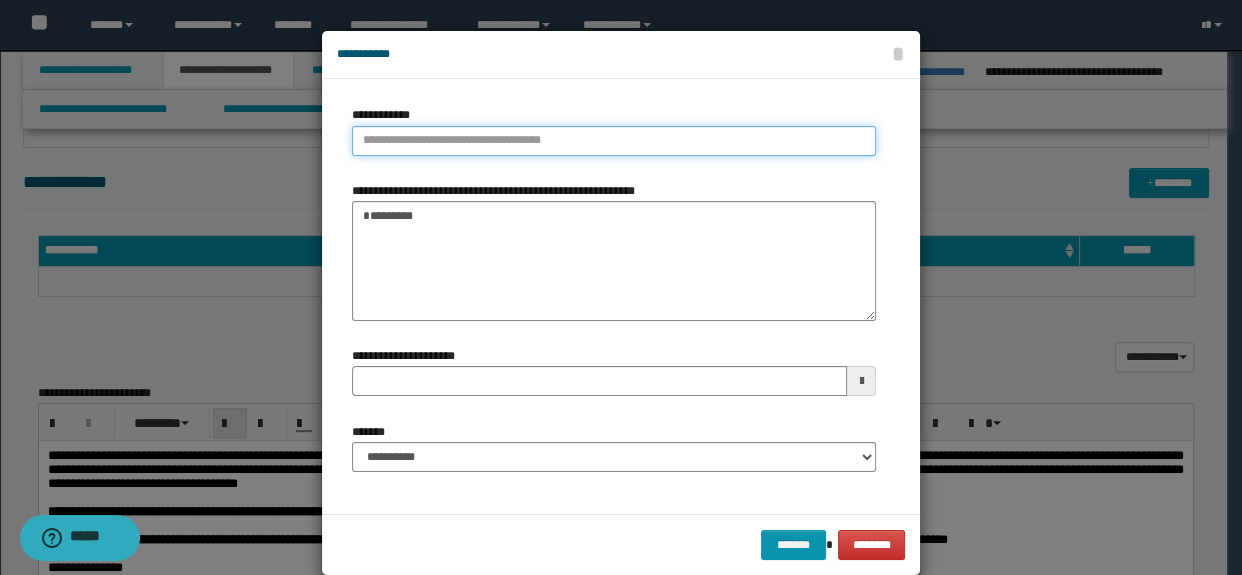click on "**********" at bounding box center (614, 141) 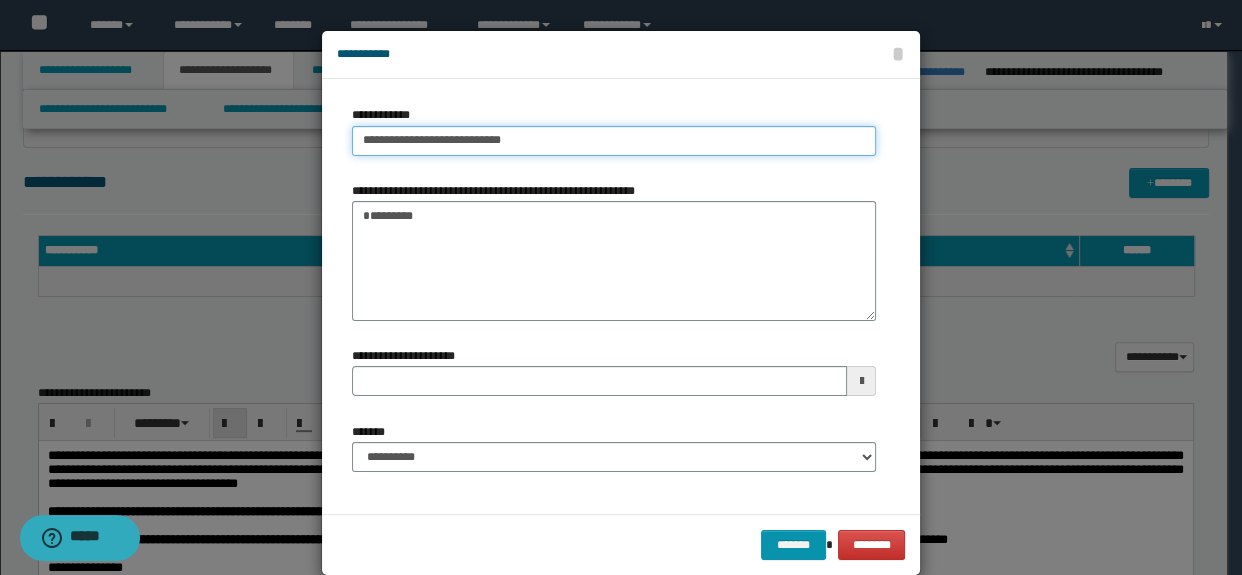 type on "**********" 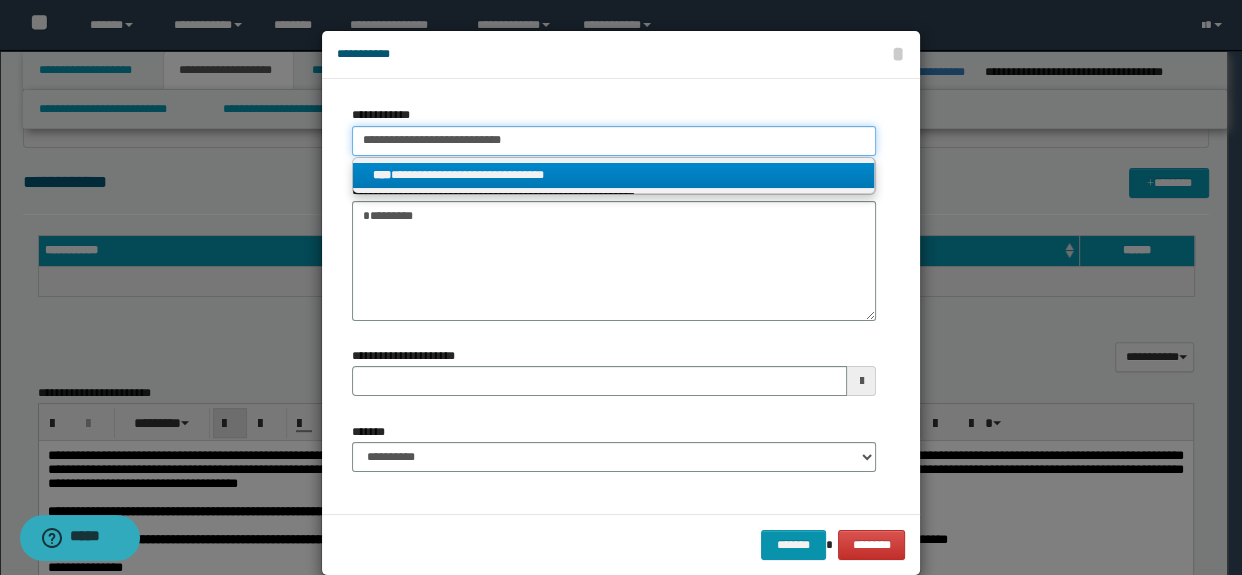 type on "**********" 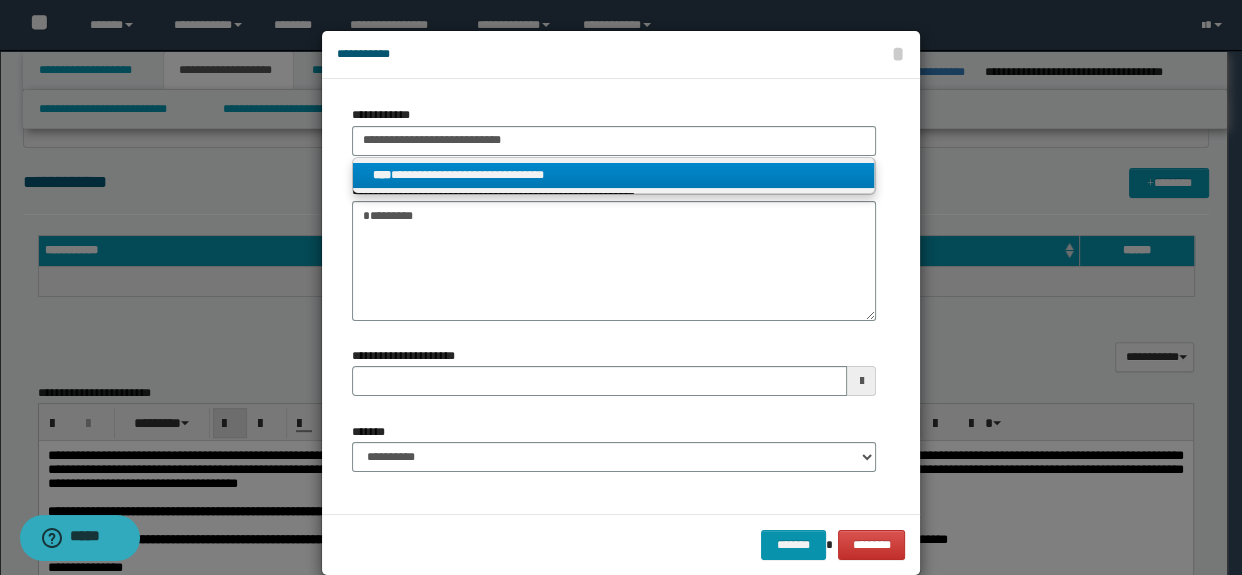 click on "**********" at bounding box center [614, 175] 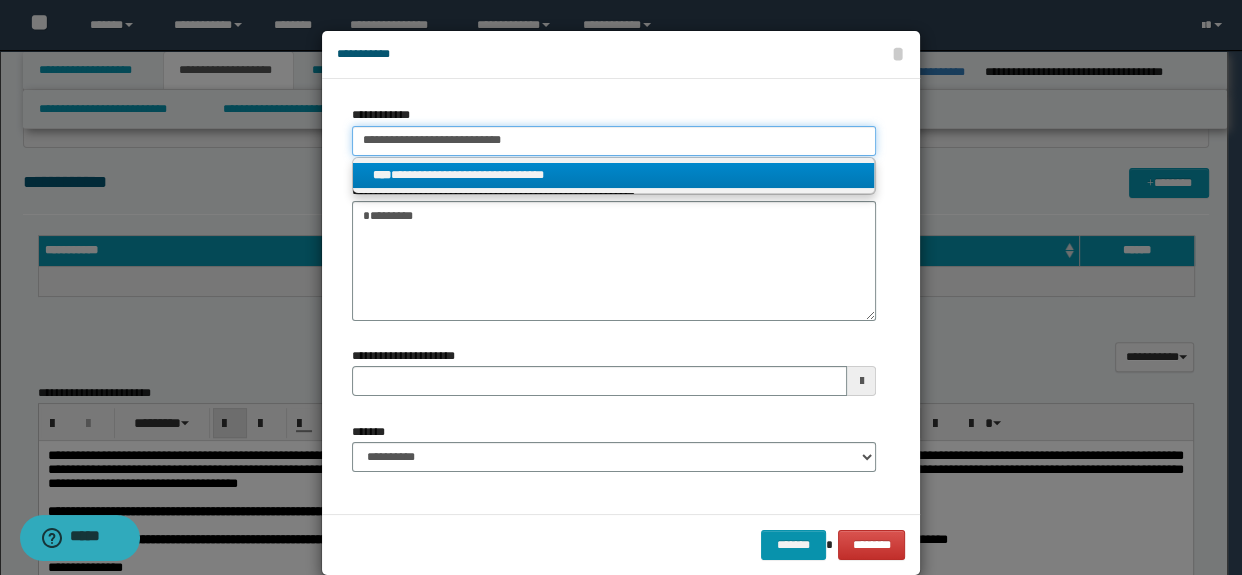 type 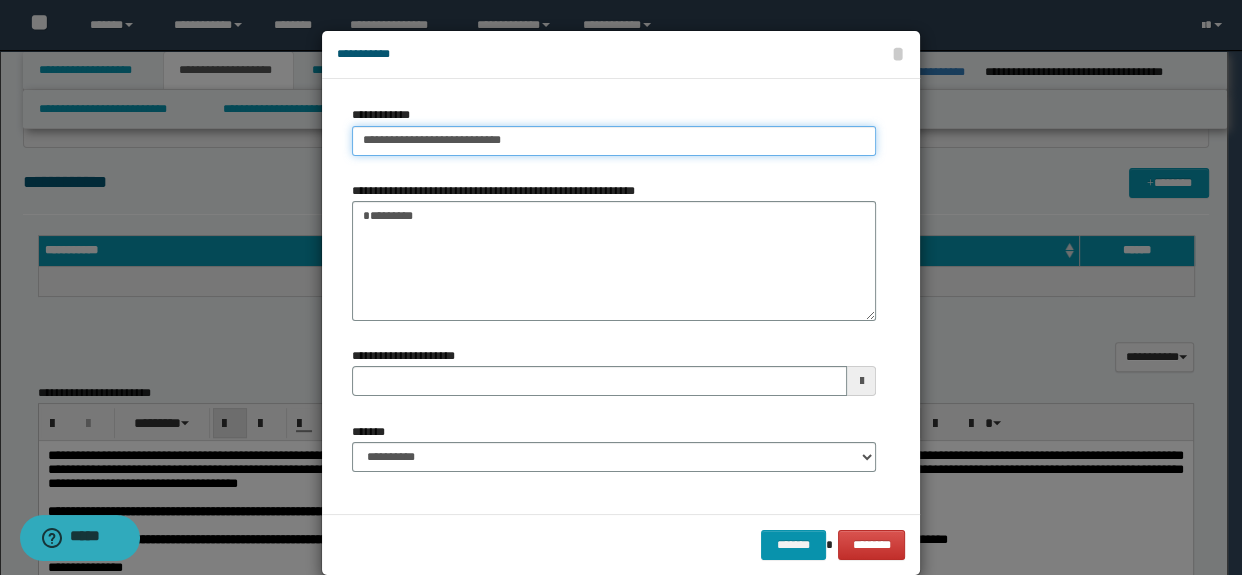 type 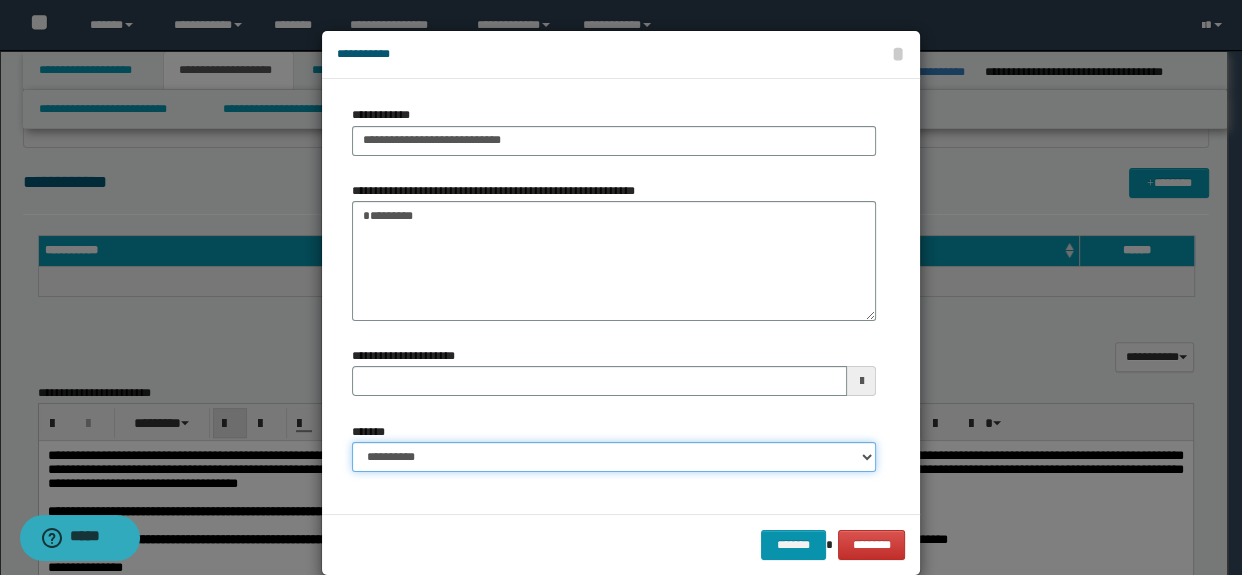 click on "**********" at bounding box center [614, 457] 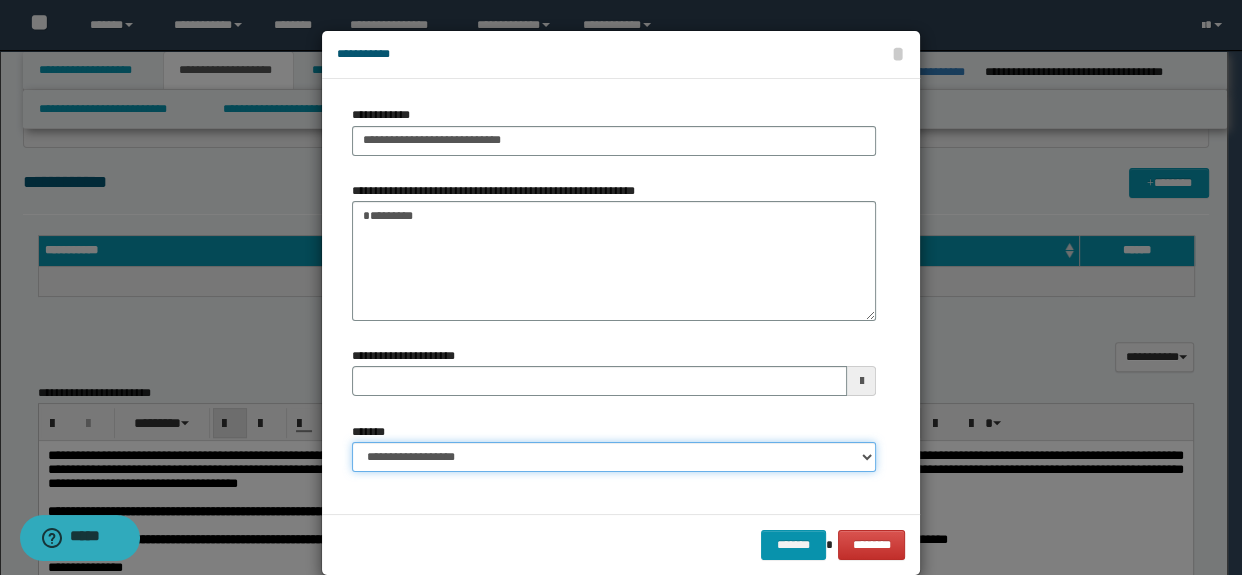 type 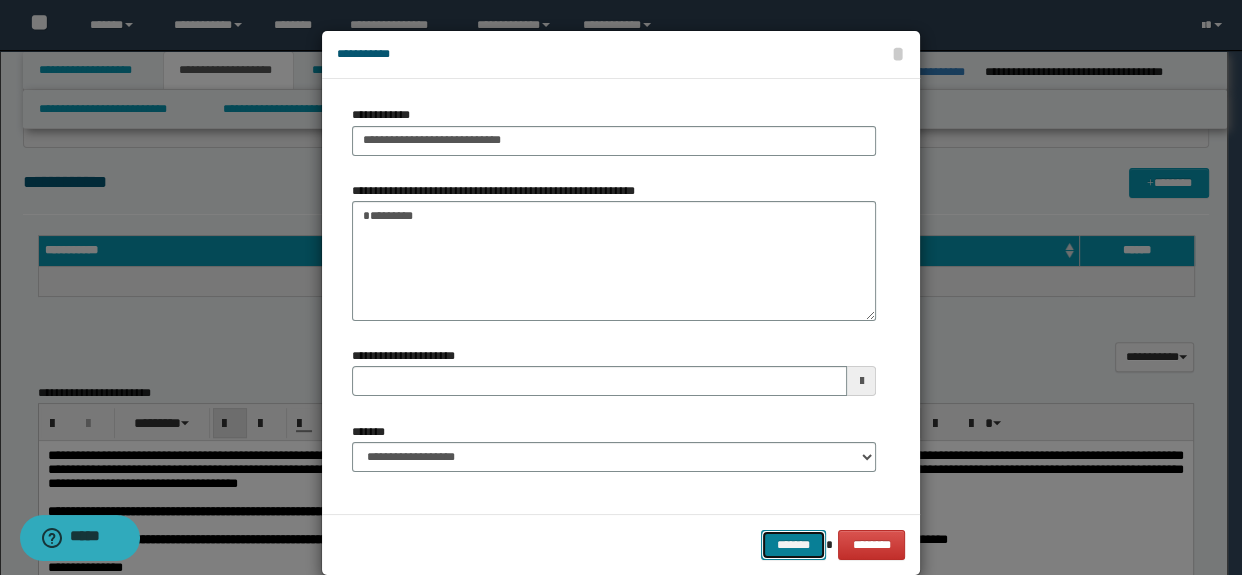 click on "*******" at bounding box center (793, 545) 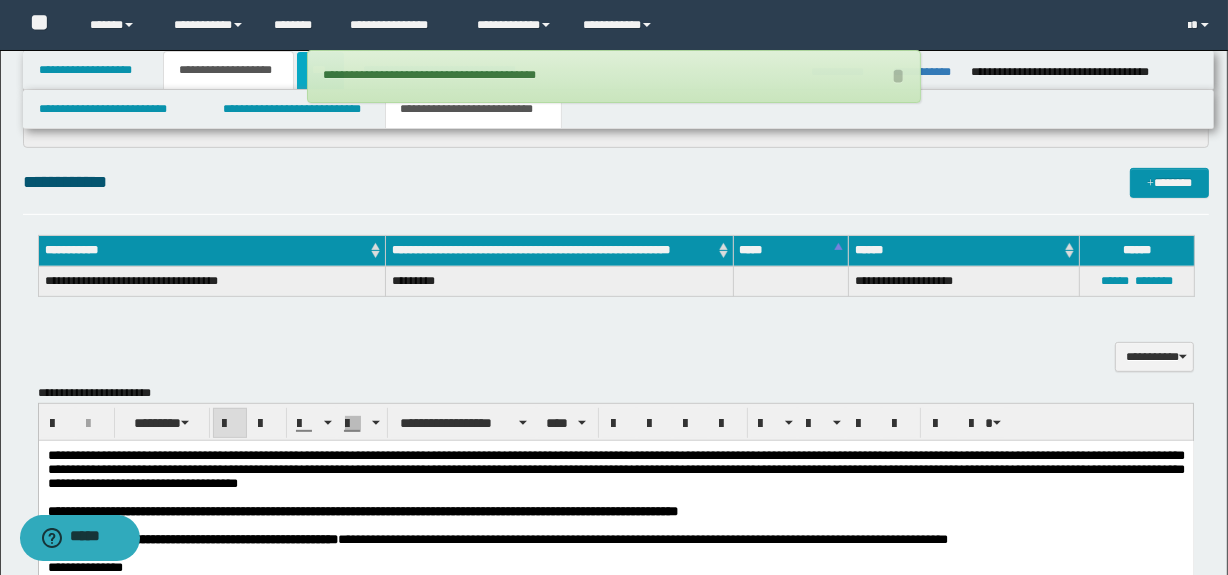 click on "***" at bounding box center [320, 70] 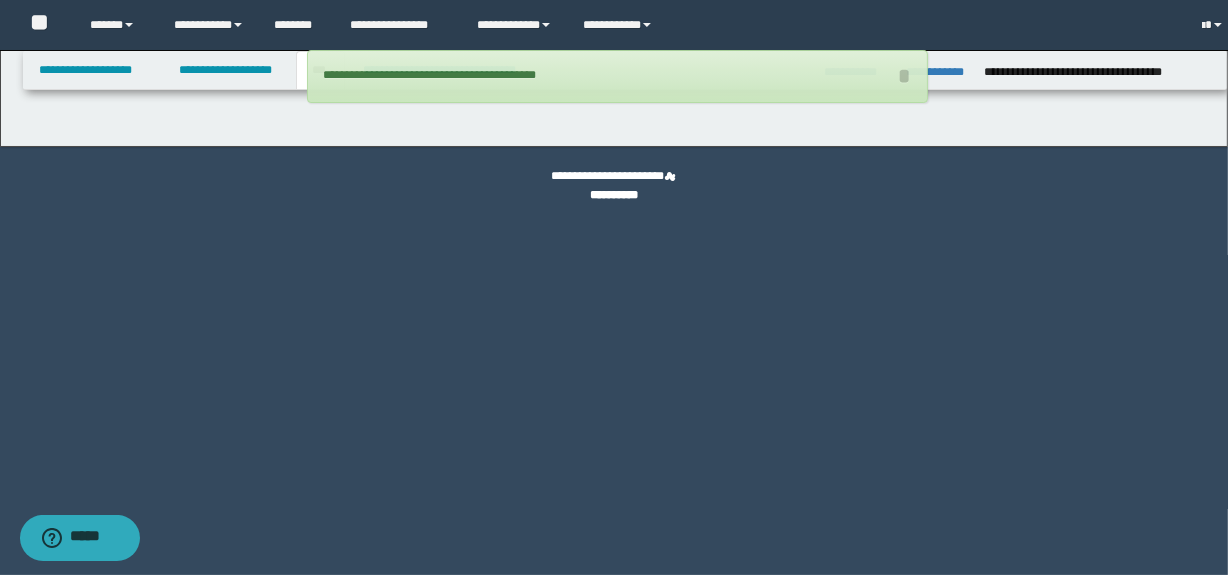 scroll, scrollTop: 0, scrollLeft: 0, axis: both 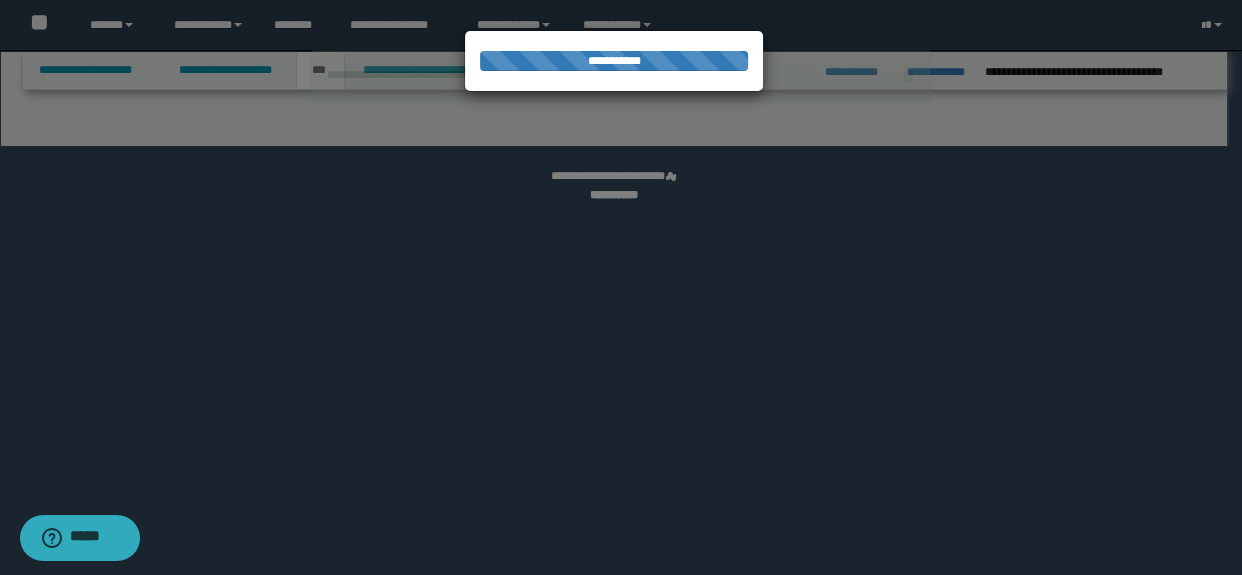 select on "***" 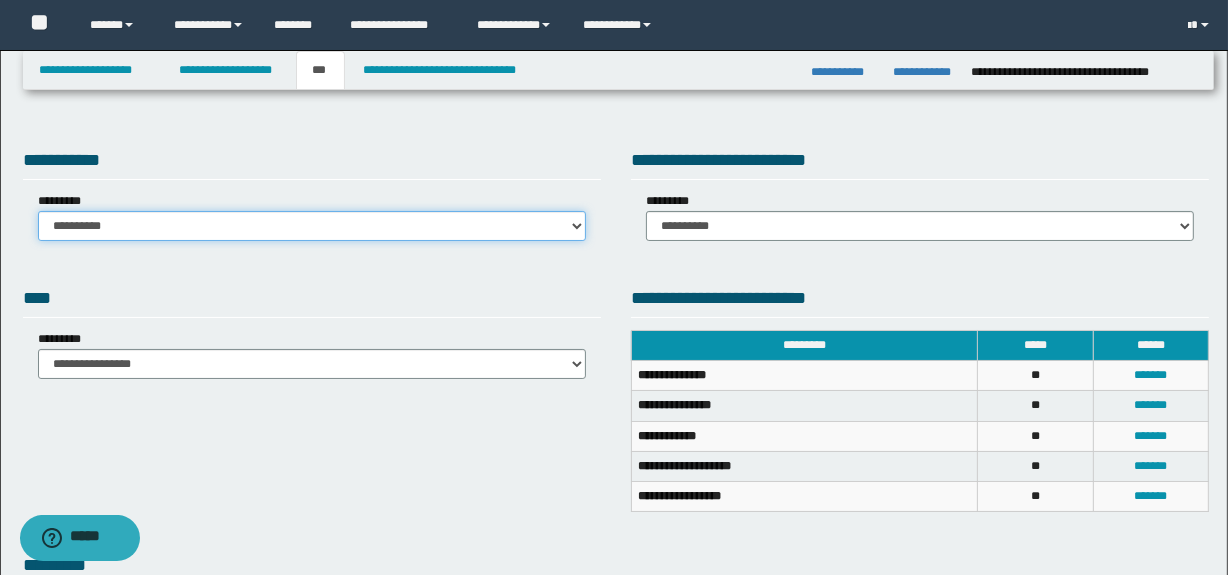 click on "**********" at bounding box center [312, 226] 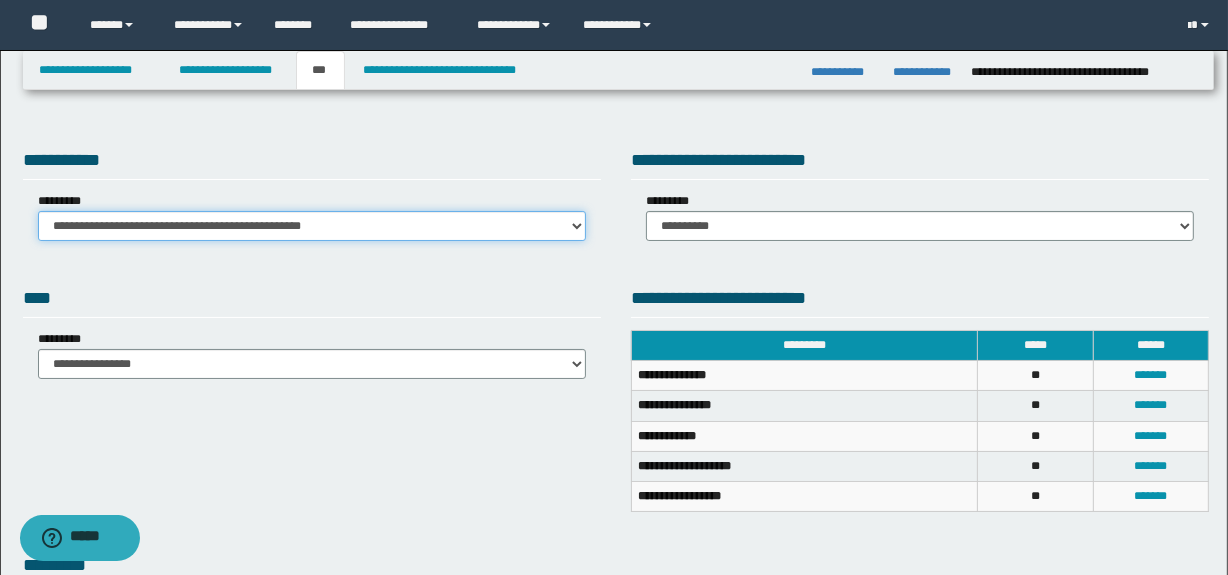 click on "**********" at bounding box center [312, 226] 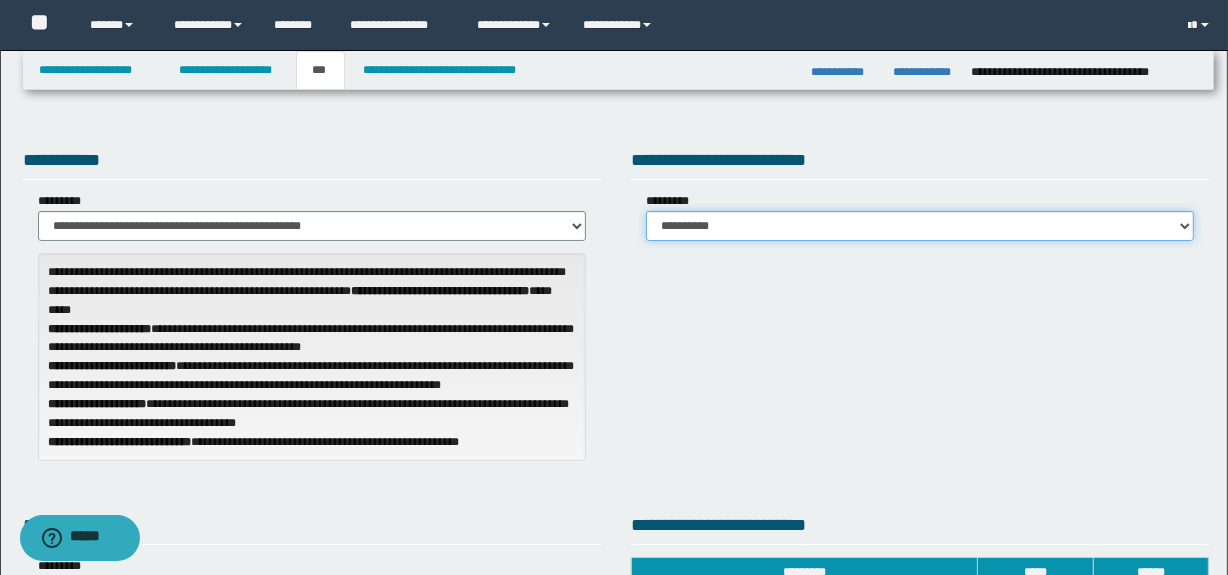 click on "**********" at bounding box center (920, 226) 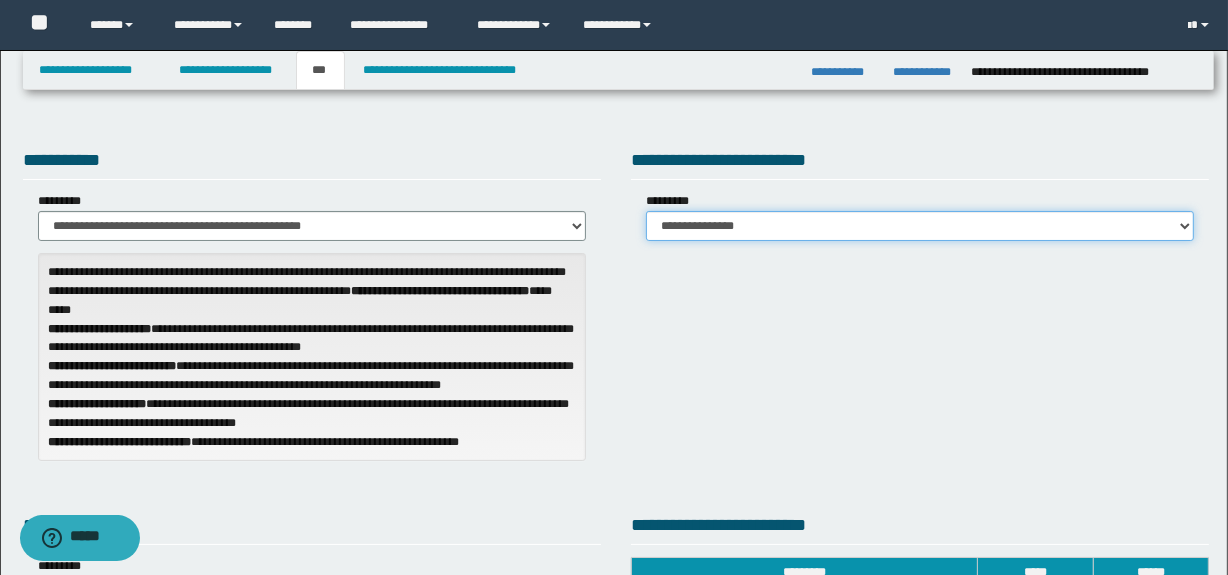 click on "**********" at bounding box center [920, 226] 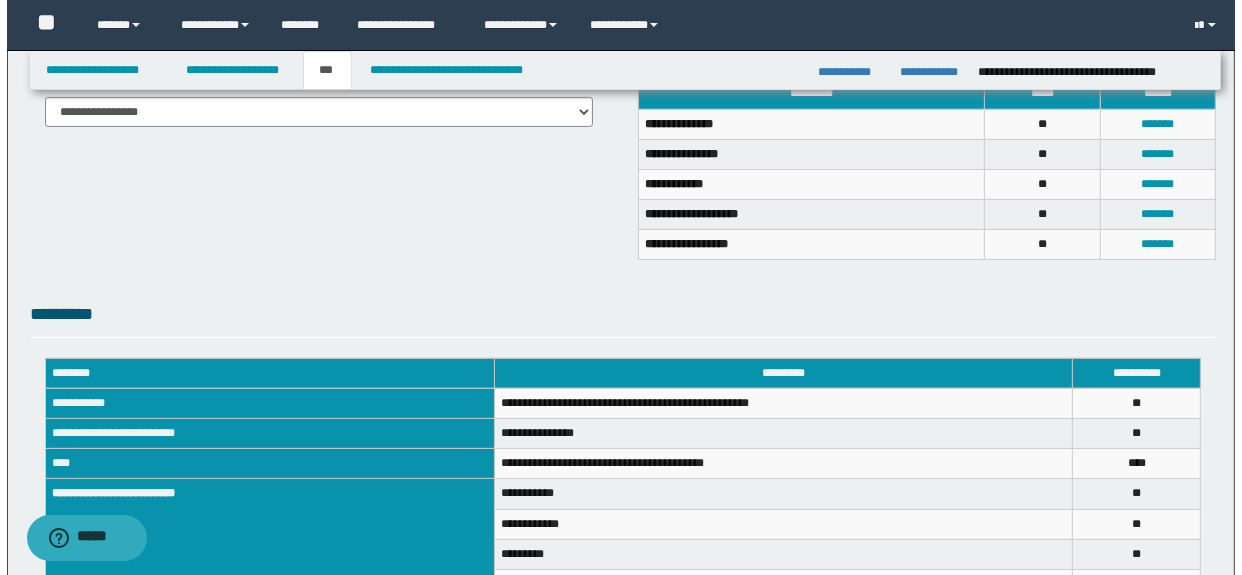 scroll, scrollTop: 477, scrollLeft: 0, axis: vertical 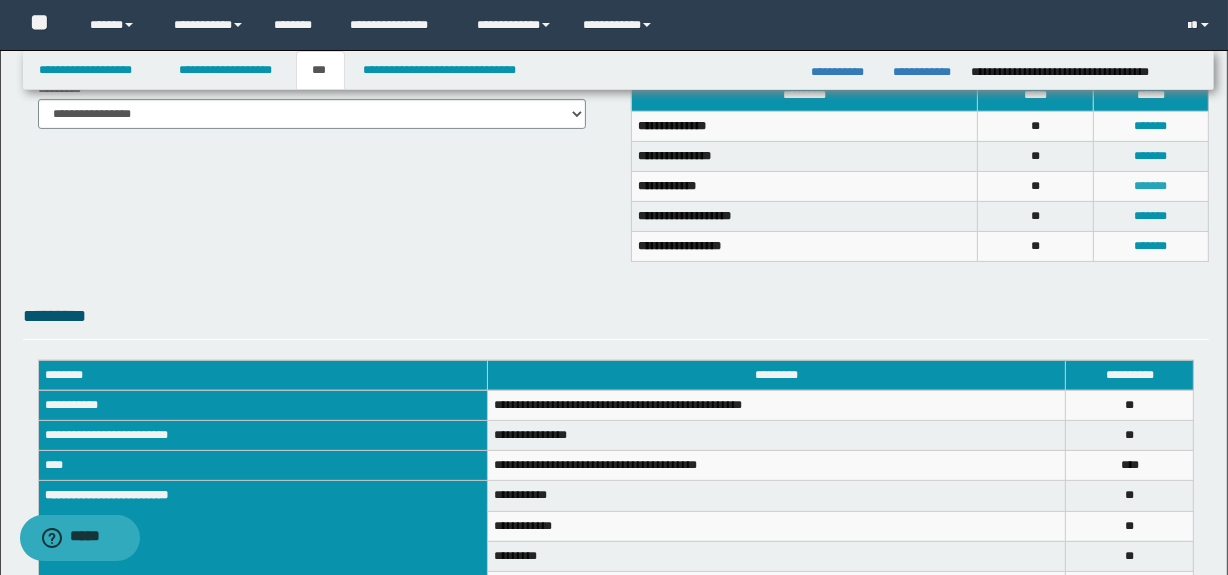 click on "*******" at bounding box center (1151, 186) 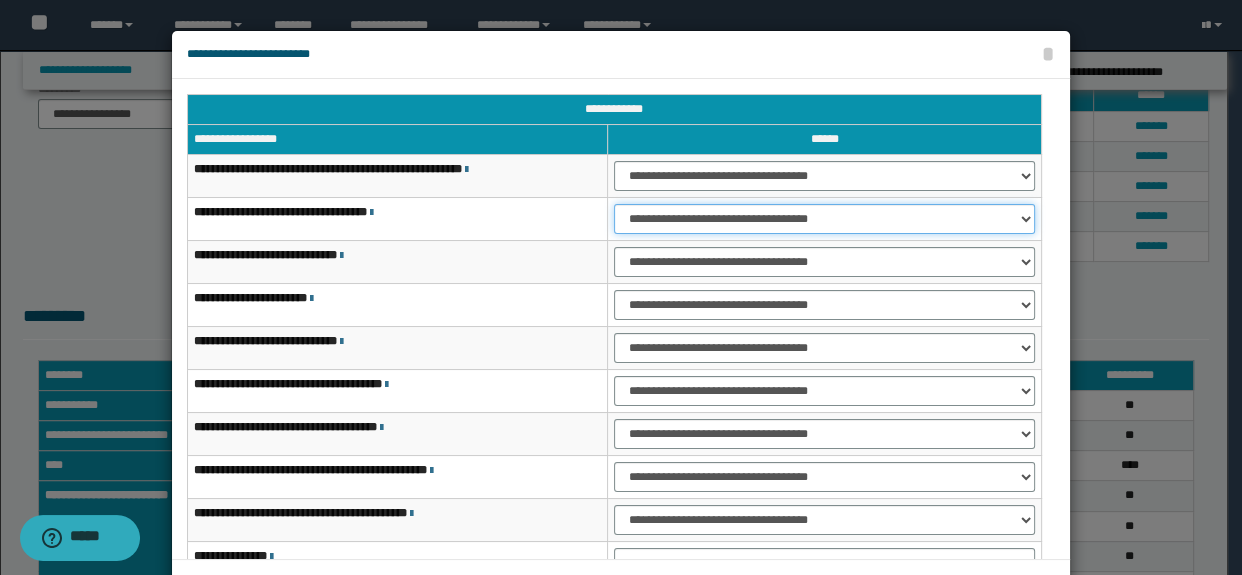 click on "**********" at bounding box center [824, 219] 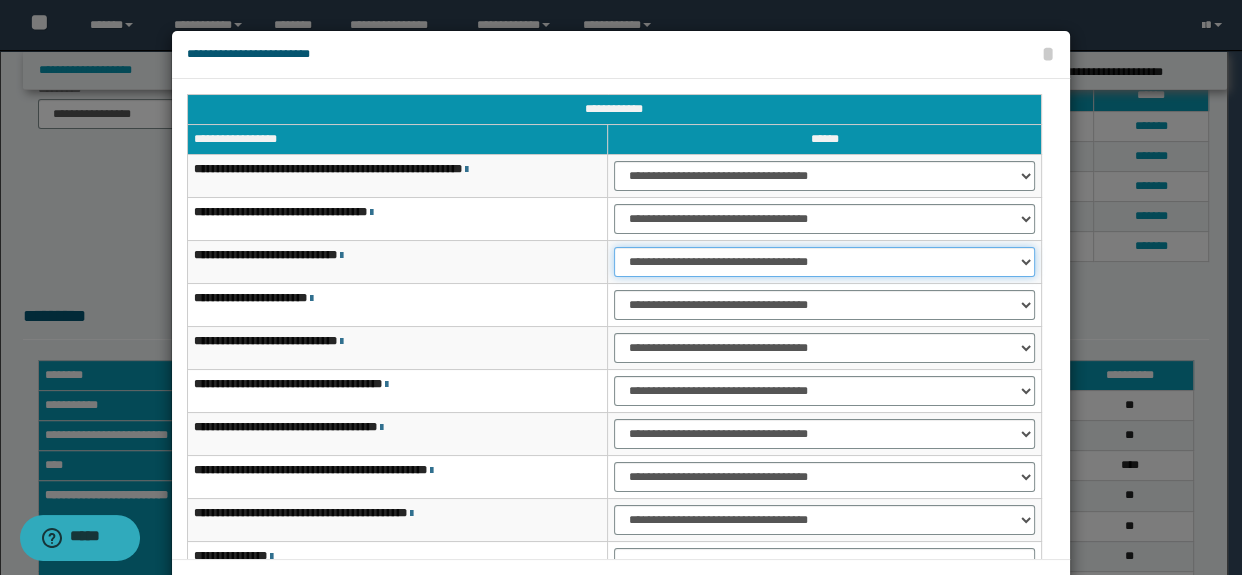 drag, startPoint x: 634, startPoint y: 259, endPoint x: 637, endPoint y: 274, distance: 15.297058 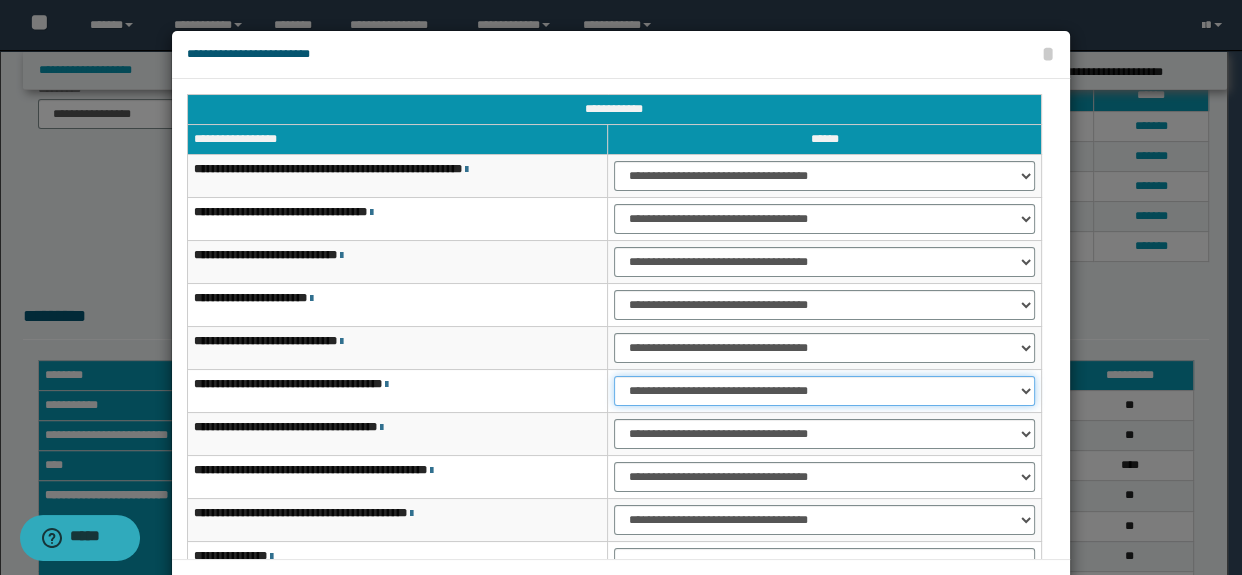 click on "**********" at bounding box center (824, 391) 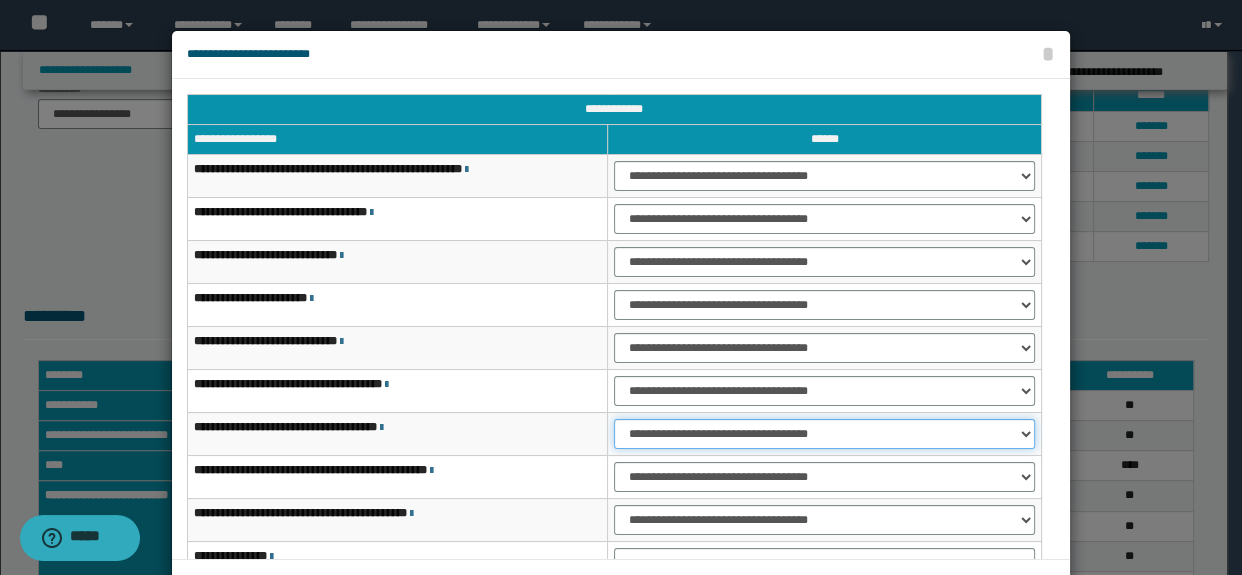 click on "**********" at bounding box center (824, 434) 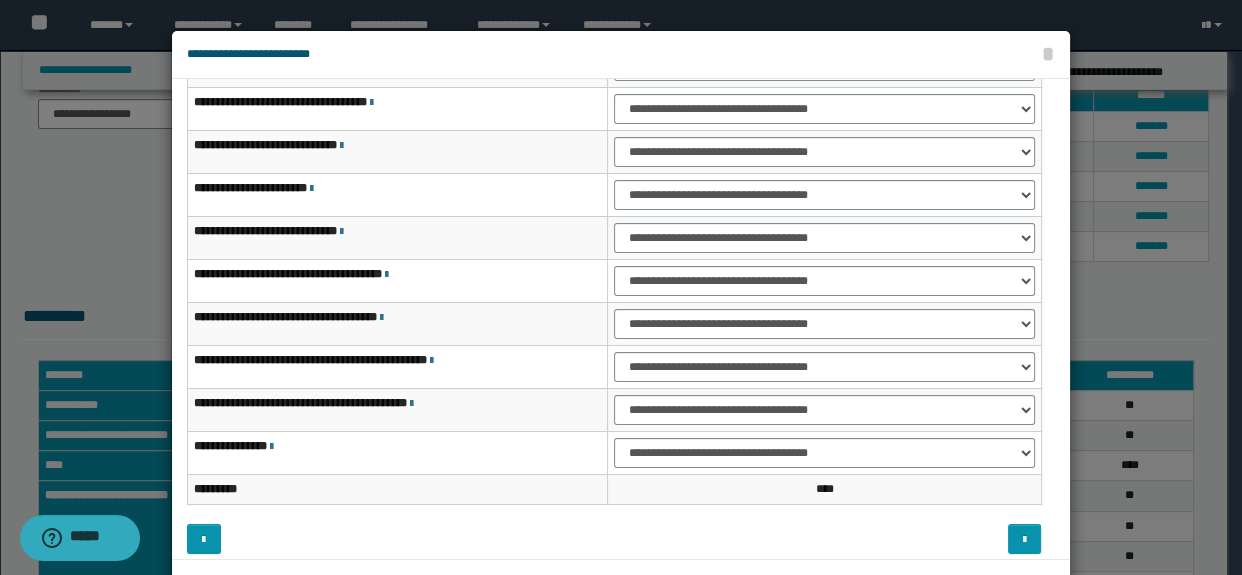 scroll, scrollTop: 116, scrollLeft: 0, axis: vertical 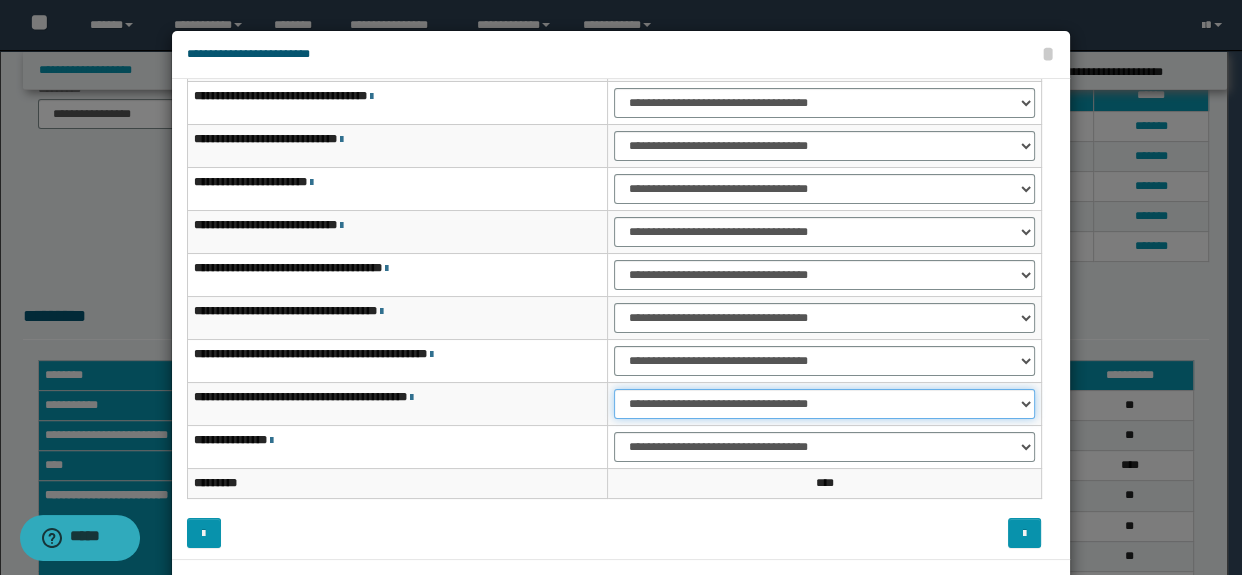 click on "**********" at bounding box center (824, 404) 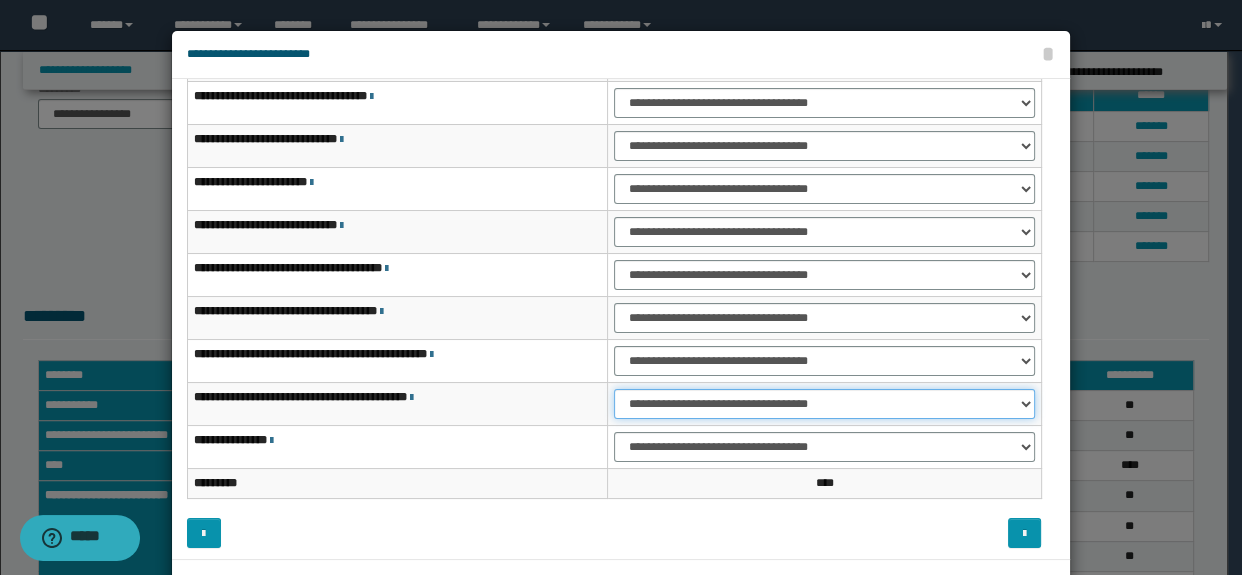 select on "***" 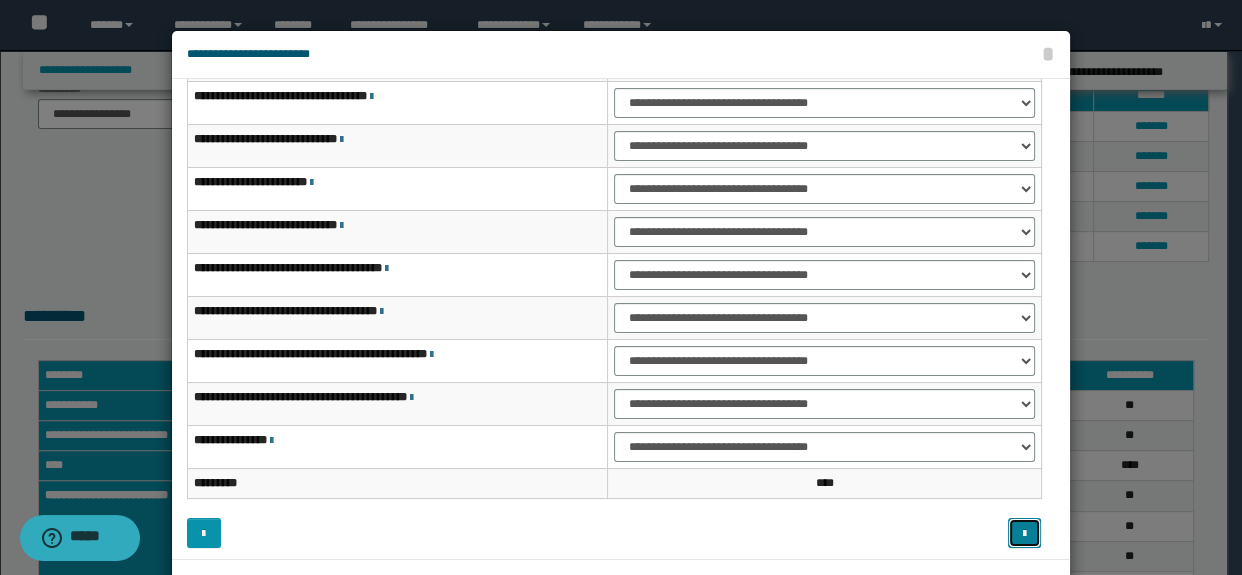 click at bounding box center (1025, 533) 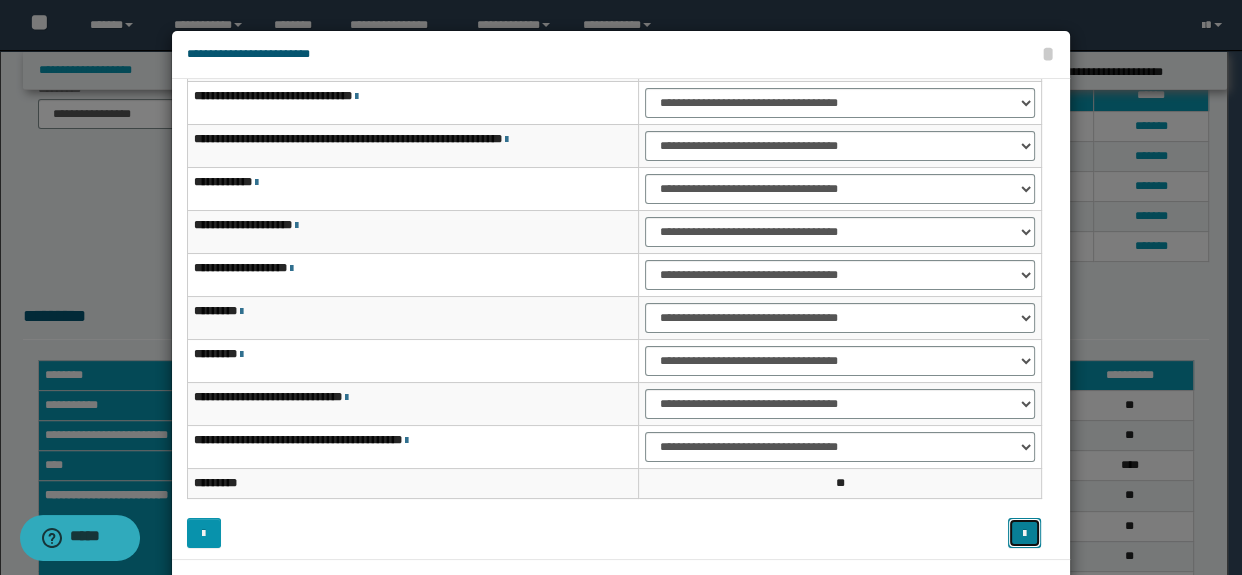 type 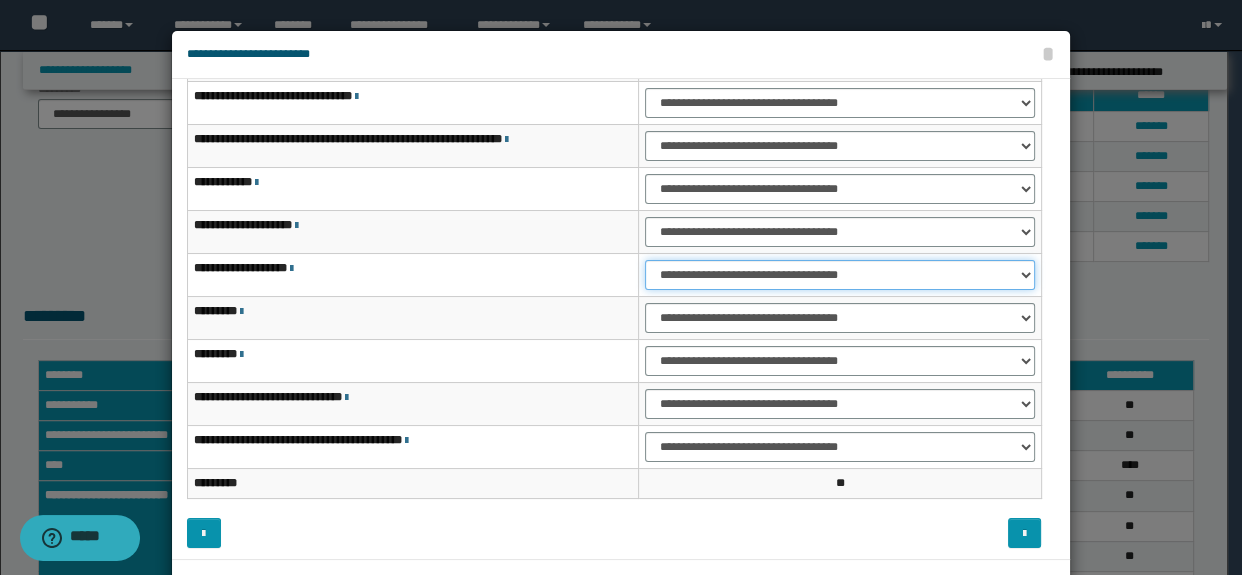 click on "**********" at bounding box center (839, 275) 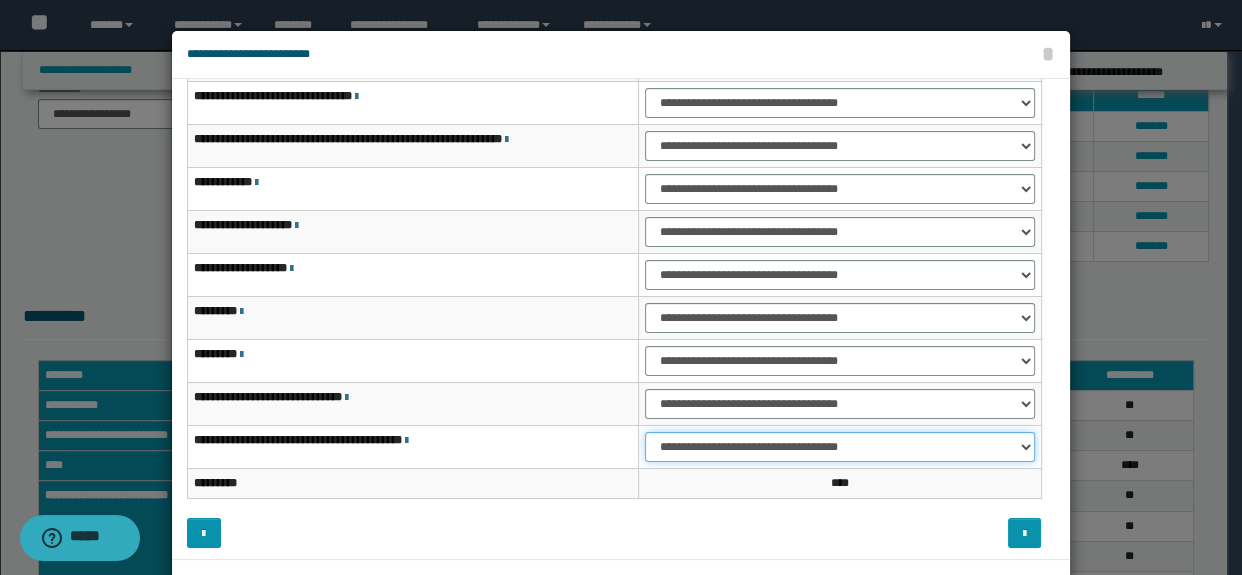 click on "**********" at bounding box center (839, 447) 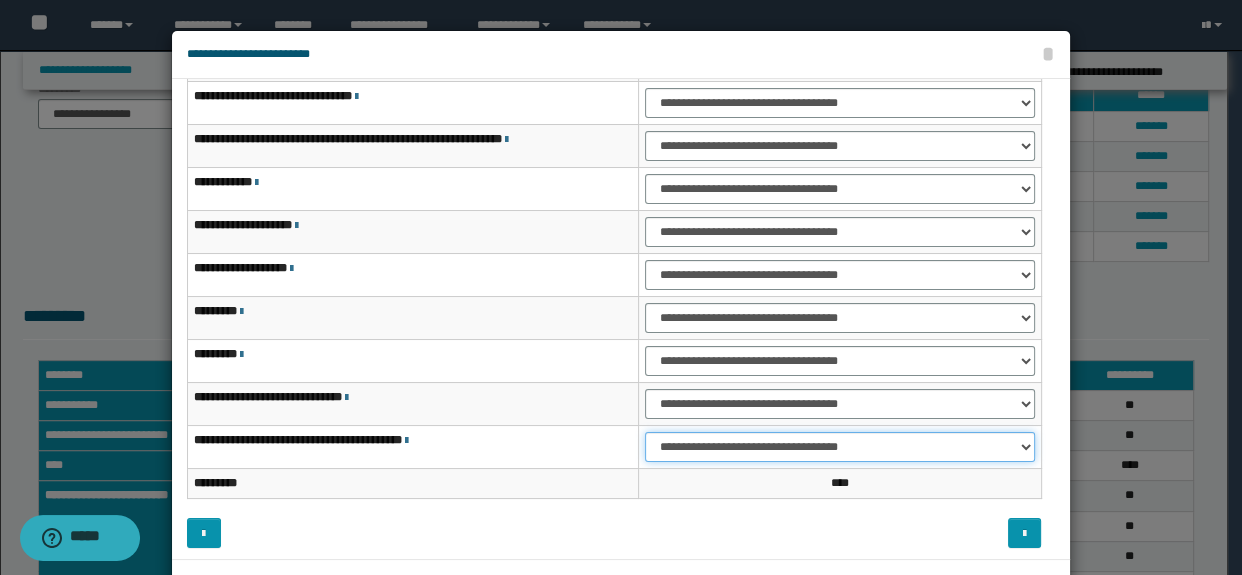select on "***" 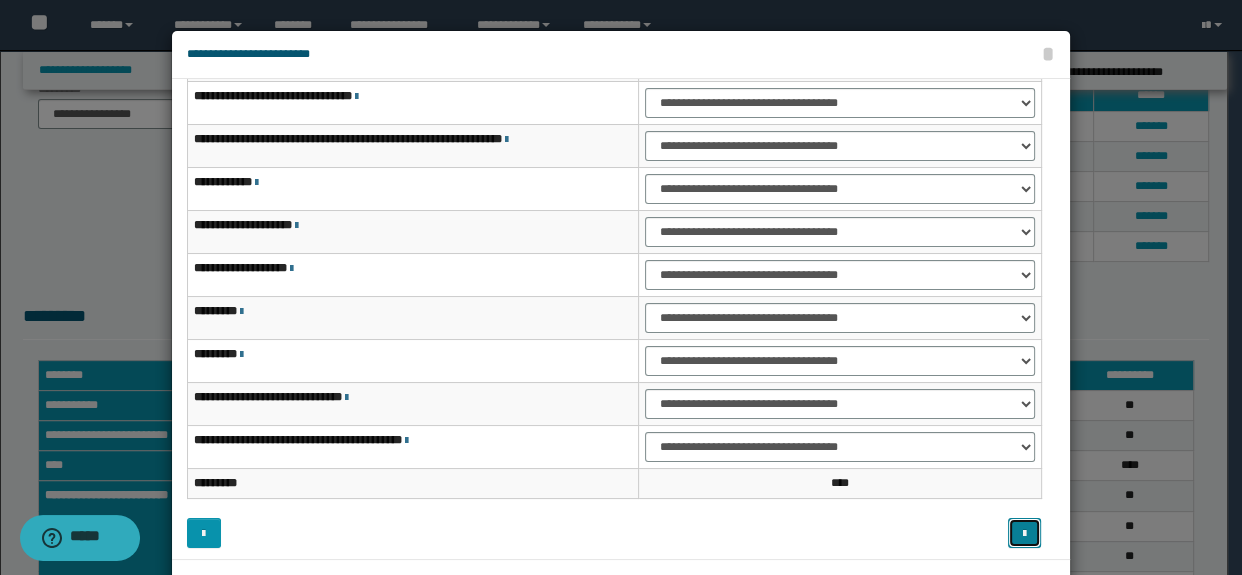 click at bounding box center (1025, 533) 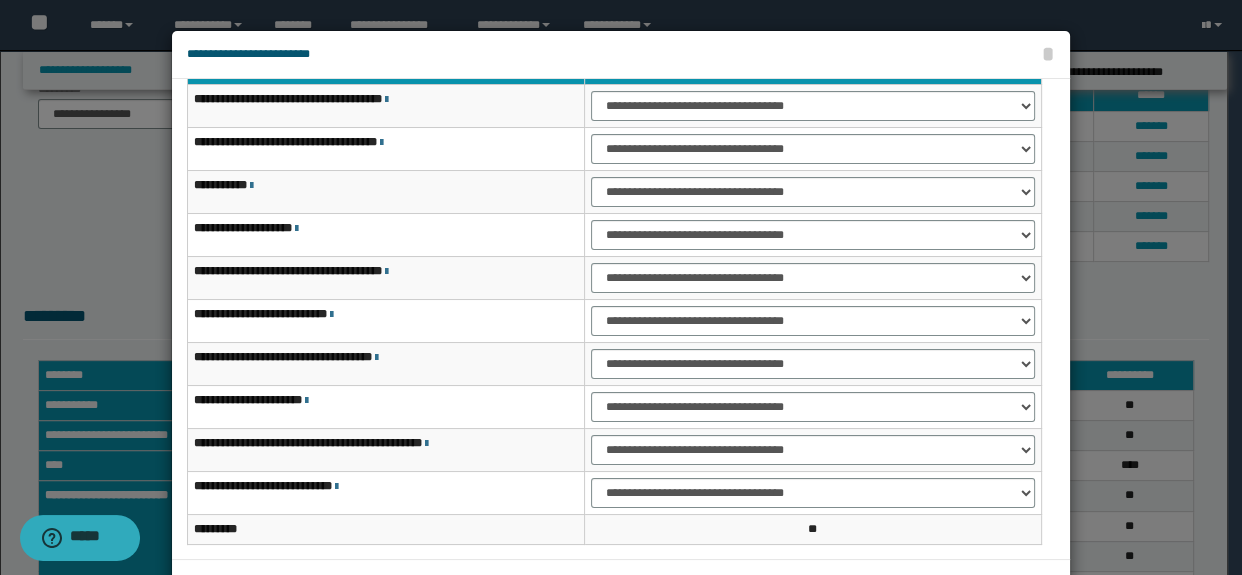 scroll, scrollTop: 68, scrollLeft: 0, axis: vertical 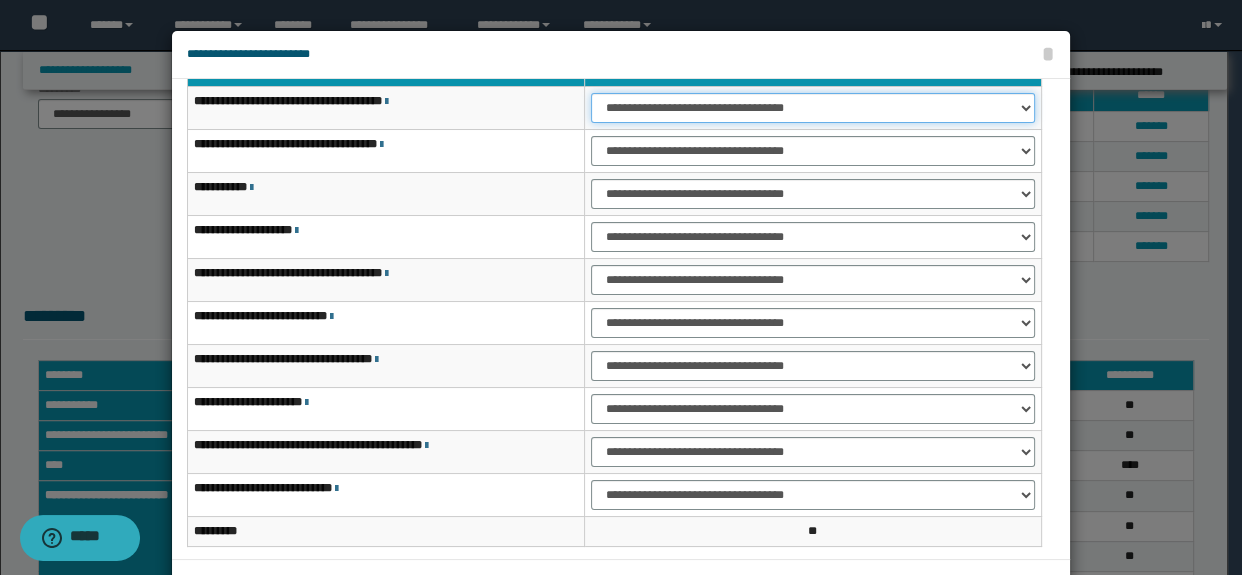 click on "**********" at bounding box center [813, 108] 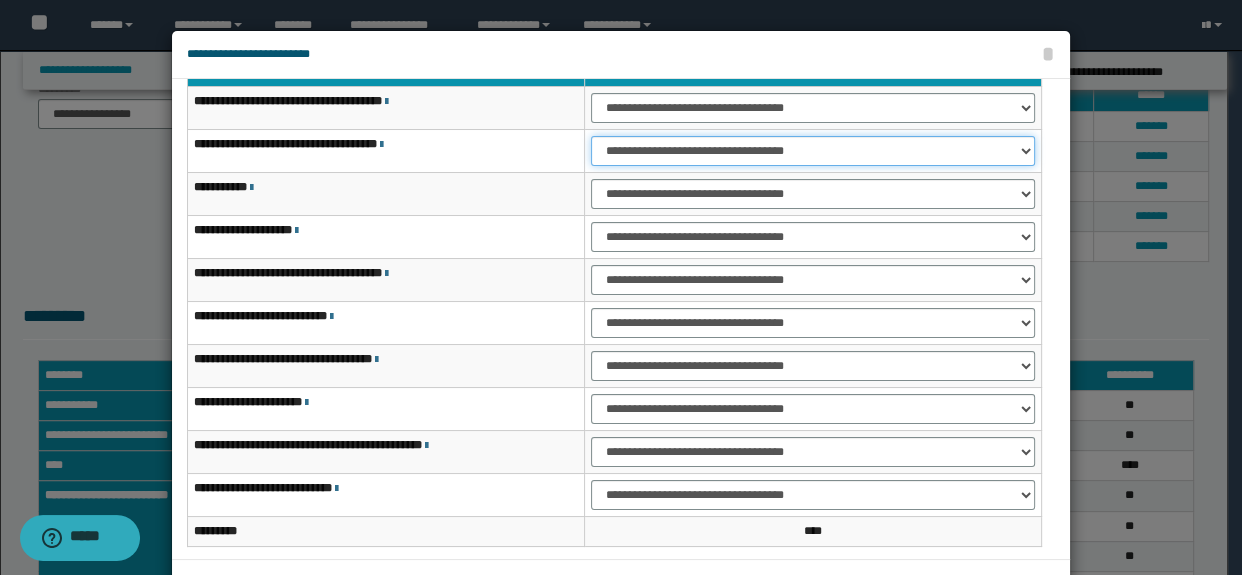click on "**********" at bounding box center [813, 151] 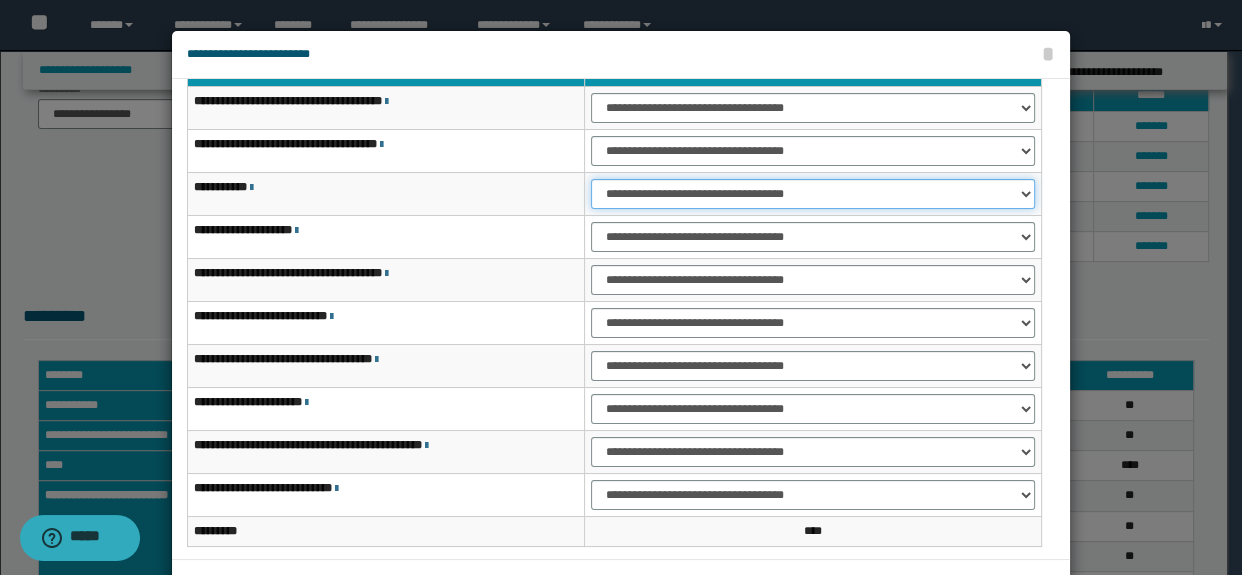 click on "**********" at bounding box center (813, 194) 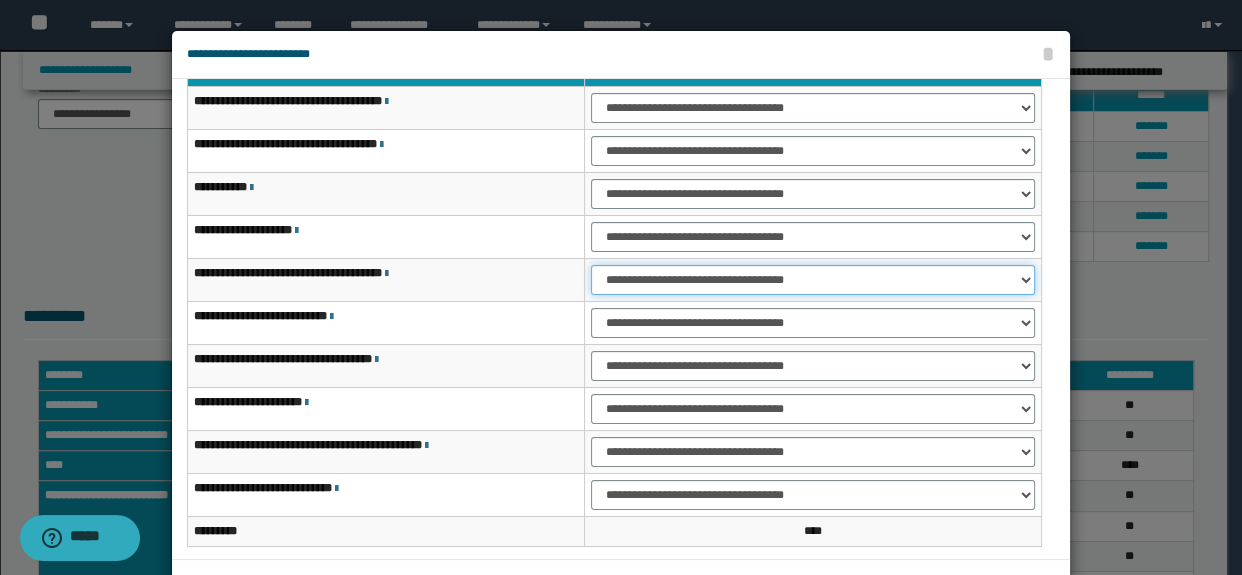 click on "**********" at bounding box center [813, 280] 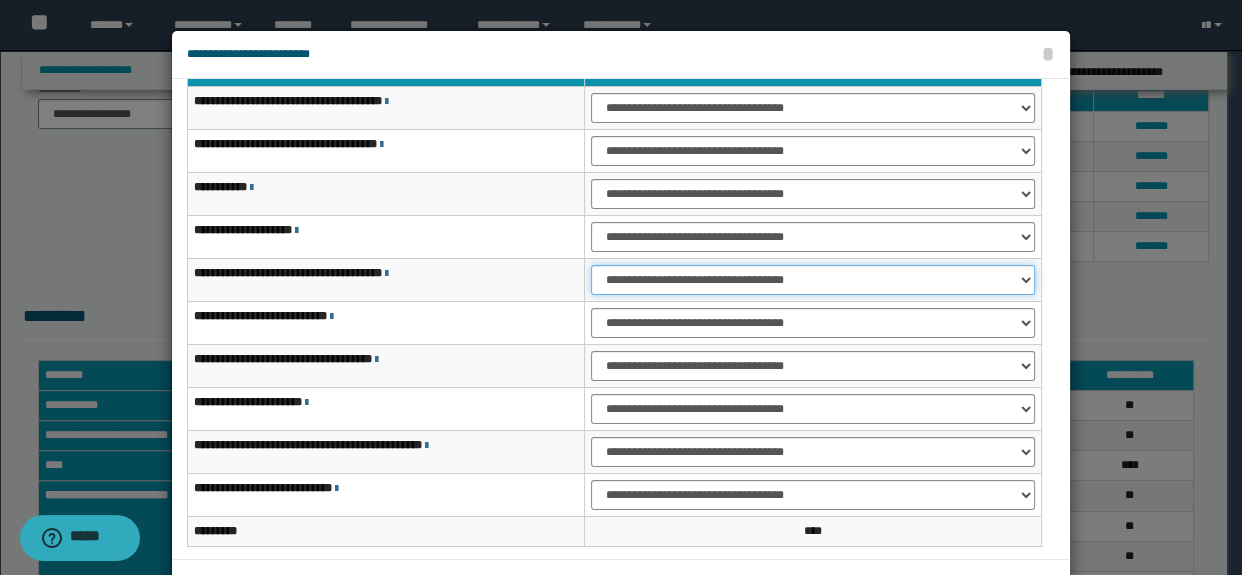 select on "***" 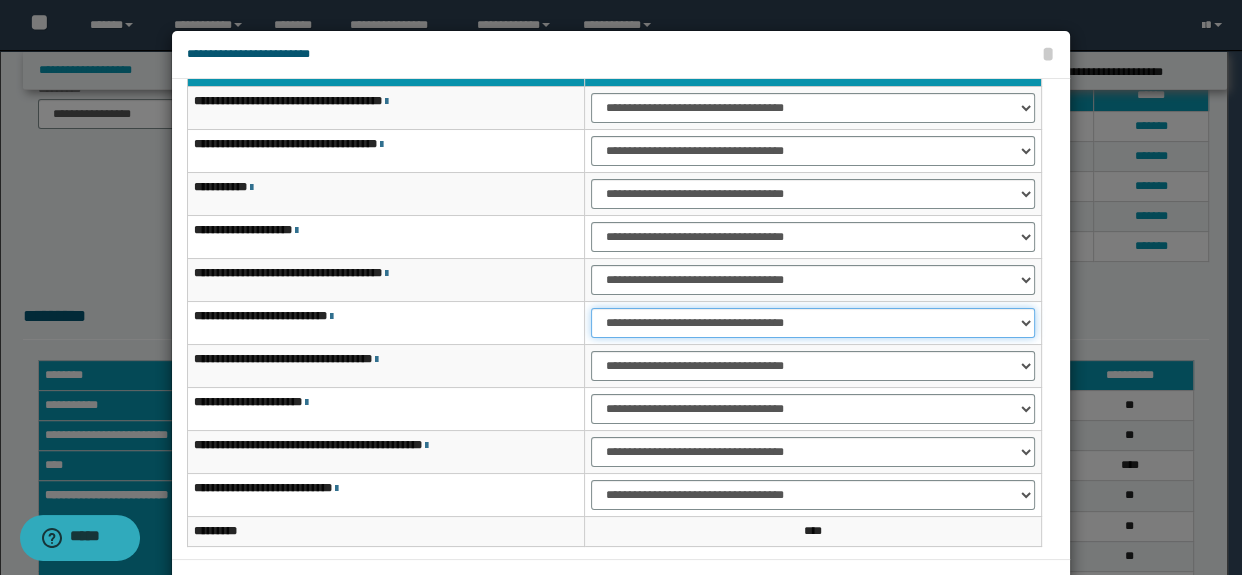 click on "**********" at bounding box center (813, 323) 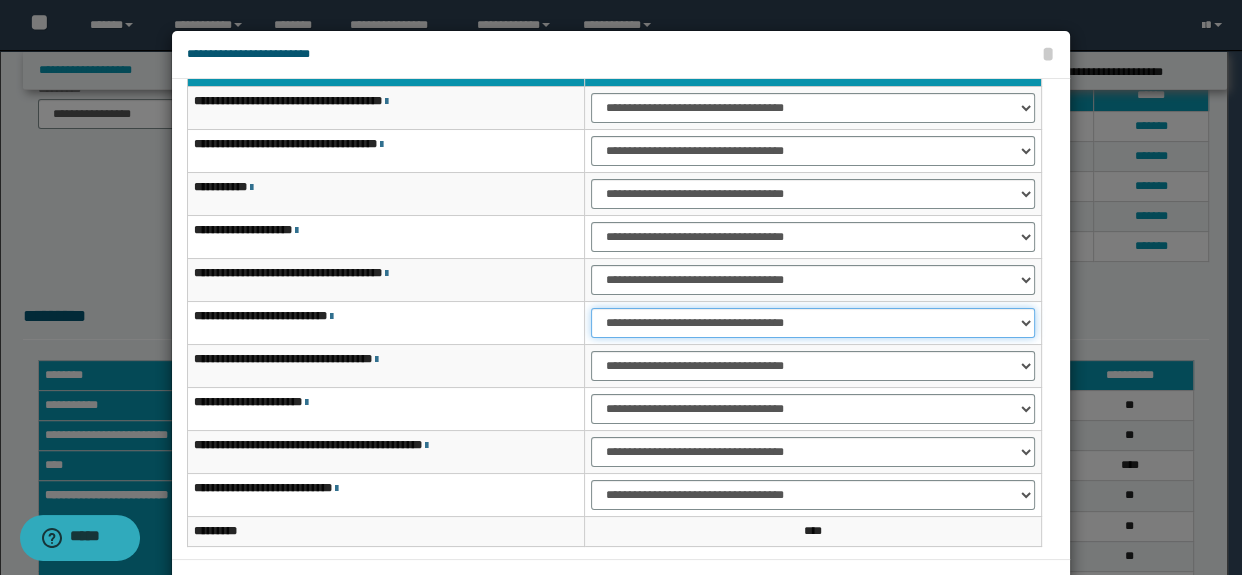 select on "***" 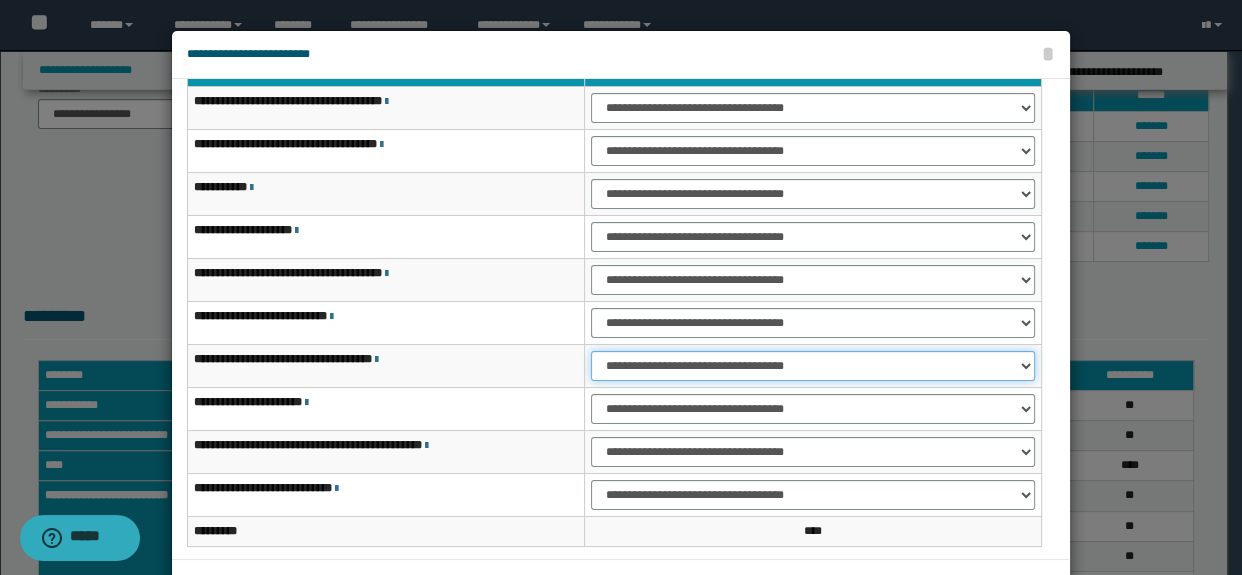 click on "**********" at bounding box center [813, 366] 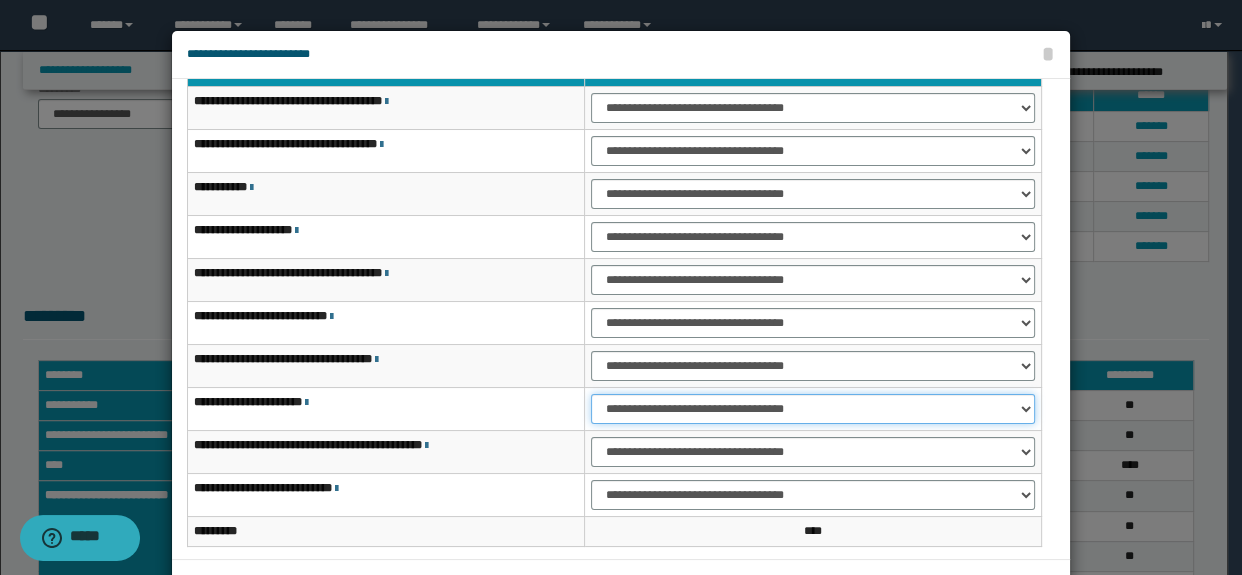 click on "**********" at bounding box center (813, 409) 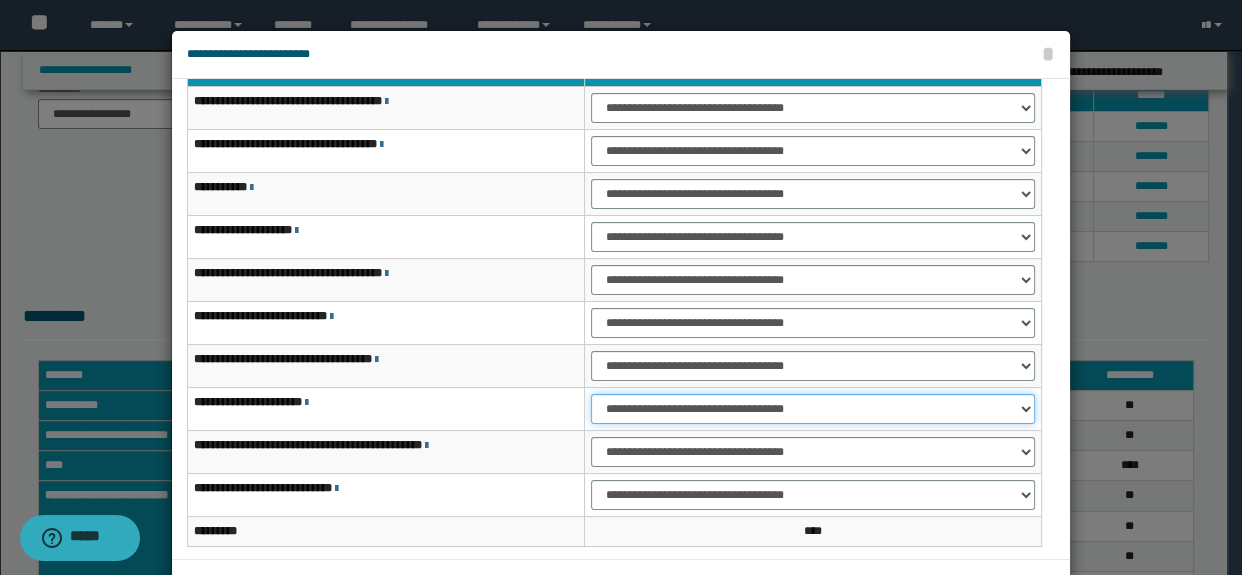 select on "***" 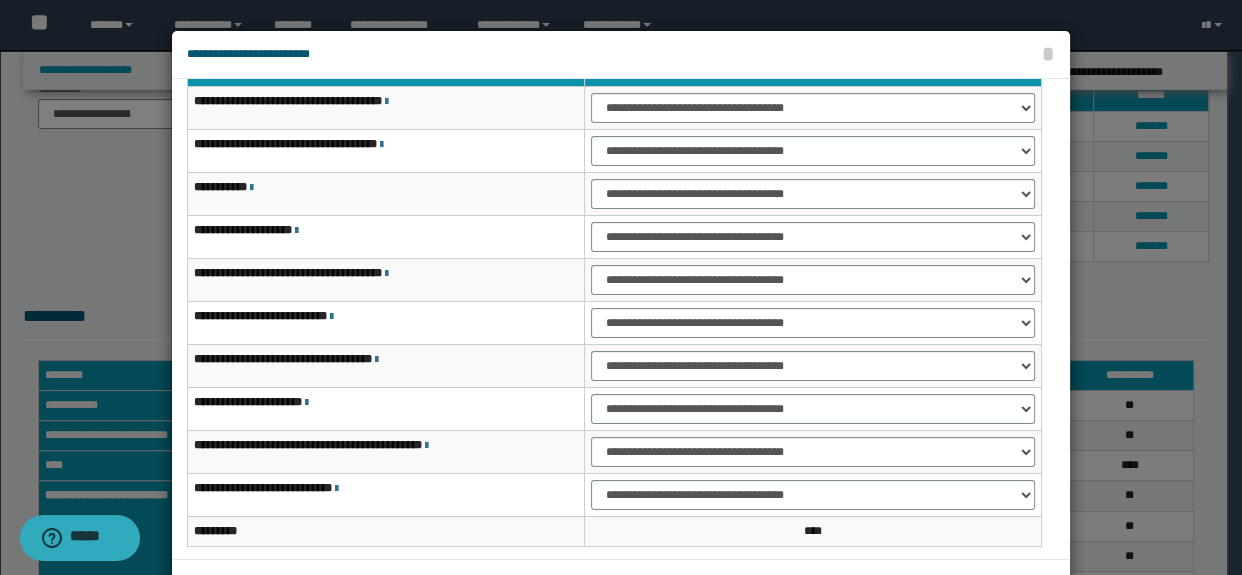 scroll, scrollTop: 120, scrollLeft: 0, axis: vertical 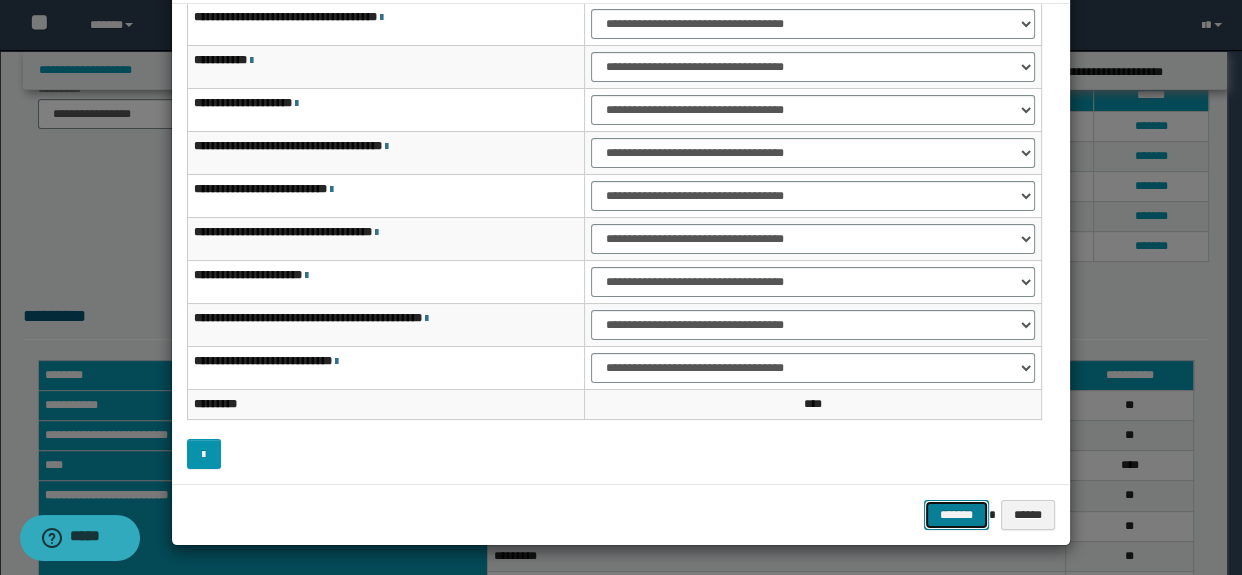 click on "*******" at bounding box center (956, 515) 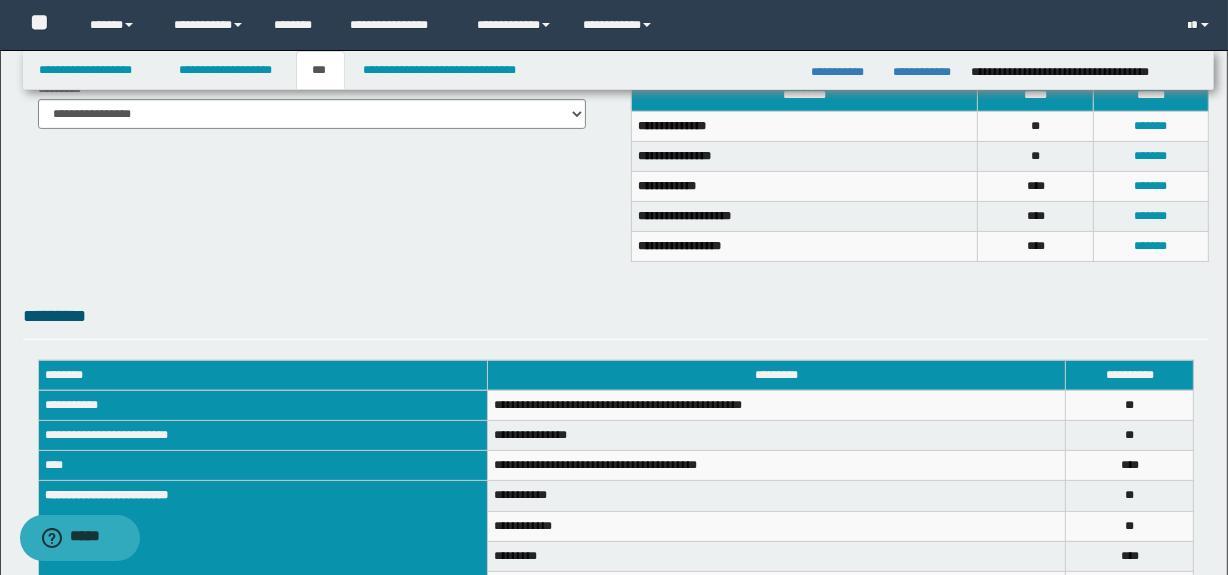 scroll, scrollTop: 690, scrollLeft: 0, axis: vertical 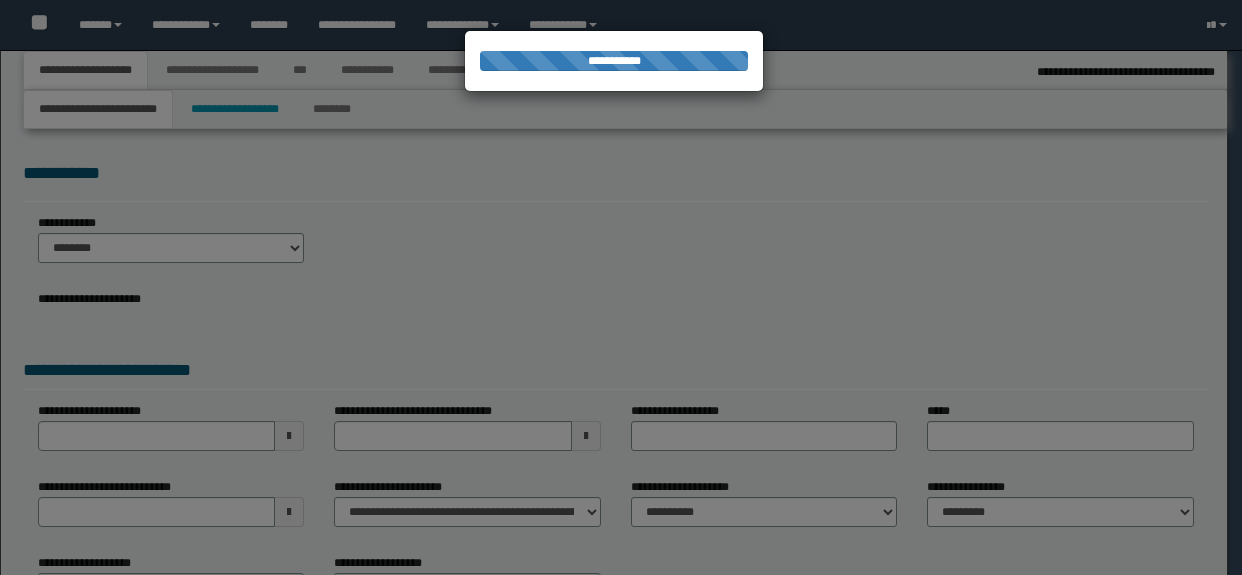 select on "*" 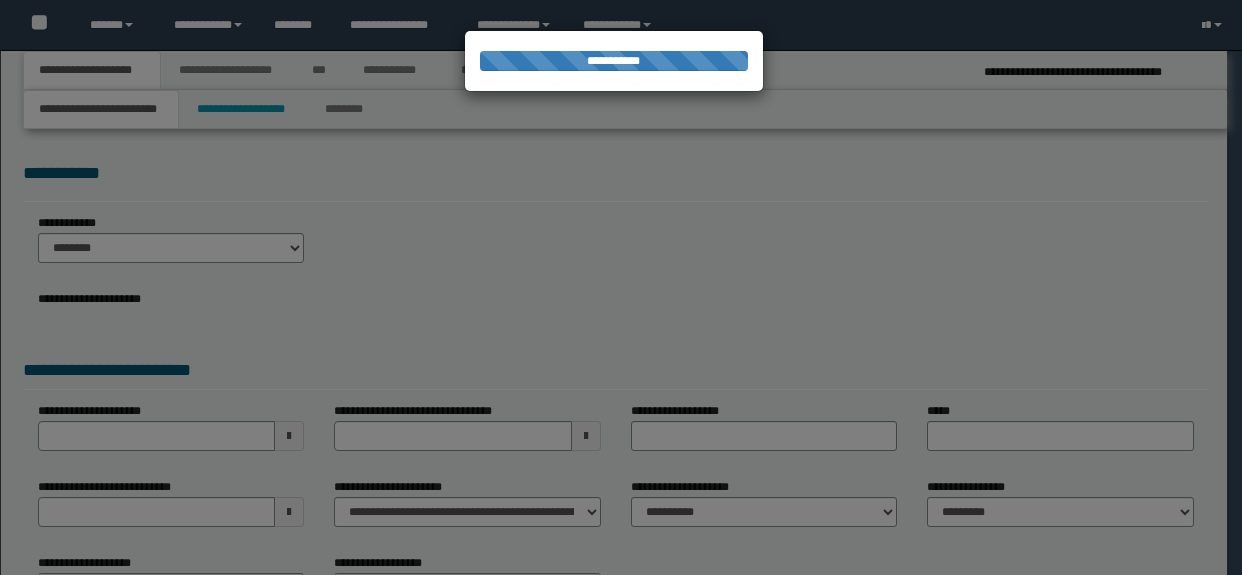 scroll, scrollTop: 0, scrollLeft: 0, axis: both 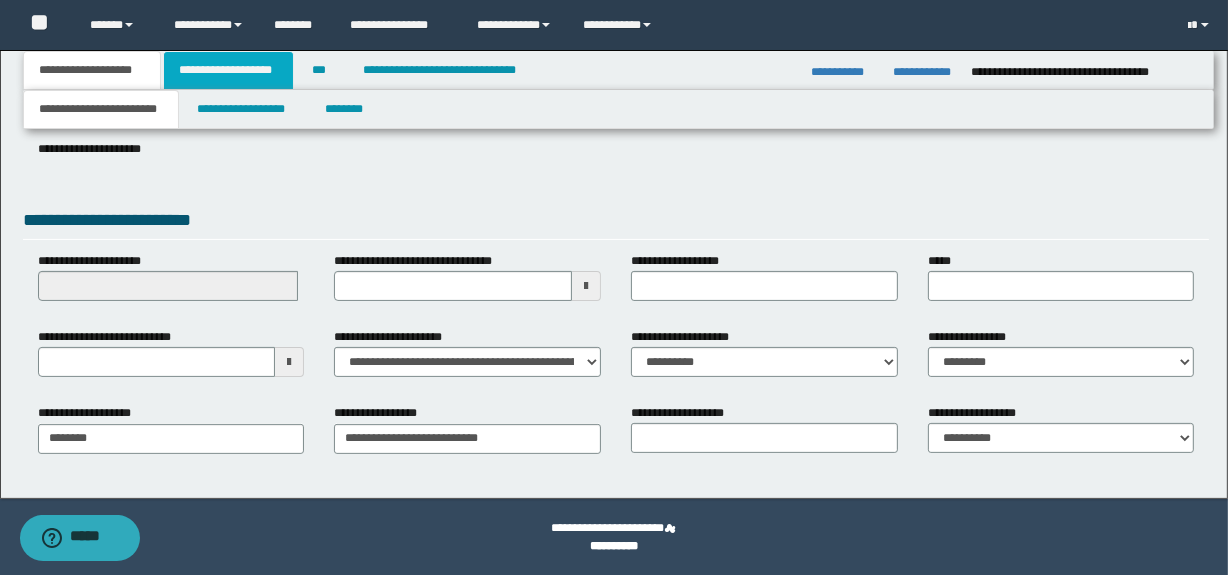 click on "**********" at bounding box center [228, 70] 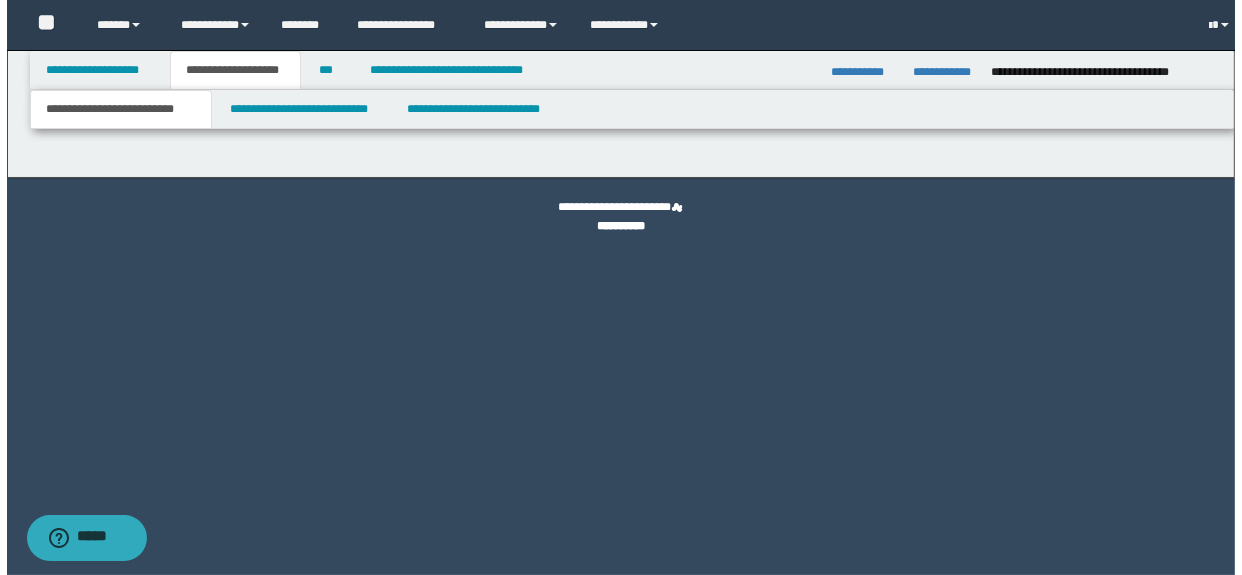 scroll, scrollTop: 0, scrollLeft: 0, axis: both 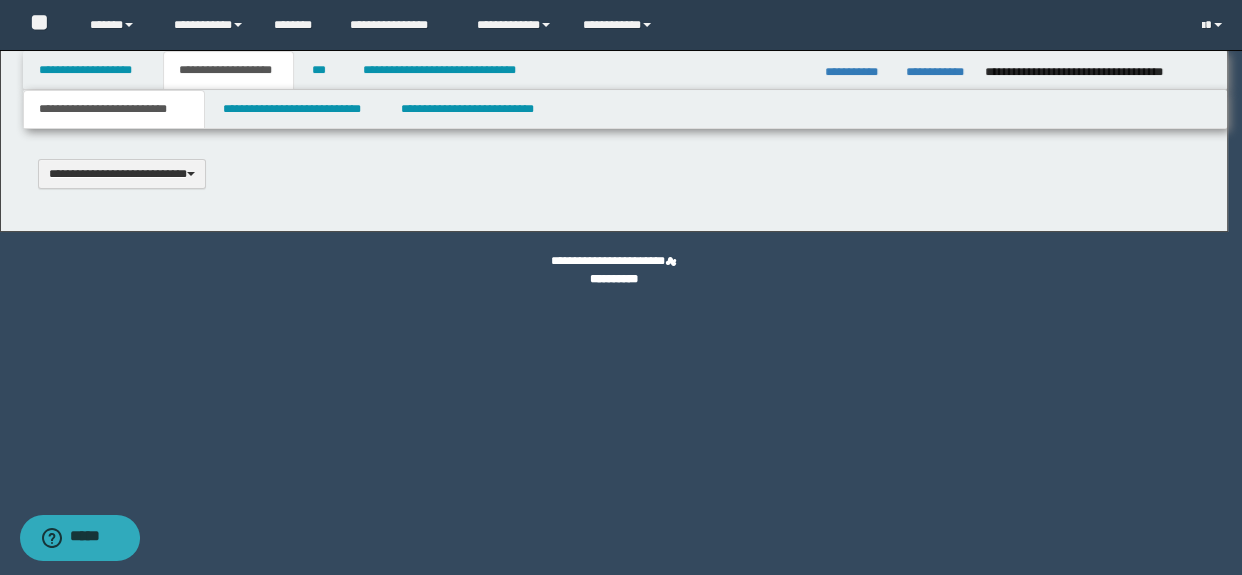 type 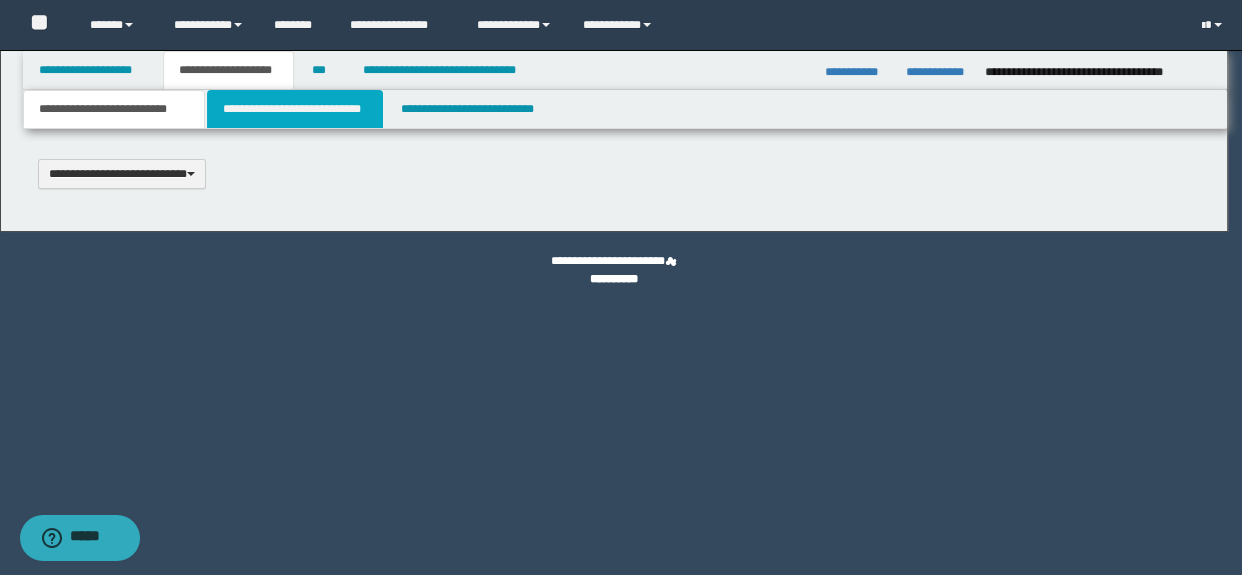 select on "*" 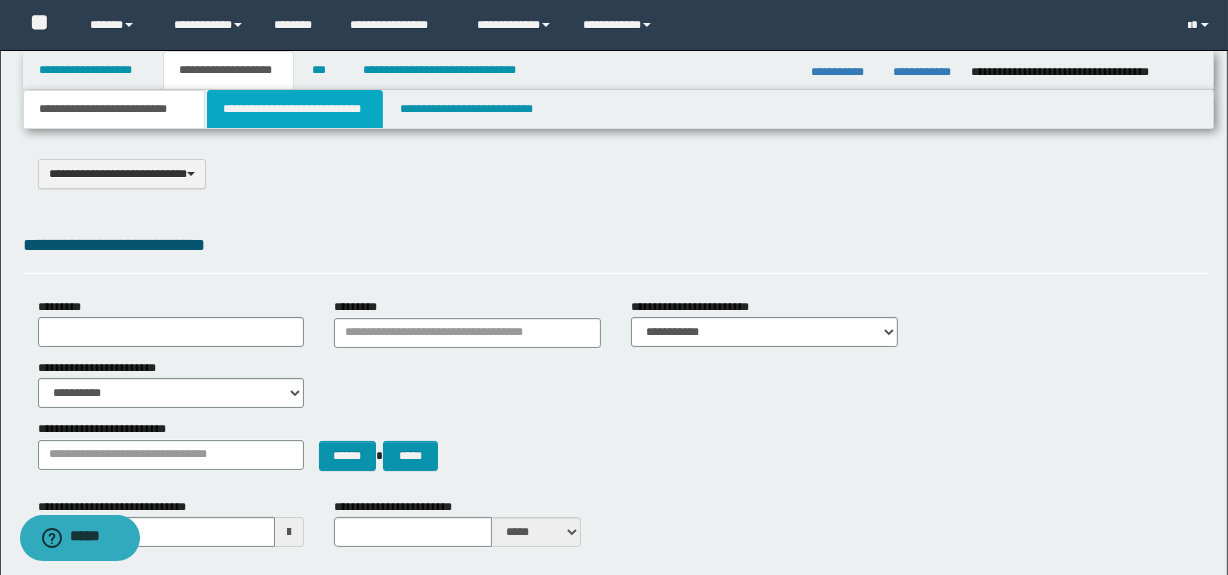 click on "**********" at bounding box center [294, 109] 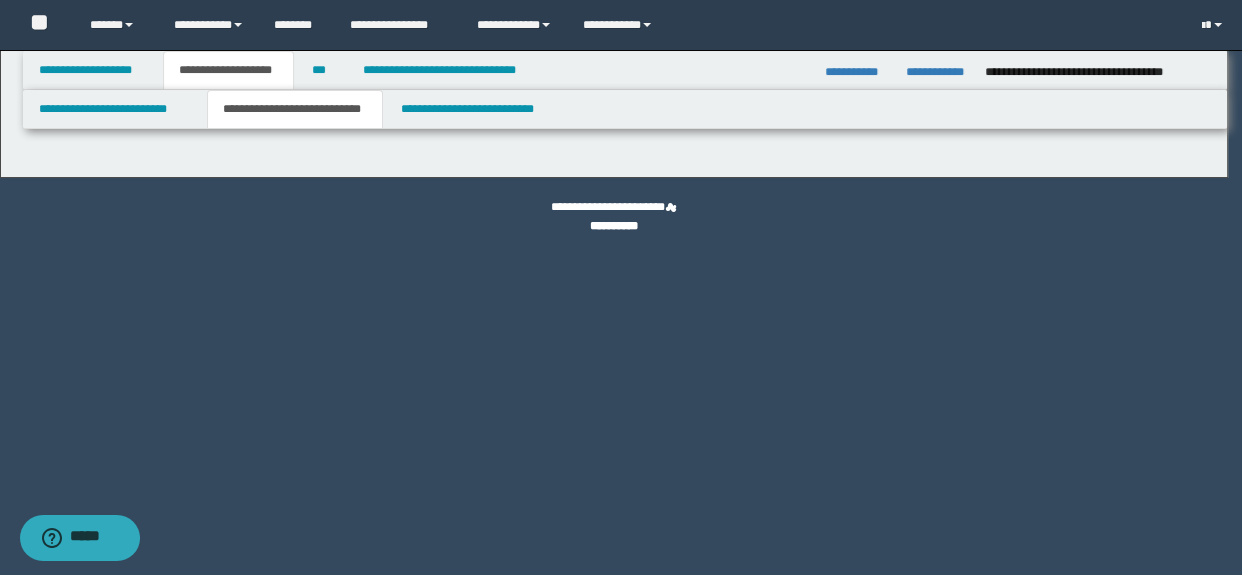 select on "*" 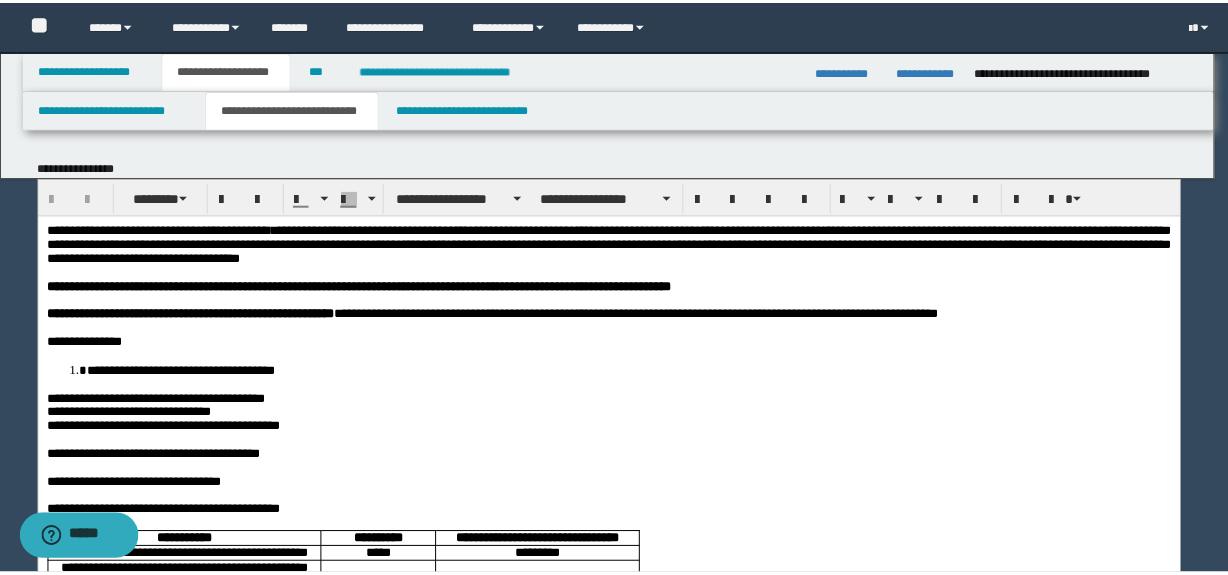 scroll, scrollTop: 0, scrollLeft: 0, axis: both 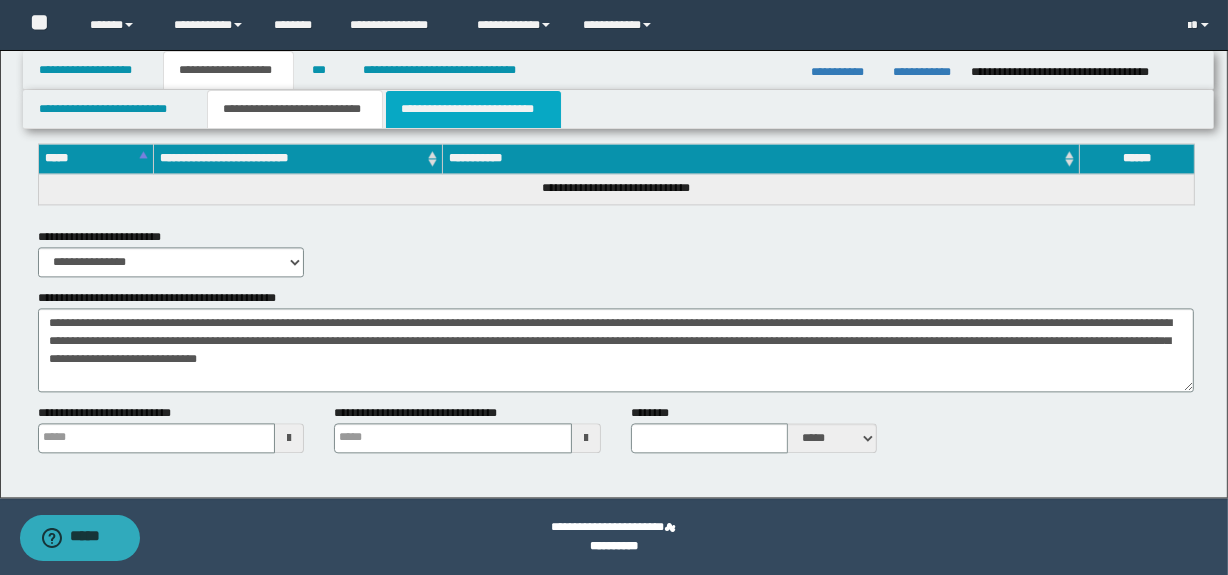 click on "**********" at bounding box center [473, 109] 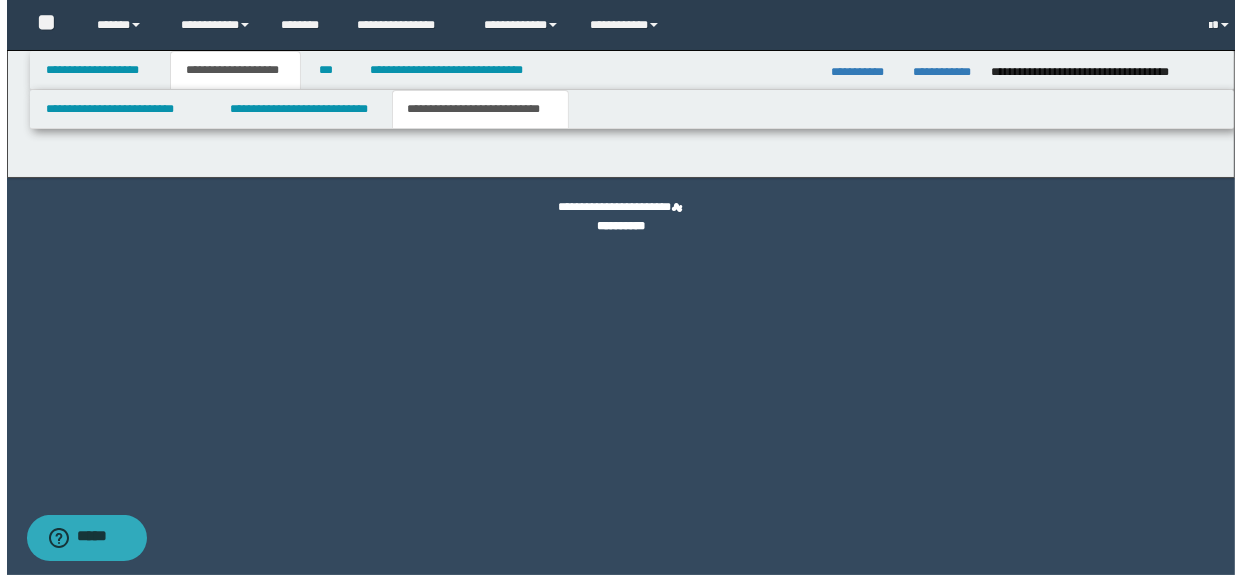scroll, scrollTop: 0, scrollLeft: 0, axis: both 